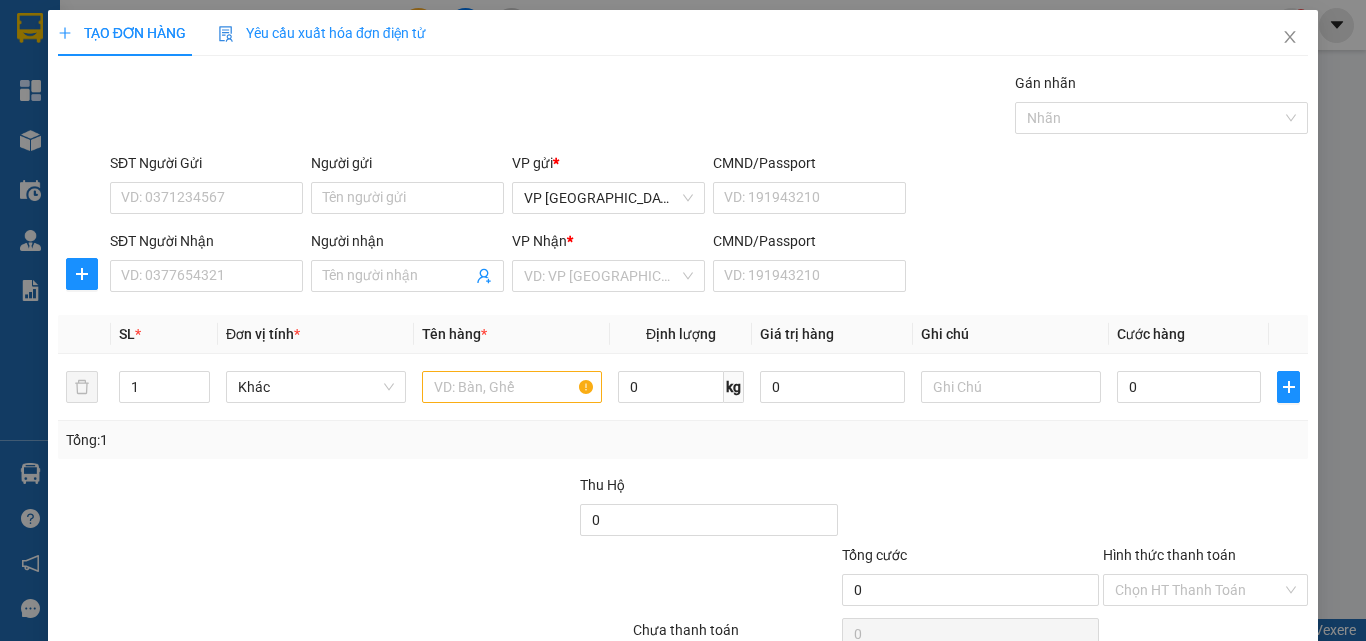 scroll, scrollTop: 0, scrollLeft: 0, axis: both 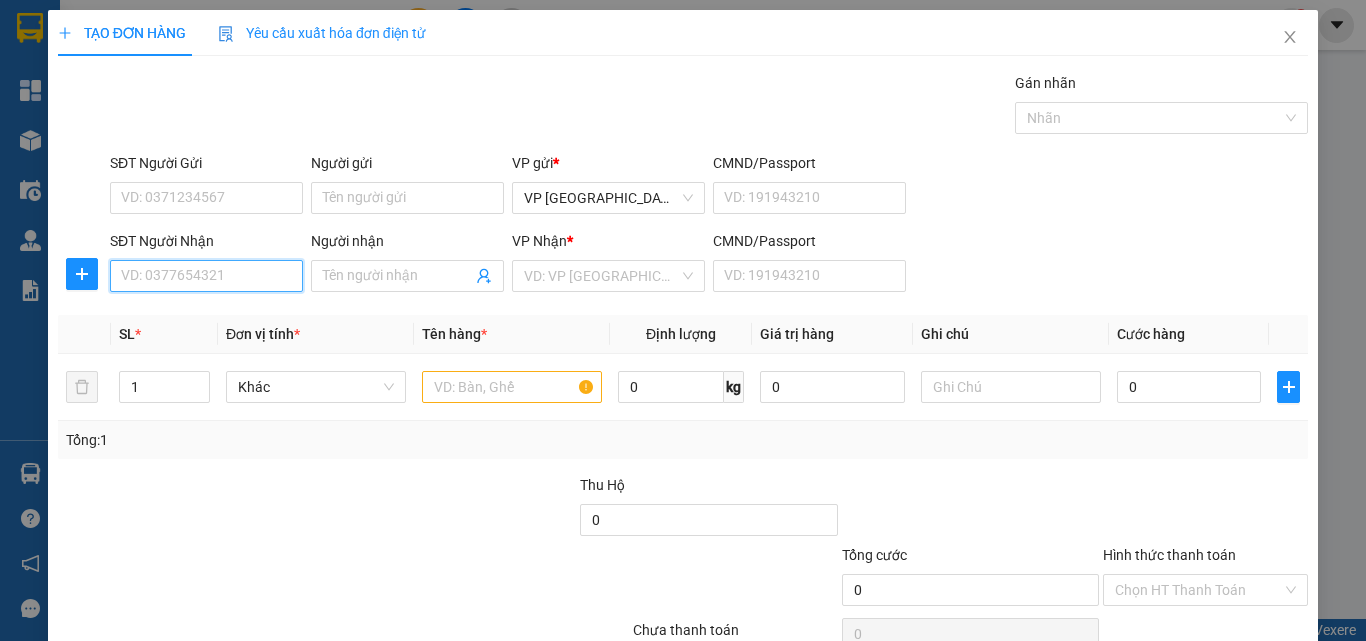 click on "SĐT Người Nhận" at bounding box center (206, 276) 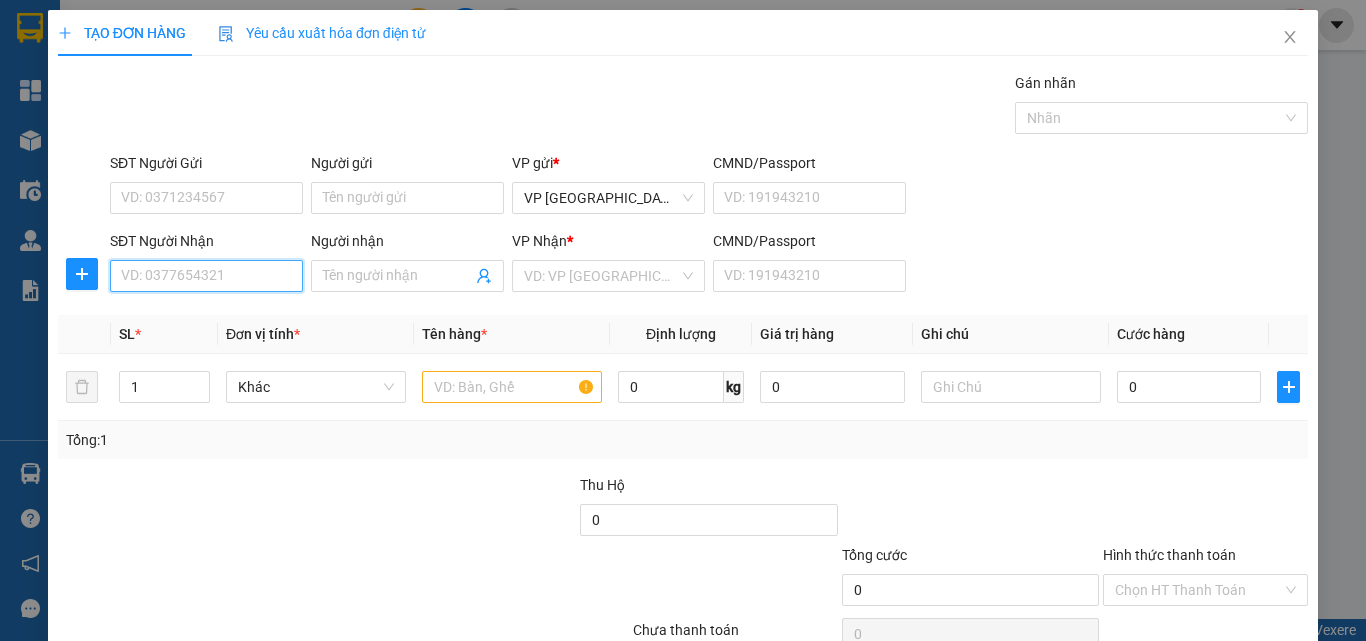 click on "SĐT Người Nhận" at bounding box center [206, 276] 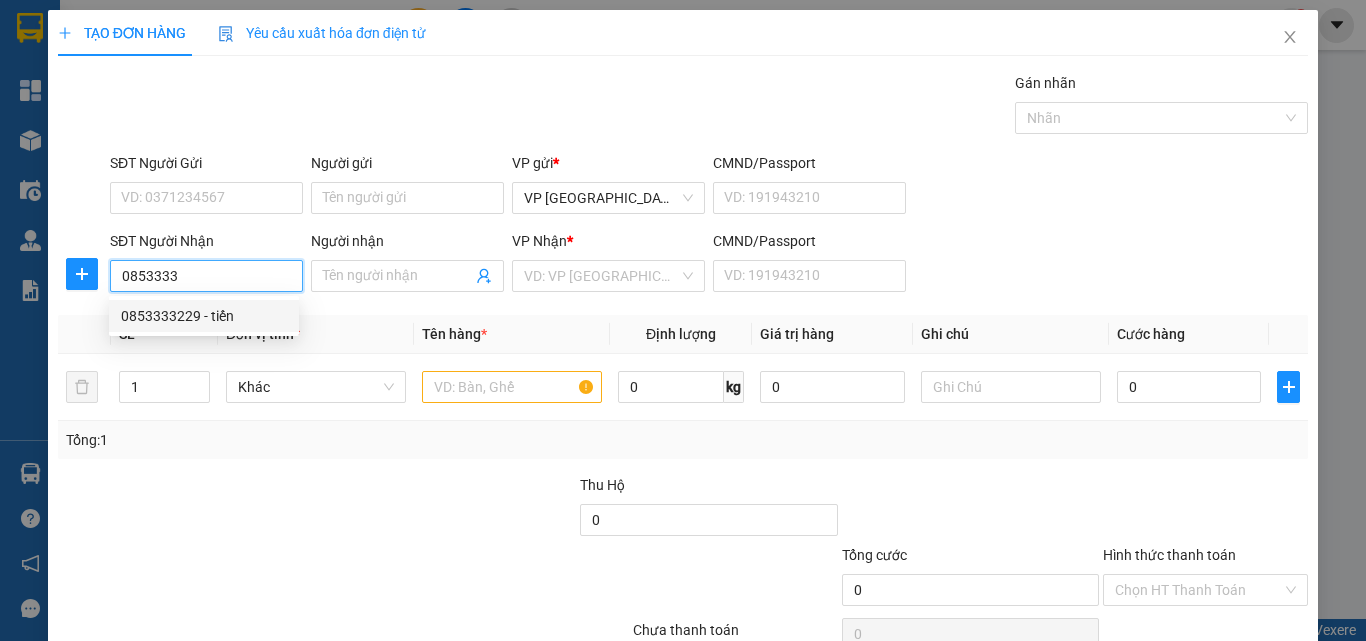 click on "0853333229 - tiến" at bounding box center [204, 316] 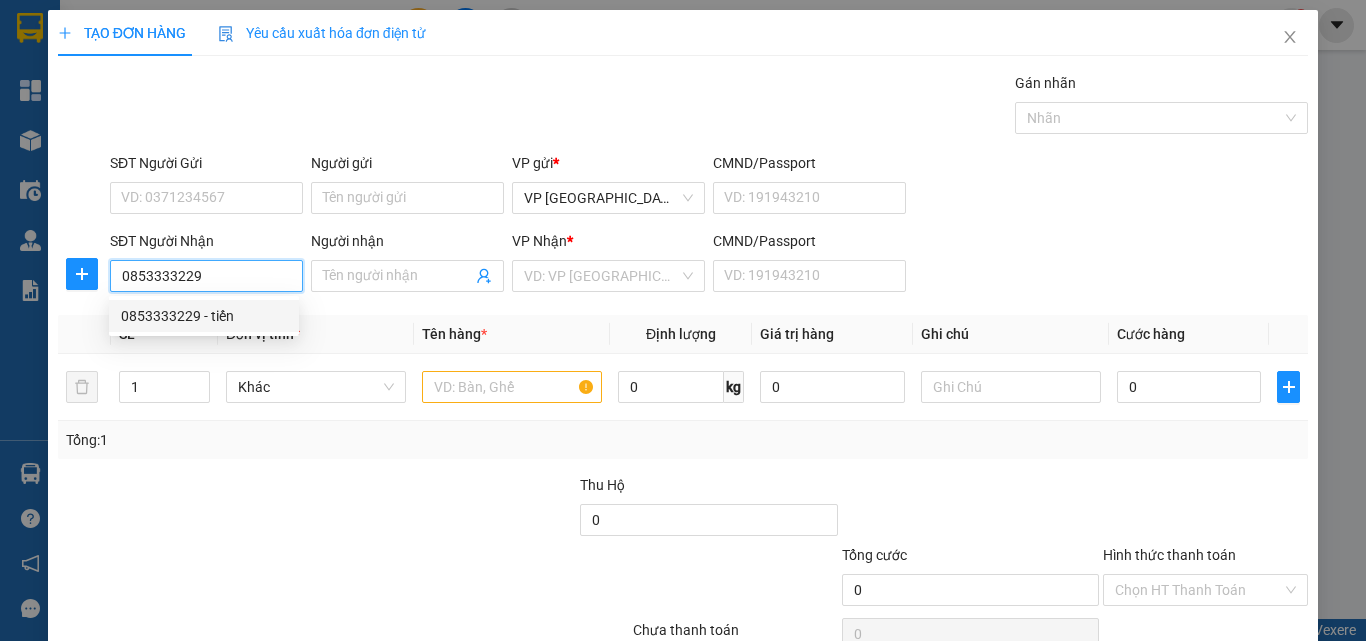 type on "tiến" 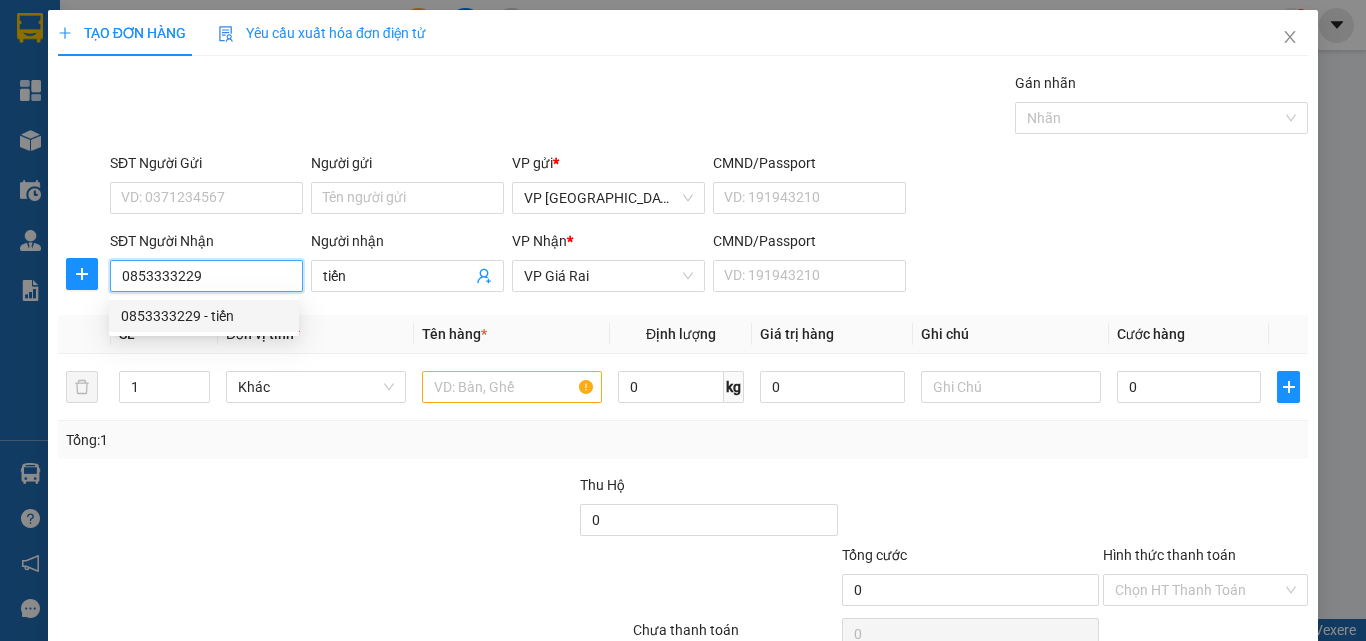 type on "50.000" 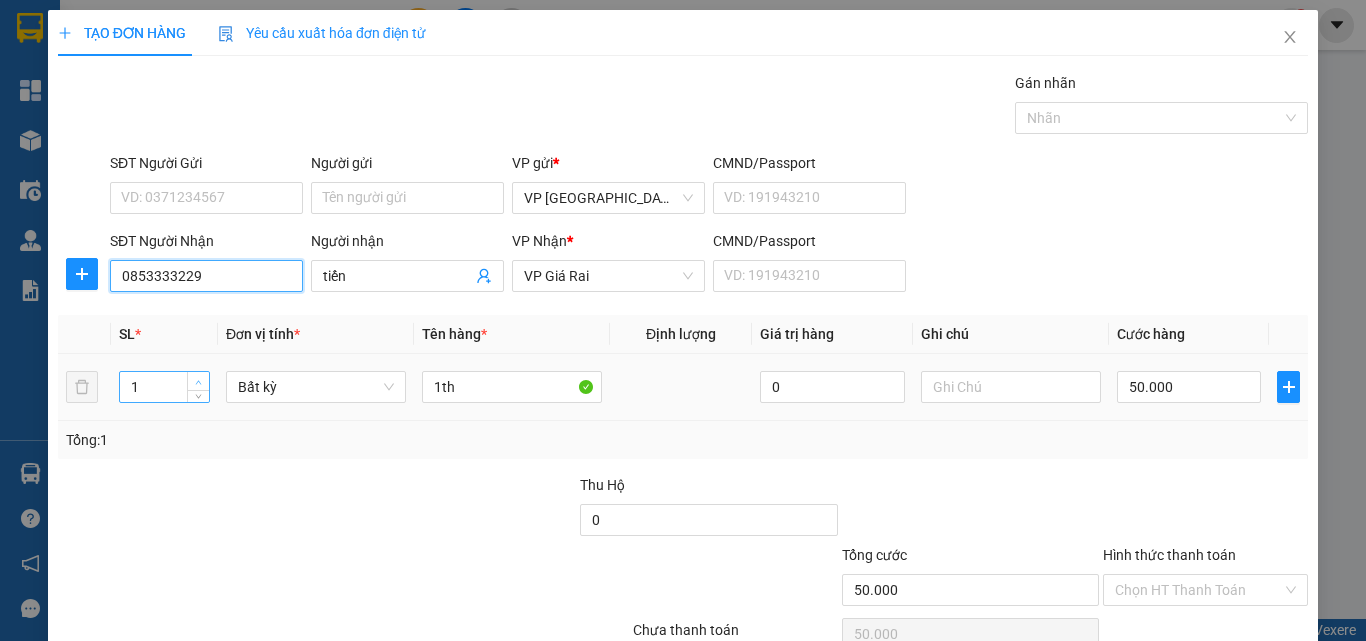 type on "0853333229" 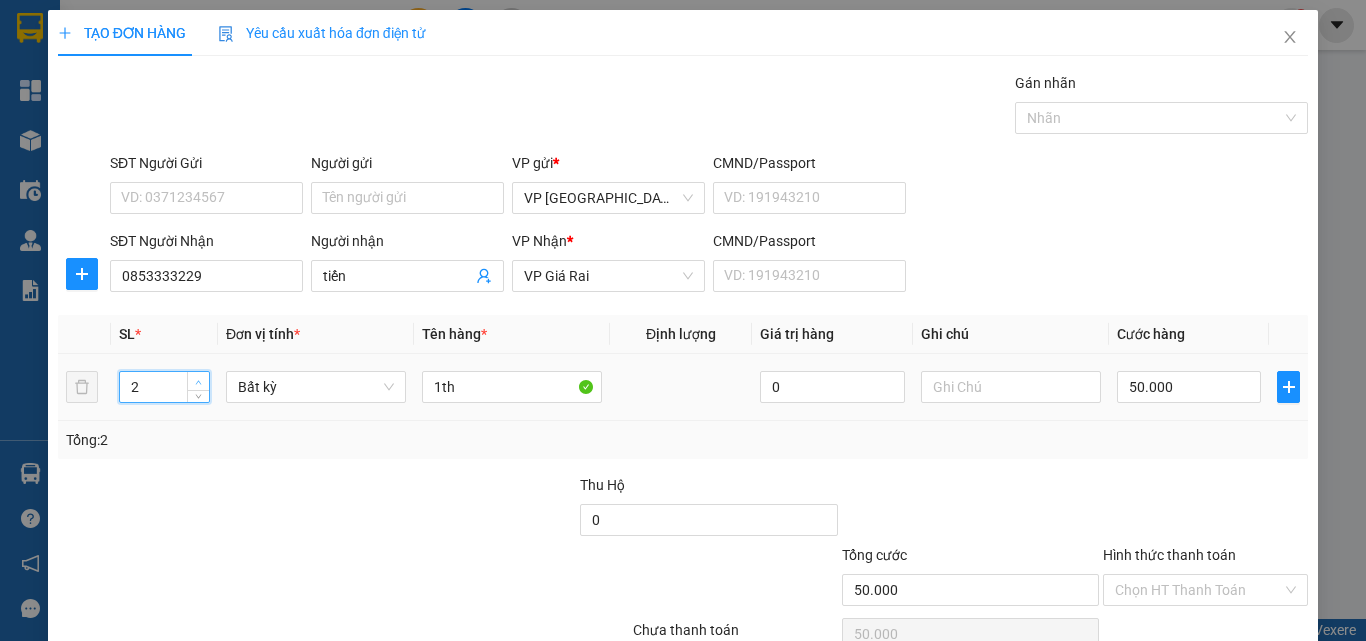 click at bounding box center (198, 381) 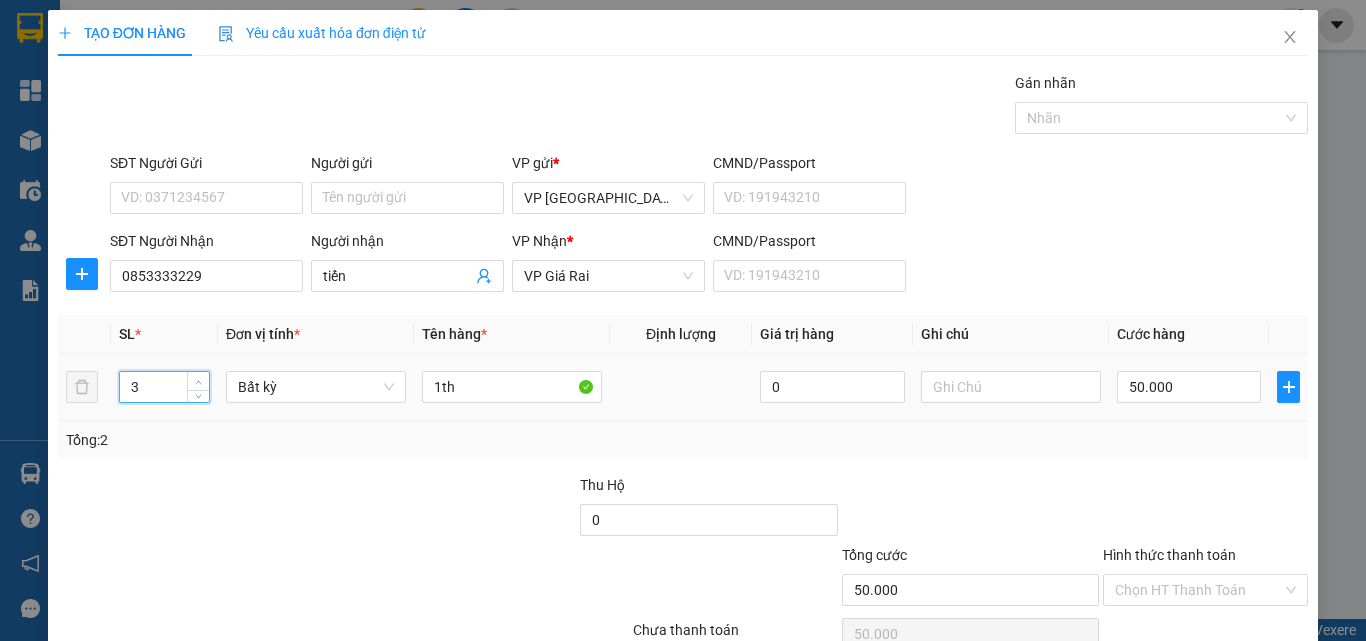 click at bounding box center (198, 381) 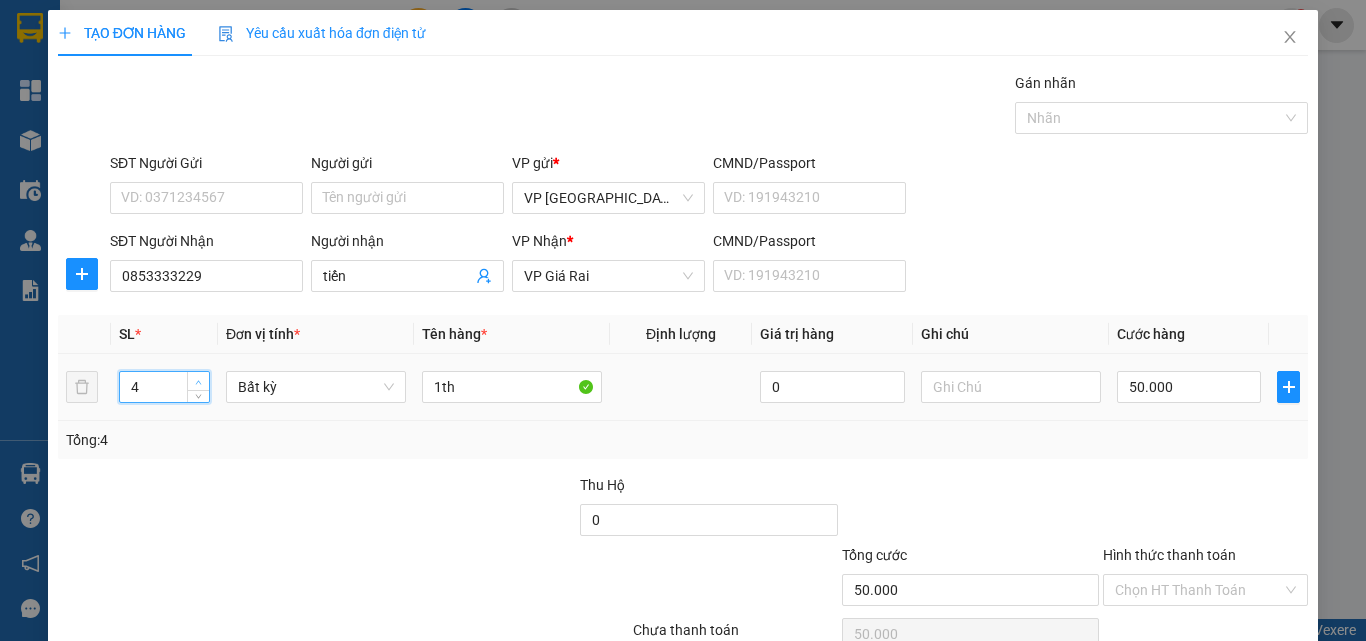 click at bounding box center [198, 381] 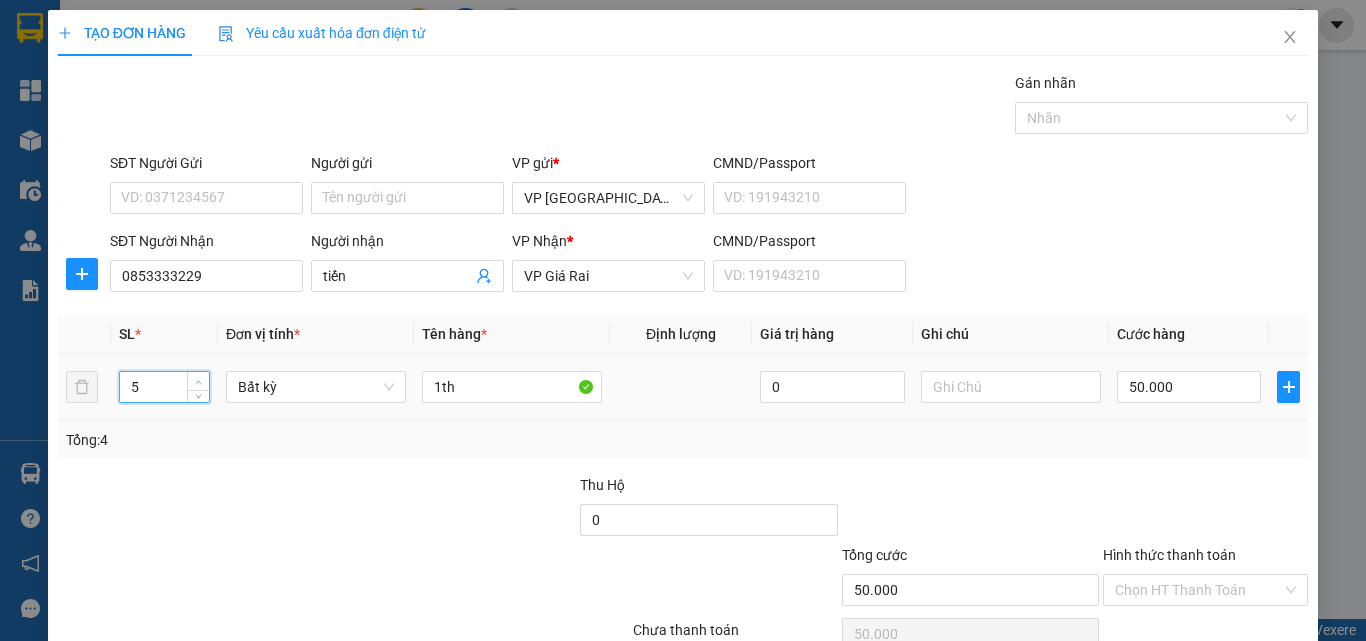 click at bounding box center [198, 381] 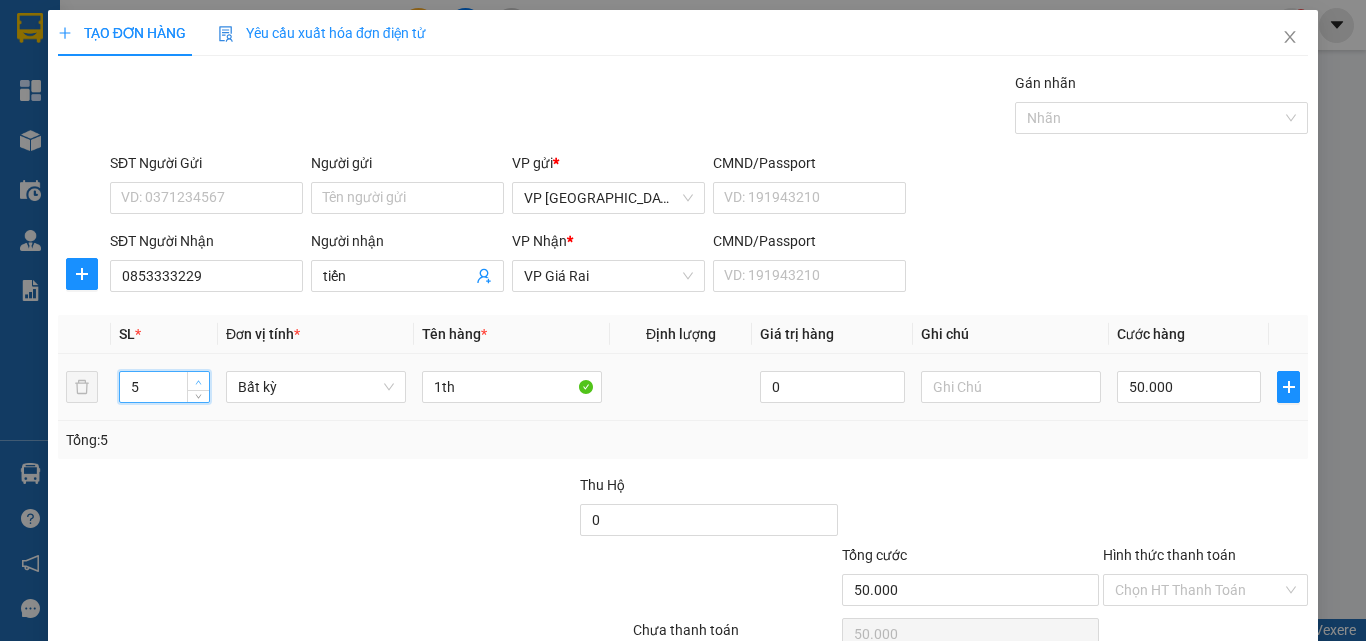 type on "6" 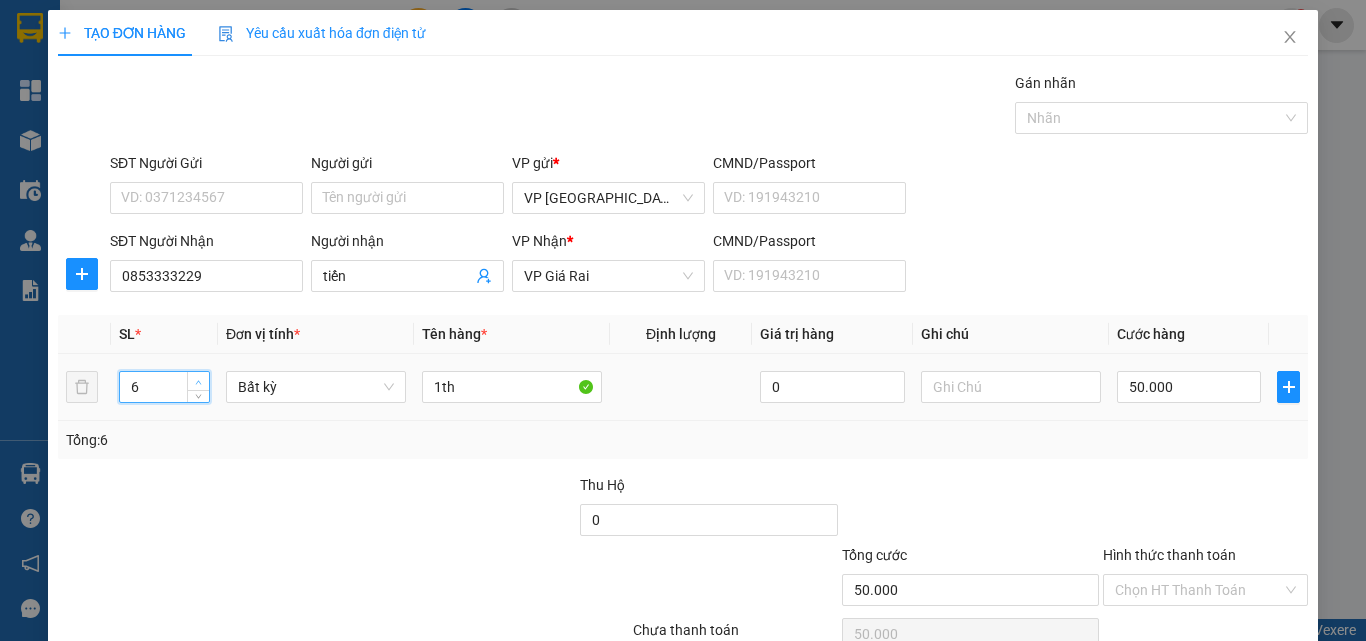 click at bounding box center [198, 381] 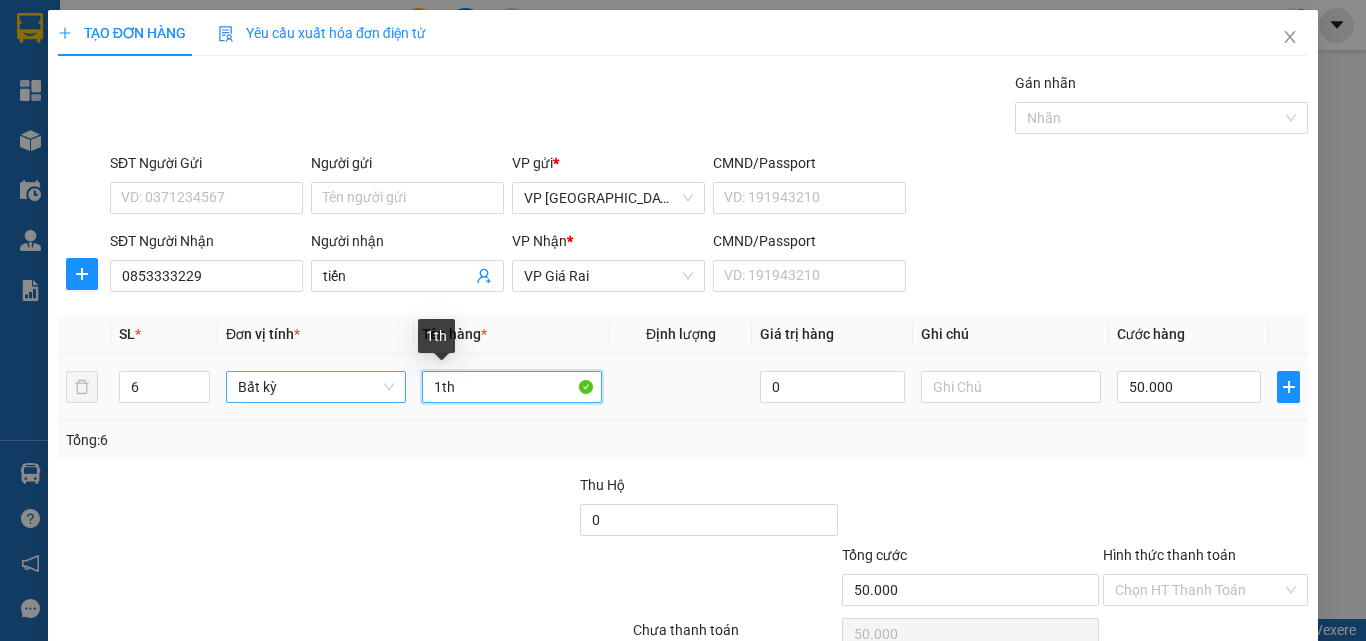 drag, startPoint x: 435, startPoint y: 387, endPoint x: 372, endPoint y: 386, distance: 63.007935 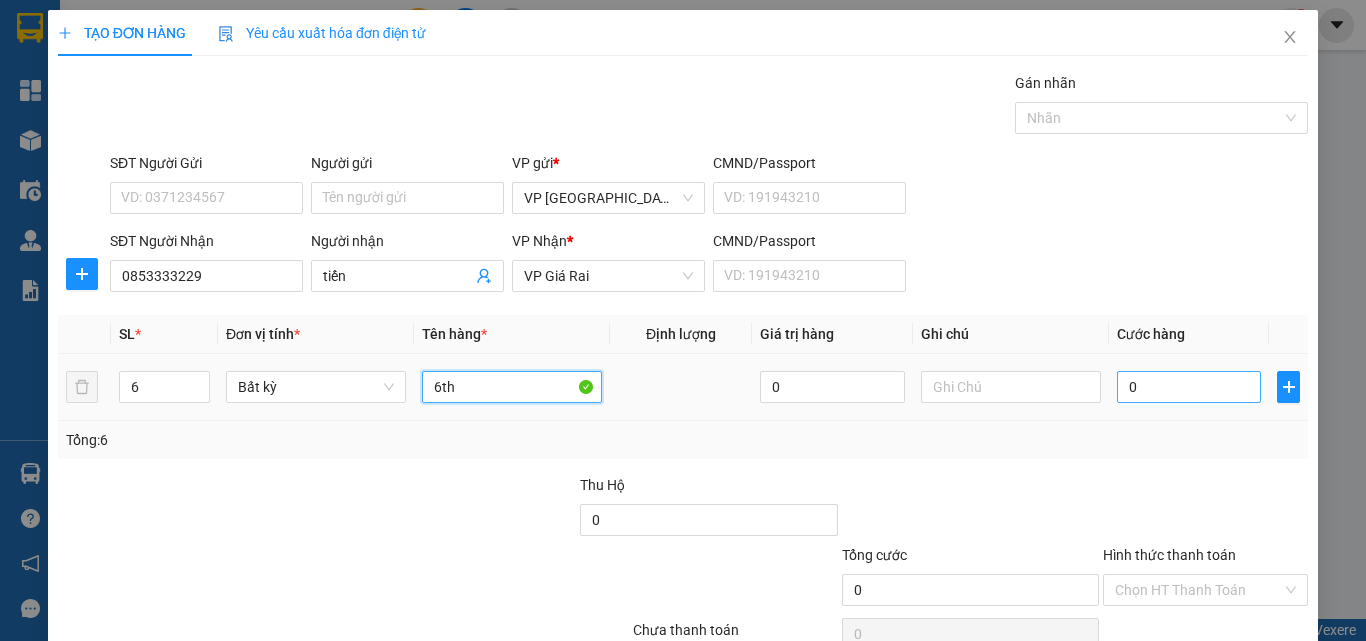 type on "6th" 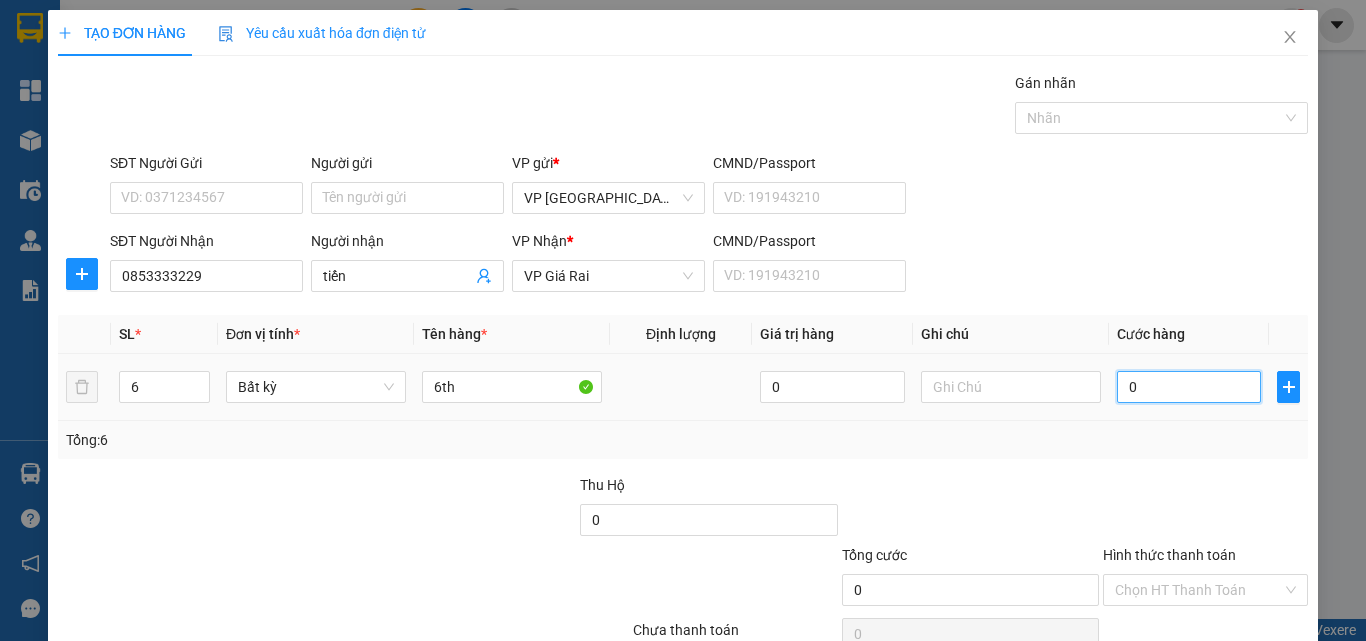 click on "0" at bounding box center (1189, 387) 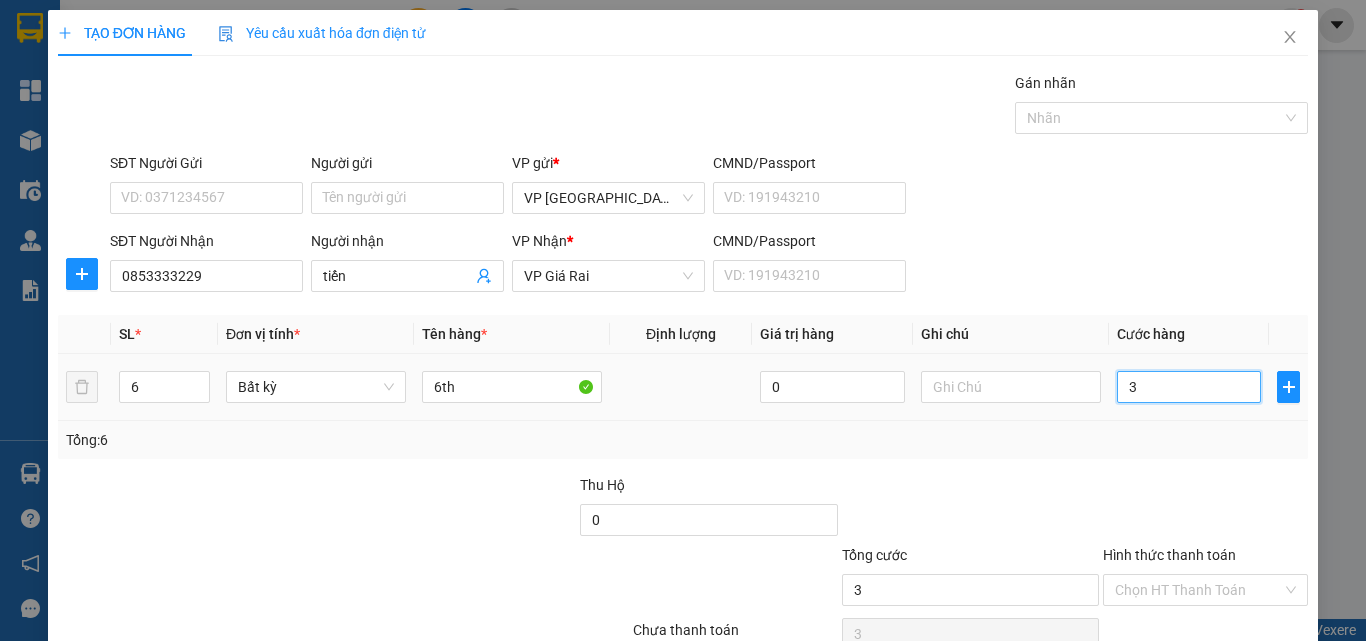 type on "30" 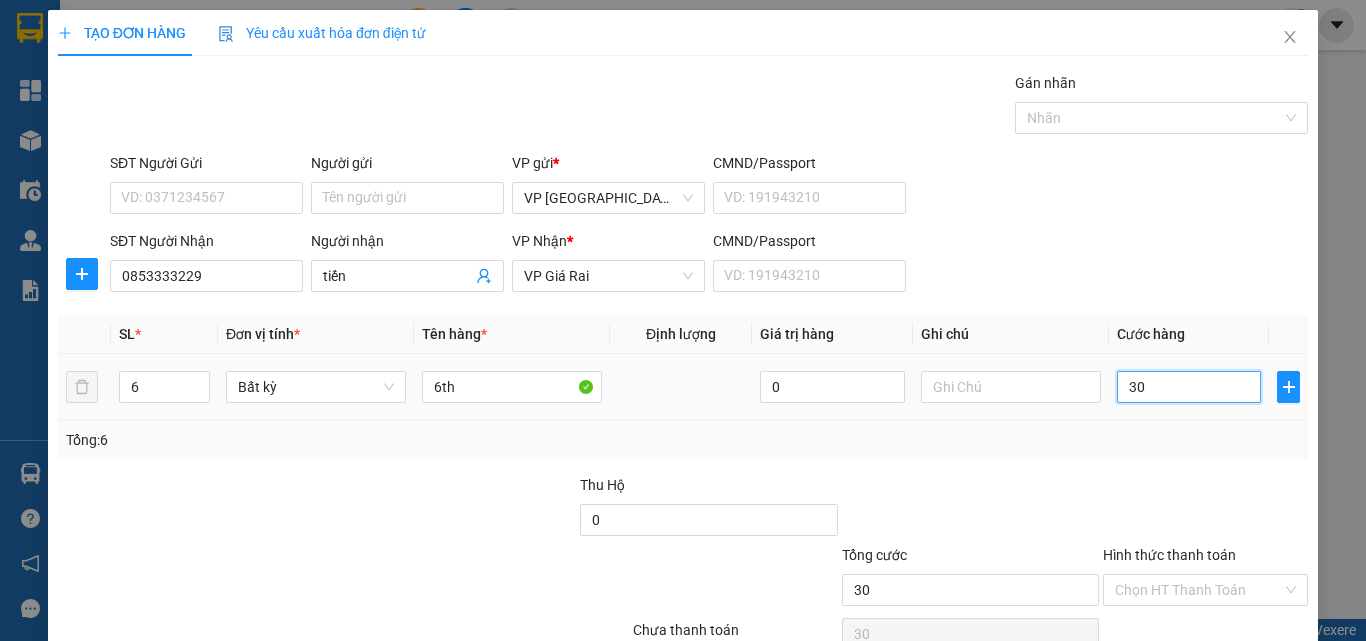type on "300" 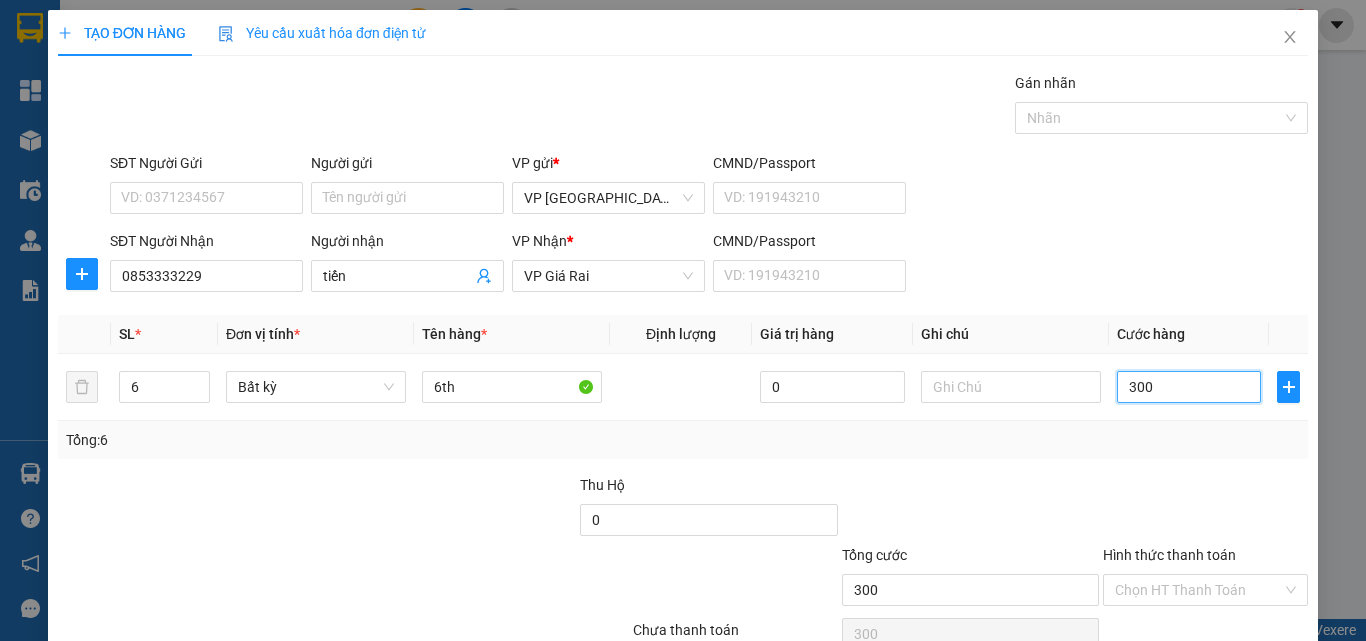 type on "300" 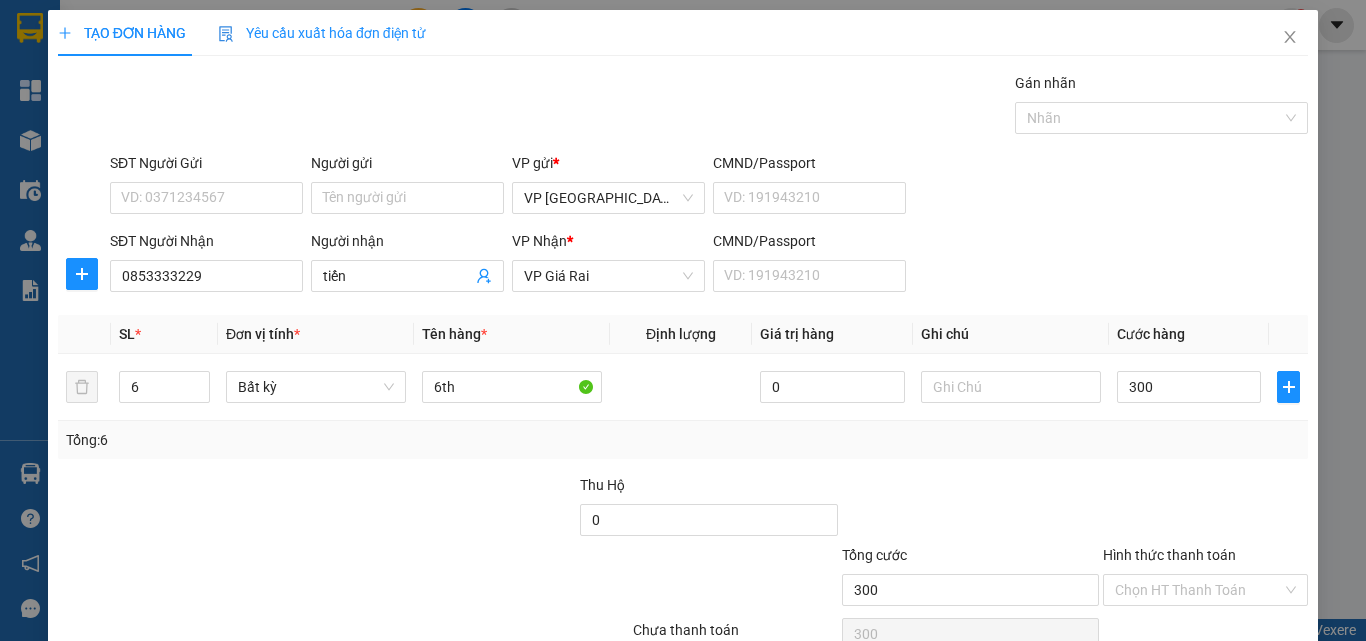 type on "300.000" 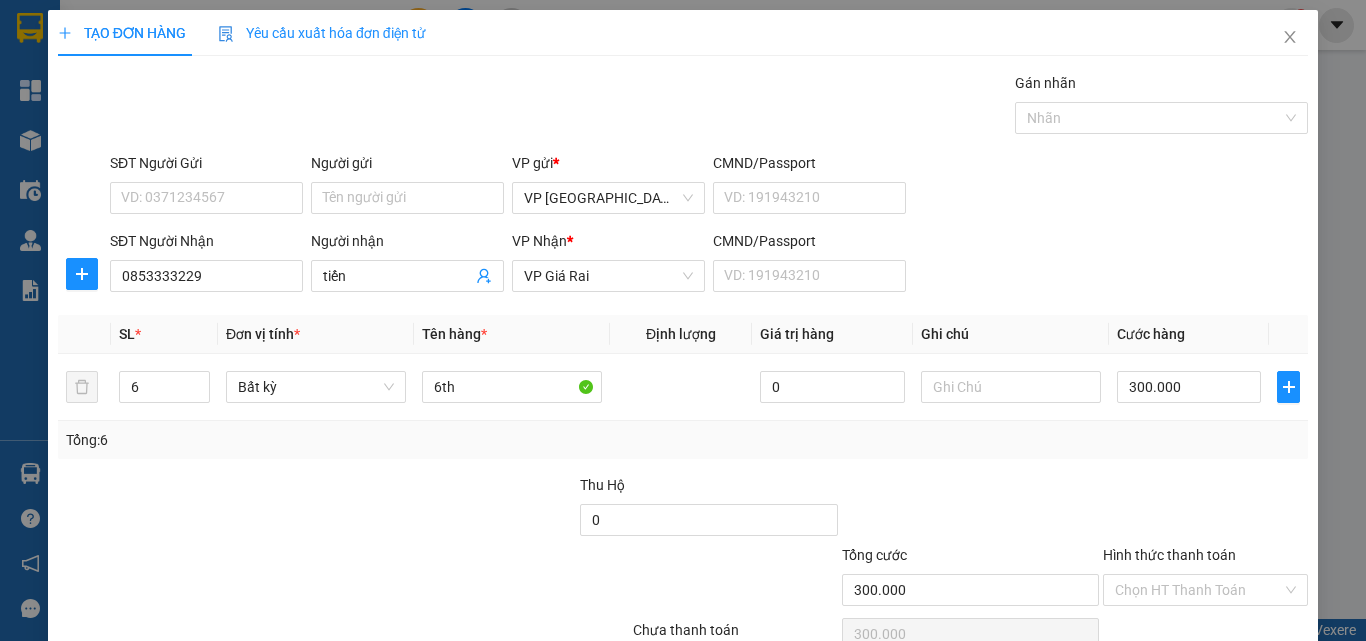 scroll, scrollTop: 99, scrollLeft: 0, axis: vertical 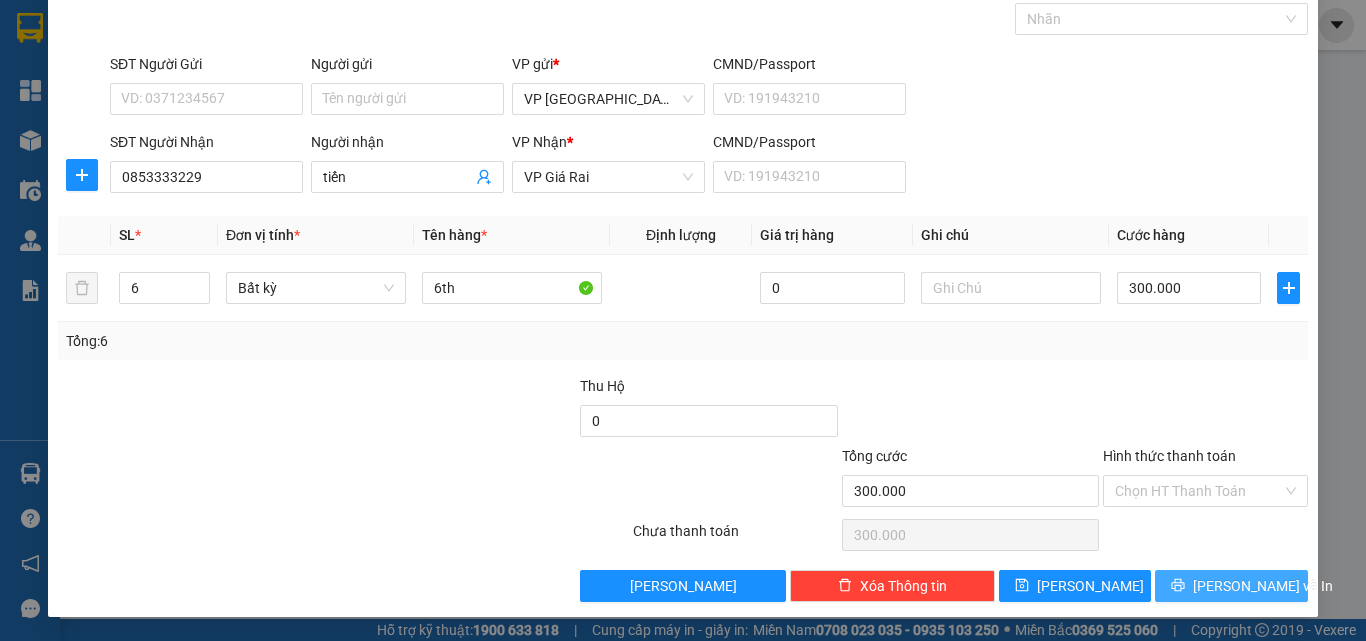 click on "[PERSON_NAME] và In" at bounding box center (1263, 586) 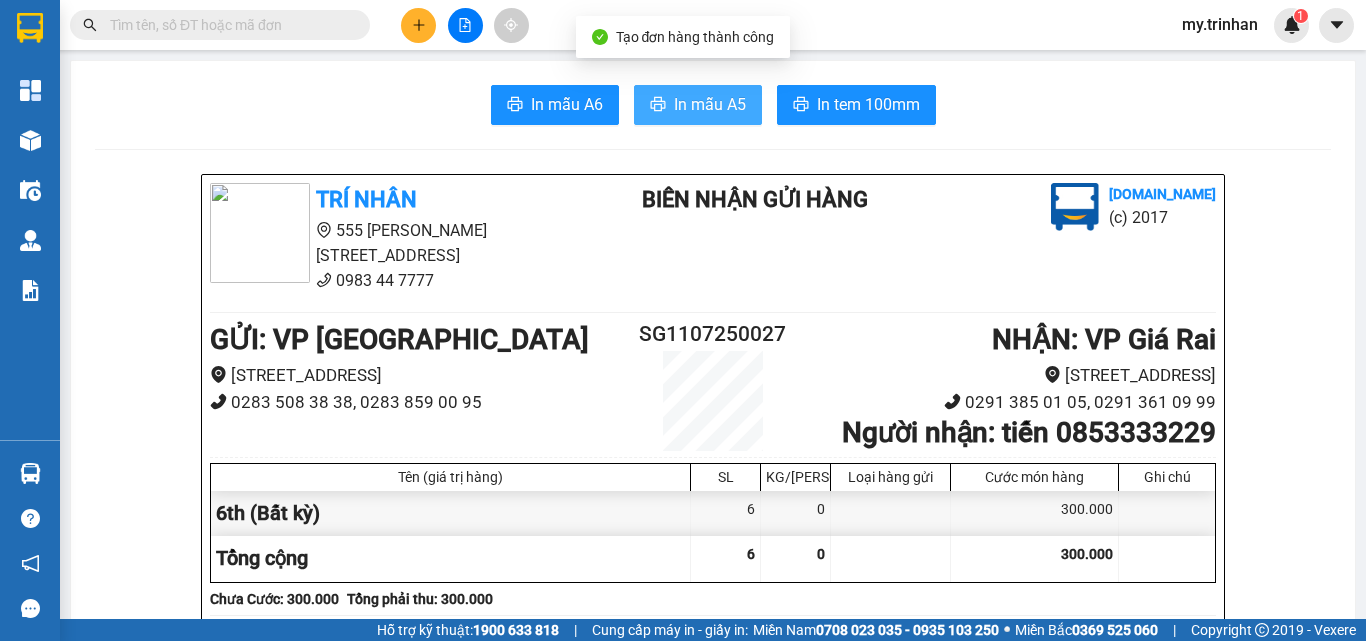 click on "In mẫu A5" at bounding box center (710, 104) 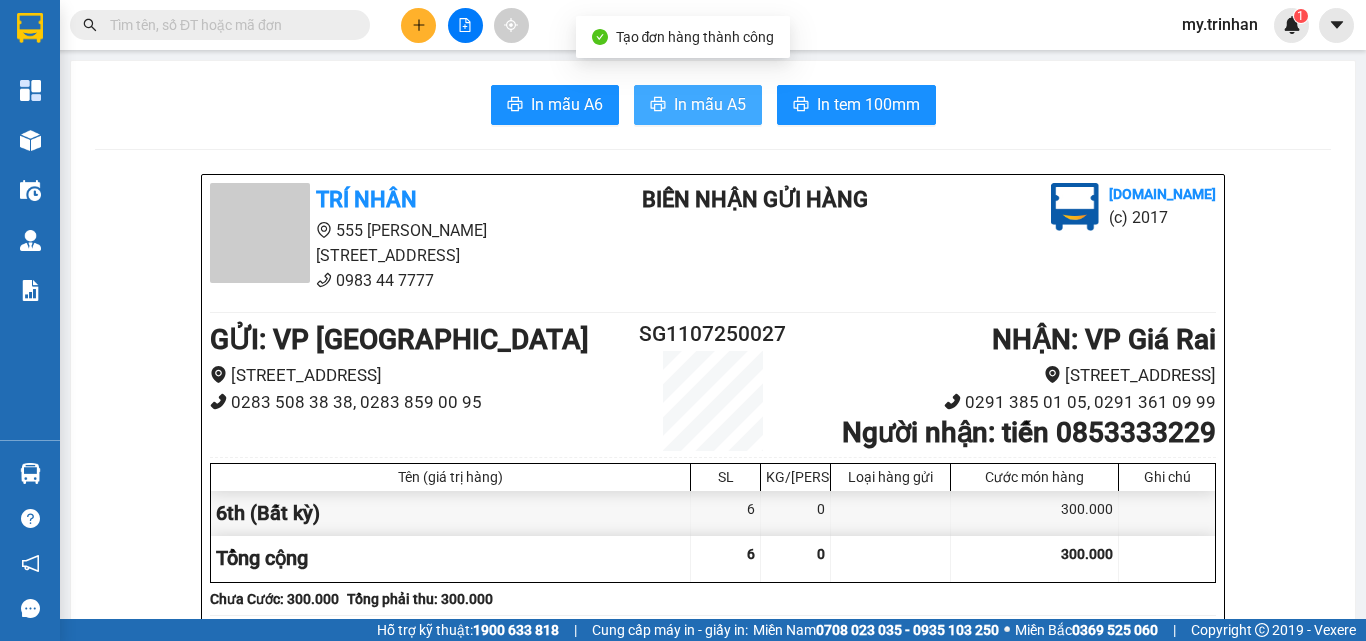 scroll, scrollTop: 0, scrollLeft: 0, axis: both 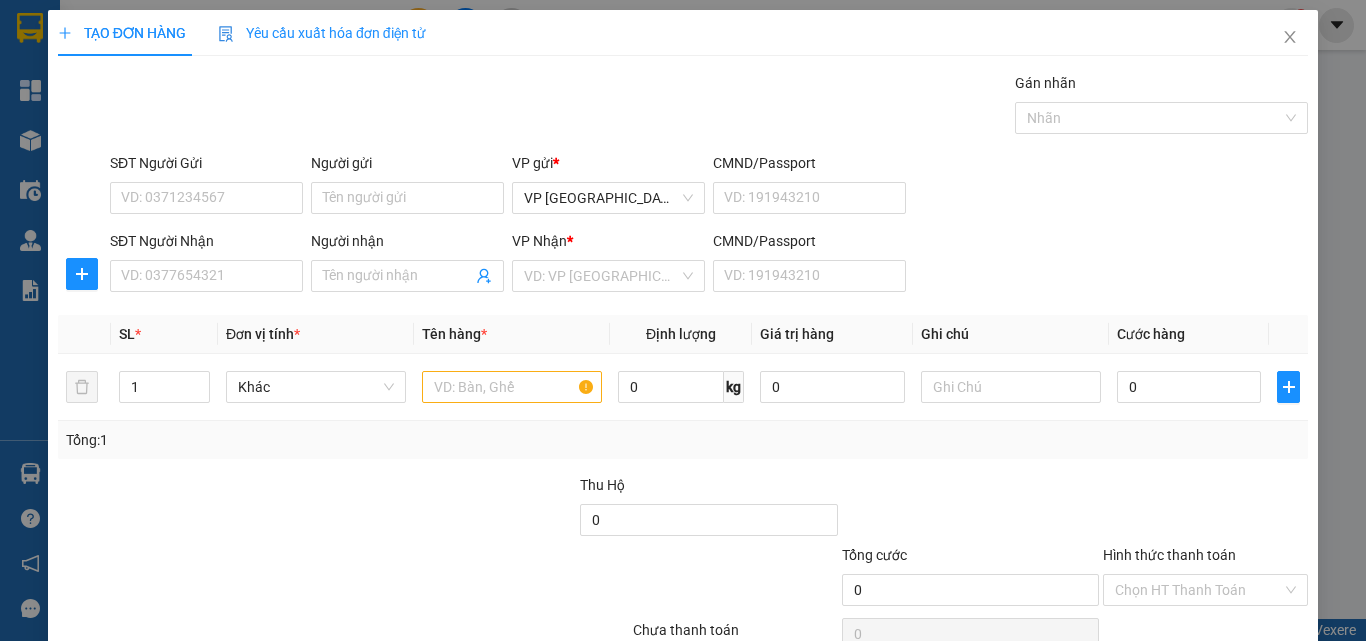 drag, startPoint x: 1029, startPoint y: 272, endPoint x: 1015, endPoint y: 269, distance: 14.3178215 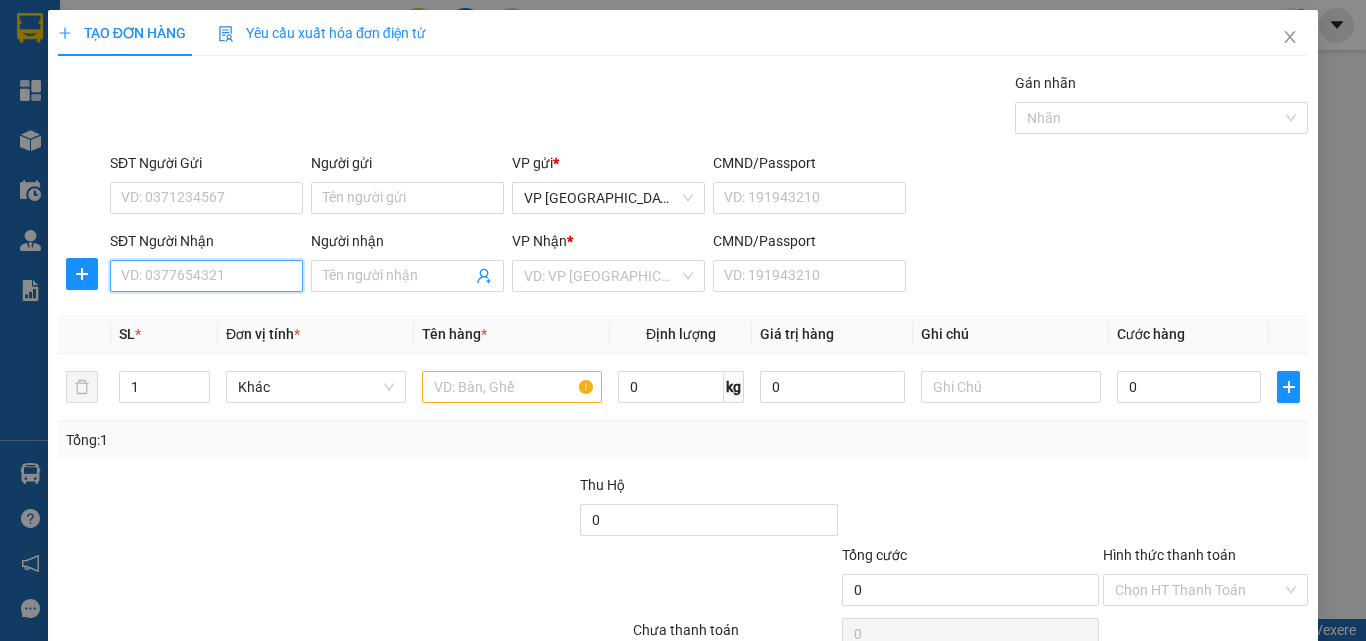 click on "SĐT Người Nhận" at bounding box center [206, 276] 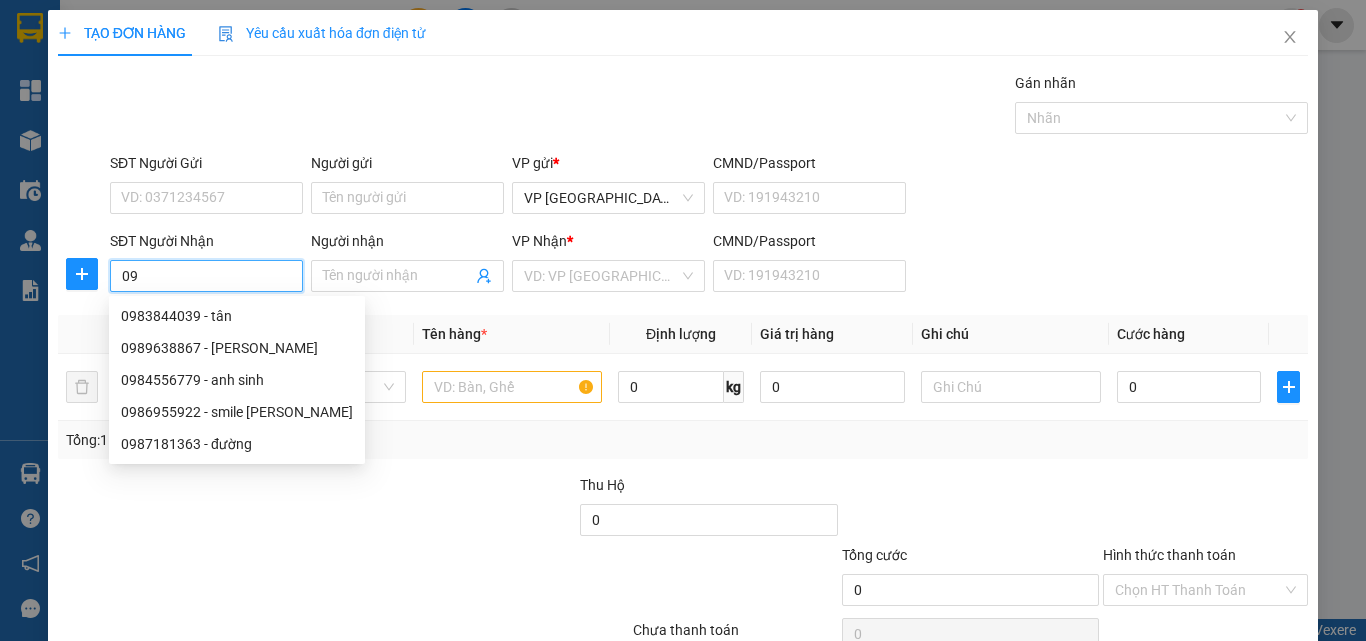 type on "0" 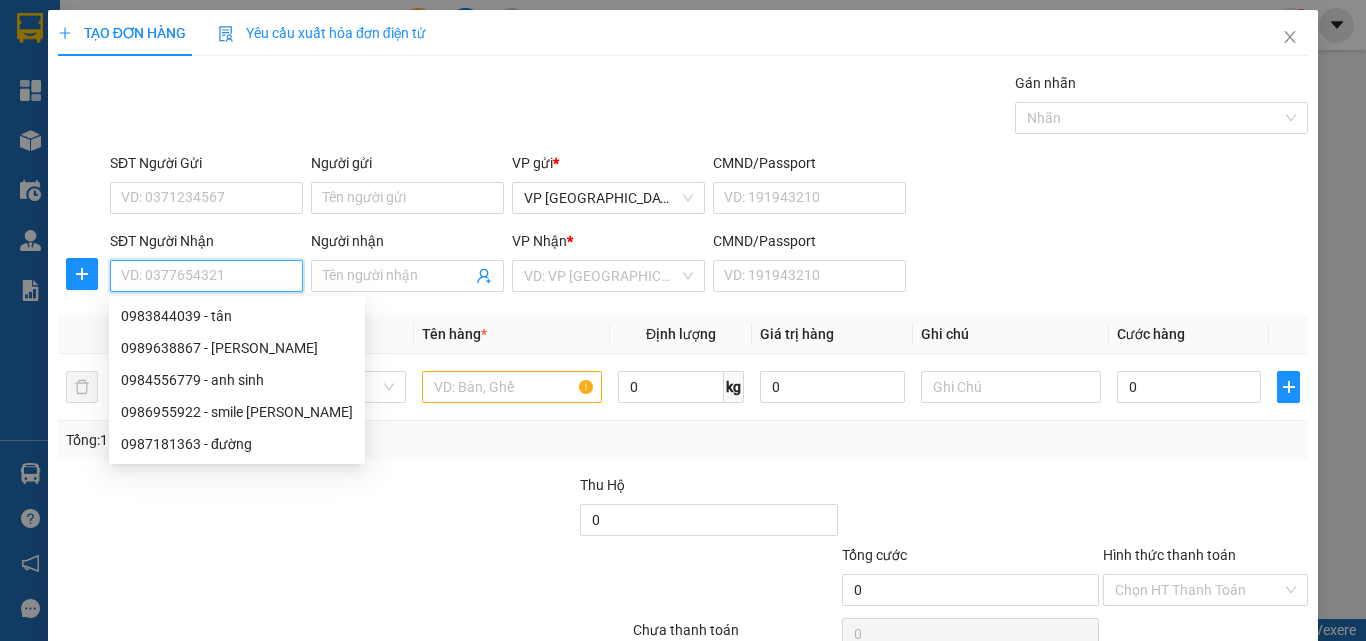 click on "SĐT Người Nhận" at bounding box center [206, 276] 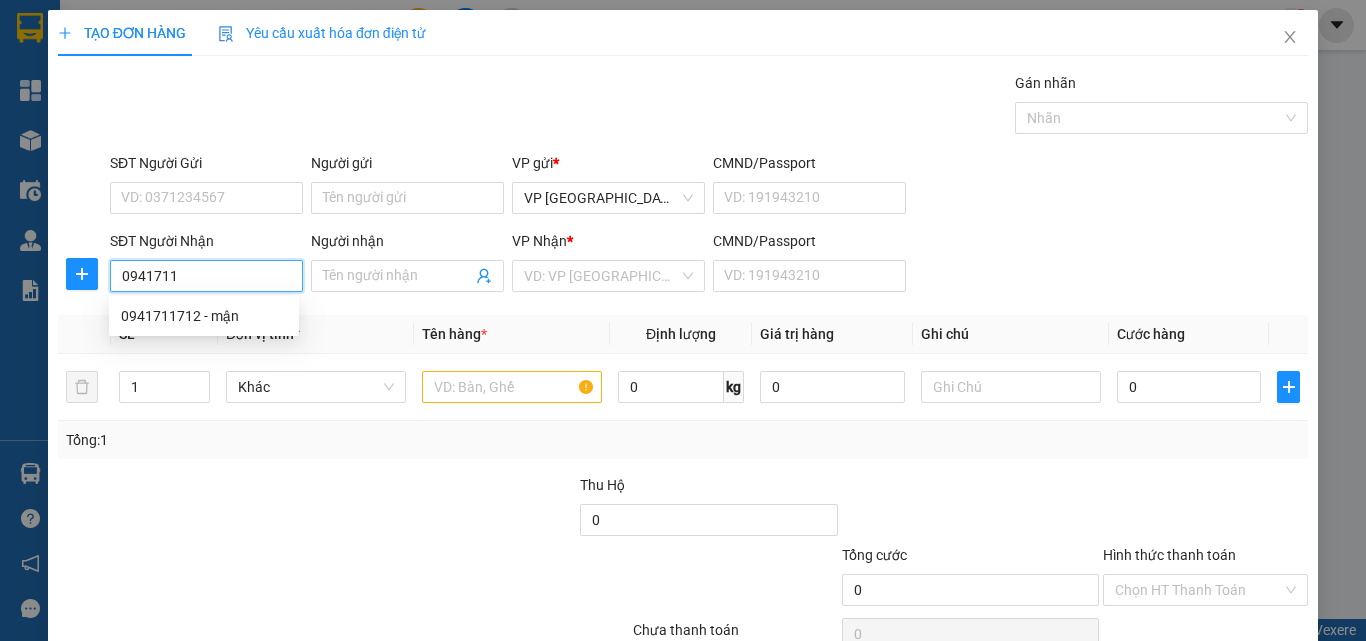 click on "0941711" at bounding box center [206, 276] 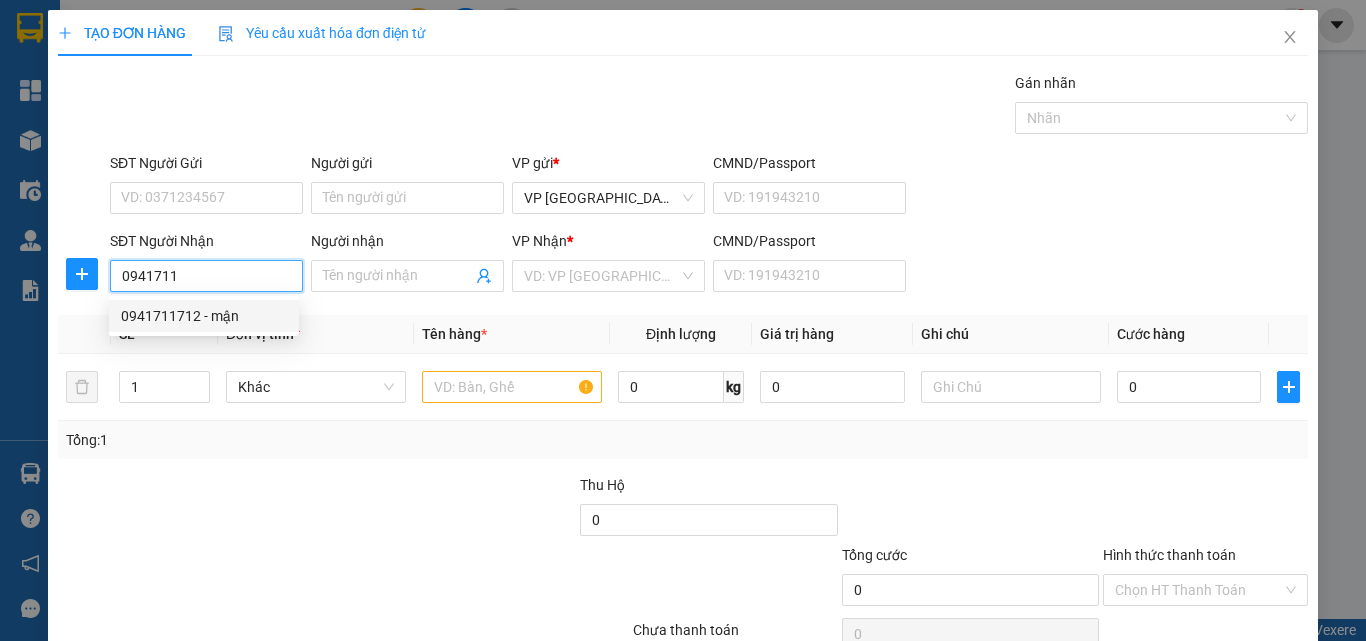 click on "0941711712 - mận" at bounding box center [204, 316] 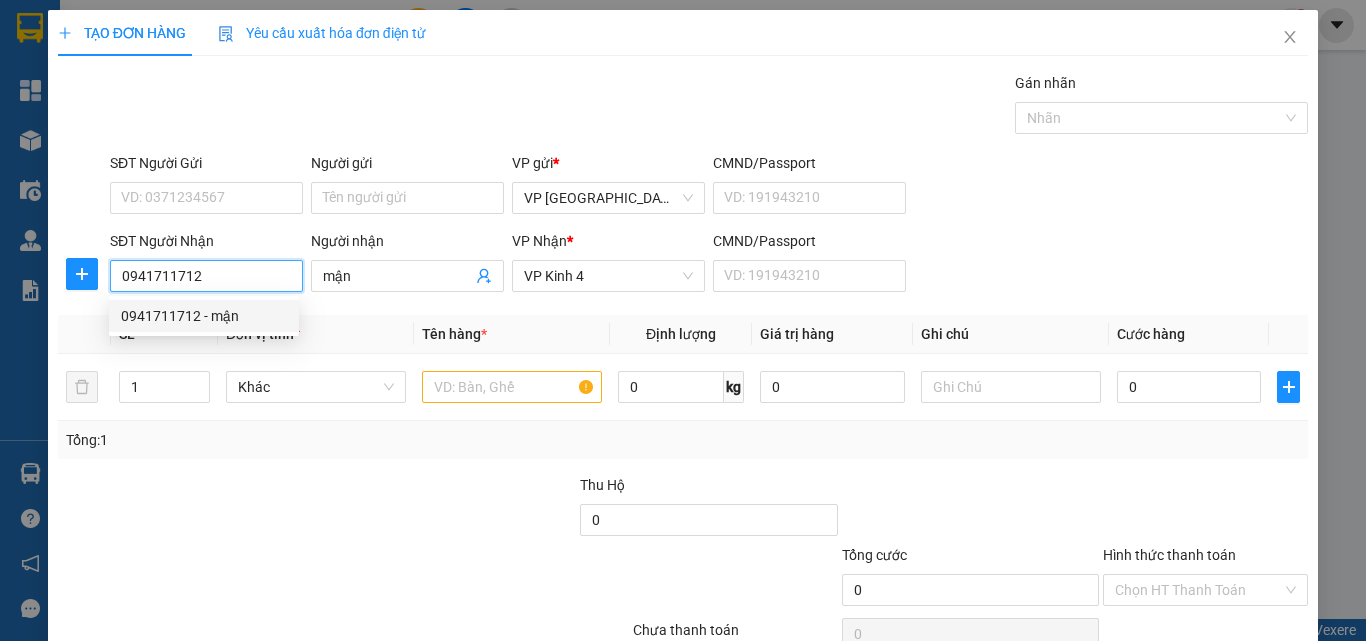type on "40.000" 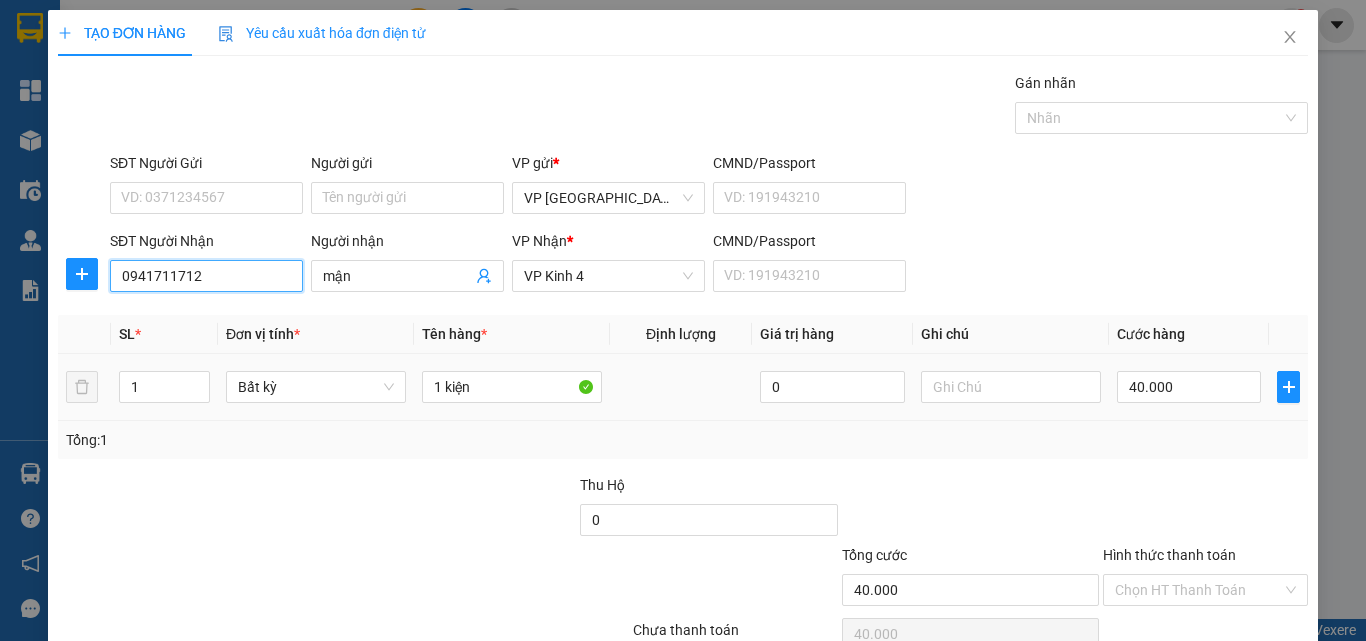 type on "0941711712" 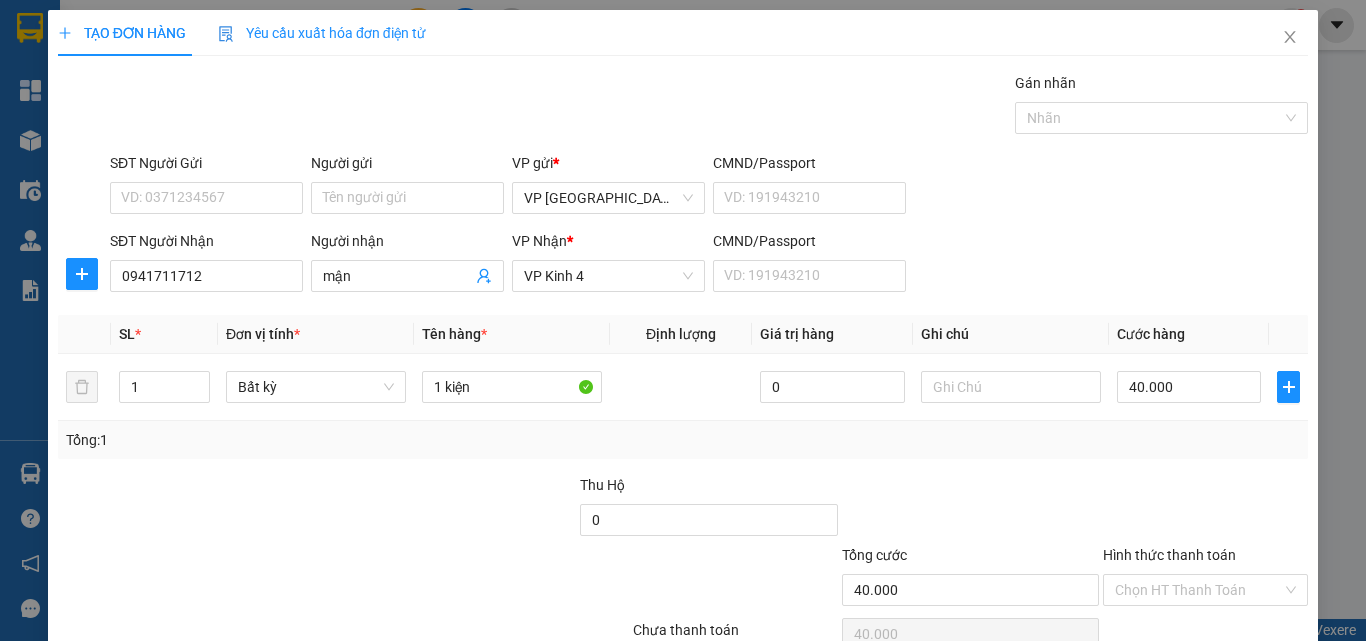scroll, scrollTop: 99, scrollLeft: 0, axis: vertical 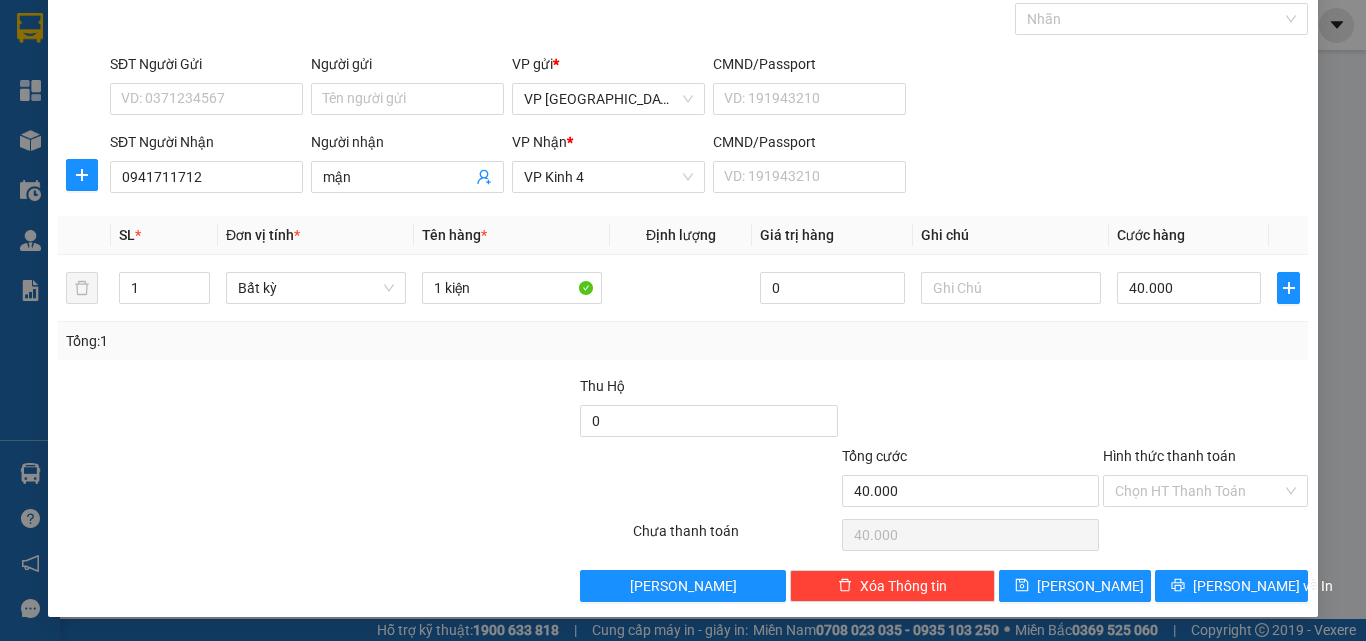 click on "Chọn HT Thanh Toán" at bounding box center [1205, 535] 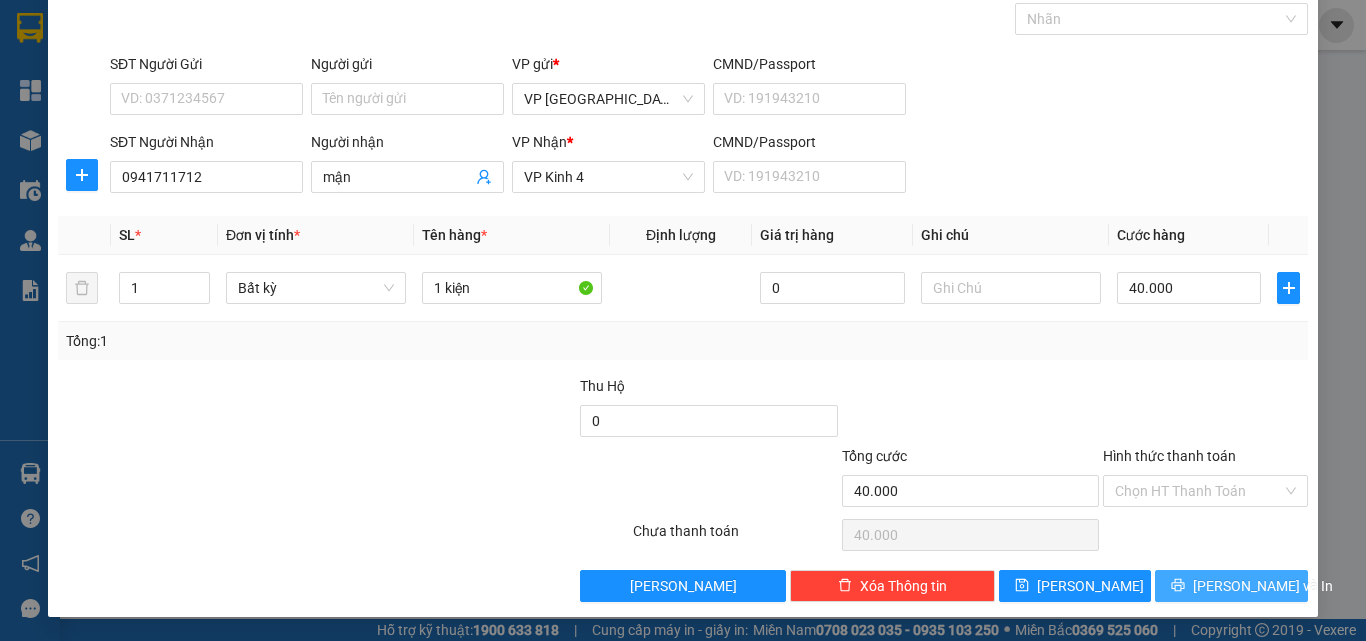 click on "[PERSON_NAME] và In" at bounding box center (1263, 586) 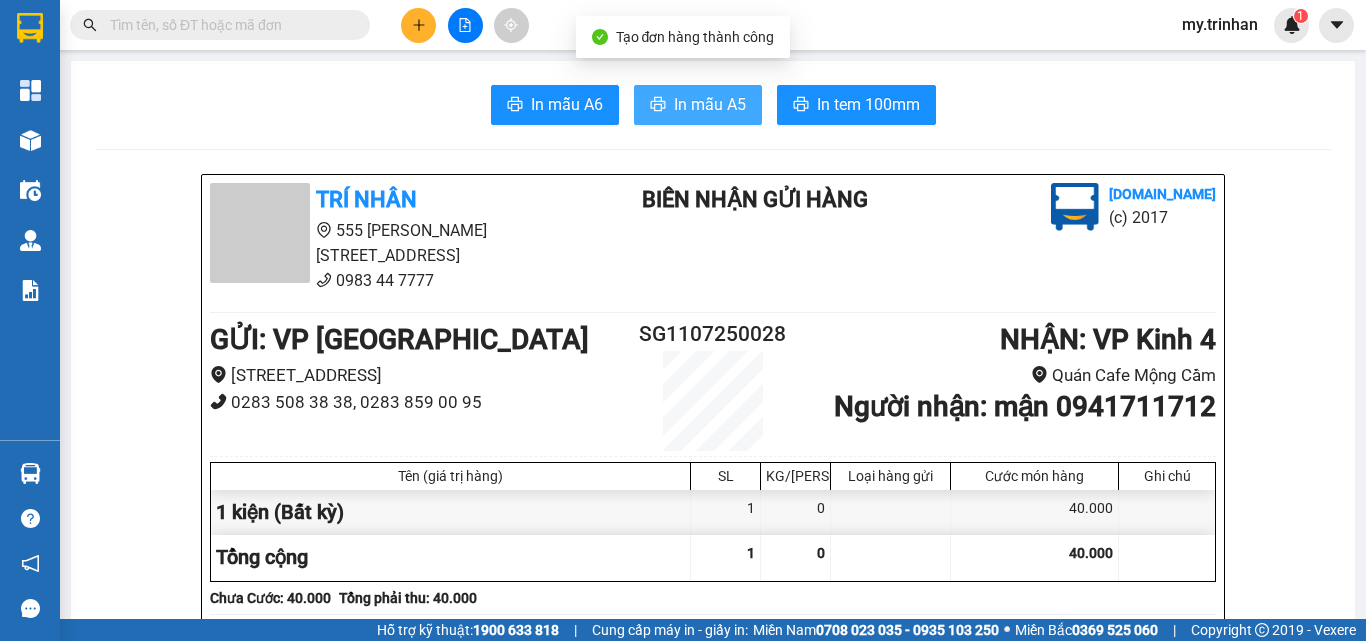 click on "In mẫu A5" at bounding box center (710, 104) 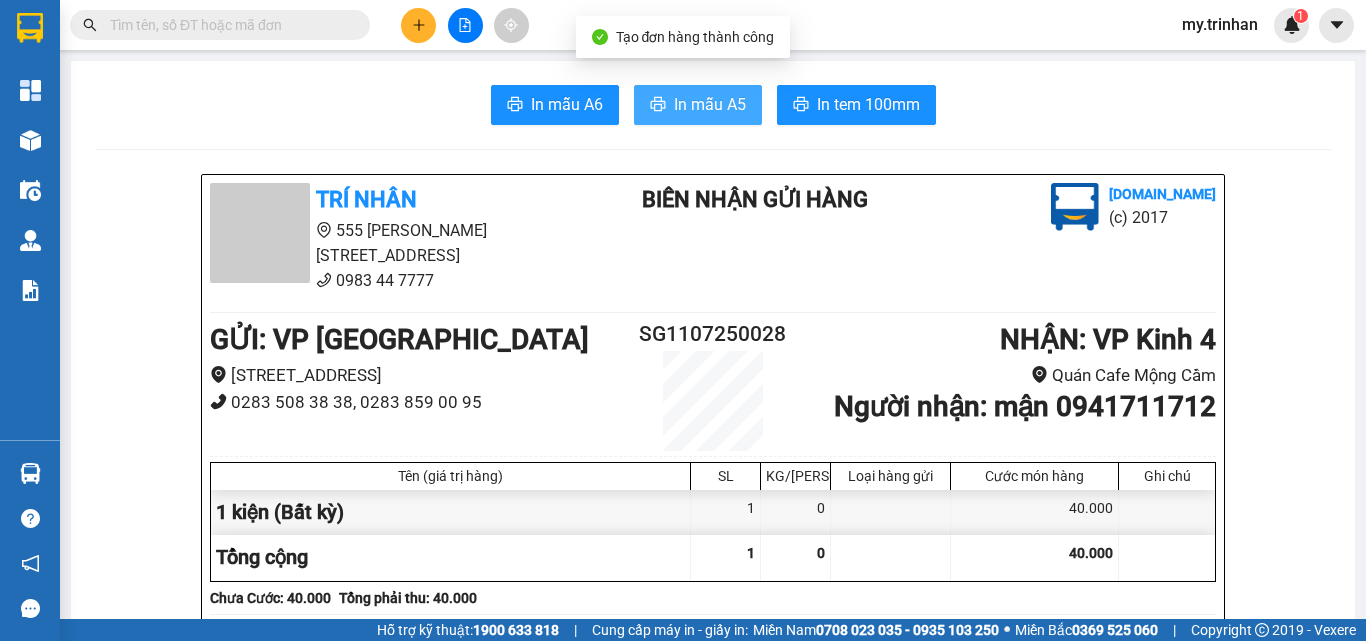 scroll, scrollTop: 0, scrollLeft: 0, axis: both 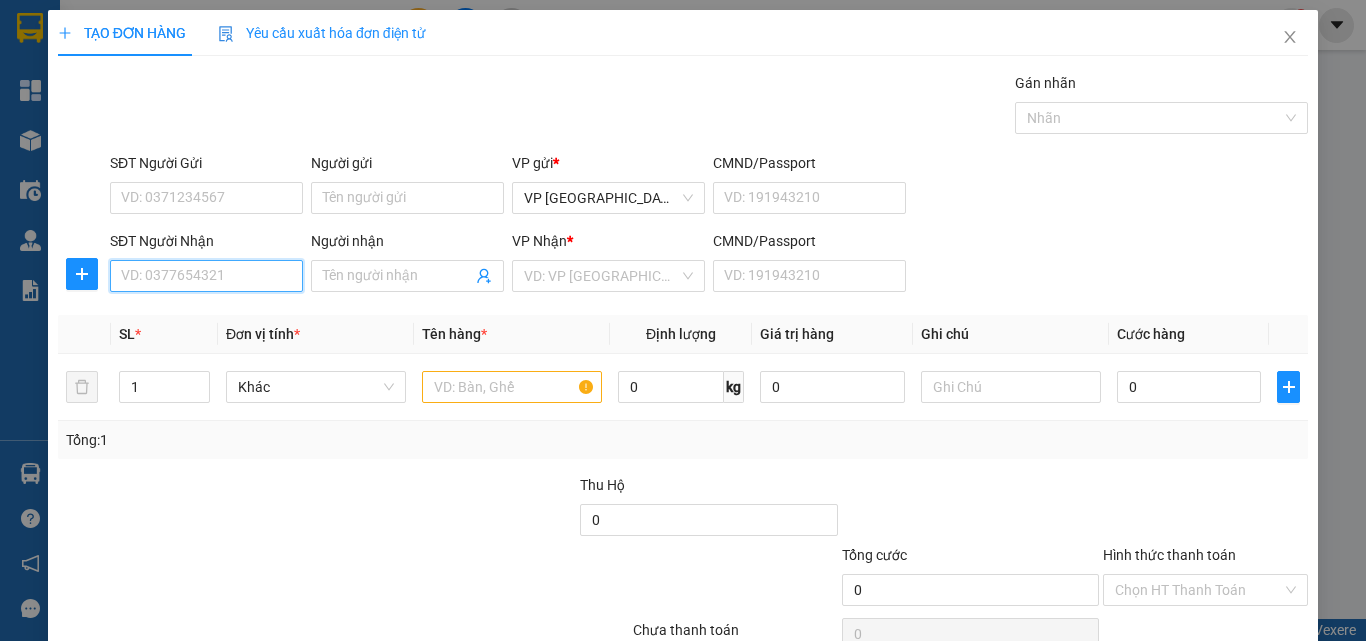 click on "SĐT Người Nhận" at bounding box center (206, 276) 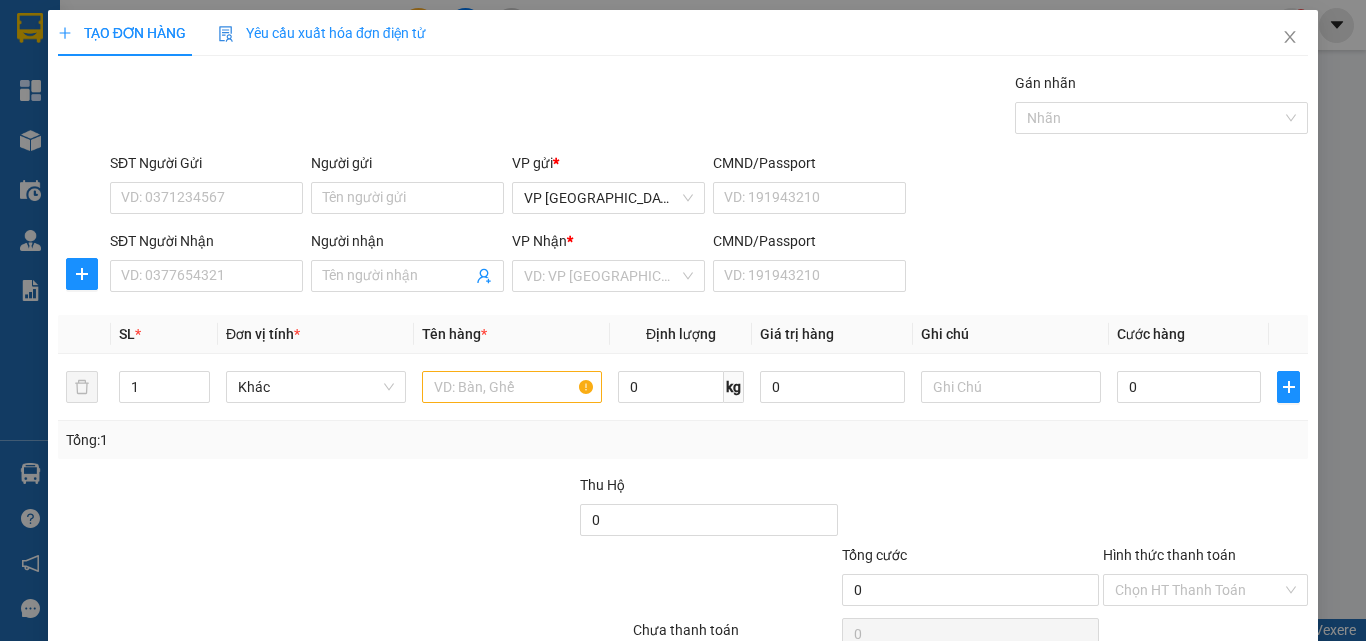 drag, startPoint x: 990, startPoint y: 267, endPoint x: 874, endPoint y: 303, distance: 121.45781 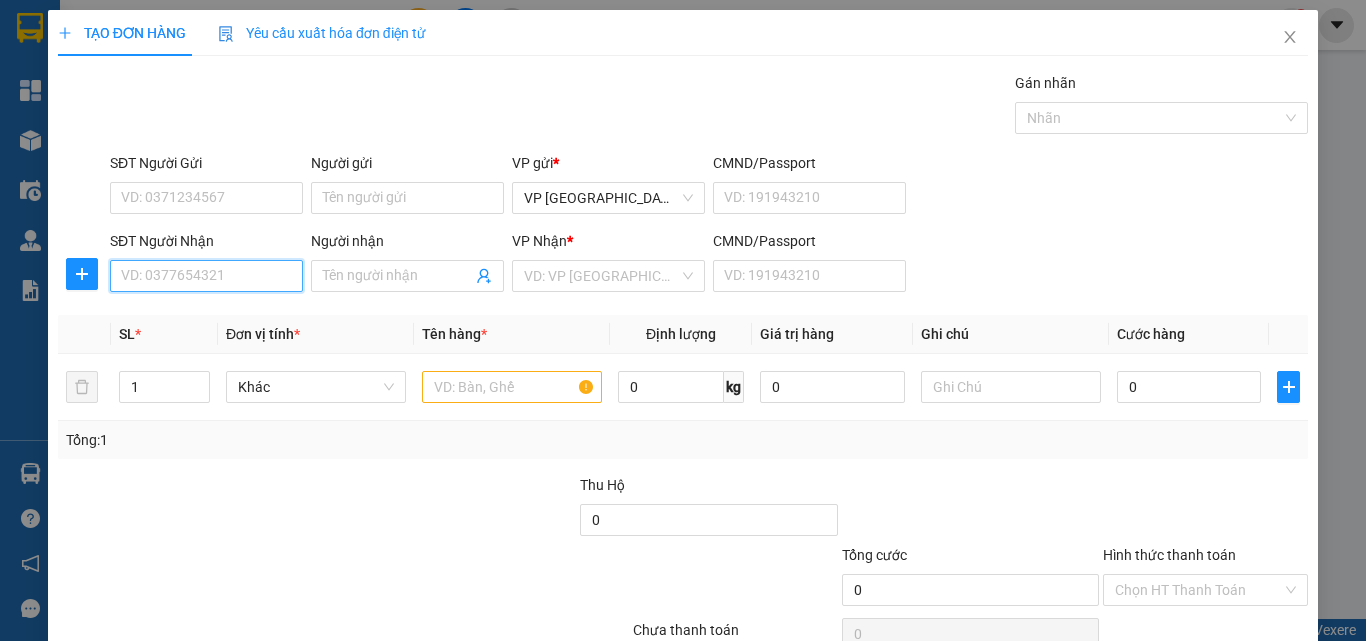 click on "SĐT Người Nhận" at bounding box center (206, 276) 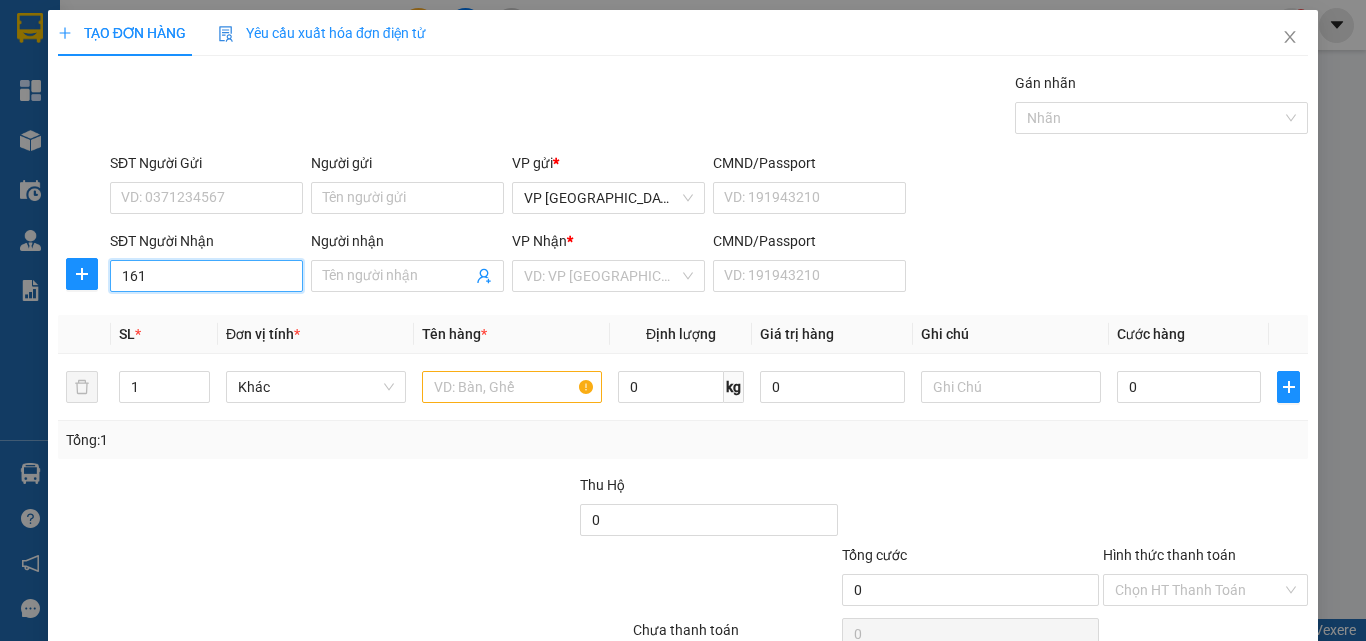 click on "161" at bounding box center [206, 276] 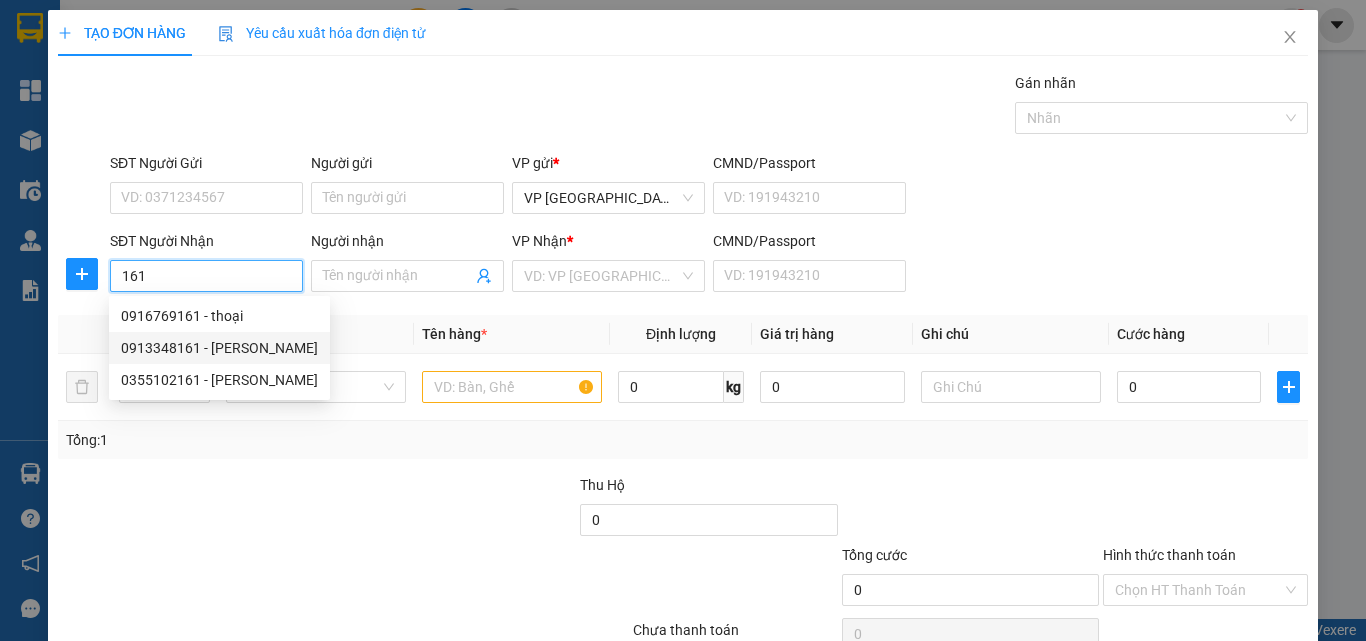 click on "0913348161 - [PERSON_NAME]" at bounding box center [219, 348] 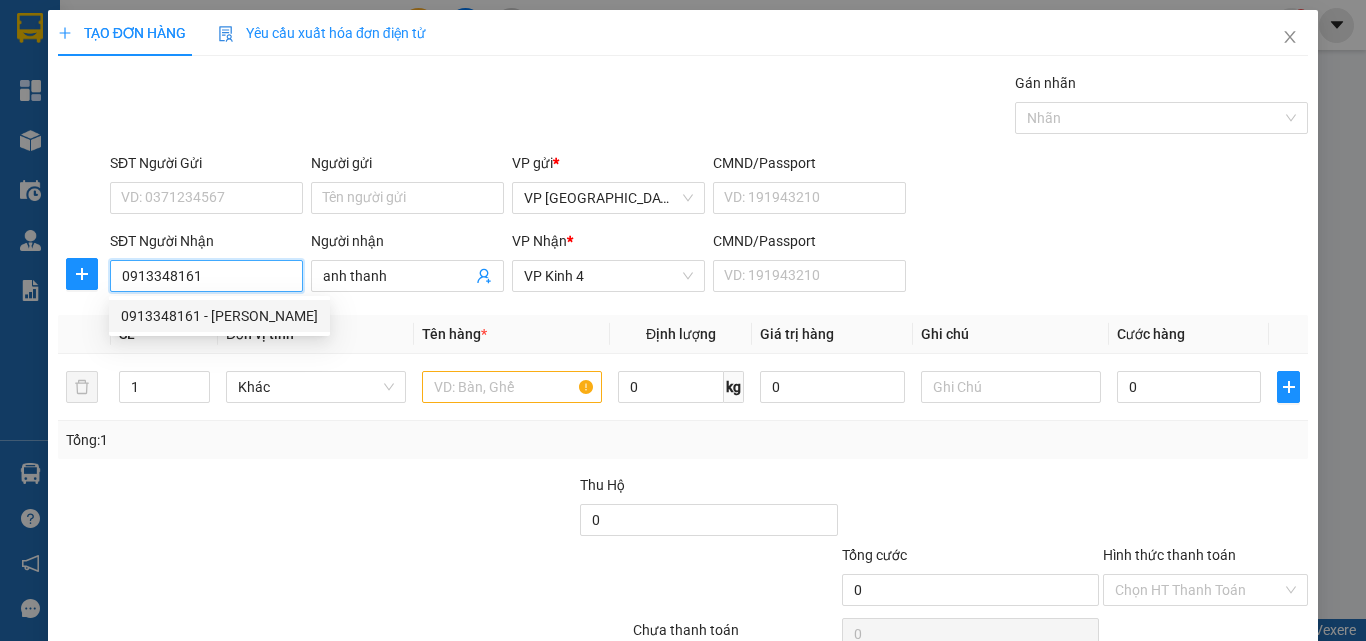 type on "110.000" 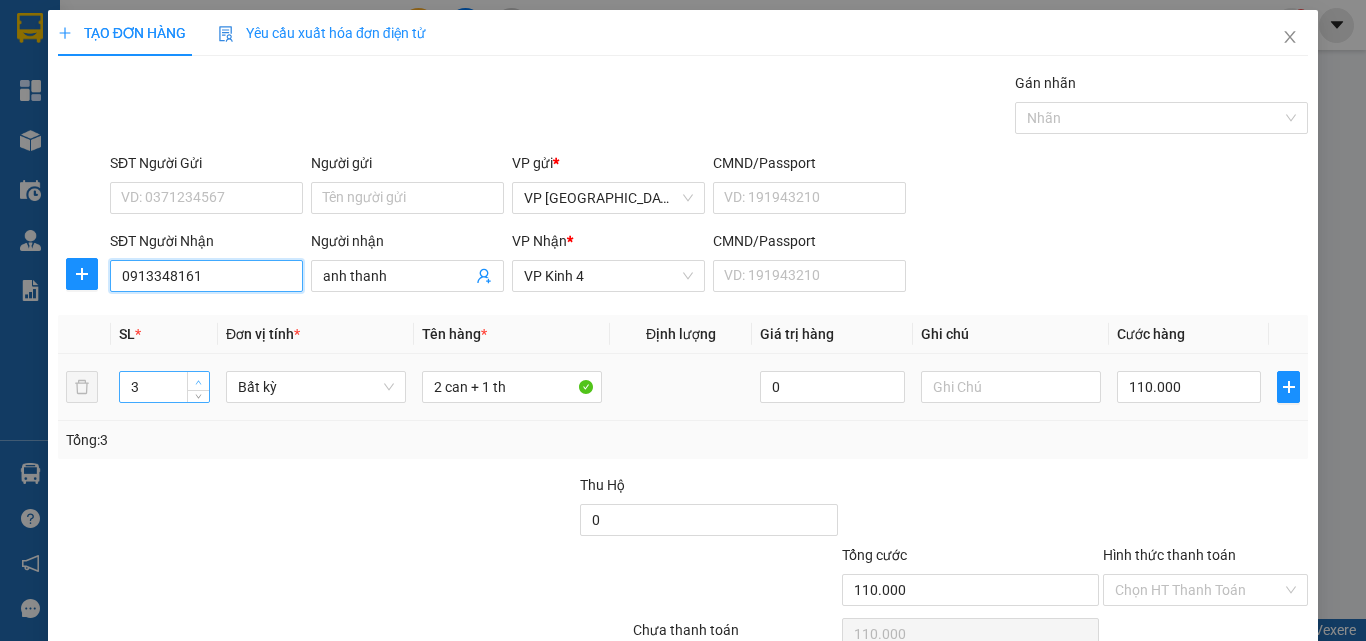 type on "0913348161" 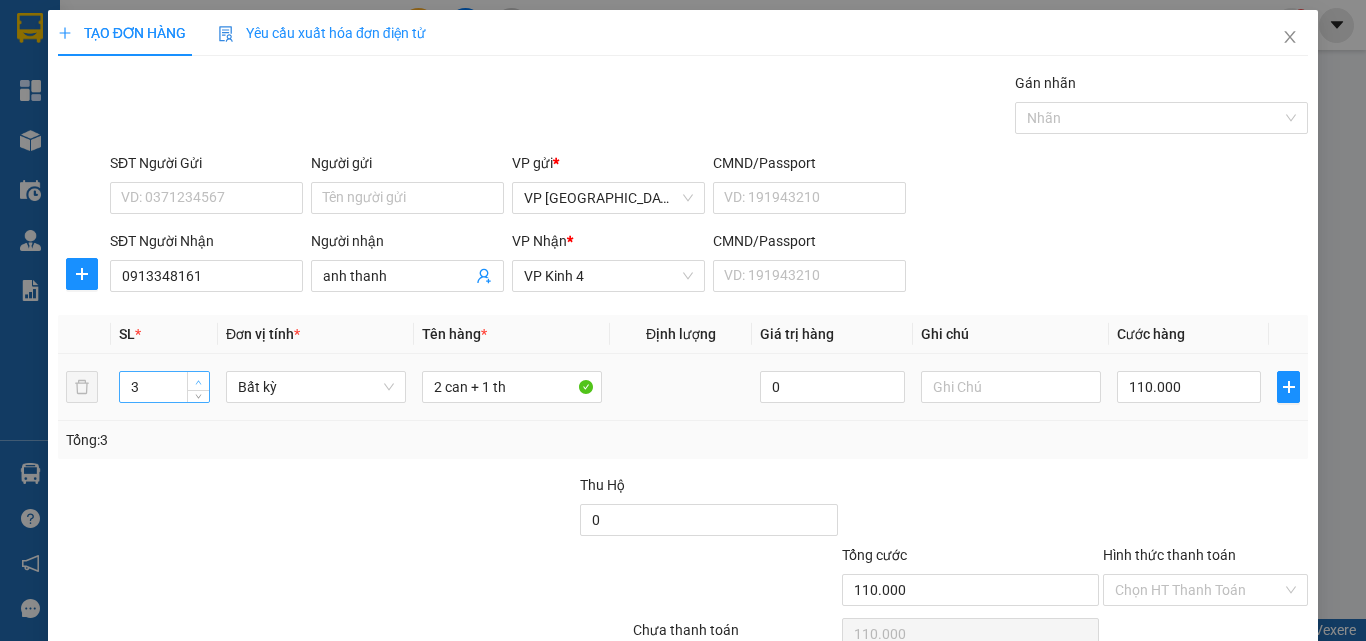 type on "4" 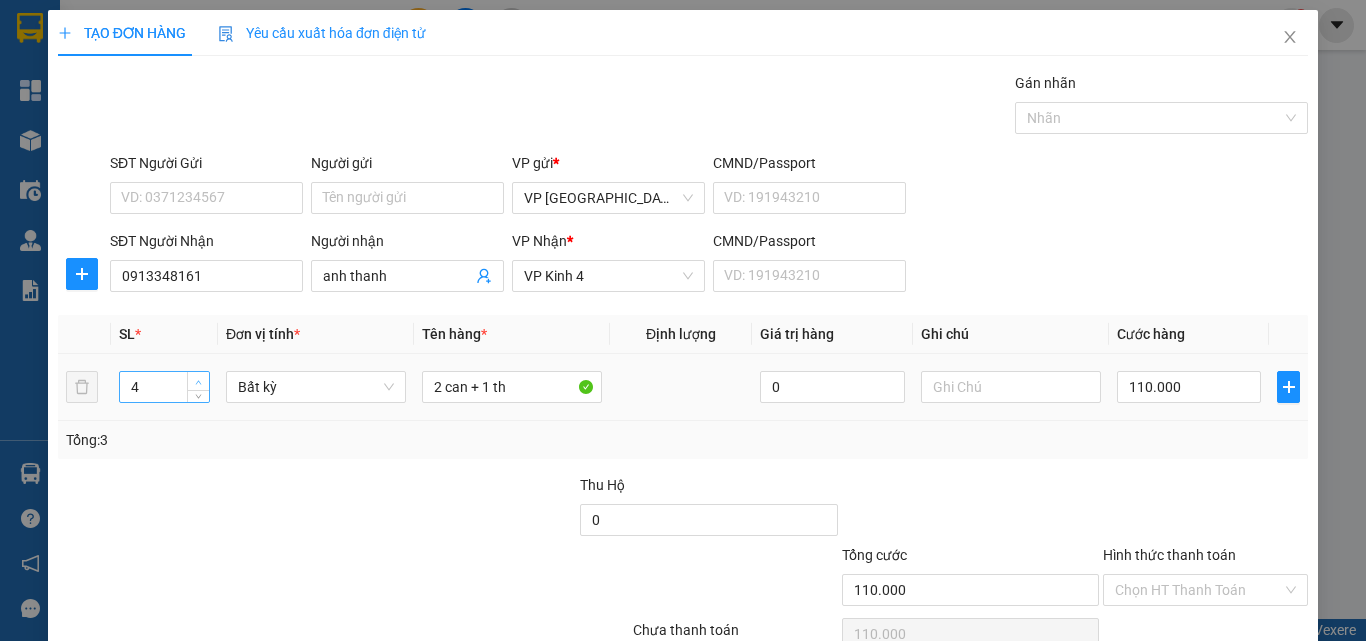 click at bounding box center [199, 382] 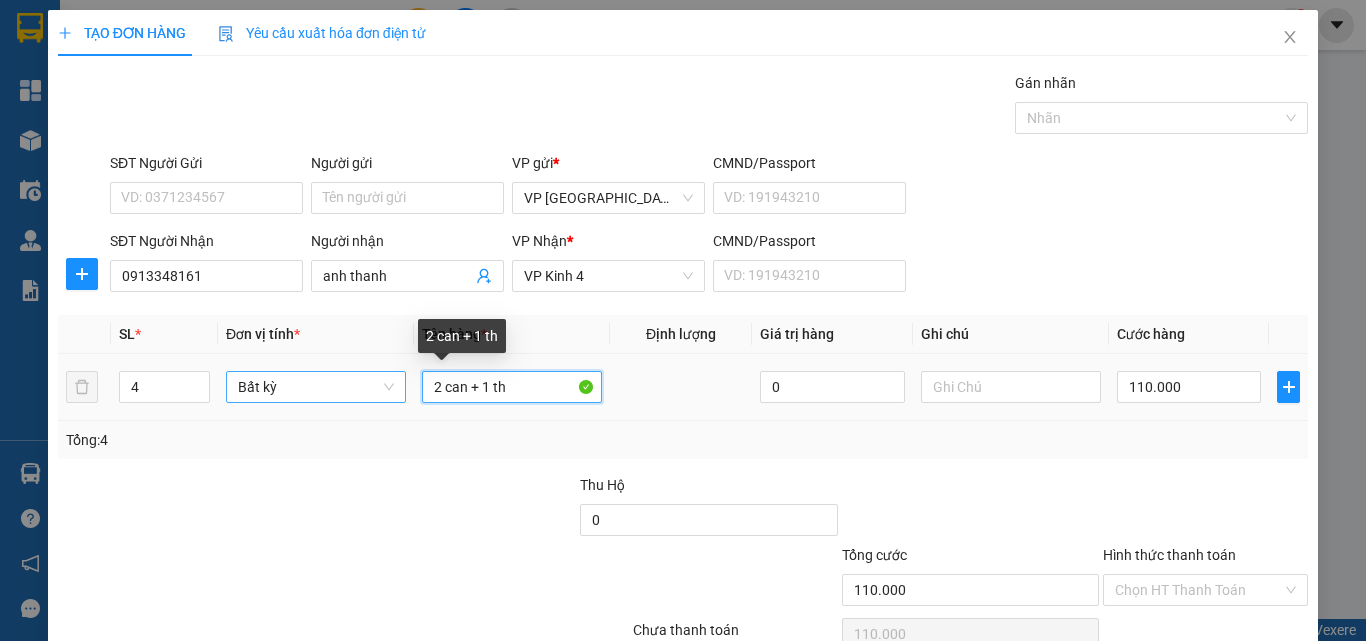 drag, startPoint x: 510, startPoint y: 387, endPoint x: 315, endPoint y: 387, distance: 195 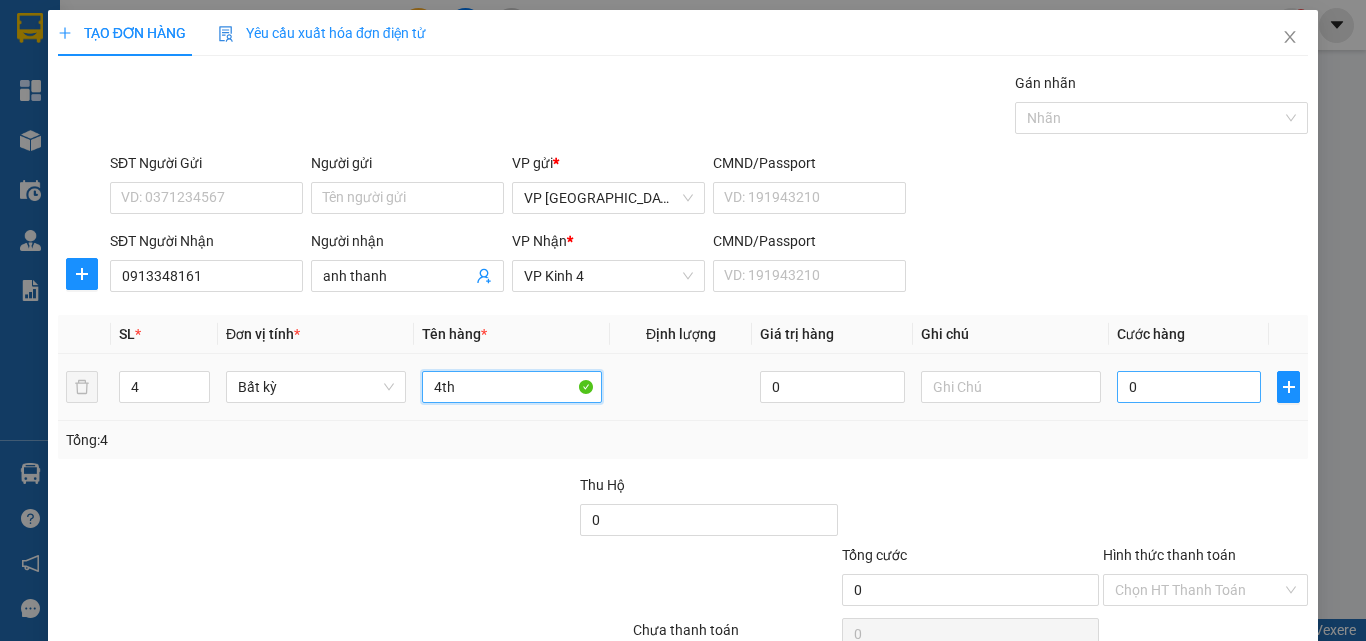type on "4th" 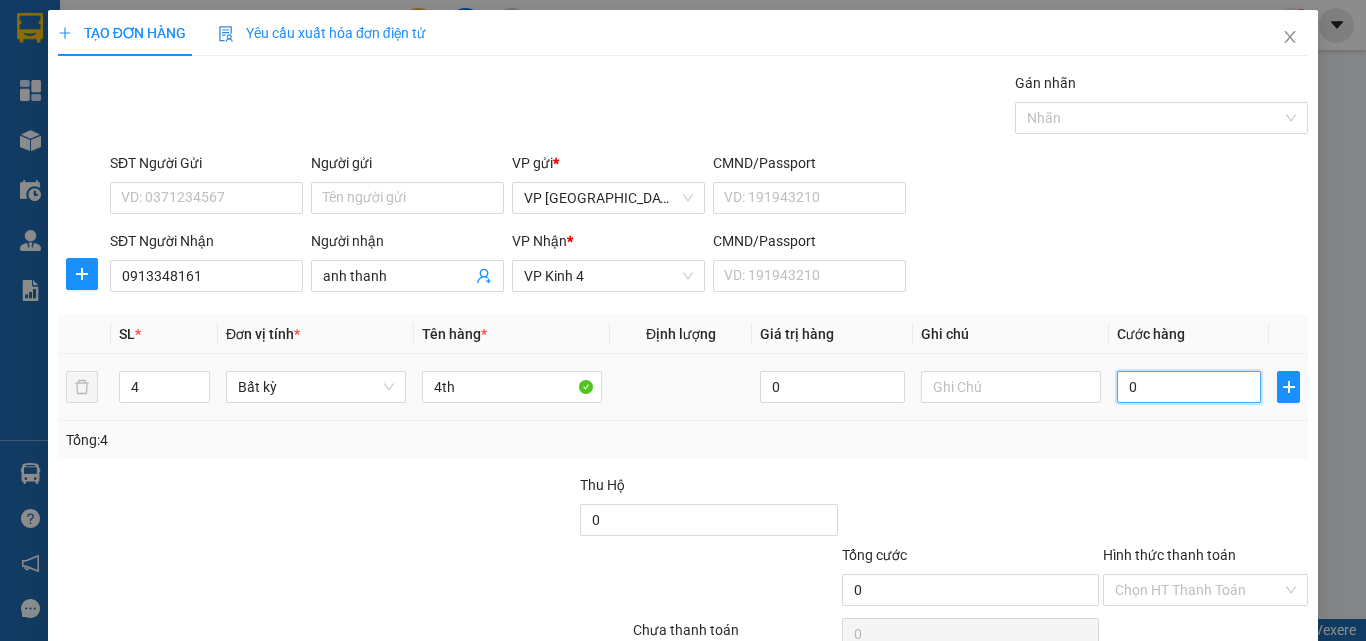 click on "0" at bounding box center (1189, 387) 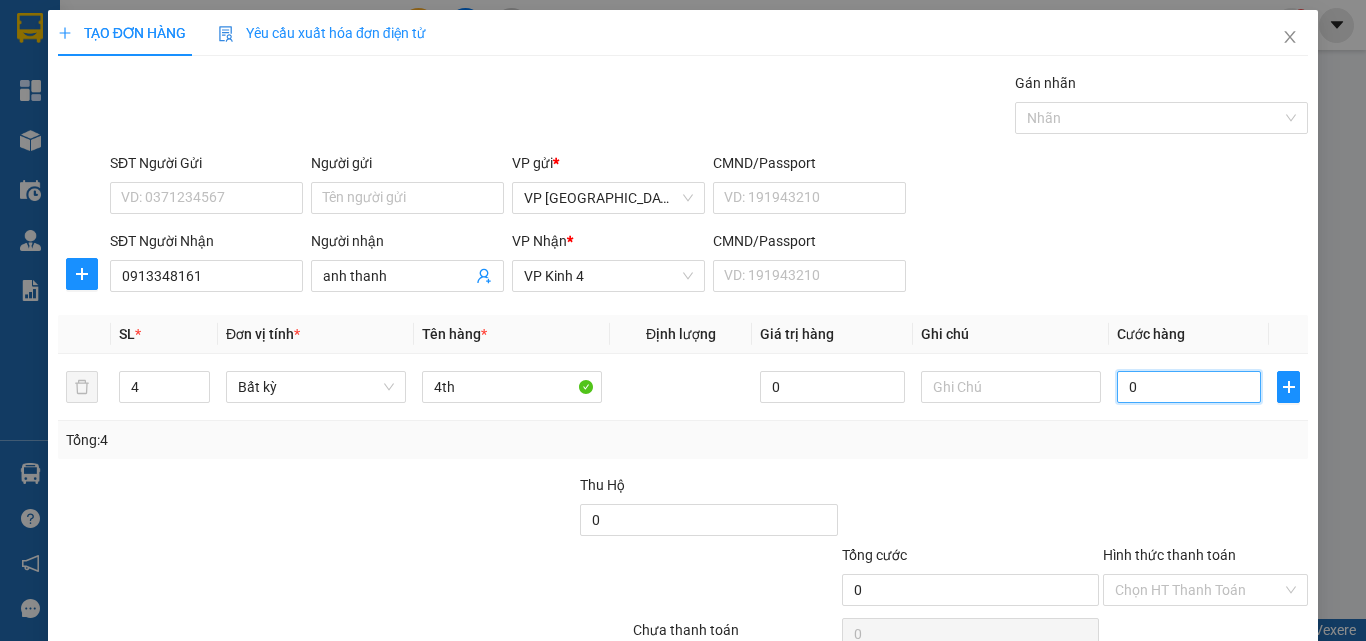 type on "1" 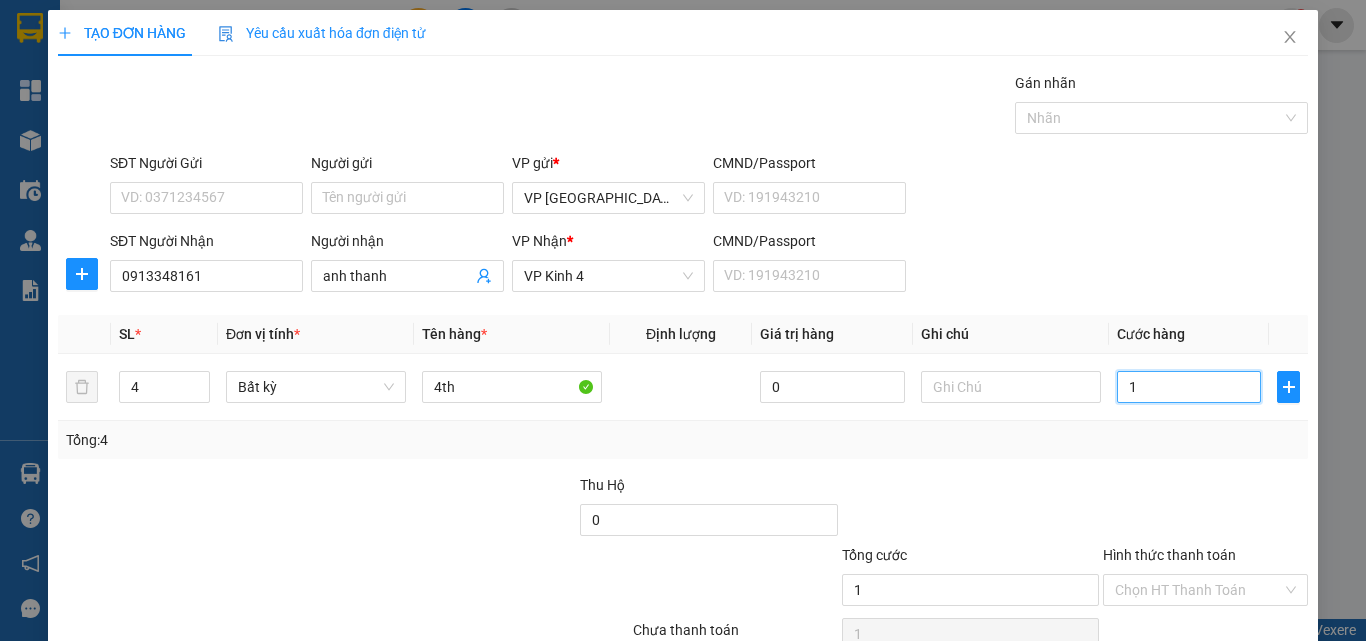 type on "16" 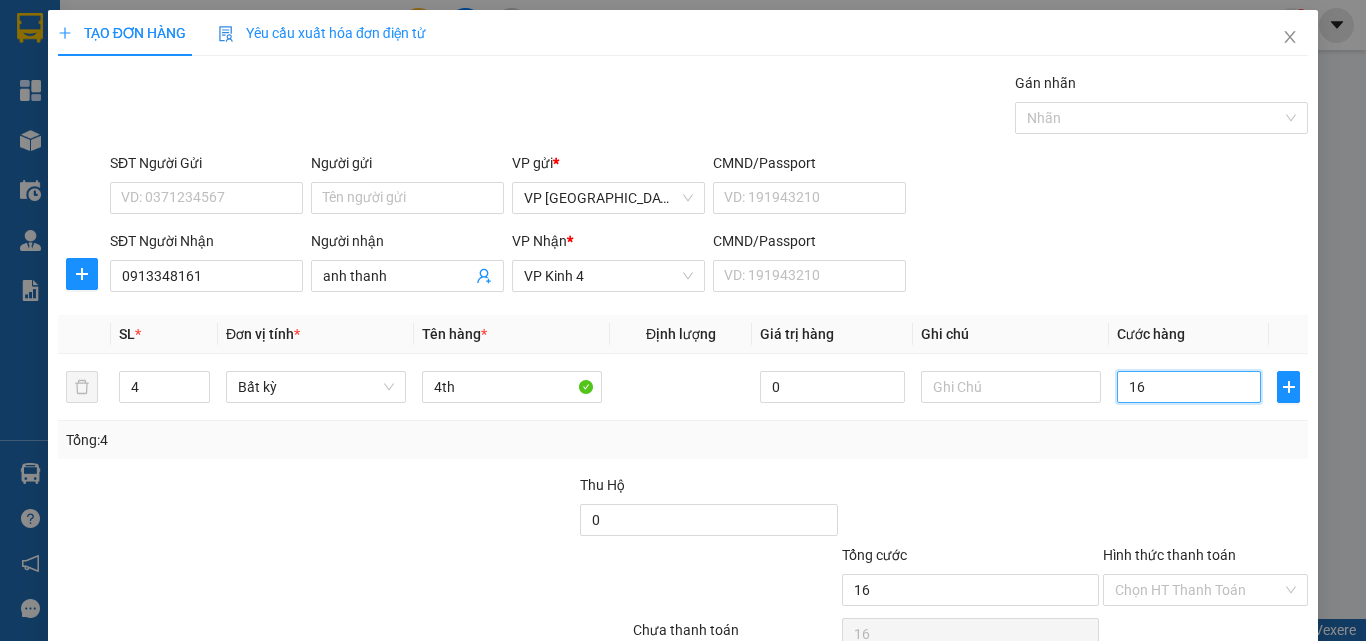 type on "160" 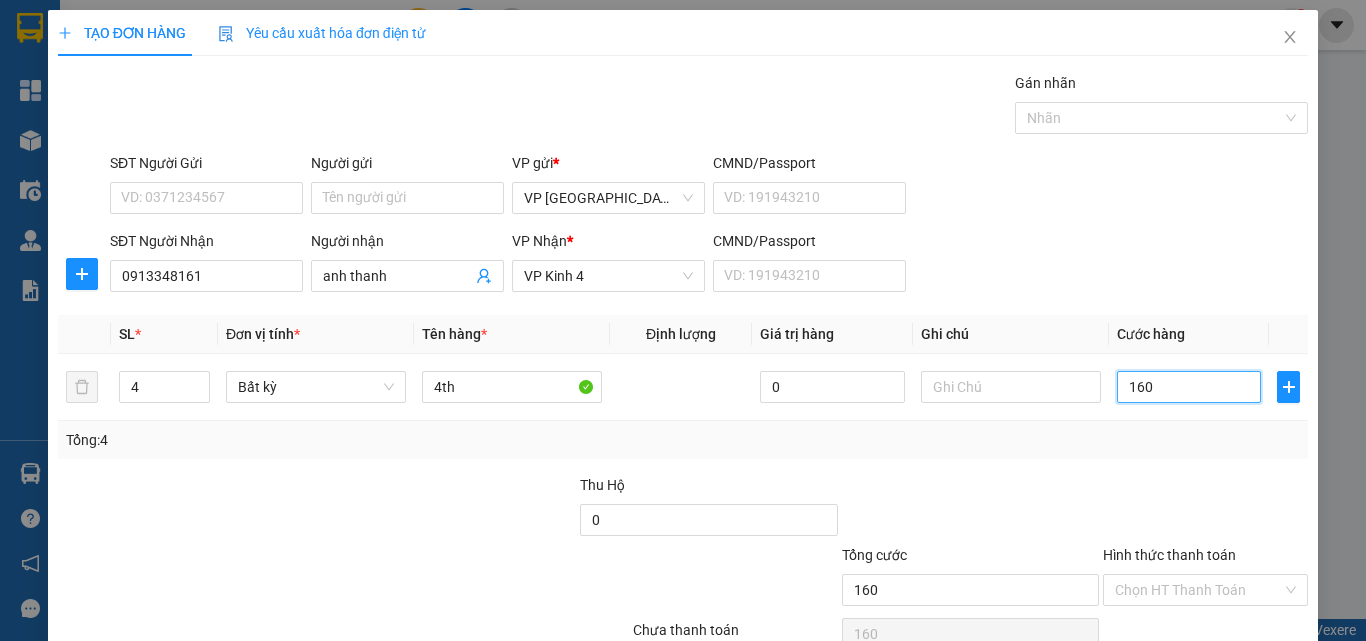 type on "160" 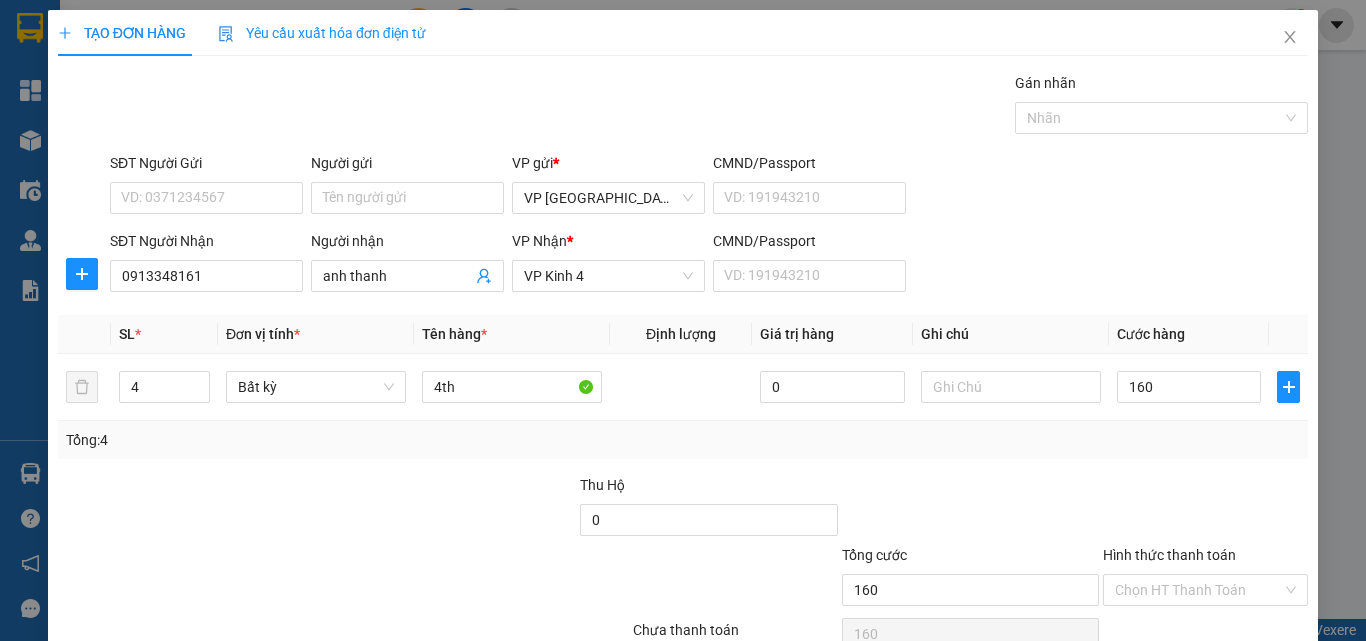 type on "160.000" 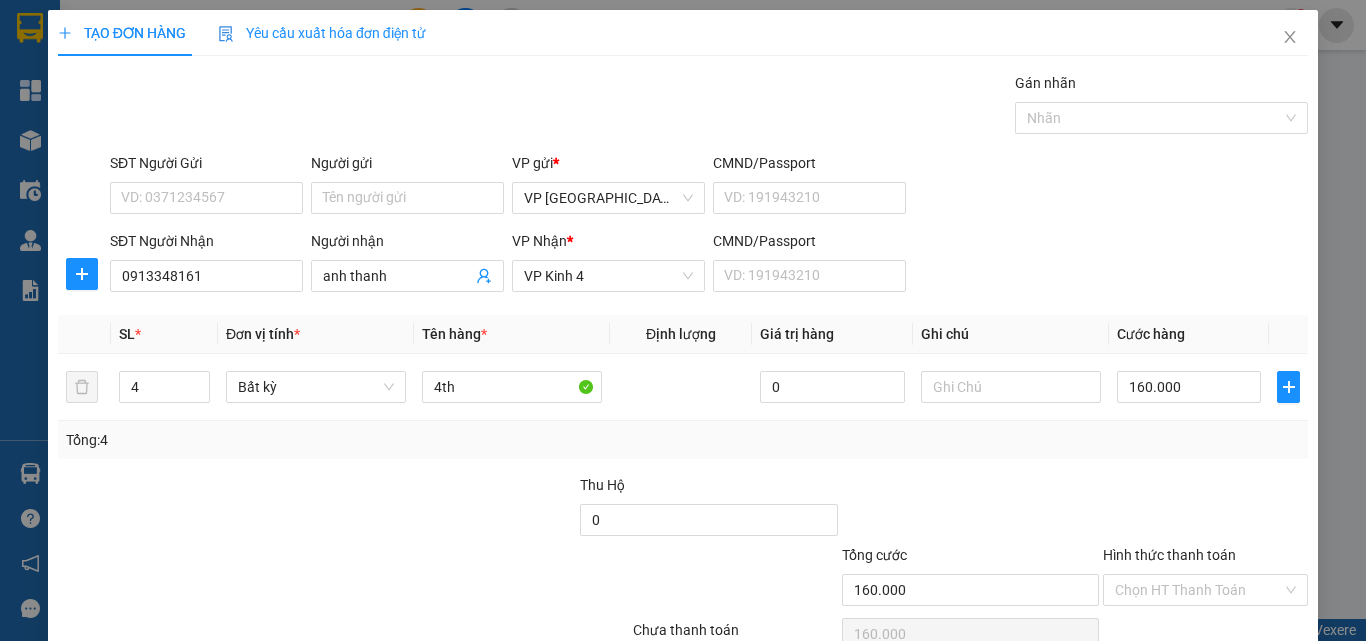 scroll, scrollTop: 99, scrollLeft: 0, axis: vertical 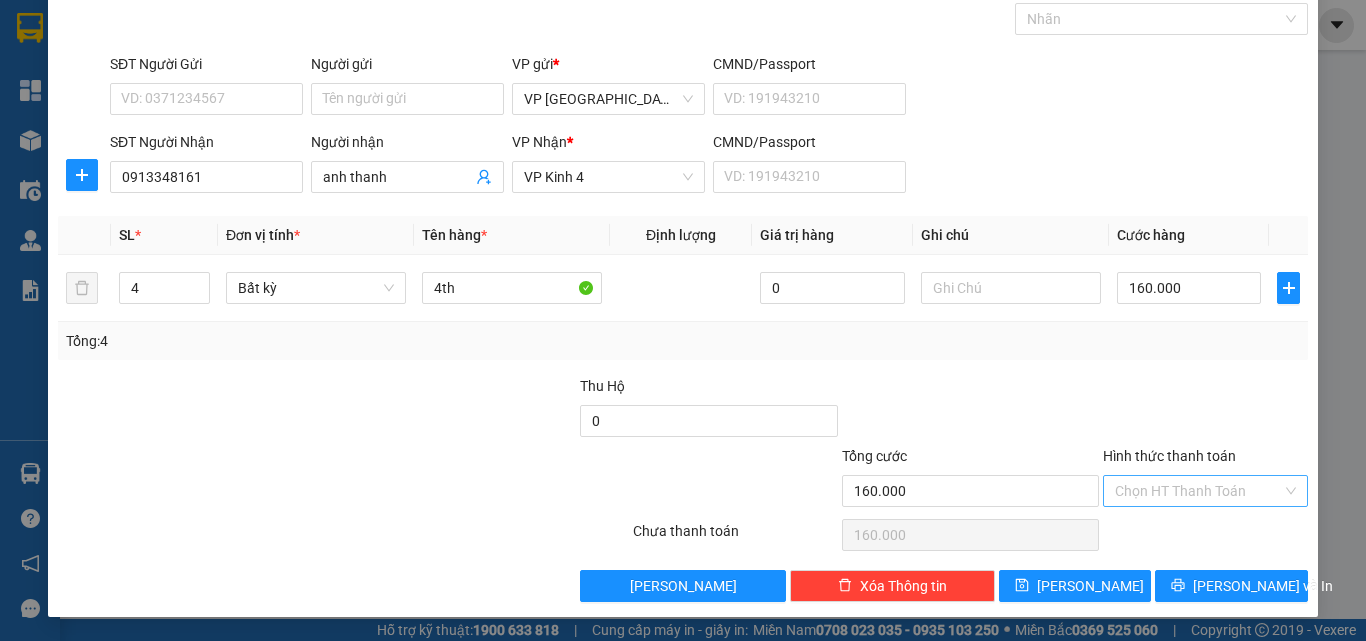 click on "Hình thức thanh toán" at bounding box center (1198, 491) 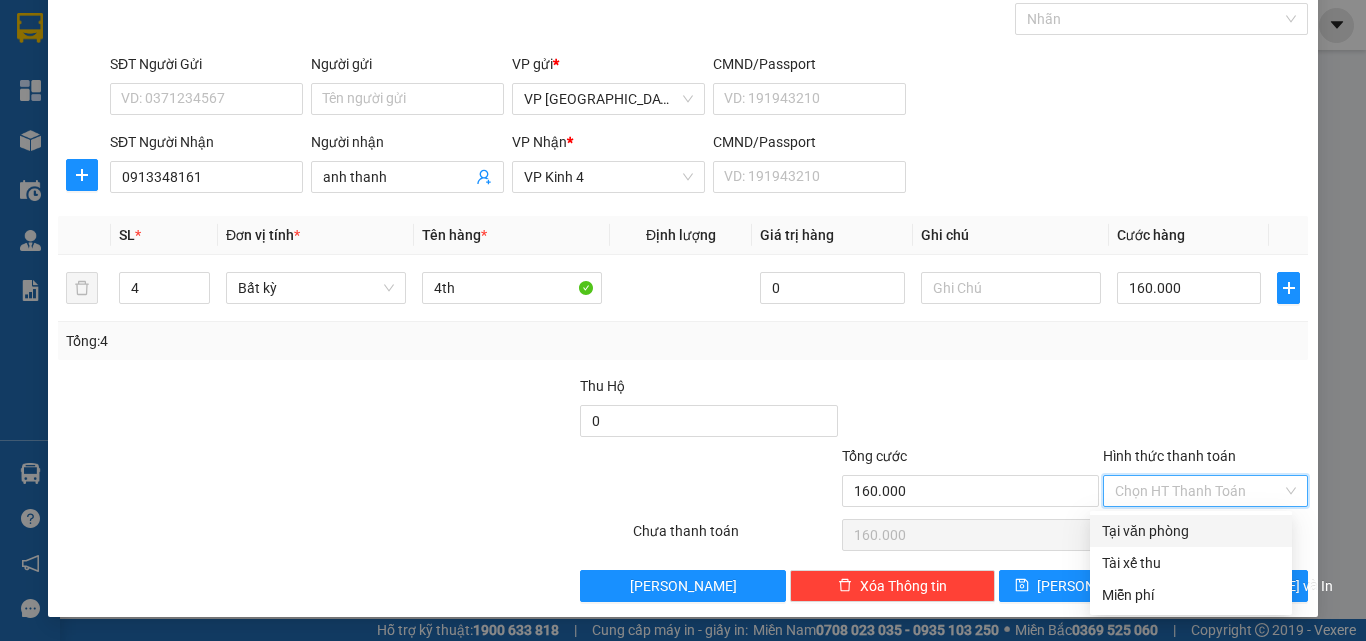 drag, startPoint x: 1181, startPoint y: 528, endPoint x: 1190, endPoint y: 545, distance: 19.235384 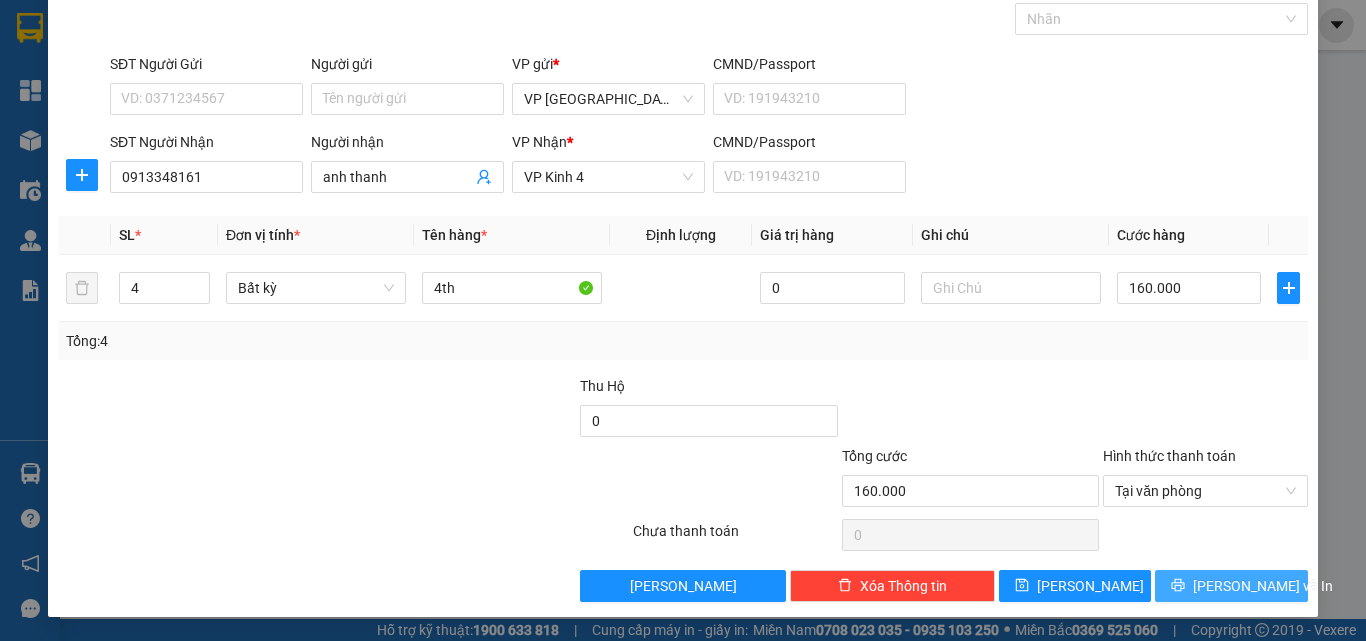 click on "[PERSON_NAME] và In" at bounding box center [1263, 586] 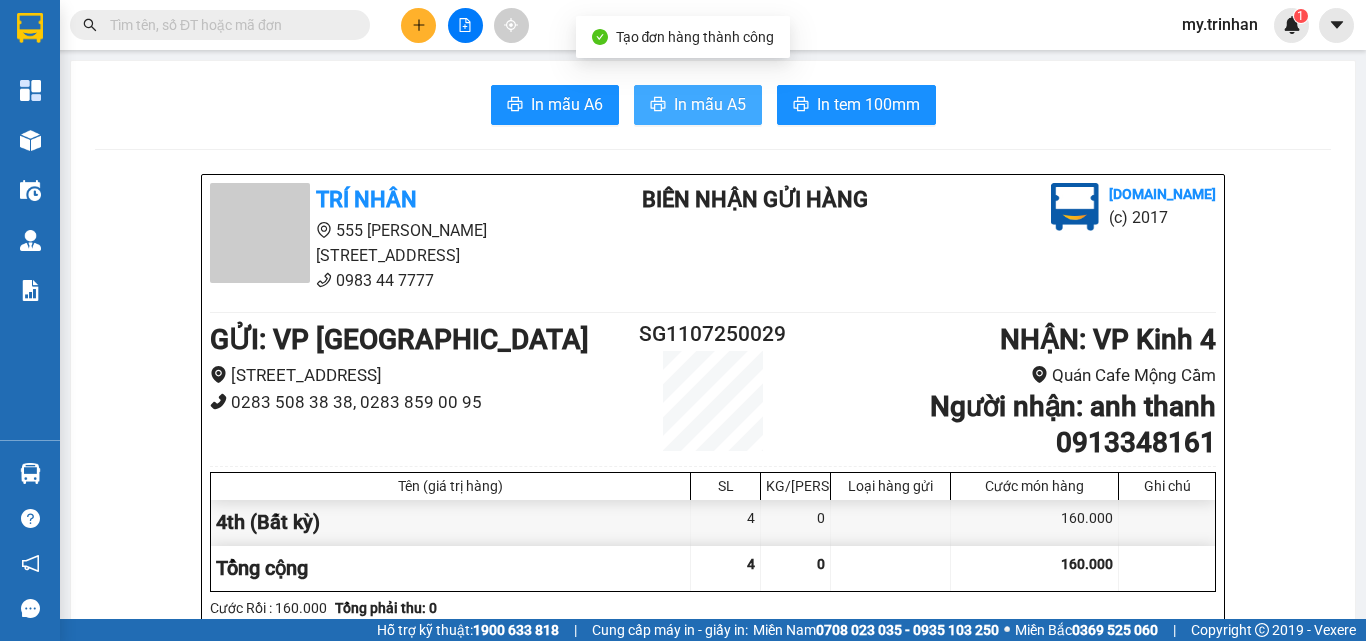 click on "In mẫu A5" at bounding box center [710, 104] 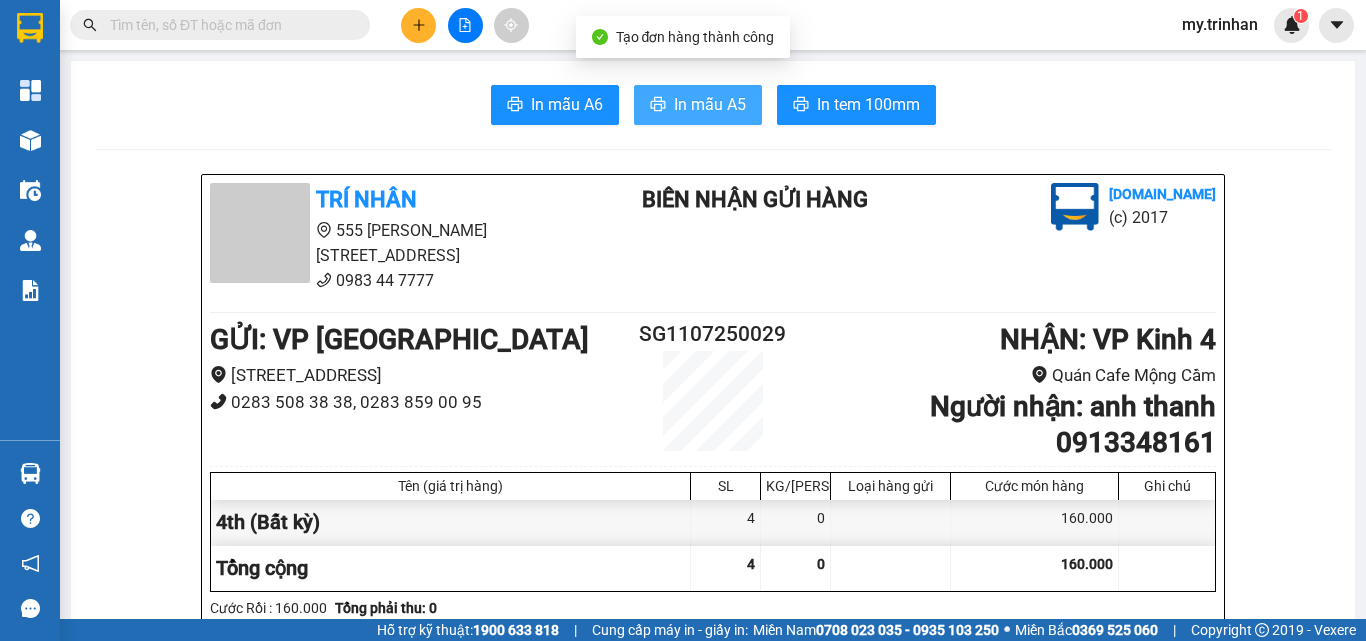 scroll, scrollTop: 0, scrollLeft: 0, axis: both 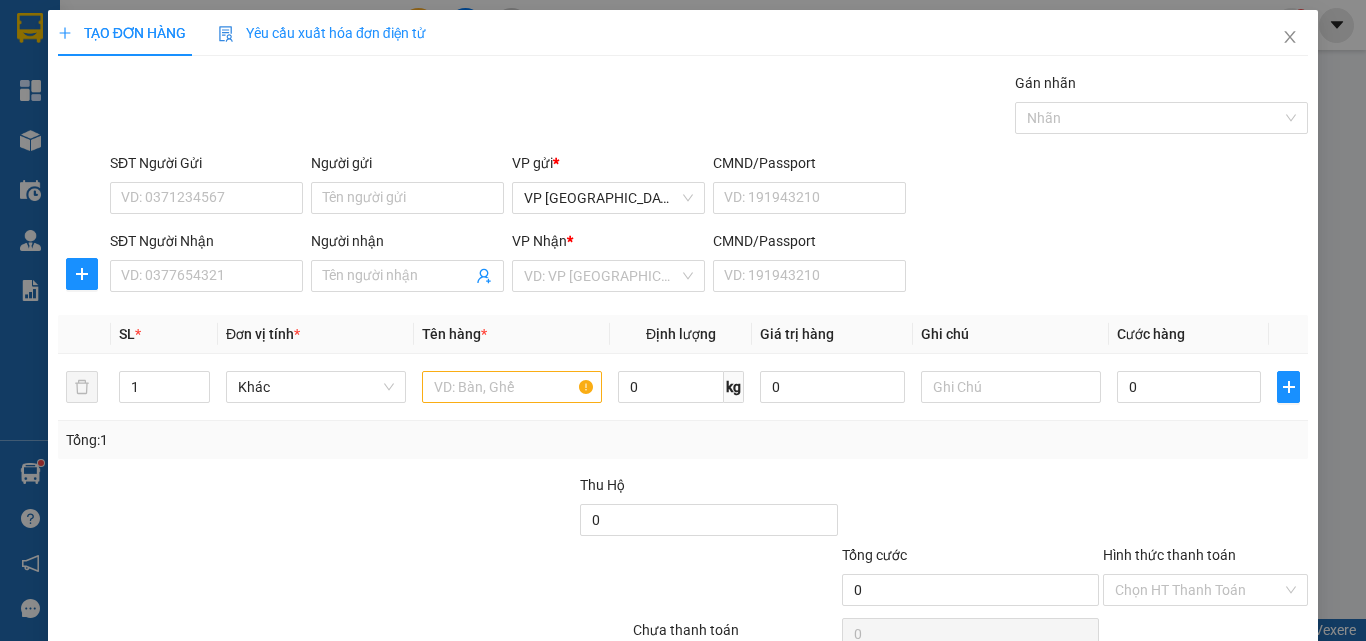 drag, startPoint x: 1022, startPoint y: 263, endPoint x: 985, endPoint y: 272, distance: 38.078865 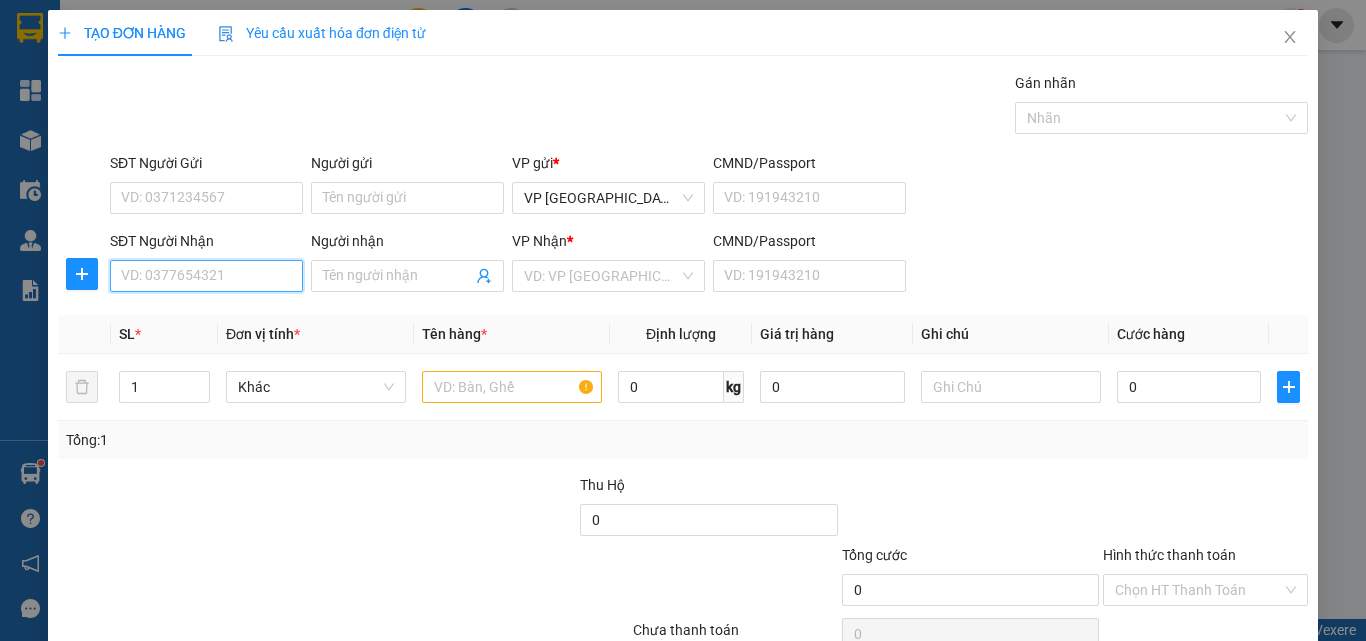 click on "SĐT Người Nhận" at bounding box center (206, 276) 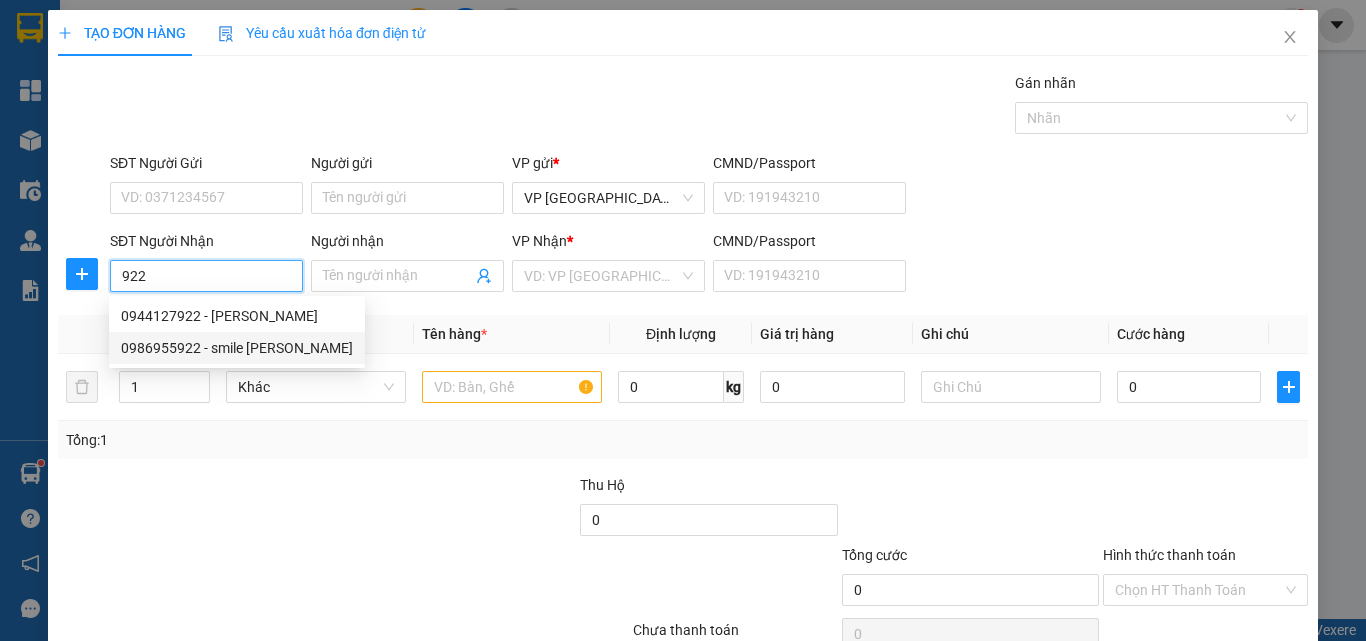 click on "0986955922 - smile [PERSON_NAME]" at bounding box center [237, 348] 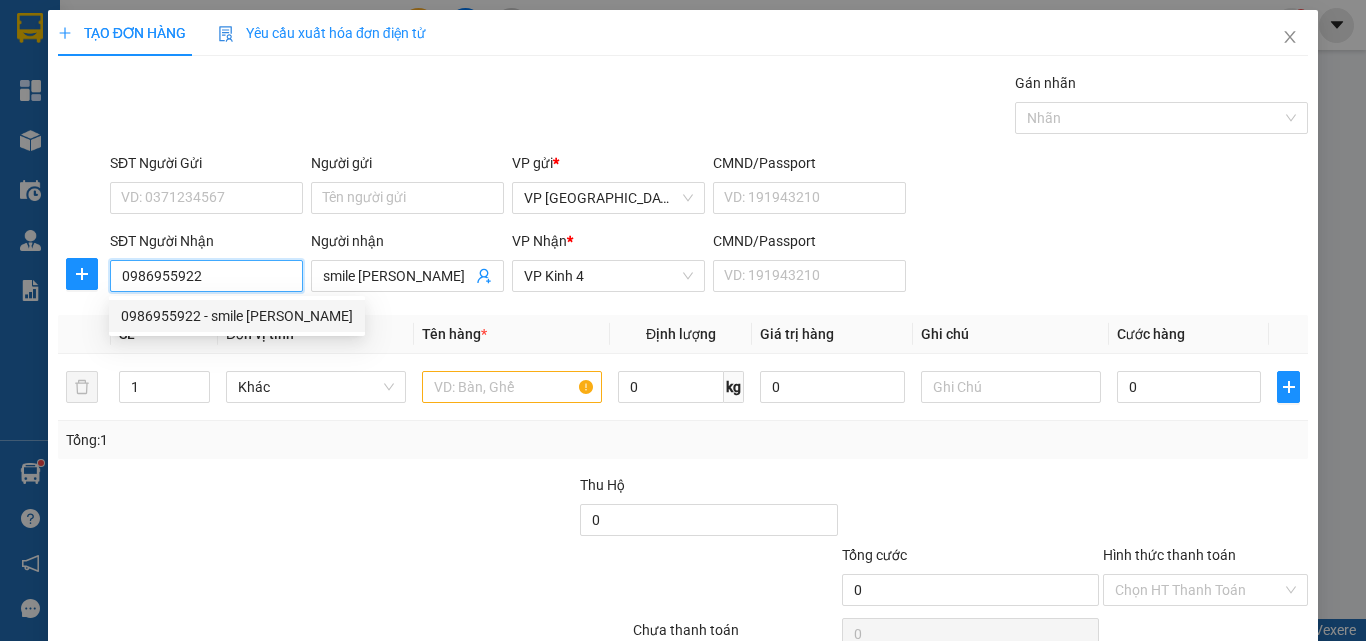 type on "30.000" 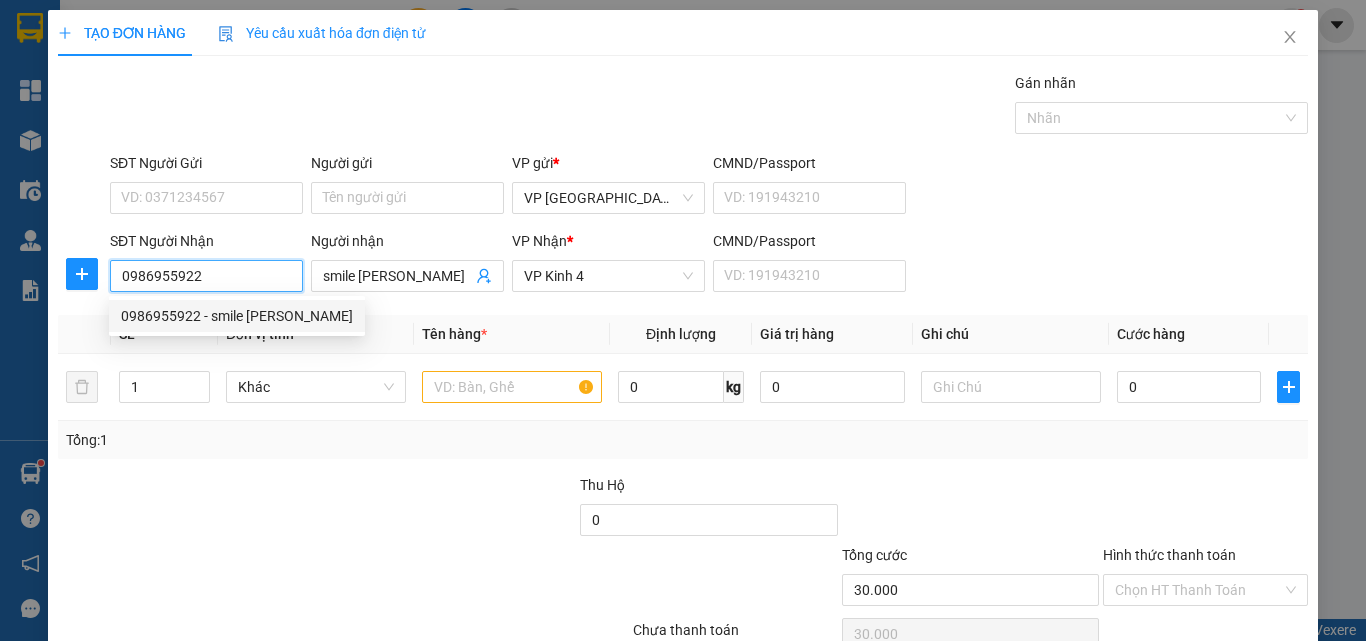 type on "0986955922" 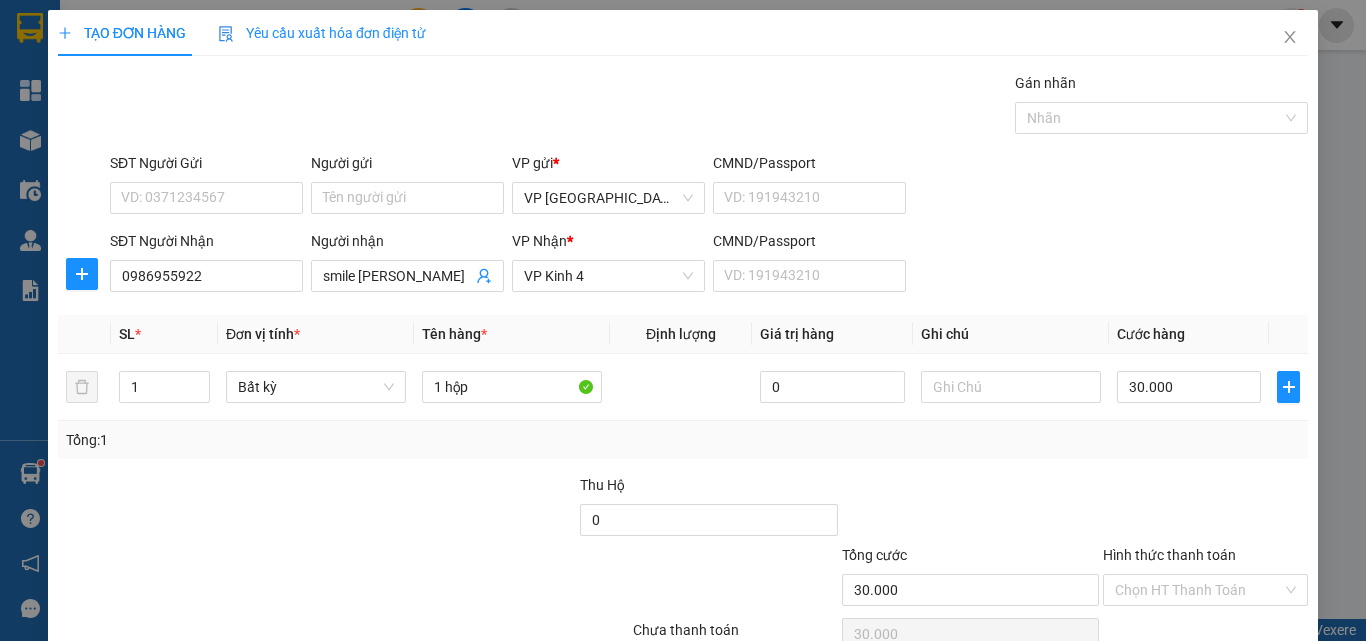 scroll, scrollTop: 99, scrollLeft: 0, axis: vertical 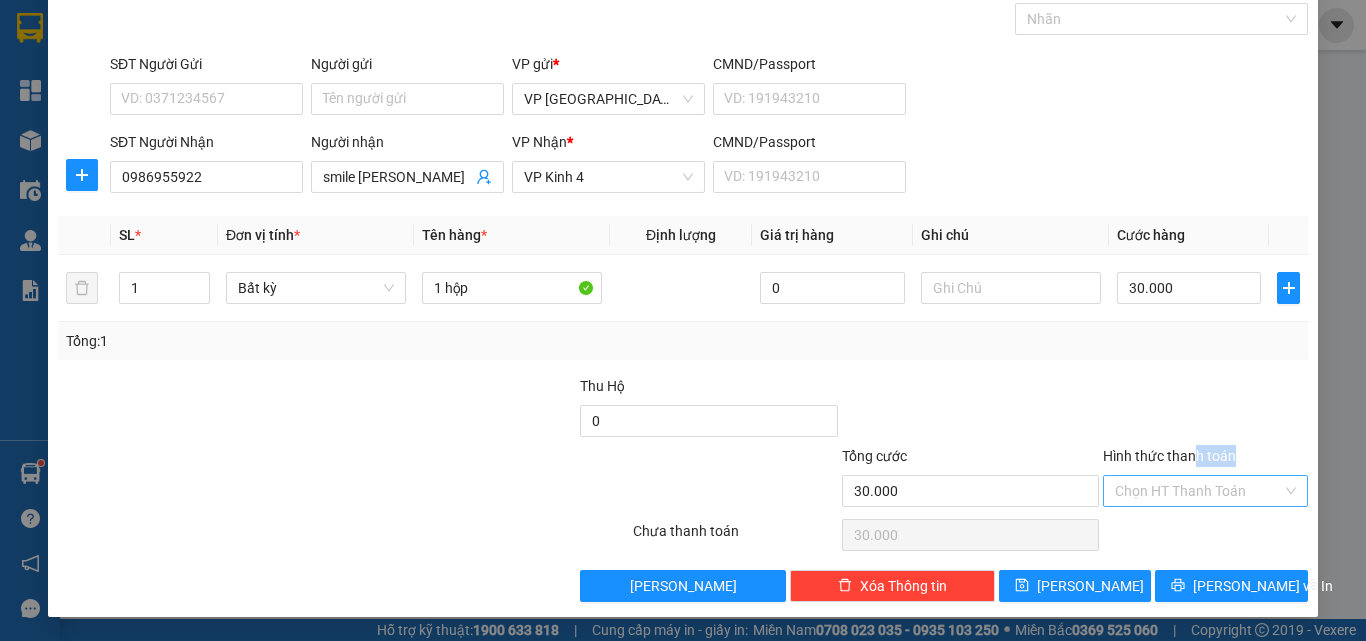 click on "Hình thức thanh toán Chọn HT Thanh Toán" at bounding box center (1205, 480) 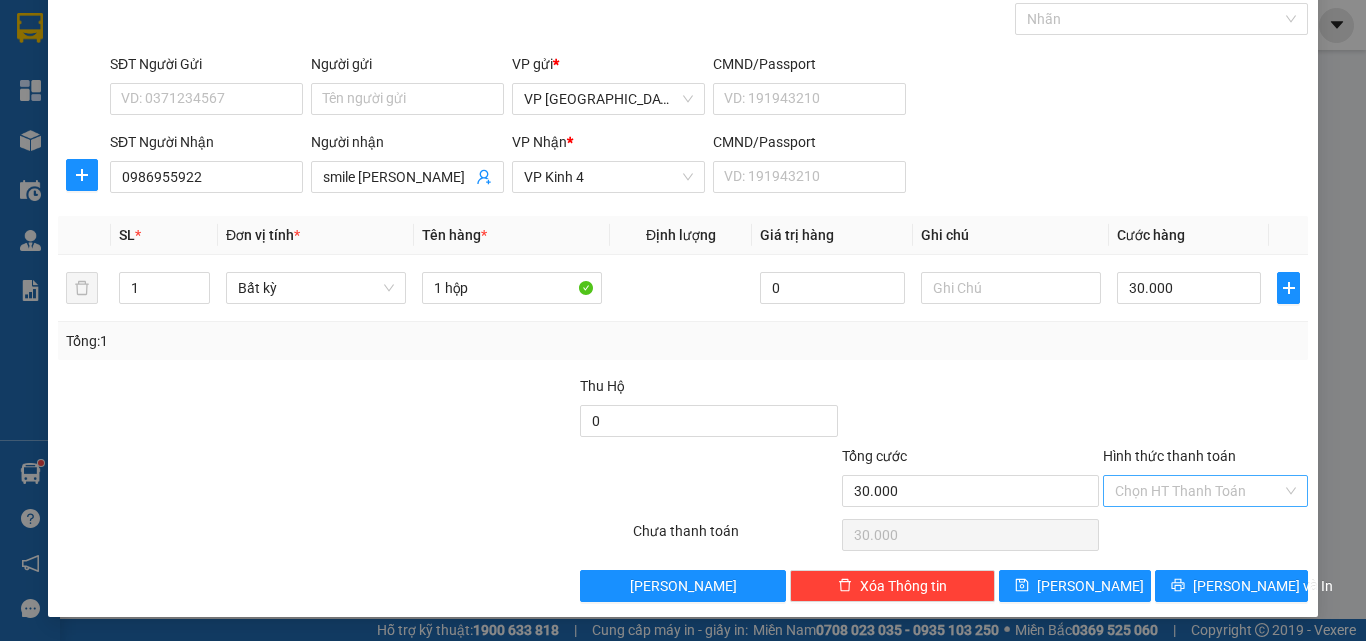 drag, startPoint x: 1181, startPoint y: 520, endPoint x: 1181, endPoint y: 501, distance: 19 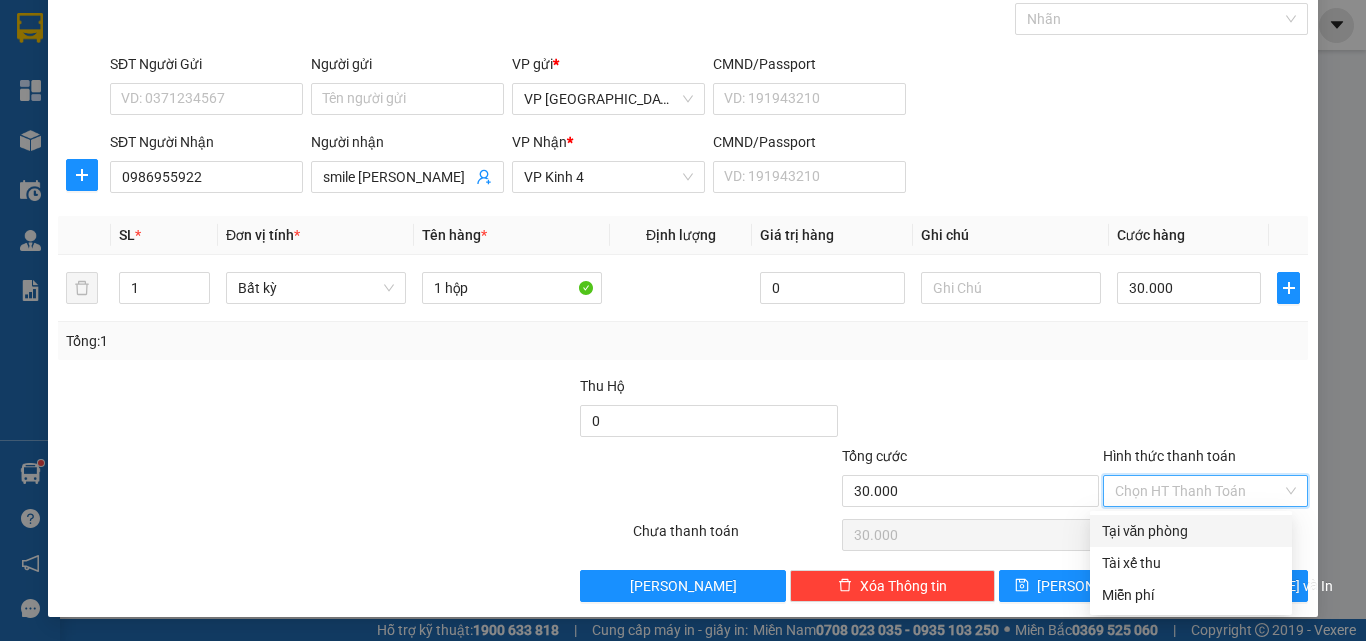 click on "Tại văn phòng" at bounding box center (1191, 531) 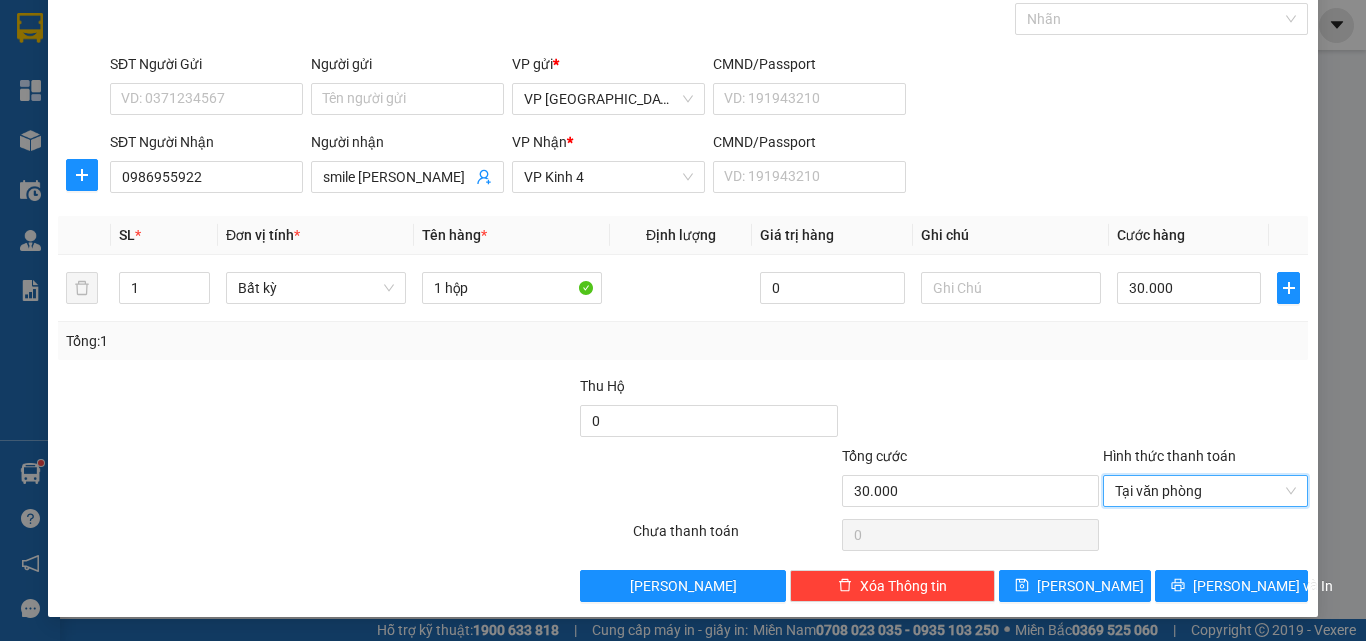click on "Transit Pickup Surcharge Ids Transit Deliver Surcharge Ids Transit Deliver Surcharge Transit Deliver Surcharge Gói vận chuyển  * Tiêu chuẩn Gán nhãn   Nhãn SĐT Người Gửi VD: 0371234567 Người gửi Tên người gửi VP gửi  * VP [GEOGRAPHIC_DATA] CMND/Passport VD: [PASSPORT] SĐT Người Nhận 0986955922 Người nhận smile điền hải VP Nhận  * VP Kinh 4 CMND/Passport VD: [PASSPORT] SL  * Đơn vị tính  * Tên hàng  * Định lượng Giá trị hàng Ghi chú Cước hàng                   1 Bất kỳ 1 hộp 0 30.000 Tổng:  1 Thu Hộ 0 Tổng cước 30.000 Hình thức thanh toán Tại văn phòng Tại văn phòng Số tiền thu trước 0 Tại văn phòng Chưa thanh toán 0 Lưu nháp Xóa Thông tin [PERSON_NAME] và In Tại văn phòng Tài xế thu Tại văn phòng Tài xế thu Miễn phí" at bounding box center [683, 287] 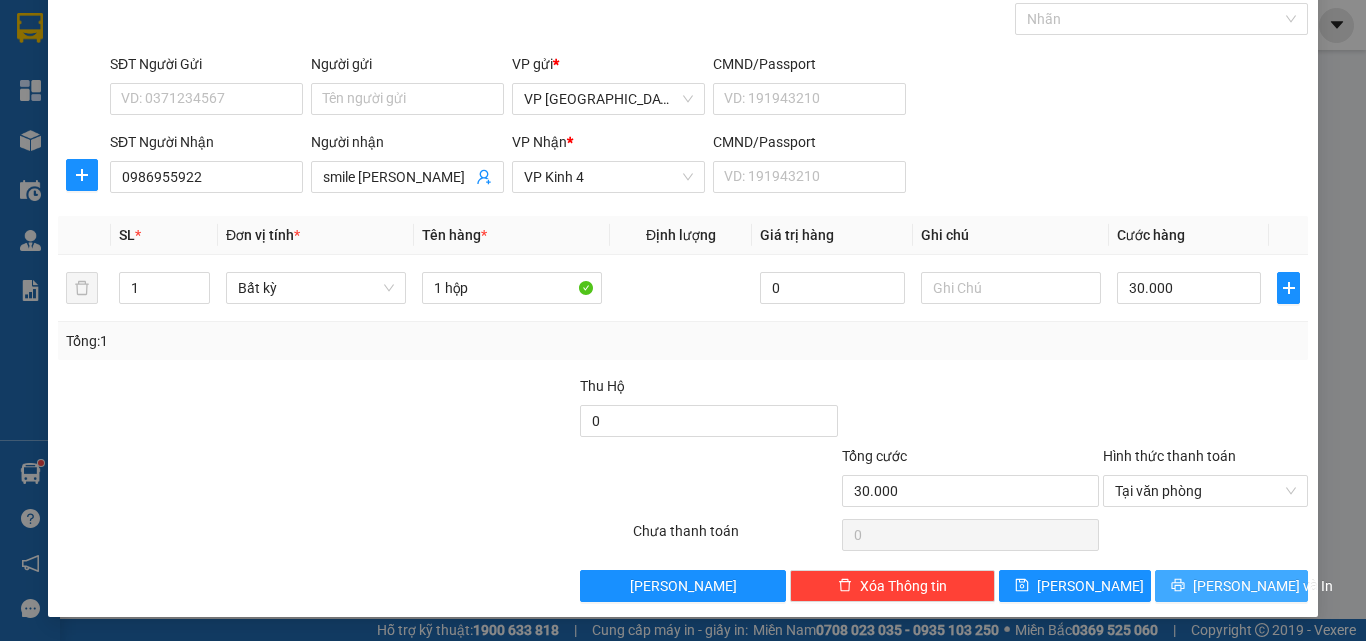 click on "[PERSON_NAME] và In" at bounding box center [1231, 586] 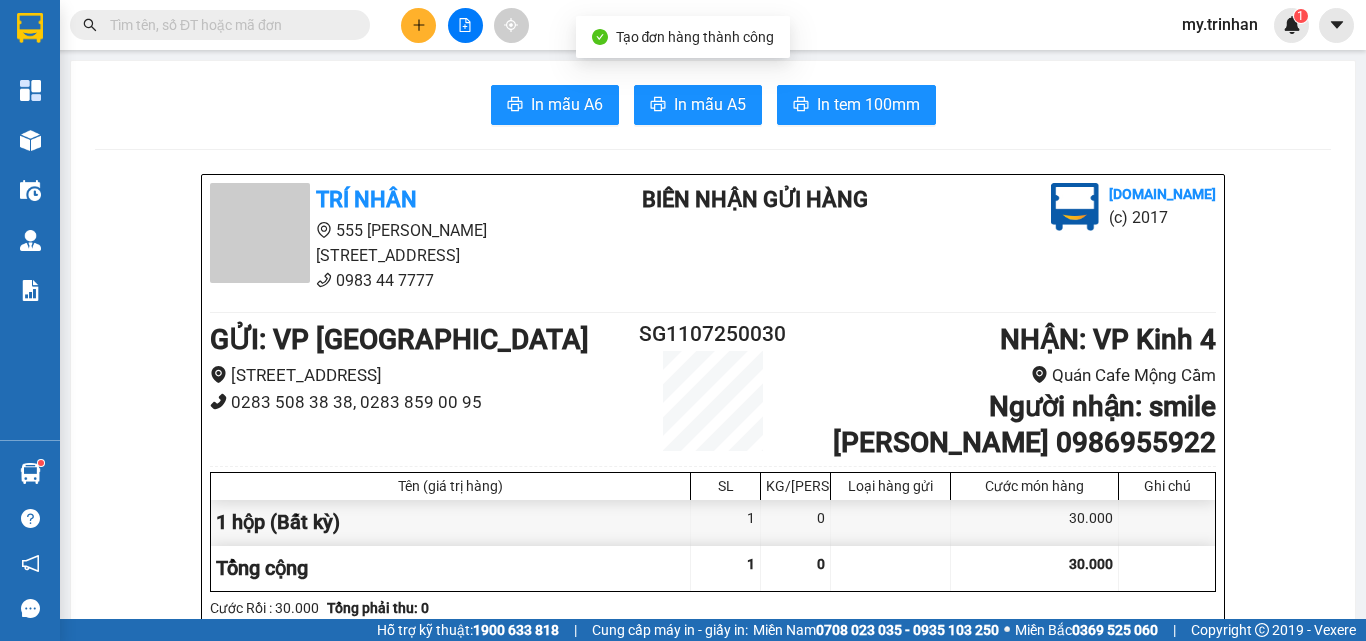 click on "In mẫu A6
In mẫu A5
In tem 100mm
TRÍ NHÂN   555 [PERSON_NAME], Phường 7    0983 44 7777 BIÊN NHẬN GỬI HÀNG [DOMAIN_NAME] (c) 2017 GỬI :   VP [GEOGRAPHIC_DATA]   18 �[STREET_ADDRESS]283 508 38 38, 0283 859 00 95 SG1107250030 NHẬN :   VP Kinh 4   Quán Cafe Mộng Cầm Người nhận :   smile điền hải  0986955922 Tên (giá trị hàng) SL KG/Món Loại hàng gửi Cước món hàng Ghi chú 1 hộp  (Bất kỳ) 1 0 30.000 Tổng cộng 1 0 30.000 Loading... Cước Rồi   : 30.000 Tổng phải thu: 0 Người gửi hàng xác nhận (đã đồng ý và ký tên) 15:25, ng[DATE] nhận hàng (Kí và ghi rõ họ tên) Diễm My  Quy định nhận/gửi hàng : Quý khách tự thông báo cho người nhà ra nhận hàng, mang theo điện thoại hoặc chứng mình người nhận hàng. Nhà xe không chịu trách nhiệm đối với hàng hoá bị nhà nước cấm. TRÍ NHÂN VP VP [GEOGRAPHIC_DATA]     VP VP Kinh 4   Mã GD" at bounding box center (713, 1302) 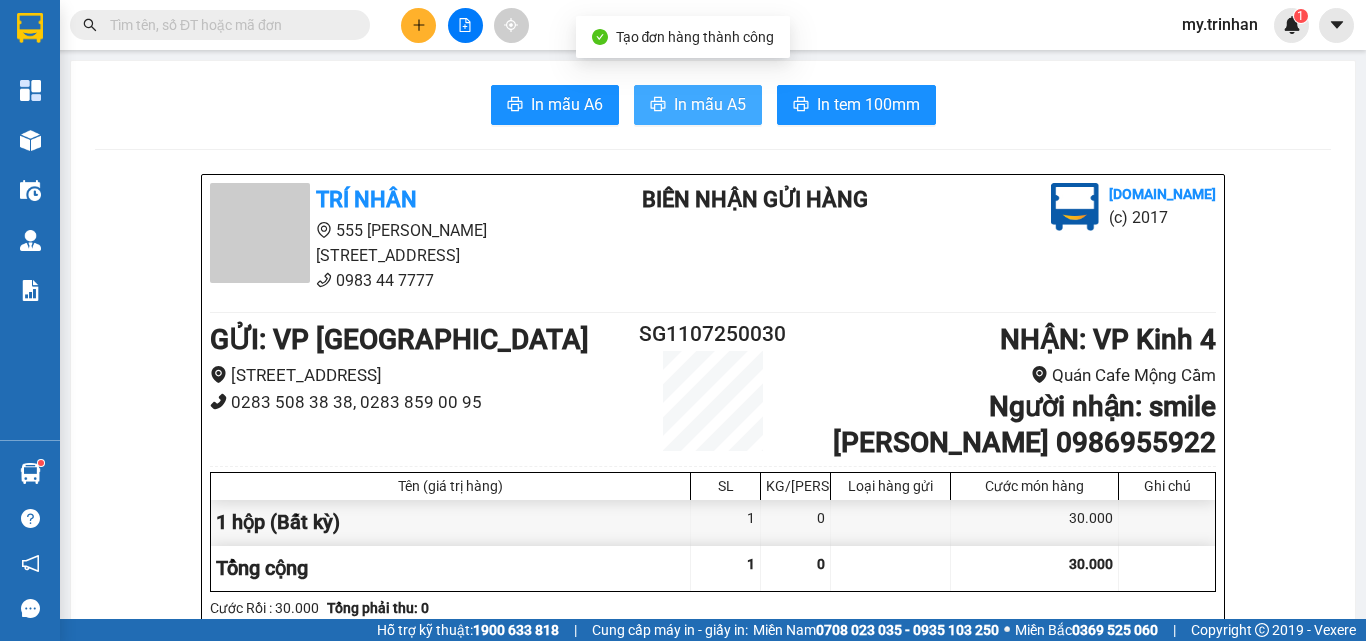 click on "In mẫu A5" at bounding box center (698, 105) 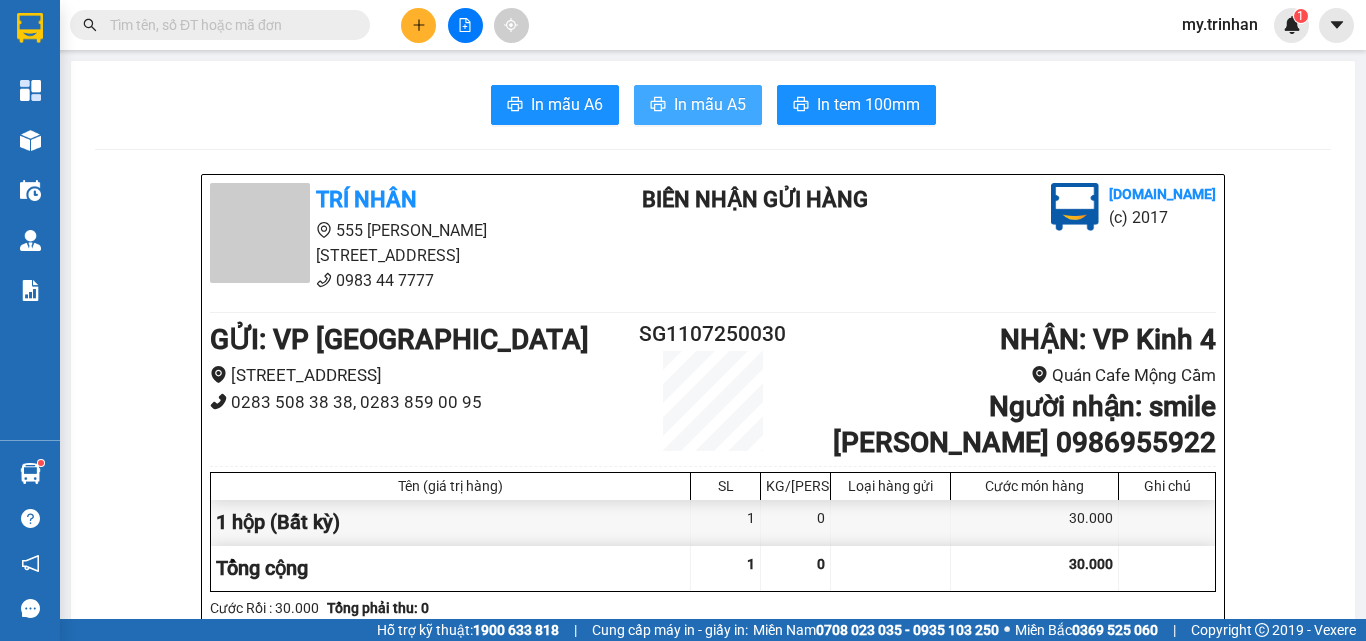 scroll, scrollTop: 0, scrollLeft: 40, axis: horizontal 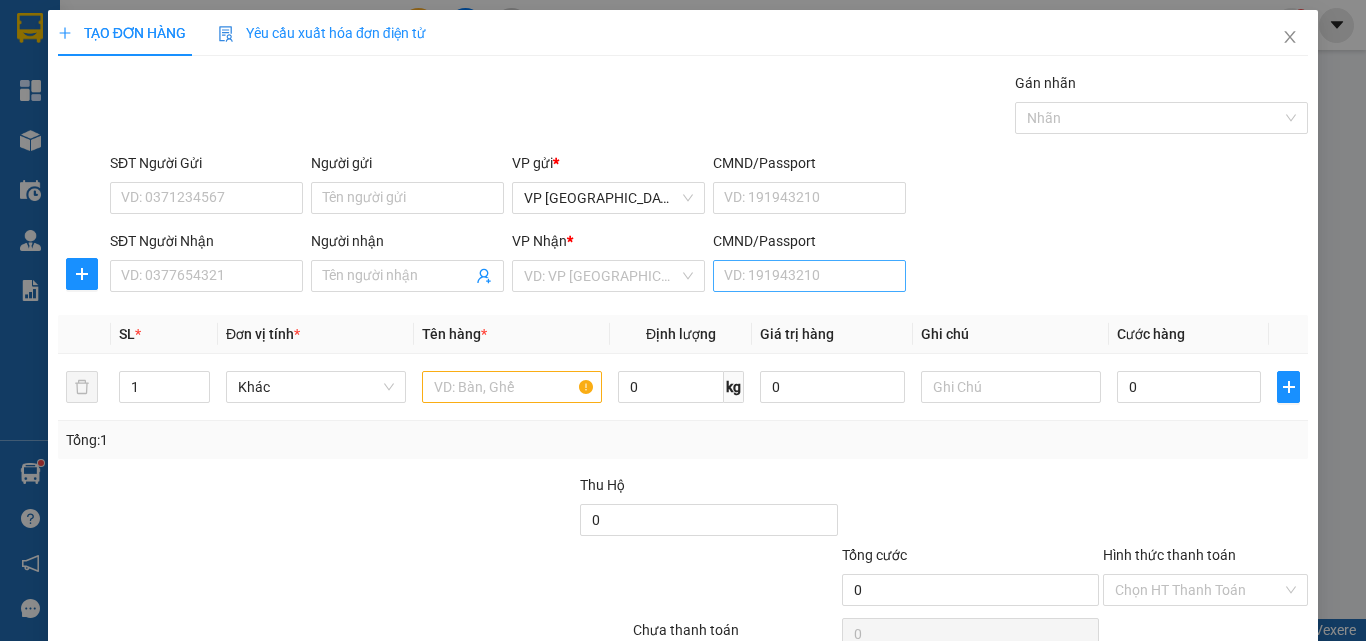 drag, startPoint x: 965, startPoint y: 266, endPoint x: 846, endPoint y: 270, distance: 119.06721 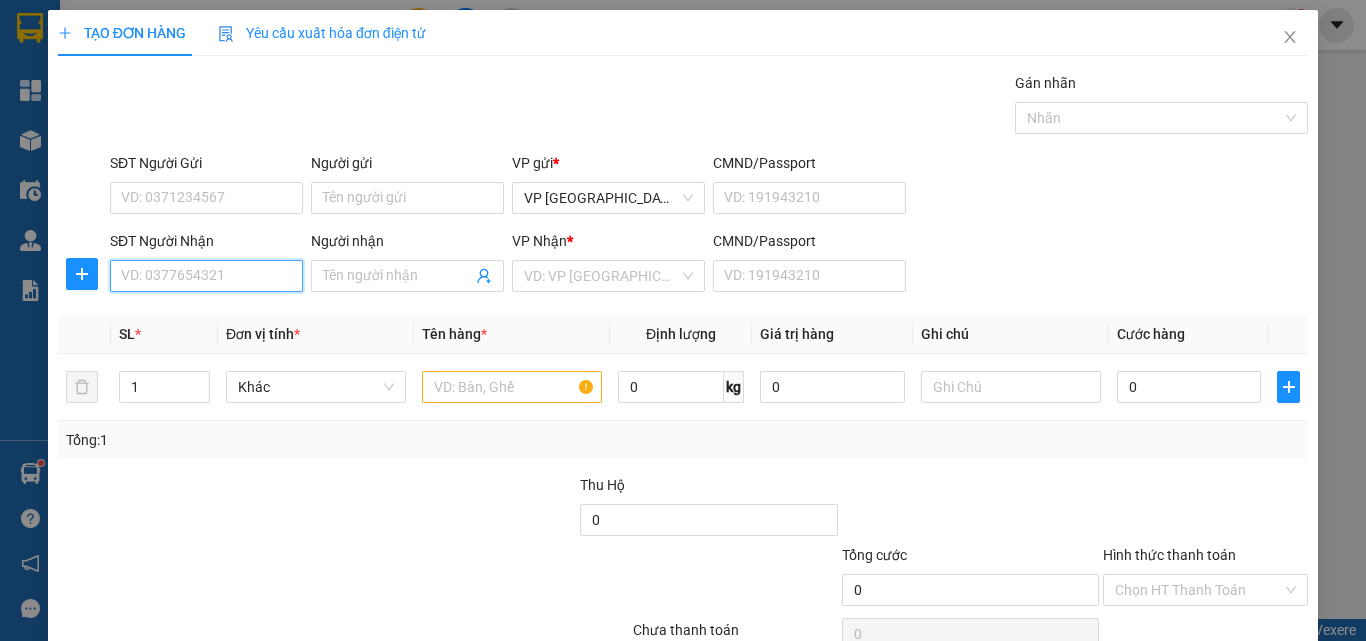 click on "SĐT Người Nhận" at bounding box center (206, 276) 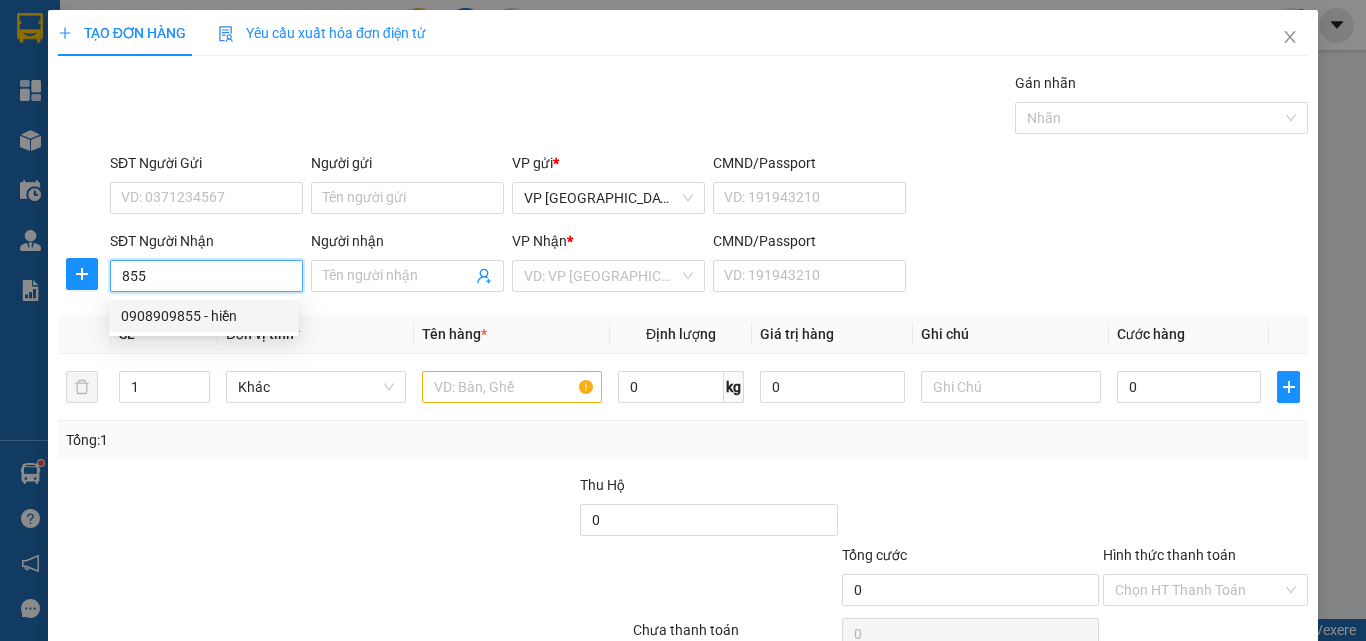 click on "0908909855 - hiền" at bounding box center [204, 316] 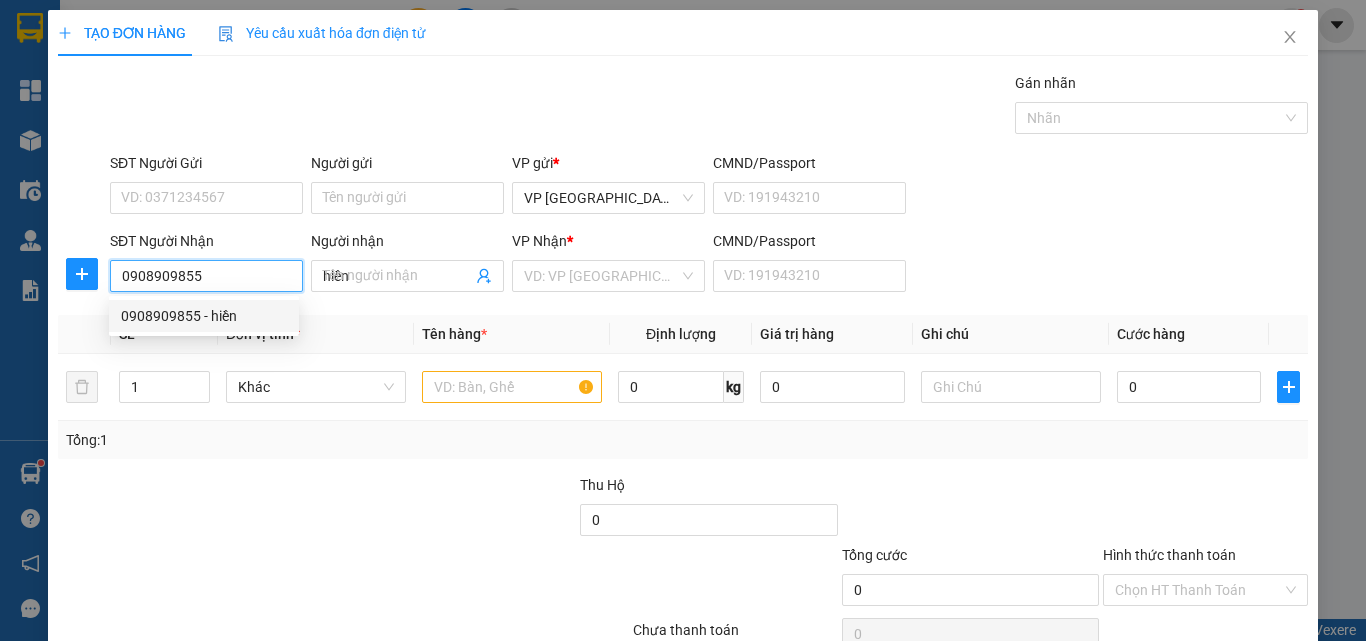type on "50.000" 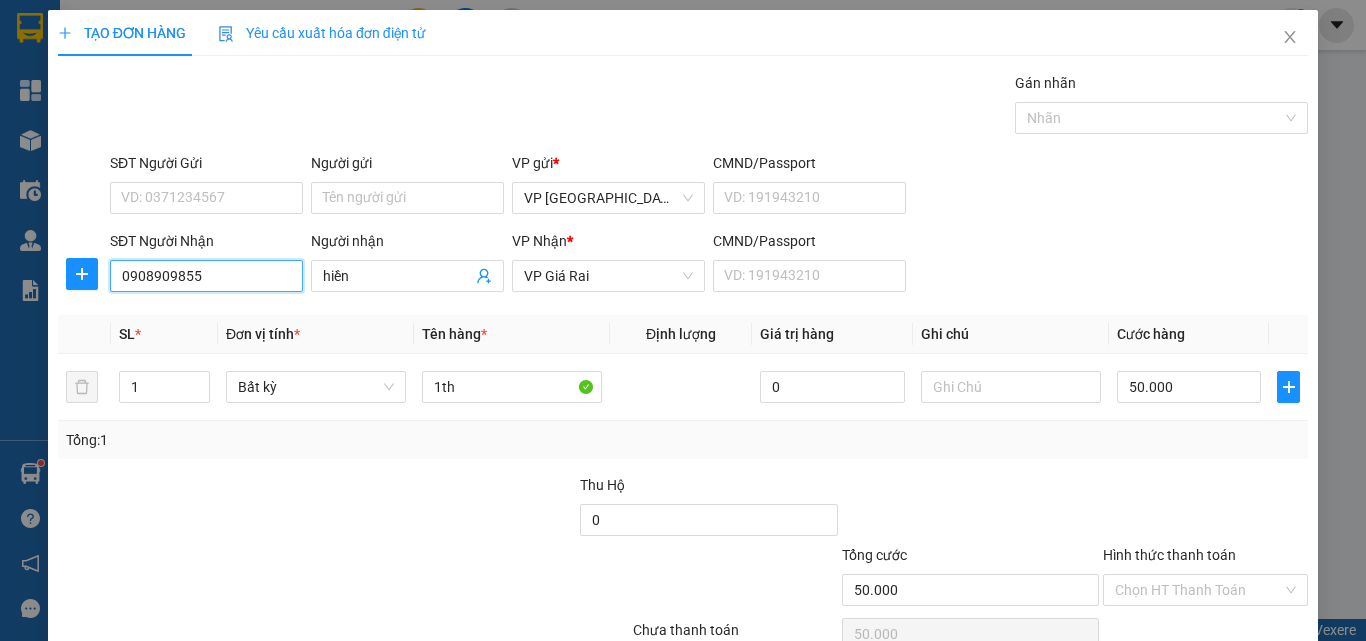 type on "0908909855" 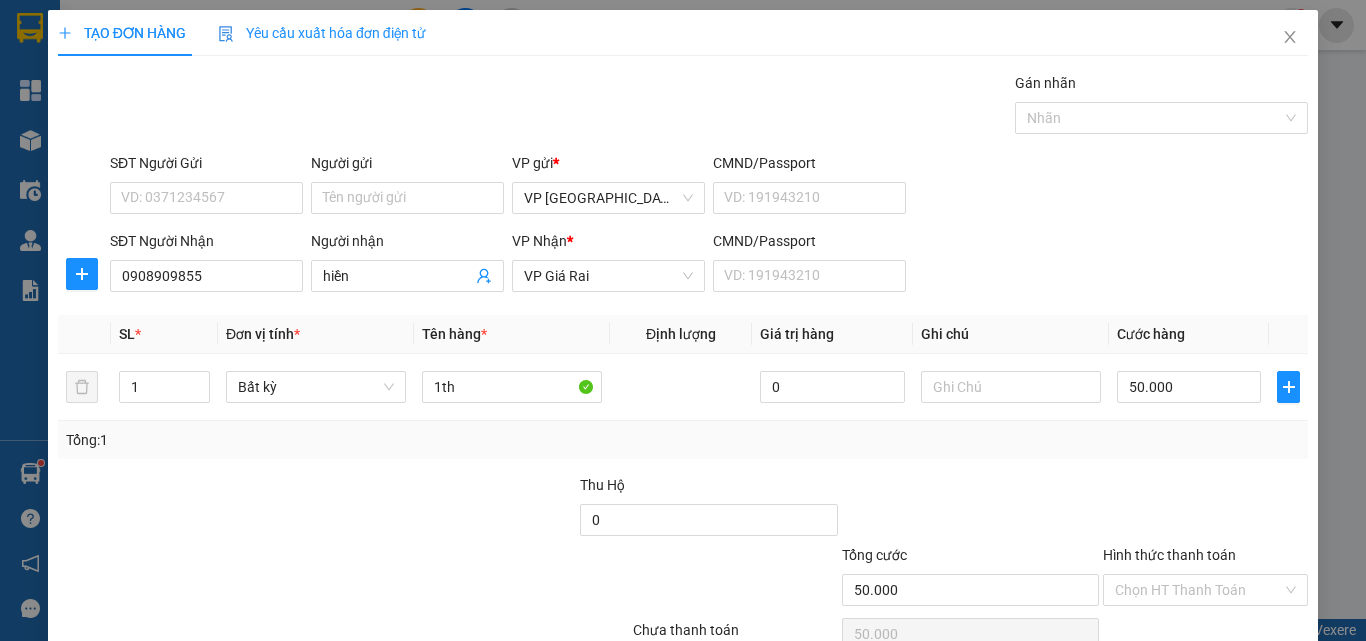 scroll, scrollTop: 99, scrollLeft: 0, axis: vertical 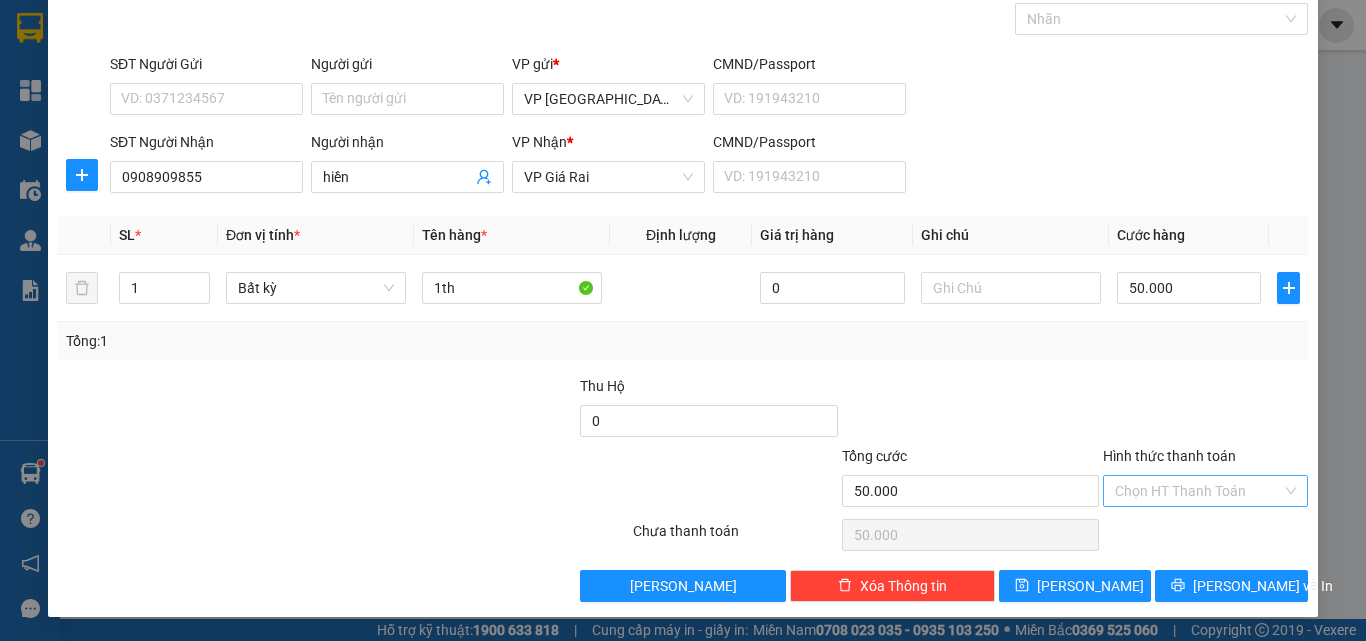 click on "Hình thức thanh toán" at bounding box center (1198, 491) 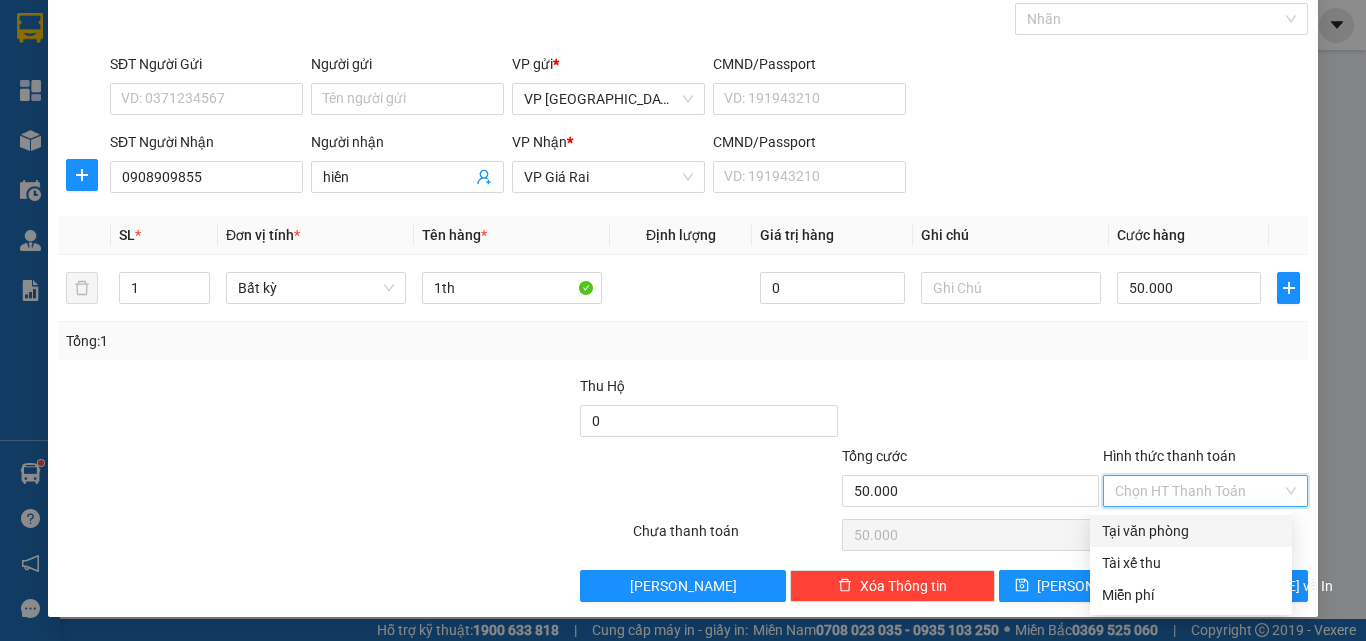 click on "Tại văn phòng" at bounding box center (1191, 531) 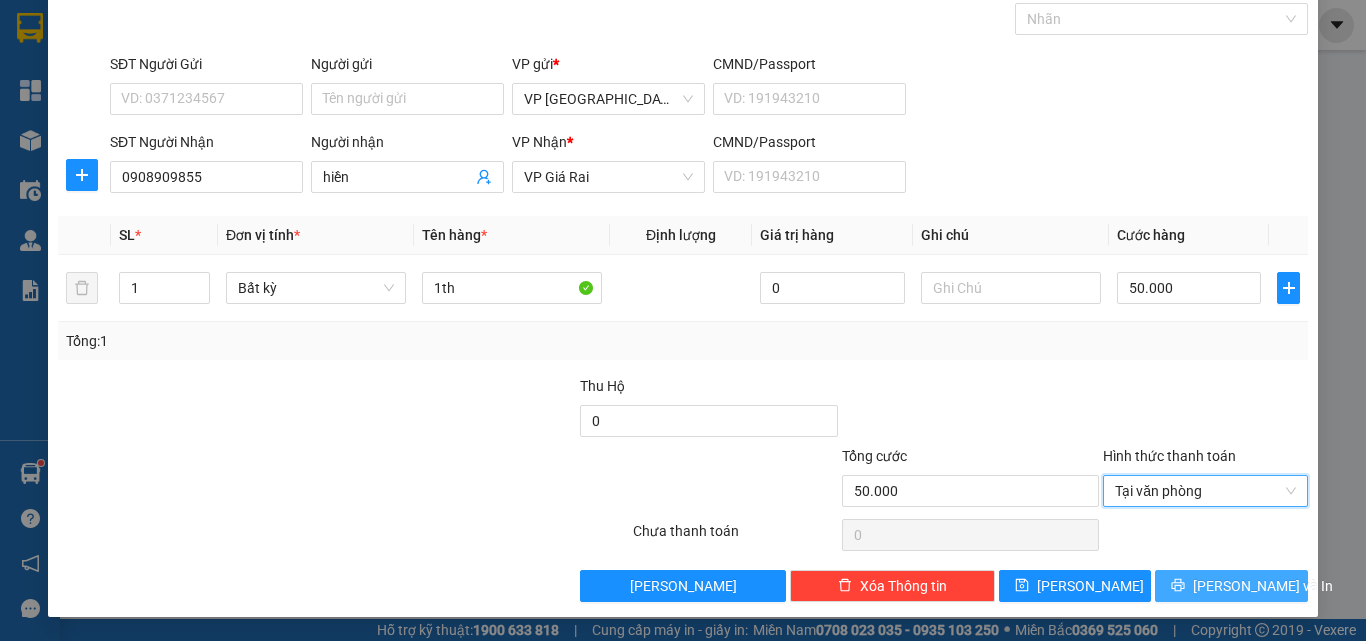 click 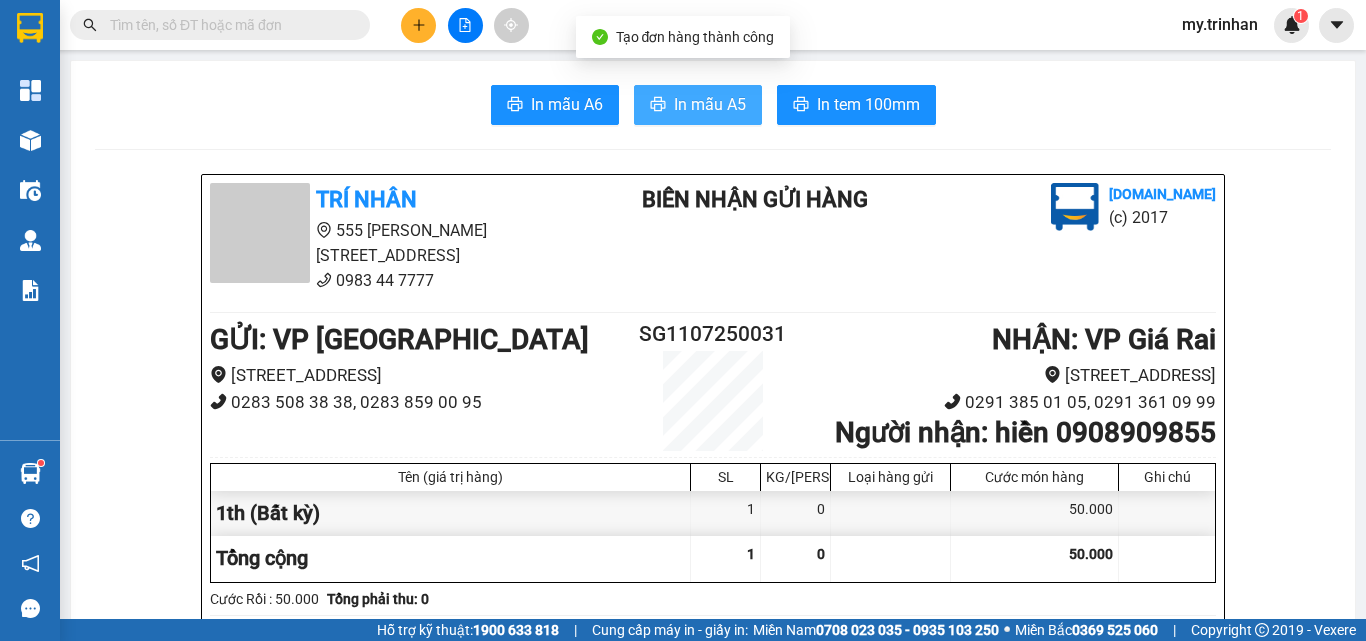 click on "In mẫu A5" at bounding box center (710, 104) 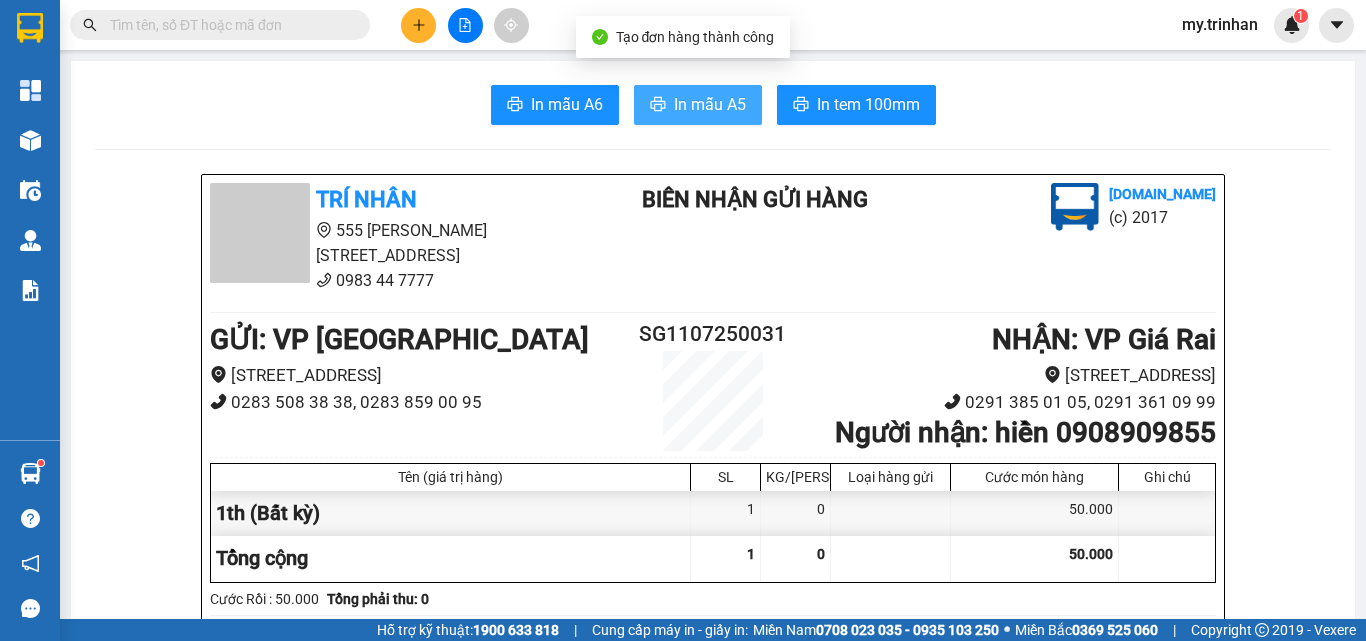 scroll, scrollTop: 0, scrollLeft: 0, axis: both 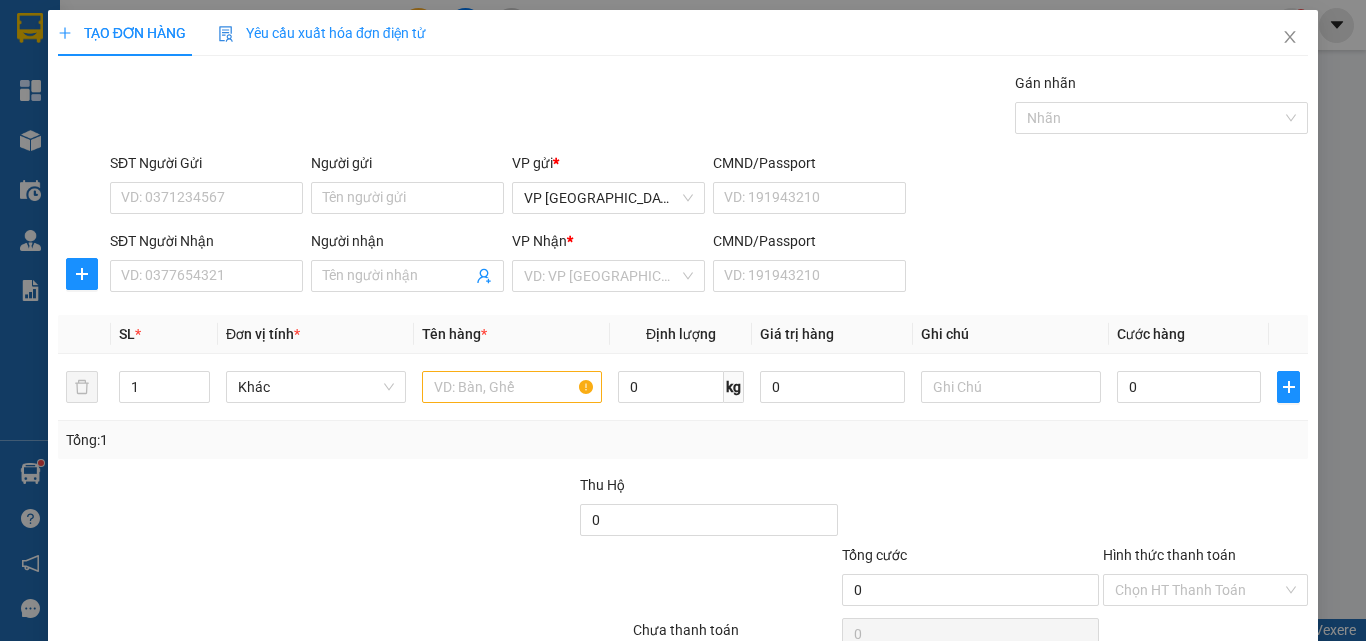 drag, startPoint x: 878, startPoint y: 341, endPoint x: 318, endPoint y: 301, distance: 561.42676 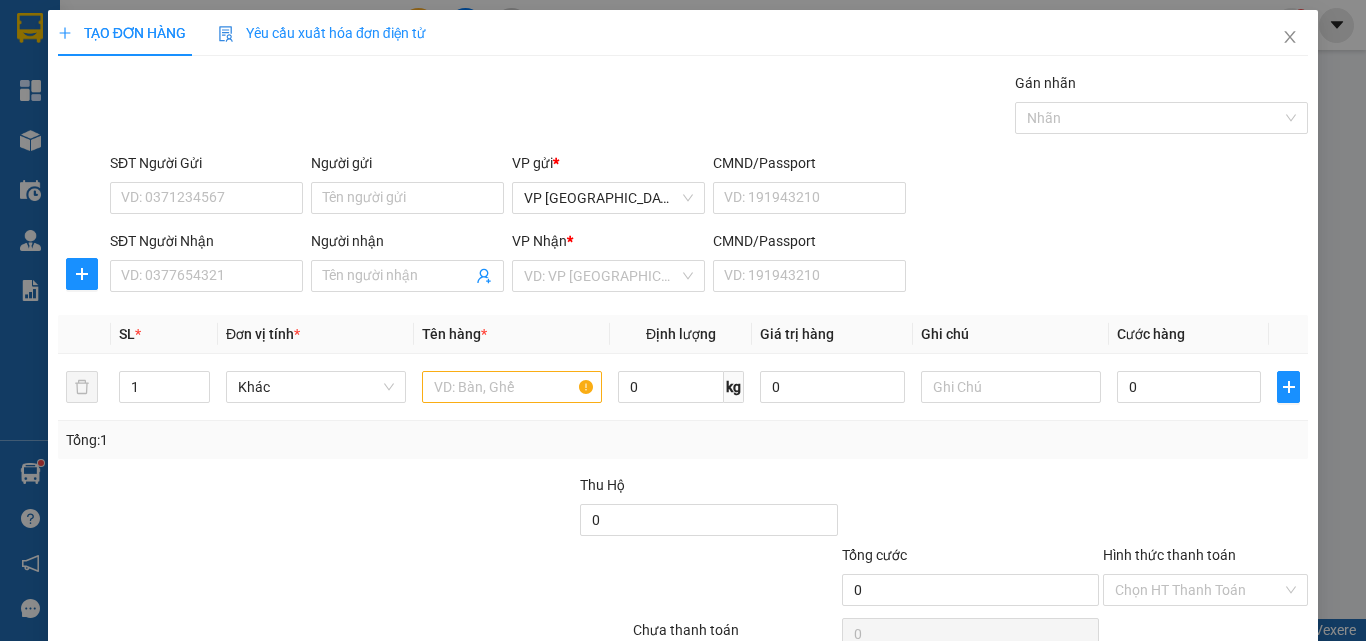 click on "SĐT Người Nhận" at bounding box center [206, 245] 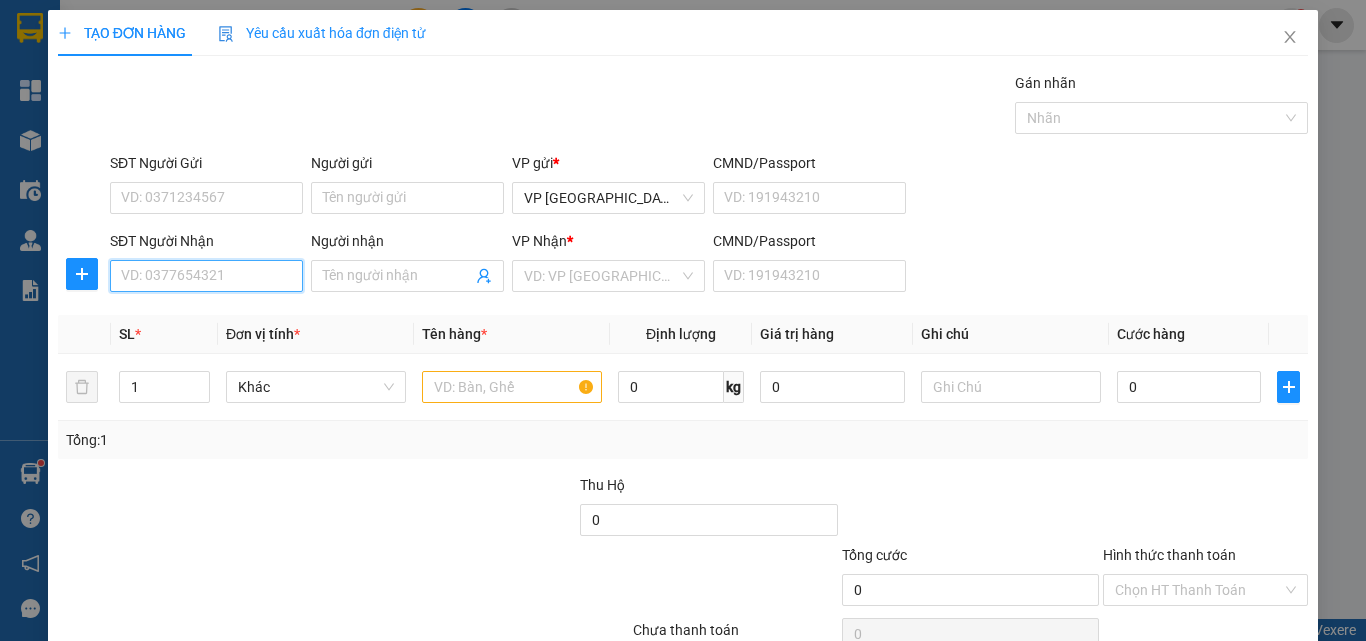 click on "SĐT Người Nhận" at bounding box center (206, 276) 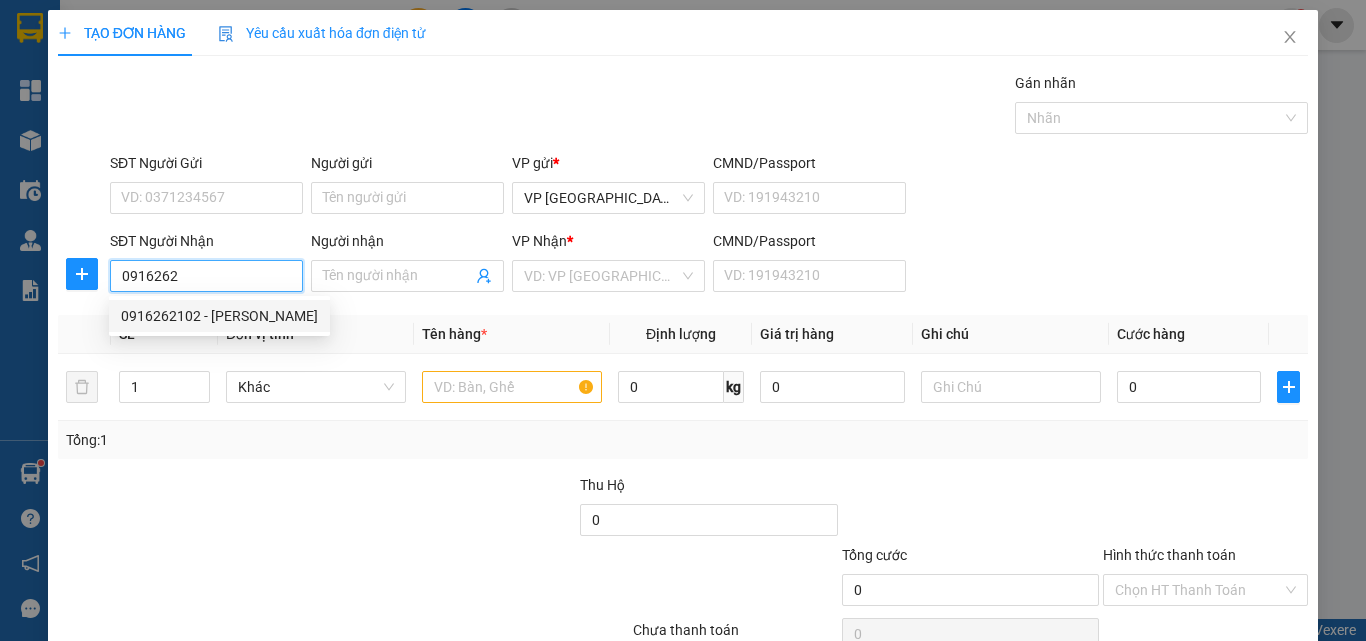 click on "0916262102 - [PERSON_NAME]" at bounding box center (219, 316) 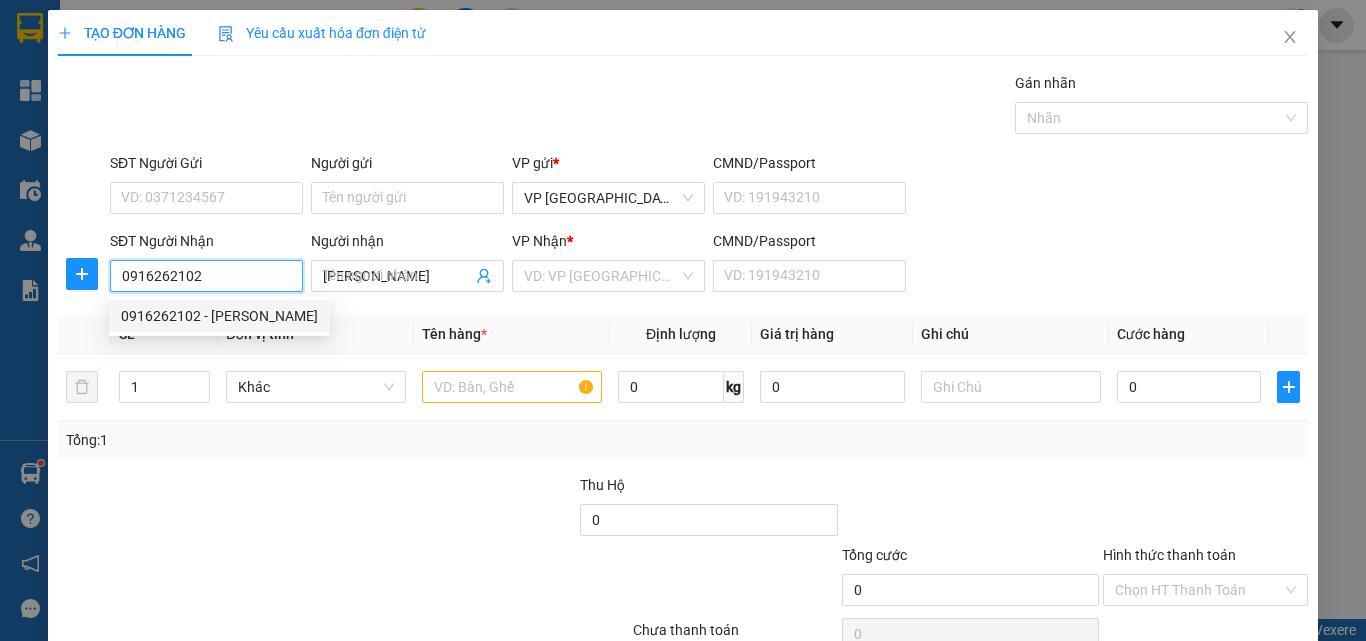 type on "100.000" 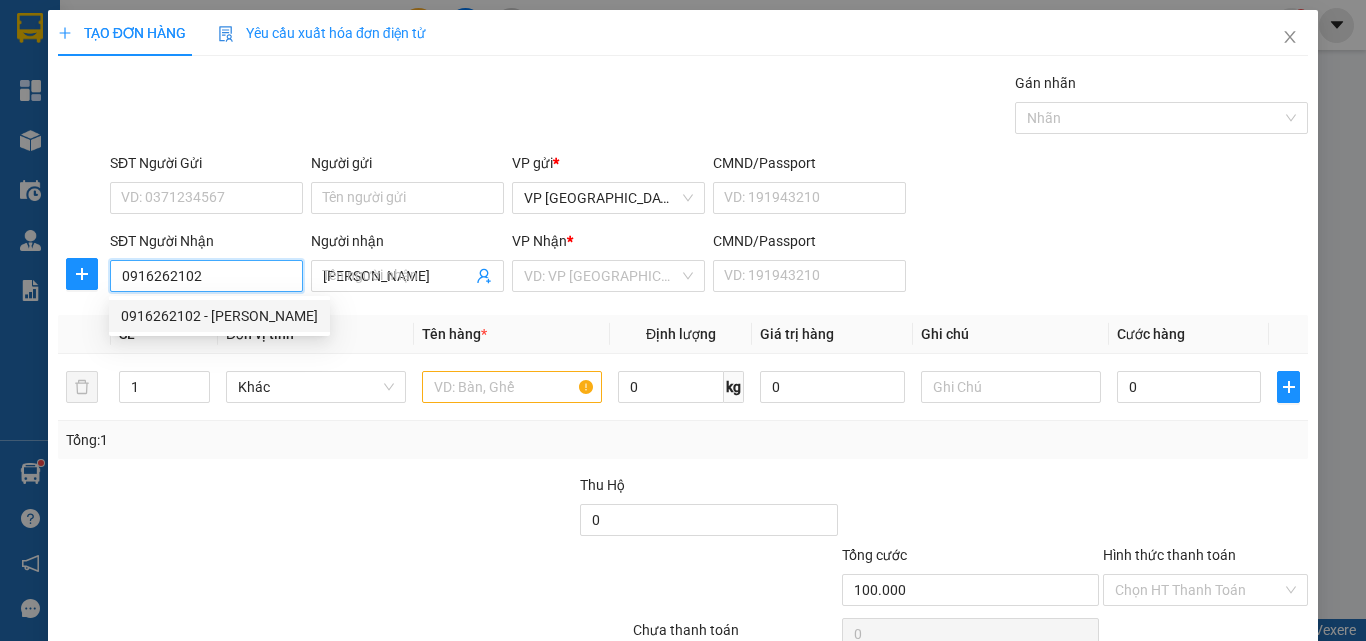 type on "100.000" 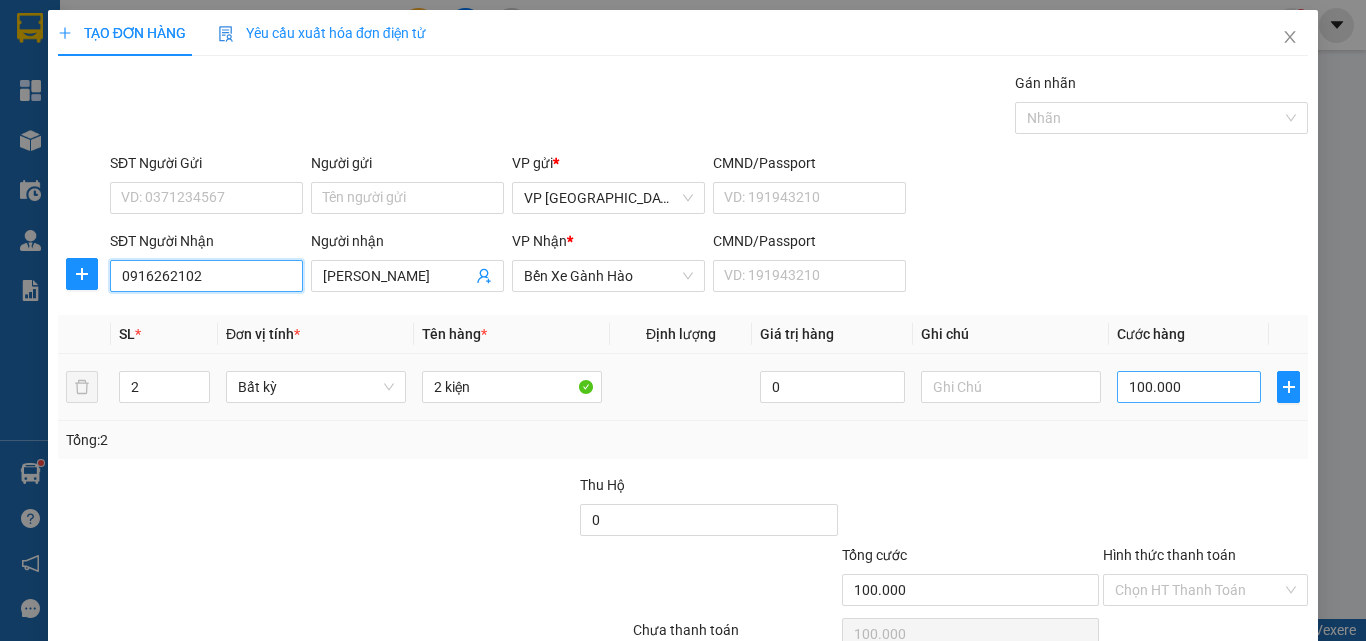 type on "0916262102" 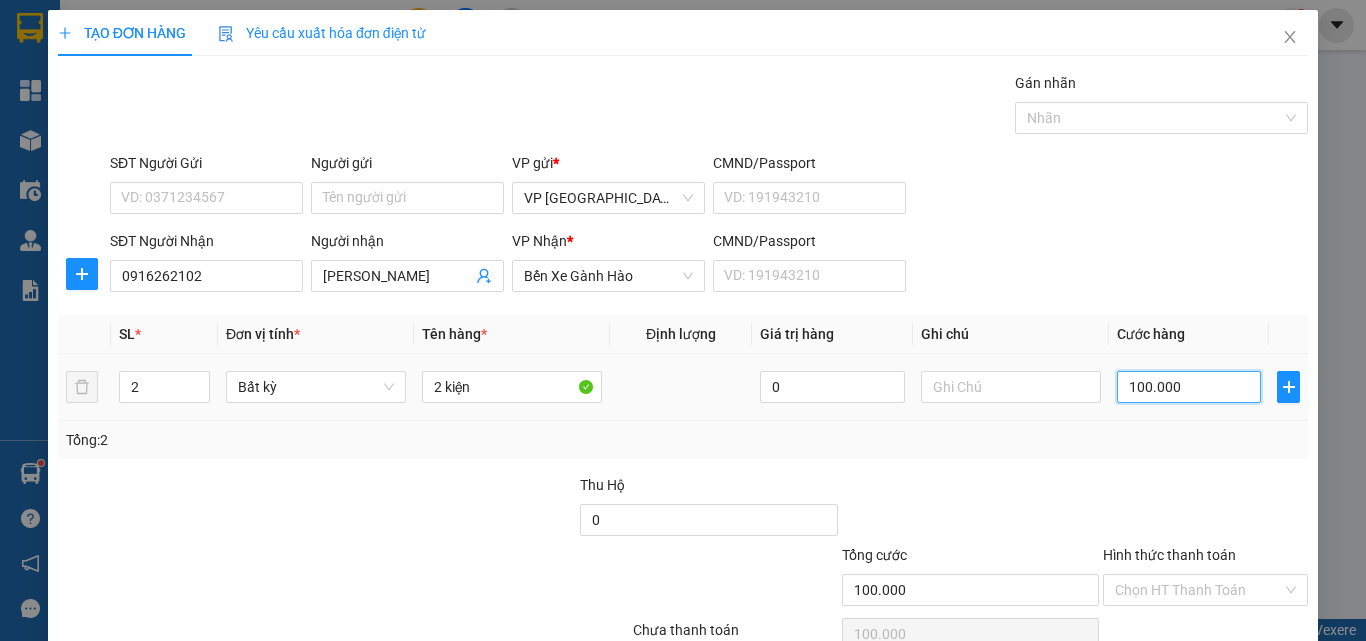 click on "100.000" at bounding box center (1189, 387) 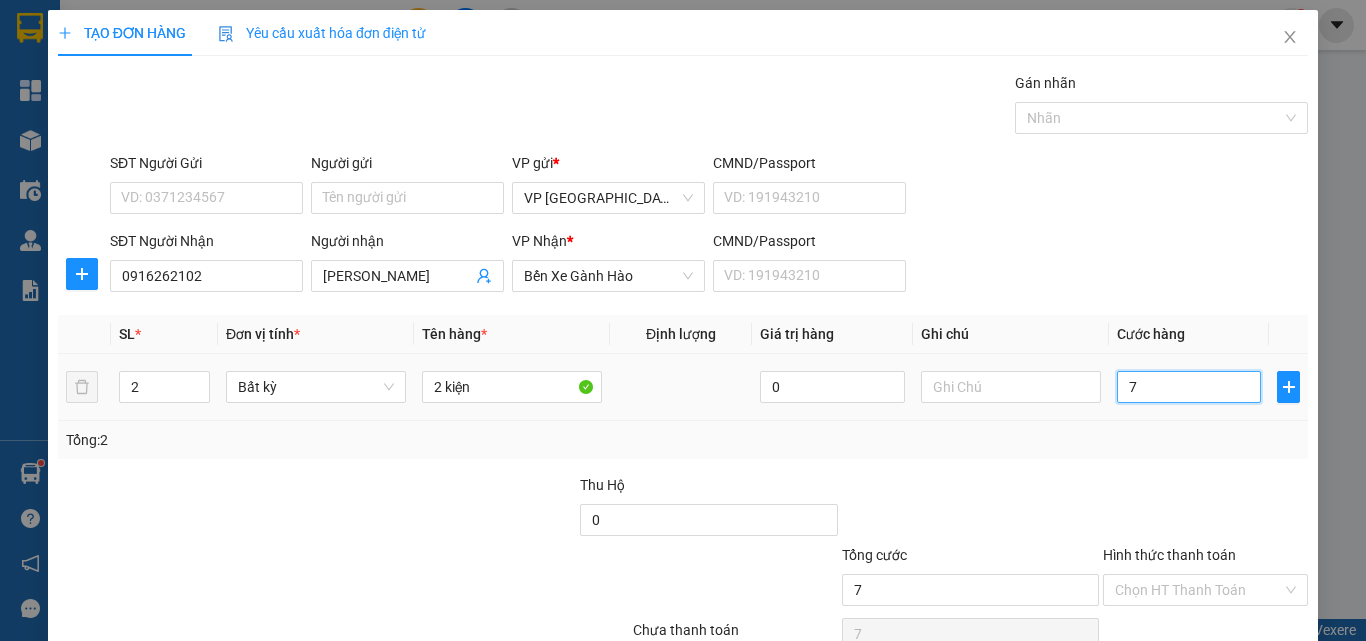 type on "70" 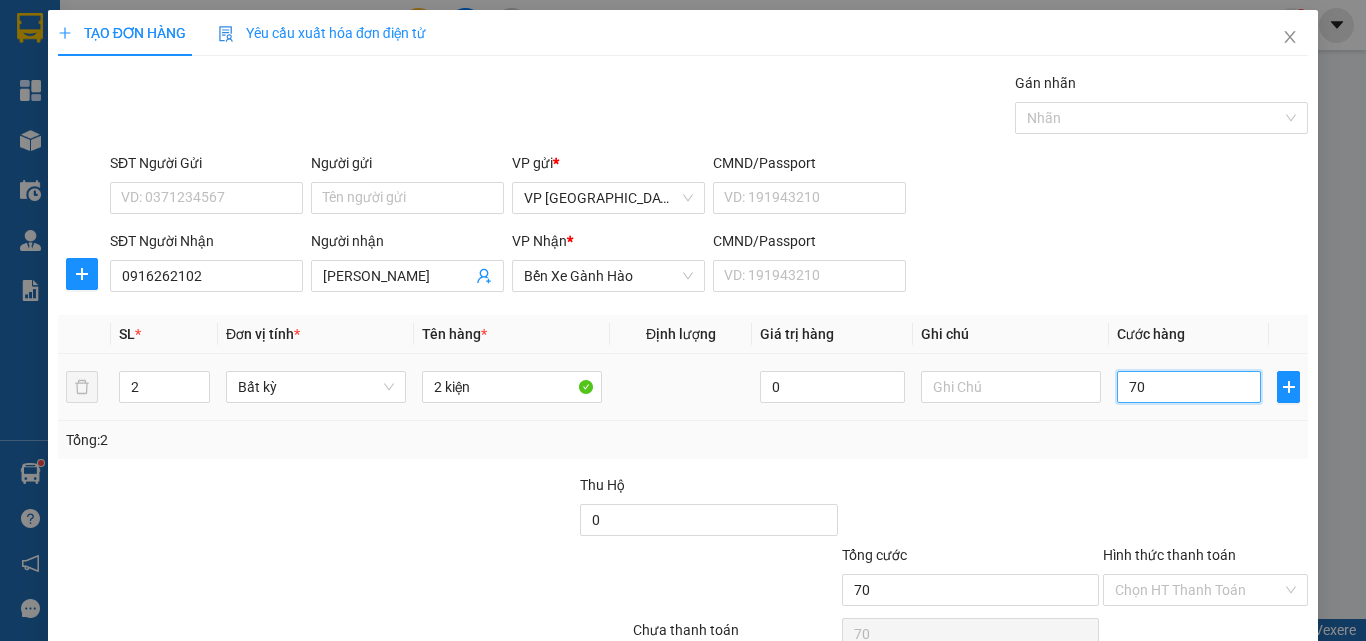type on "70" 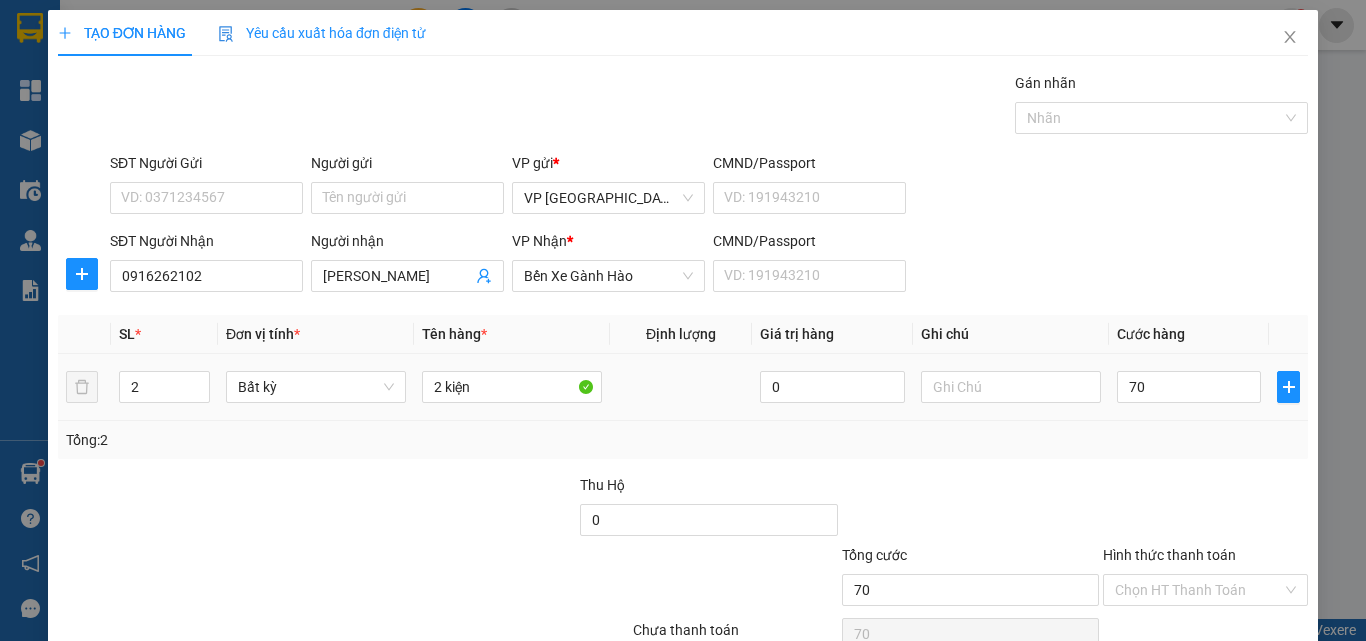 type on "70.000" 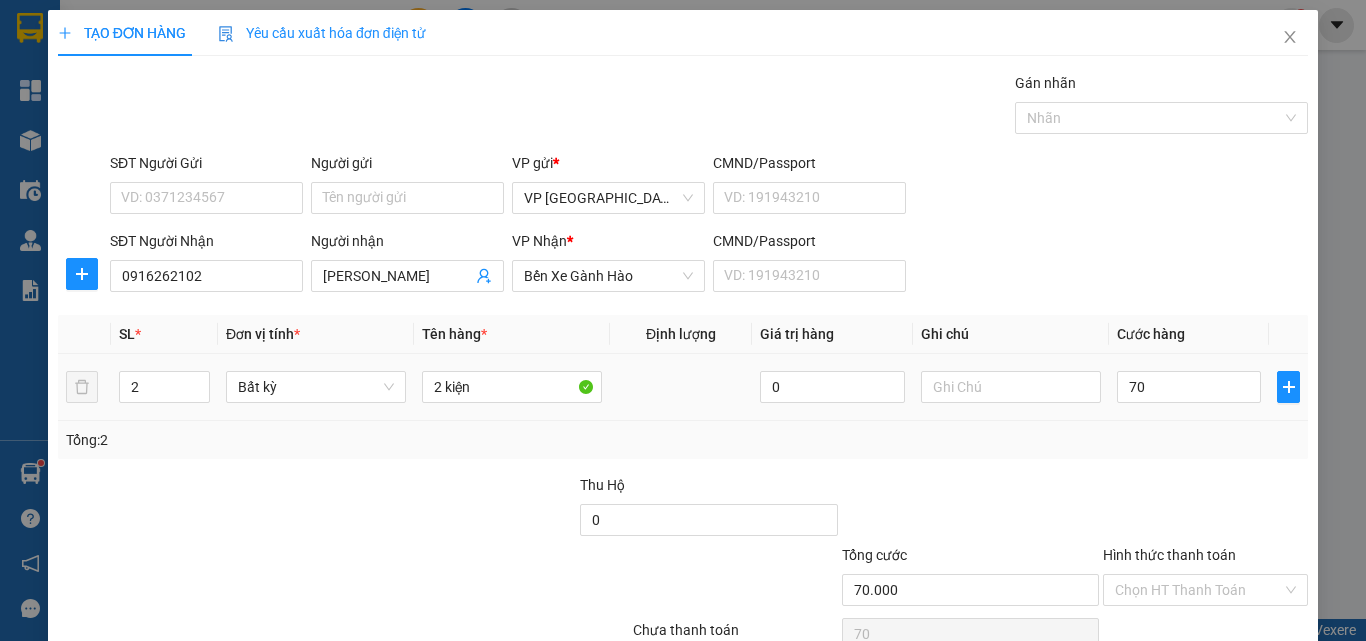 type on "70.000" 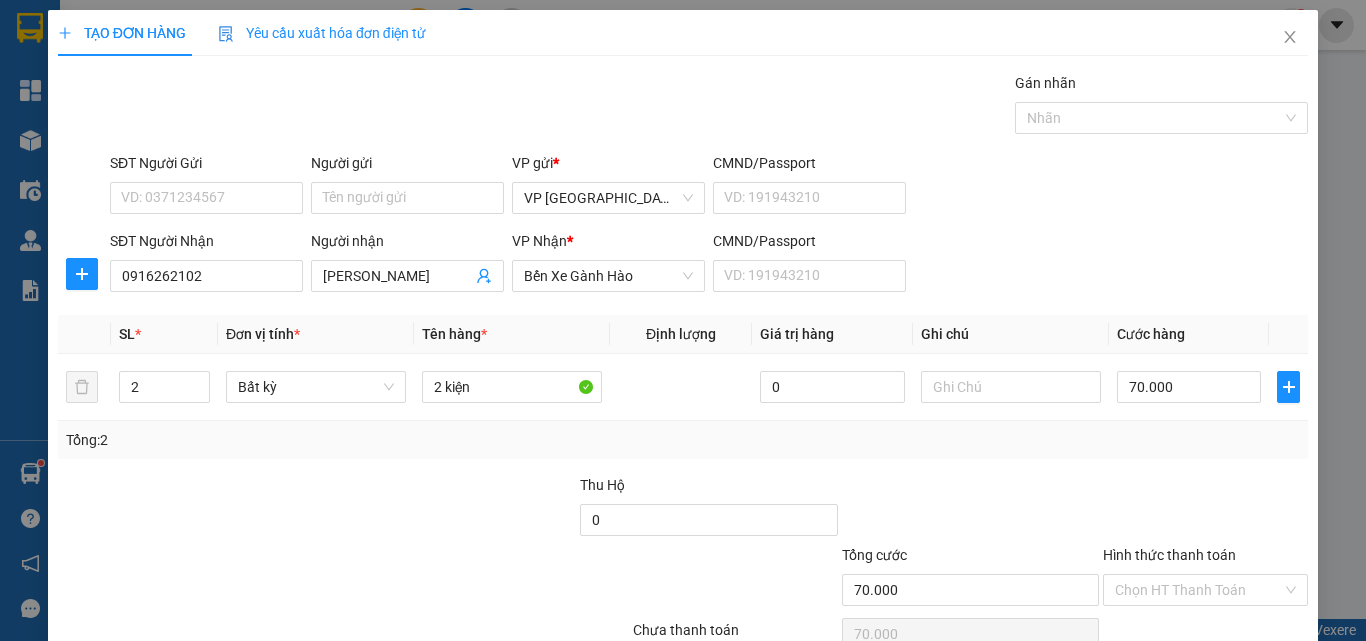 scroll, scrollTop: 99, scrollLeft: 0, axis: vertical 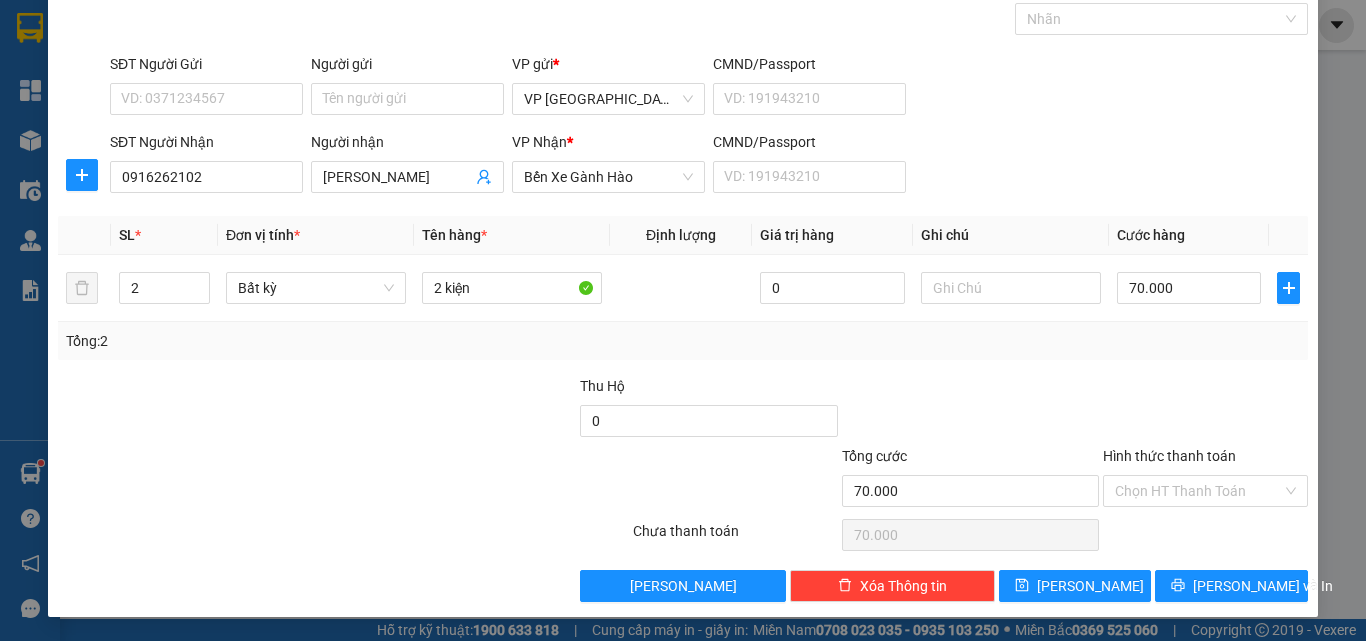click on "Chọn HT Thanh Toán" at bounding box center (1205, 535) 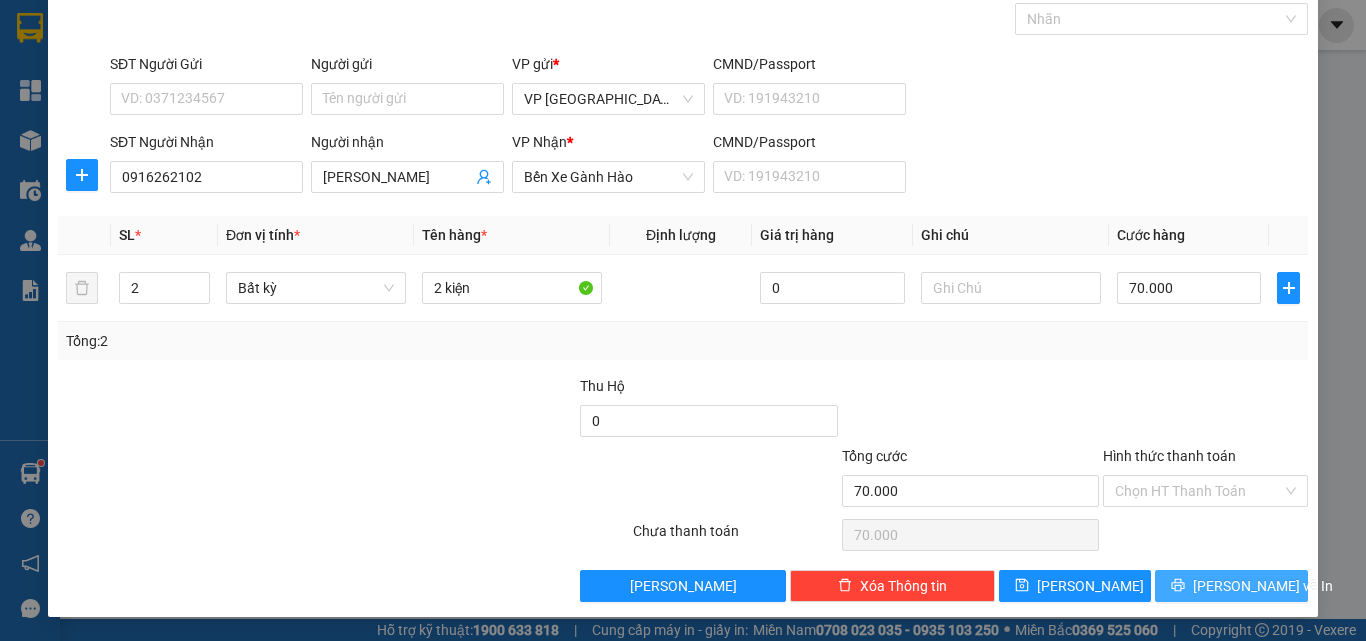 click on "[PERSON_NAME] và In" at bounding box center (1263, 586) 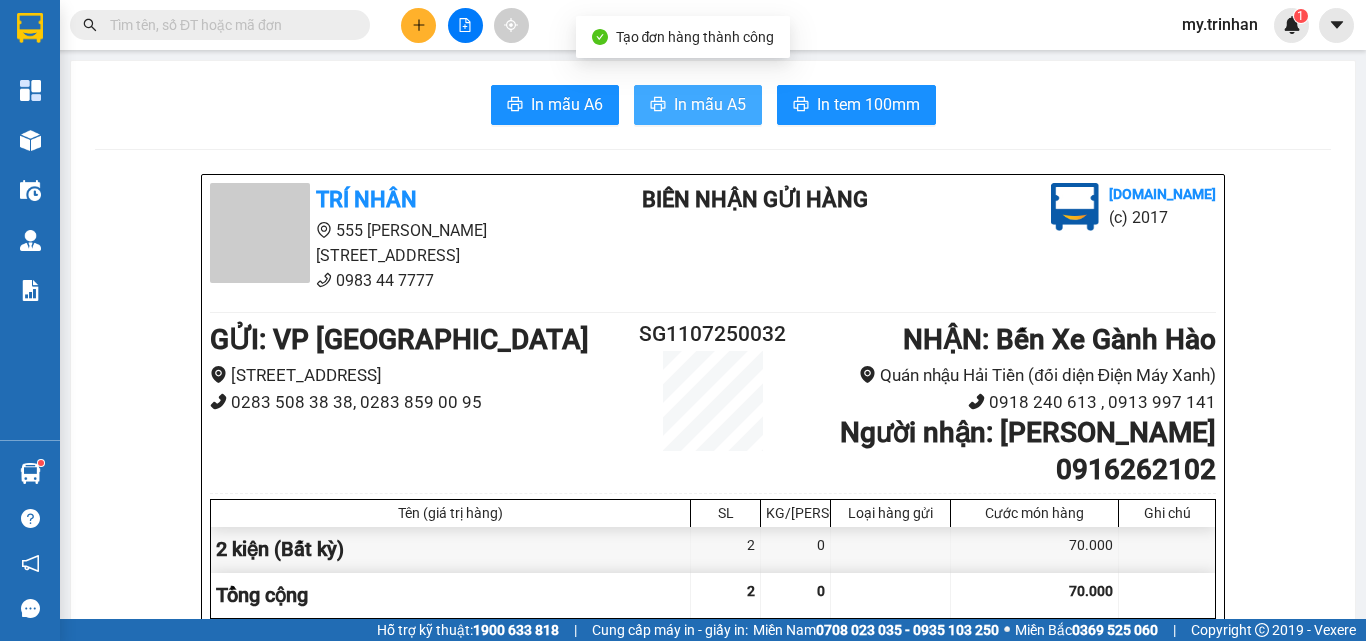 click on "In mẫu A5" at bounding box center [710, 104] 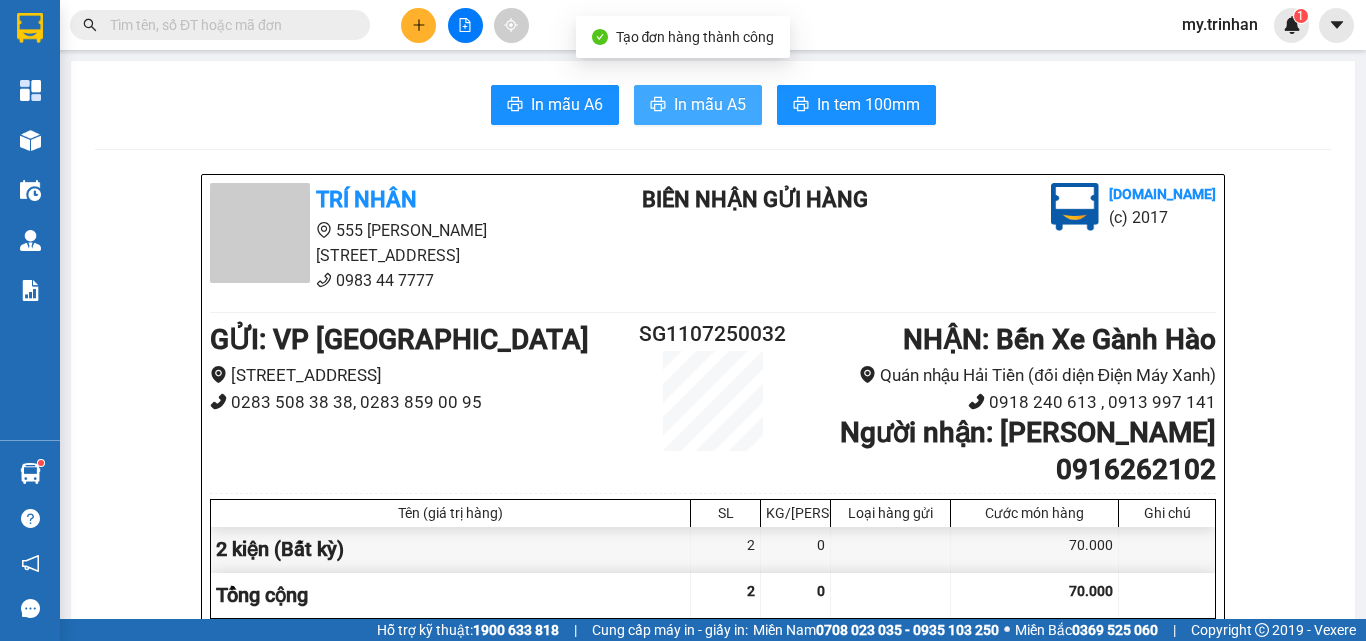 scroll, scrollTop: 0, scrollLeft: 0, axis: both 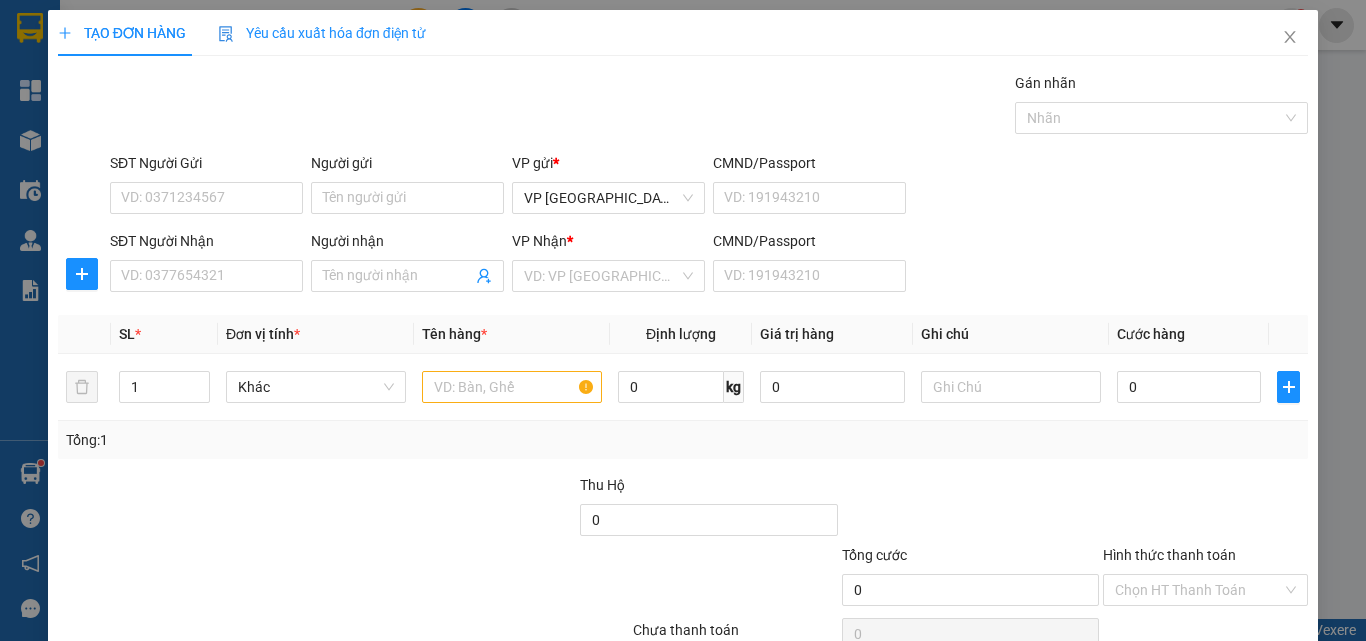 click on "SĐT Người Nhận VD: 0377654321 Người nhận Tên người nhận VP Nhận  * VD: VP Sài Gòn CMND/Passport VD: [PASSPORT]" at bounding box center (709, 265) 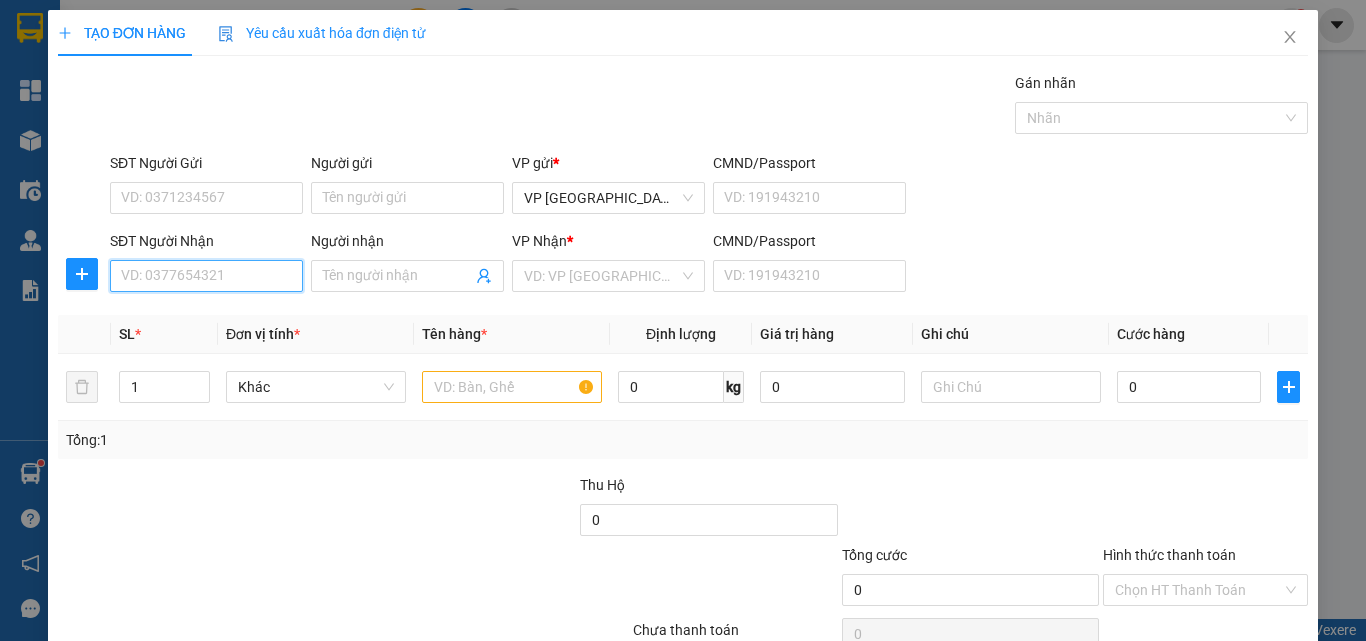 click on "SĐT Người Nhận" at bounding box center (206, 276) 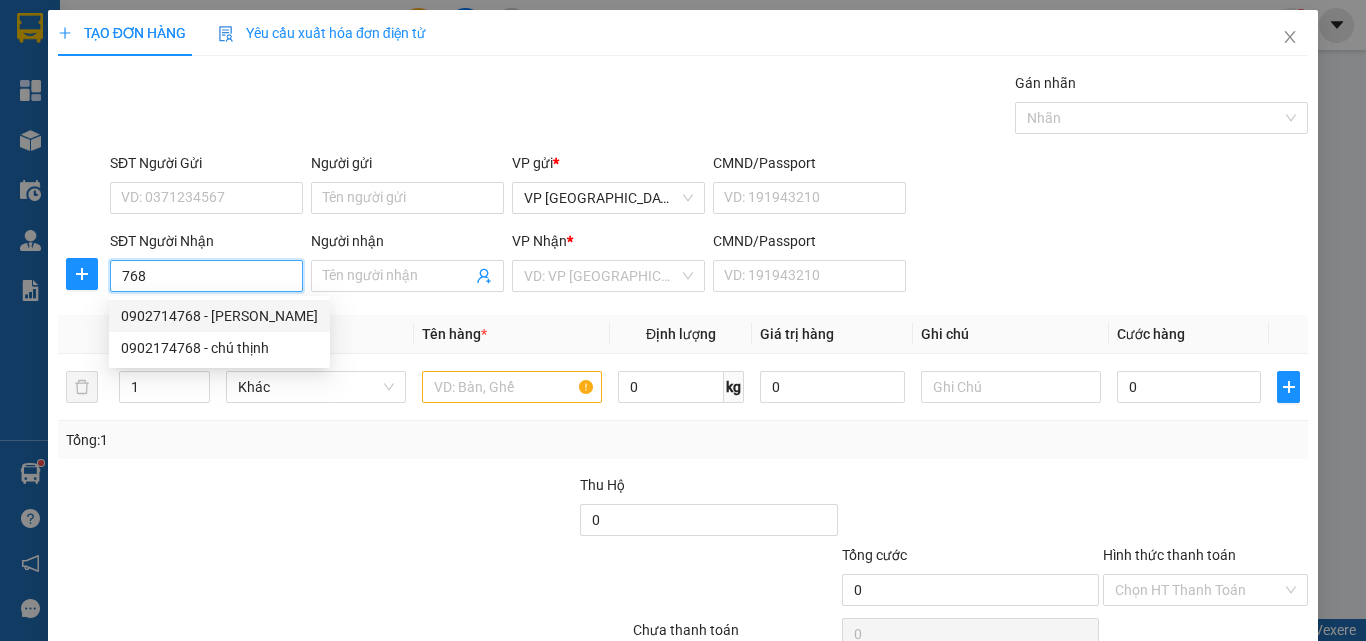 click on "0902714768 - [PERSON_NAME]" at bounding box center (219, 316) 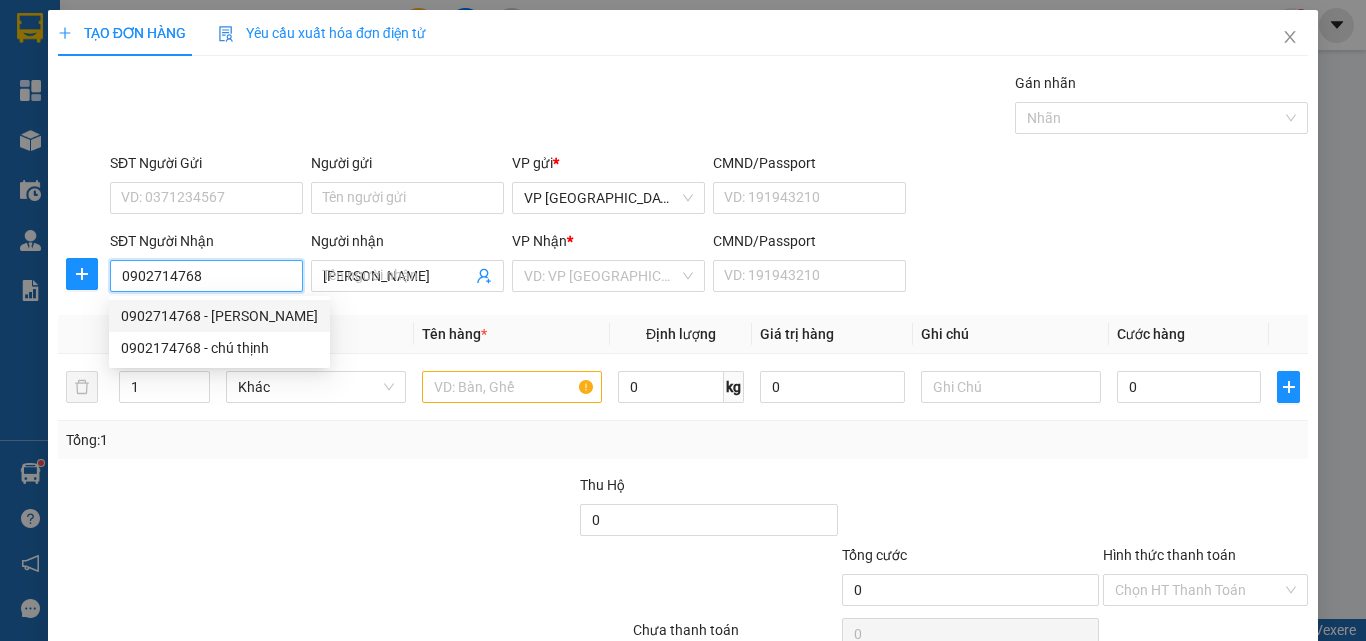 type on "30.000" 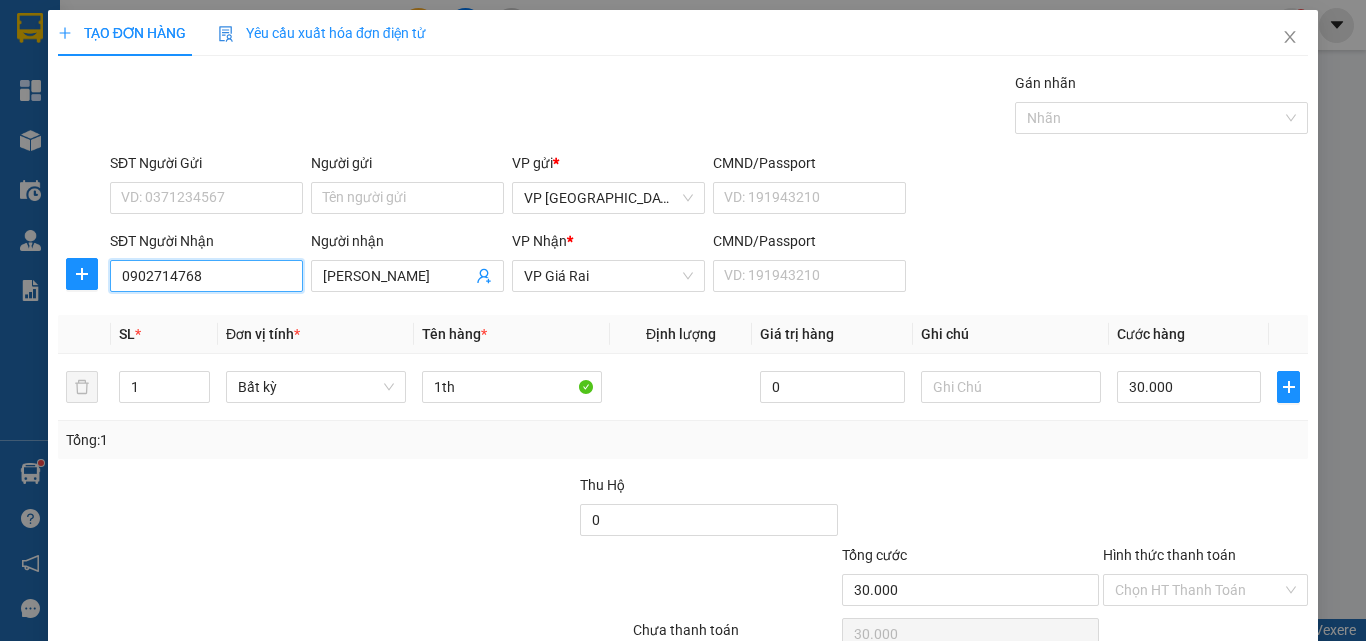 type on "0902714768" 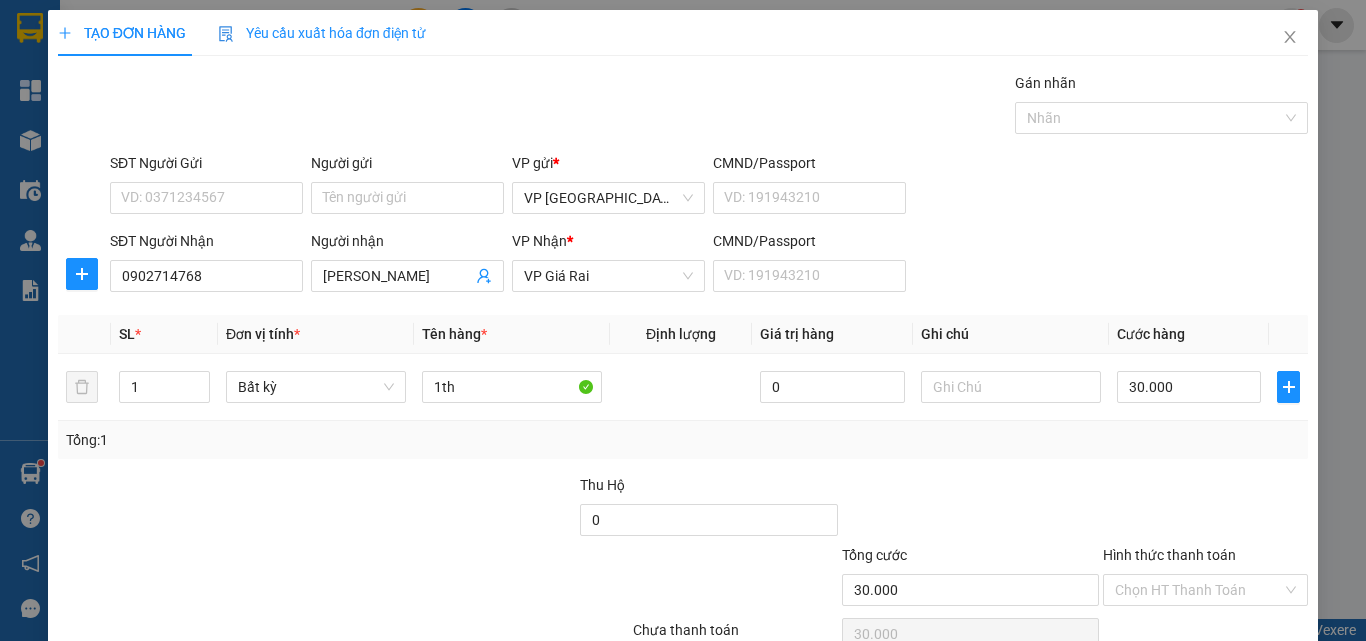 scroll, scrollTop: 99, scrollLeft: 0, axis: vertical 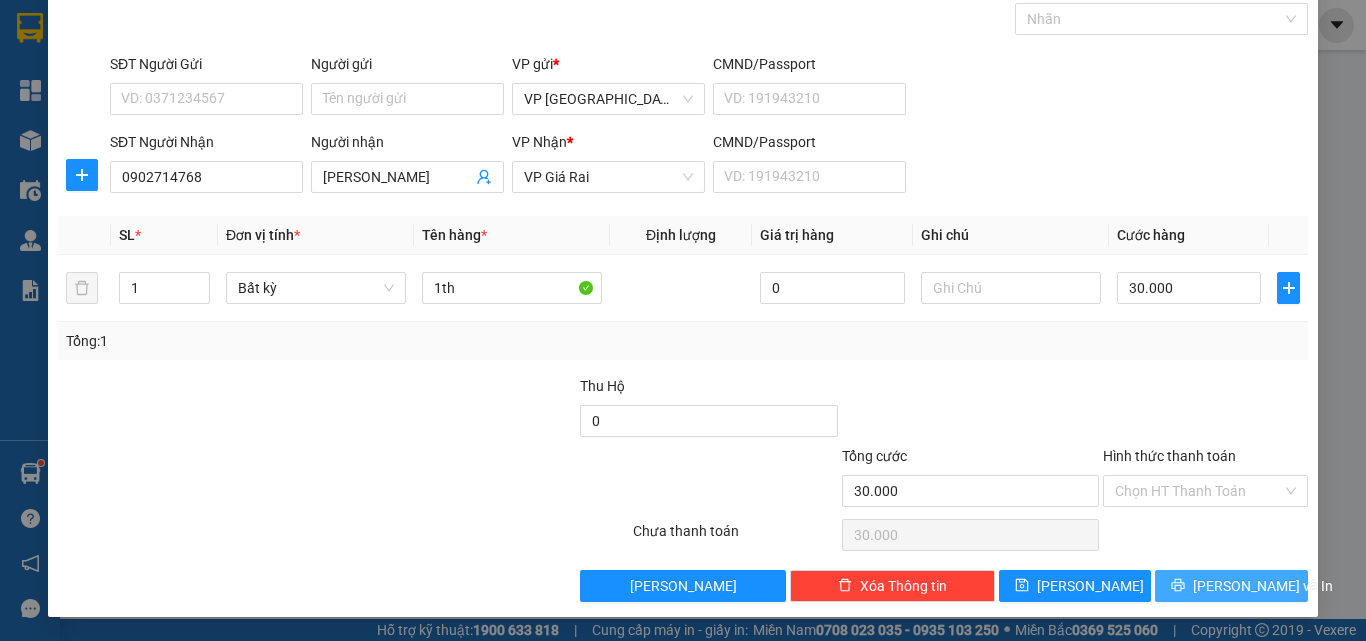 click on "[PERSON_NAME] và In" at bounding box center (1231, 586) 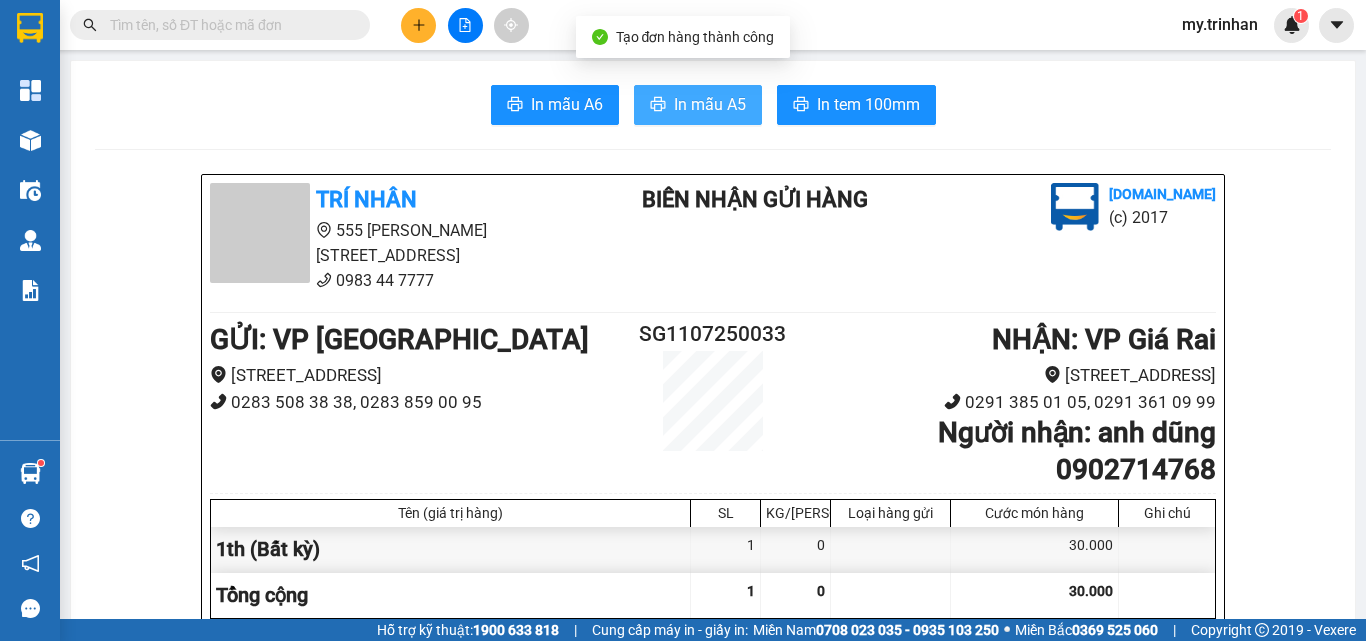 click on "In mẫu A5" at bounding box center [698, 105] 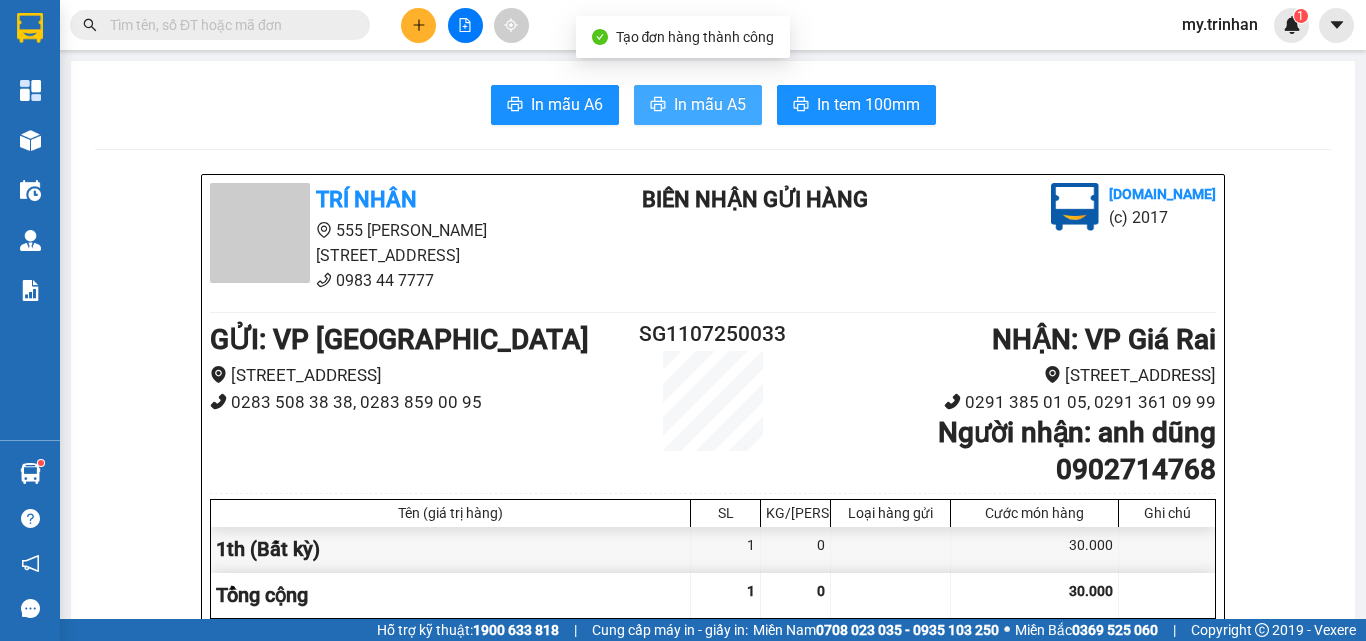scroll, scrollTop: 0, scrollLeft: 0, axis: both 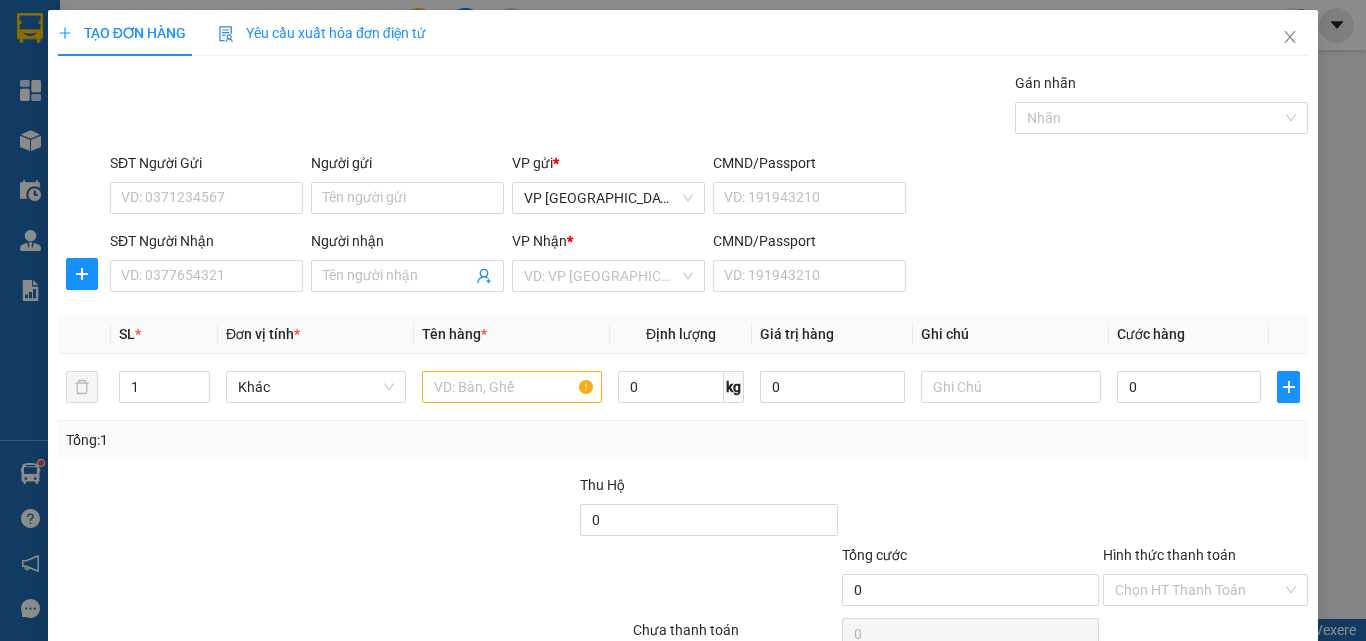 click on "SĐT Người Nhận VD: 0377654321 Người nhận Tên người nhận VP Nhận  * VD: VP Sài Gòn CMND/Passport VD: [PASSPORT]" at bounding box center [709, 265] 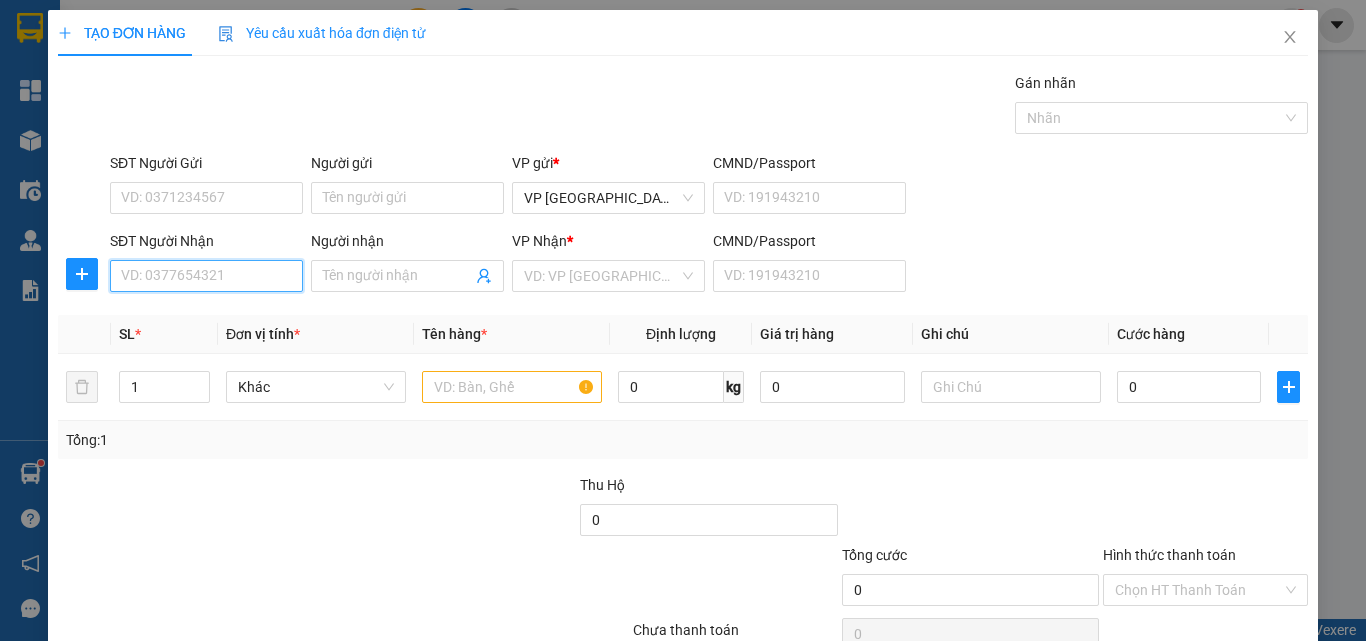 click on "SĐT Người Nhận" at bounding box center [206, 276] 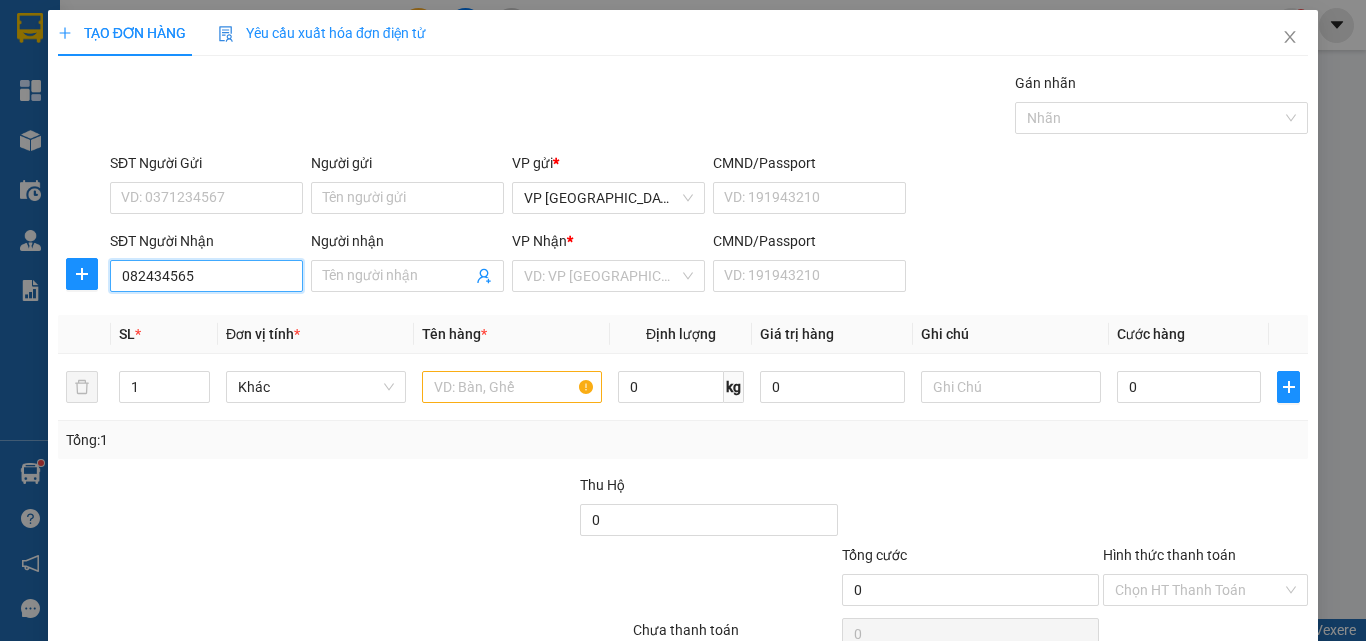 type on "0824345656" 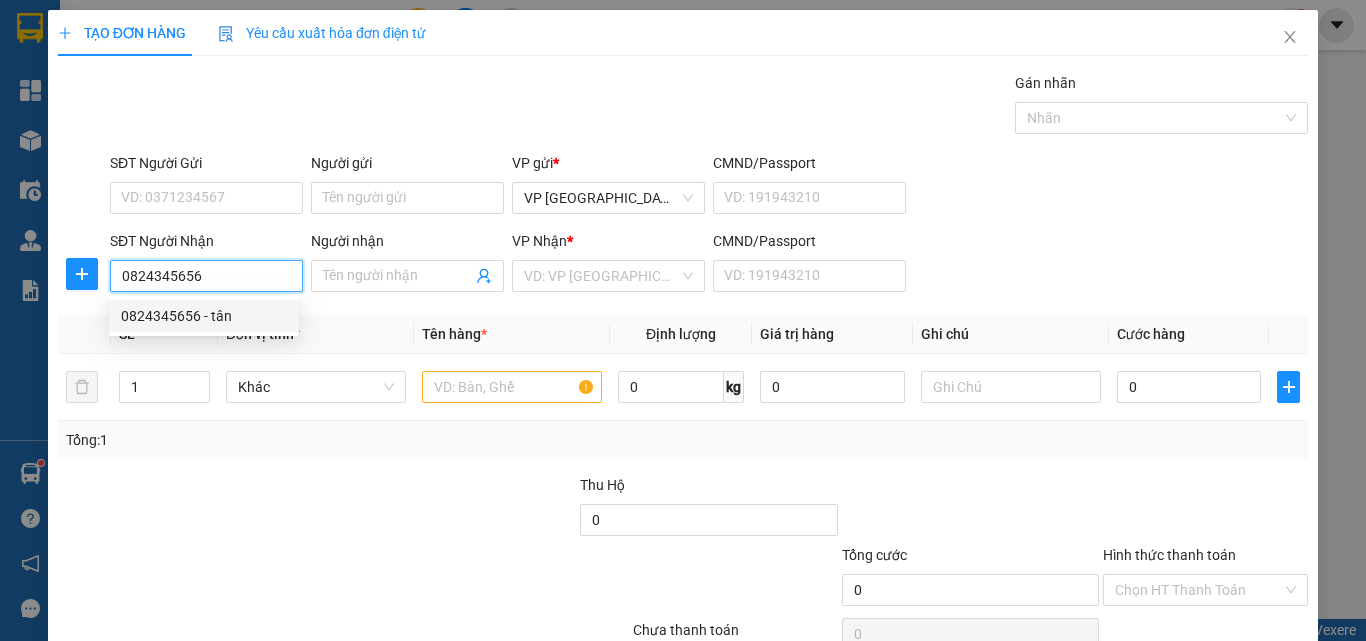click on "0824345656 - tân" at bounding box center [204, 316] 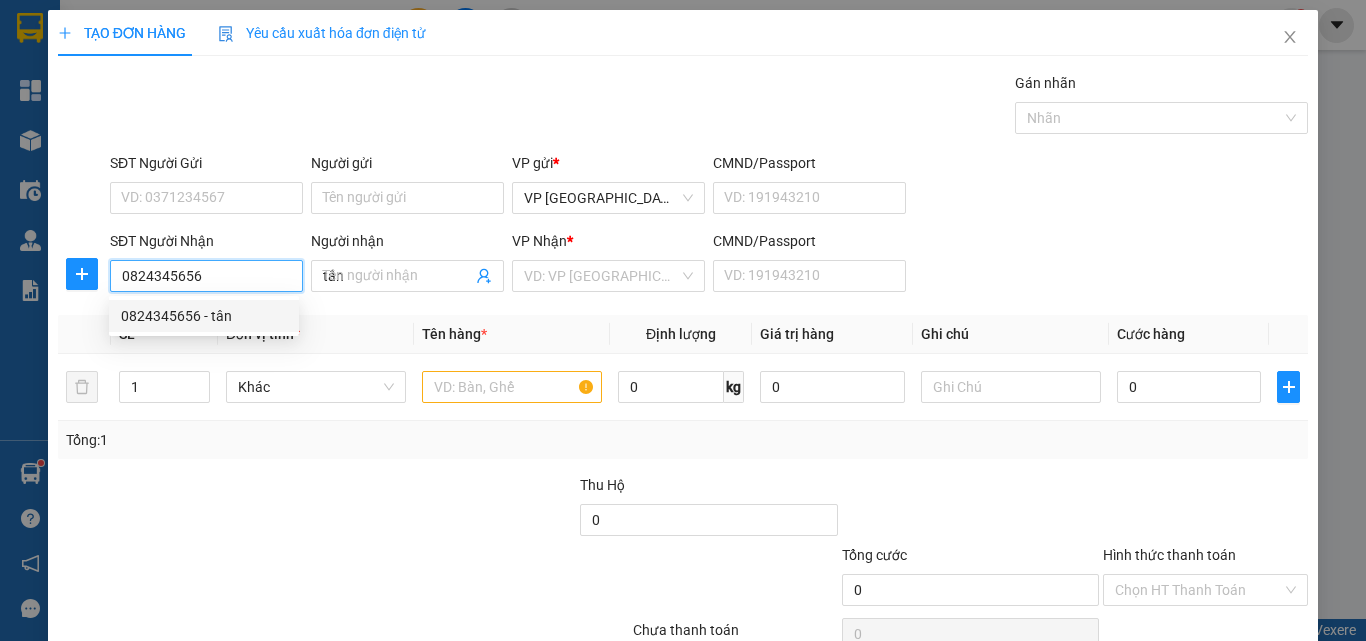 type on "50.000" 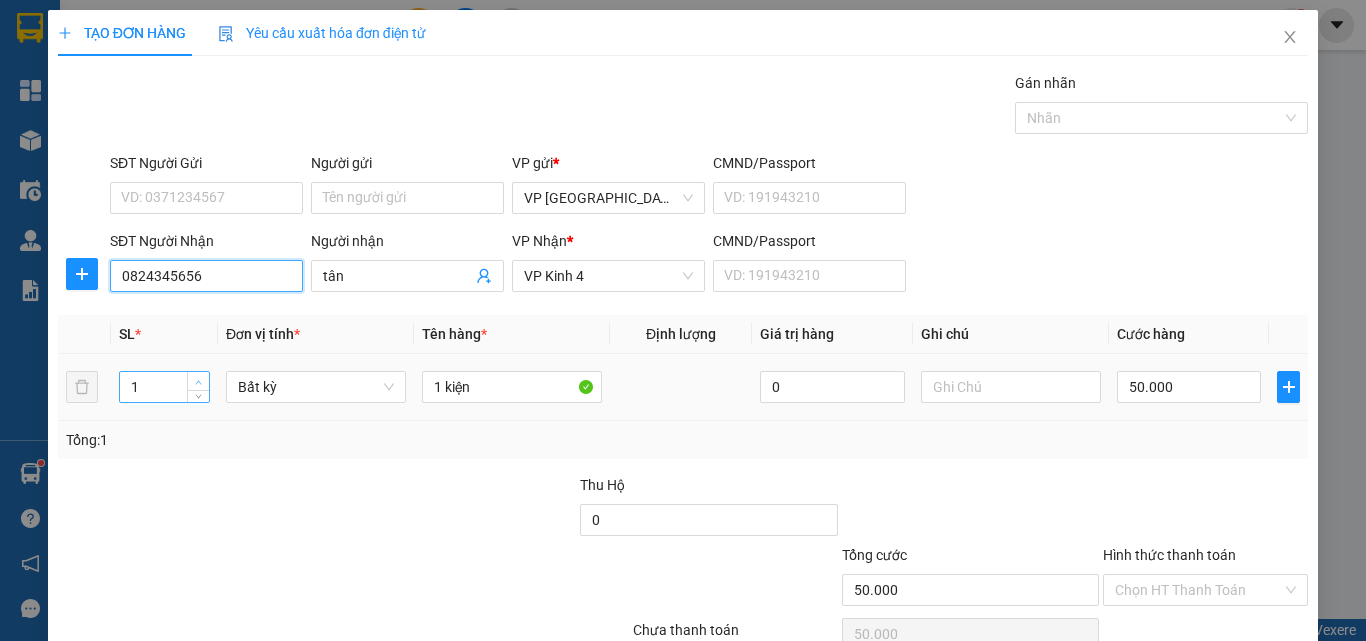 type on "0824345656" 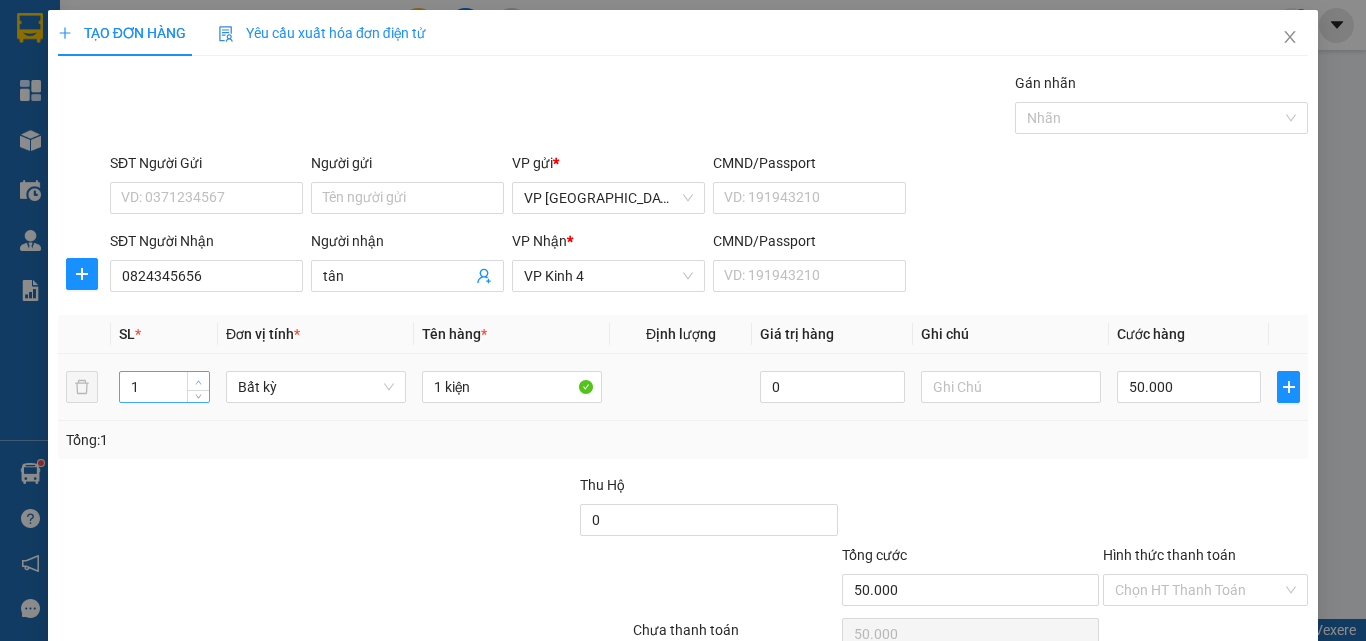 click at bounding box center (199, 382) 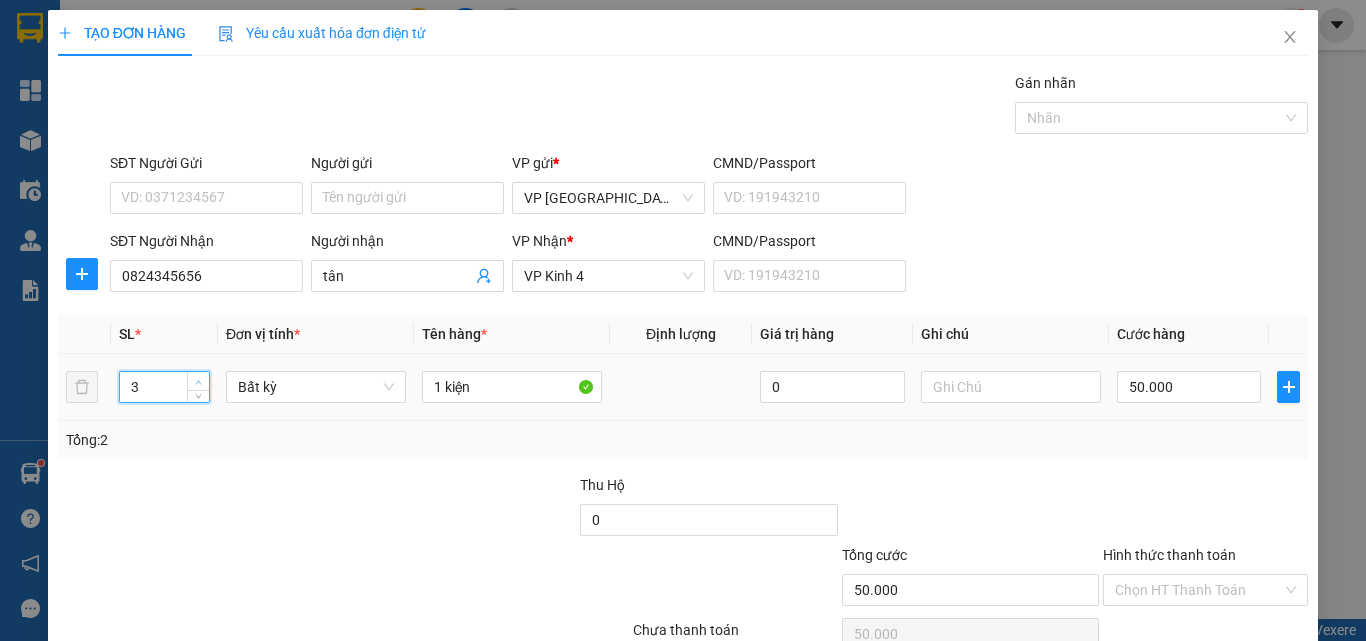 click at bounding box center (199, 382) 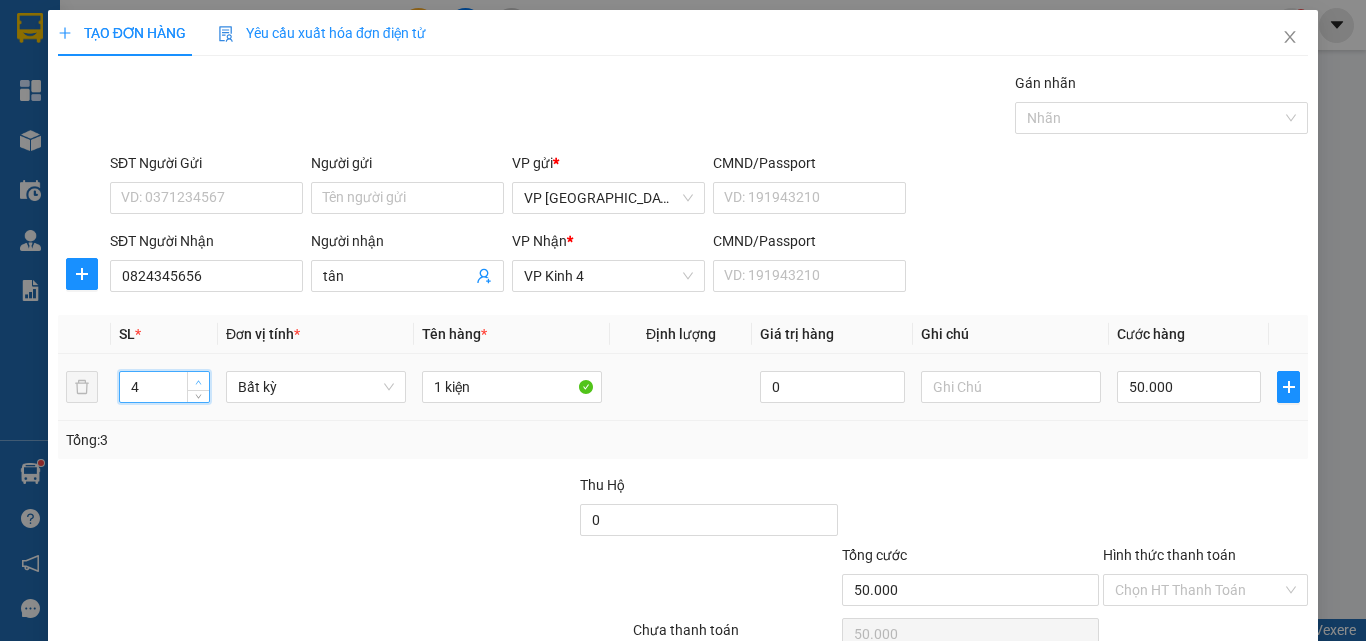 click at bounding box center [199, 382] 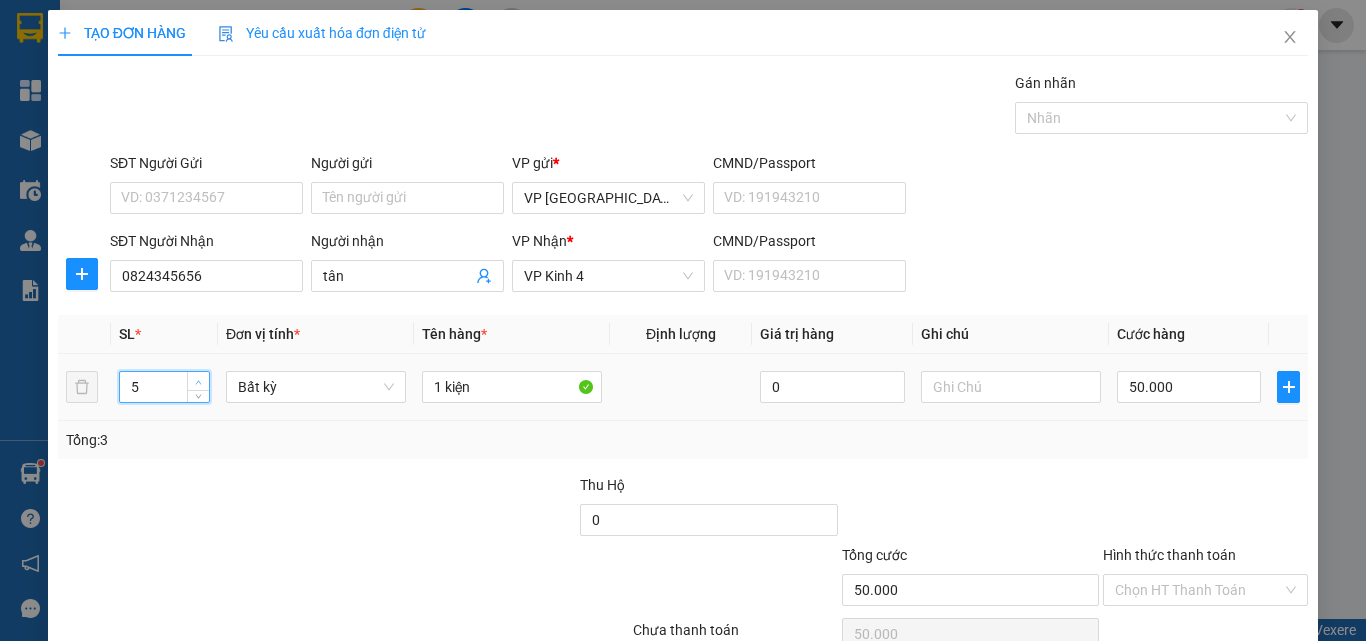 click at bounding box center (199, 382) 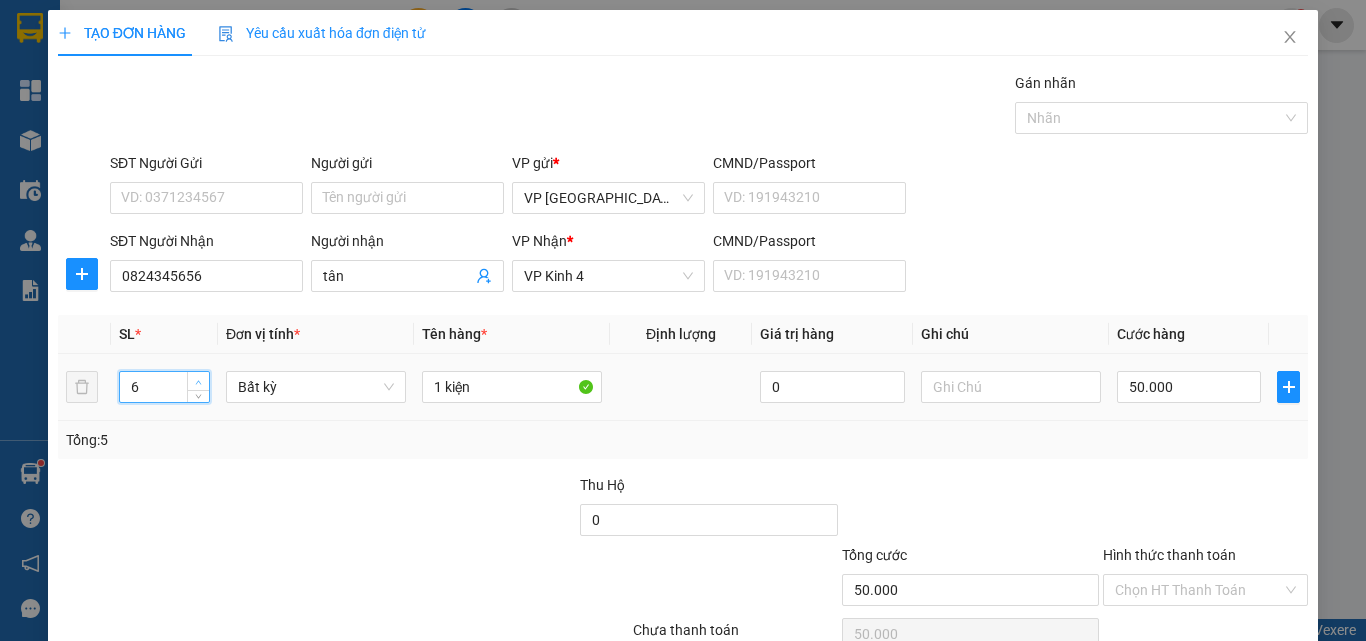 click at bounding box center [199, 382] 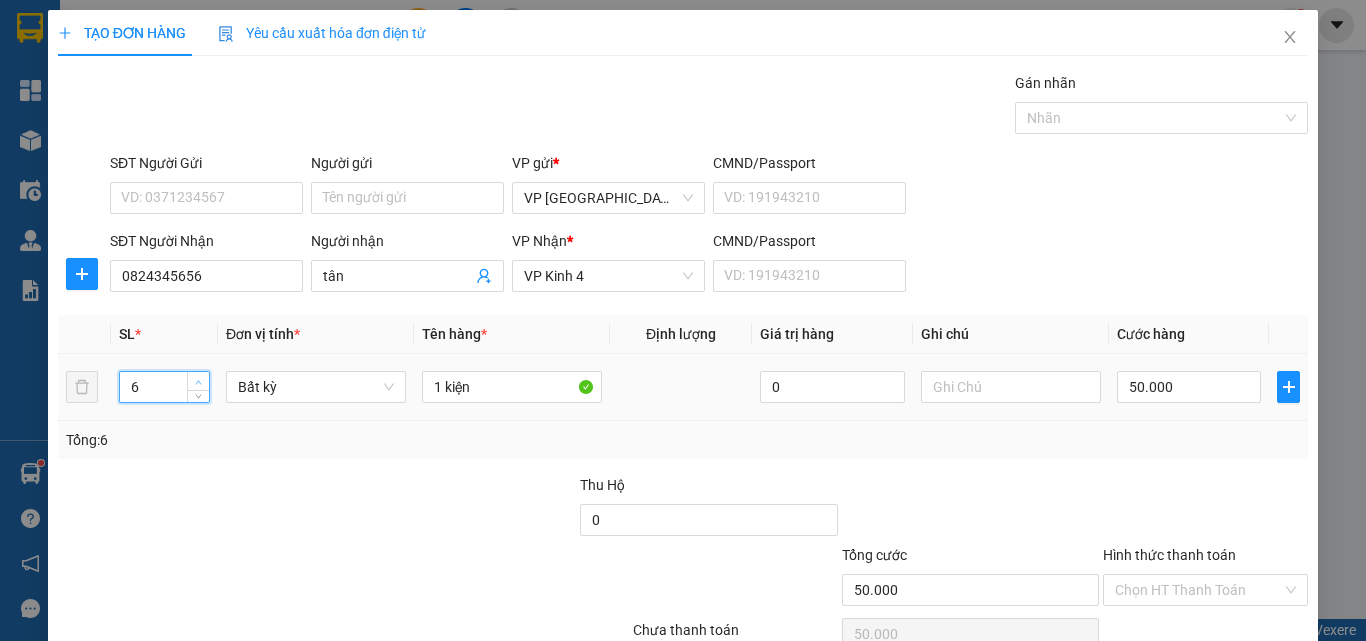 type on "7" 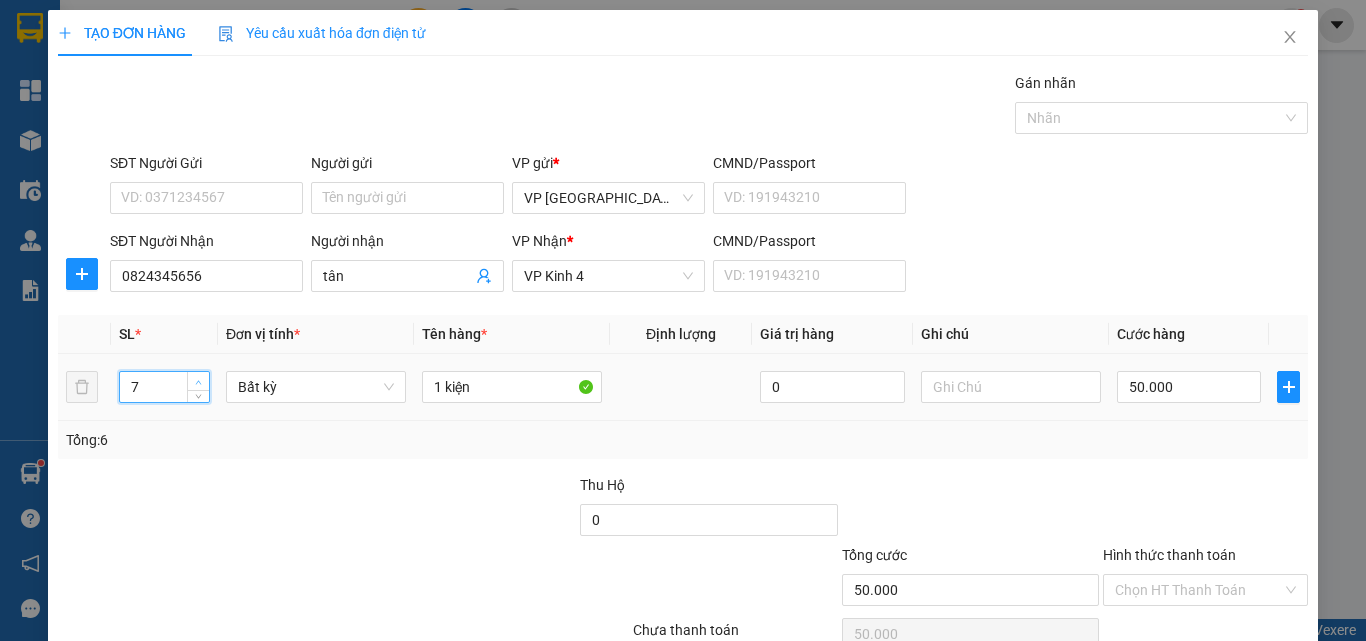 click at bounding box center (199, 382) 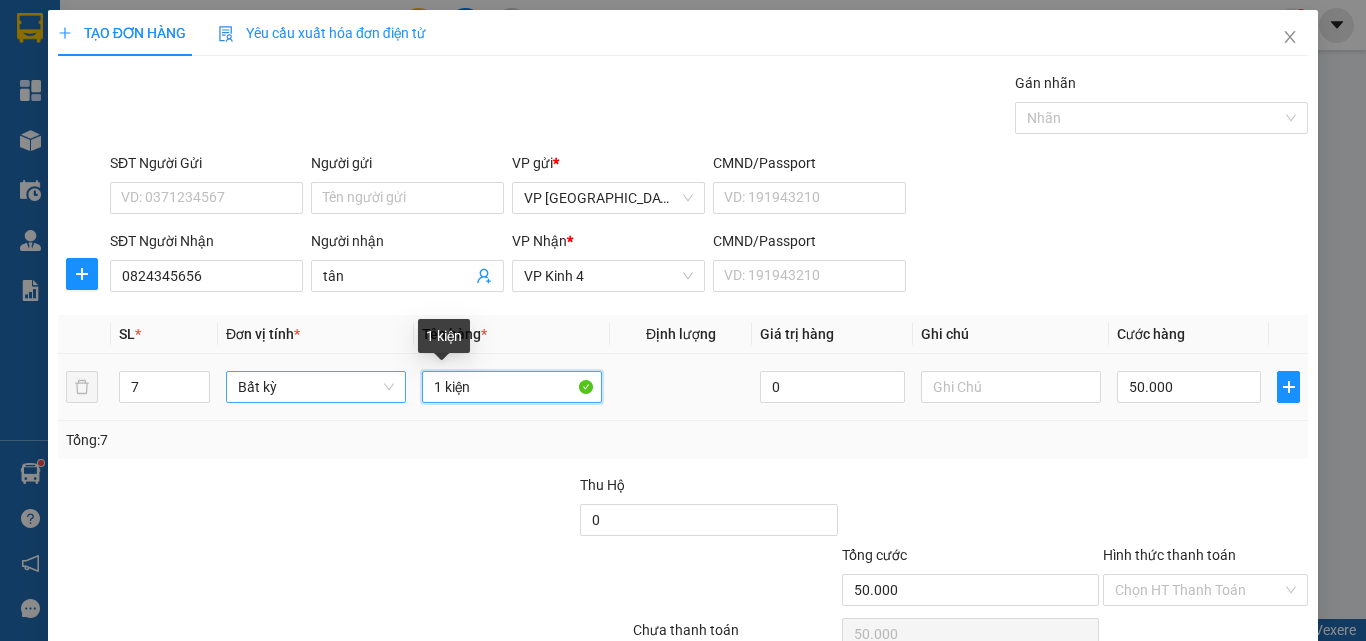 drag, startPoint x: 431, startPoint y: 394, endPoint x: 362, endPoint y: 387, distance: 69.354164 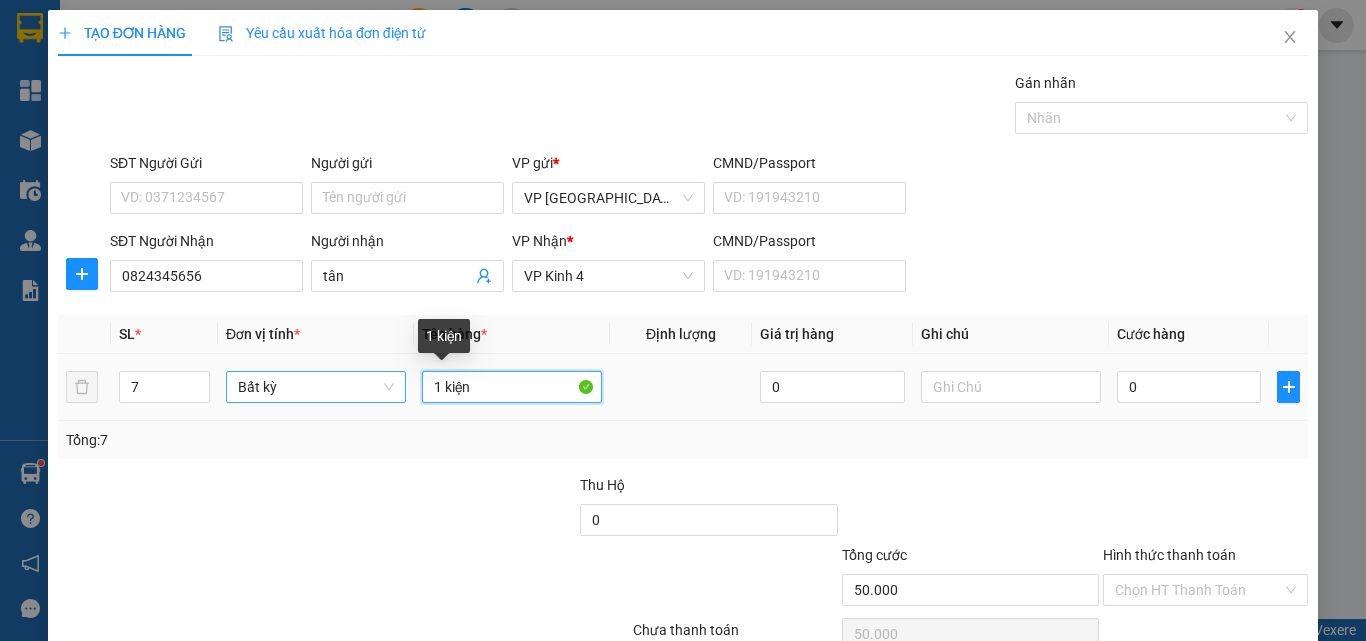 type on "0" 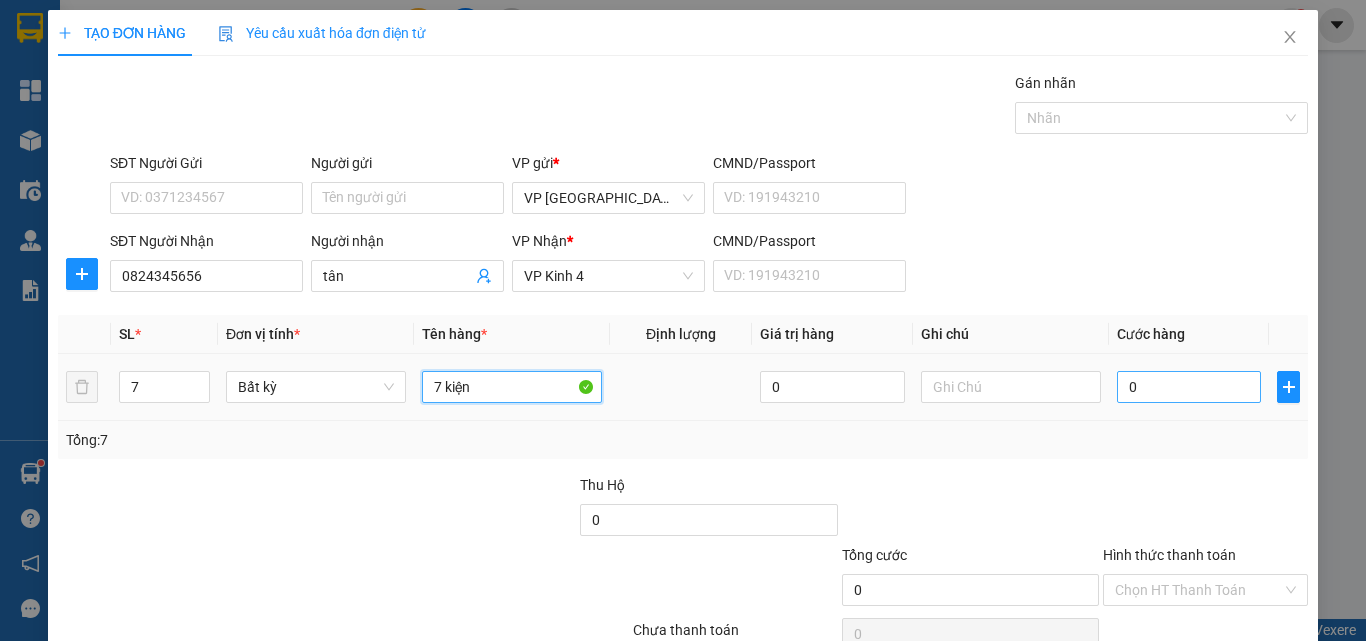 type on "7 kiện" 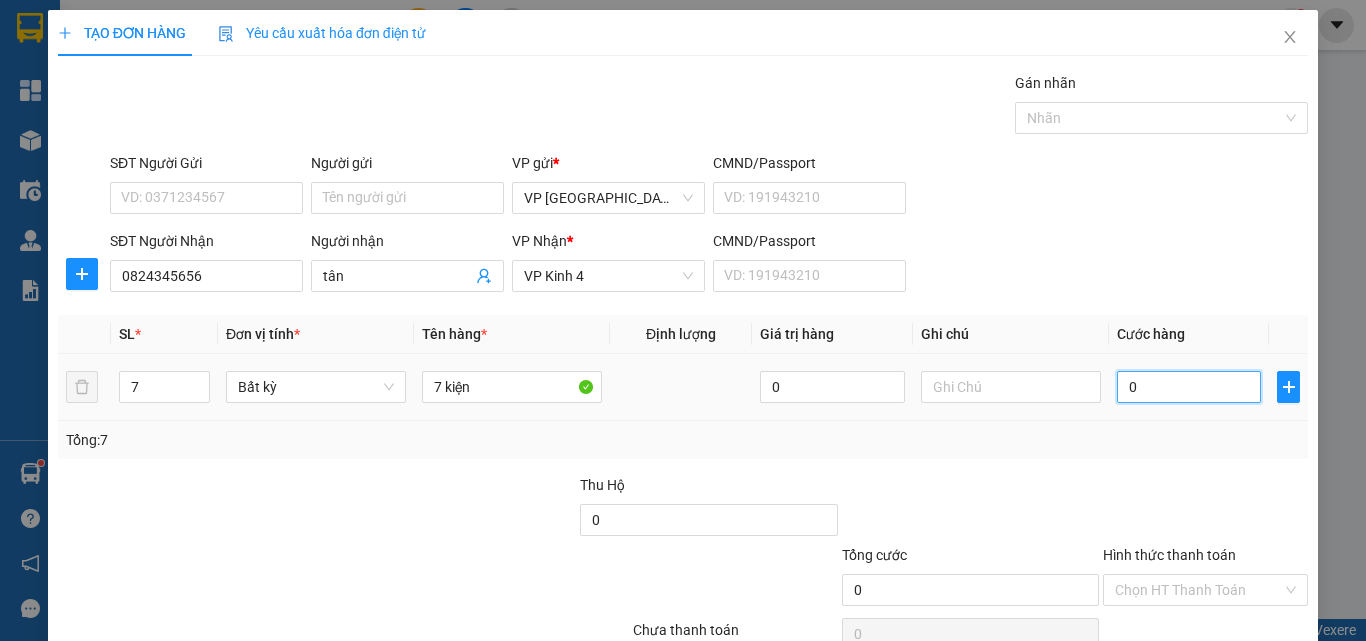 click on "0" at bounding box center [1189, 387] 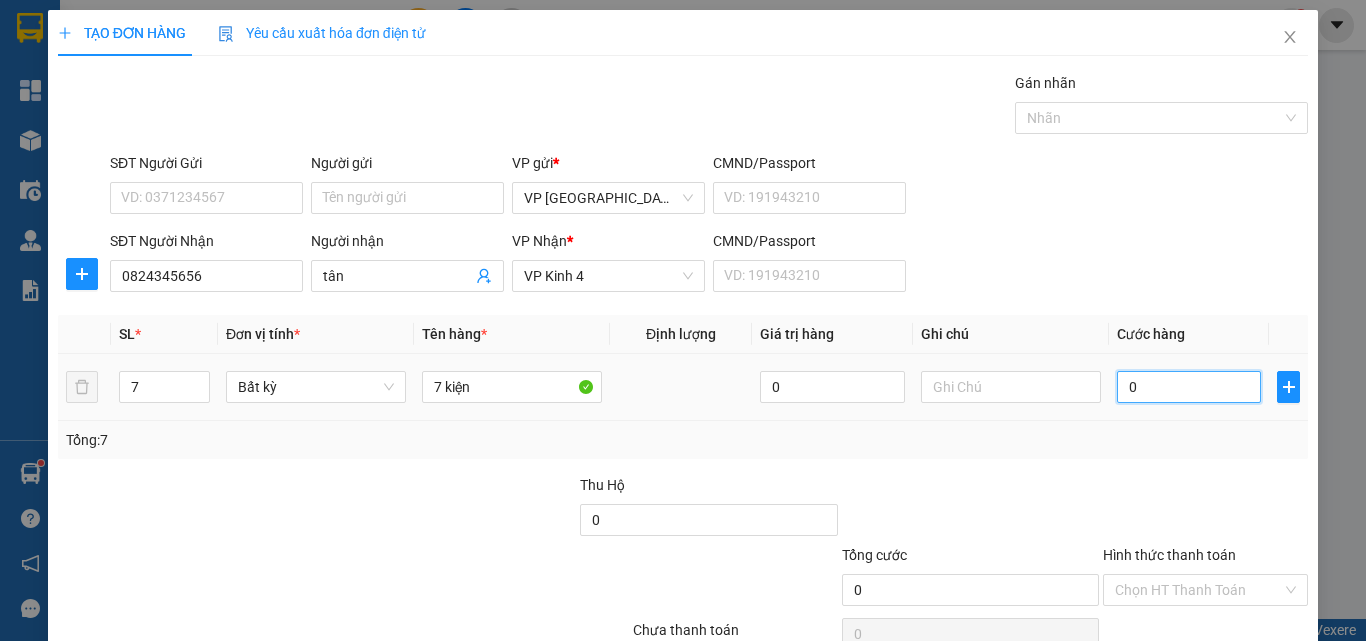 type on "3" 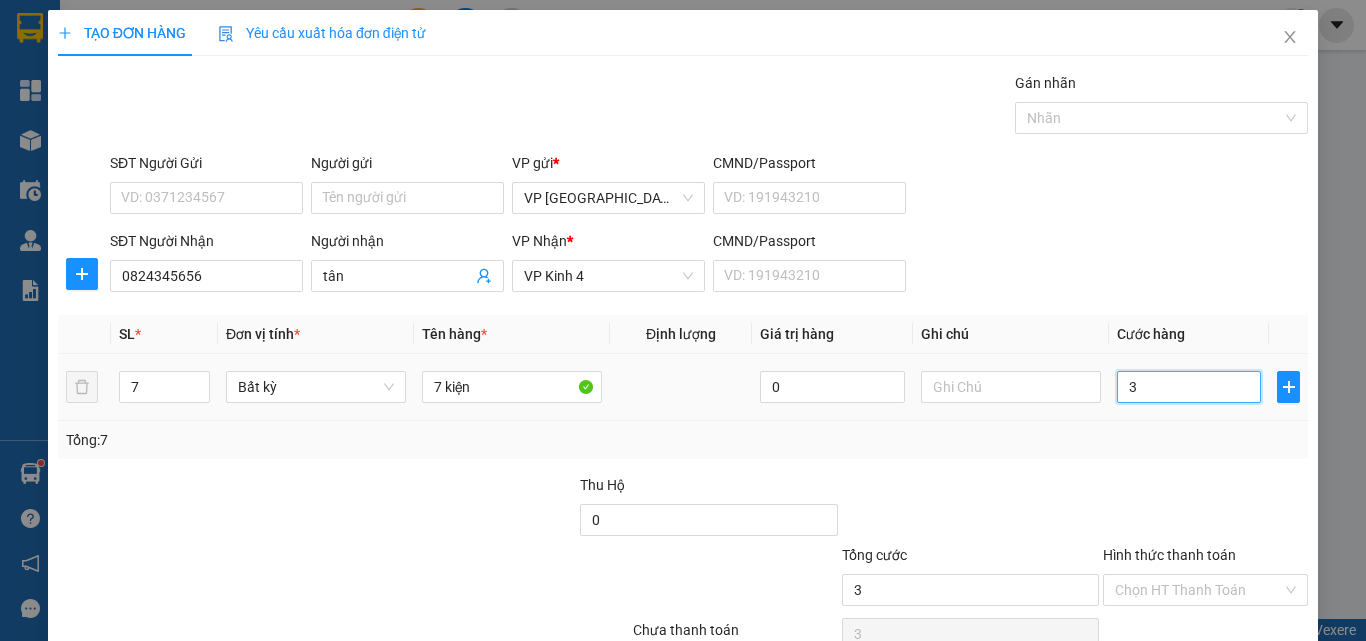 type on "35" 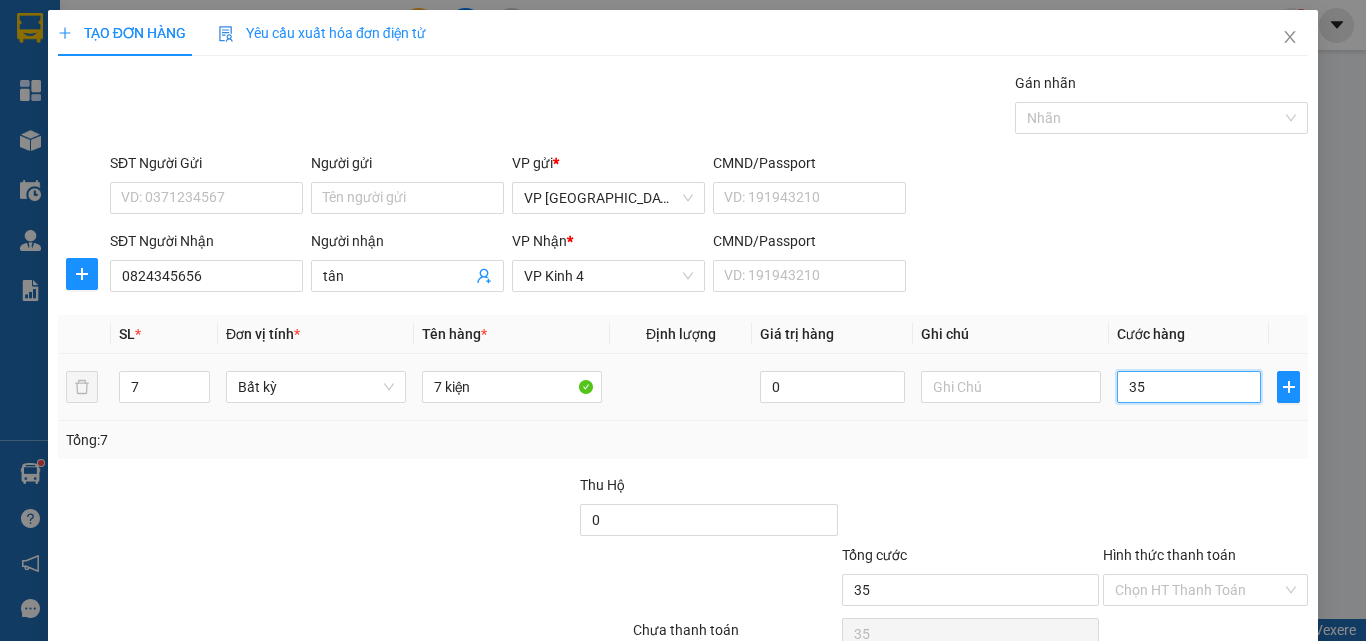 type on "350" 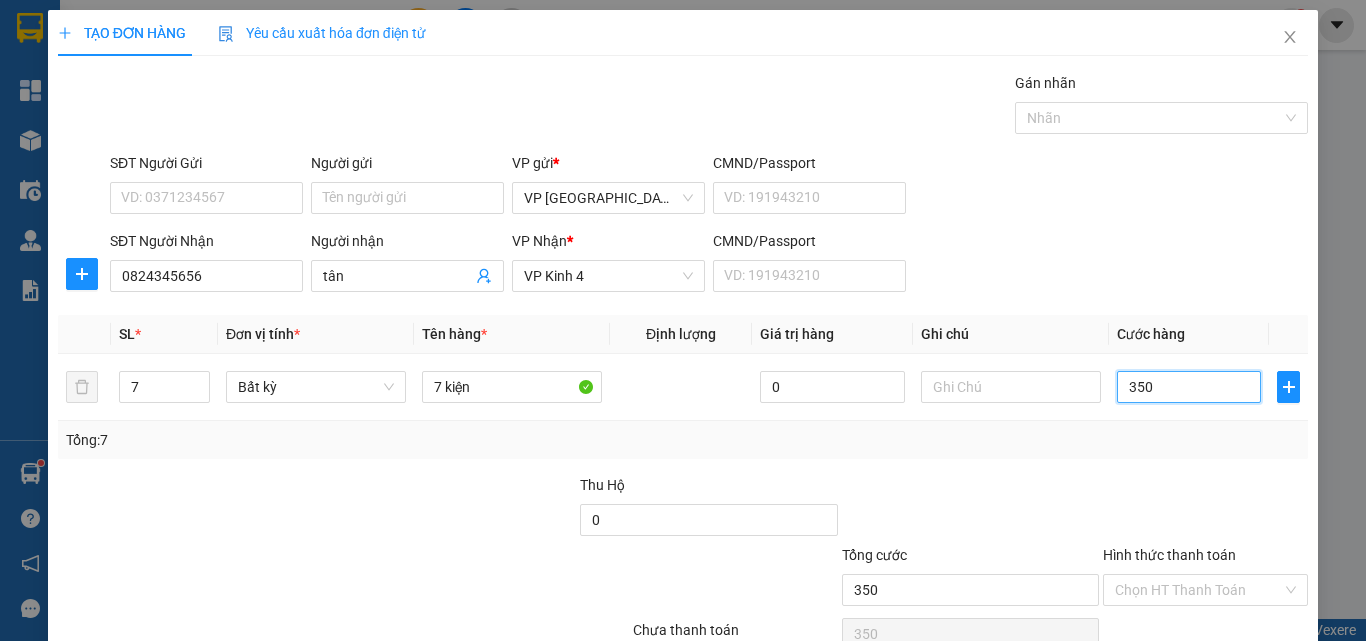 type on "350" 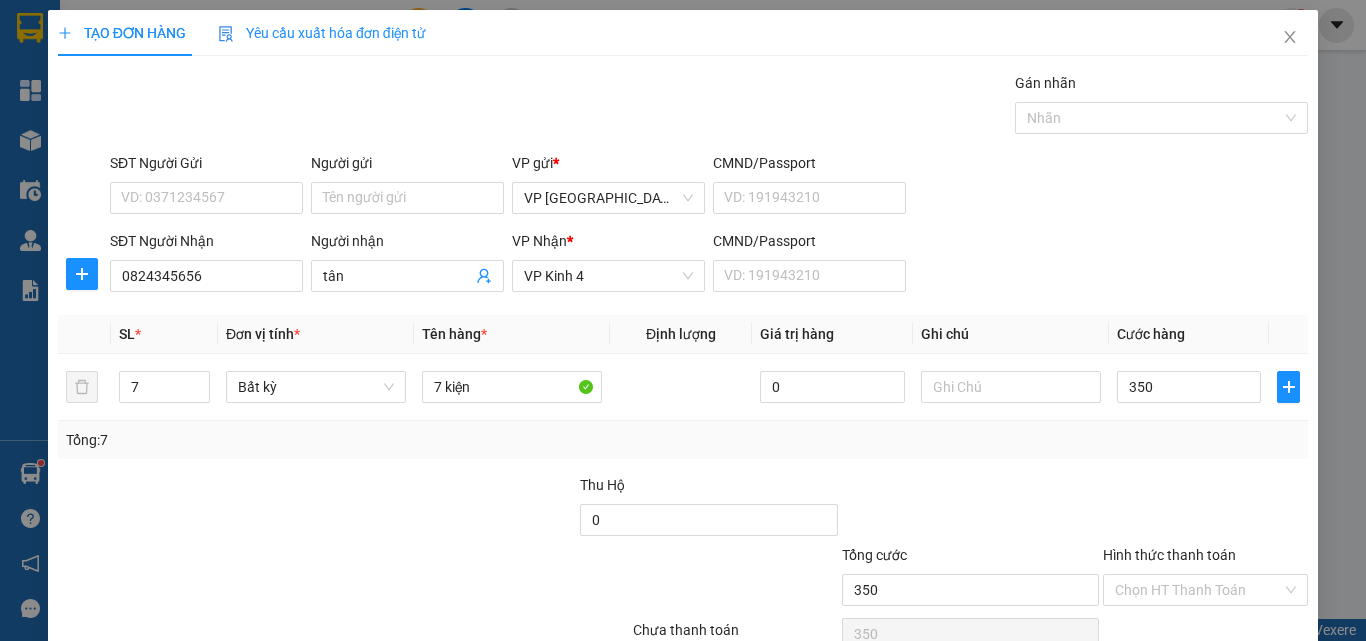 type on "350.000" 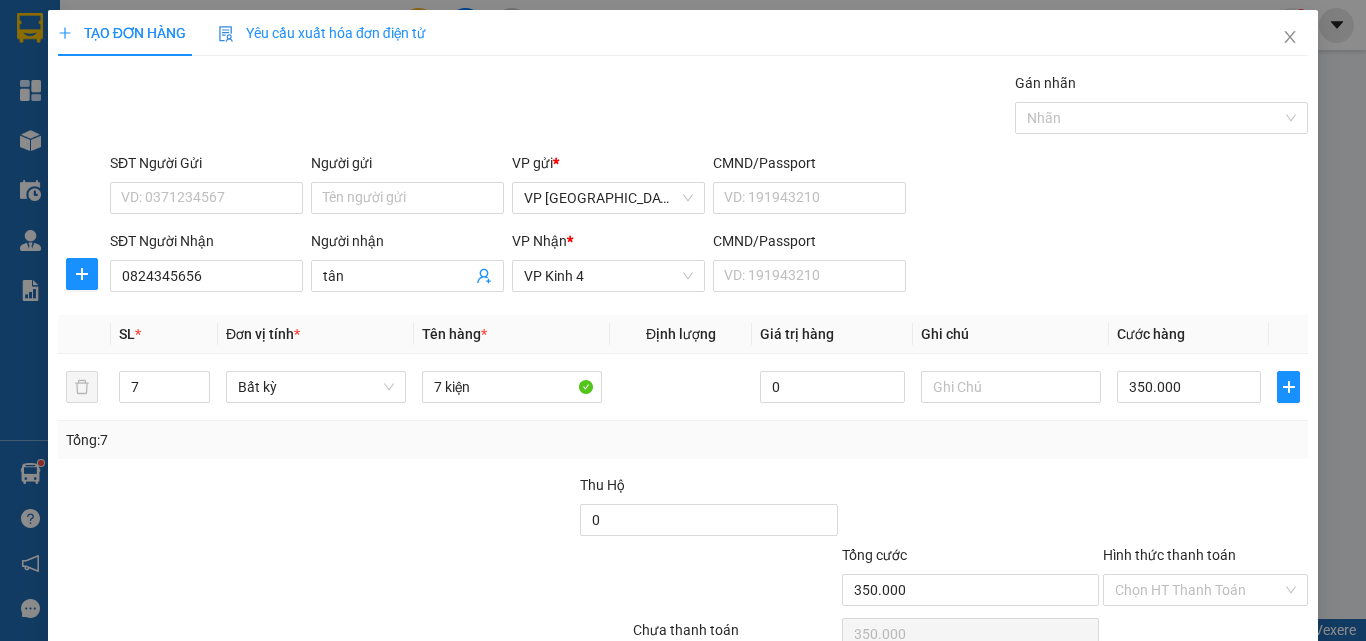 scroll, scrollTop: 99, scrollLeft: 0, axis: vertical 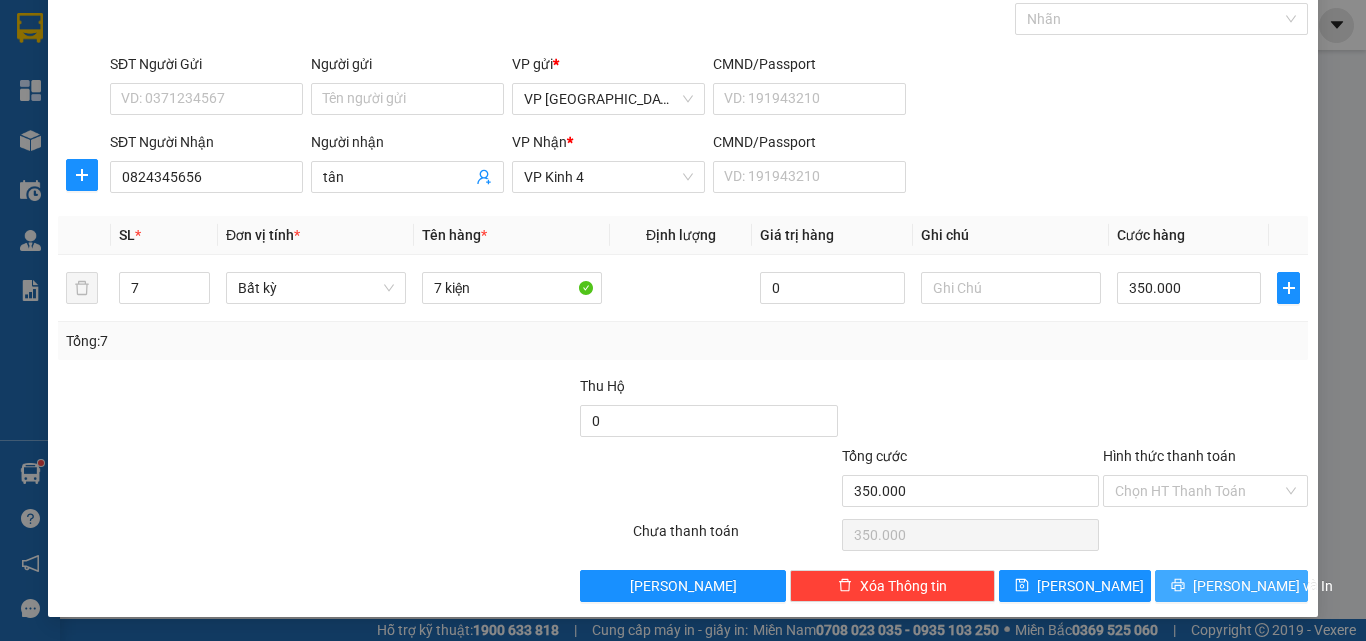click on "[PERSON_NAME] và In" at bounding box center (1263, 586) 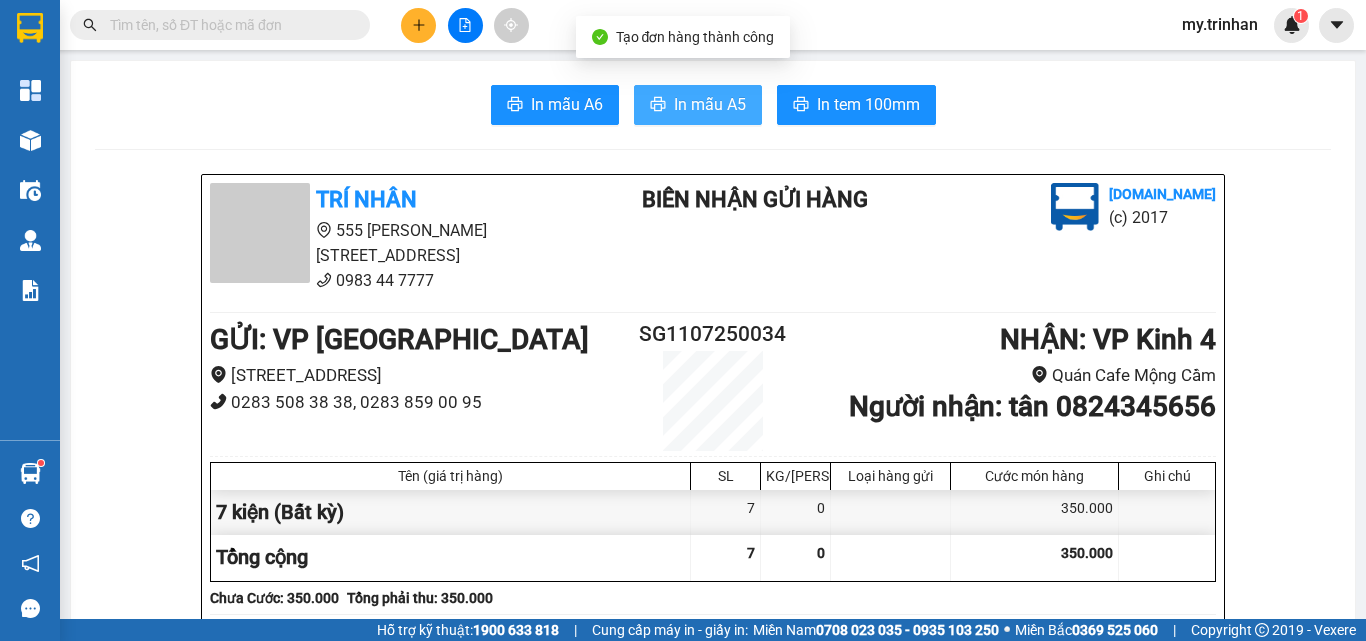 click on "In mẫu A5" at bounding box center [710, 104] 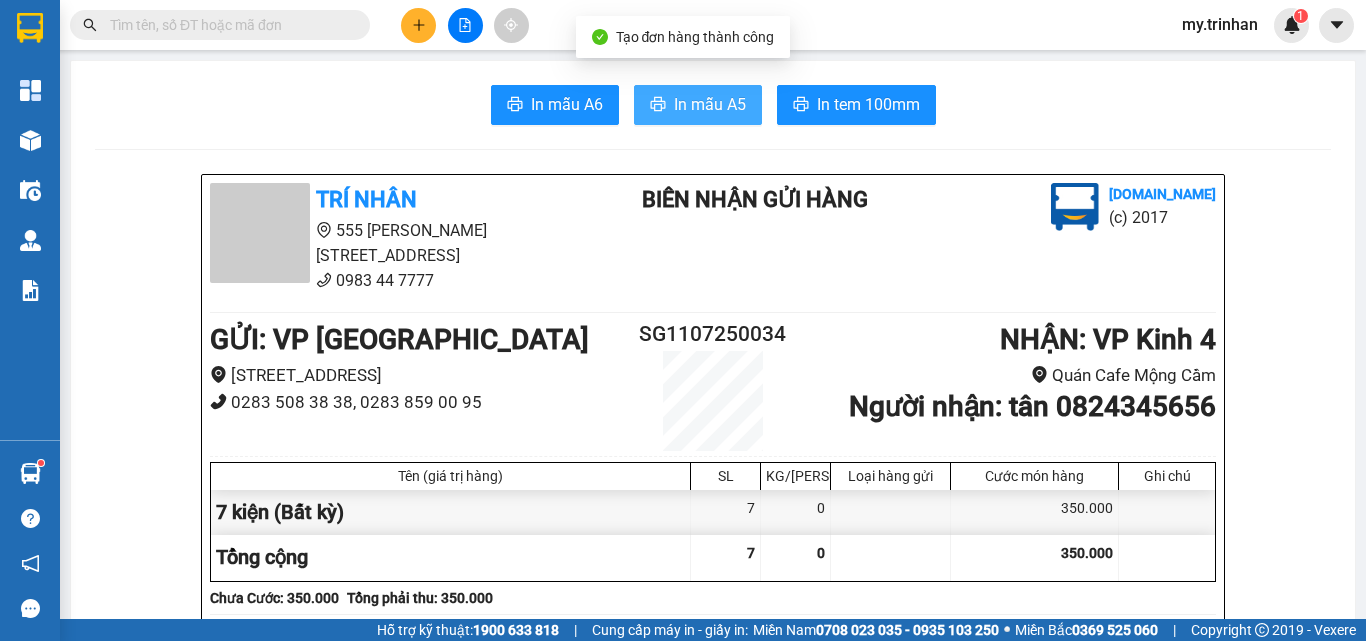 scroll, scrollTop: 0, scrollLeft: 0, axis: both 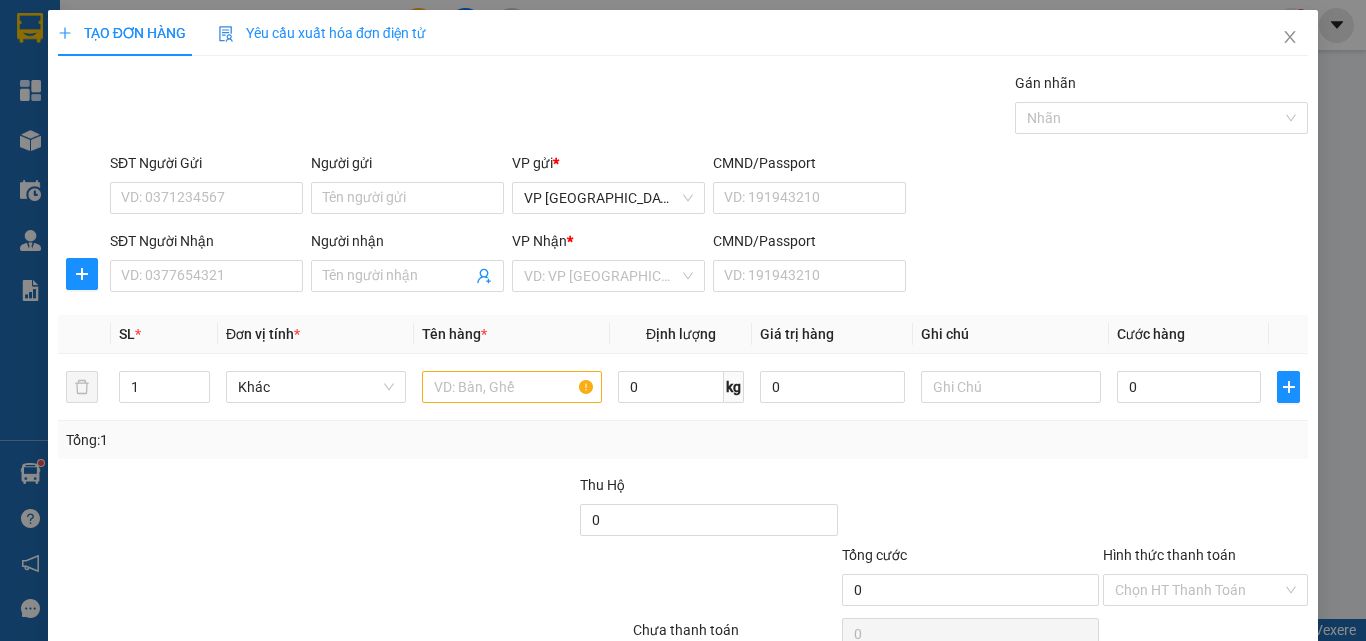 click on "SĐT Người Nhận VD: 0377654321 Người nhận Tên người nhận VP Nhận  * VD: VP Sài Gòn CMND/Passport VD: [PASSPORT]" at bounding box center [709, 265] 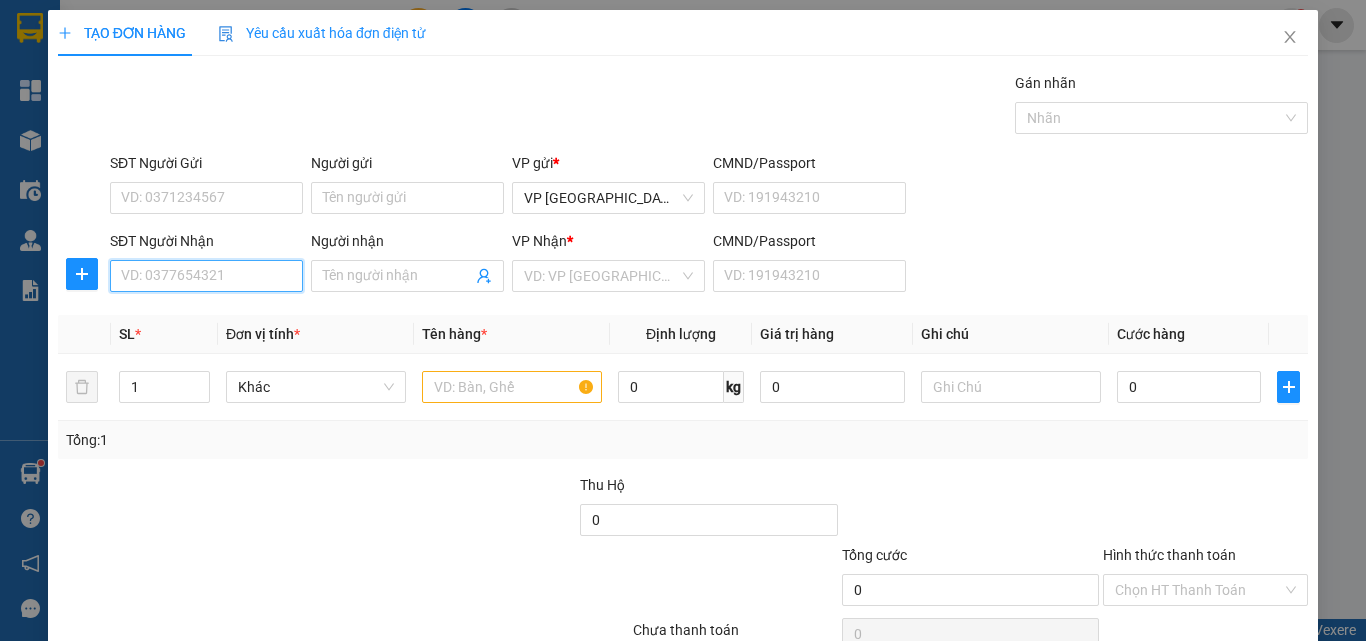 click on "SĐT Người Nhận" at bounding box center [206, 276] 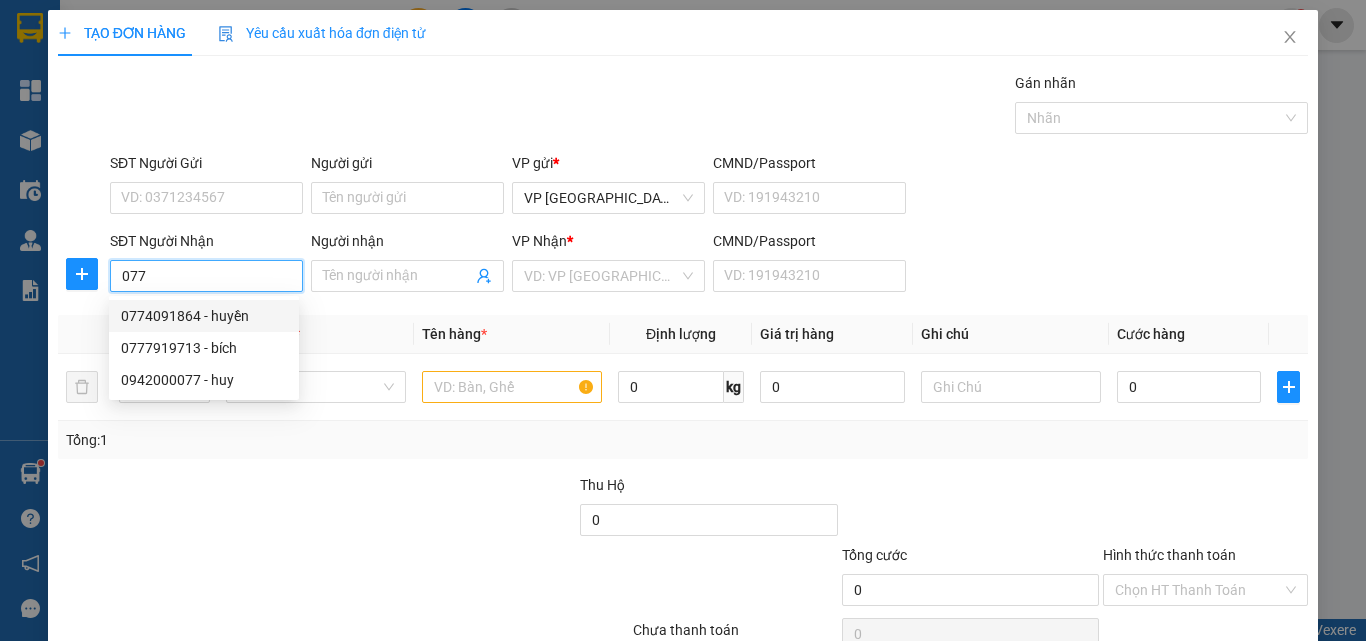click on "0774091864 - huyền" at bounding box center (204, 316) 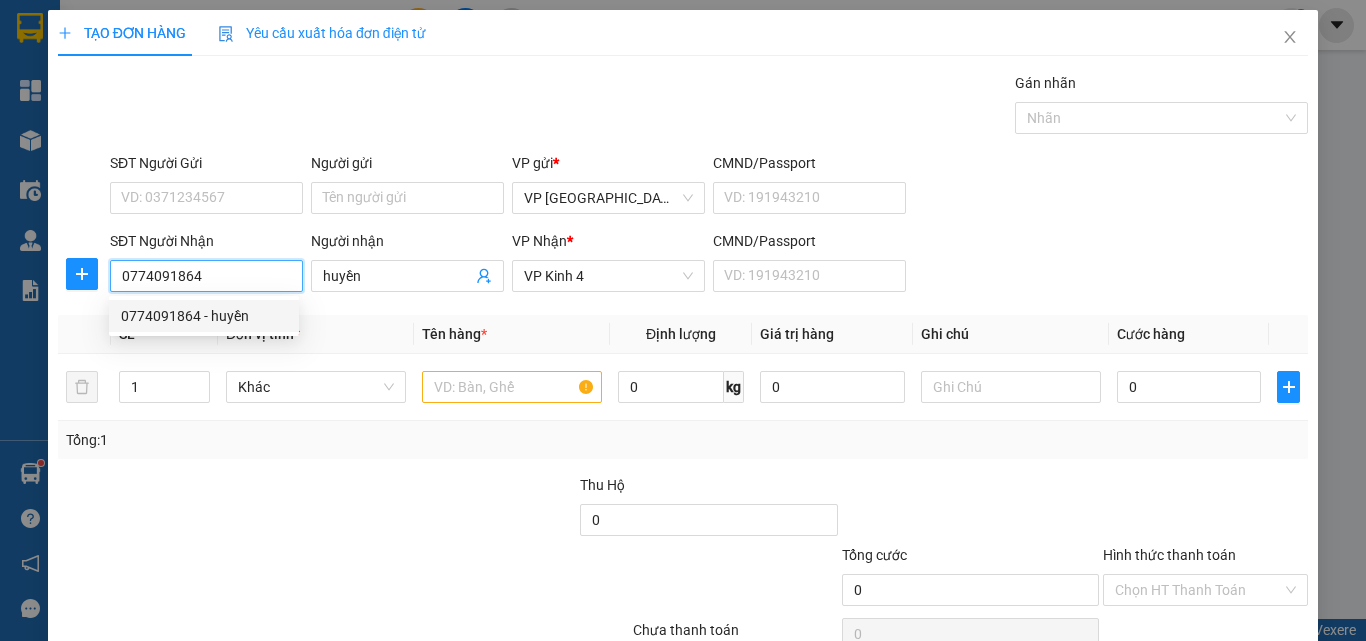 type on "20.000" 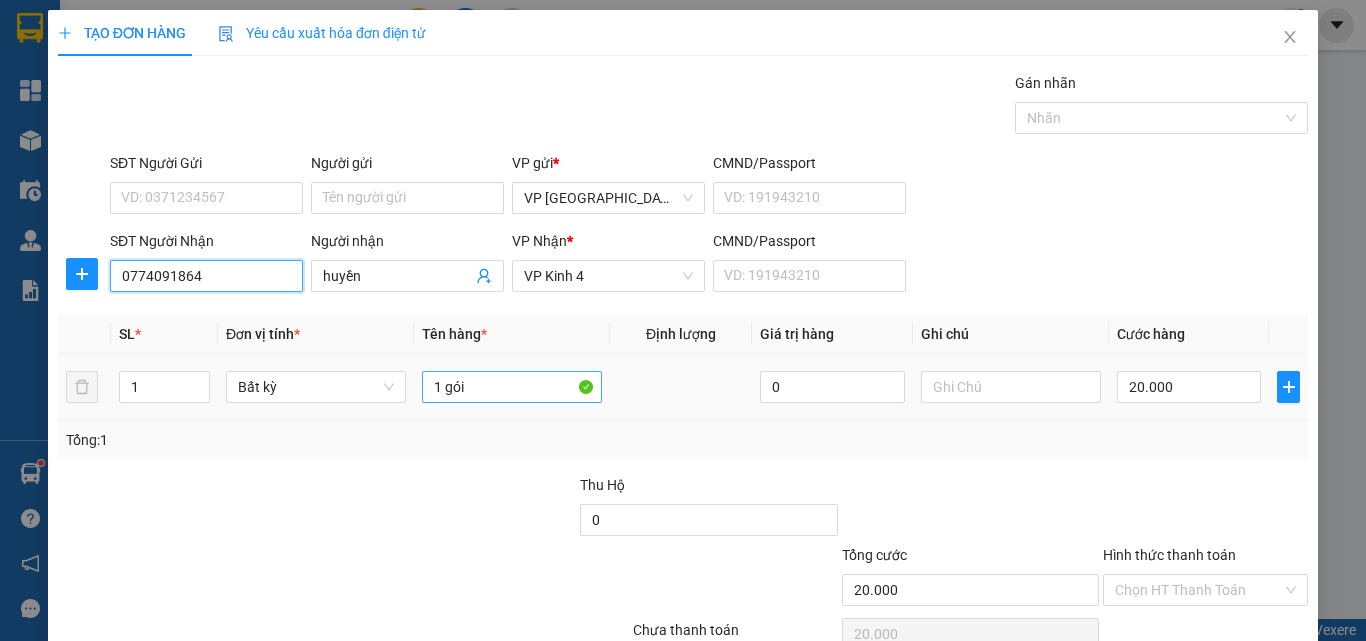 type on "0774091864" 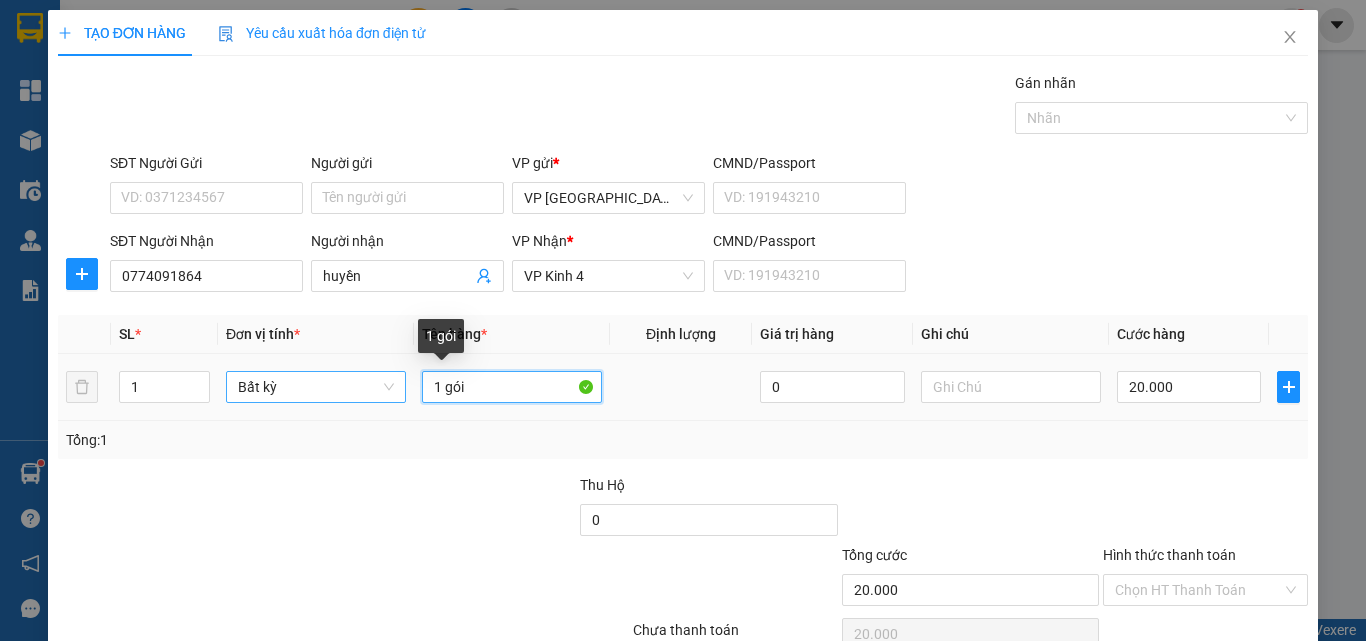 drag, startPoint x: 485, startPoint y: 382, endPoint x: 247, endPoint y: 382, distance: 238 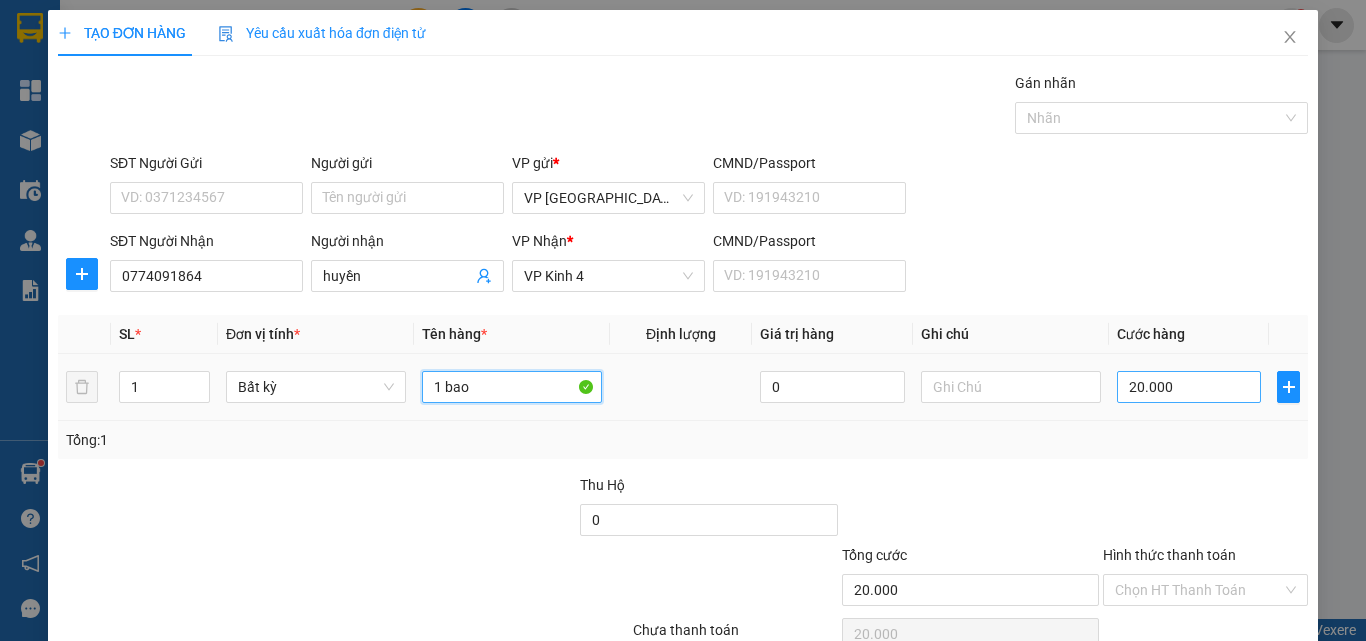 type on "1 bao" 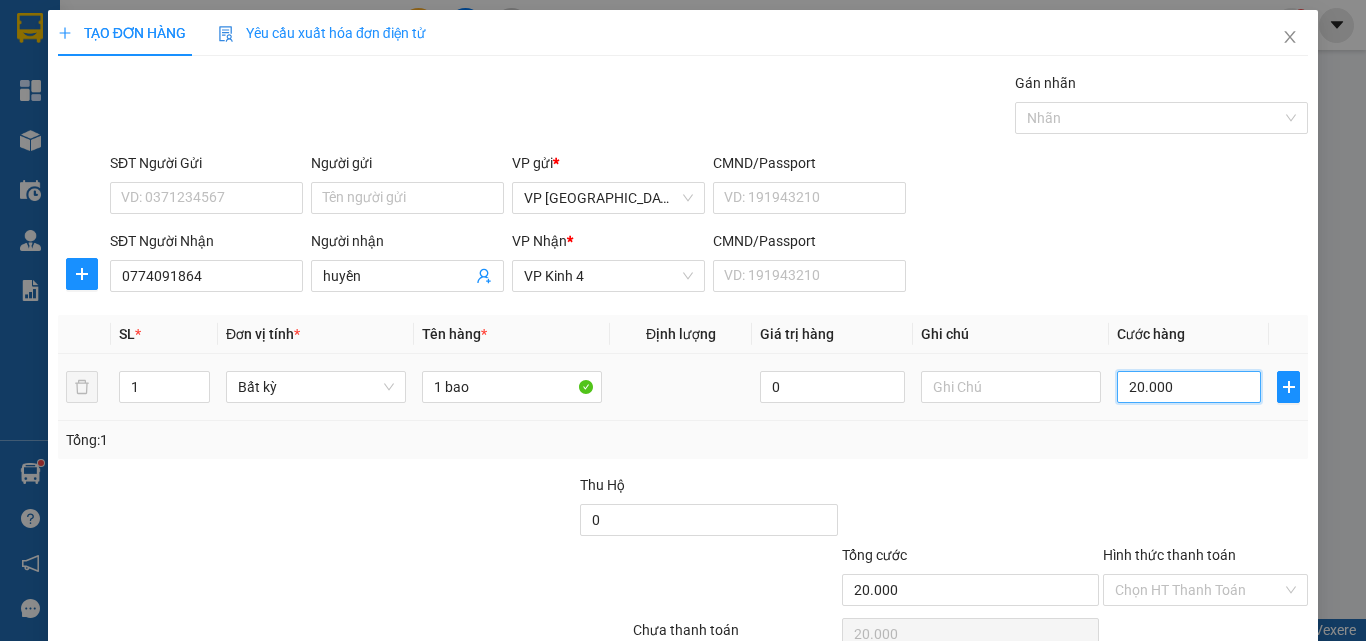 click on "20.000" at bounding box center [1189, 387] 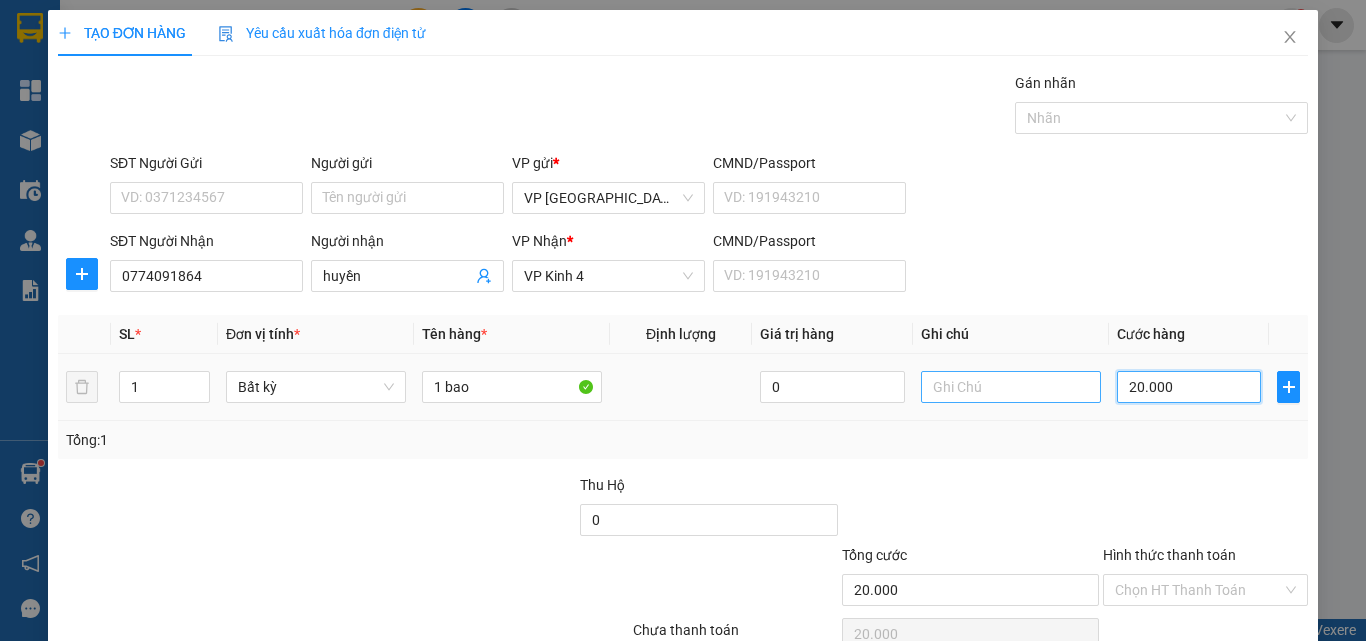 type on "8" 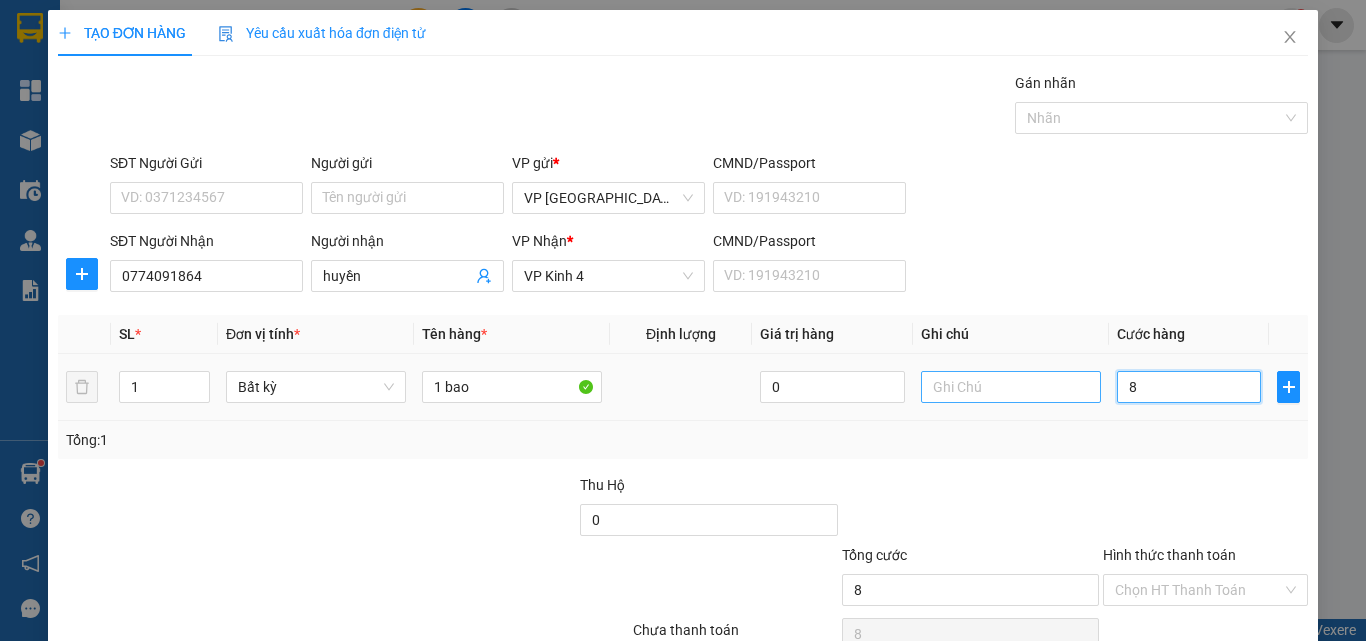 type on "80" 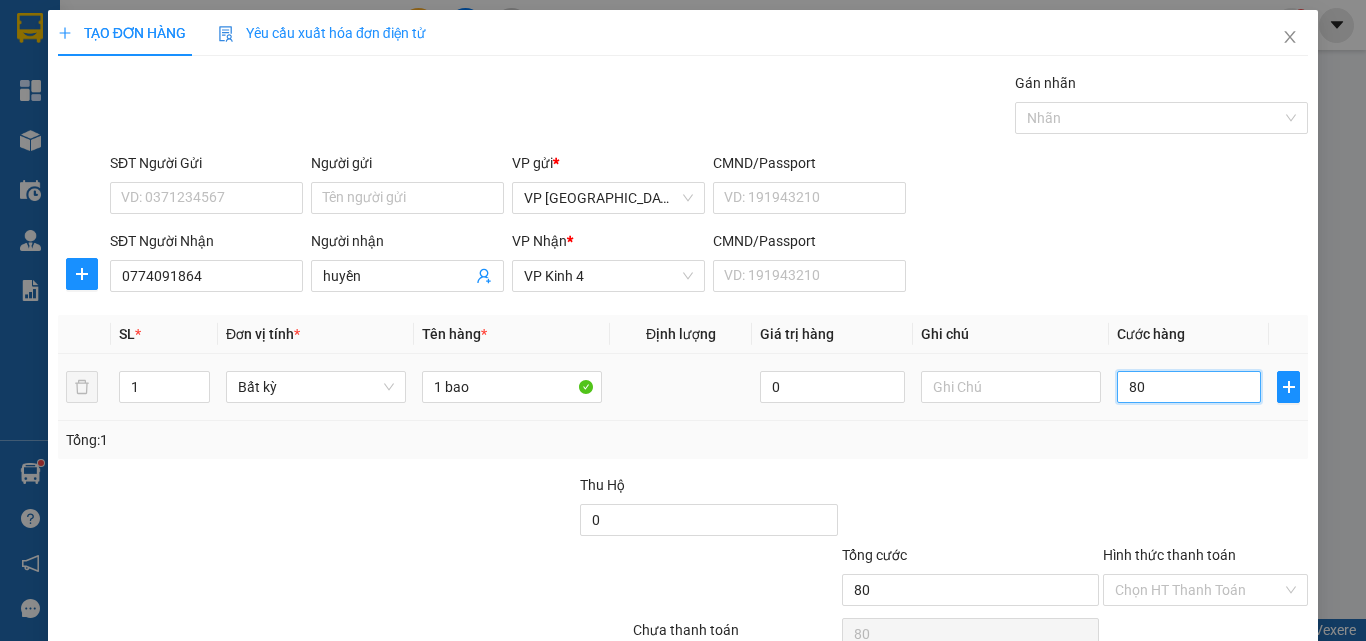 type on "80" 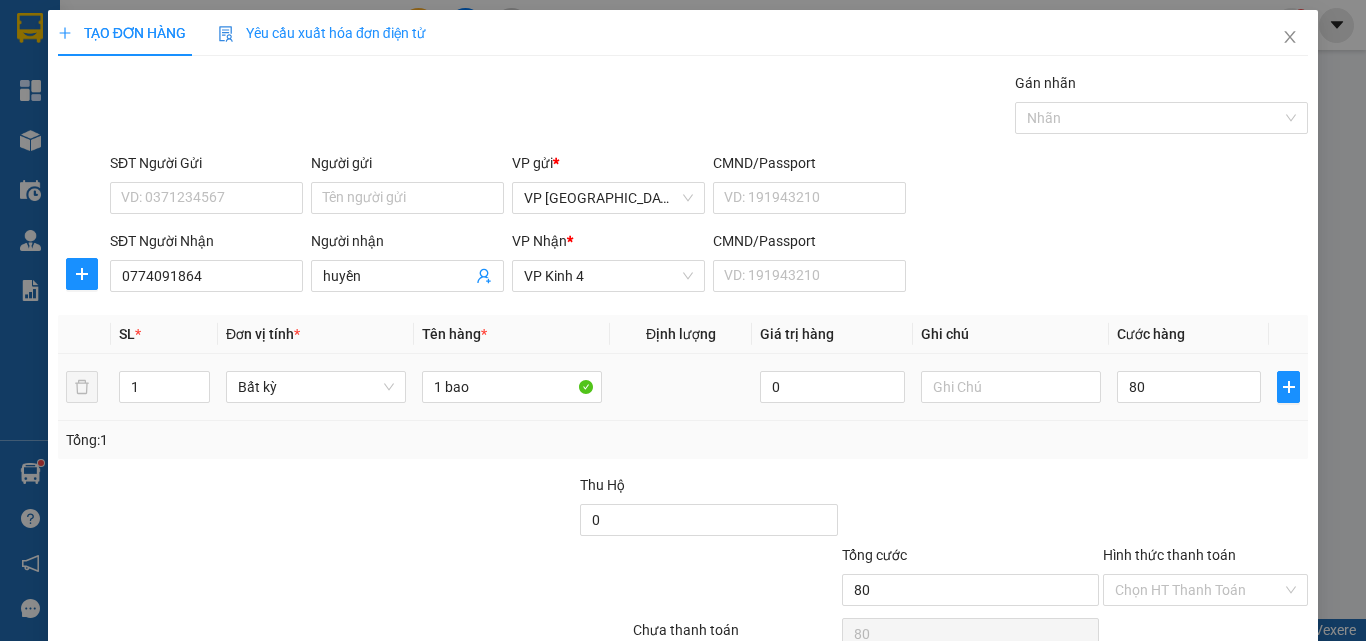 type on "80.000" 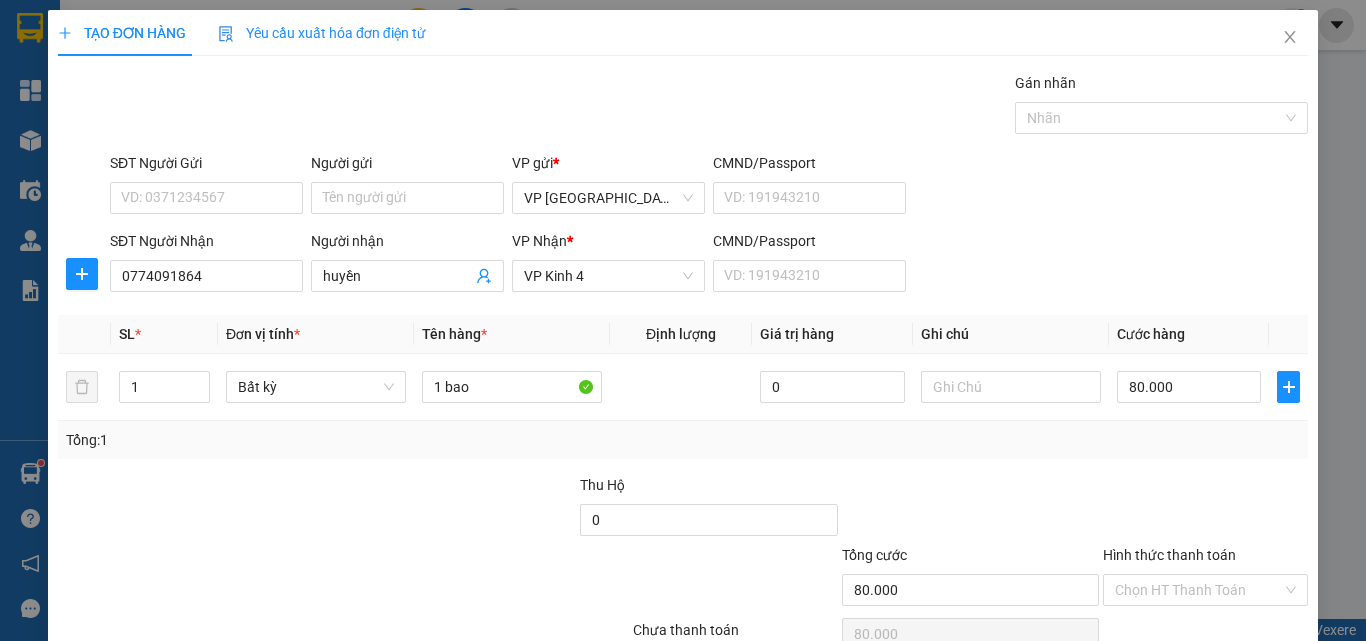 scroll, scrollTop: 99, scrollLeft: 0, axis: vertical 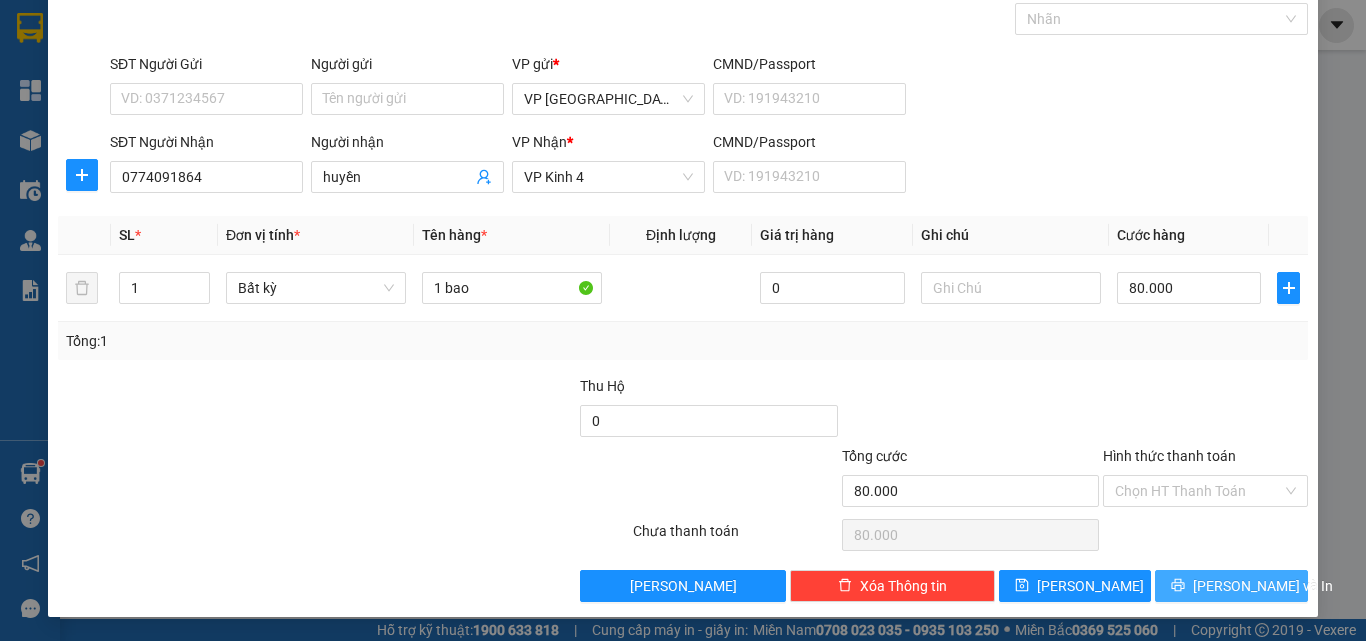 click on "[PERSON_NAME] và In" at bounding box center [1231, 586] 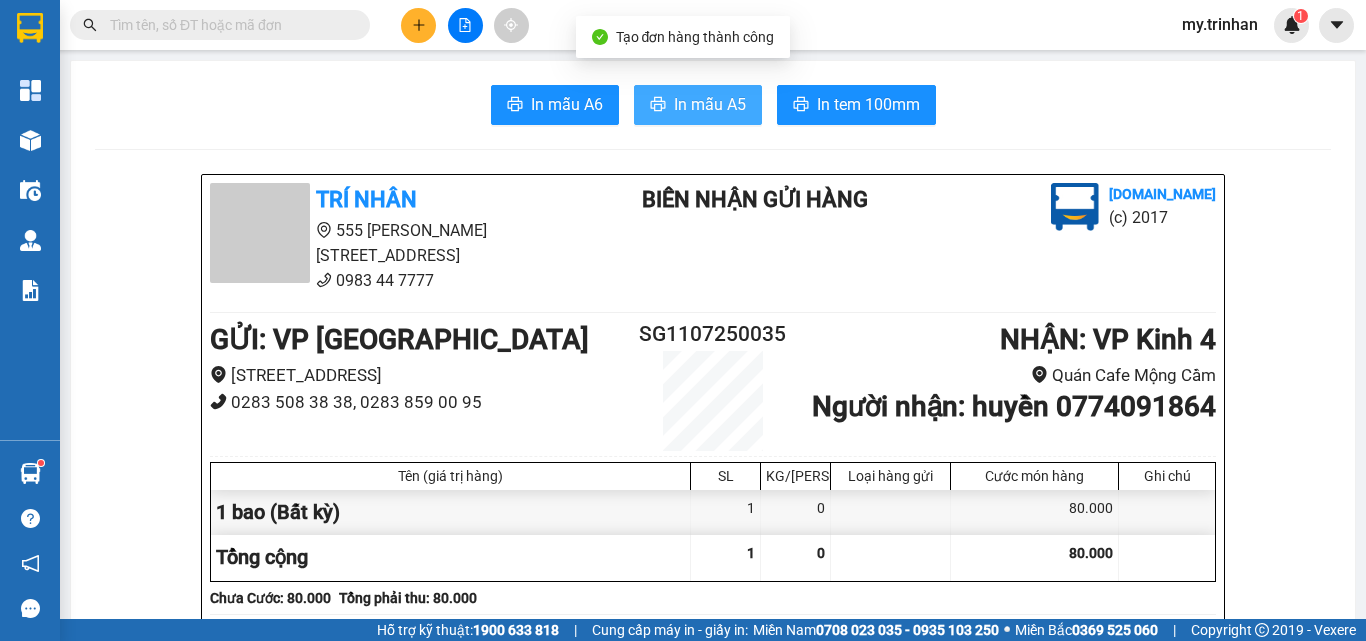 click on "In mẫu A5" at bounding box center (710, 104) 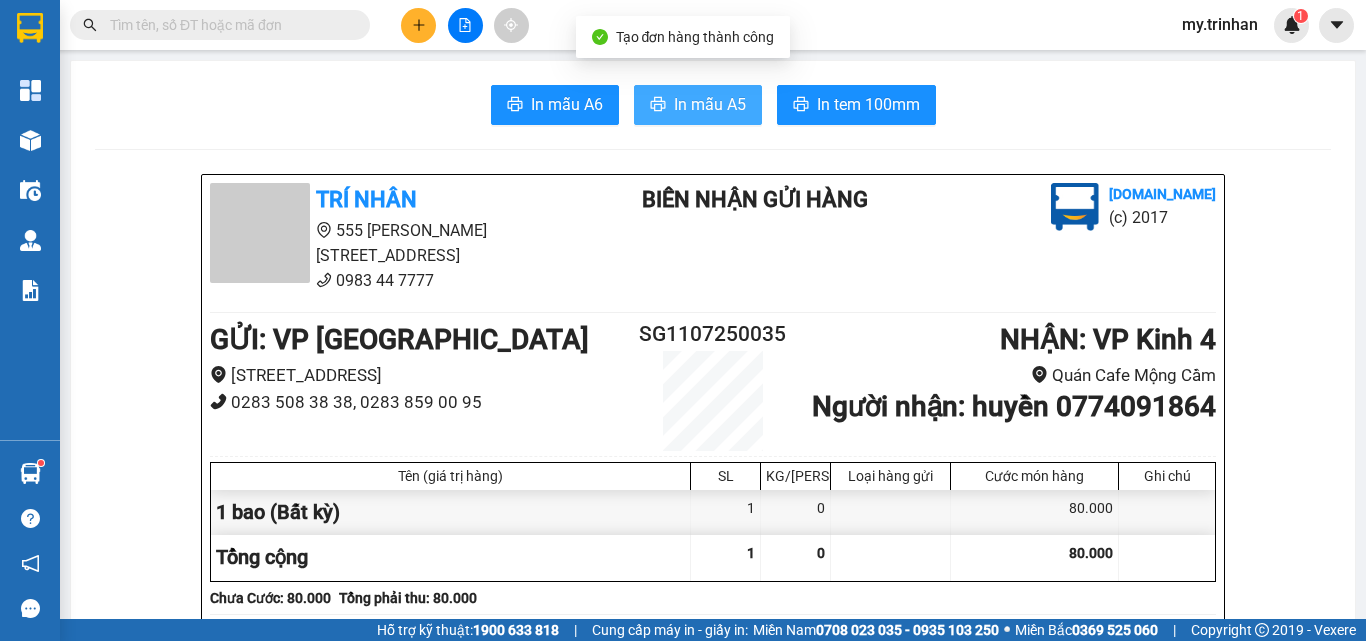 scroll, scrollTop: 0, scrollLeft: 0, axis: both 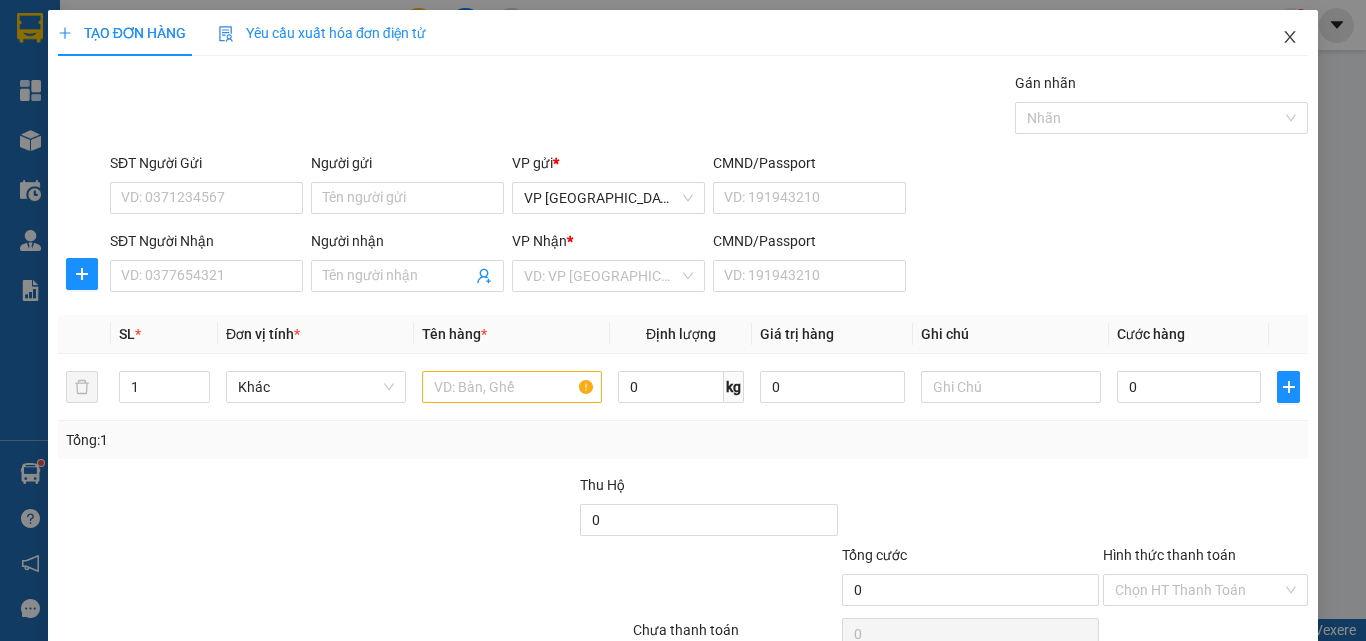 click 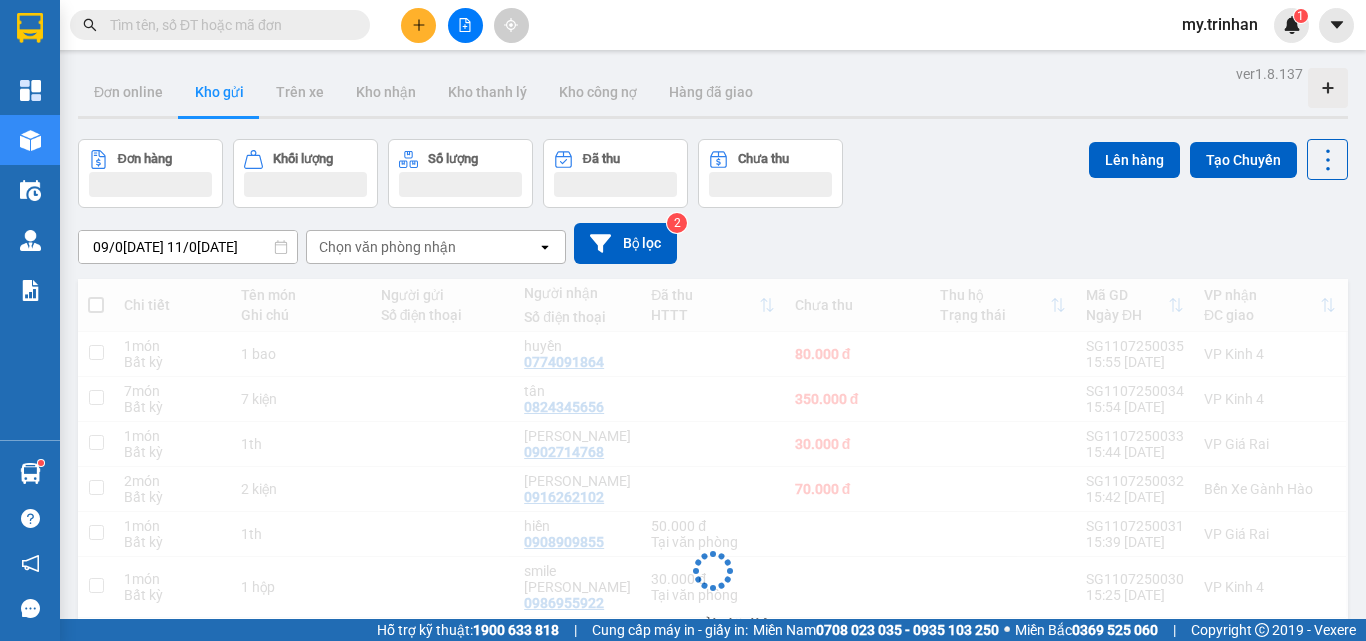 click at bounding box center (228, 25) 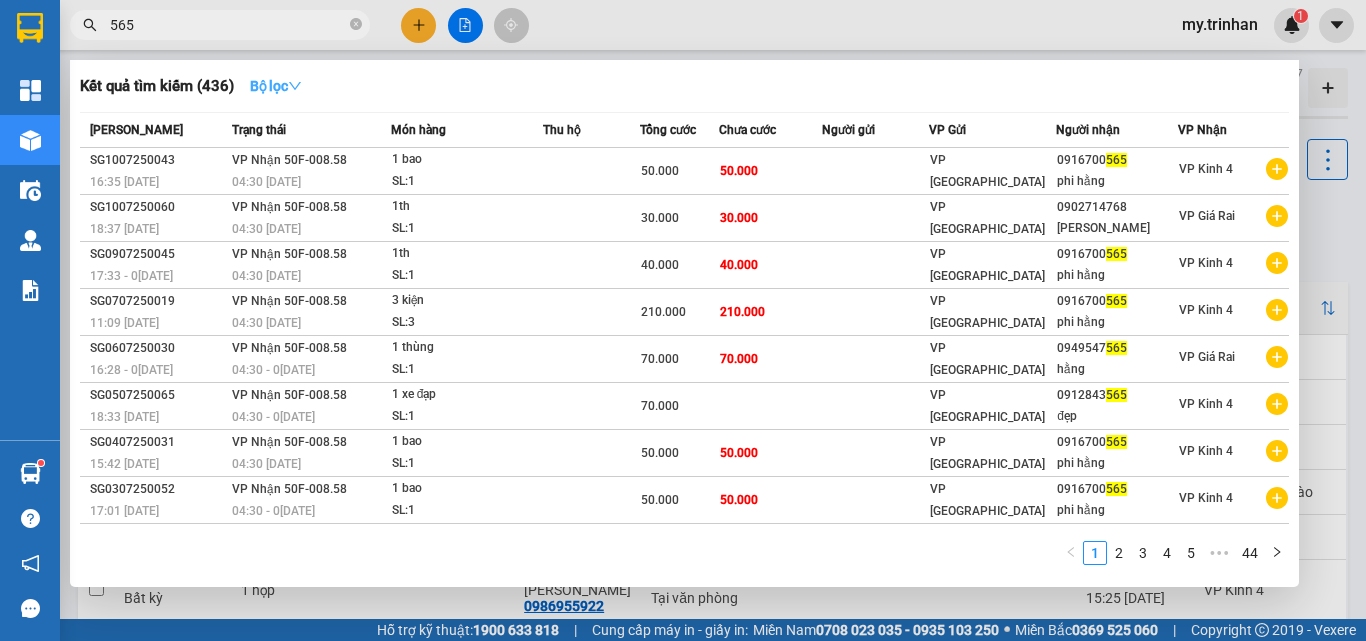 type on "565" 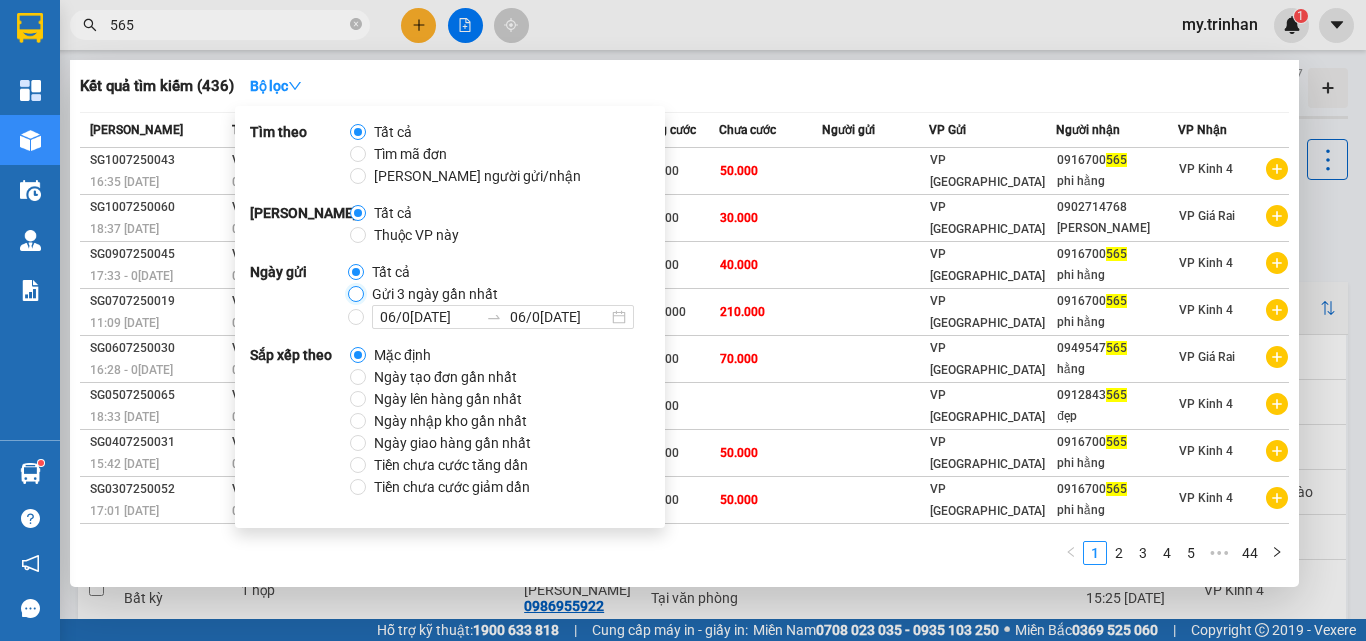 click on "Gửi 3 ngày gần nhất" at bounding box center (356, 294) 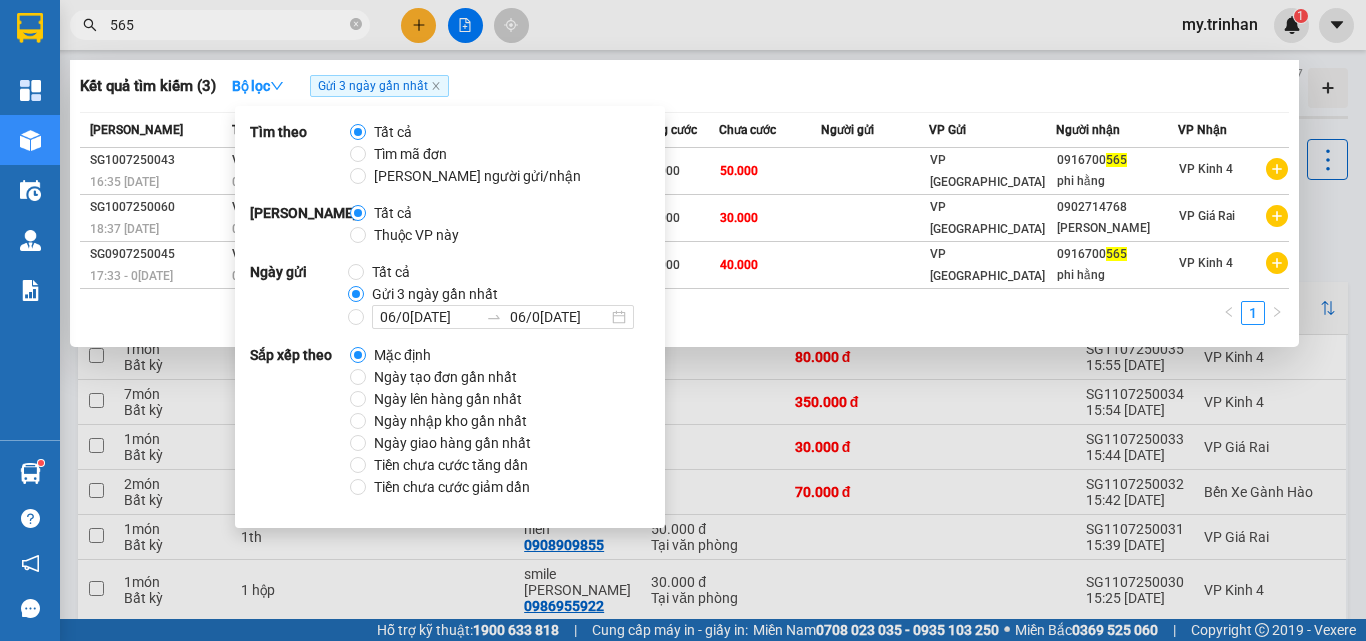 click on "1" at bounding box center (684, 319) 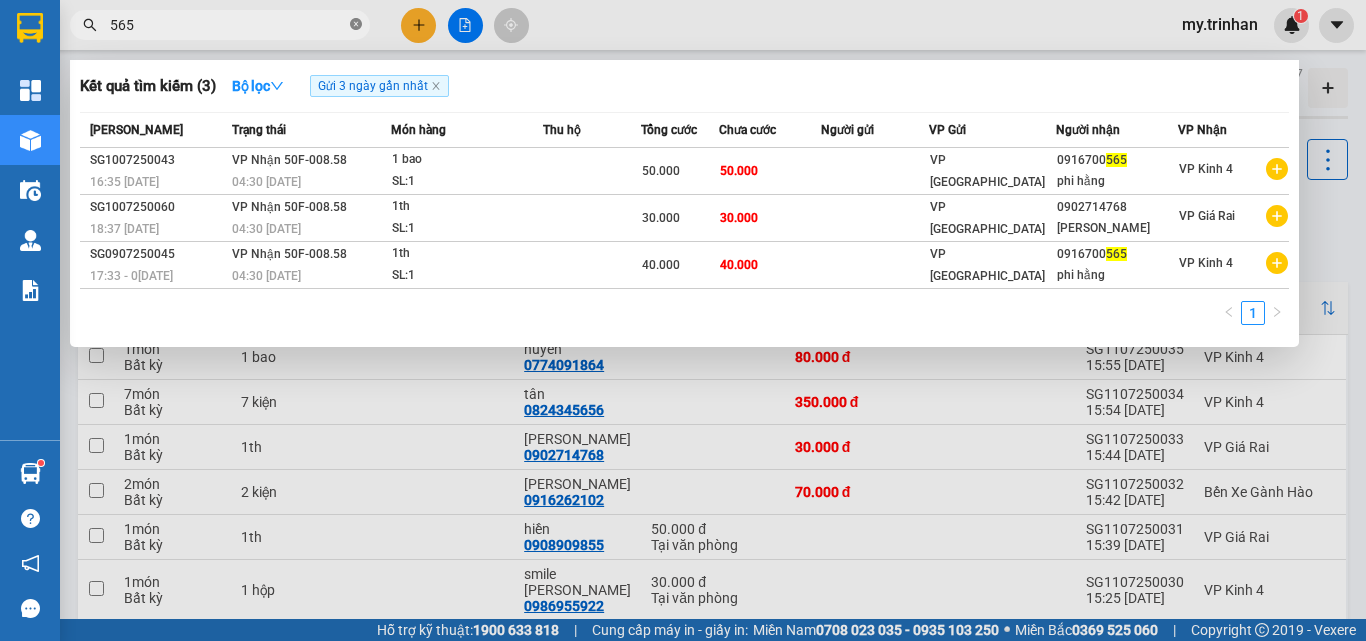 click at bounding box center (356, 25) 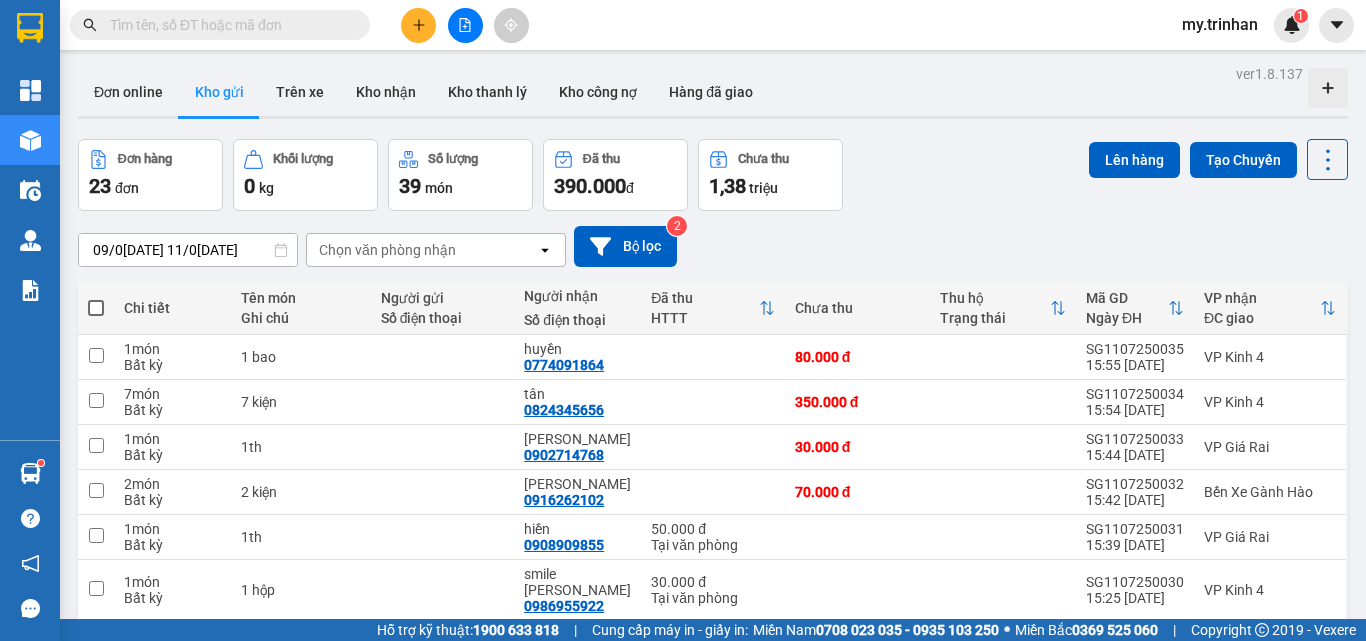 click at bounding box center (228, 25) 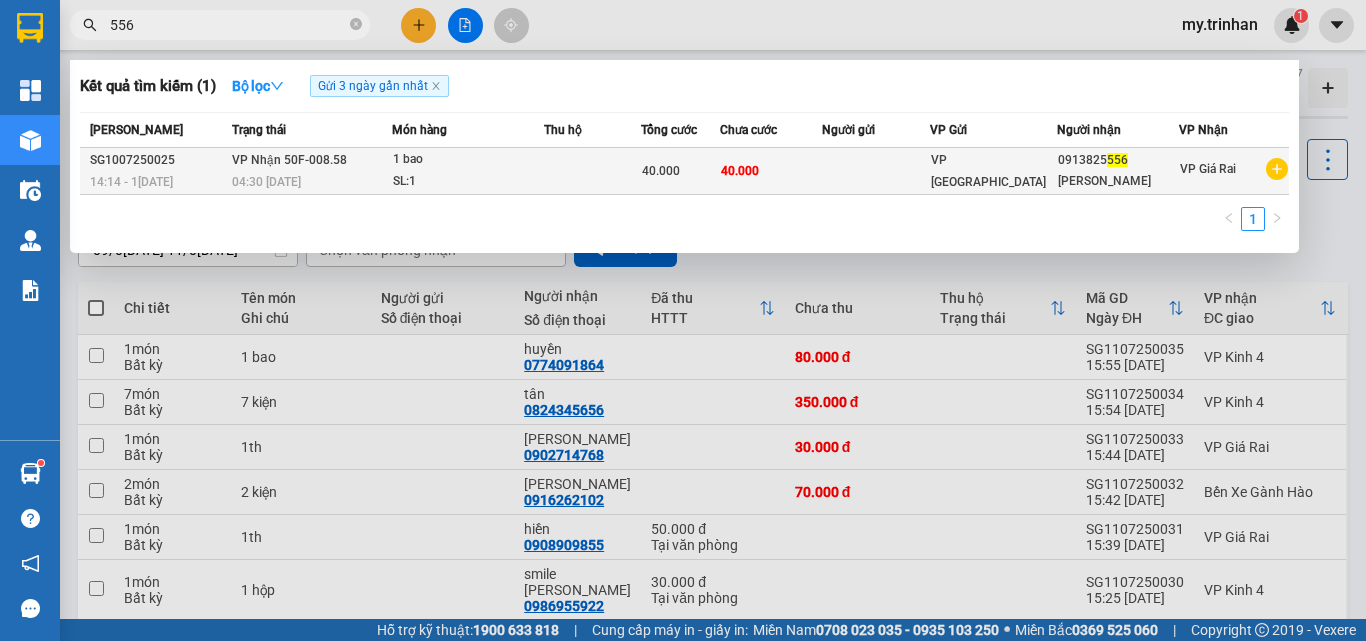 type on "556" 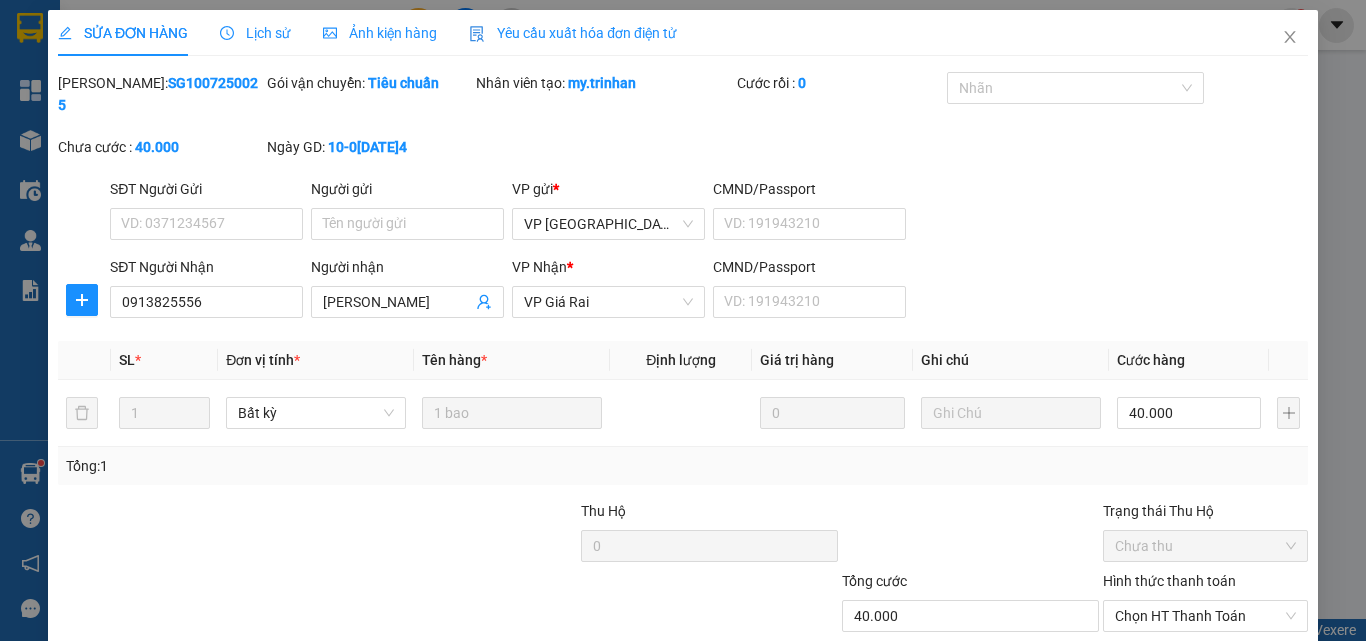 type on "0913825556" 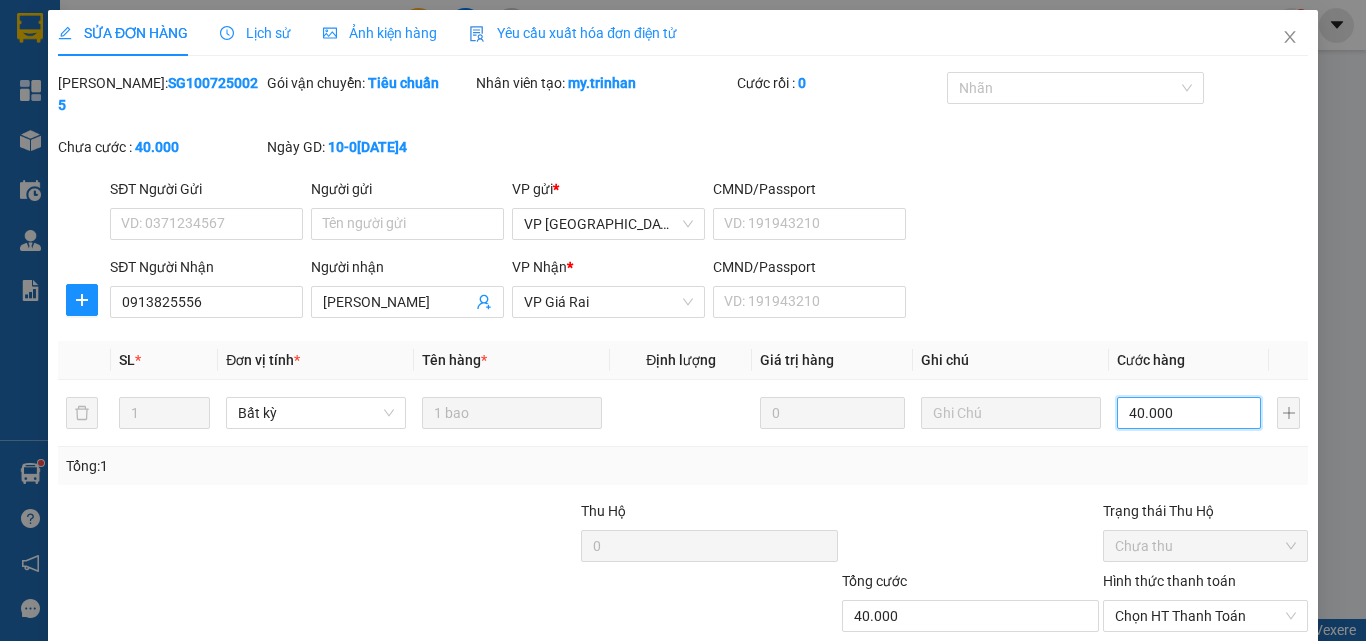 click on "40.000" at bounding box center [1189, 413] 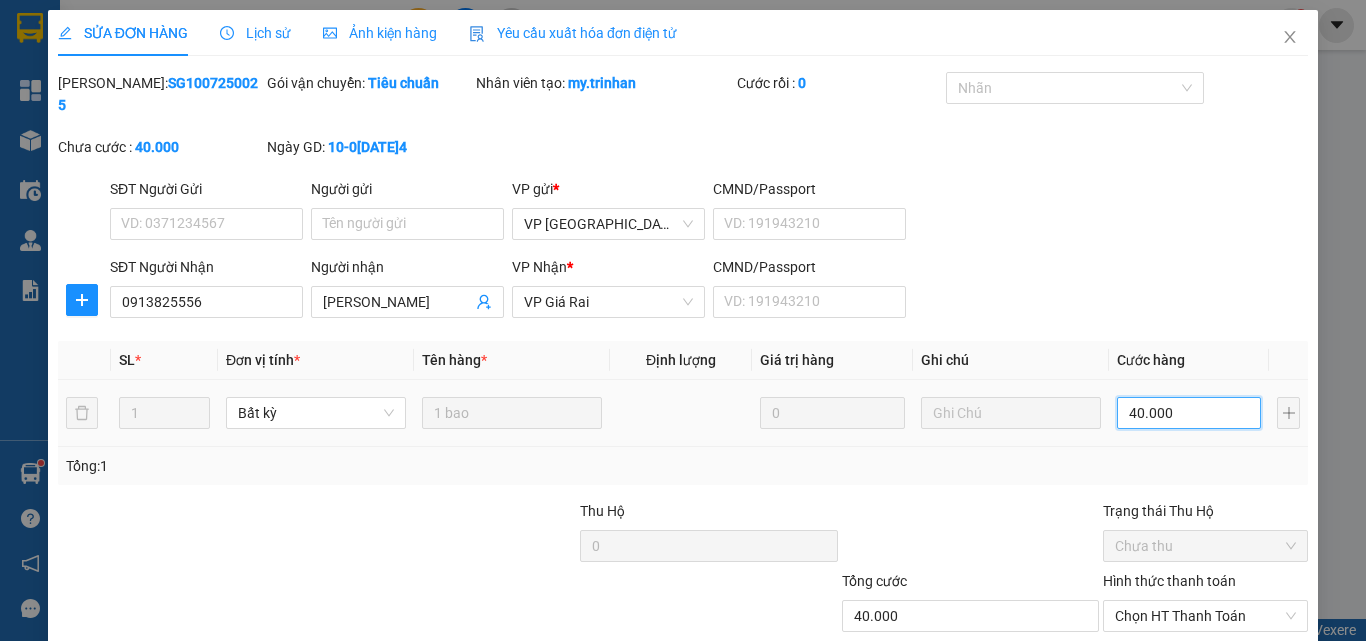 type on "3" 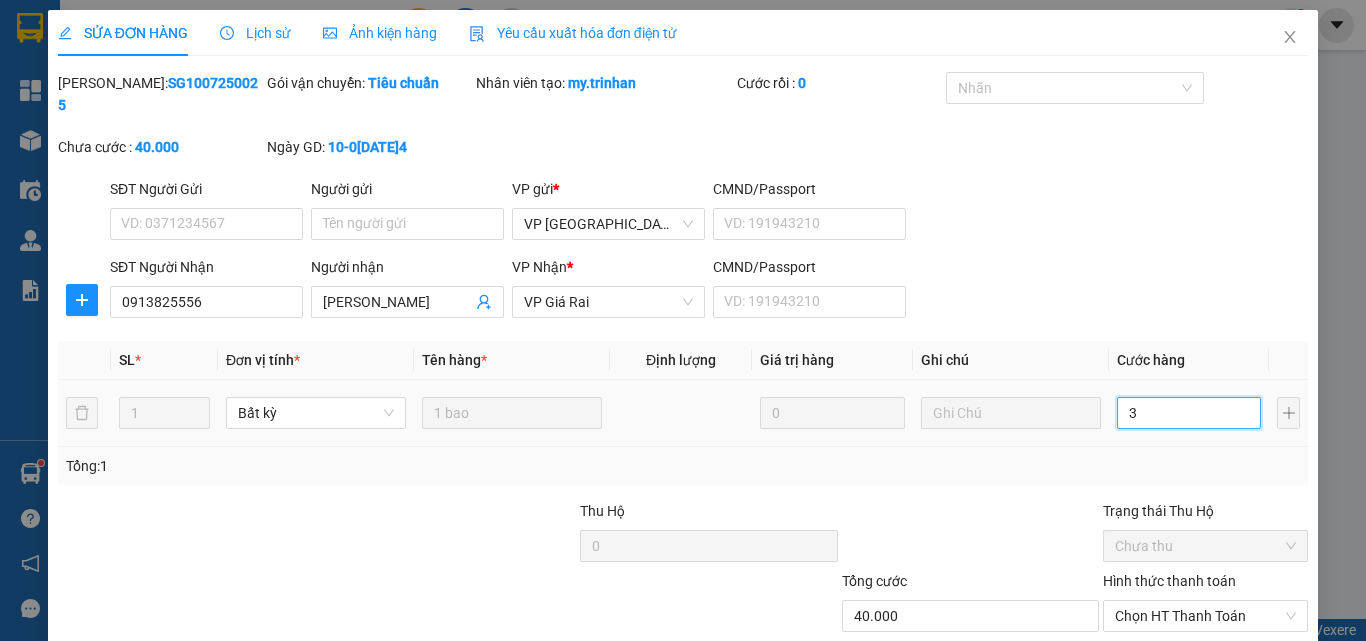 type on "3" 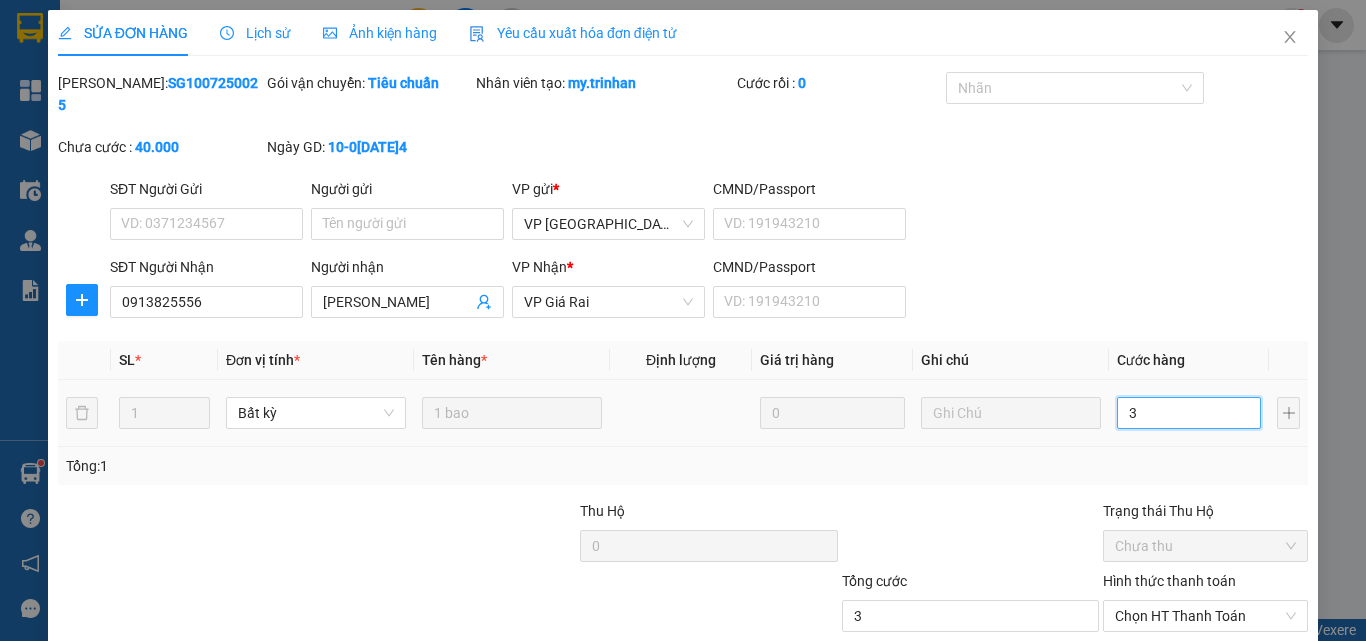 type on "3" 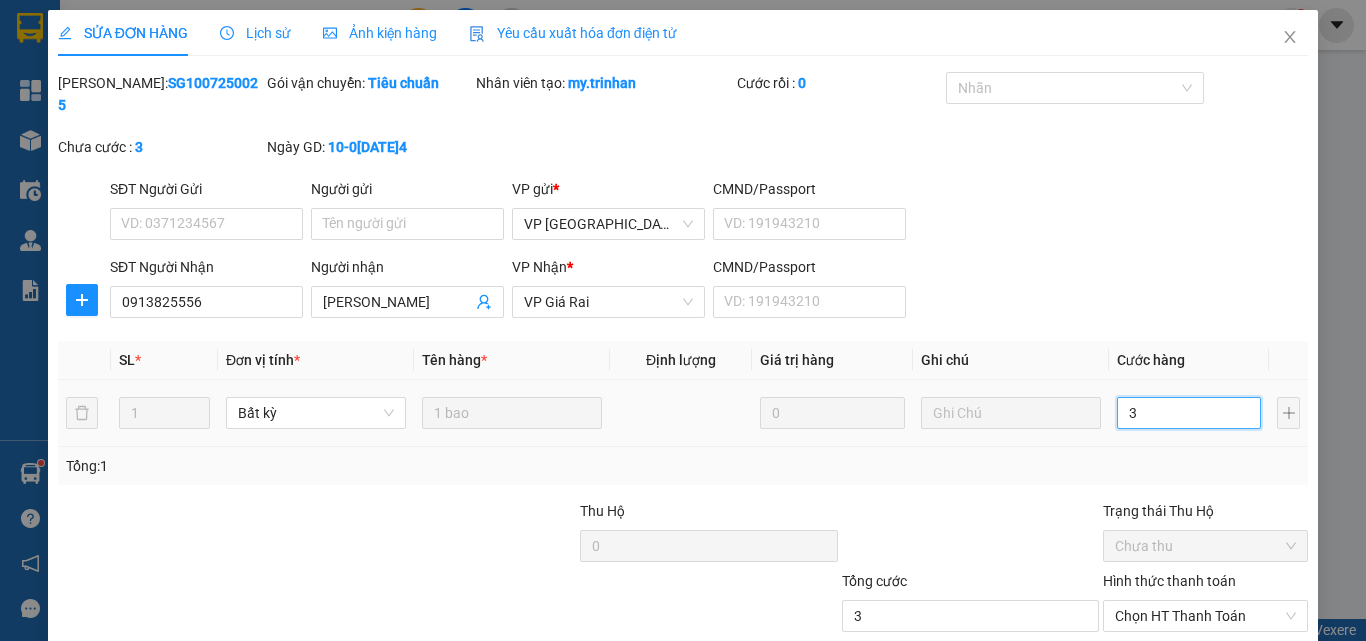 type on "30" 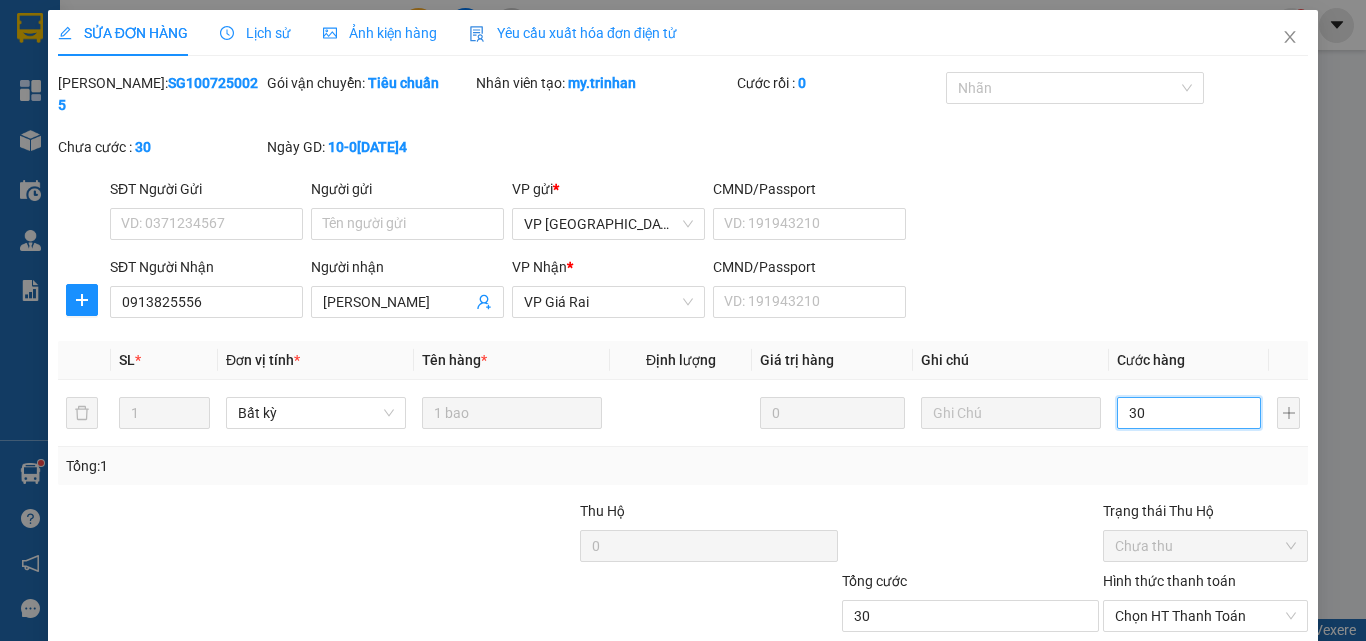 type on "30" 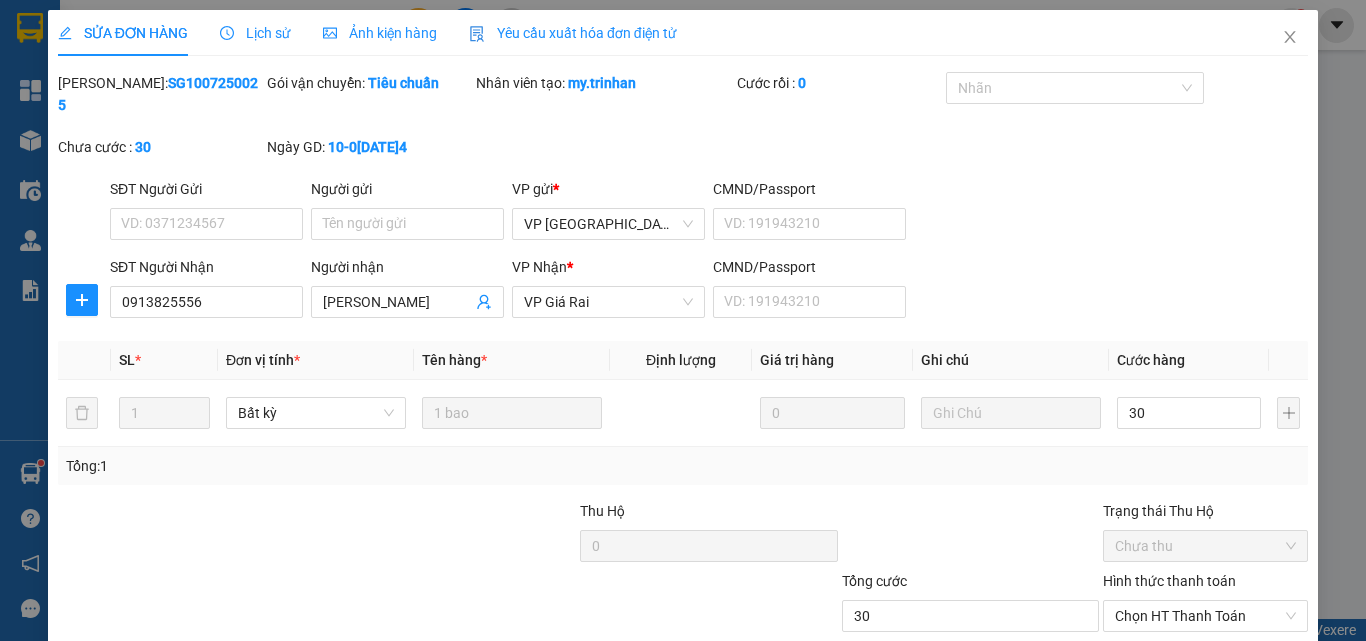 type on "30.000" 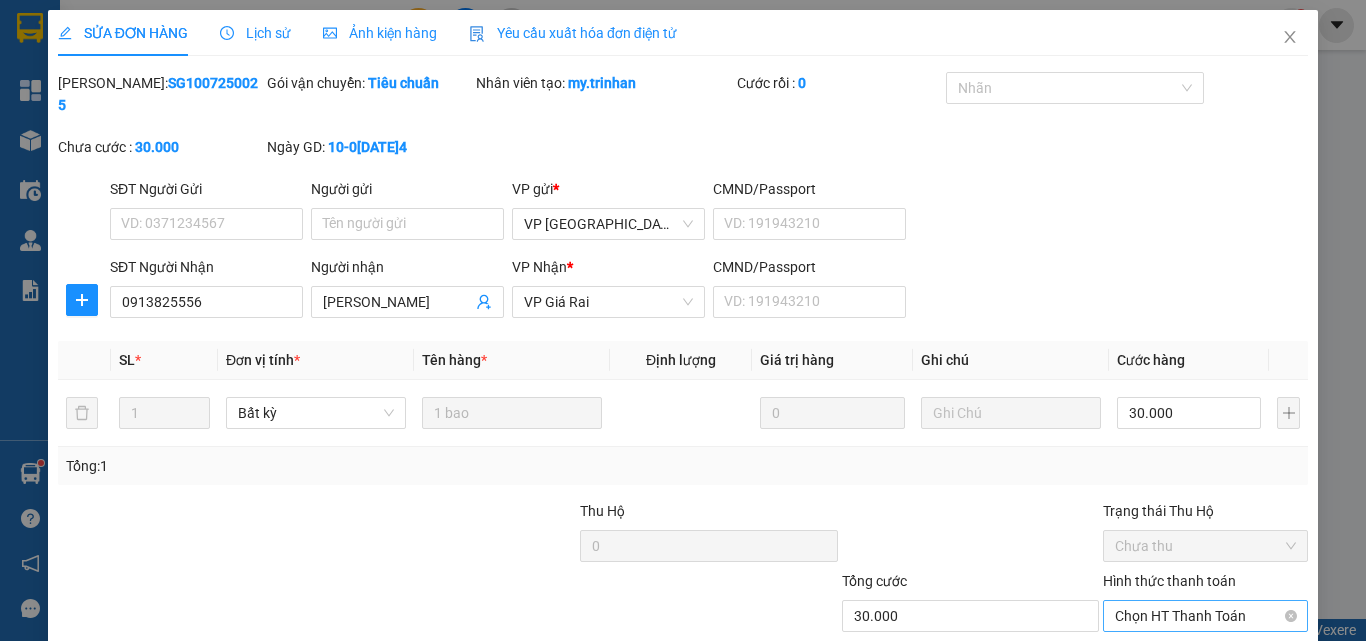 scroll, scrollTop: 103, scrollLeft: 0, axis: vertical 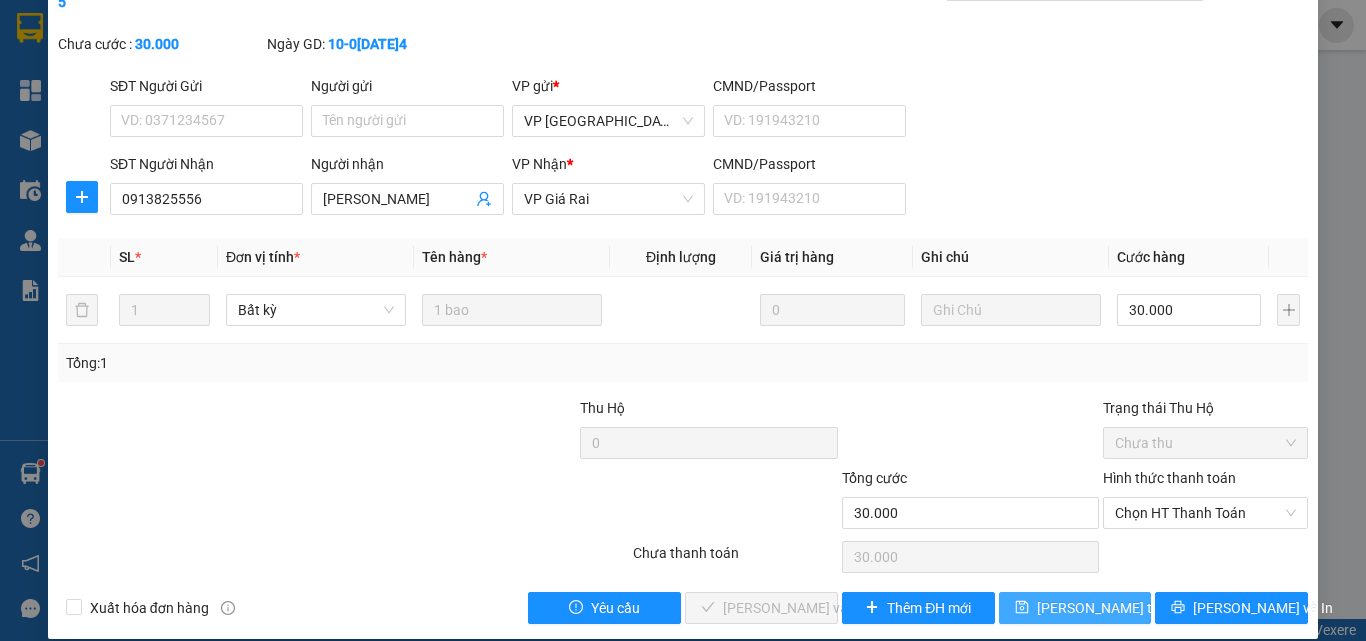 click on "[PERSON_NAME] thay đổi" at bounding box center [1117, 608] 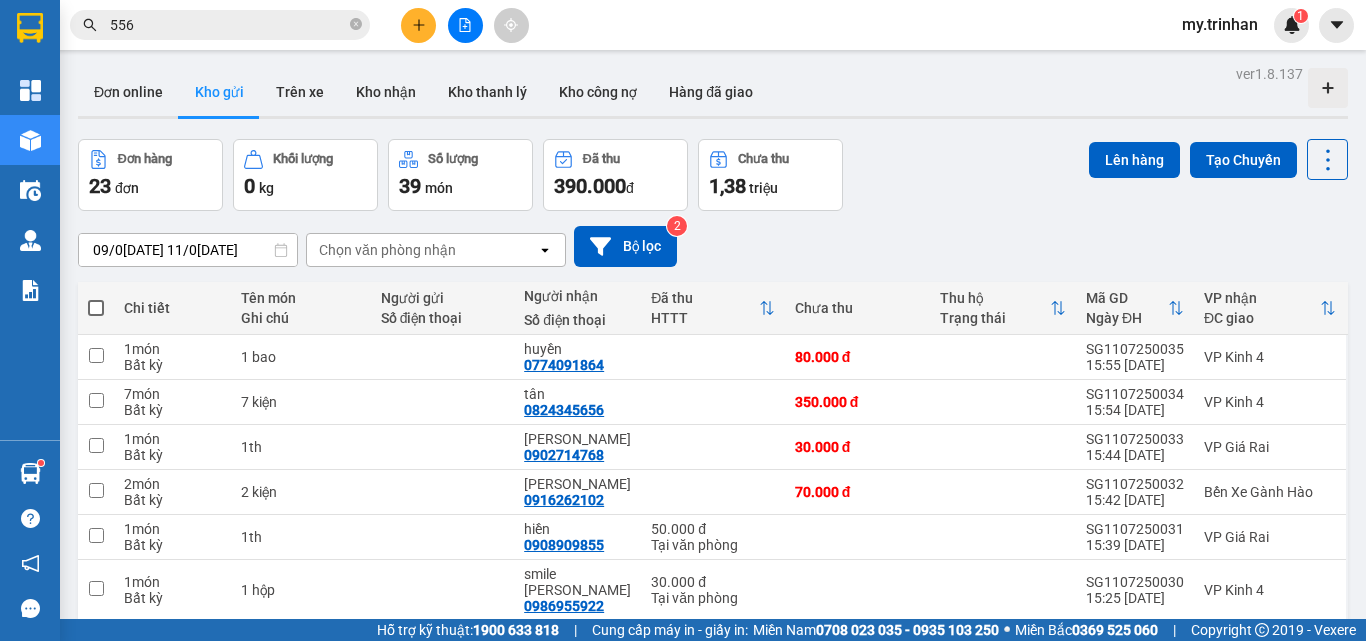 click at bounding box center [418, 25] 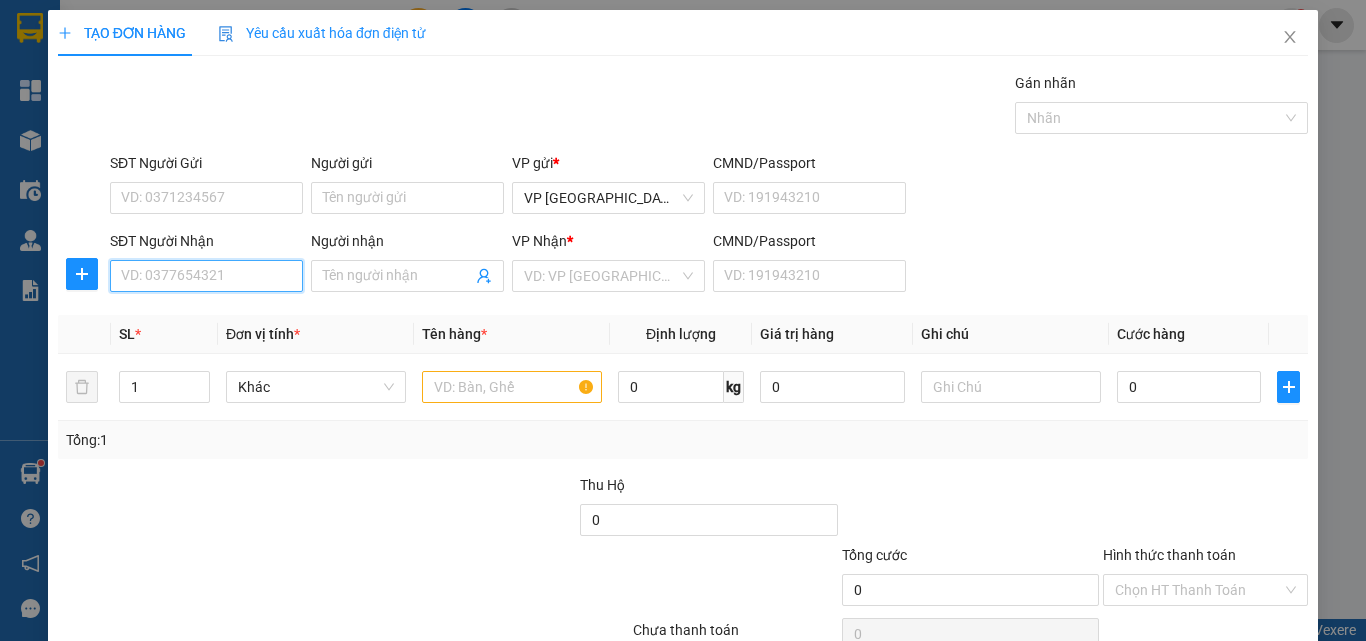 click on "SĐT Người Nhận" at bounding box center [206, 276] 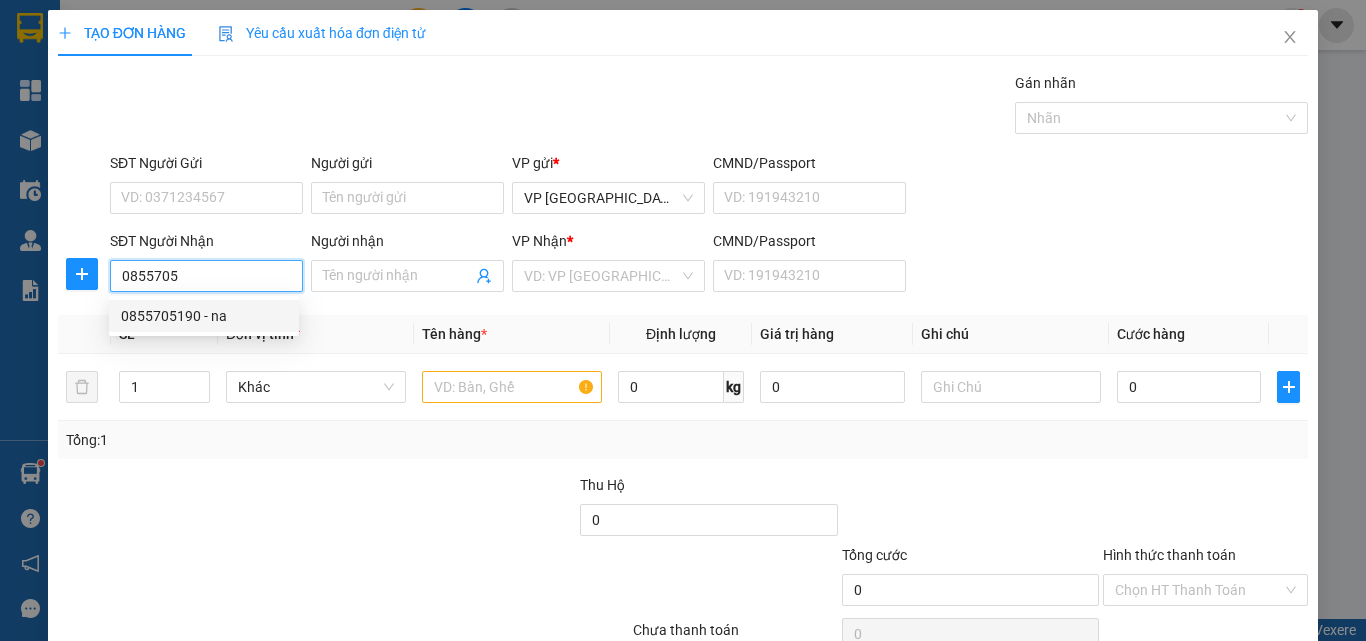 drag, startPoint x: 263, startPoint y: 322, endPoint x: 276, endPoint y: 284, distance: 40.16217 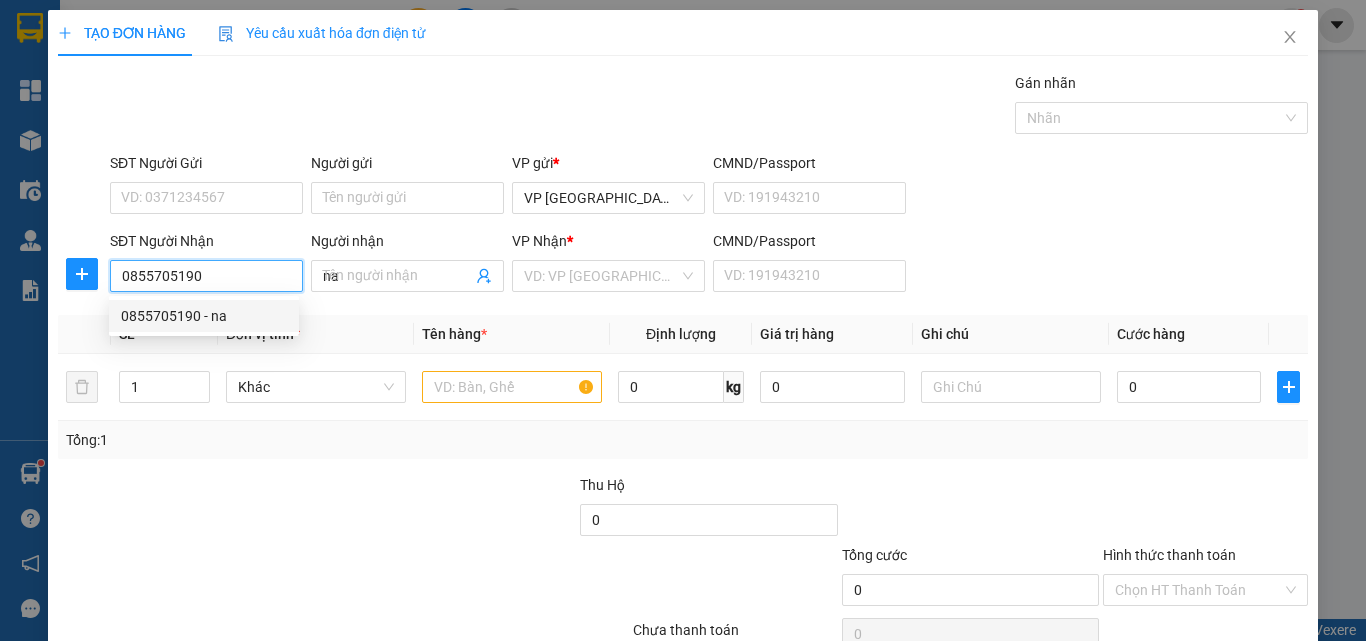 type on "50.000" 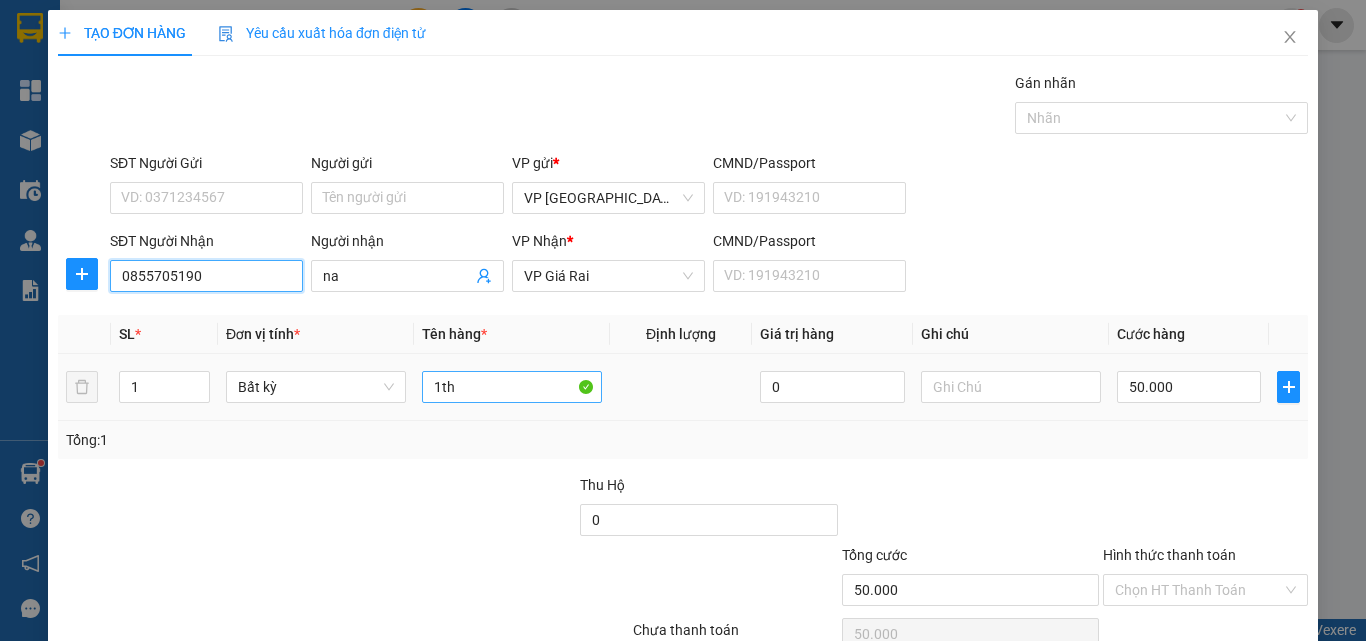 type on "0855705190" 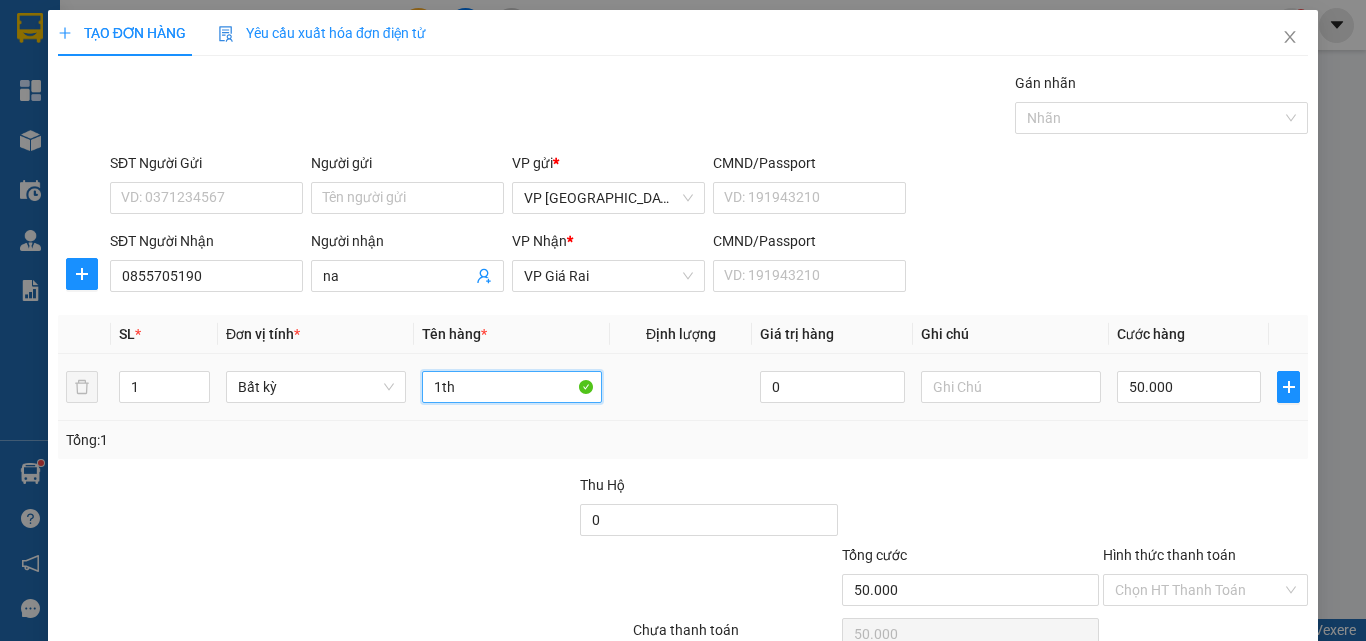 click on "1th" at bounding box center [512, 387] 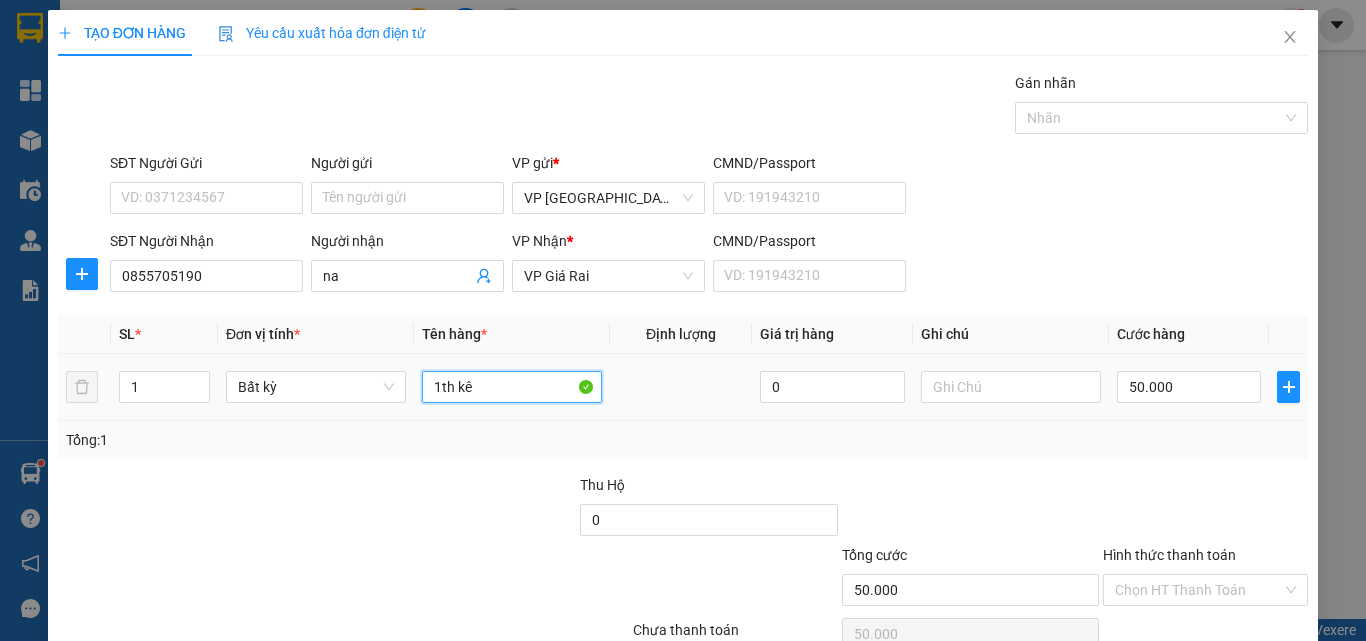 type on "1th kê" 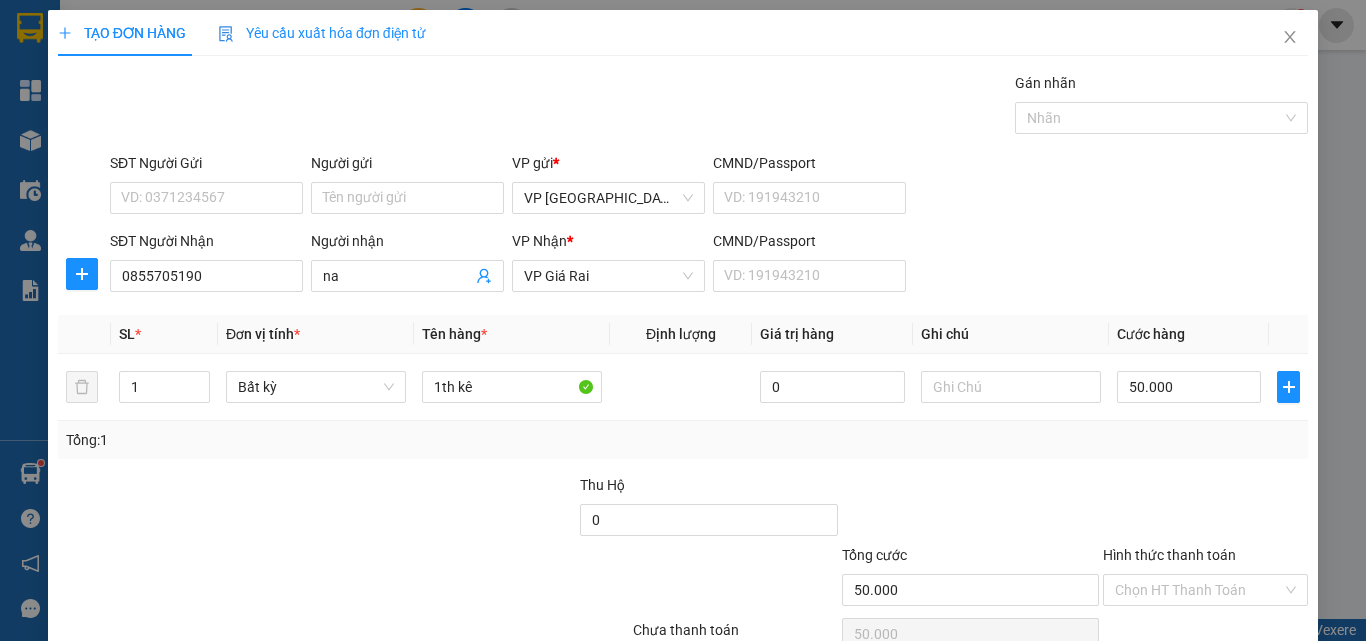 scroll, scrollTop: 99, scrollLeft: 0, axis: vertical 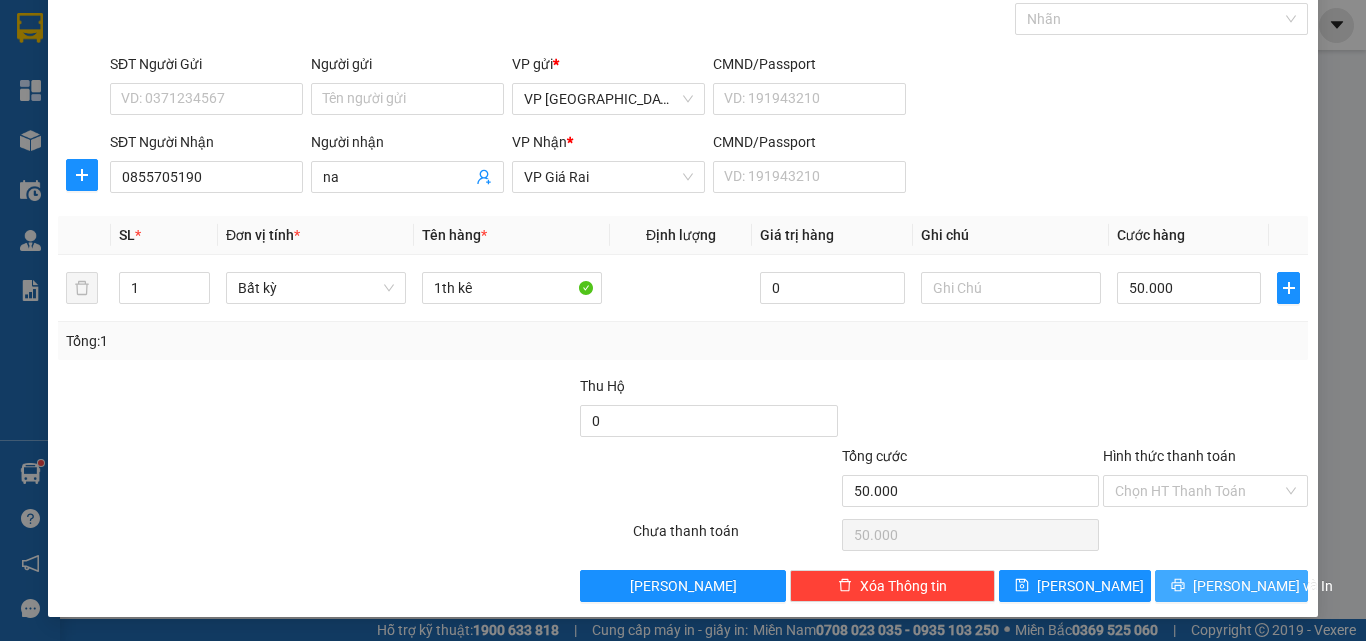 click on "[PERSON_NAME] và In" at bounding box center [1263, 586] 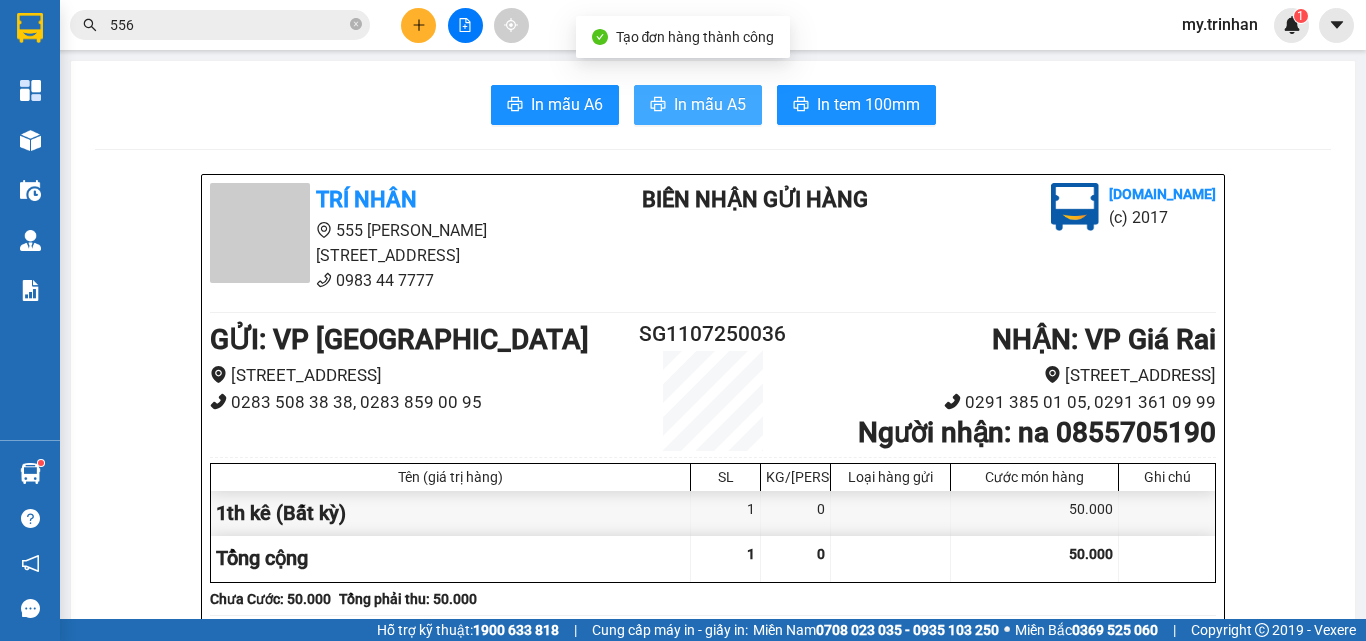 click on "In mẫu A5" at bounding box center [710, 104] 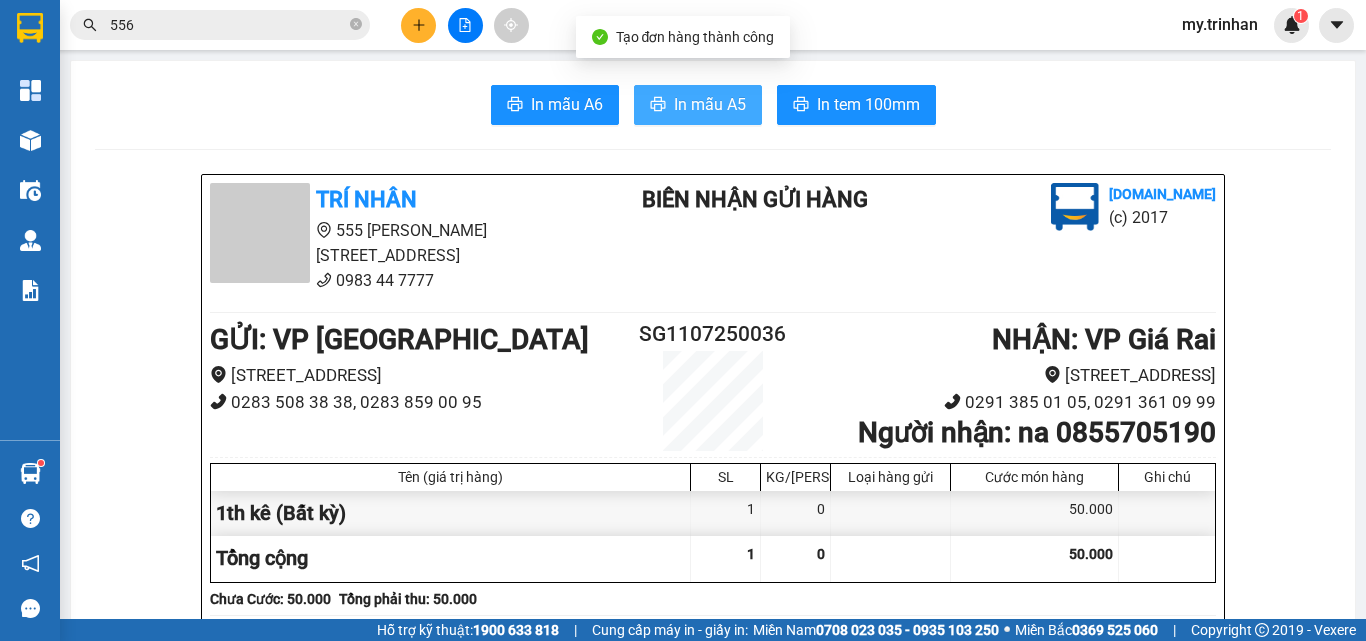 scroll, scrollTop: 0, scrollLeft: 0, axis: both 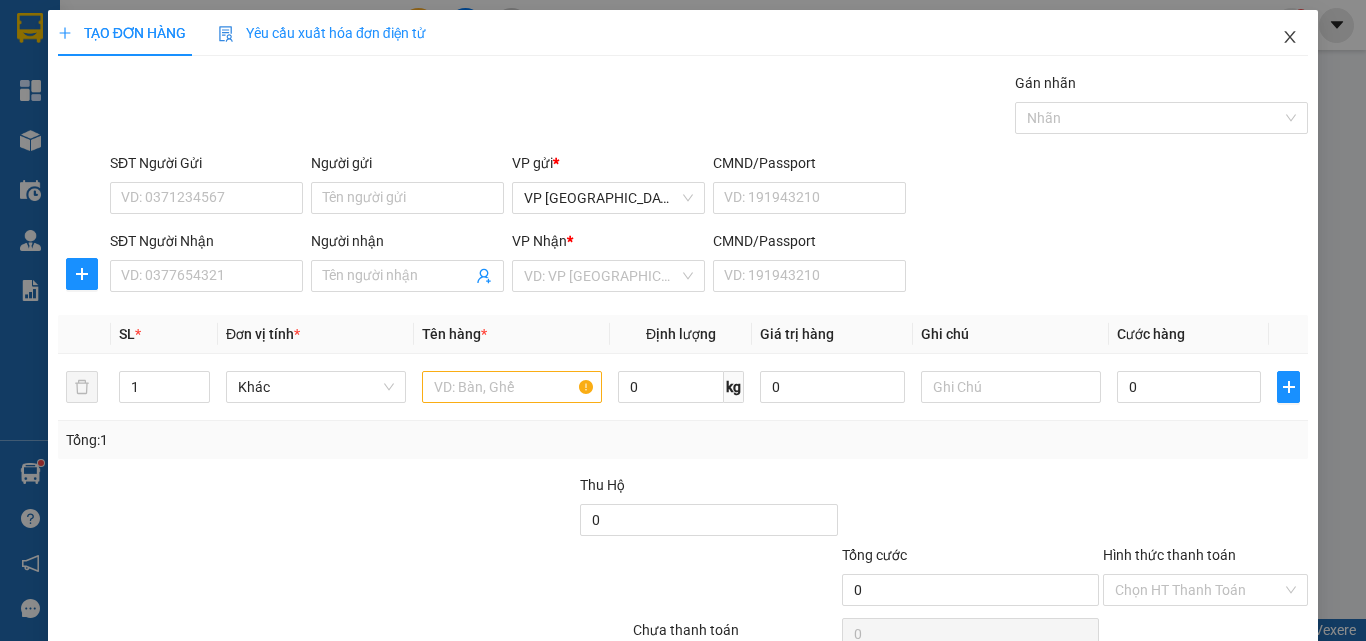 click 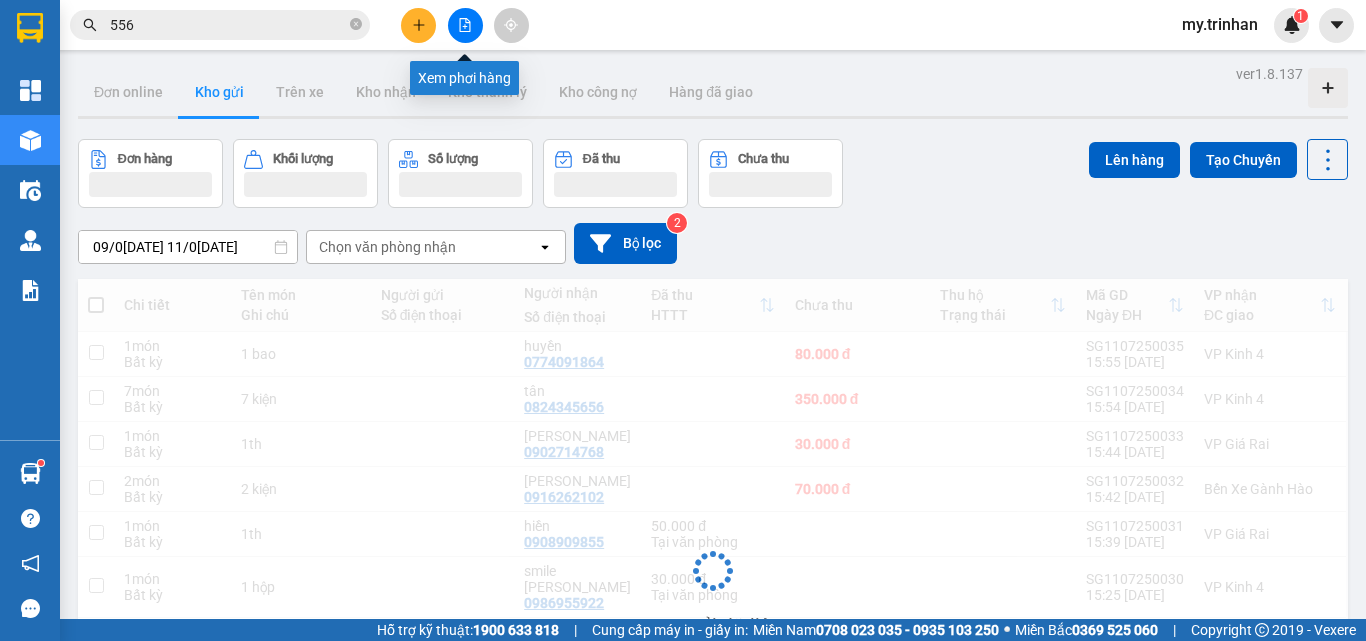 click 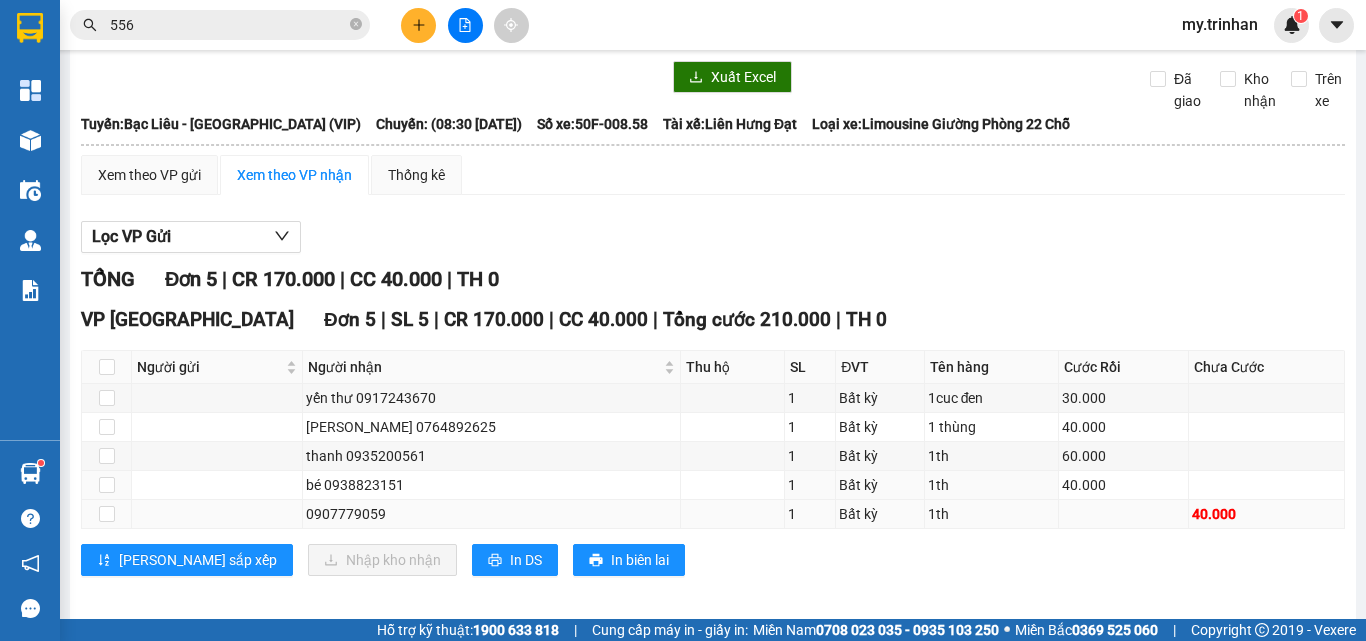 scroll, scrollTop: 103, scrollLeft: 0, axis: vertical 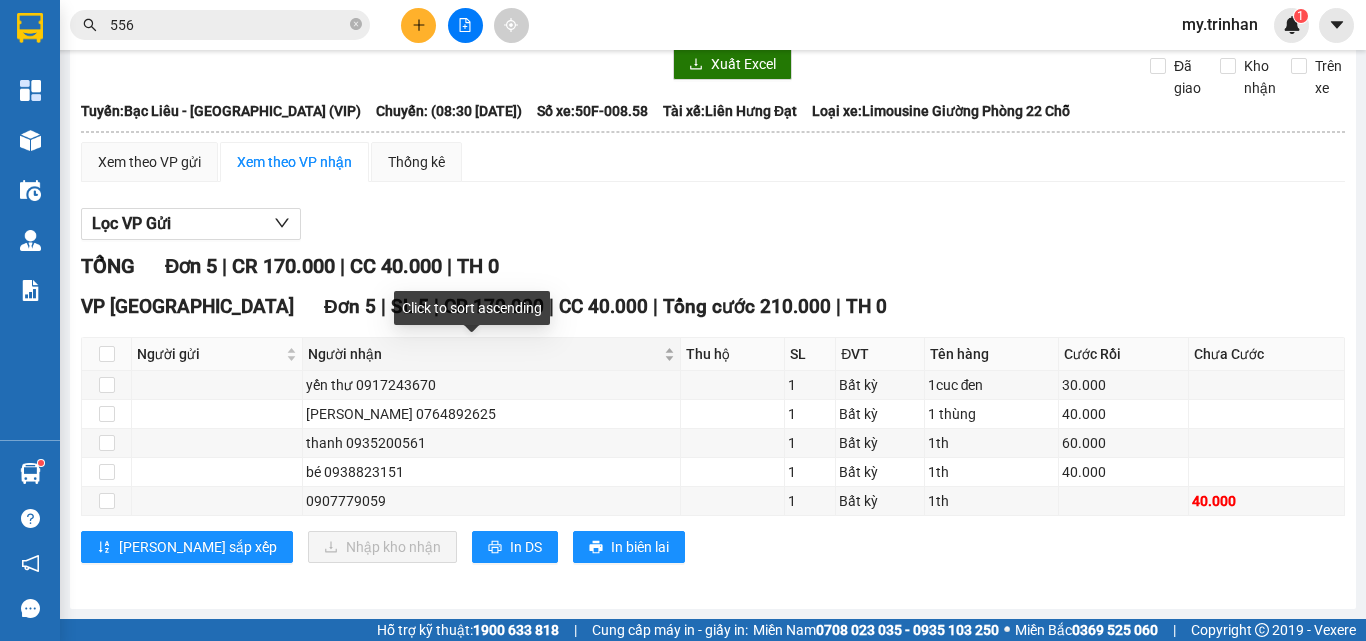 click on "Người nhận" at bounding box center (491, 354) 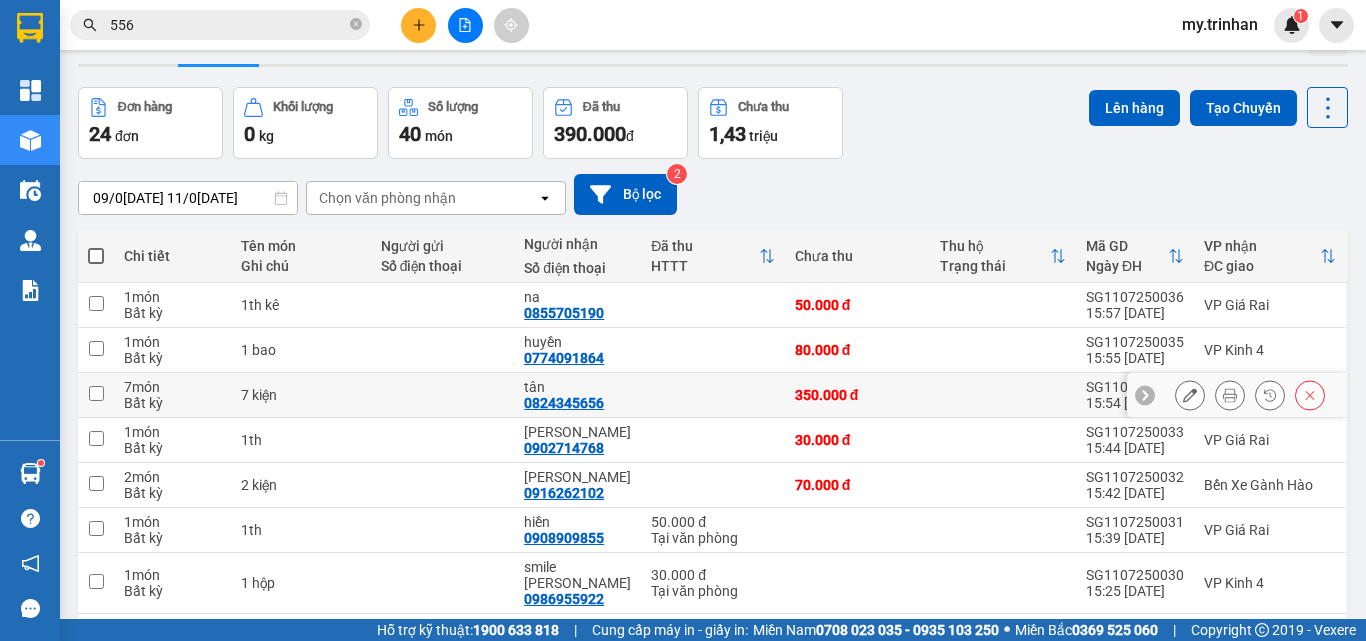 scroll, scrollTop: 0, scrollLeft: 0, axis: both 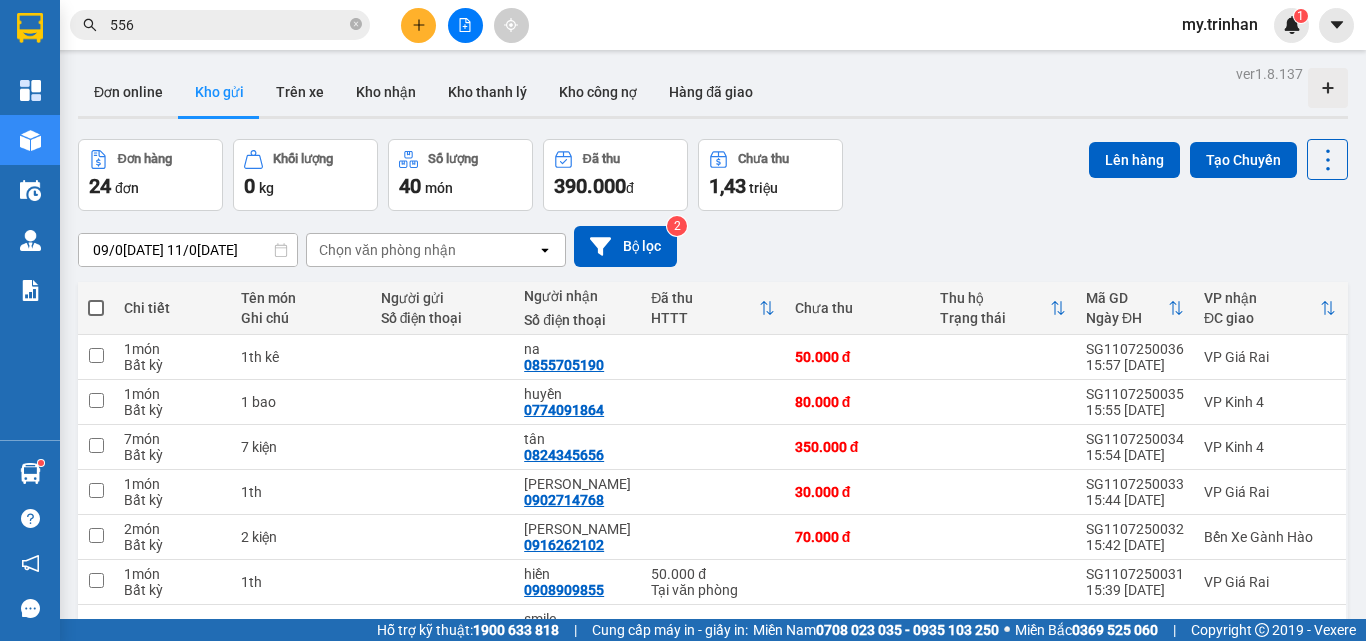 click on "[DATE] – [DATE] Press the down arrow key to interact with the calendar and select a date. Press the escape button to close the calendar. Selected date range is from [DATE] to [DATE]. Chọn văn phòng nhận open Bộ lọc 2" at bounding box center (713, 246) 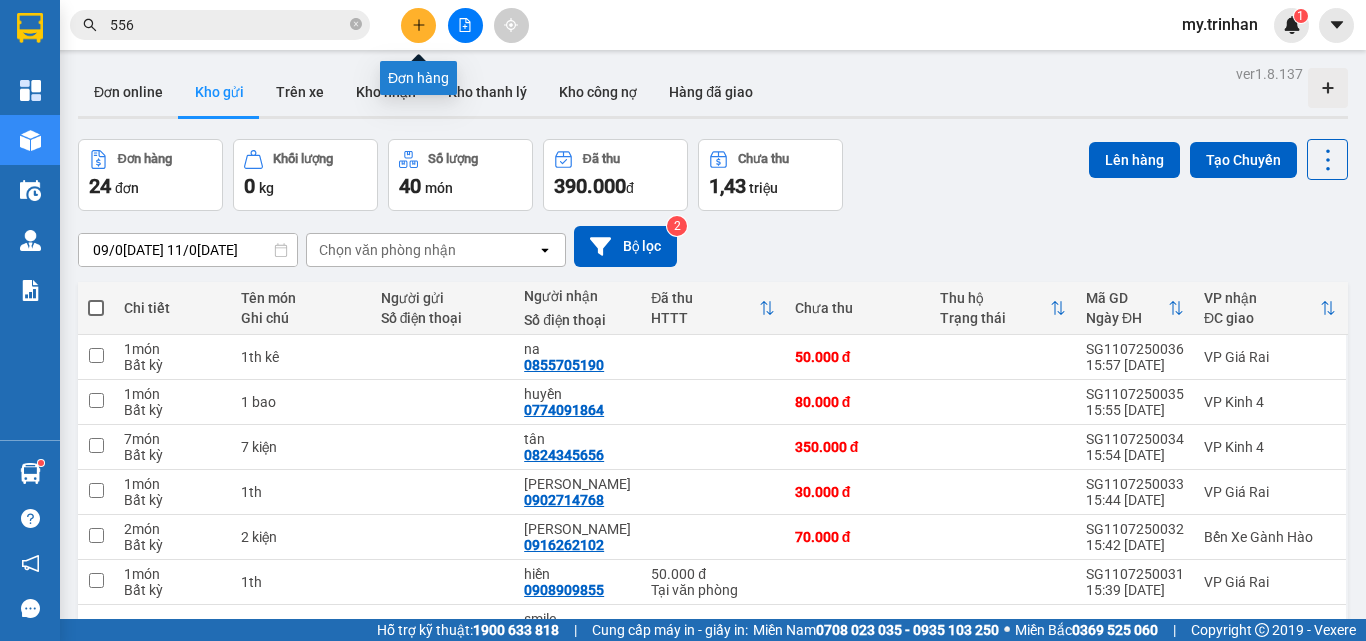 click at bounding box center (418, 25) 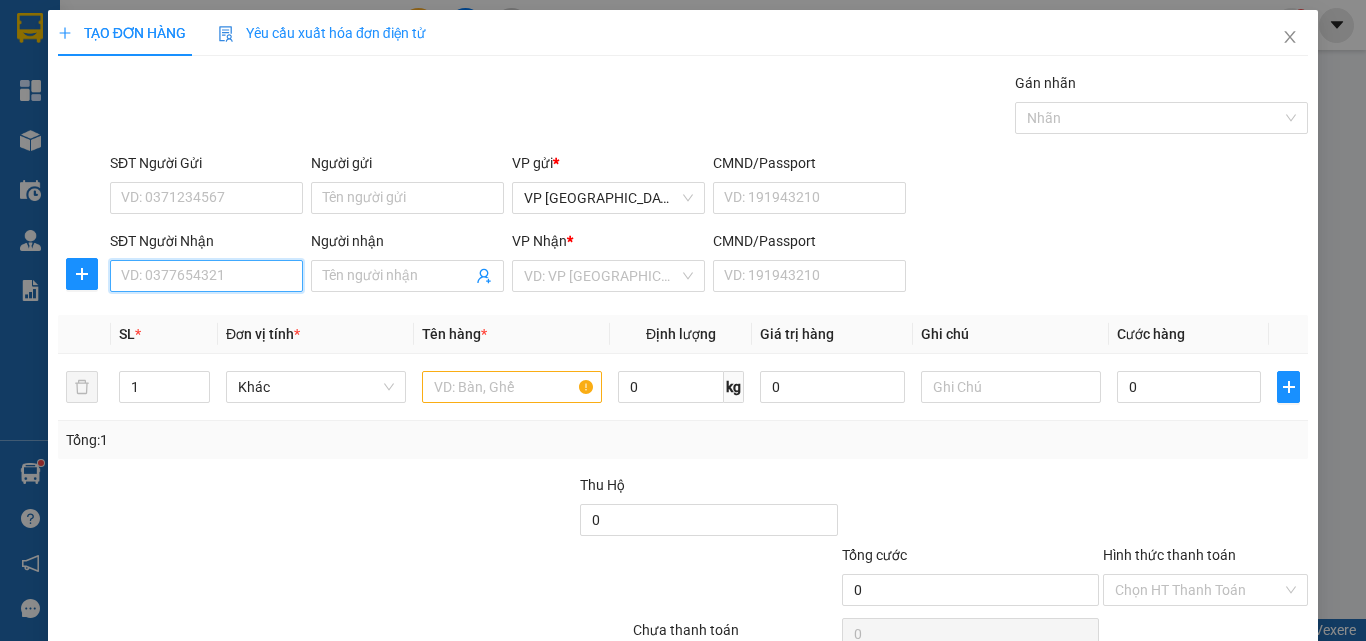 click on "SĐT Người Nhận" at bounding box center [206, 276] 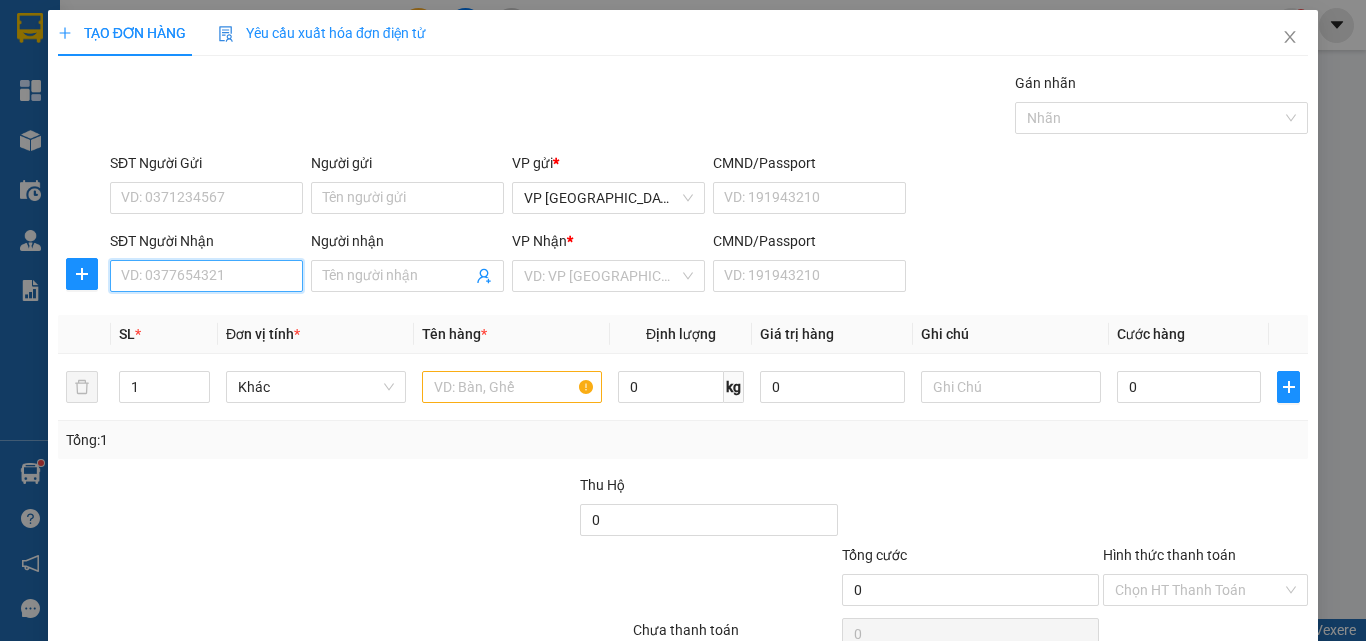 click on "SĐT Người Nhận" at bounding box center (206, 276) 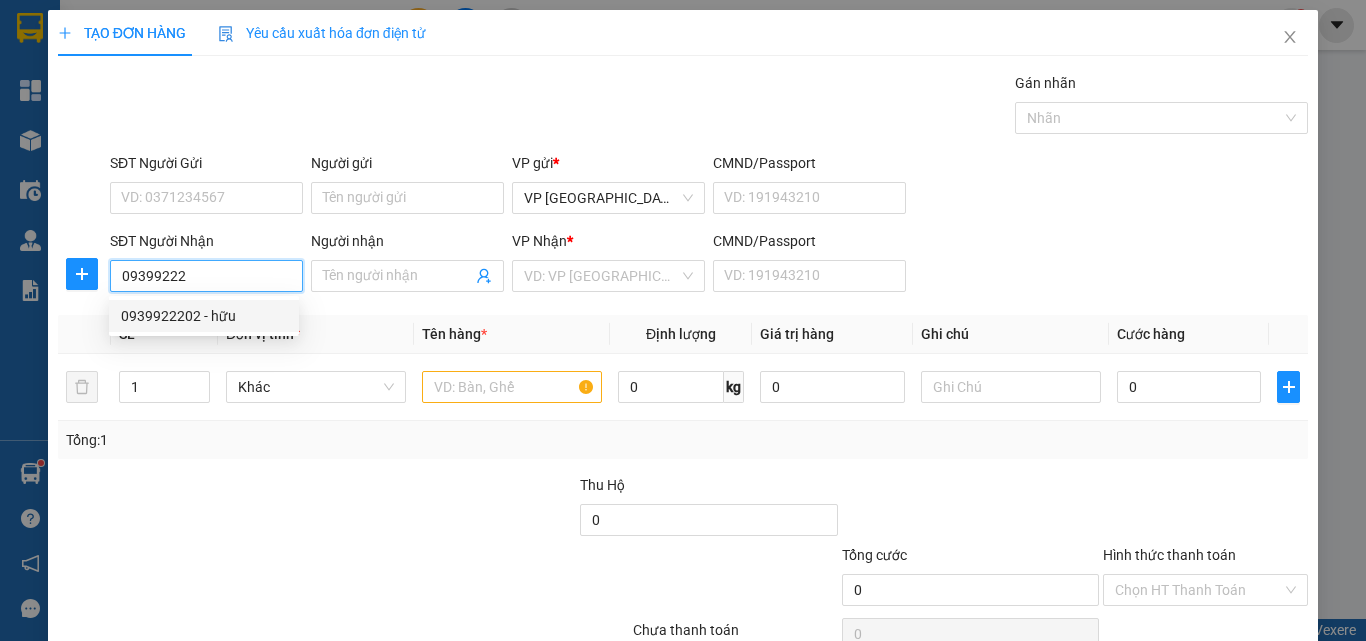 click on "0939922202 - hữu" at bounding box center [204, 316] 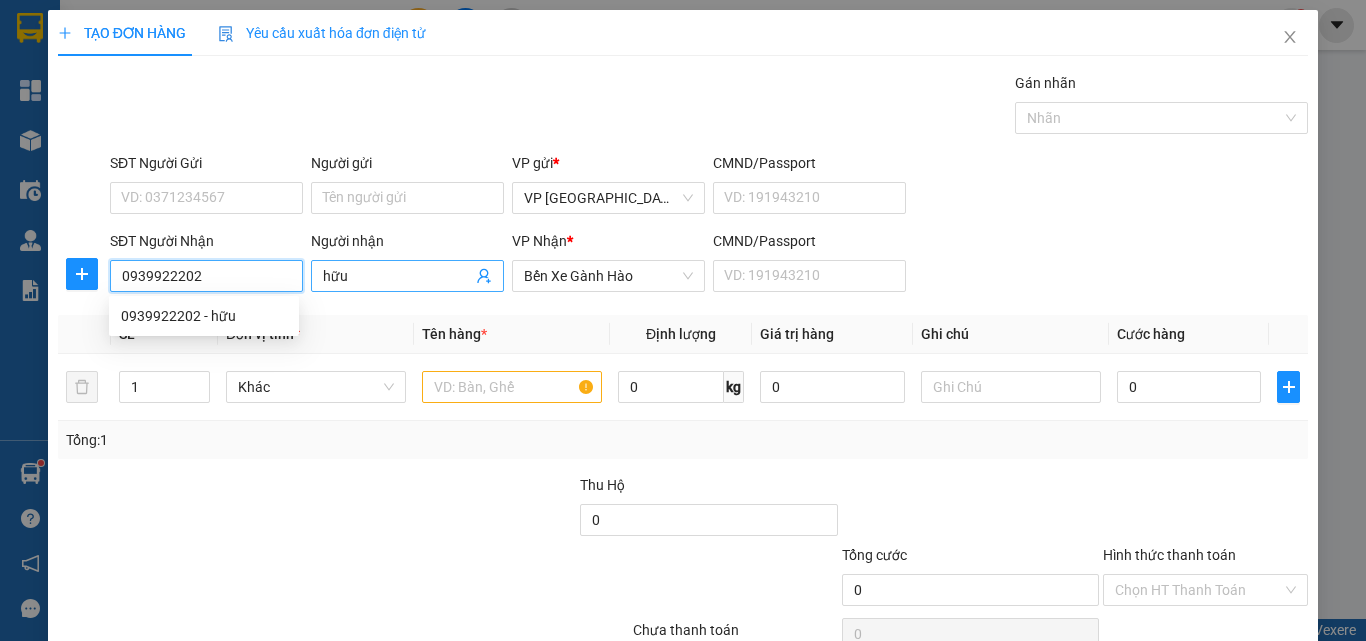 type on "50.000" 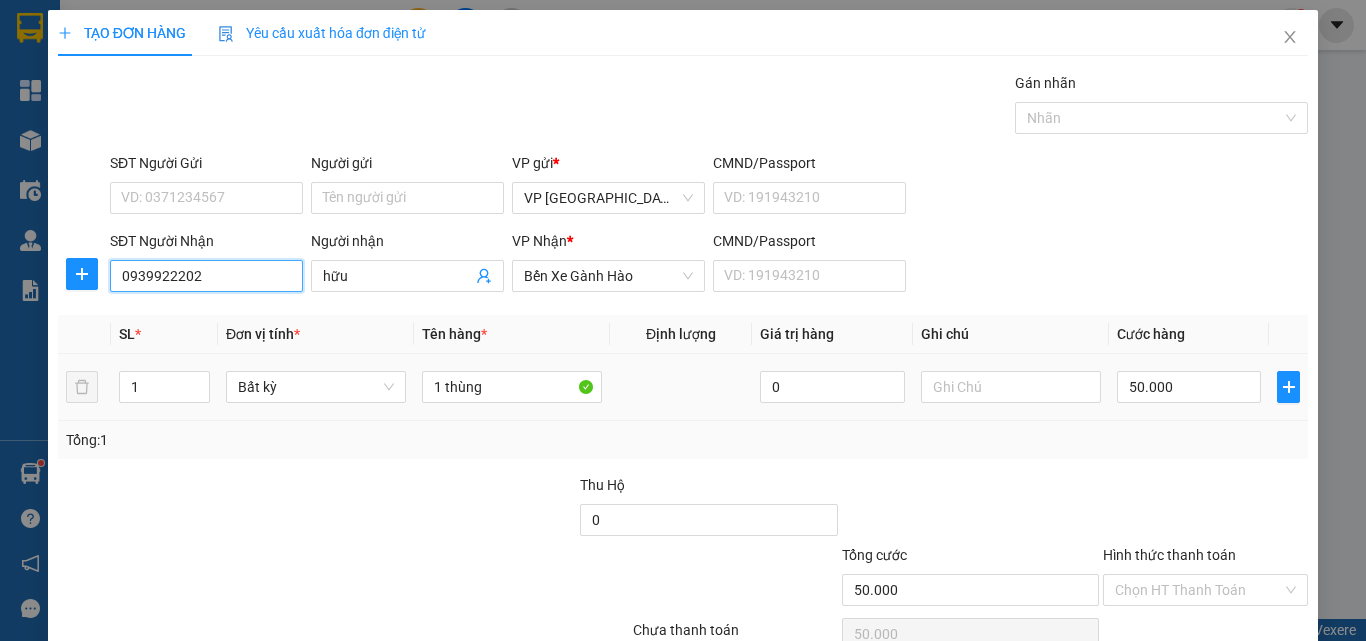 type on "0939922202" 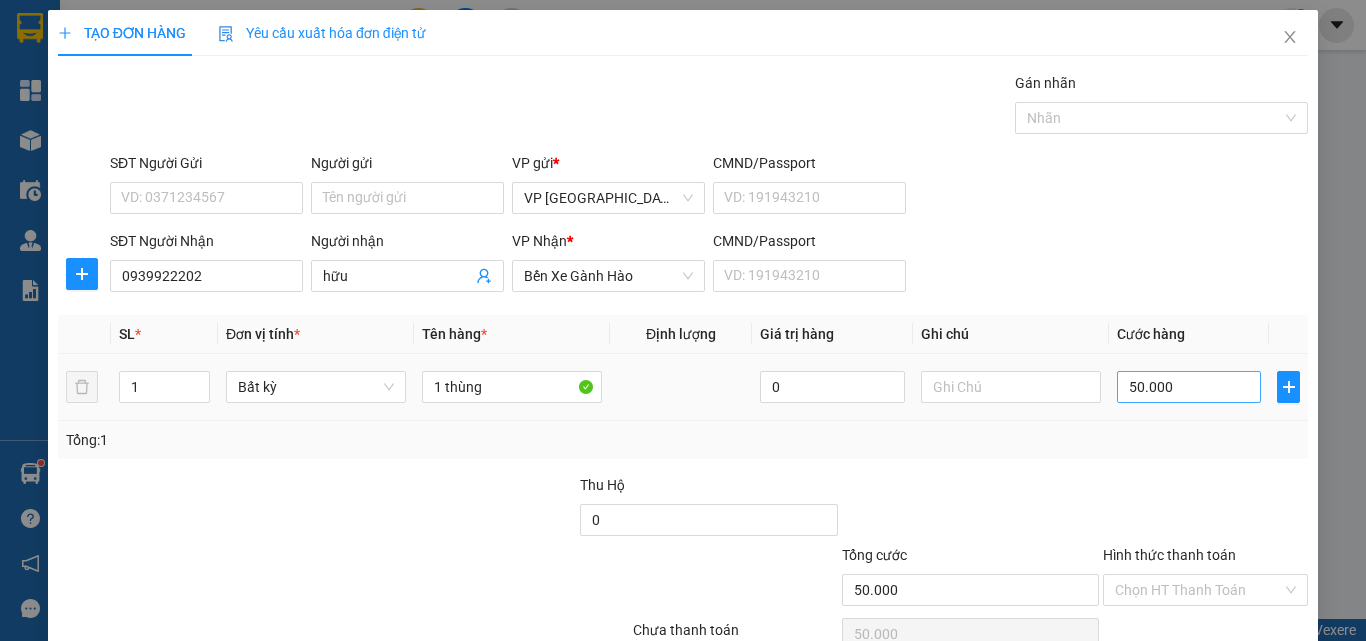 drag, startPoint x: 1203, startPoint y: 404, endPoint x: 1191, endPoint y: 386, distance: 21.633308 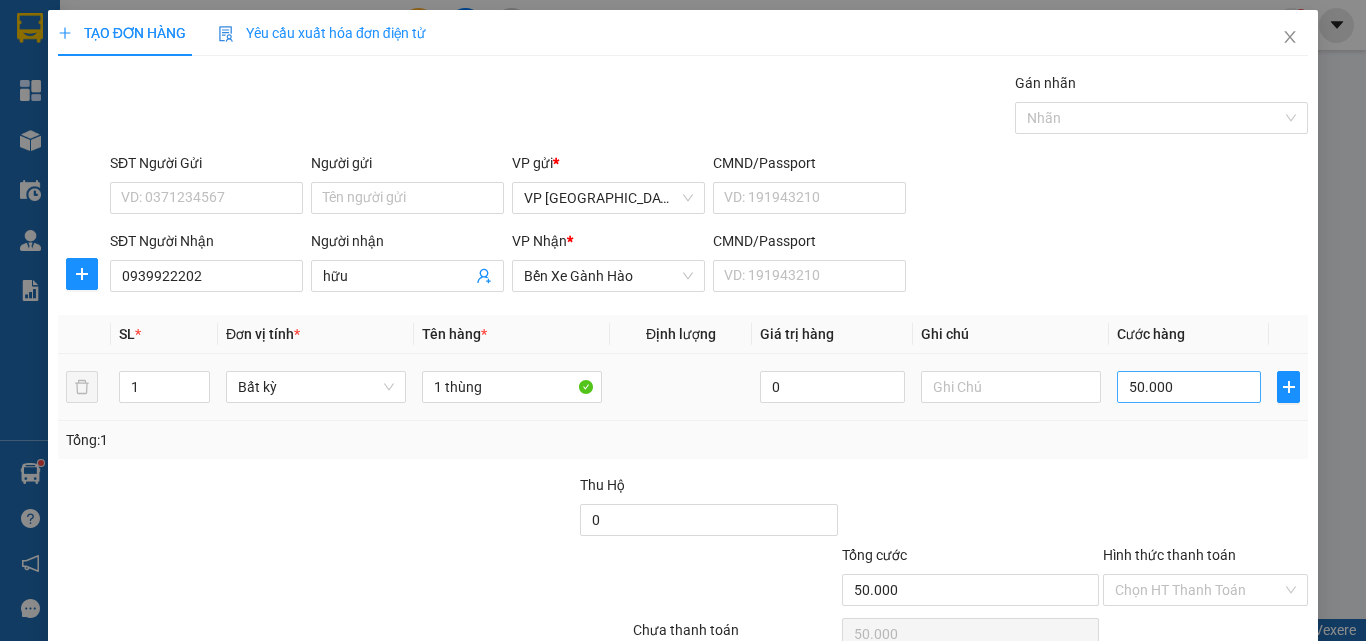 click on "50.000" at bounding box center [1189, 387] 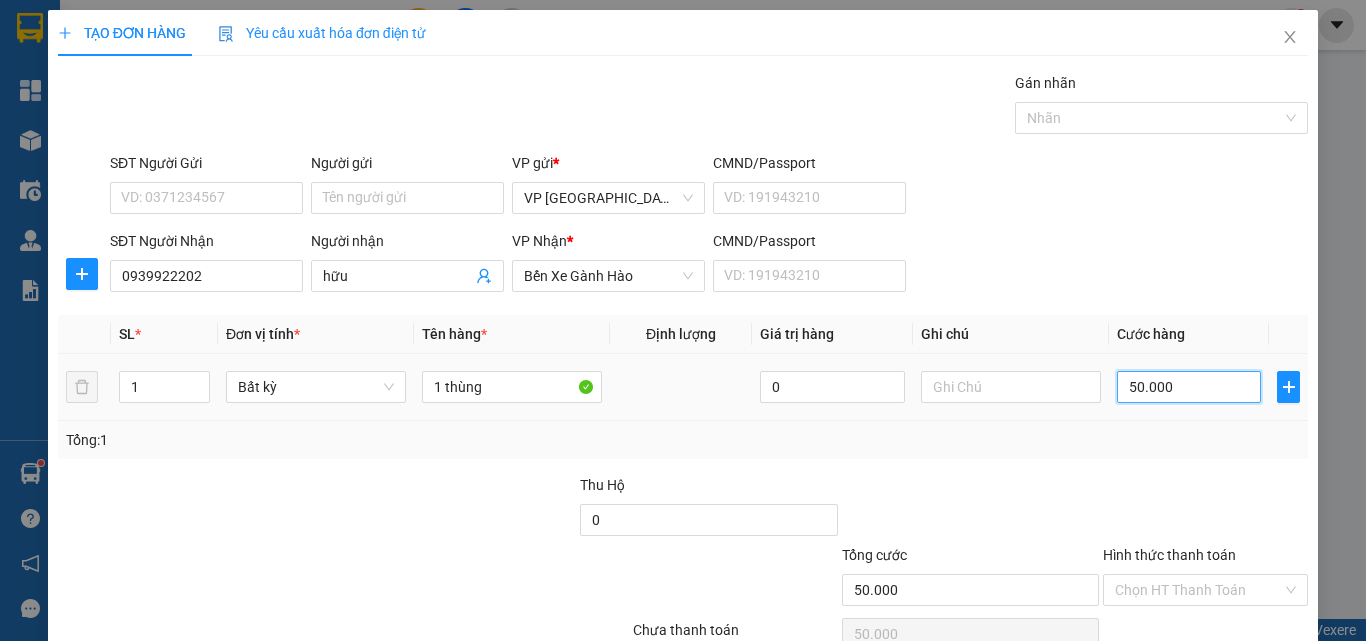 click on "50.000" at bounding box center [1189, 387] 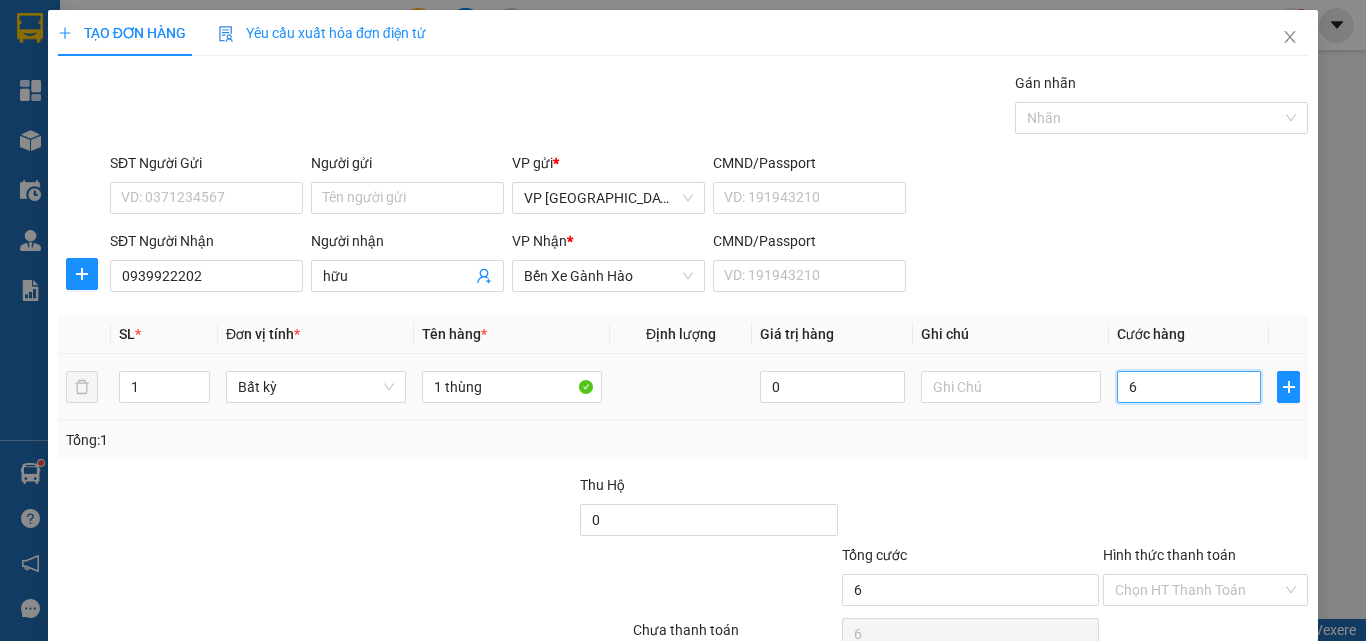 type on "60" 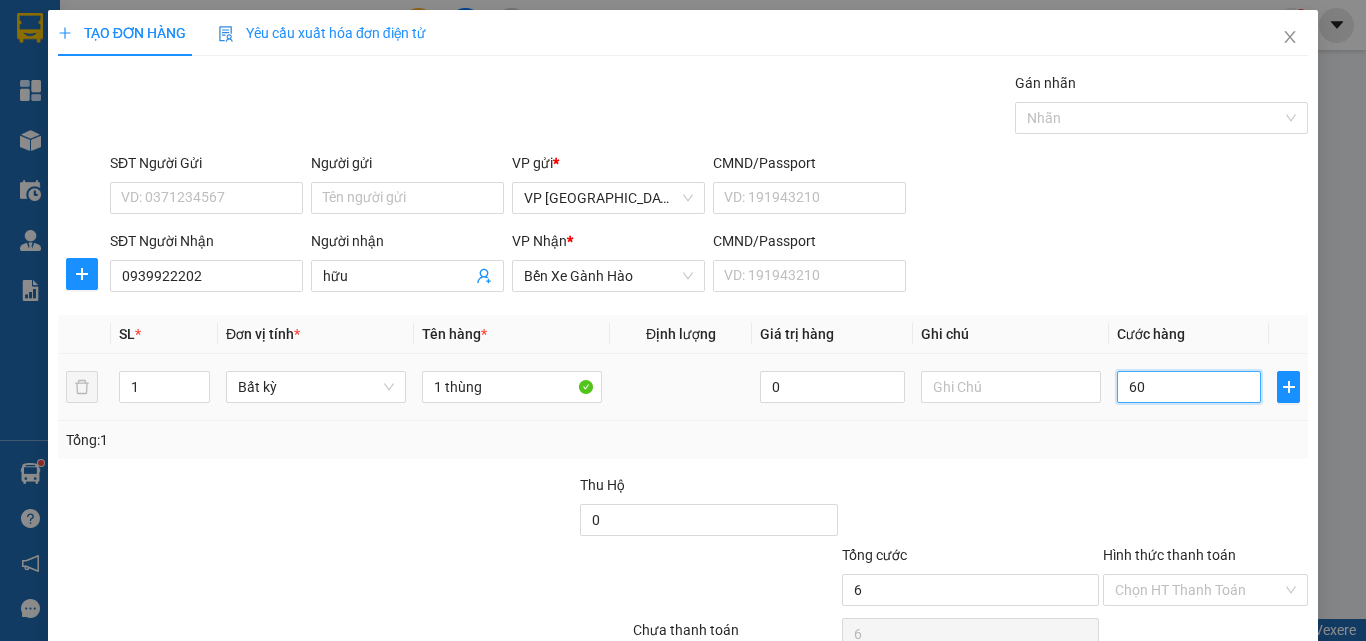 type on "60" 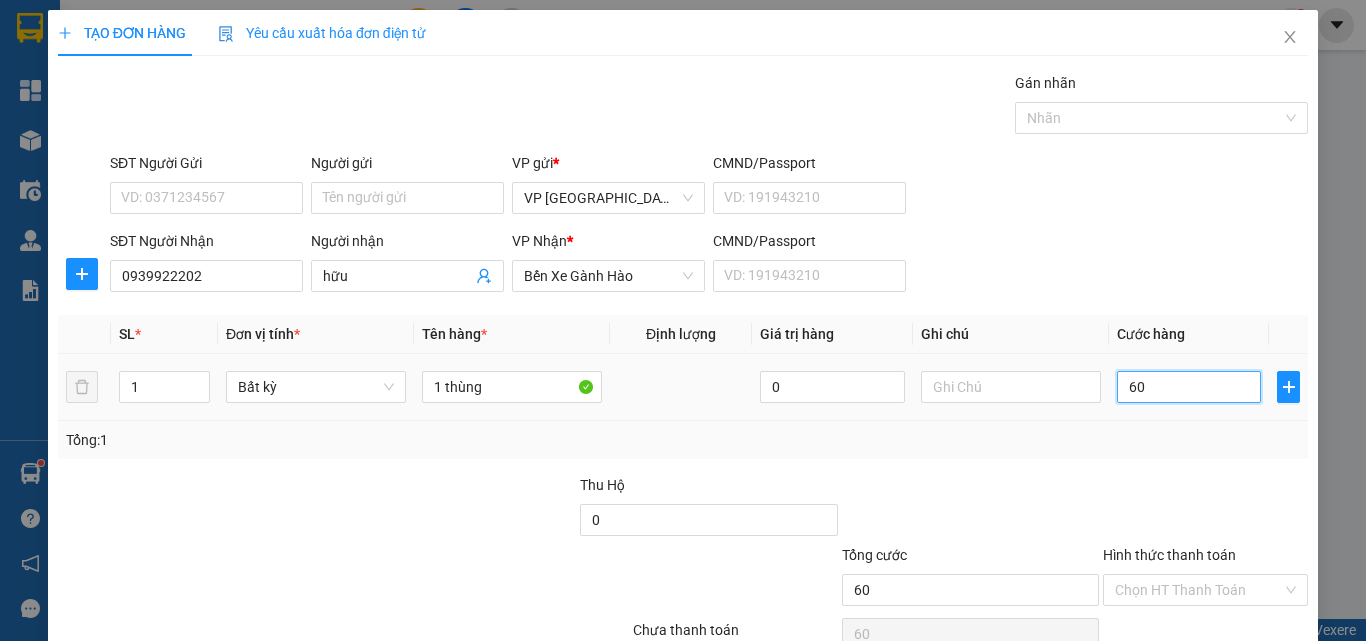 type on "60" 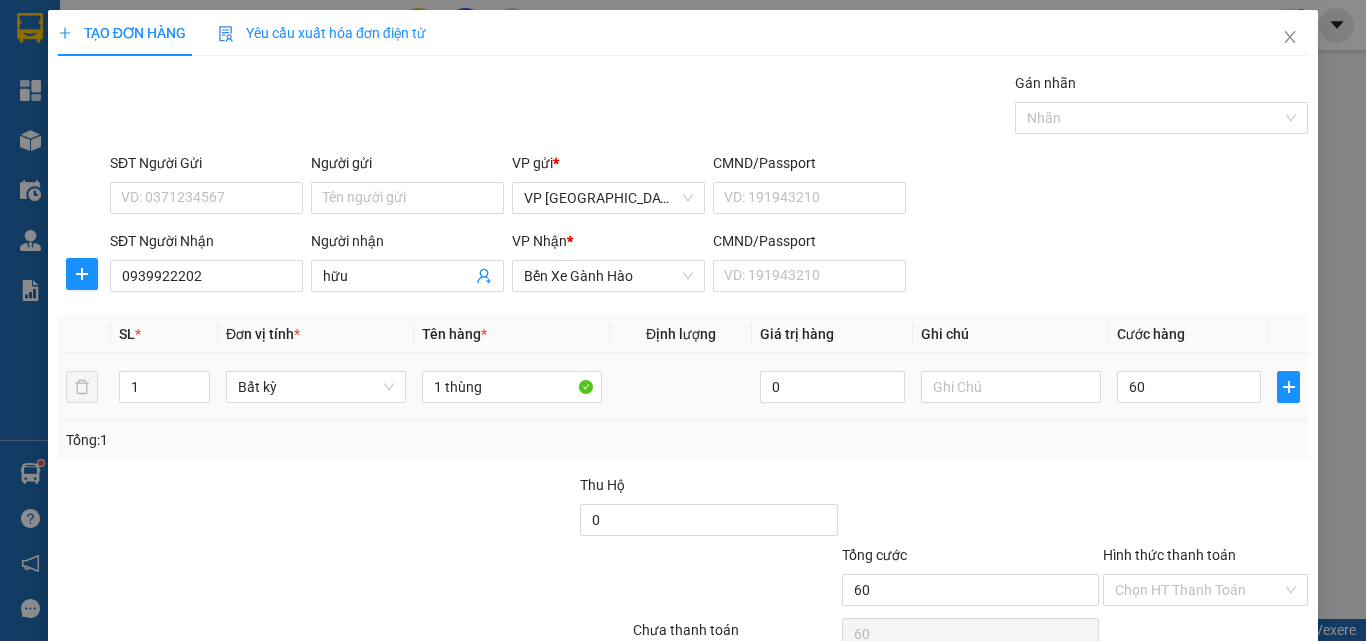 type on "60.000" 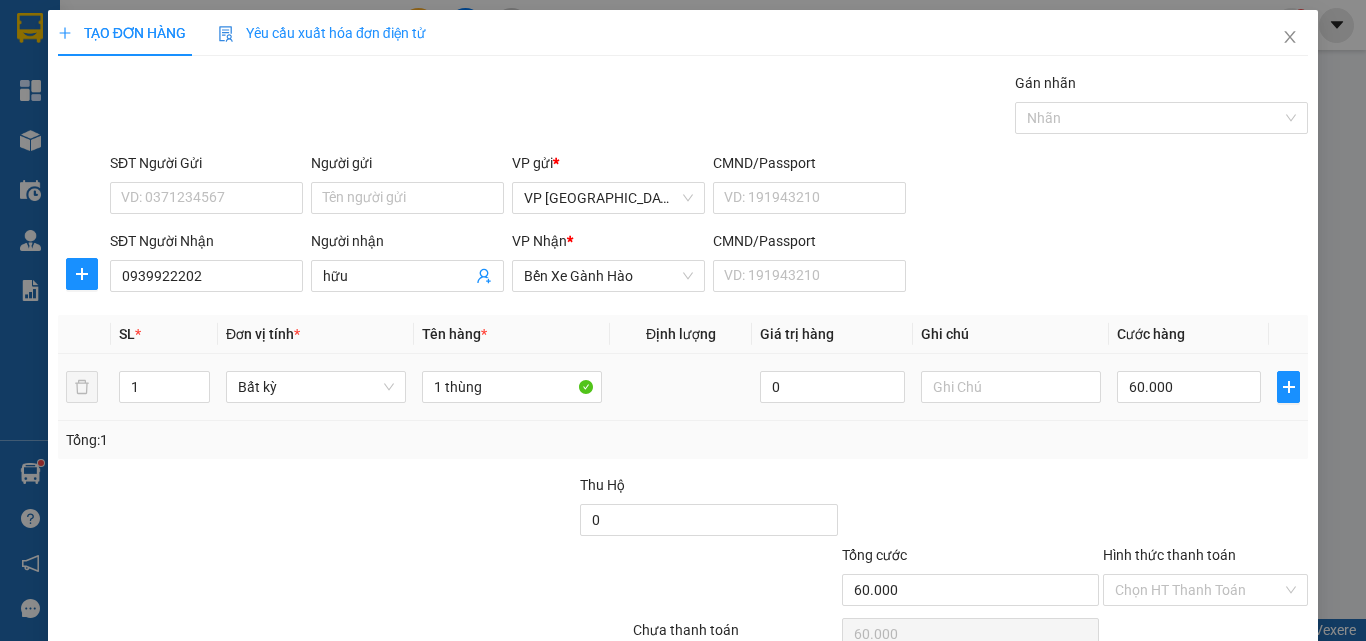scroll, scrollTop: 99, scrollLeft: 0, axis: vertical 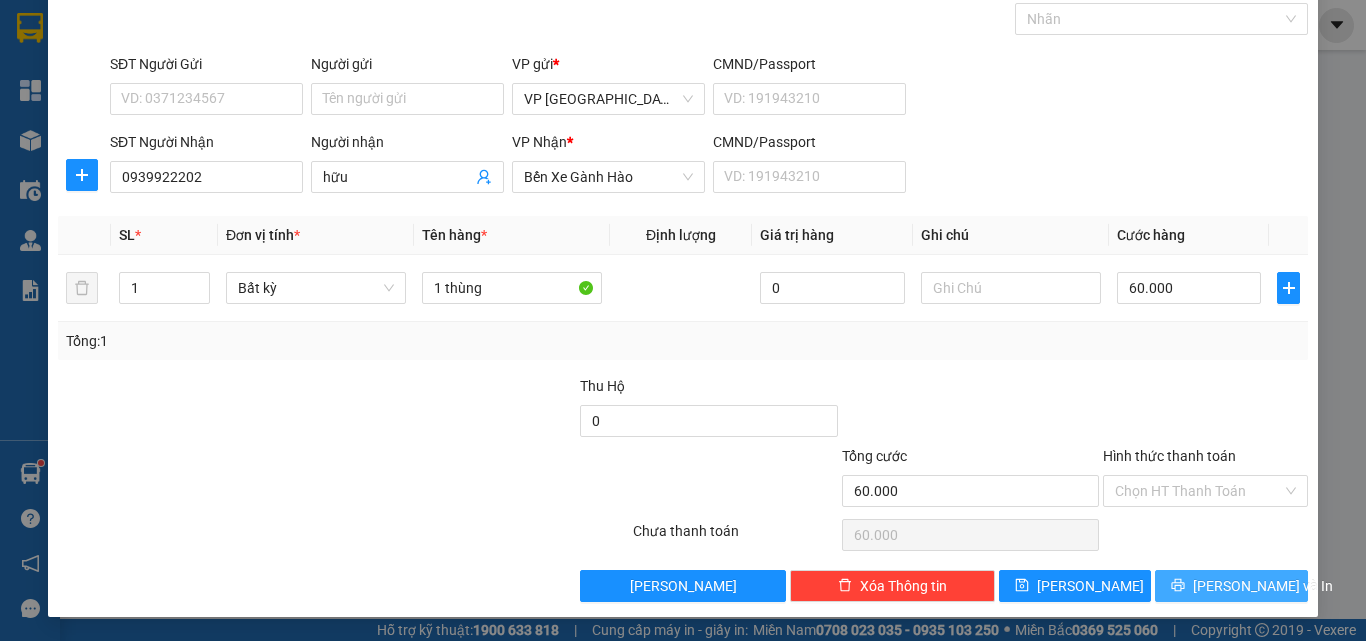 click on "[PERSON_NAME] và In" at bounding box center (1263, 586) 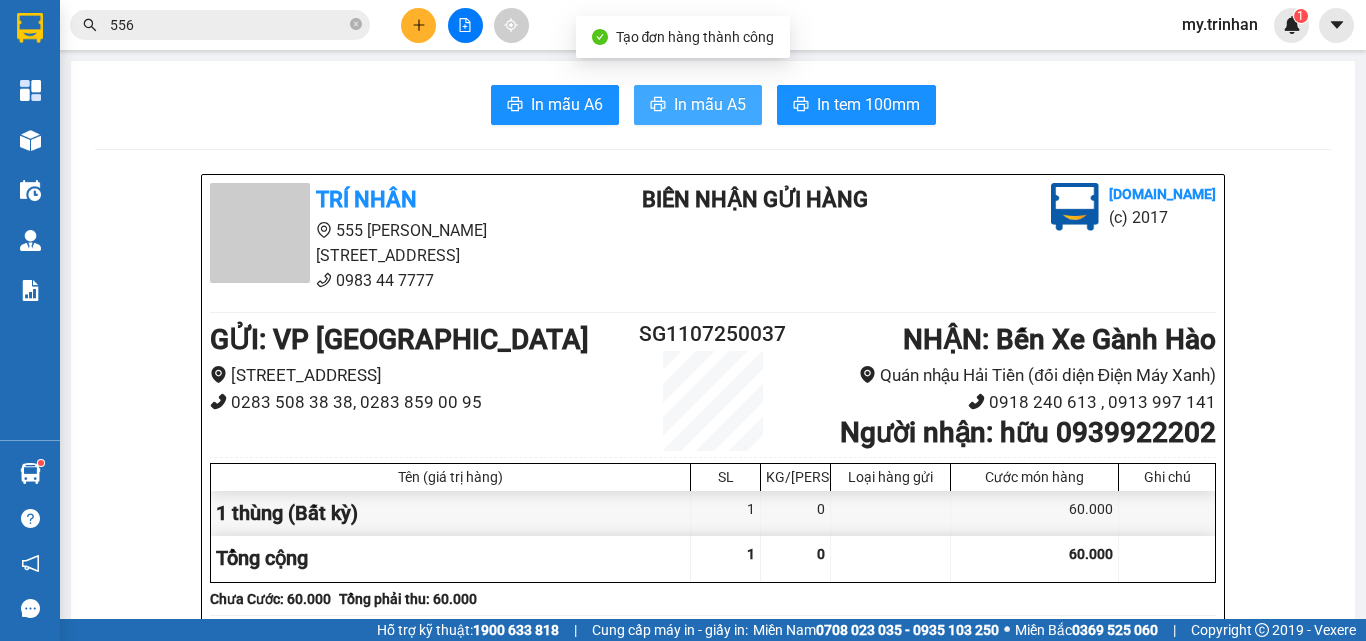 click on "In mẫu A5" at bounding box center (710, 104) 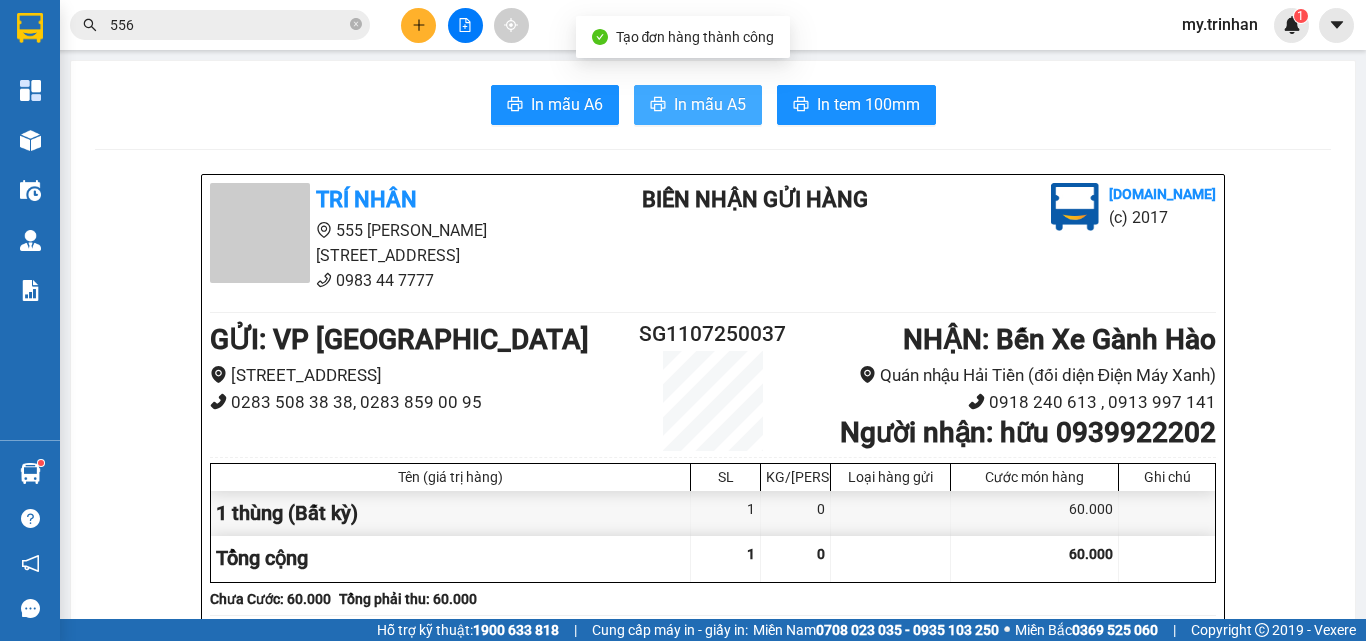 scroll, scrollTop: 0, scrollLeft: 0, axis: both 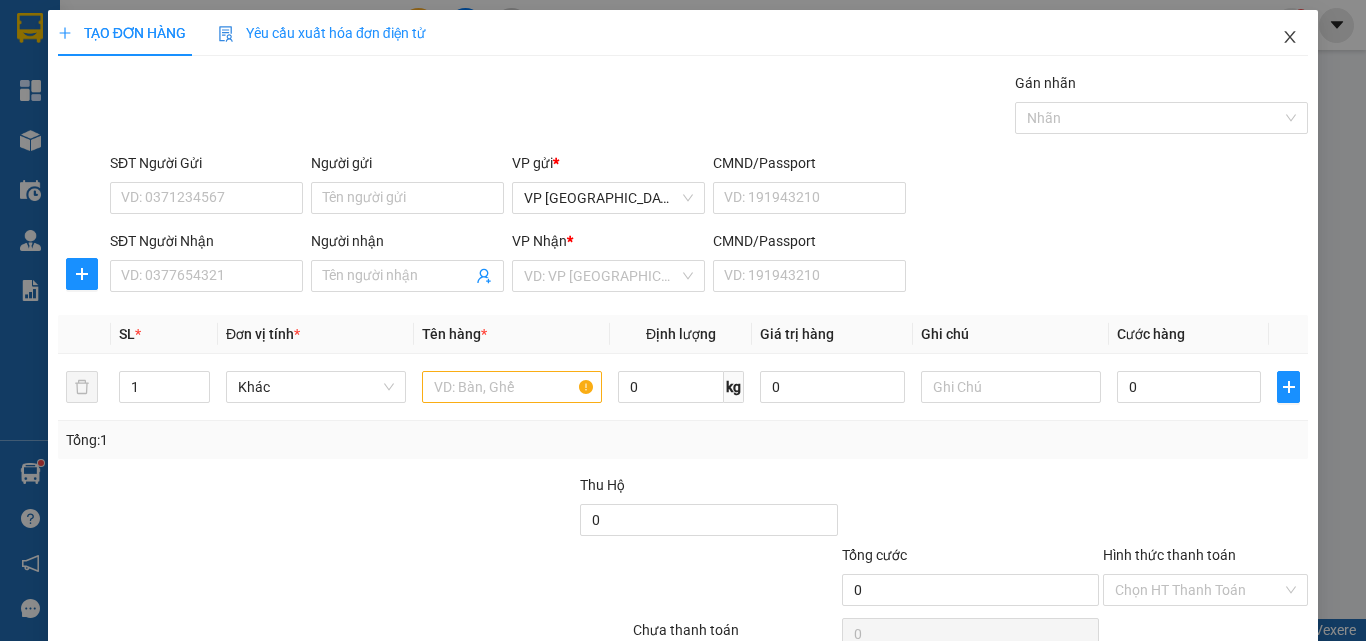 click 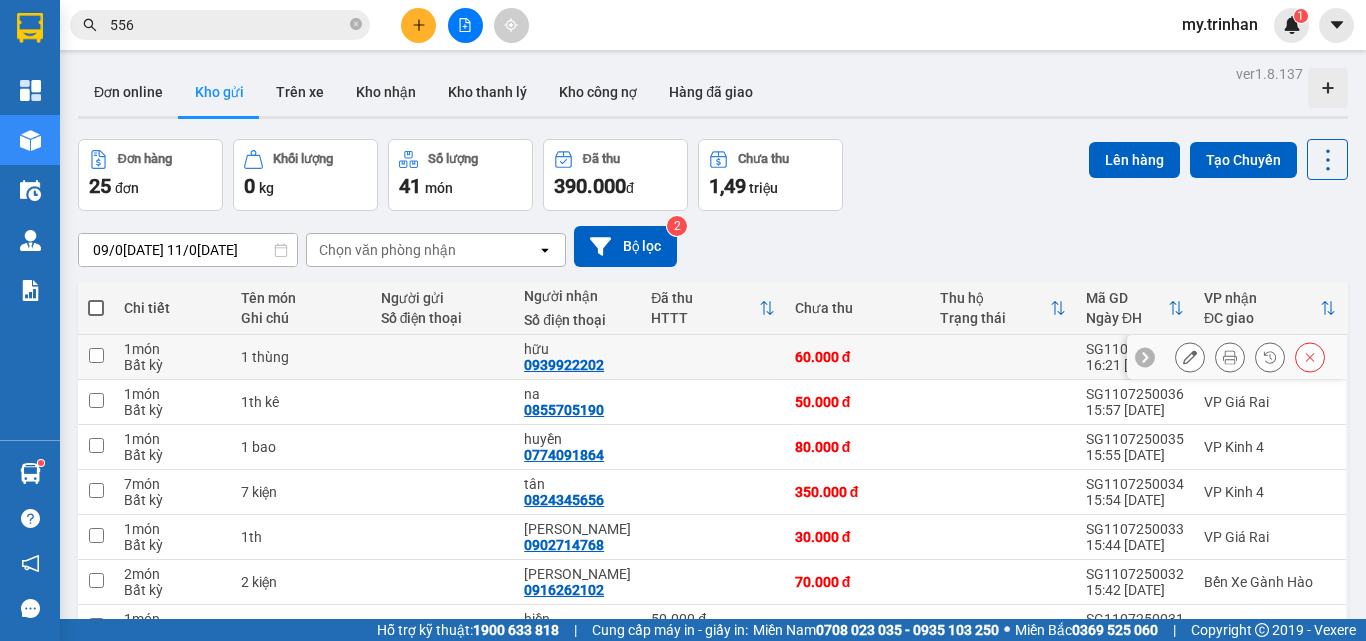 click 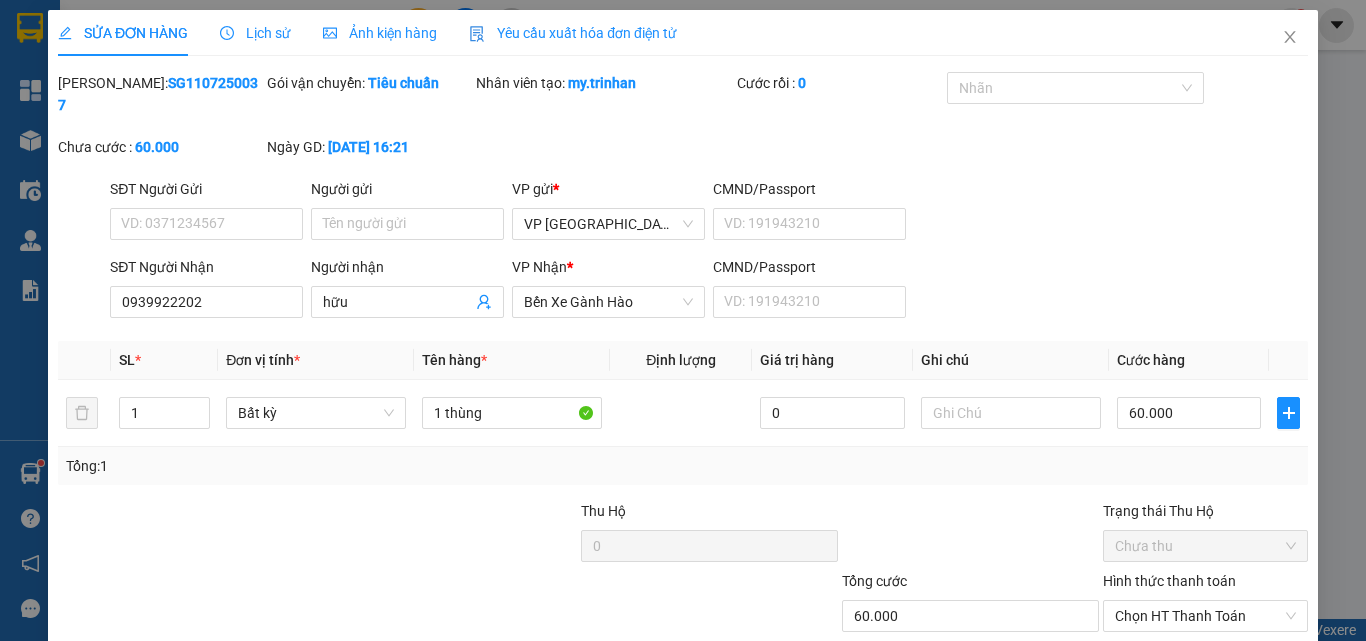 type on "0939922202" 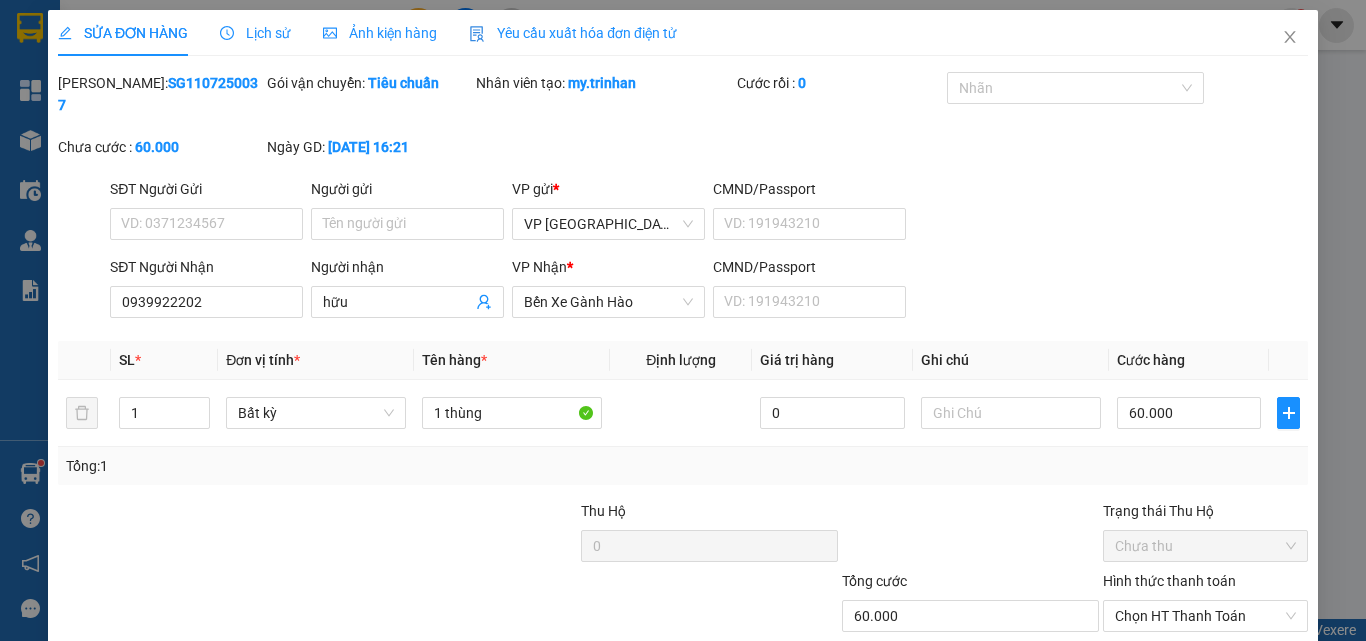 type on "hữu" 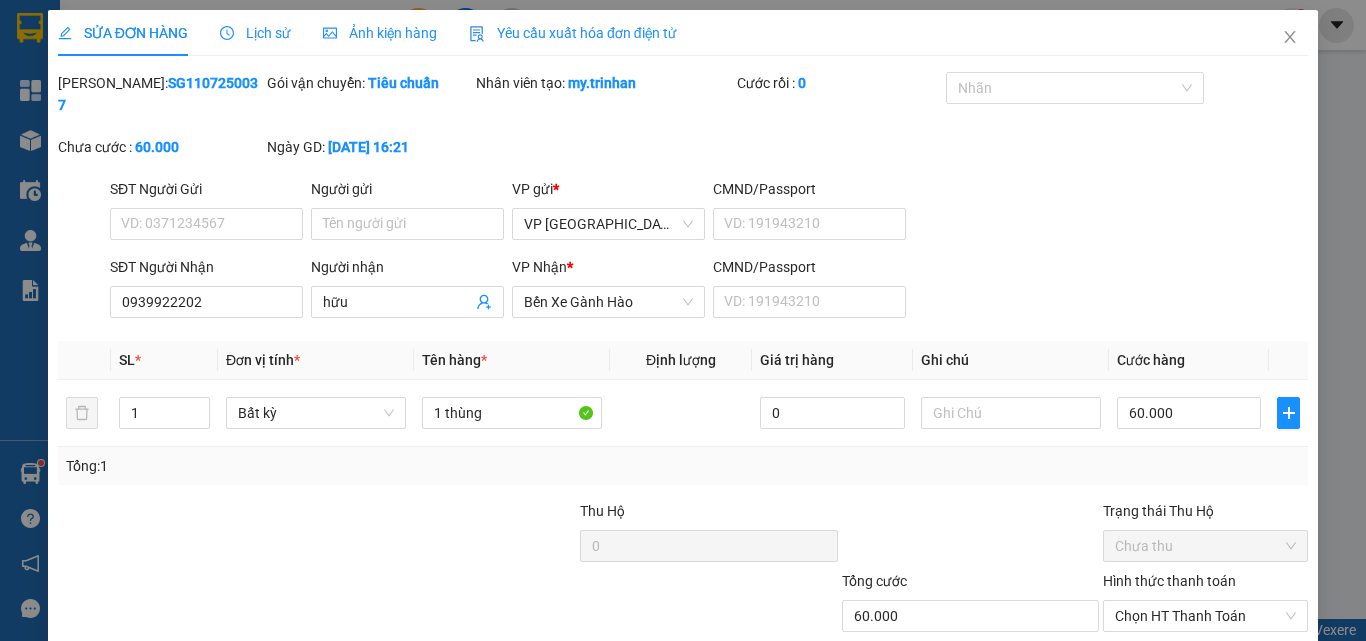 scroll, scrollTop: 103, scrollLeft: 0, axis: vertical 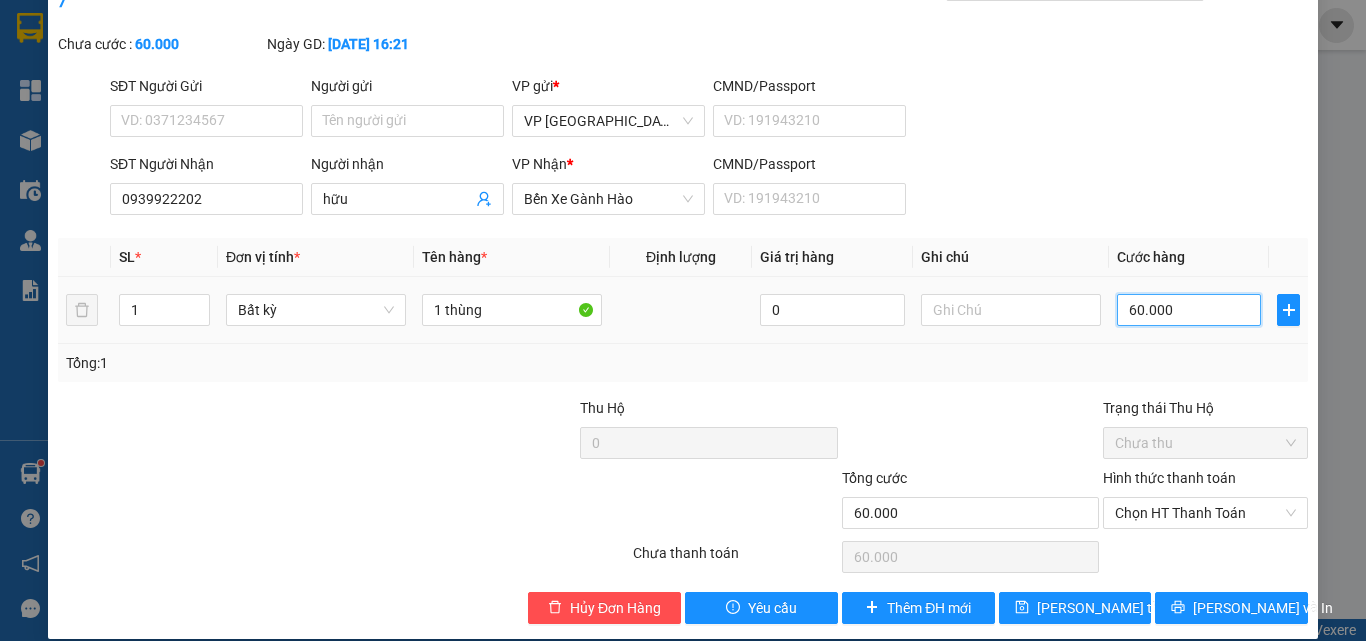 click on "60.000" at bounding box center [1189, 310] 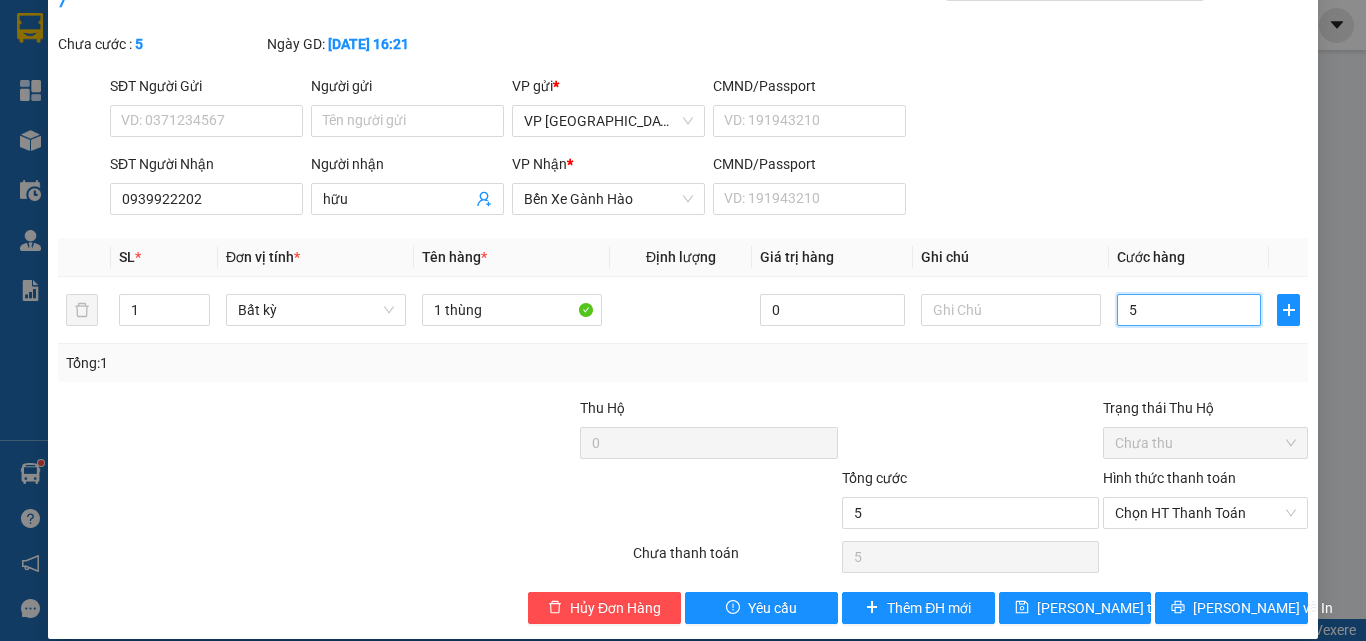type on "50" 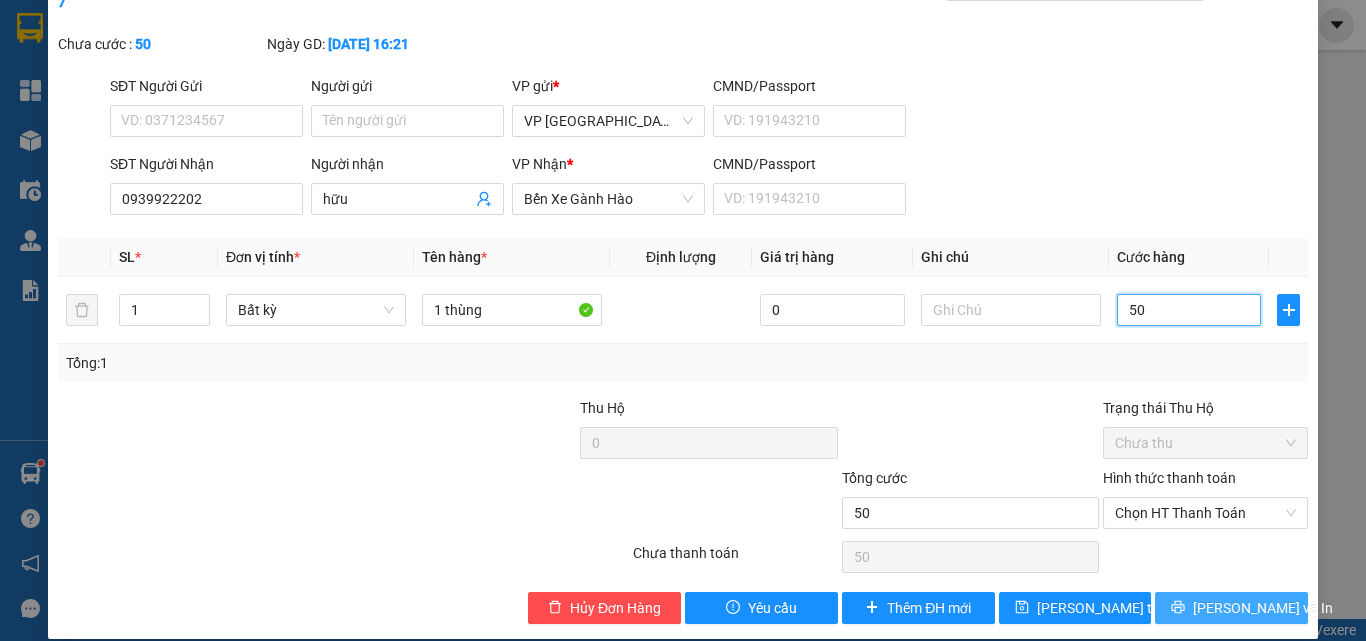 type on "50" 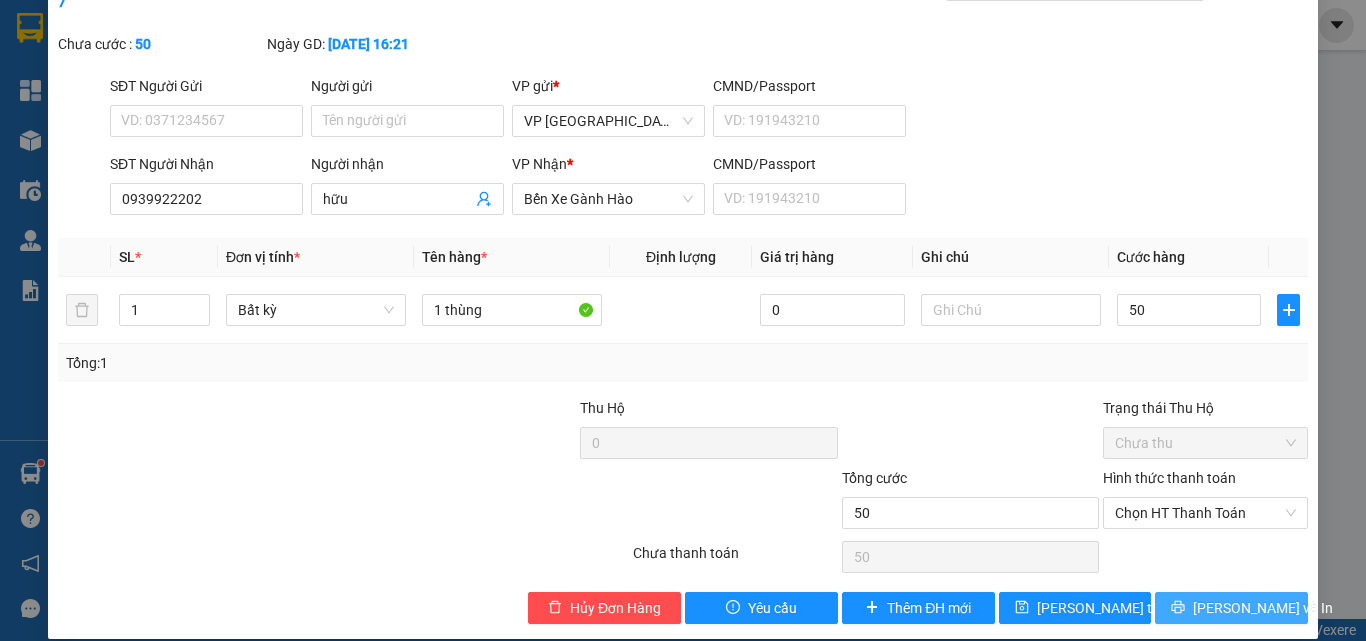 type on "50.000" 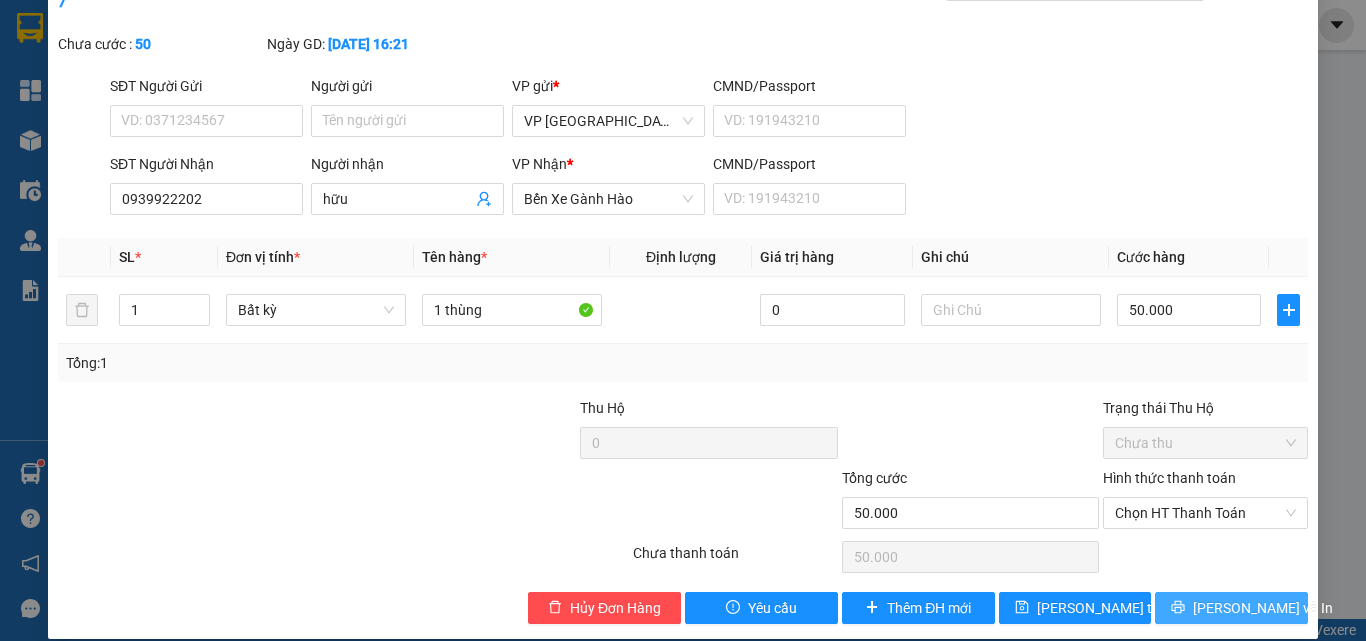 click on "[PERSON_NAME] và In" at bounding box center (1231, 608) 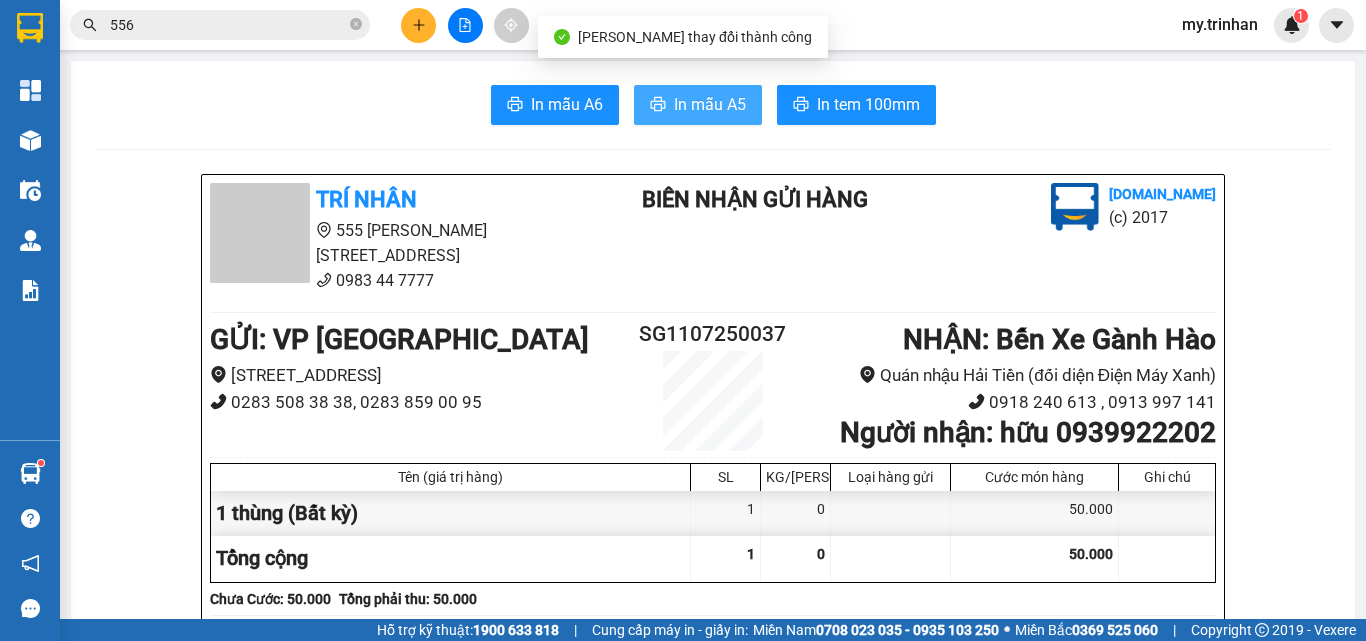 click on "In mẫu A5" at bounding box center (710, 104) 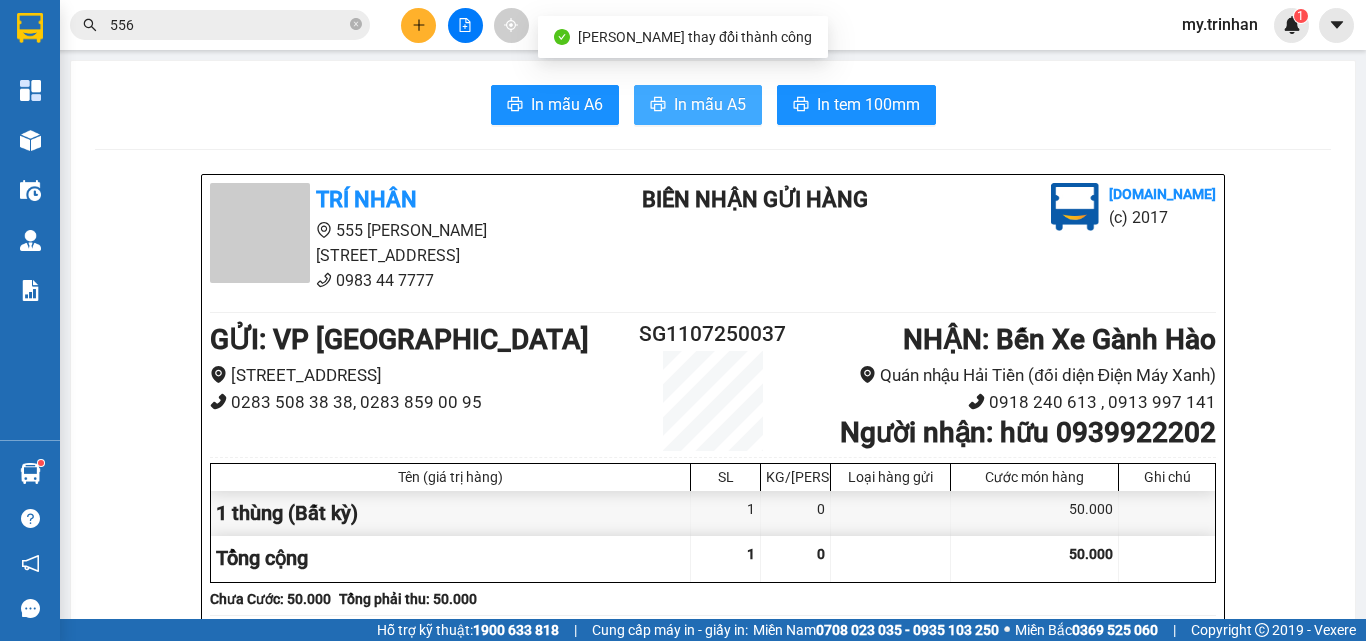 scroll, scrollTop: 0, scrollLeft: 0, axis: both 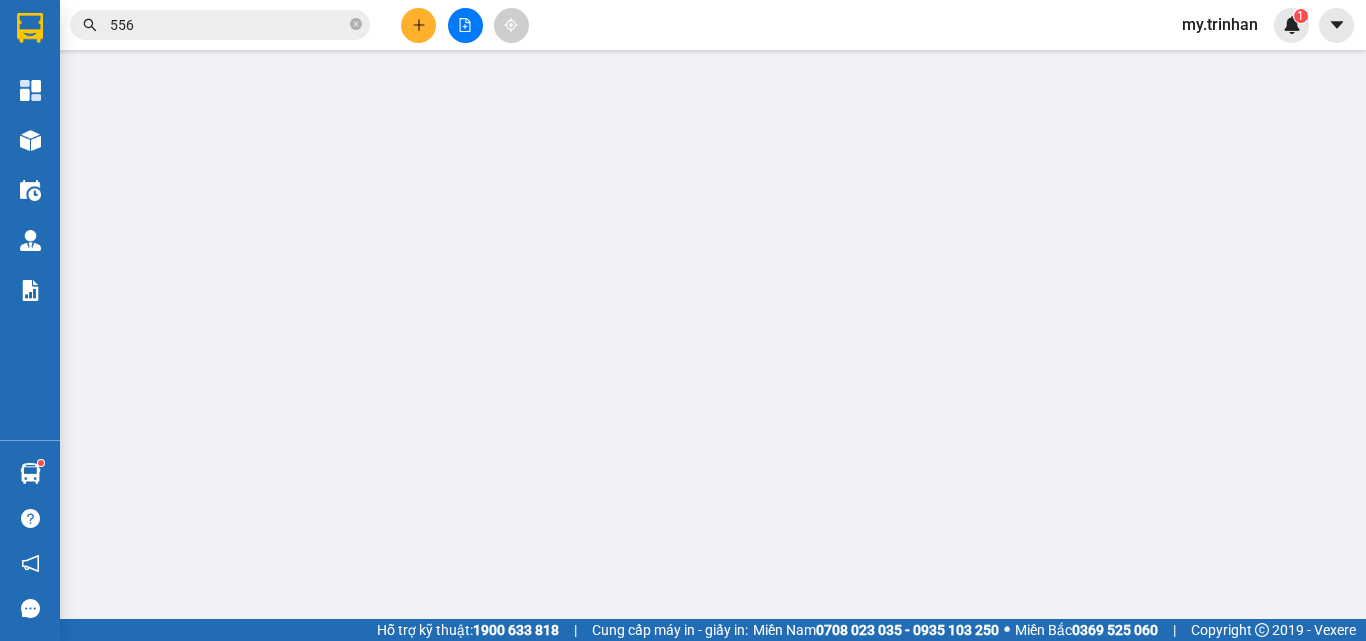 type on "0939922202" 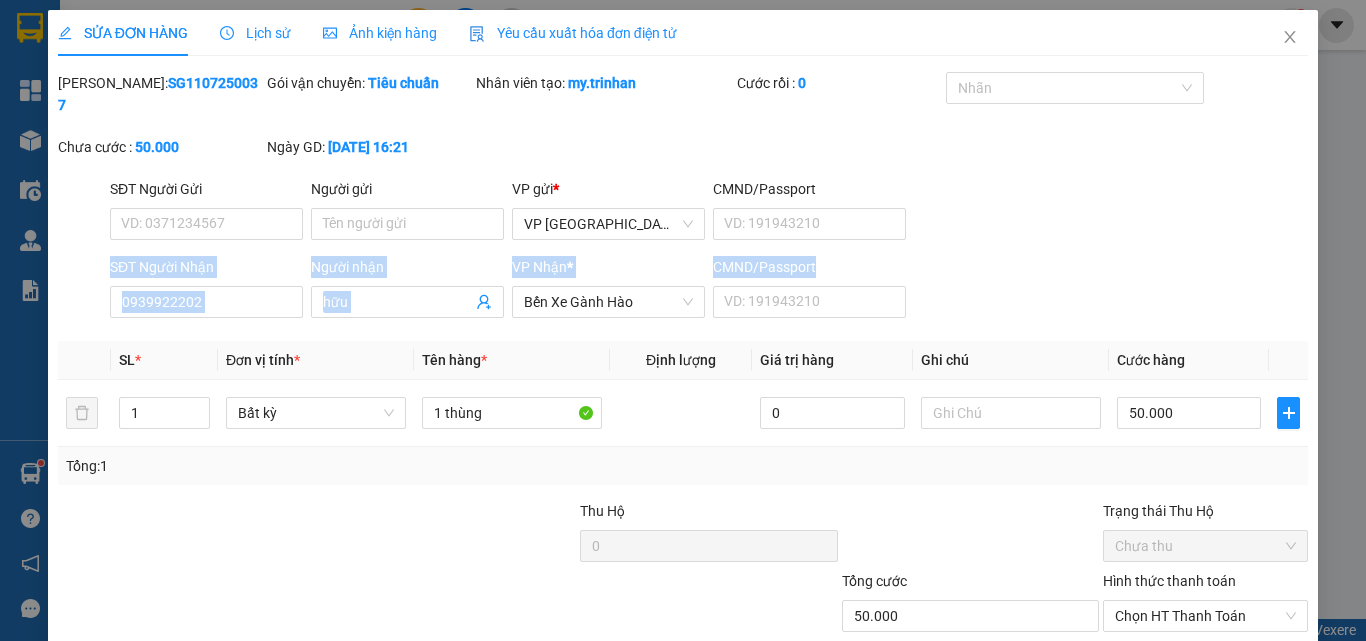 click on "SĐT Người Gửi VD: 0371234567 Người gửi Tên người gửi VP gửi  * VP [GEOGRAPHIC_DATA] CMND/Passport VD: [PASSPORT] SĐT Người Nhận 0939922202 Người nhận hữu VP Nhận  * Bến Xe Gành Hào CMND/Passport VD: [PASSPORT]" at bounding box center (683, 252) 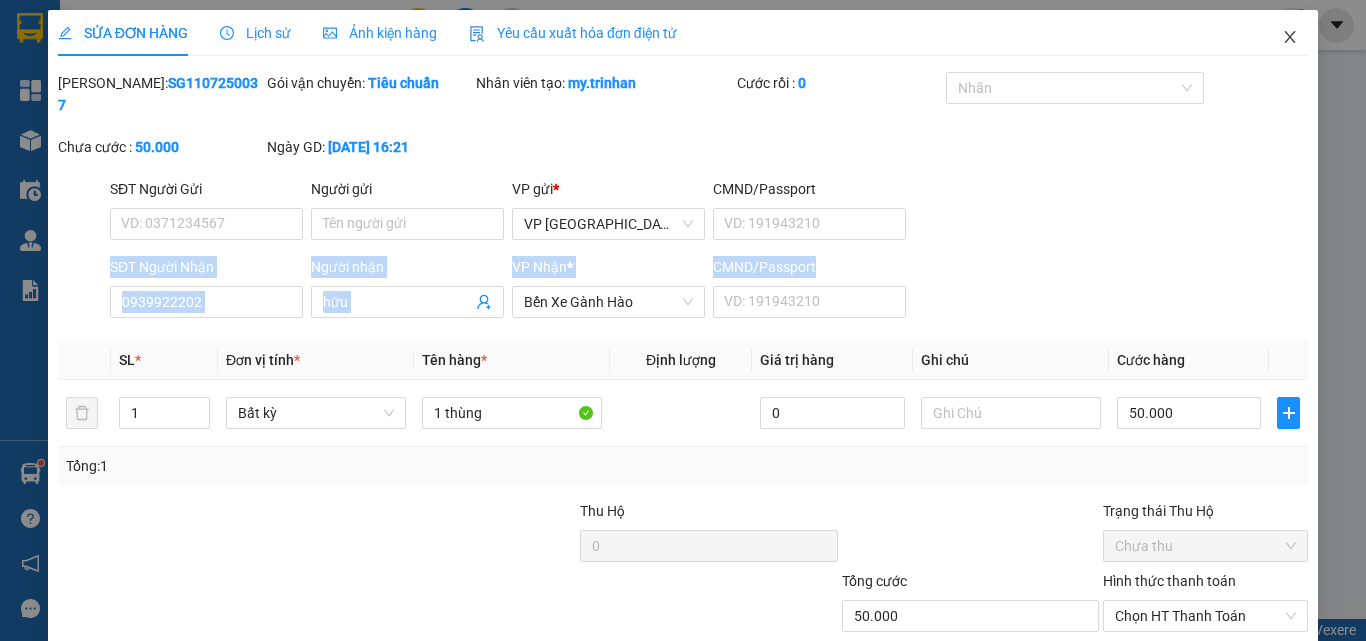 click 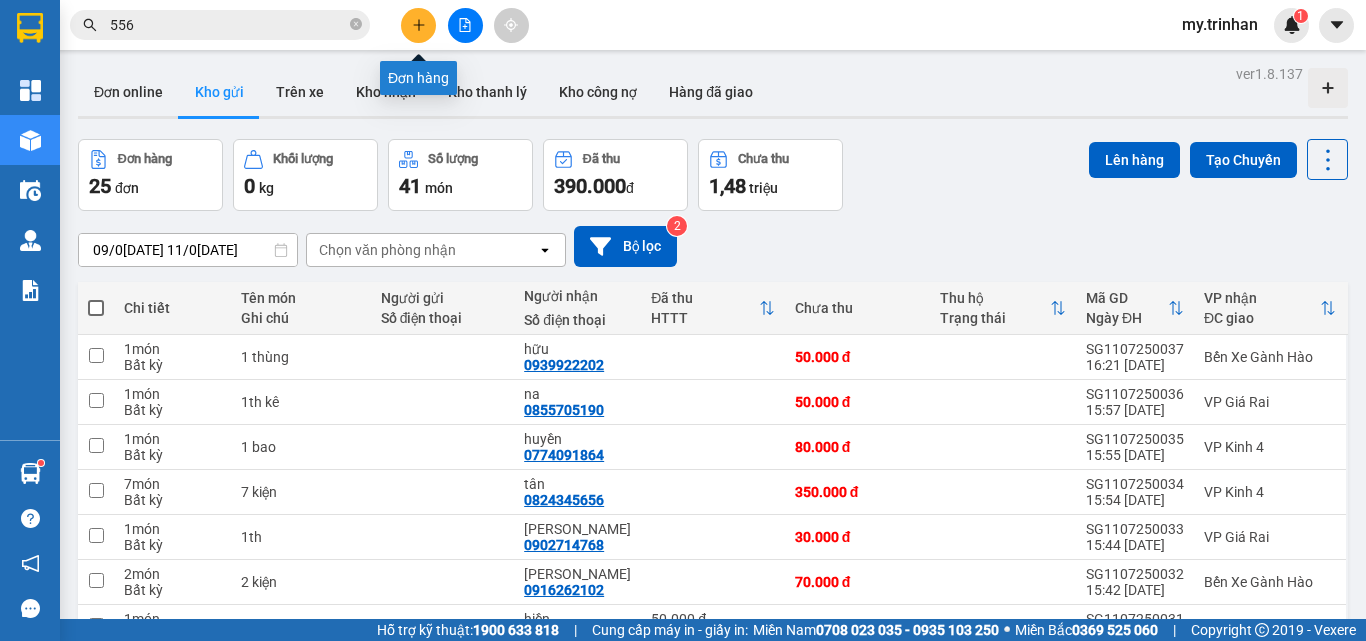 click 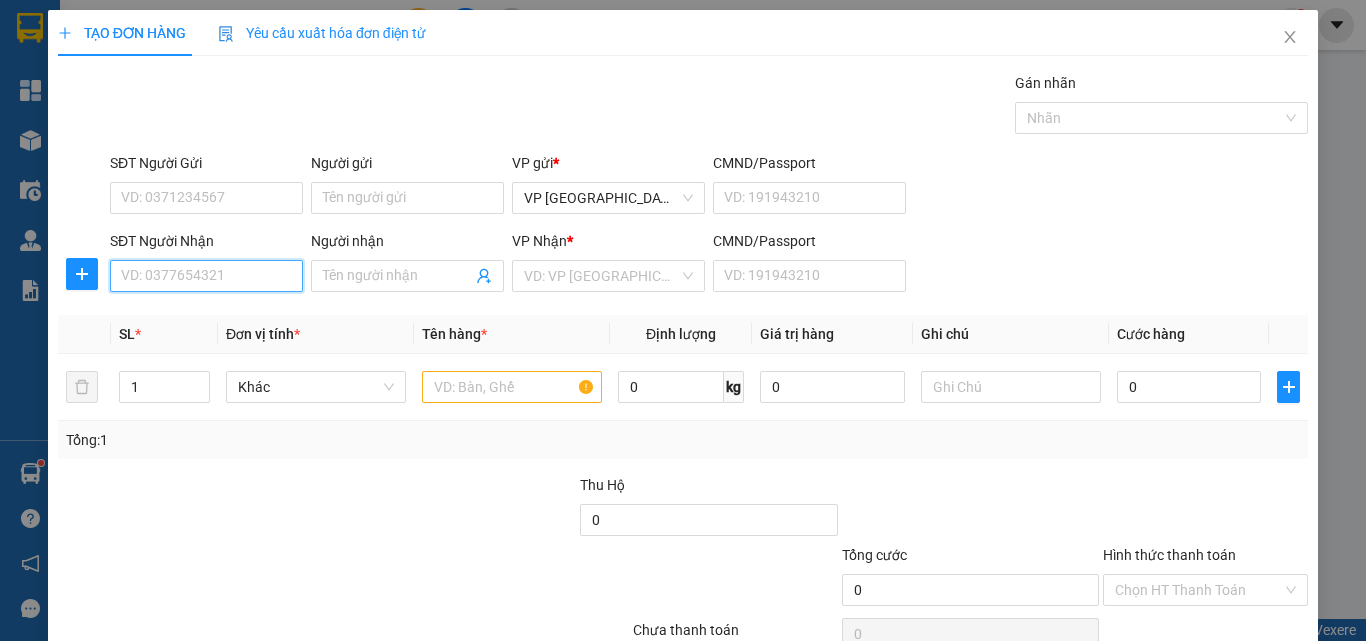 click on "SĐT Người Nhận" at bounding box center (206, 276) 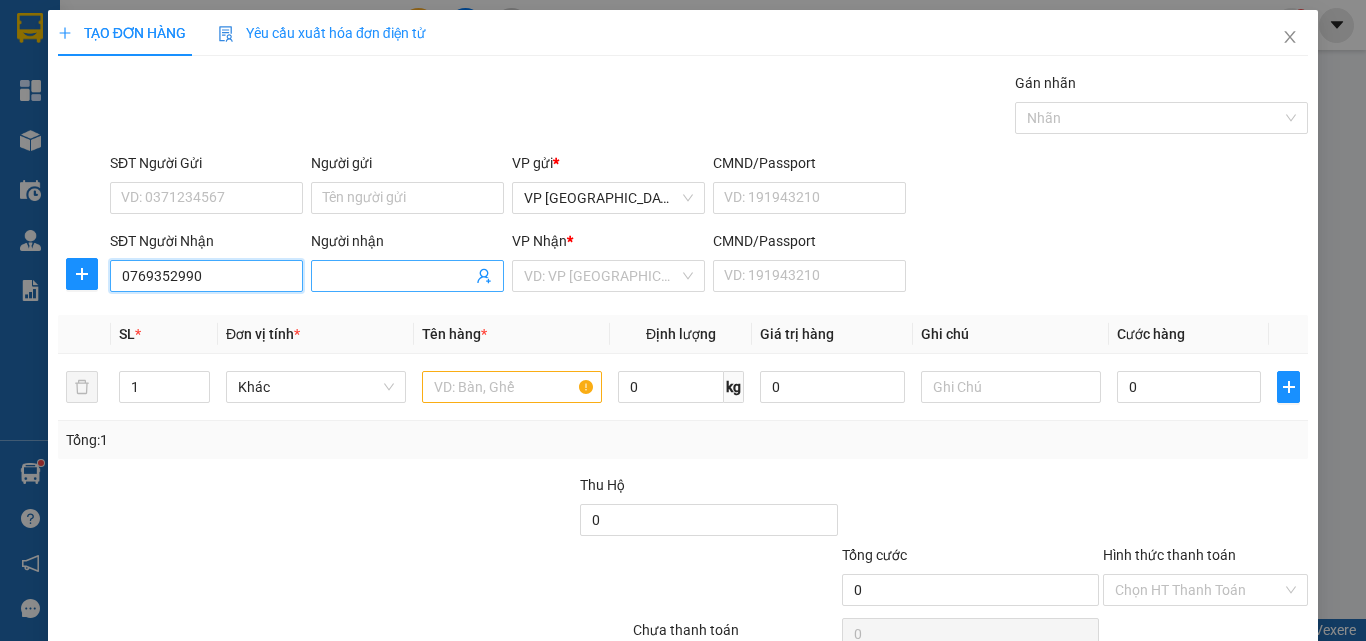 type on "0769352990" 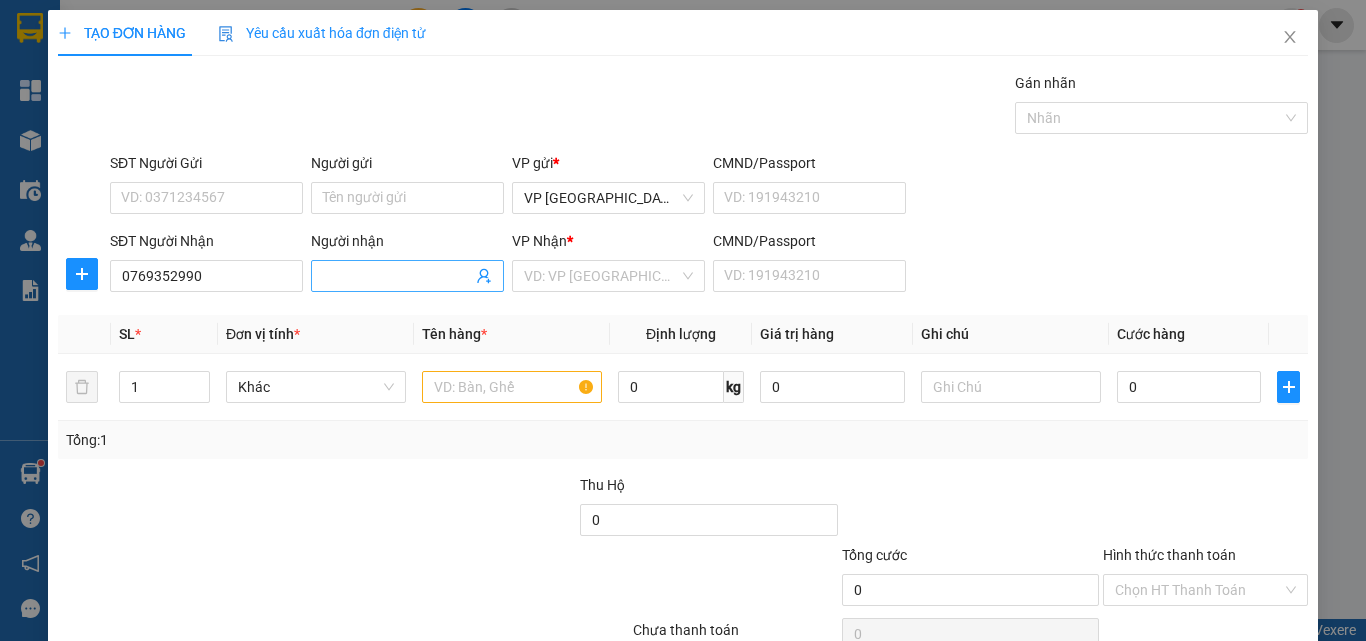 click on "Người nhận" at bounding box center [397, 276] 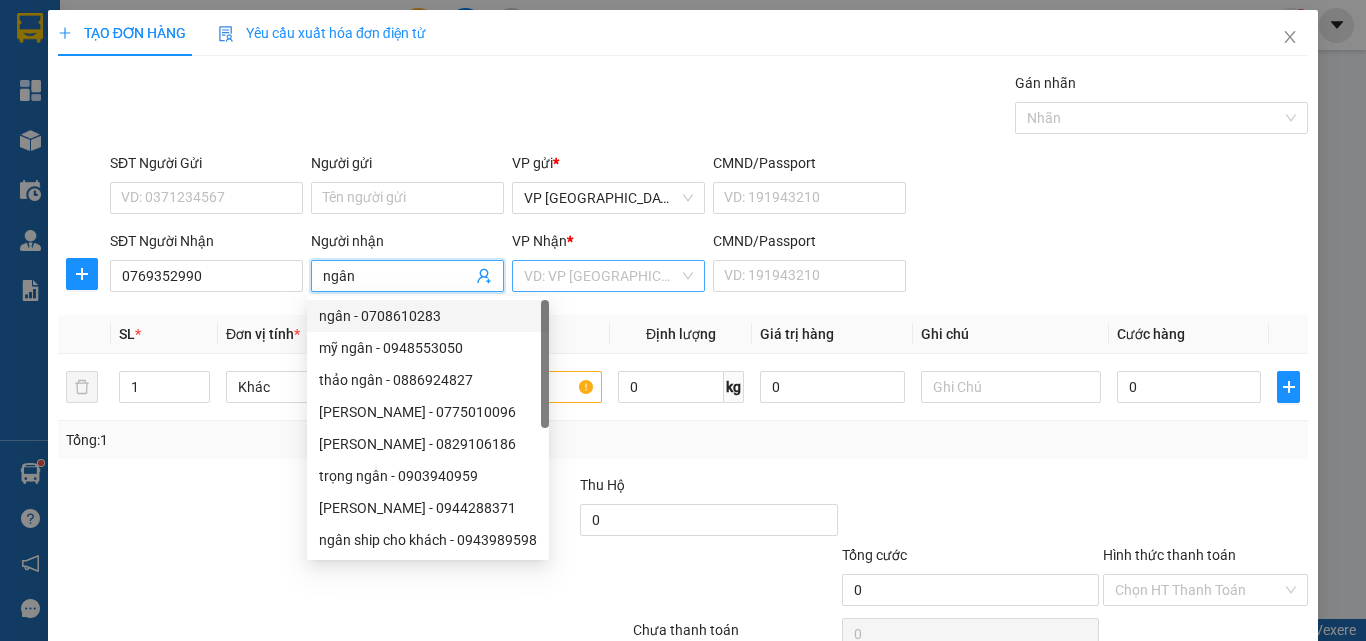 type on "ngân" 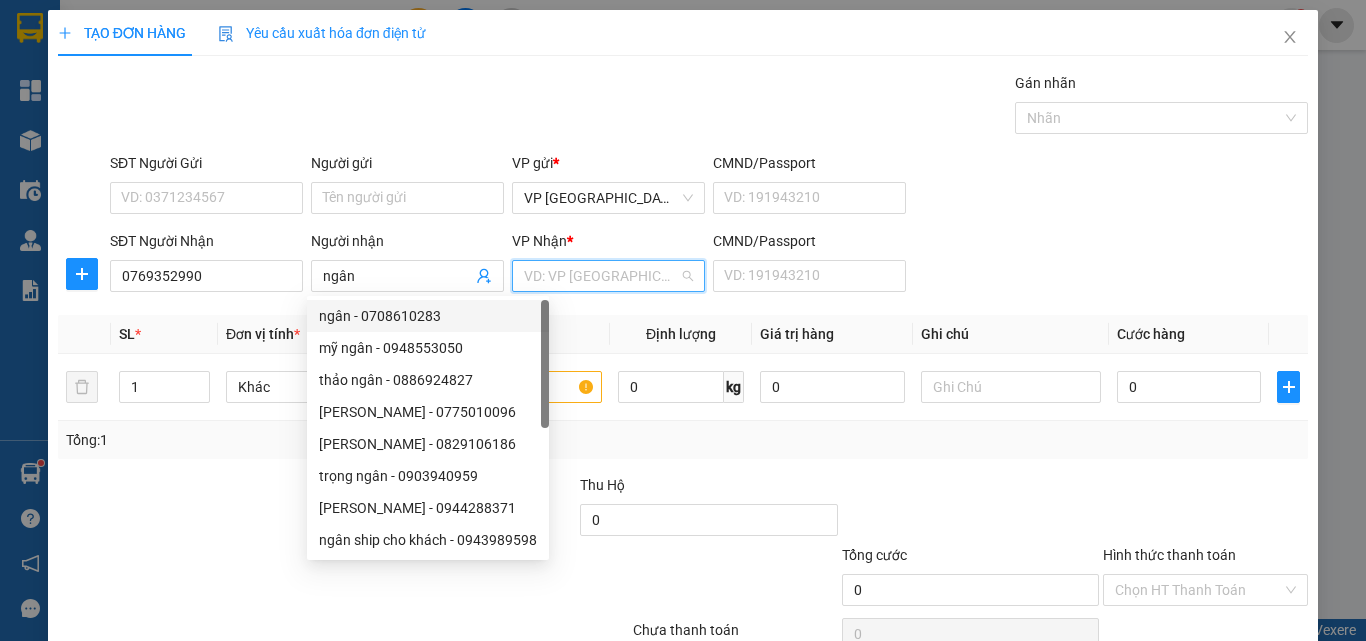click at bounding box center [601, 276] 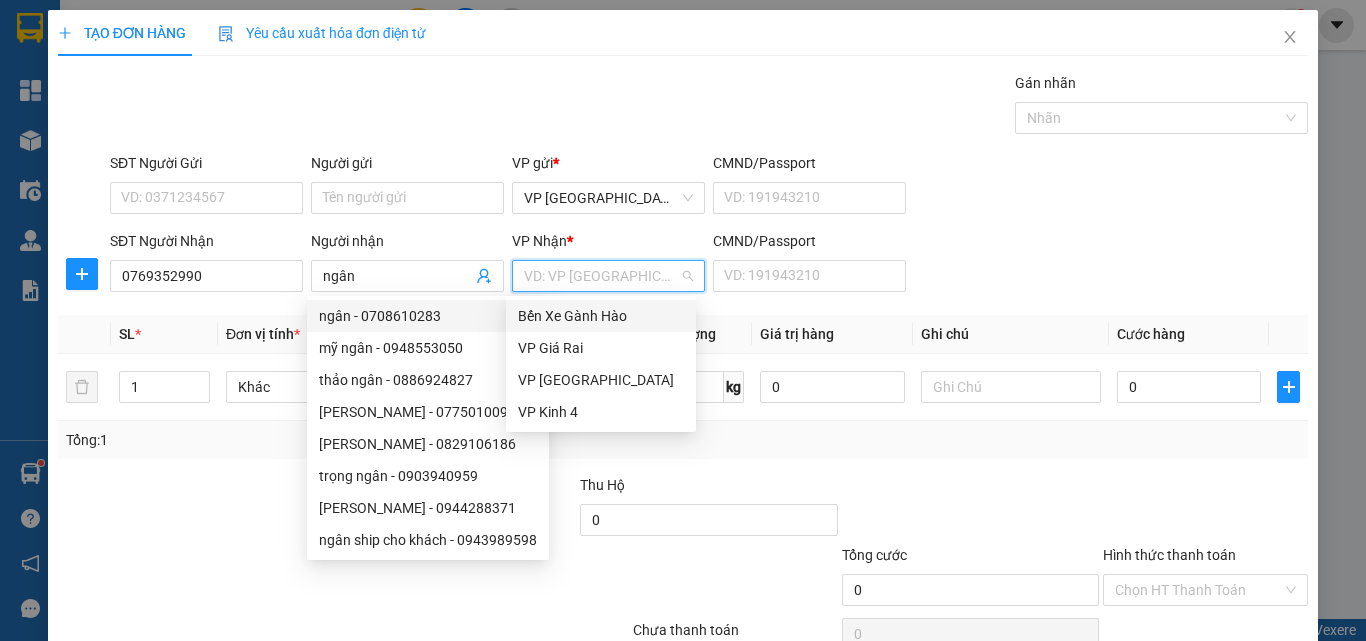 click on "Bến Xe Gành Hào" at bounding box center [601, 316] 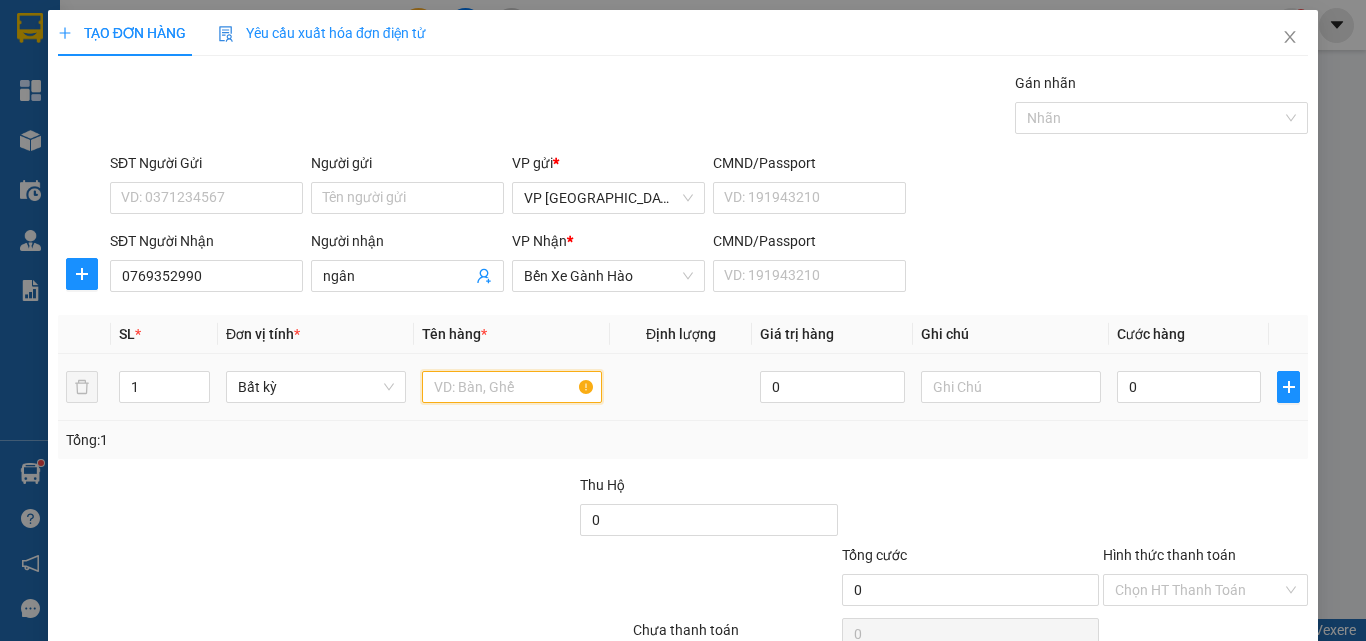 click at bounding box center (512, 387) 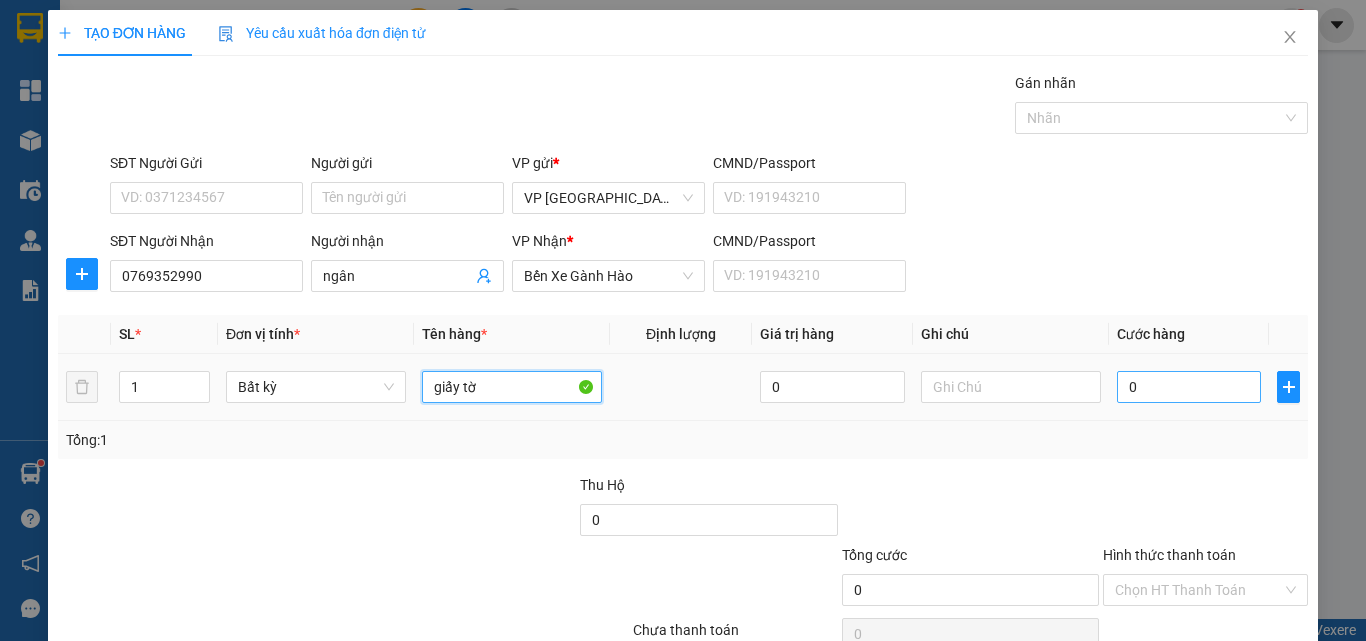 type on "giấy tờ" 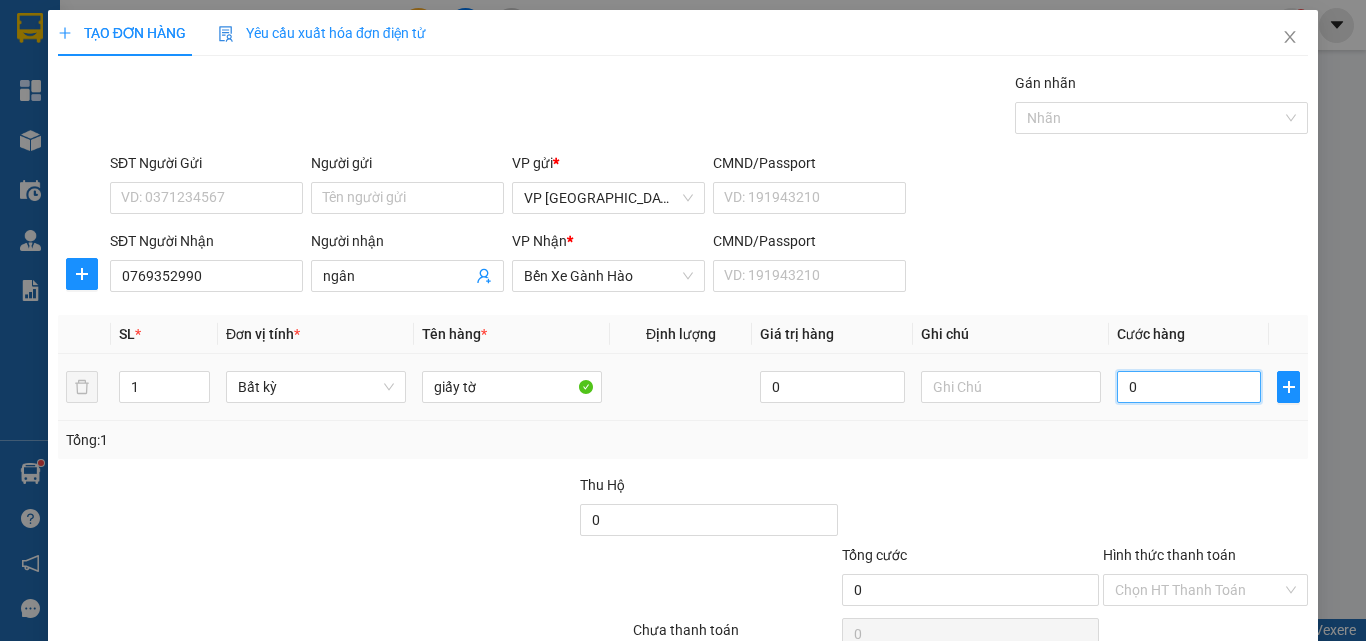 click on "0" at bounding box center (1189, 387) 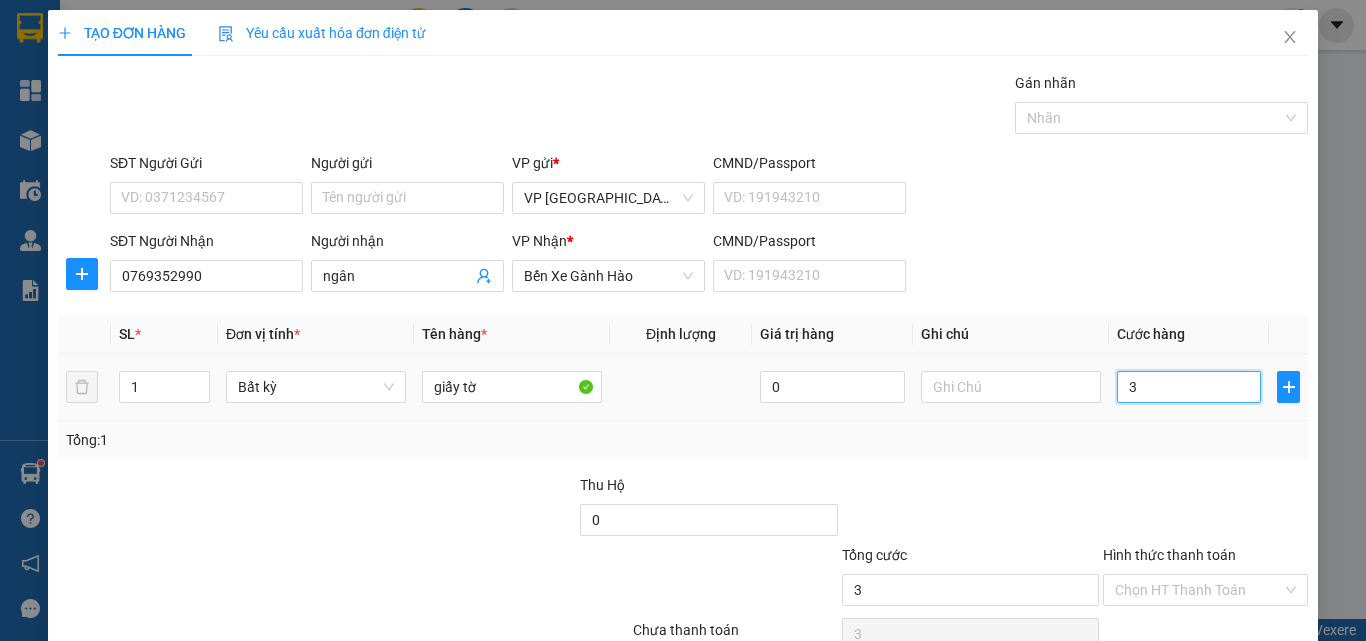 type on "30" 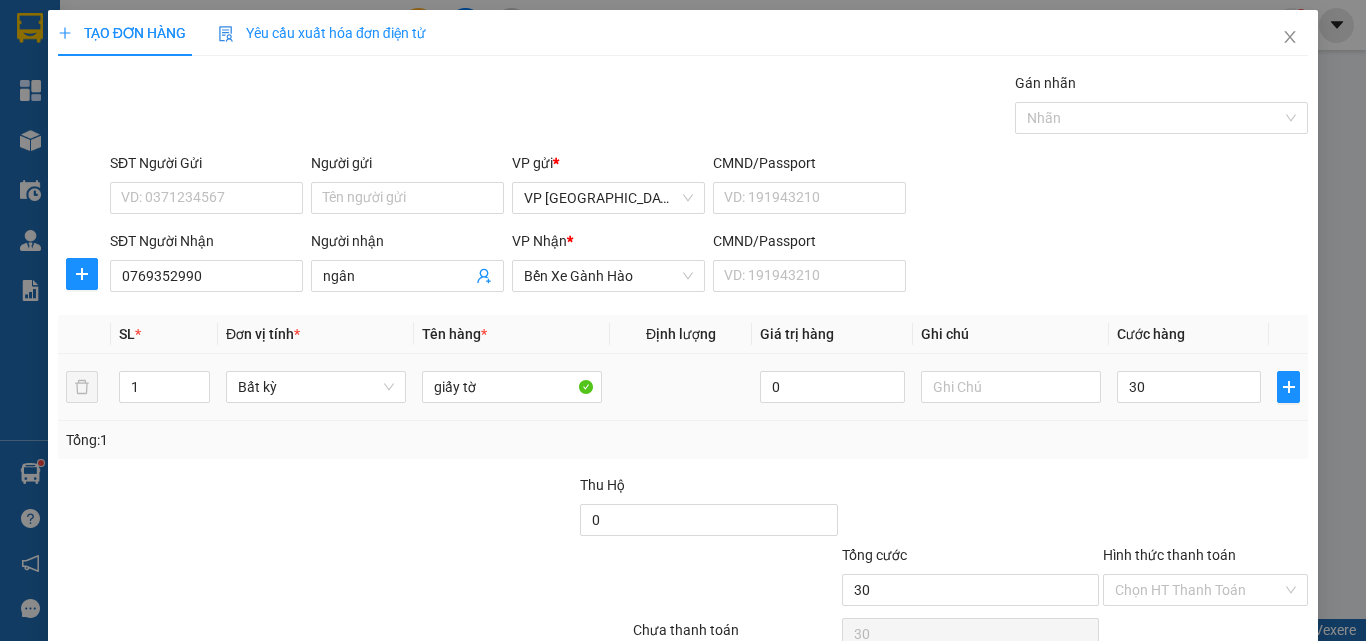 type on "30.000" 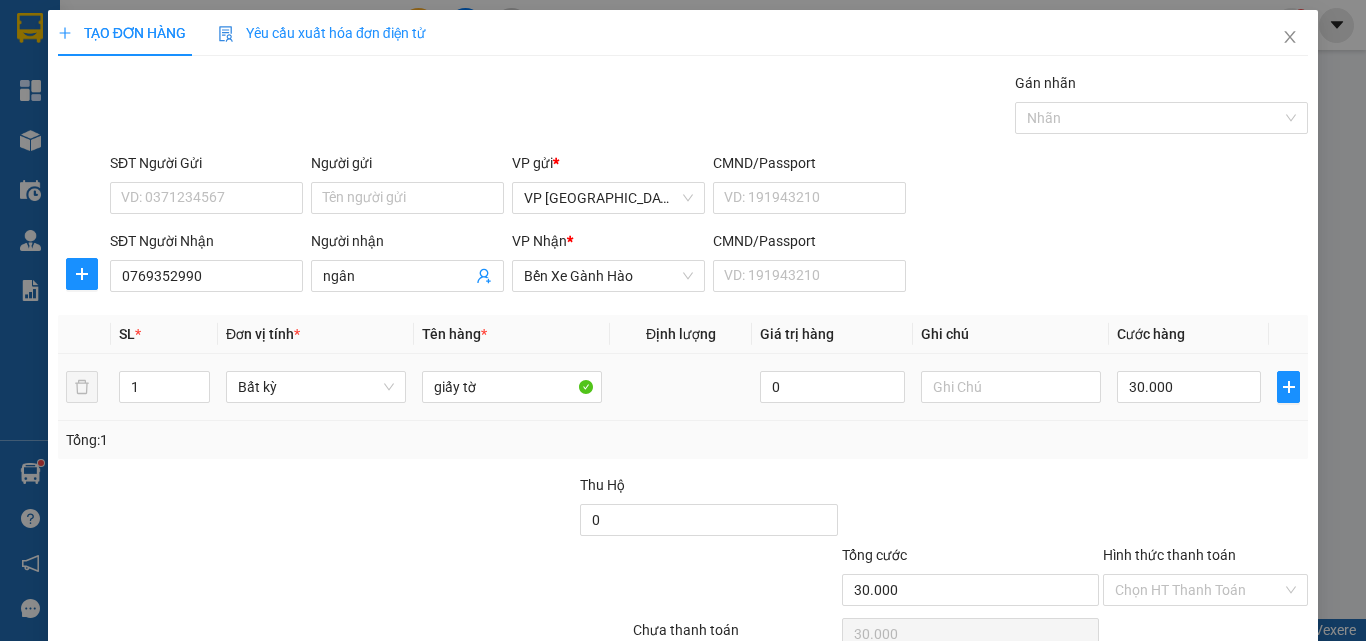 scroll, scrollTop: 99, scrollLeft: 0, axis: vertical 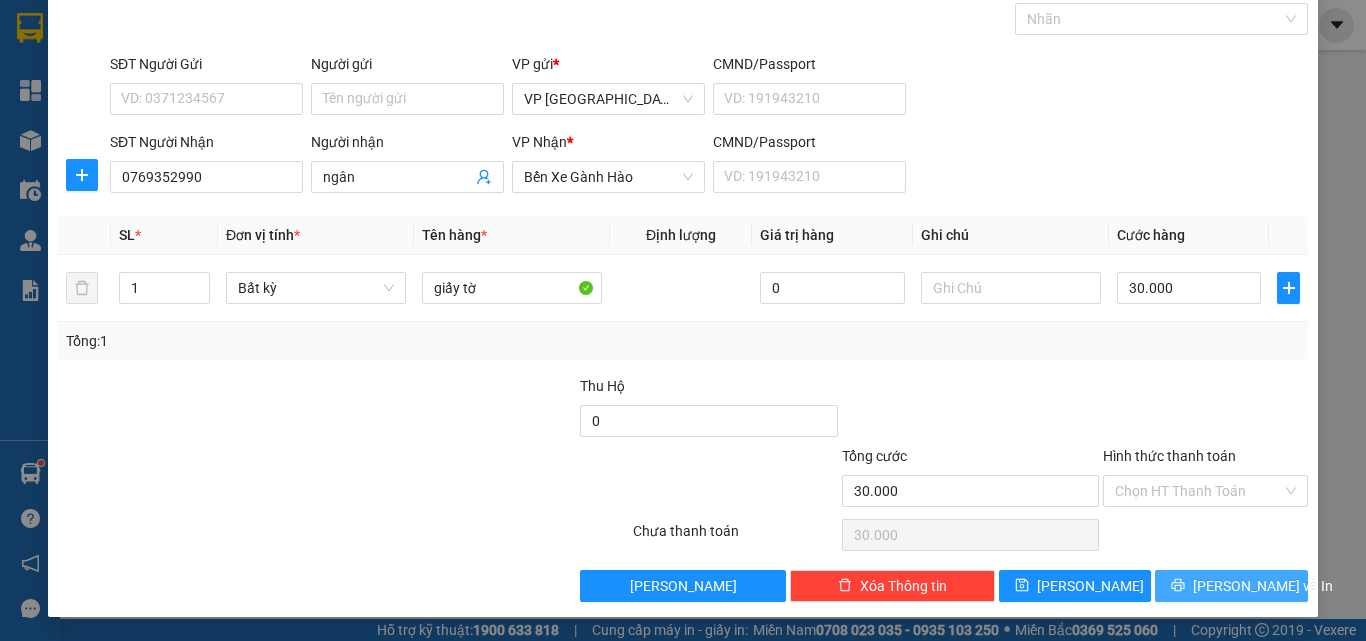 click 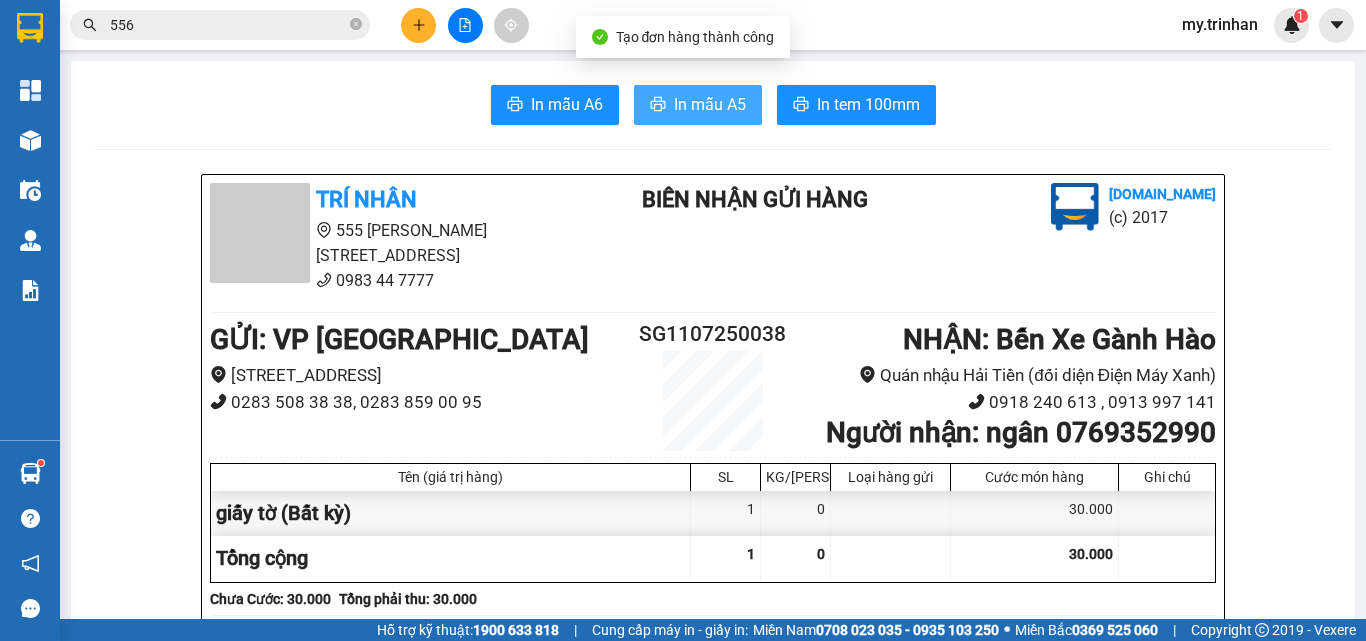 click on "In mẫu A5" at bounding box center [710, 104] 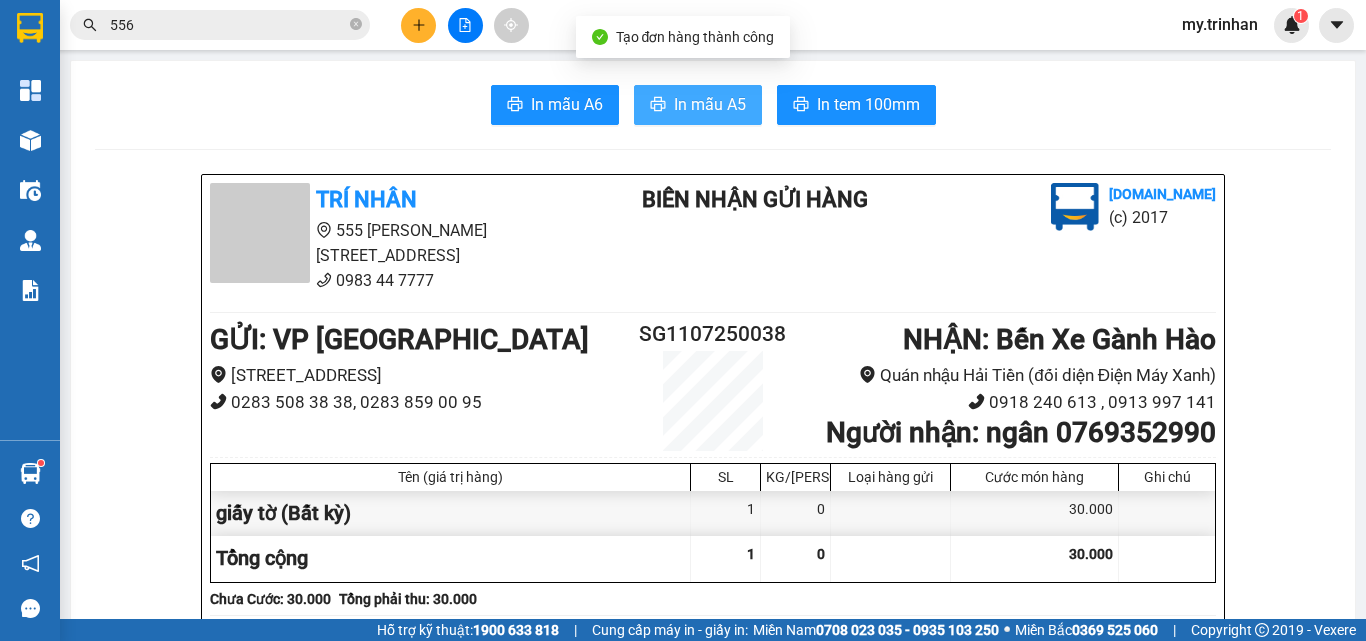 scroll, scrollTop: 0, scrollLeft: 0, axis: both 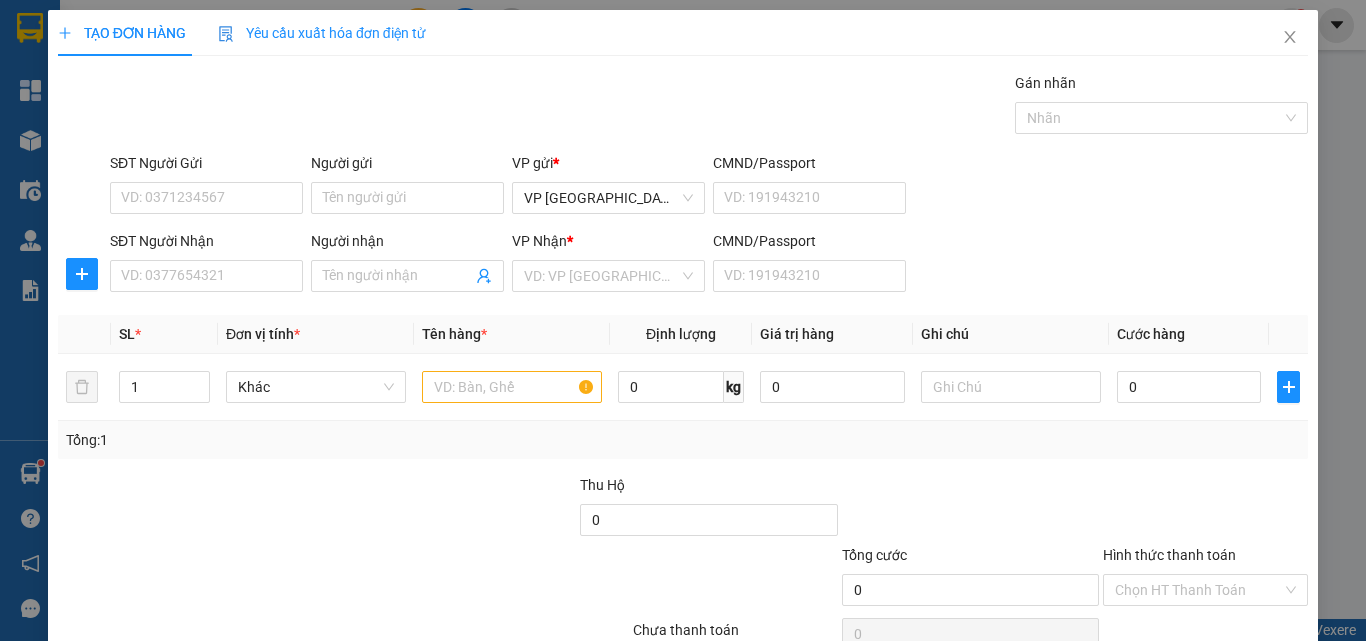 click on "SĐT Người Nhận VD: 0377654321 Người nhận Tên người nhận VP Nhận  * VD: VP Sài Gòn CMND/Passport VD: [PASSPORT]" at bounding box center (709, 265) 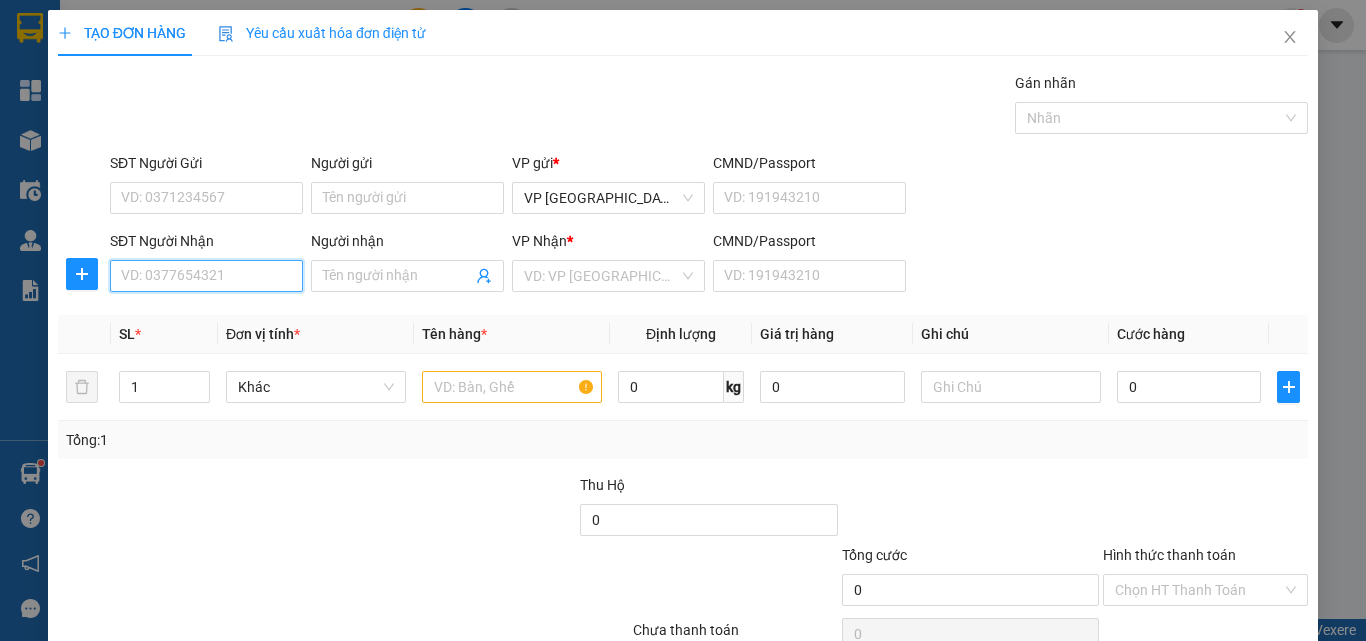 click on "SĐT Người Nhận" at bounding box center [206, 276] 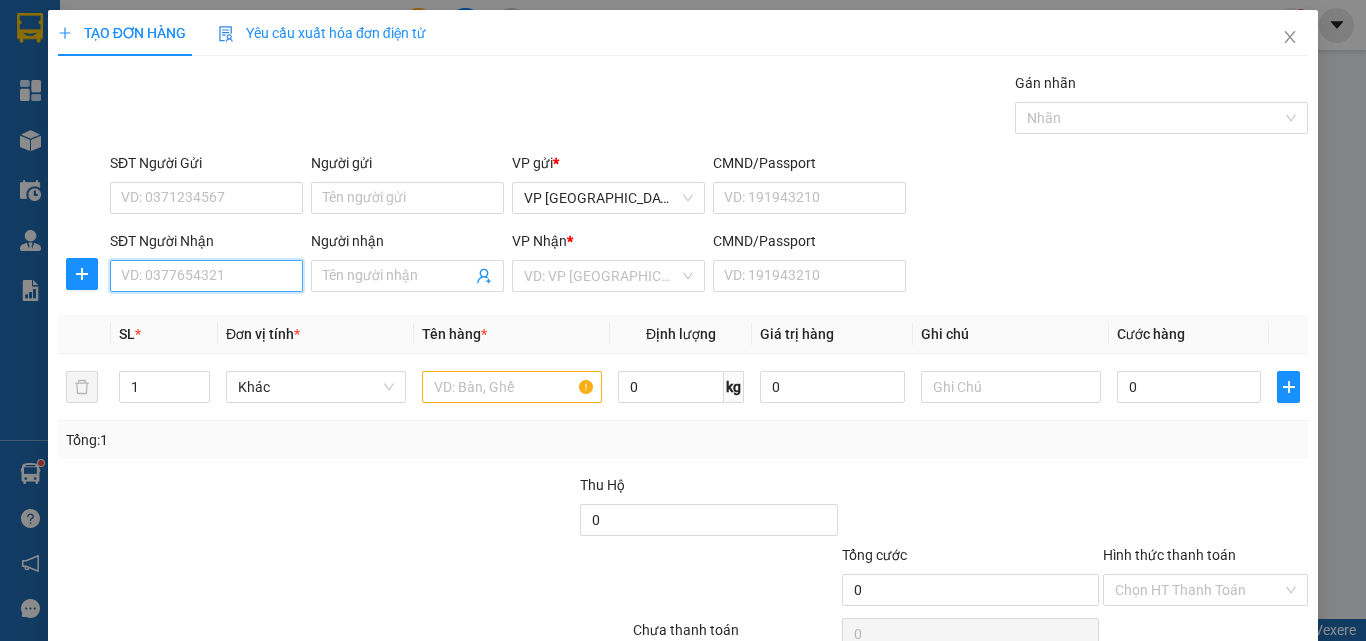 click on "SĐT Người Nhận" at bounding box center (206, 276) 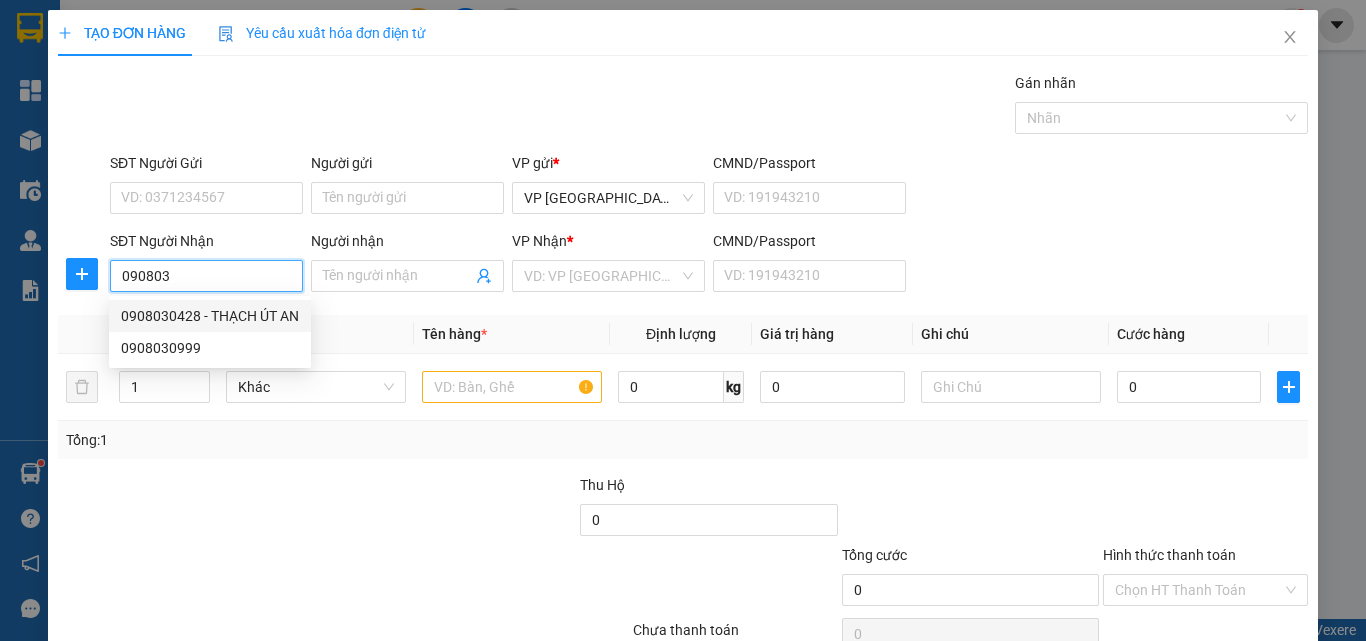 click on "0908030428 - THẠCH ÚT AN" at bounding box center [210, 316] 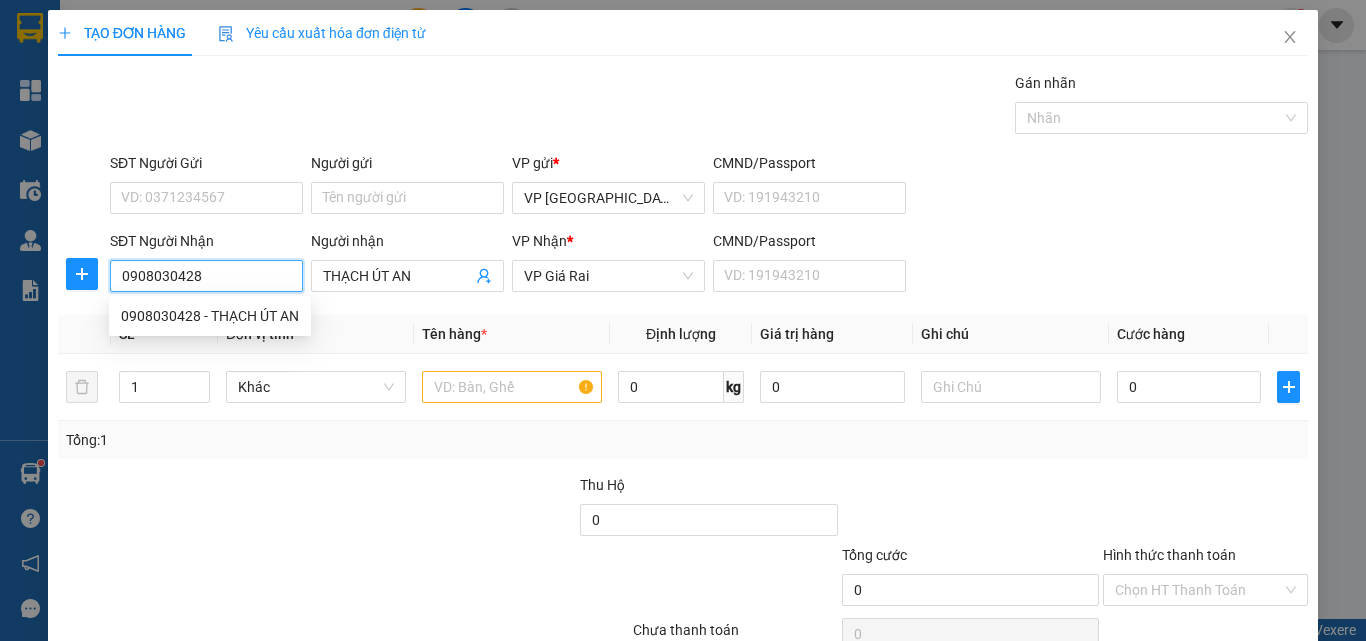 type on "40.000" 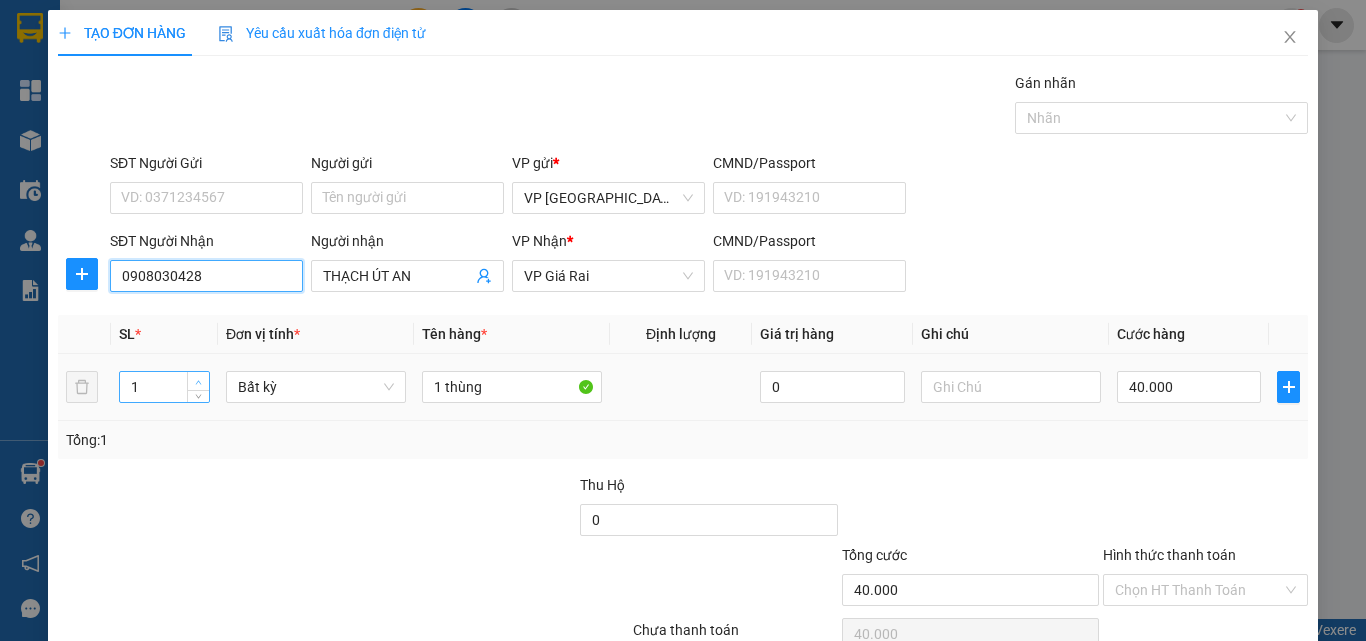 type on "0908030428" 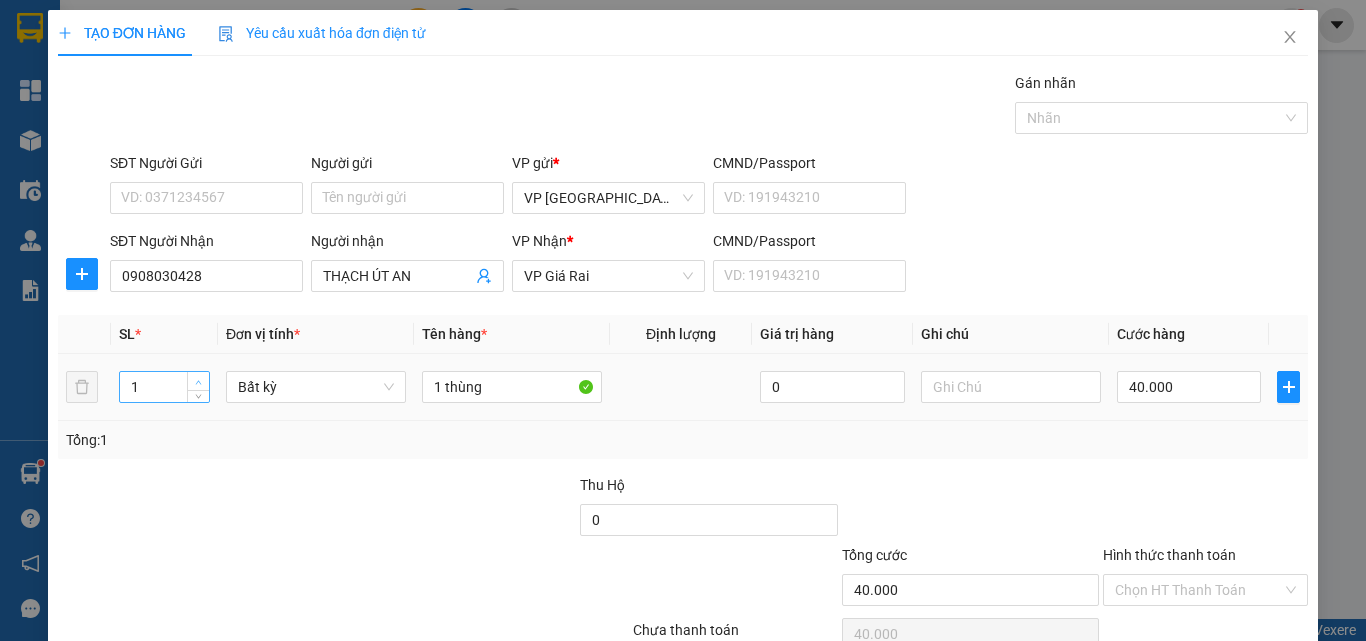 type on "2" 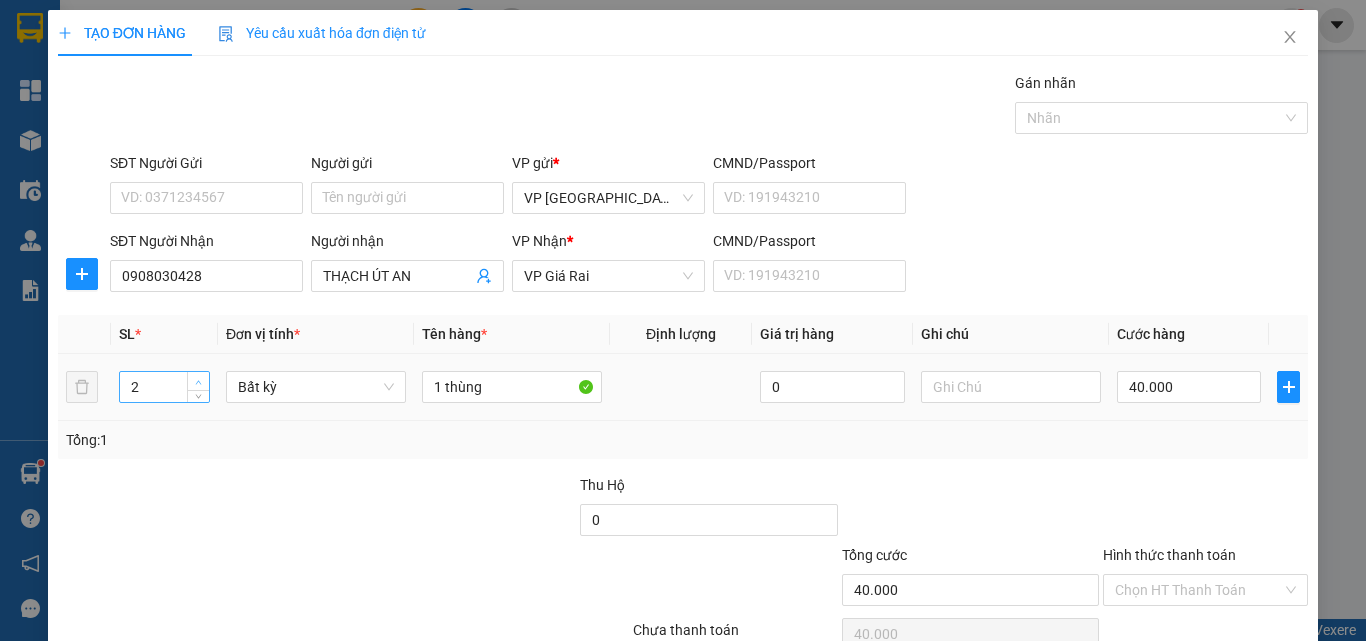 click at bounding box center [199, 382] 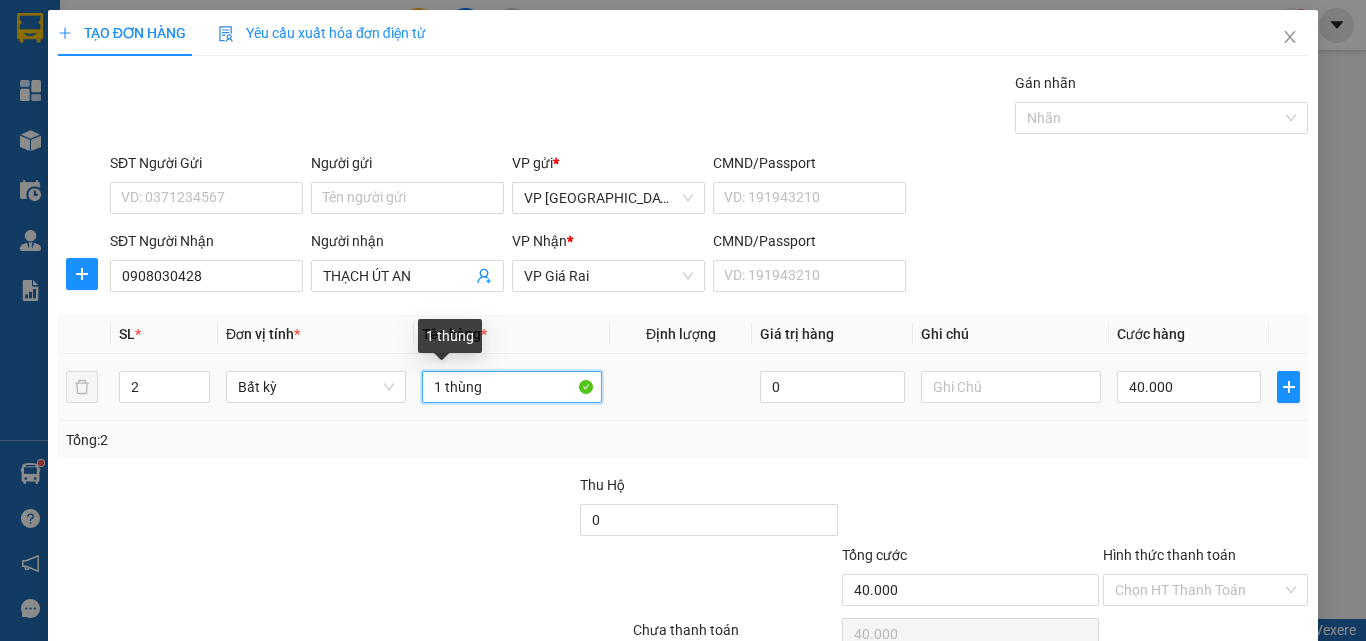 click on "1 thùng" at bounding box center (512, 387) 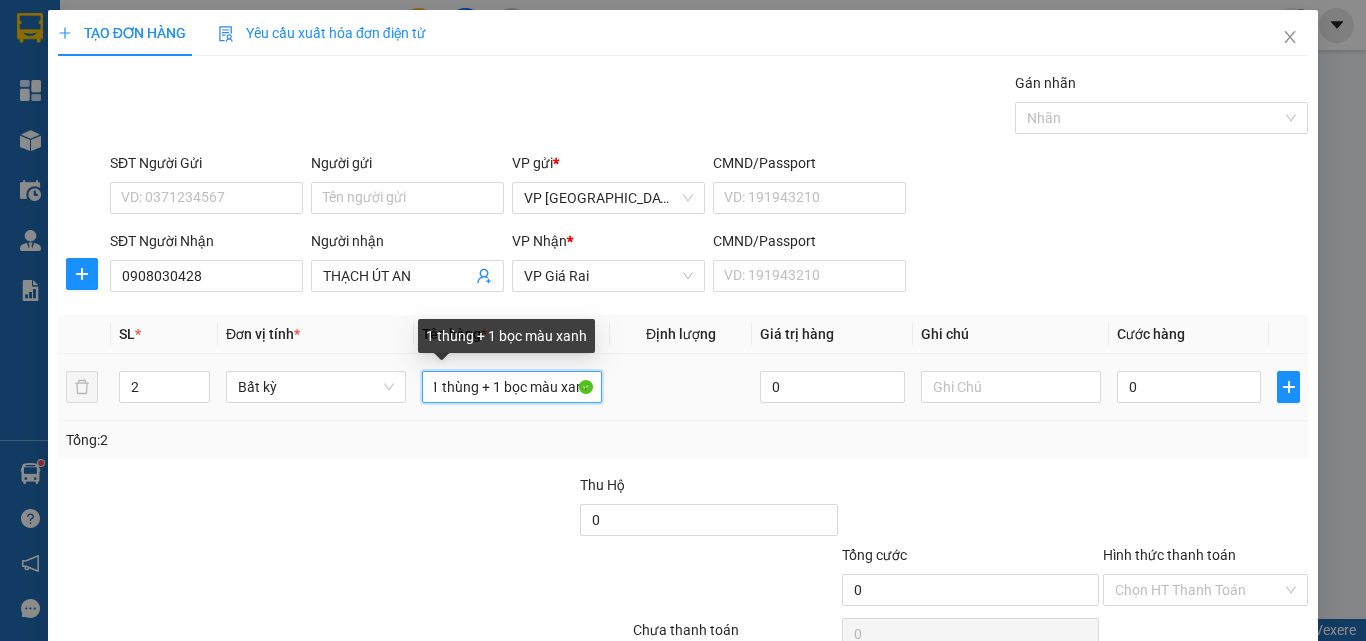scroll, scrollTop: 0, scrollLeft: 15, axis: horizontal 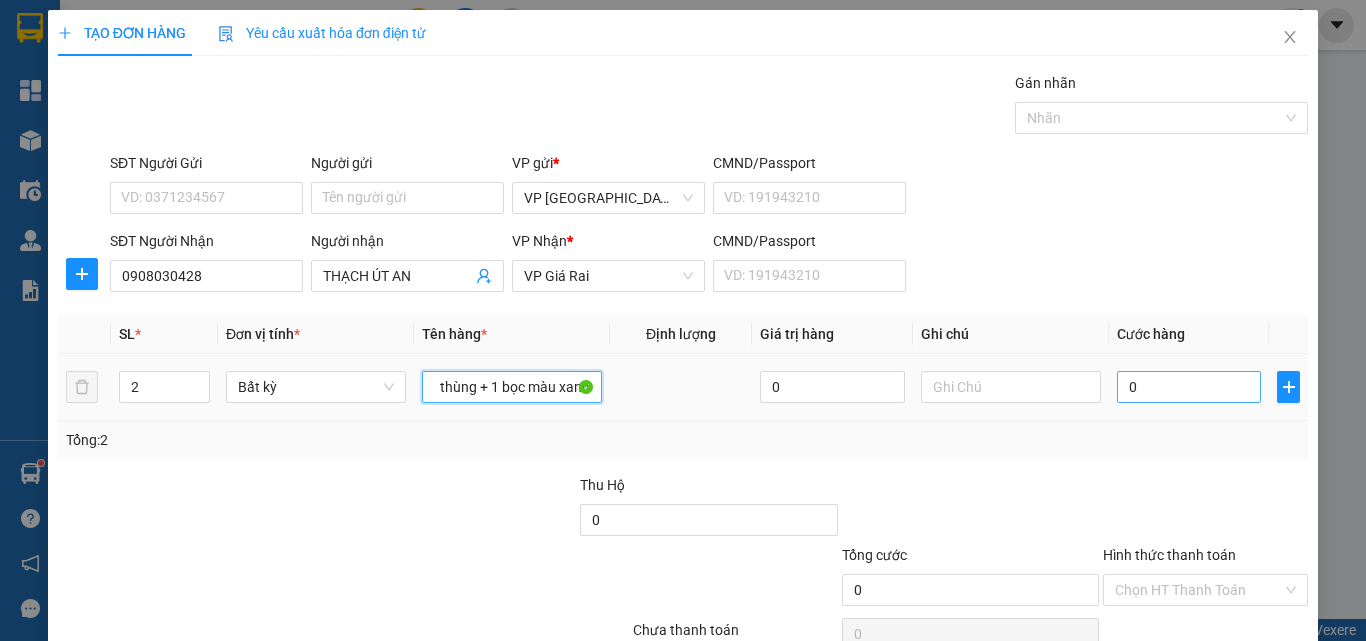 type on "1 thùng + 1 bọc màu xanh" 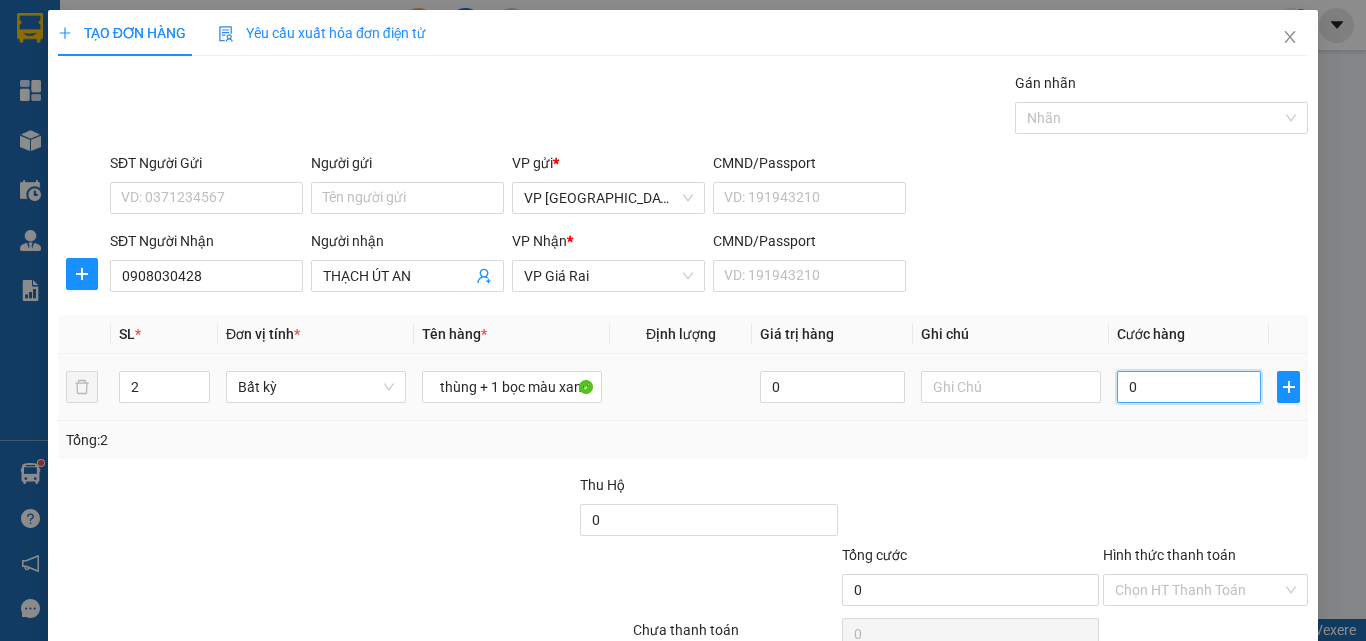 click on "0" at bounding box center [1189, 387] 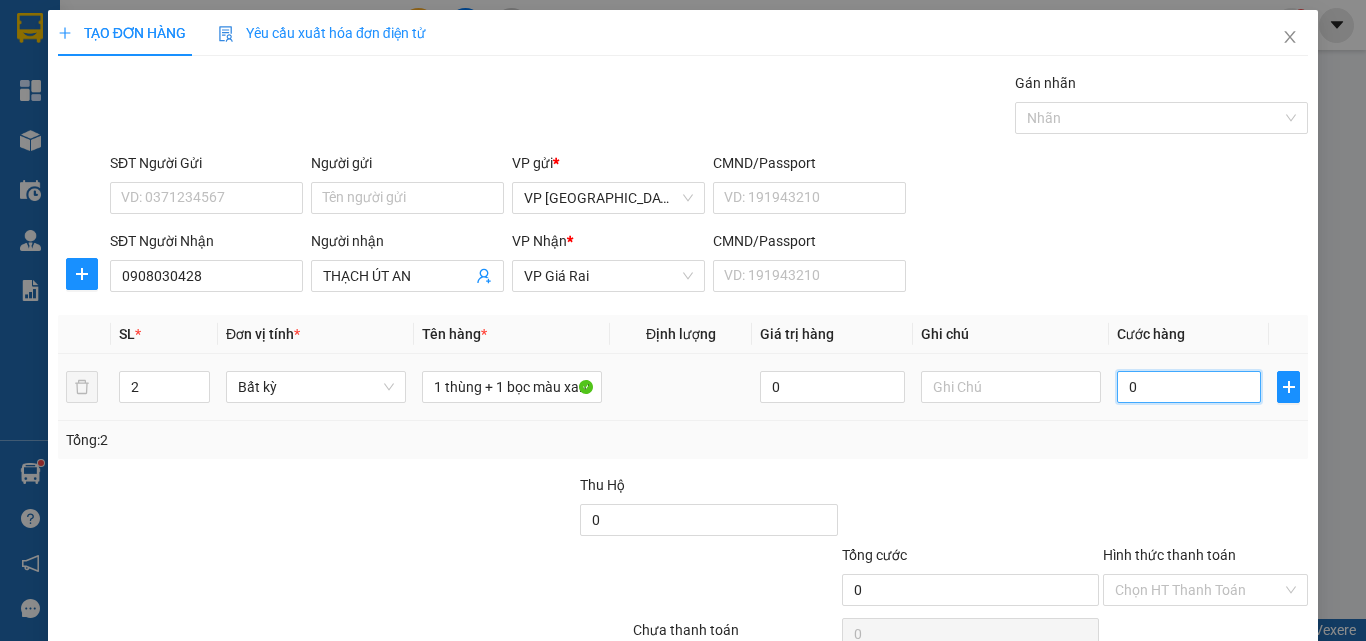 type on "9" 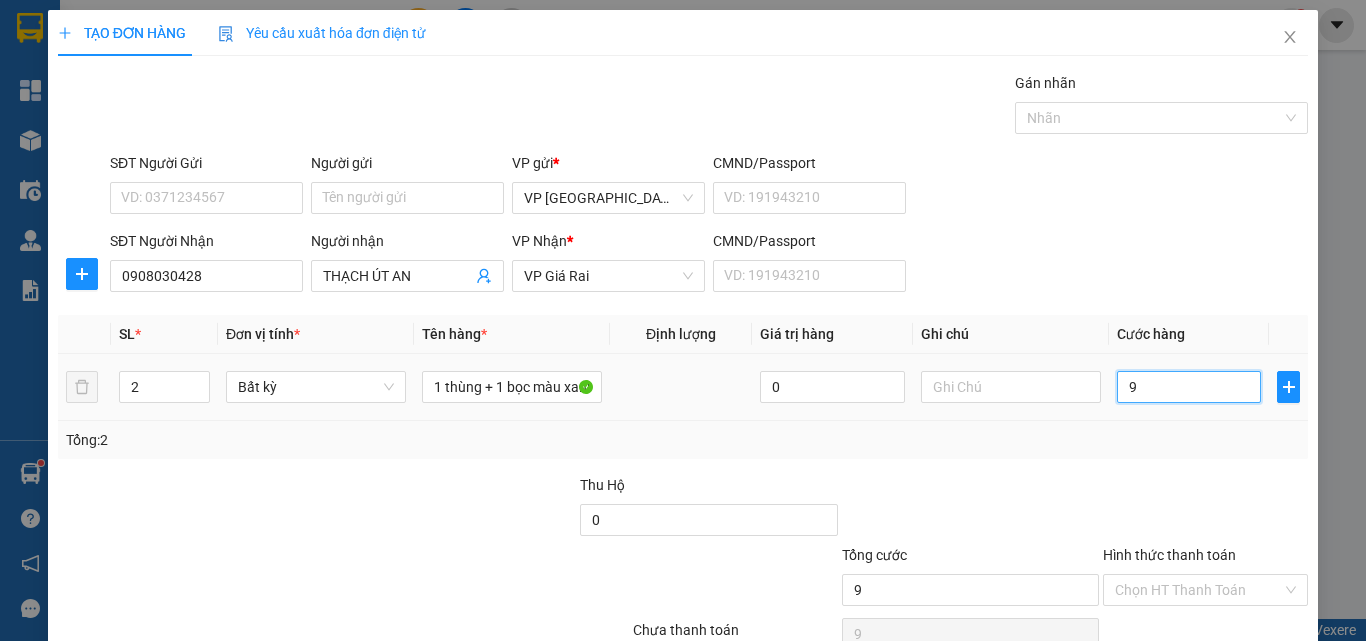 type on "90" 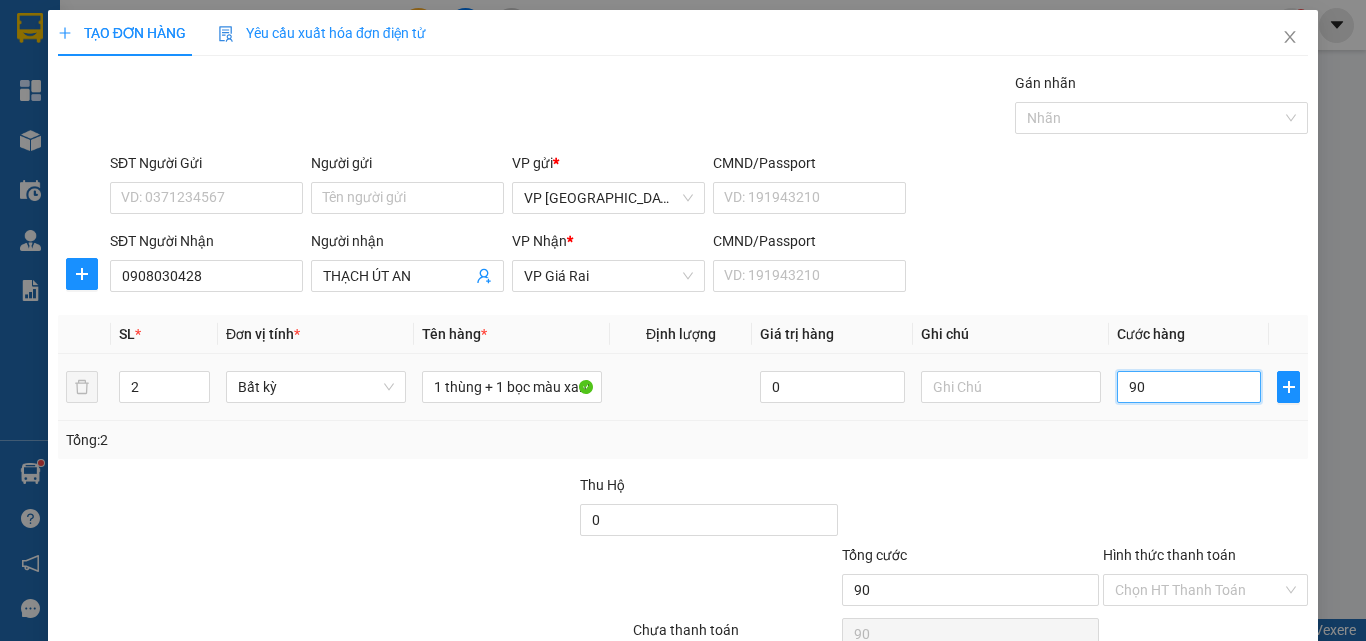 type 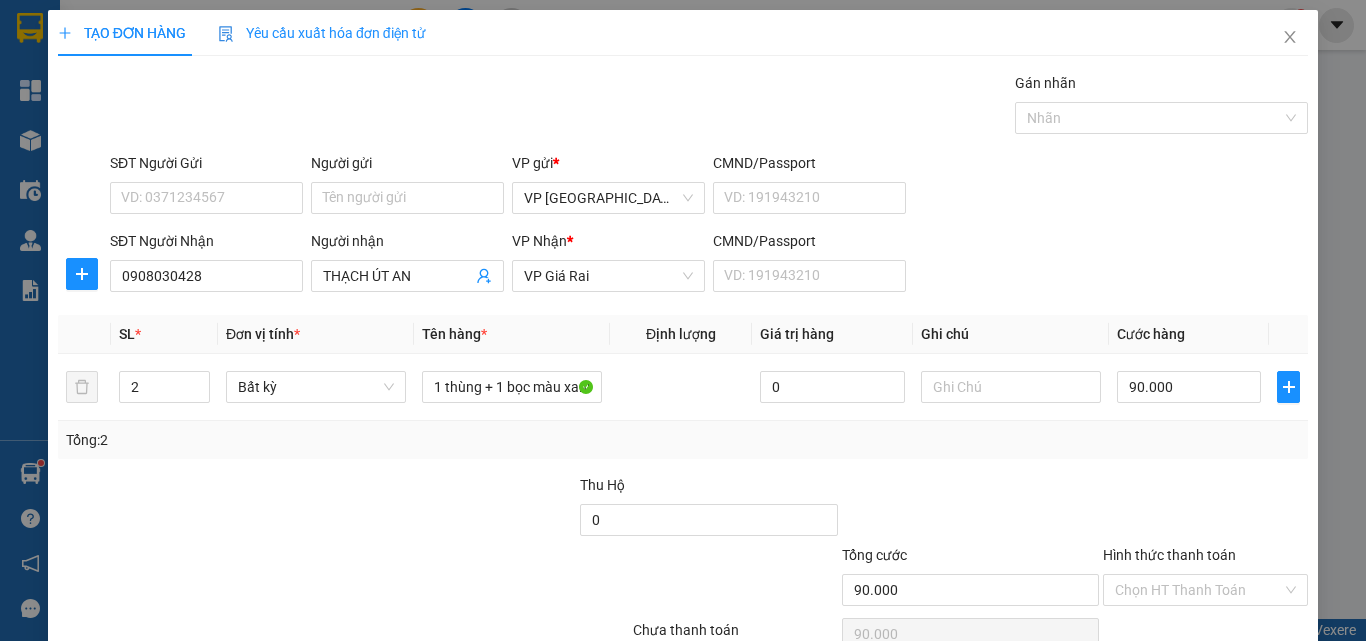 scroll, scrollTop: 99, scrollLeft: 0, axis: vertical 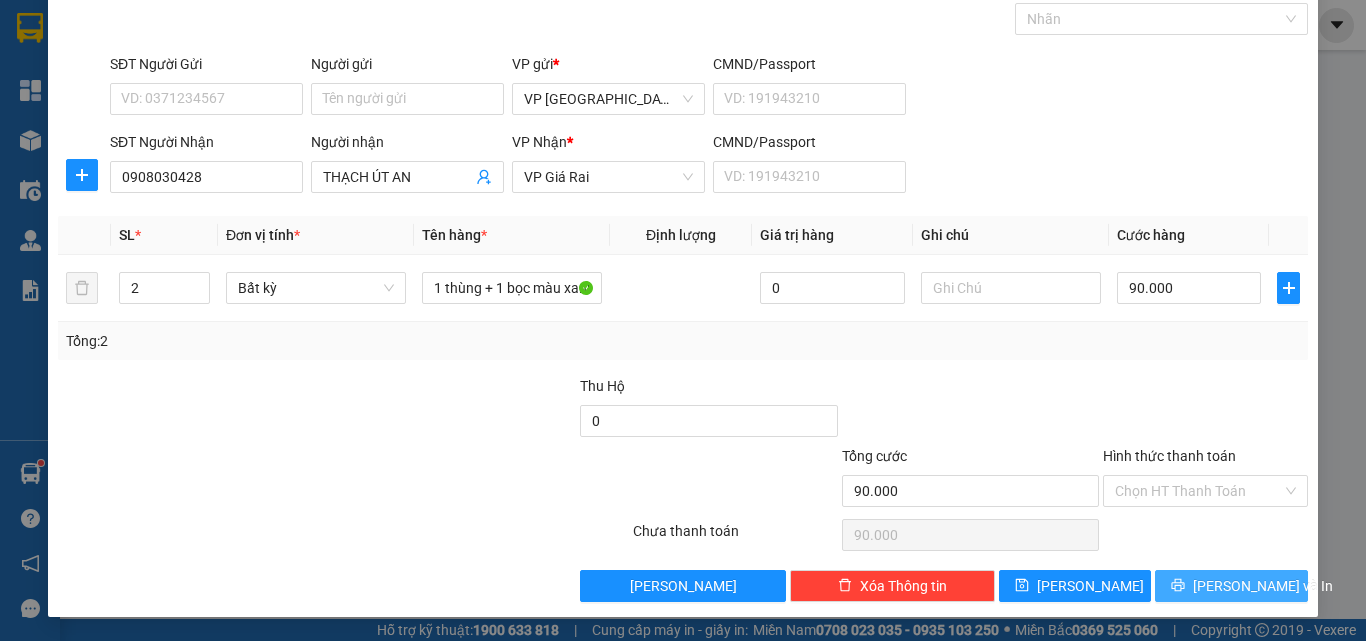 click on "[PERSON_NAME] và In" at bounding box center (1263, 586) 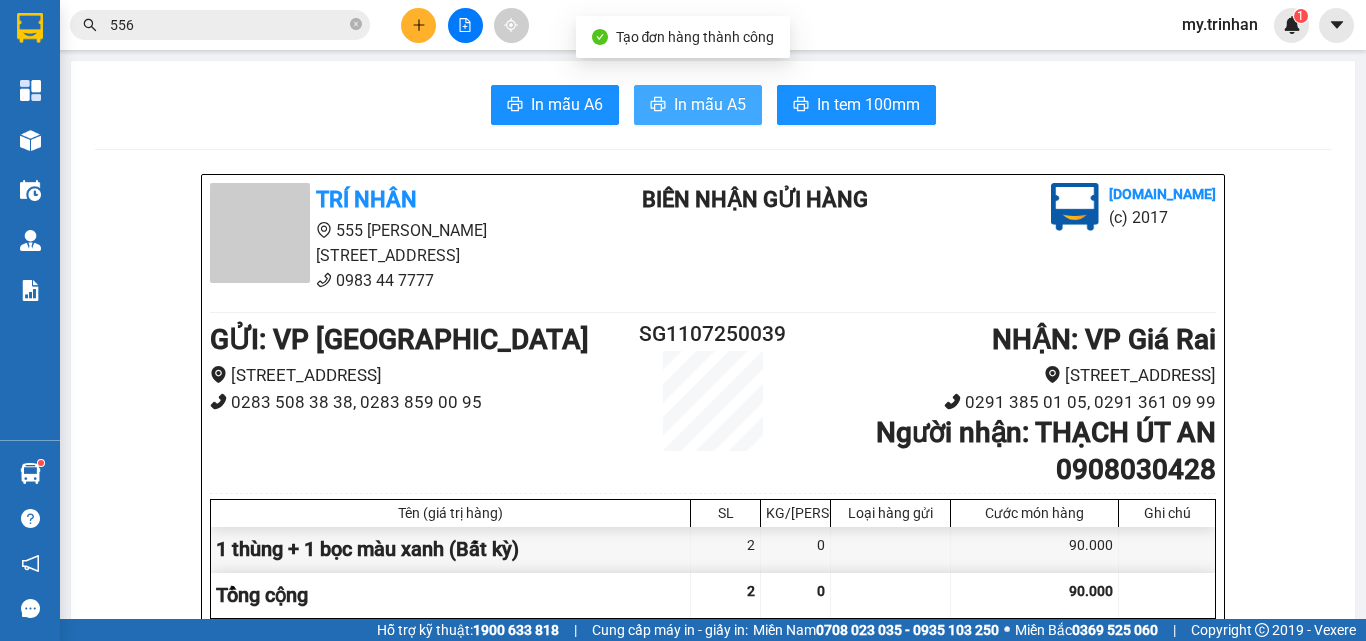 click on "In mẫu A5" at bounding box center [710, 104] 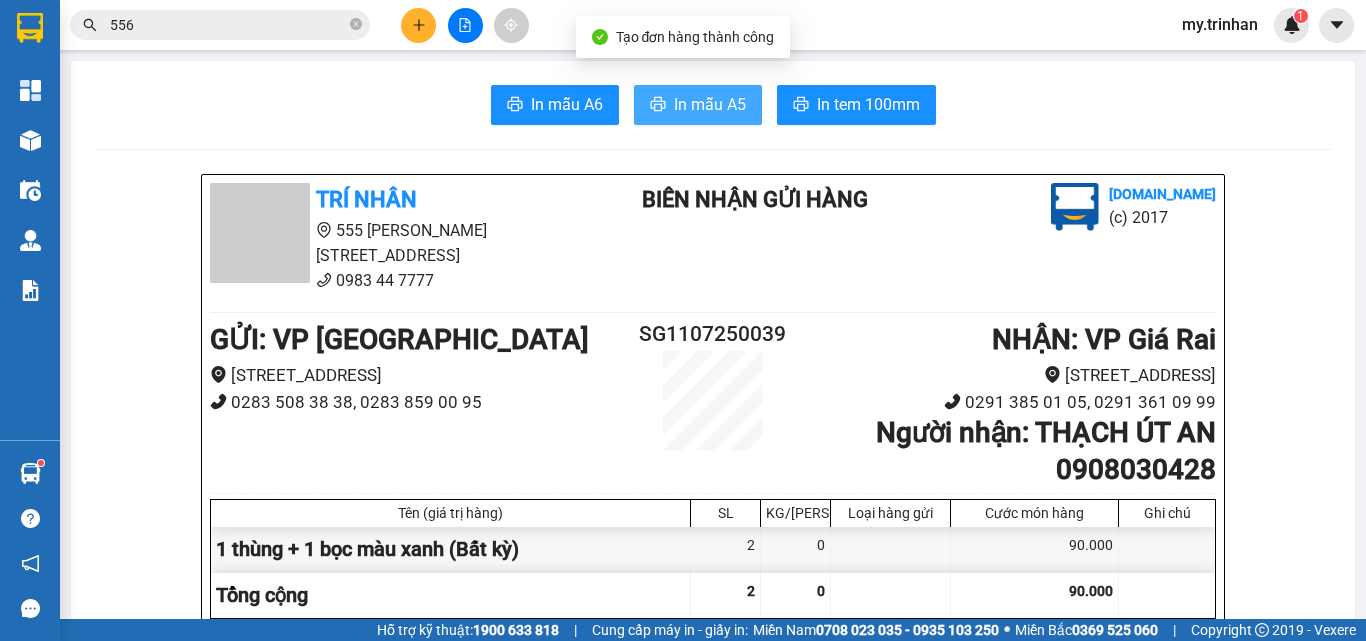 scroll, scrollTop: 0, scrollLeft: 0, axis: both 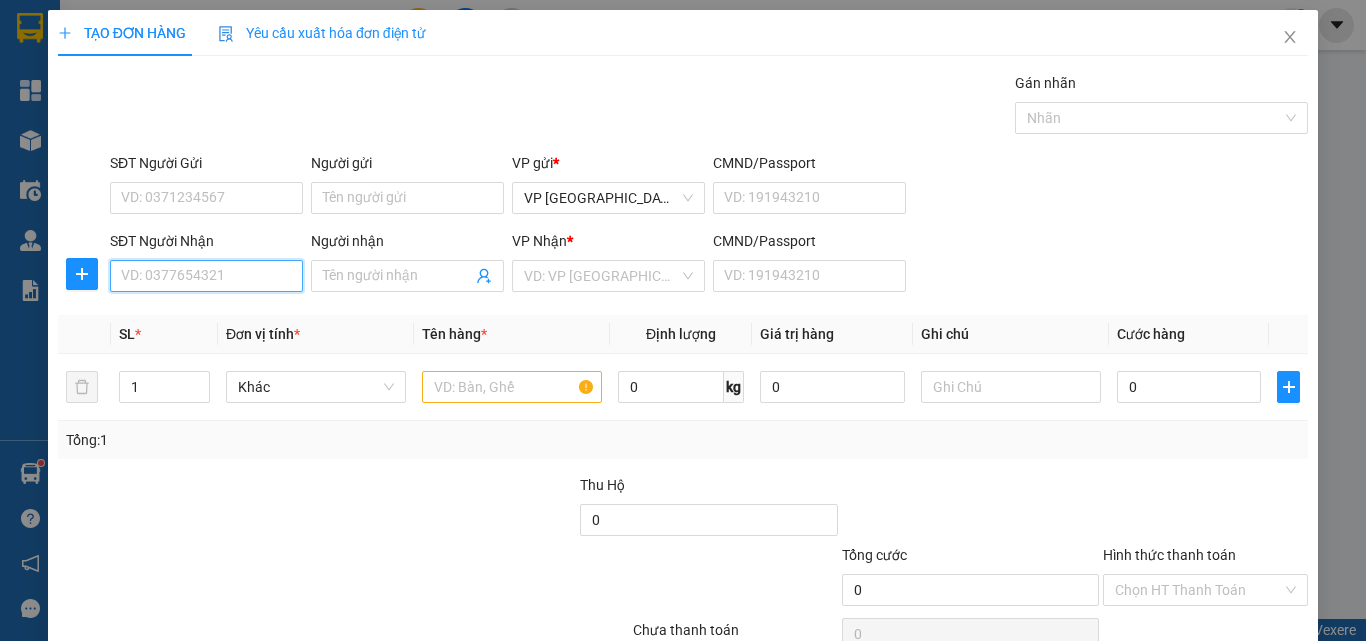 click on "SĐT Người Nhận" at bounding box center (206, 276) 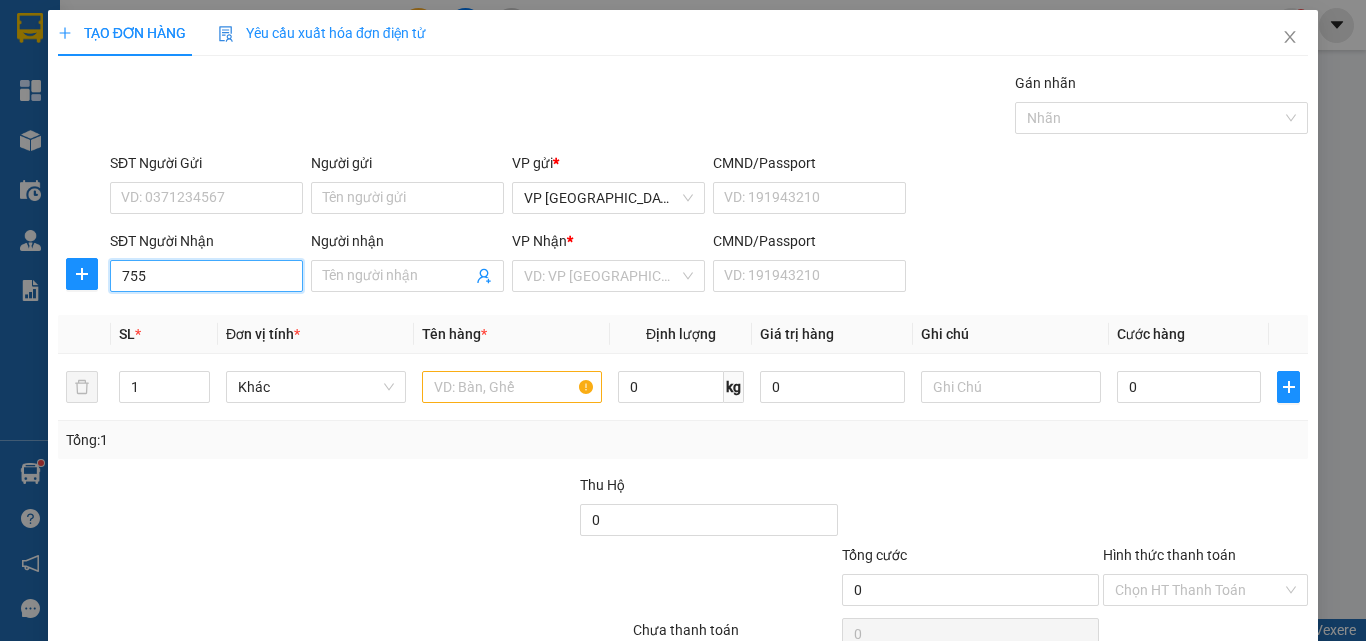 click on "755" at bounding box center (206, 276) 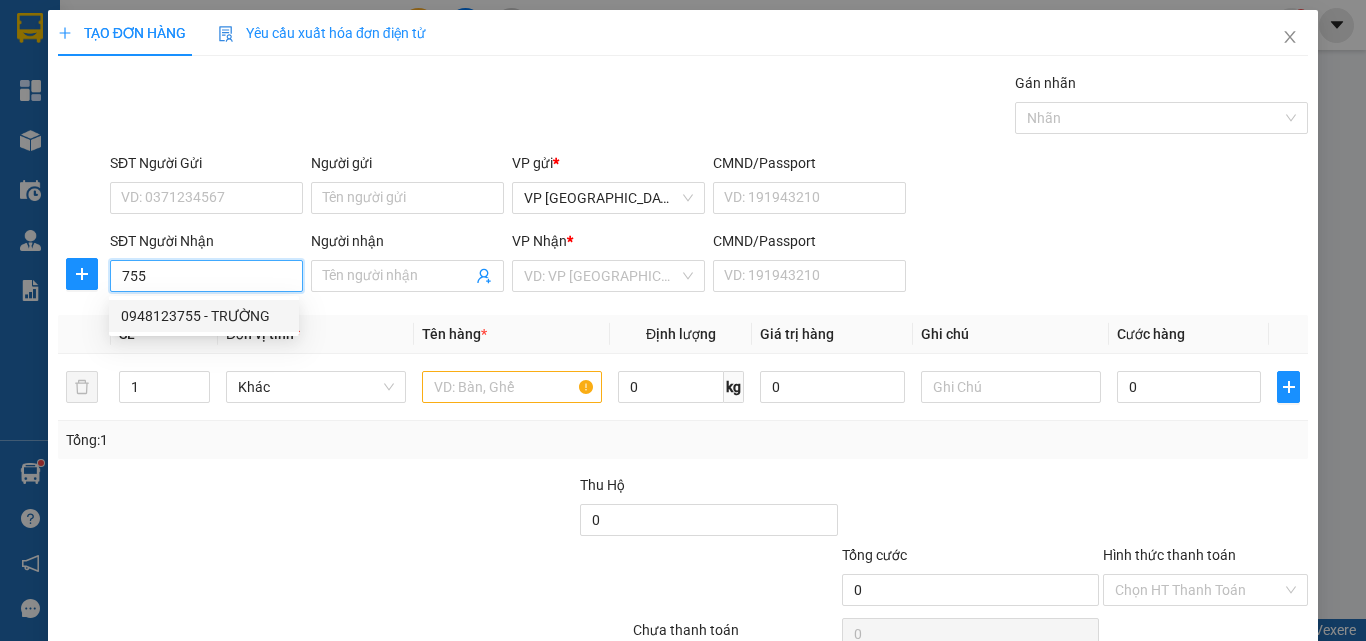 click on "0948123755 - TRƯỜNG" at bounding box center [204, 316] 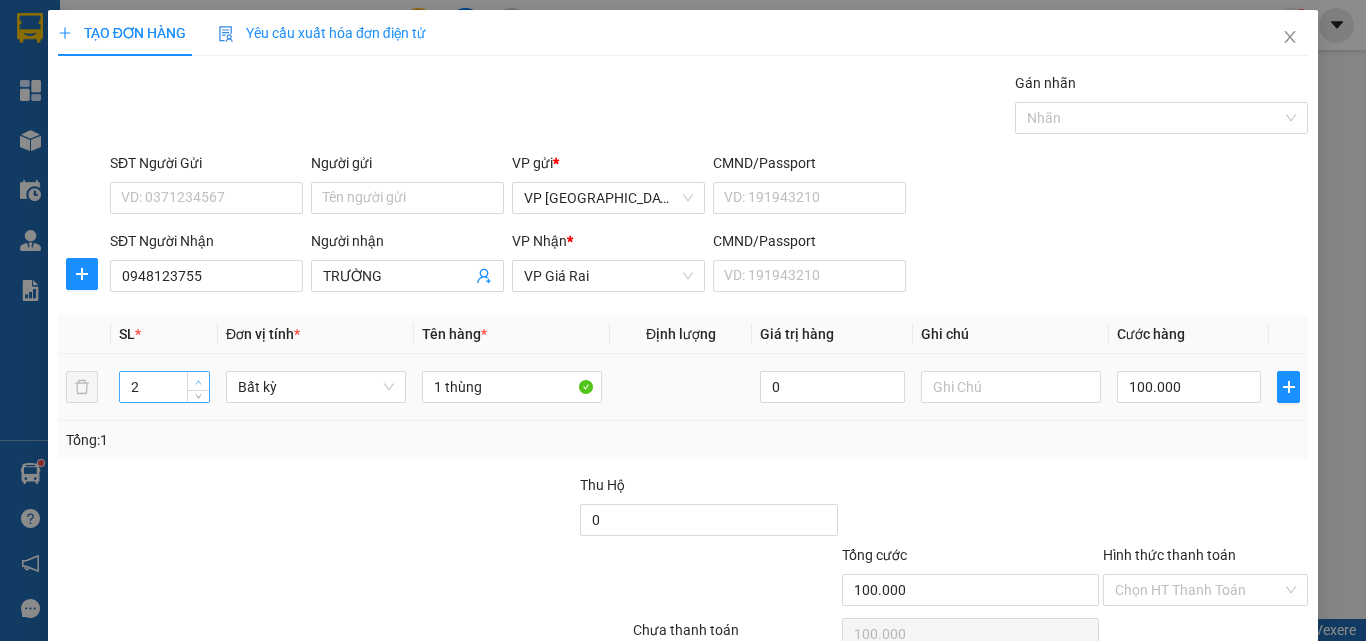 click 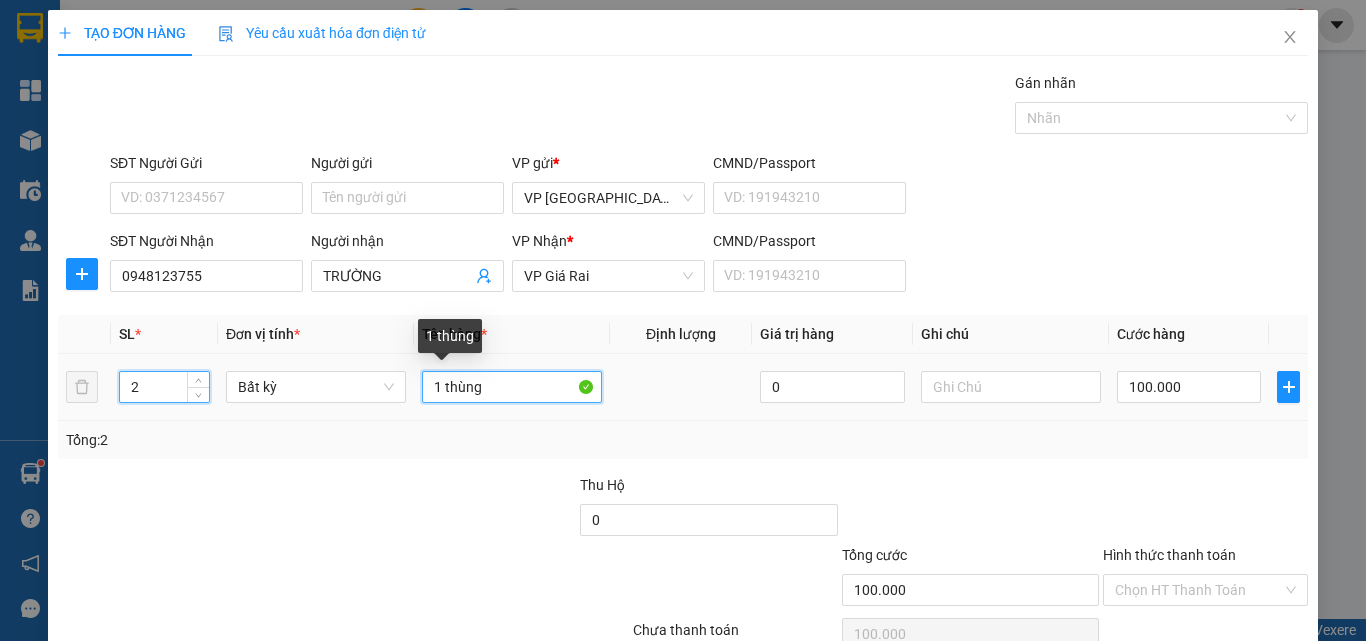 click on "1 thùng" at bounding box center [512, 387] 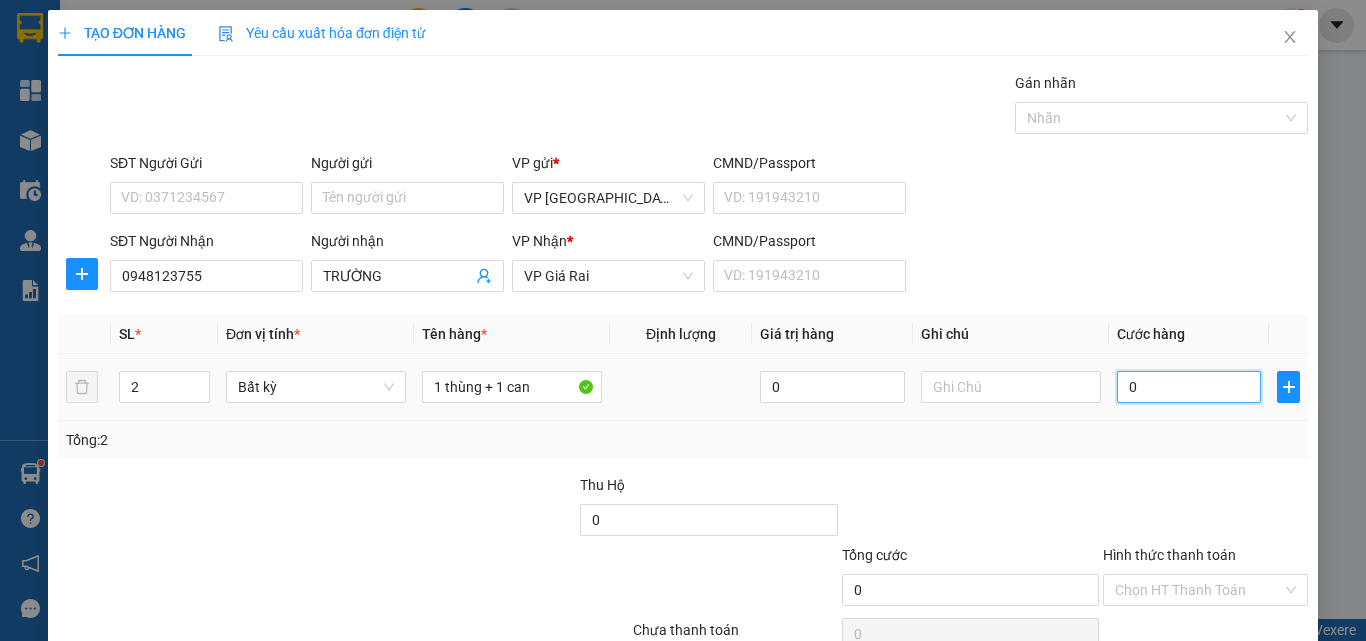 click on "0" at bounding box center (1189, 387) 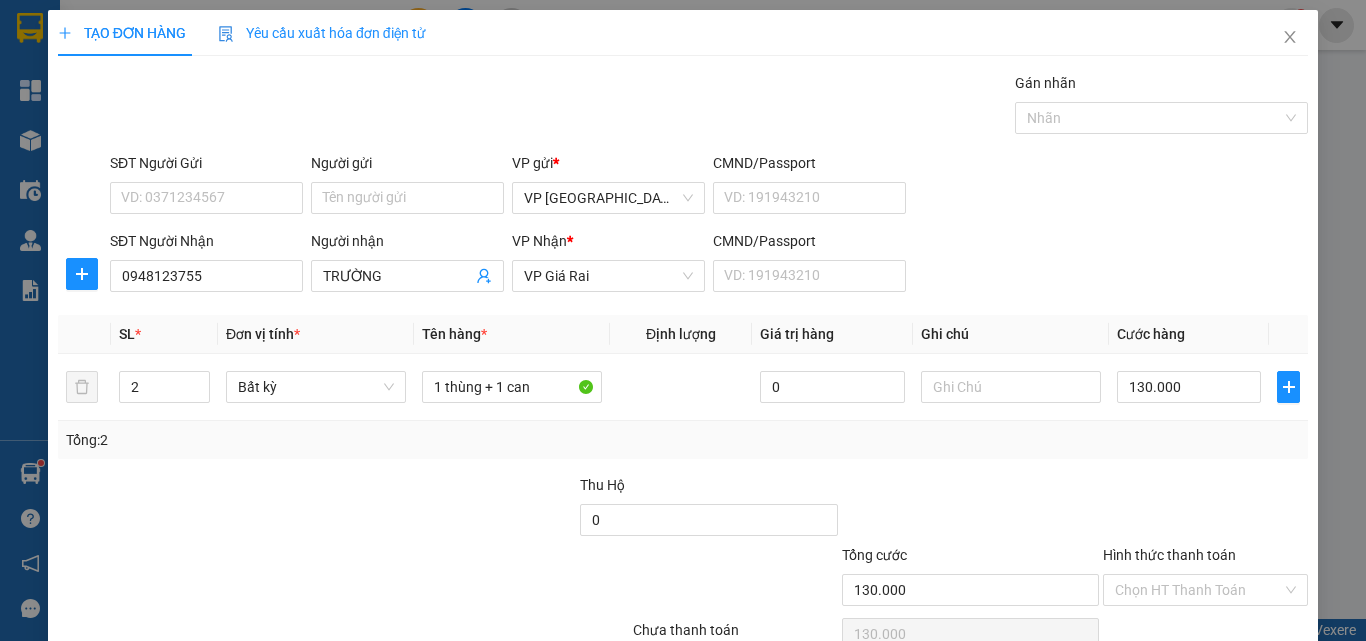 scroll, scrollTop: 99, scrollLeft: 0, axis: vertical 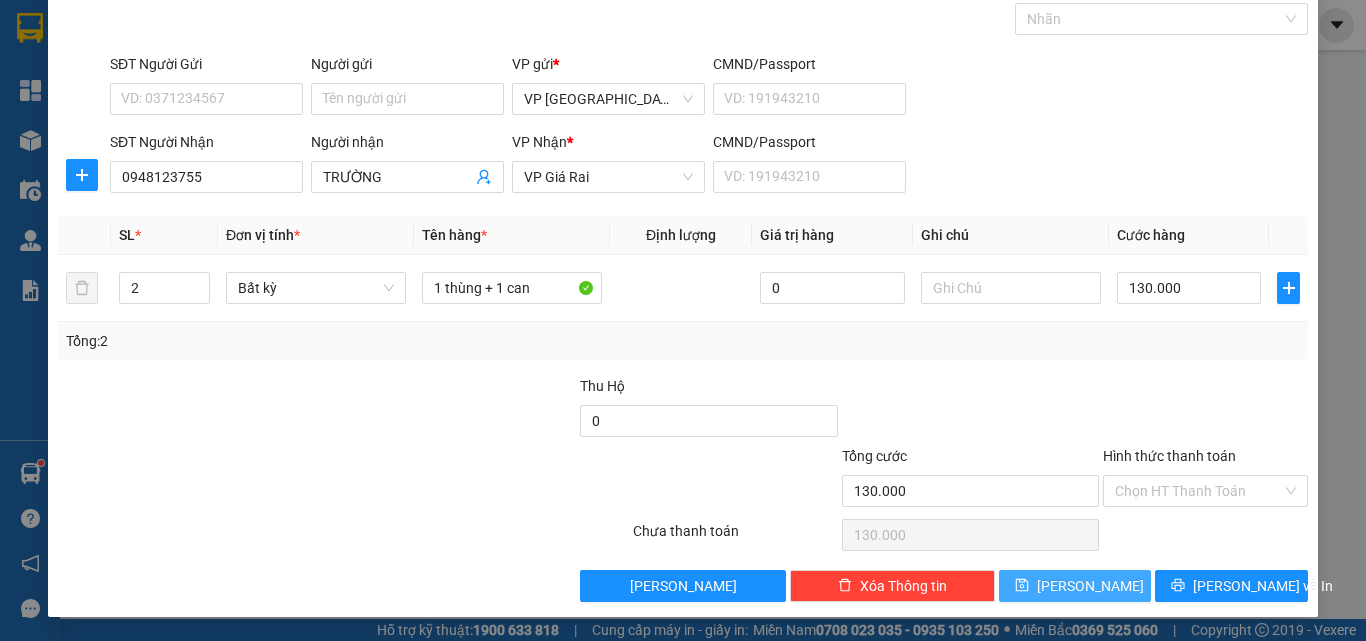 click on "[PERSON_NAME]" at bounding box center (1075, 586) 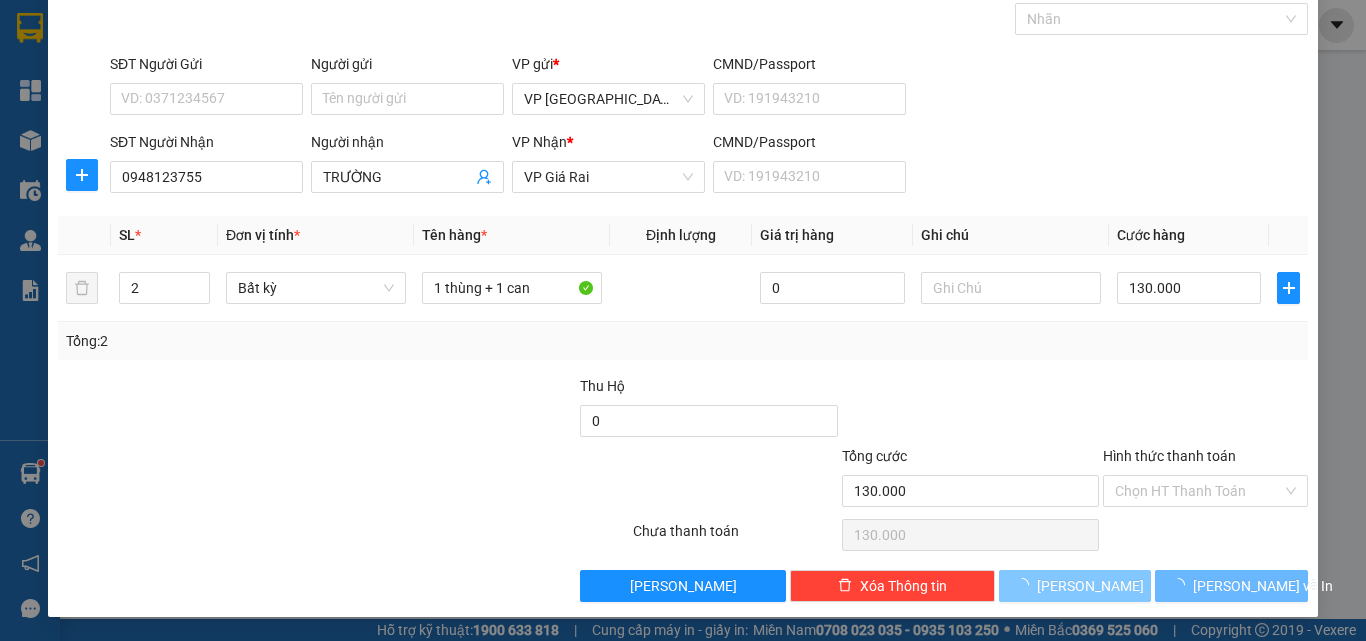 click on "[PERSON_NAME]" at bounding box center [1075, 586] 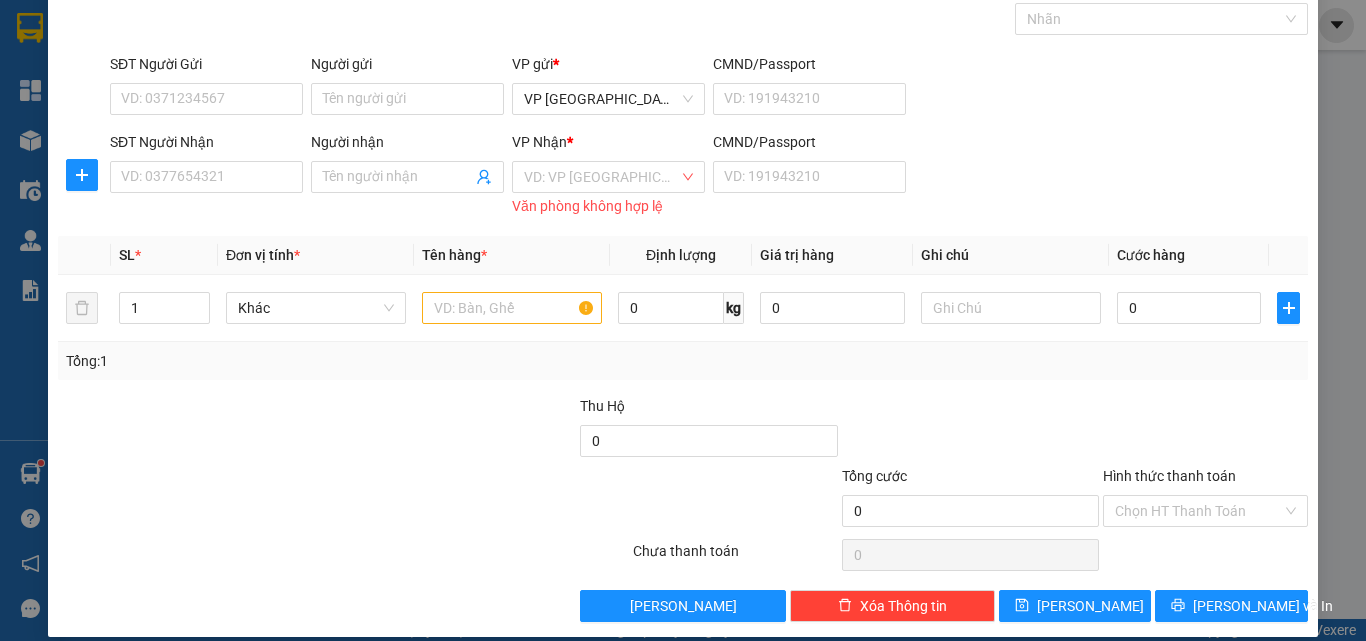 drag, startPoint x: 1278, startPoint y: 468, endPoint x: 1210, endPoint y: 461, distance: 68.359344 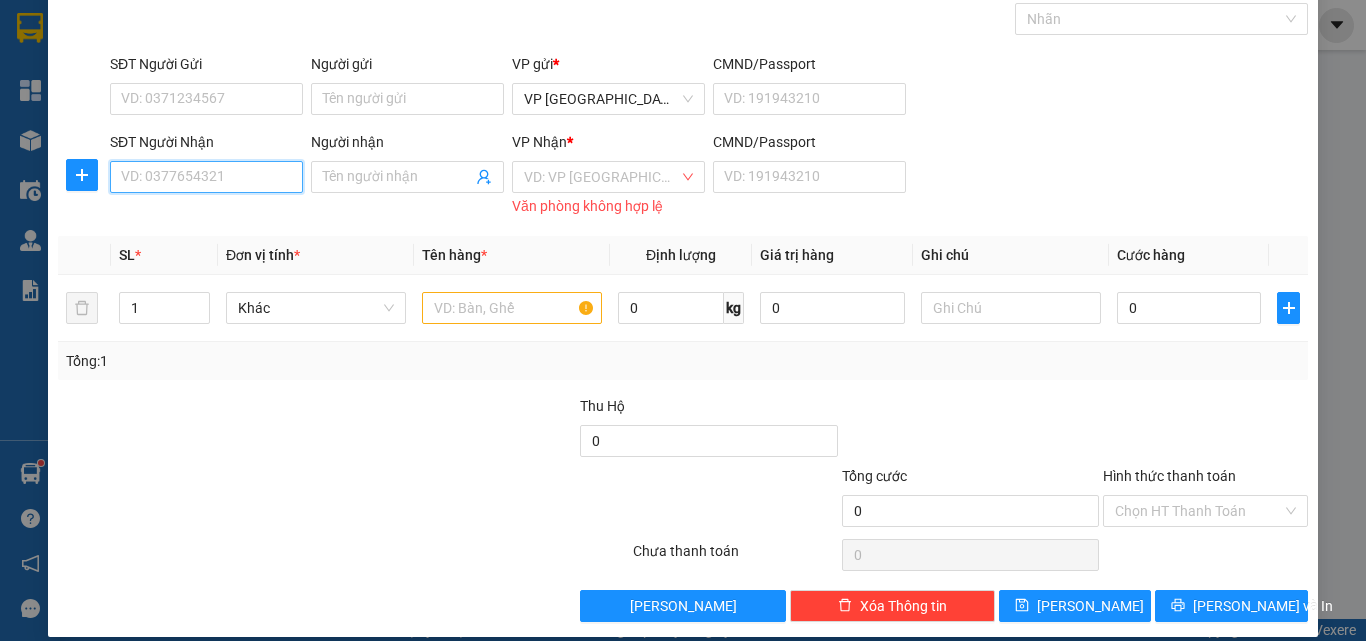 click on "SĐT Người Nhận" at bounding box center (206, 177) 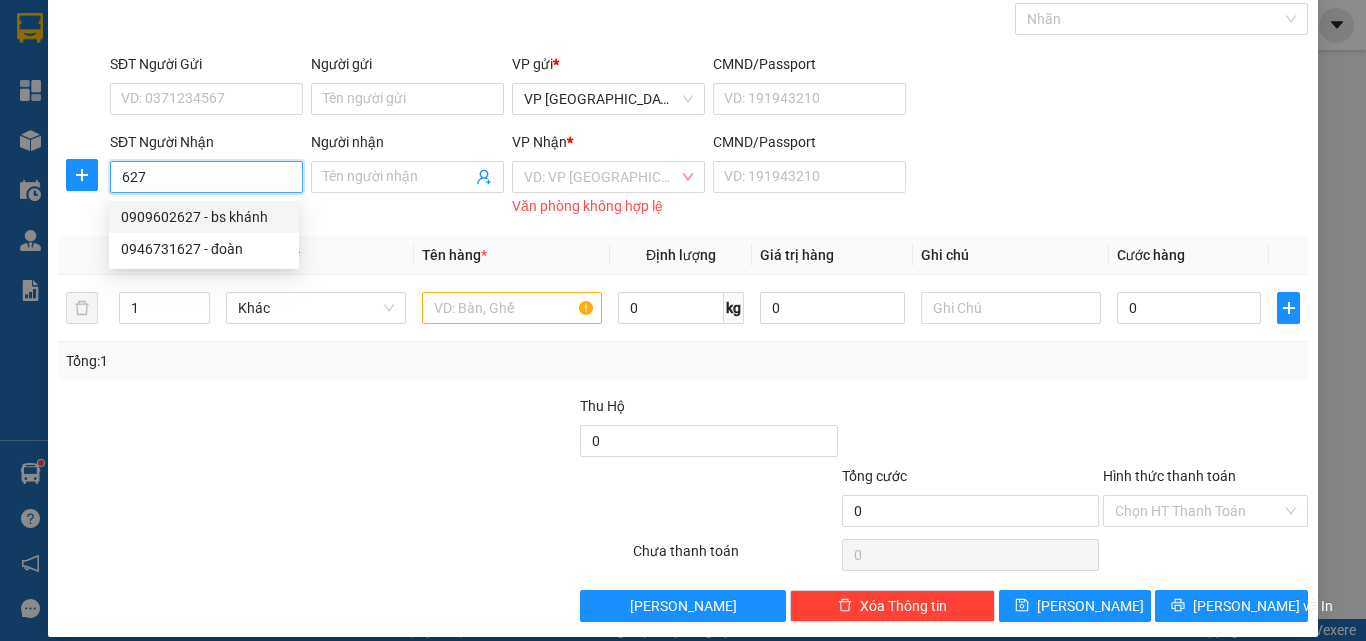 click on "0909602627 - bs khánh" at bounding box center [204, 217] 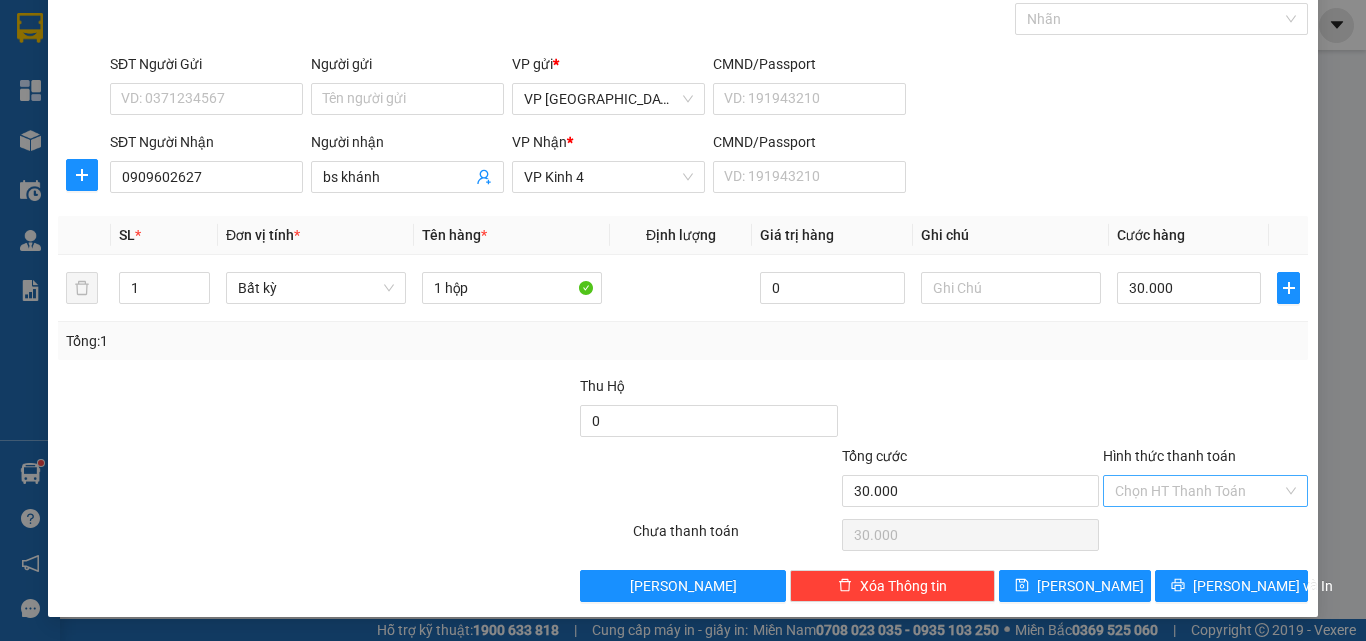 click on "Hình thức thanh toán" at bounding box center (1198, 491) 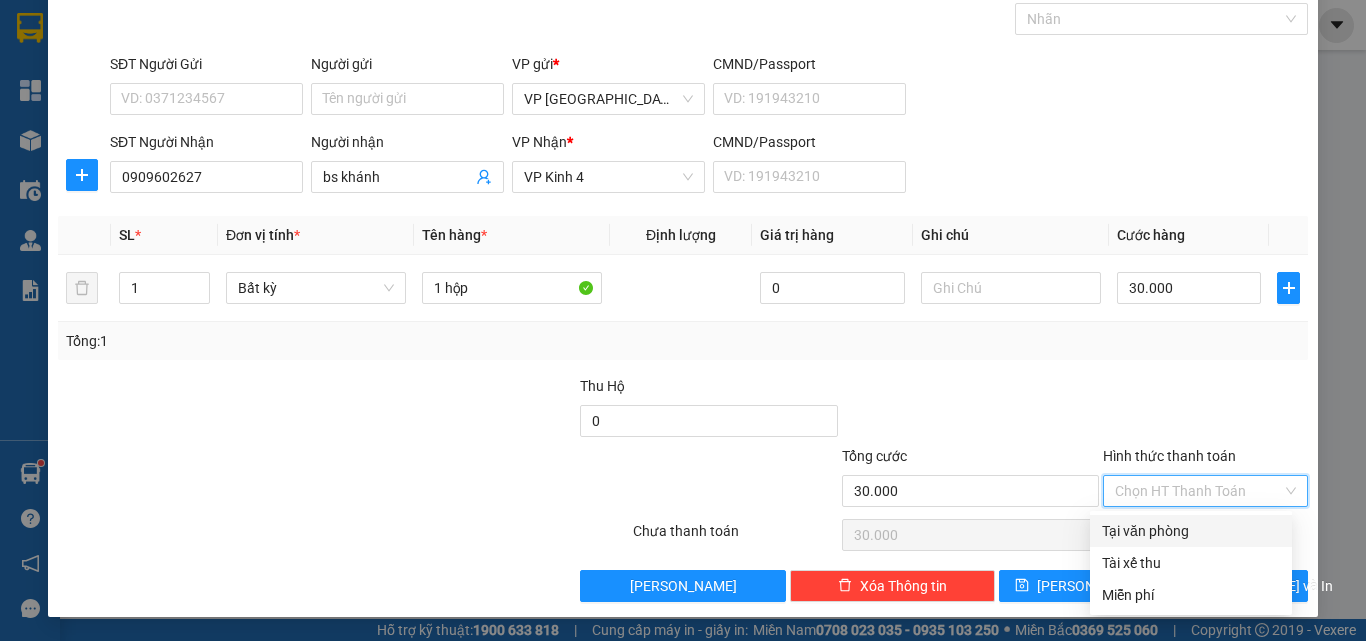 drag, startPoint x: 1172, startPoint y: 537, endPoint x: 1178, endPoint y: 549, distance: 13.416408 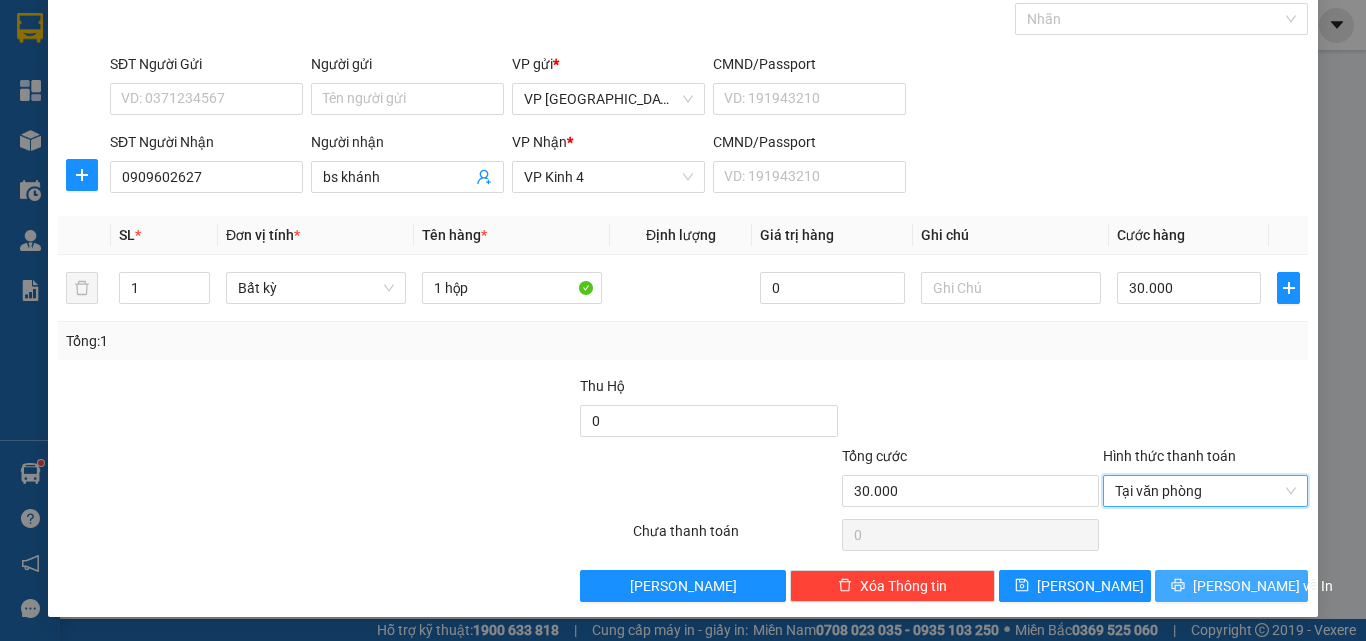 click 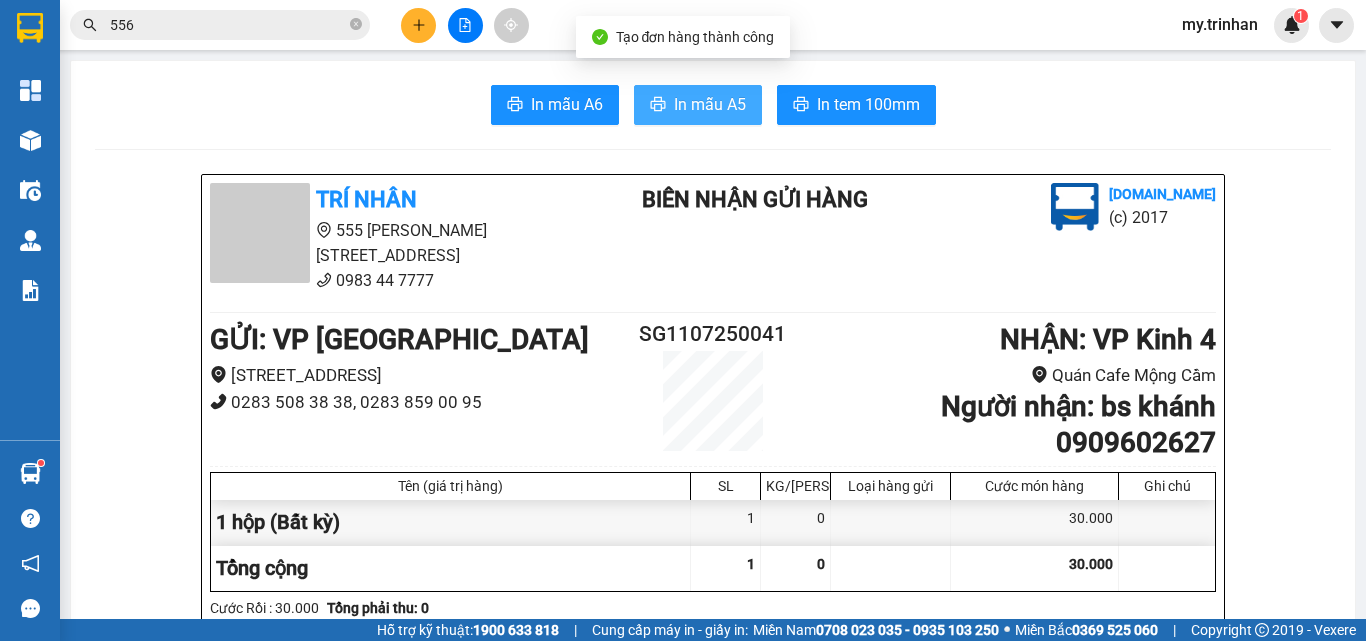 click on "In mẫu A5" at bounding box center (698, 105) 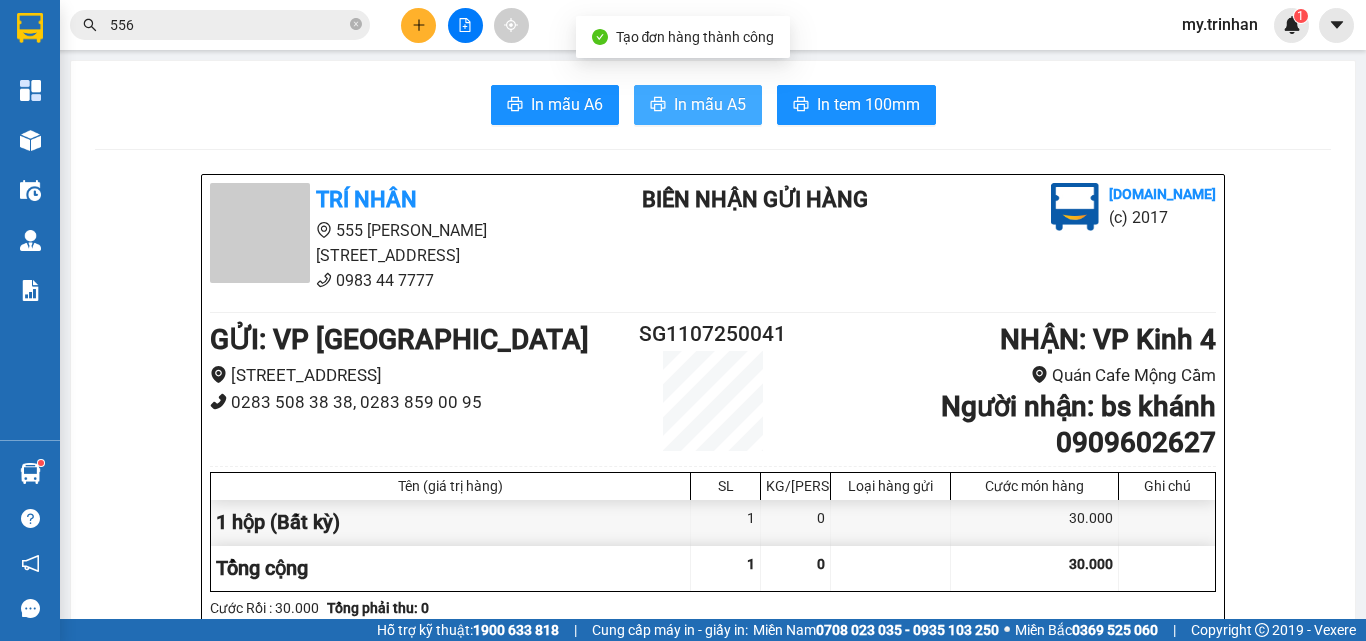 scroll, scrollTop: 0, scrollLeft: 0, axis: both 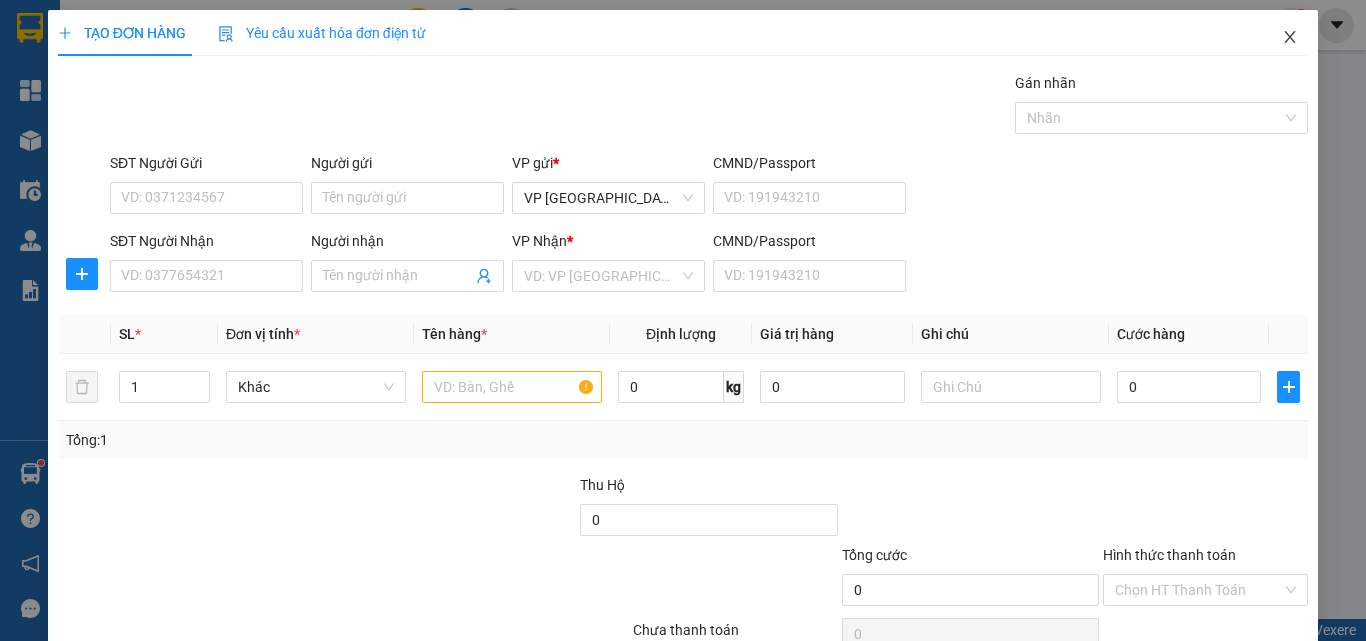 click at bounding box center [1290, 38] 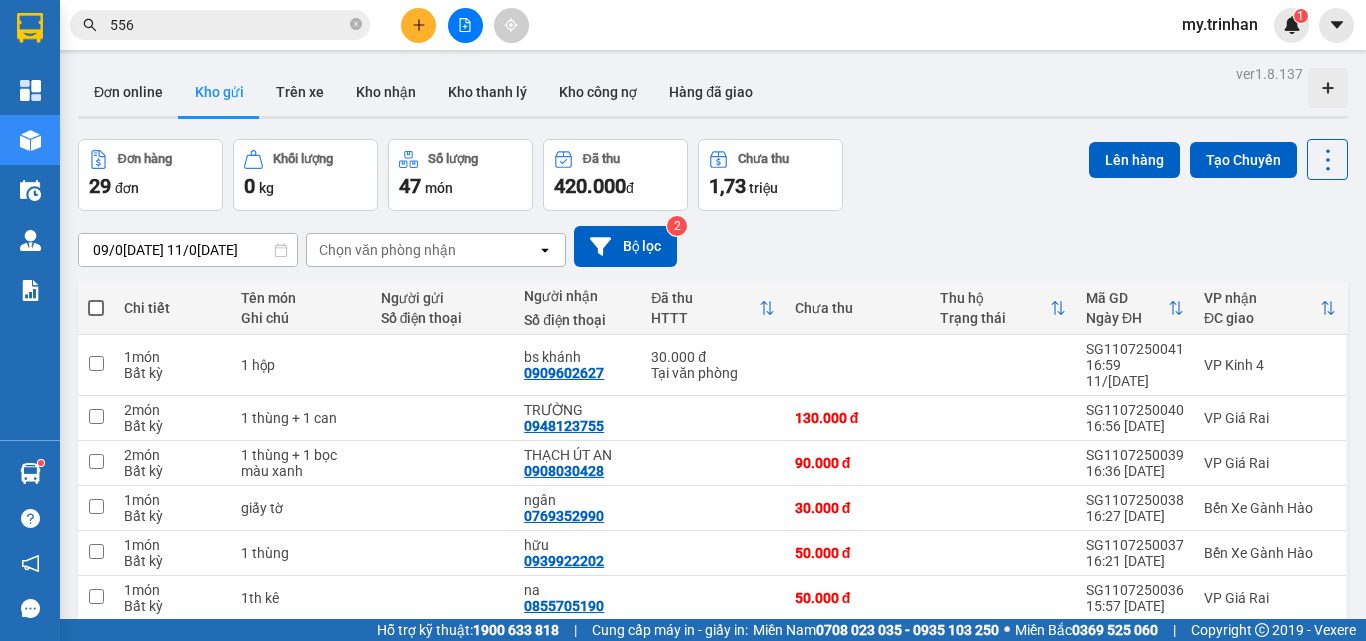 click on "[DATE] – [DATE] Press the down arrow key to interact with the calendar and select a date. Press the escape button to close the calendar. Selected date range is from [DATE] to [DATE]. Chọn văn phòng nhận open Bộ lọc 2" at bounding box center [713, 246] 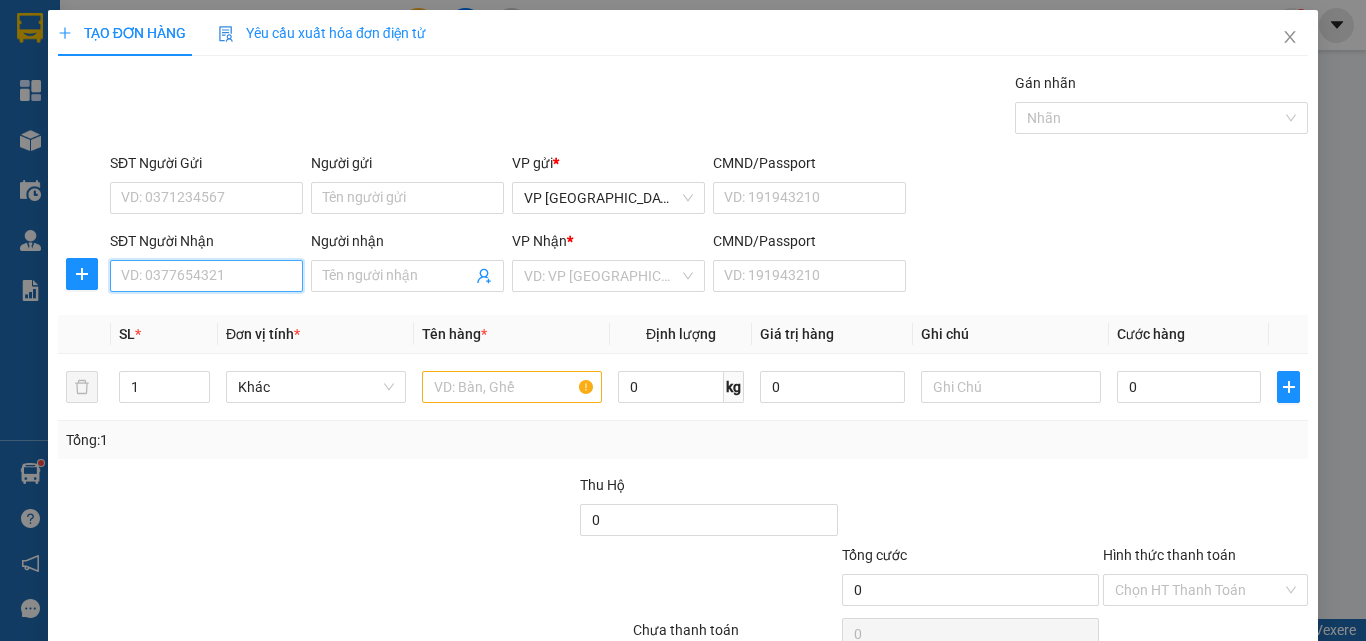 click on "SĐT Người Nhận" at bounding box center (206, 276) 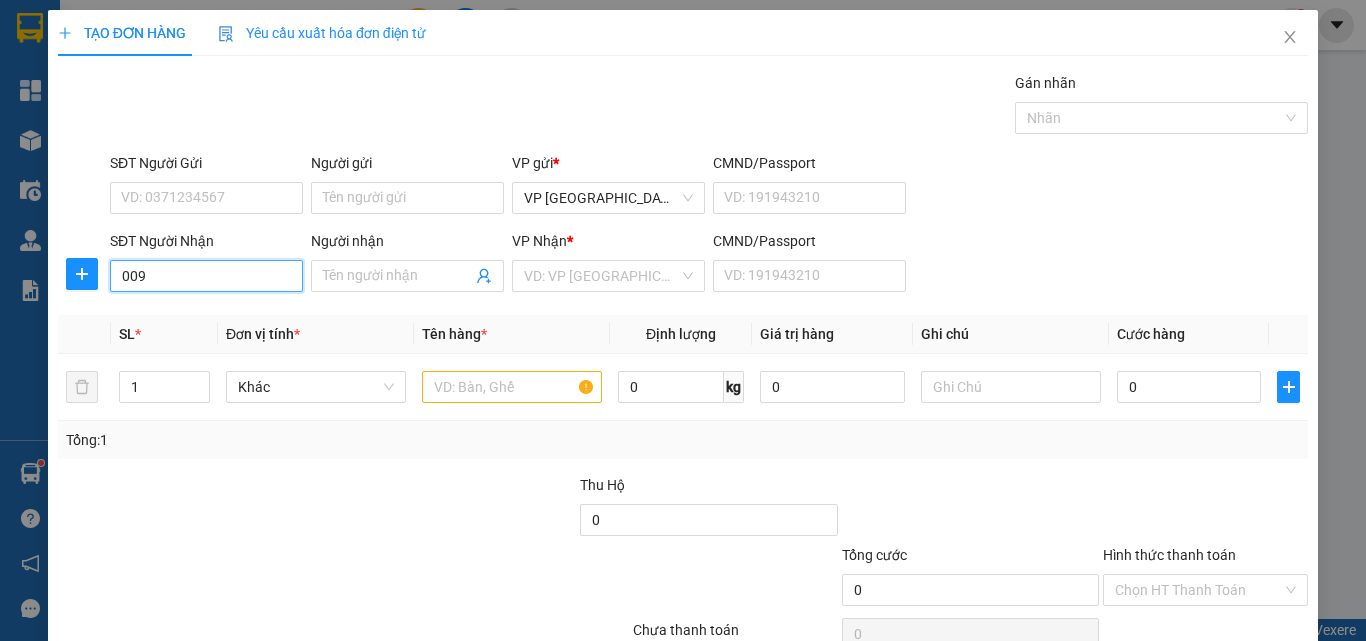 click on "009" at bounding box center [206, 276] 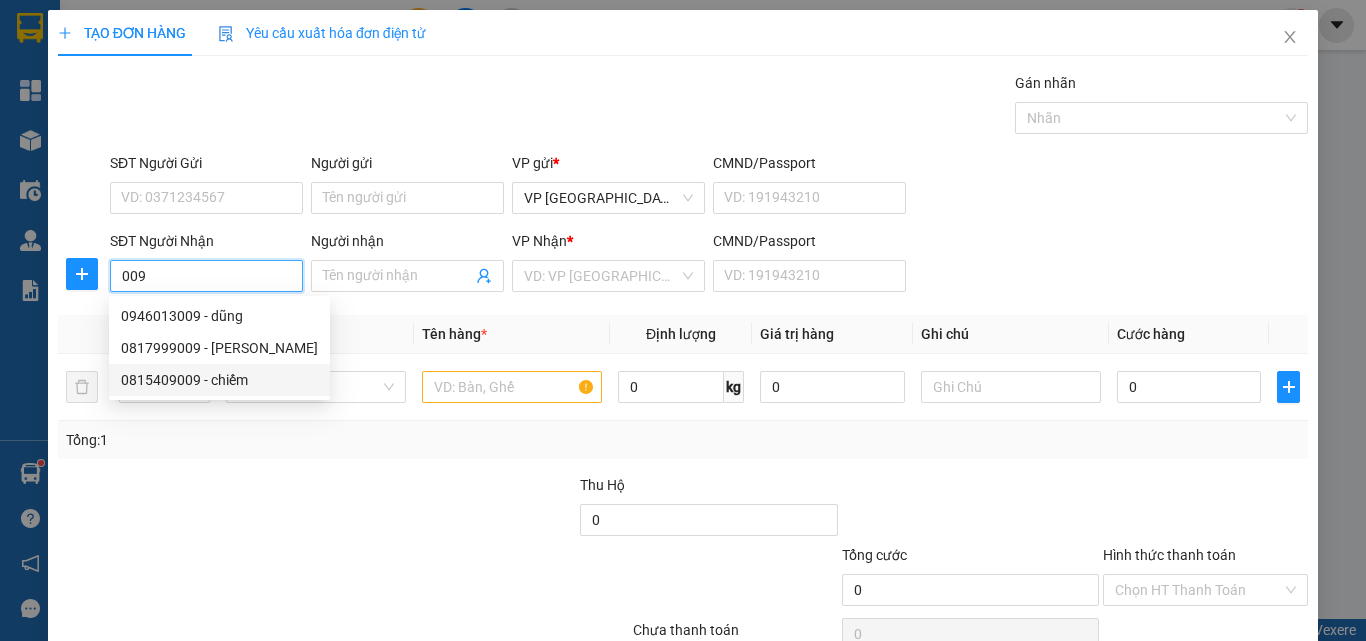 click on "0815409009 - chiếm" at bounding box center (219, 380) 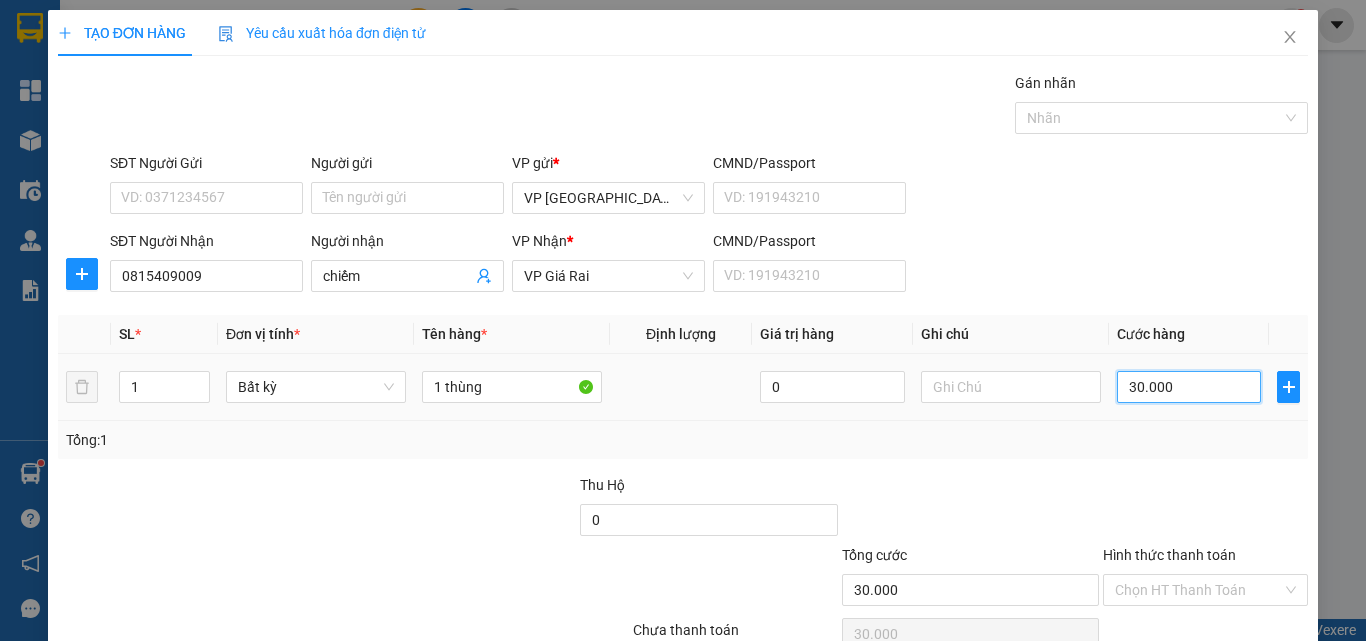 click on "30.000" at bounding box center [1189, 387] 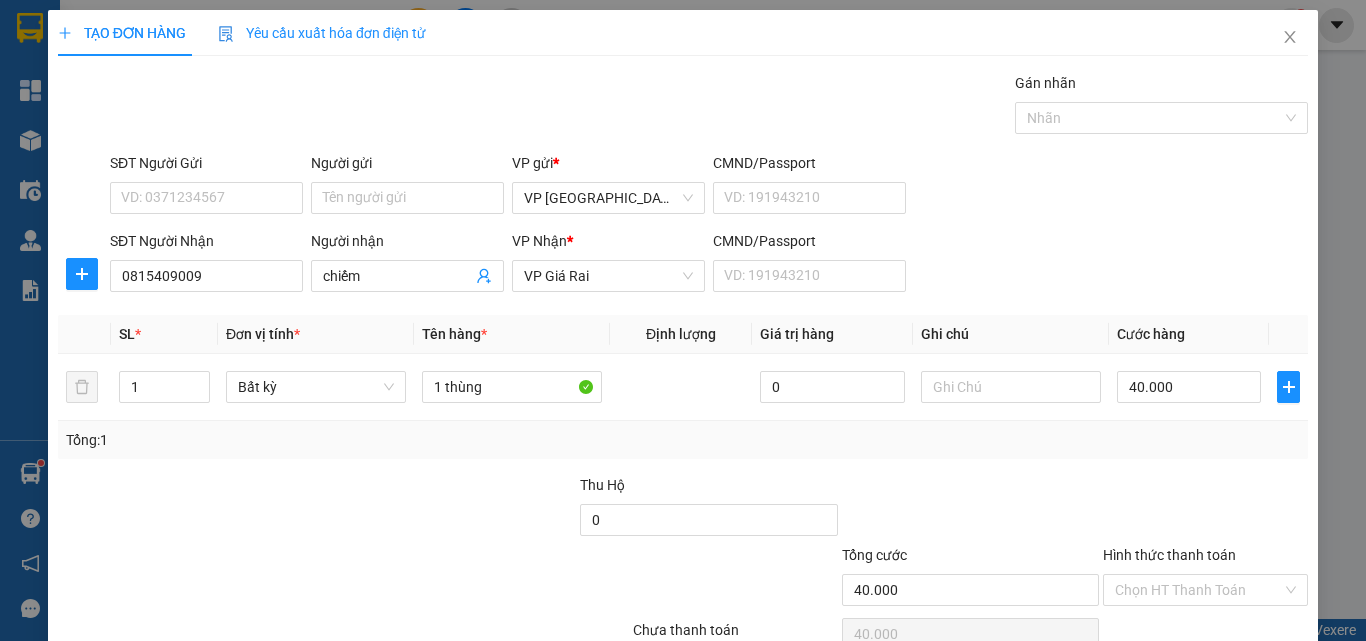 scroll, scrollTop: 99, scrollLeft: 0, axis: vertical 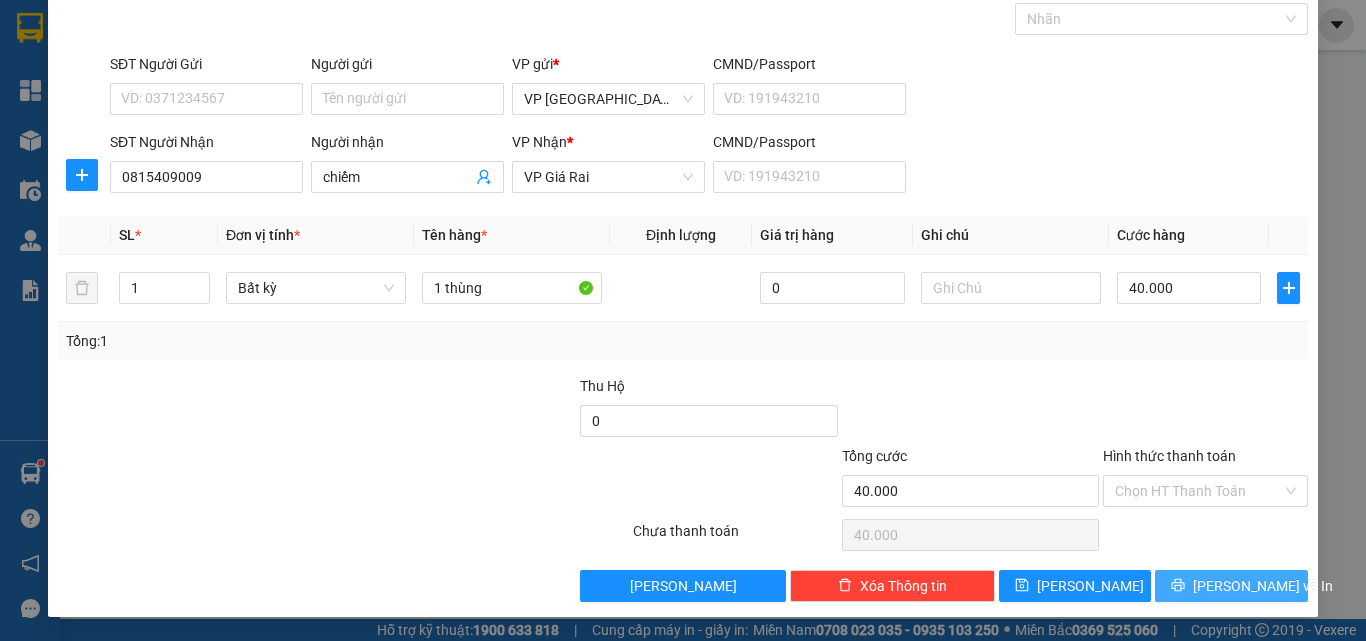 click on "[PERSON_NAME] và In" at bounding box center (1263, 586) 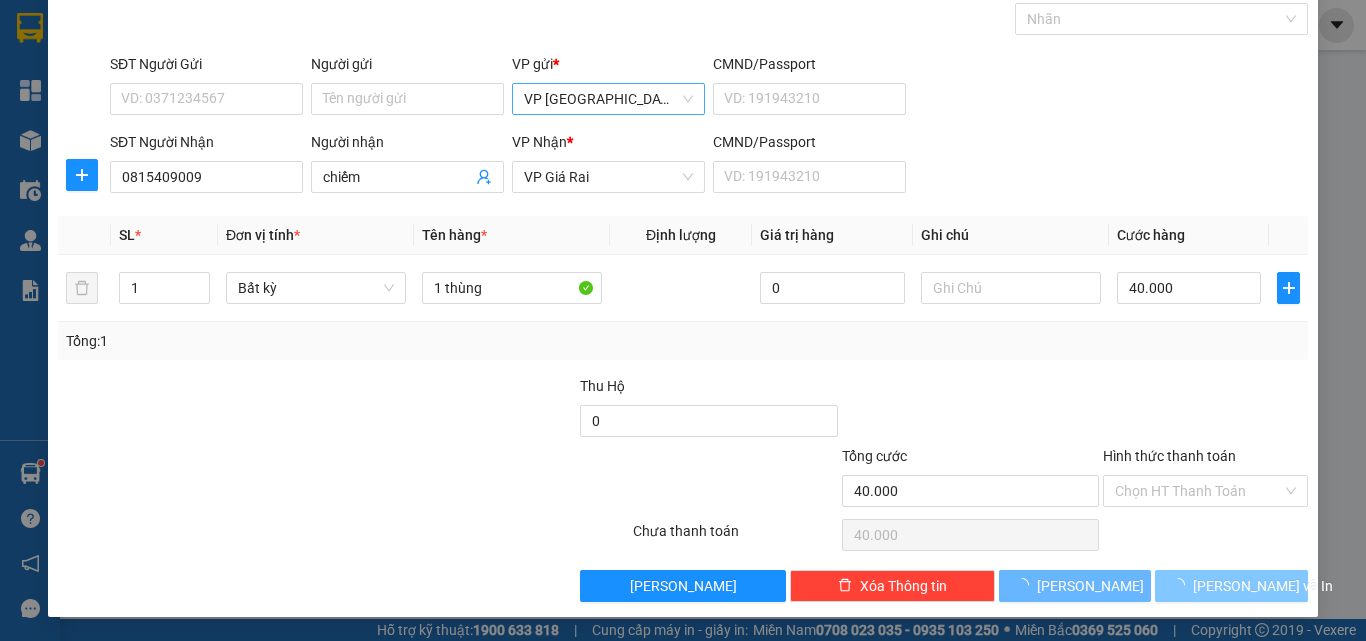 click on "VP [GEOGRAPHIC_DATA]" at bounding box center (608, 99) 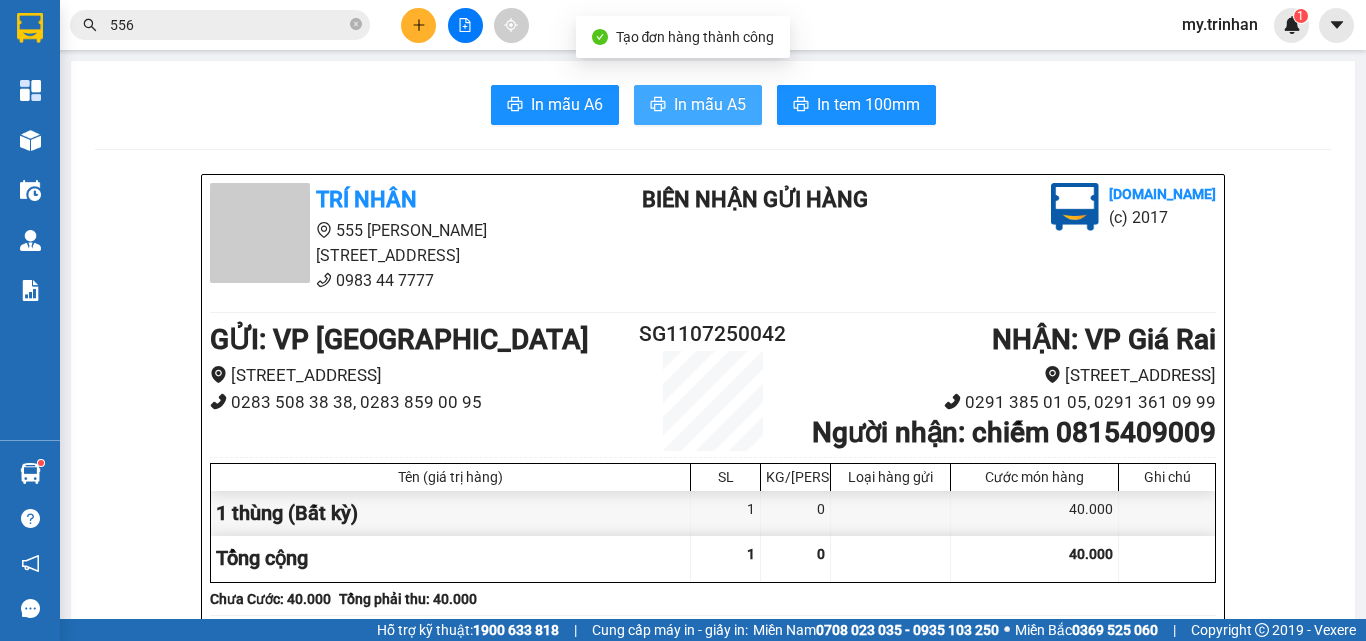 click on "In mẫu A5" at bounding box center [710, 104] 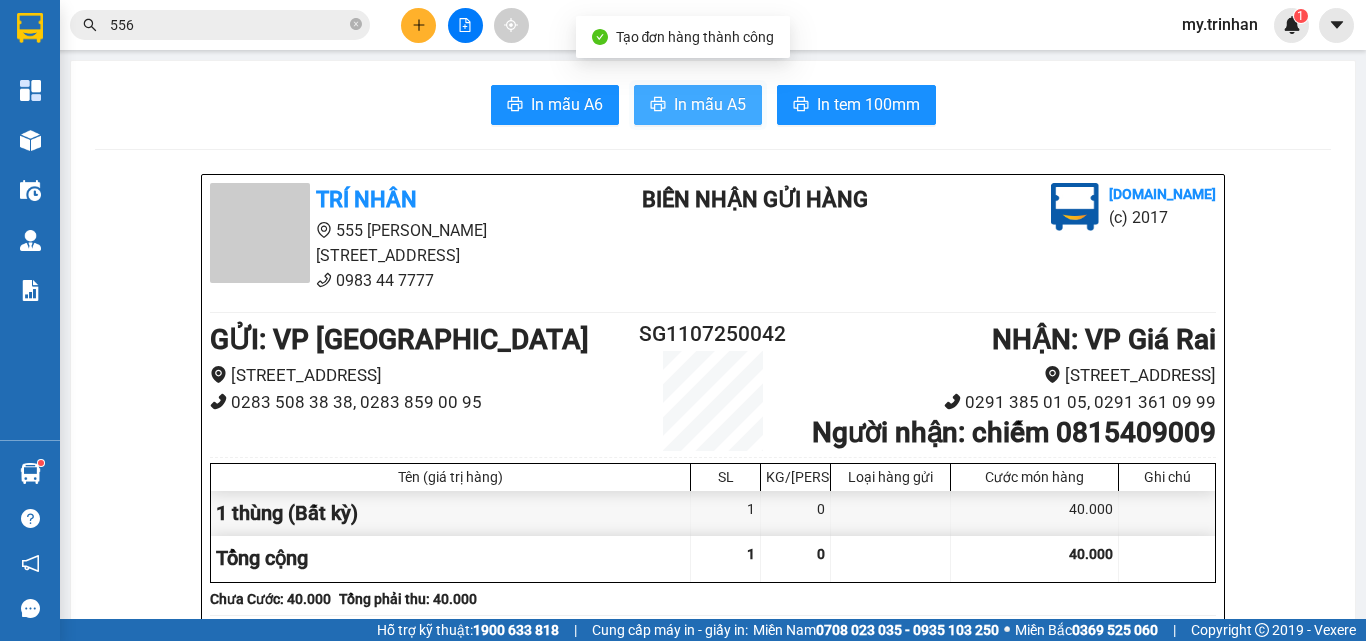 scroll, scrollTop: 0, scrollLeft: 0, axis: both 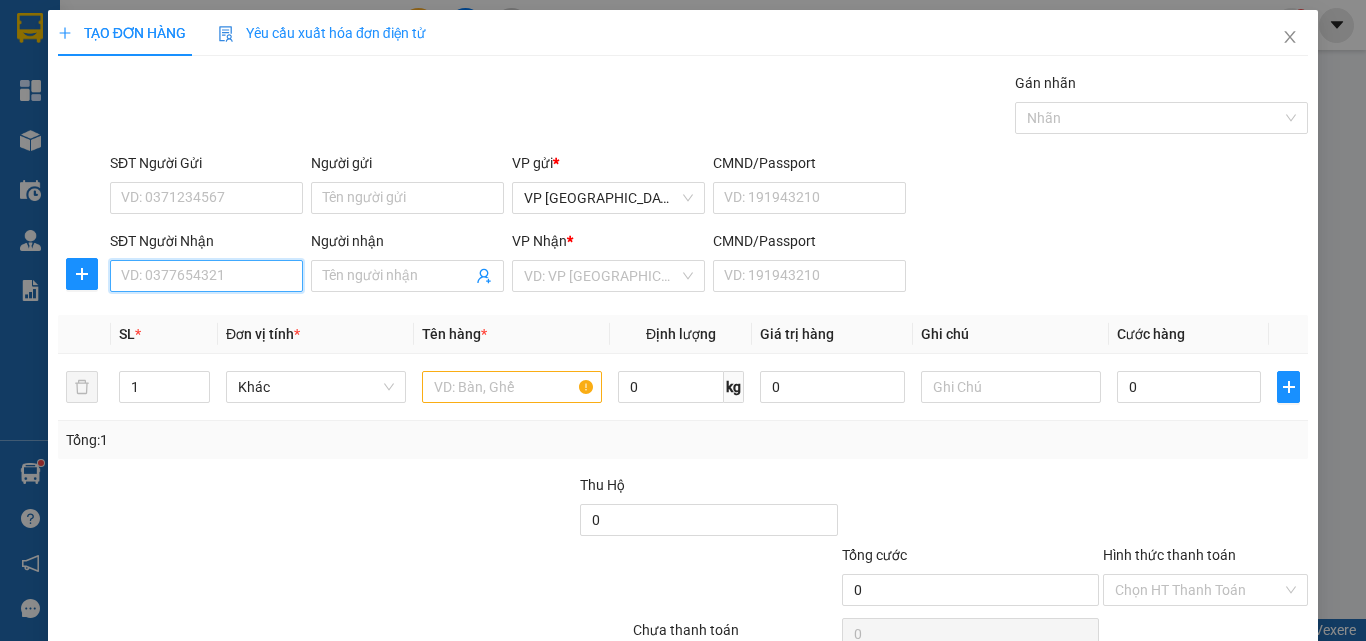click on "SĐT Người Nhận" at bounding box center [206, 276] 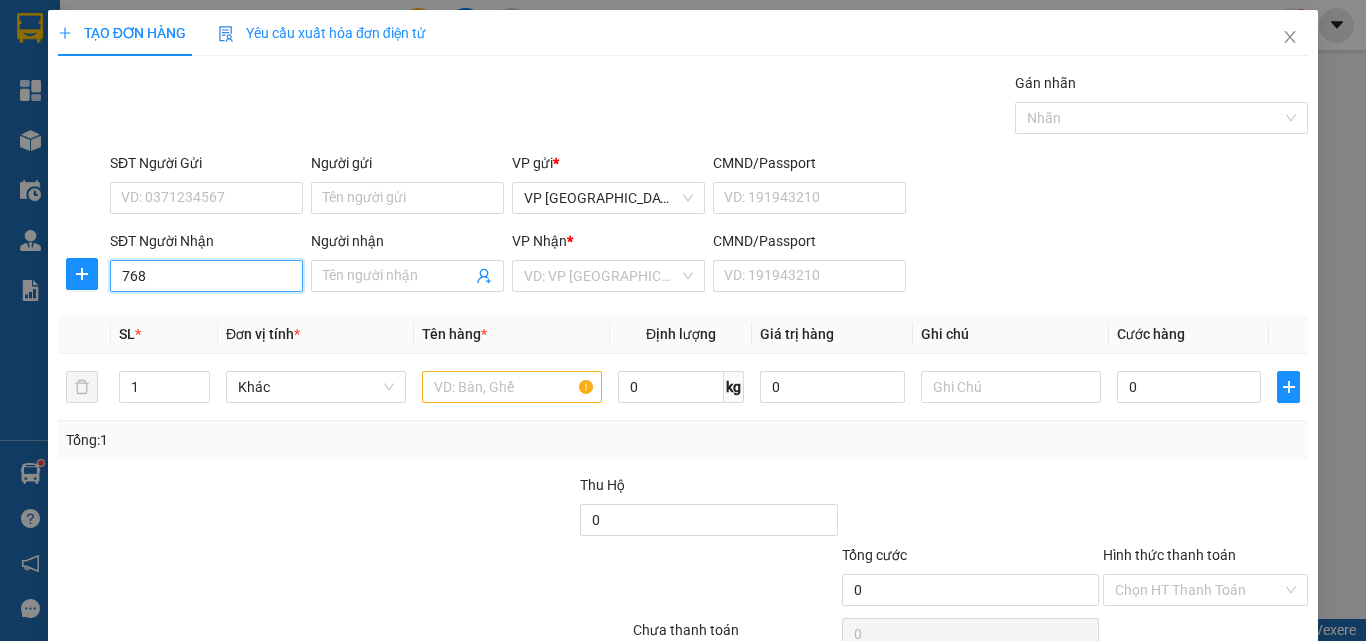 click on "768" at bounding box center (206, 276) 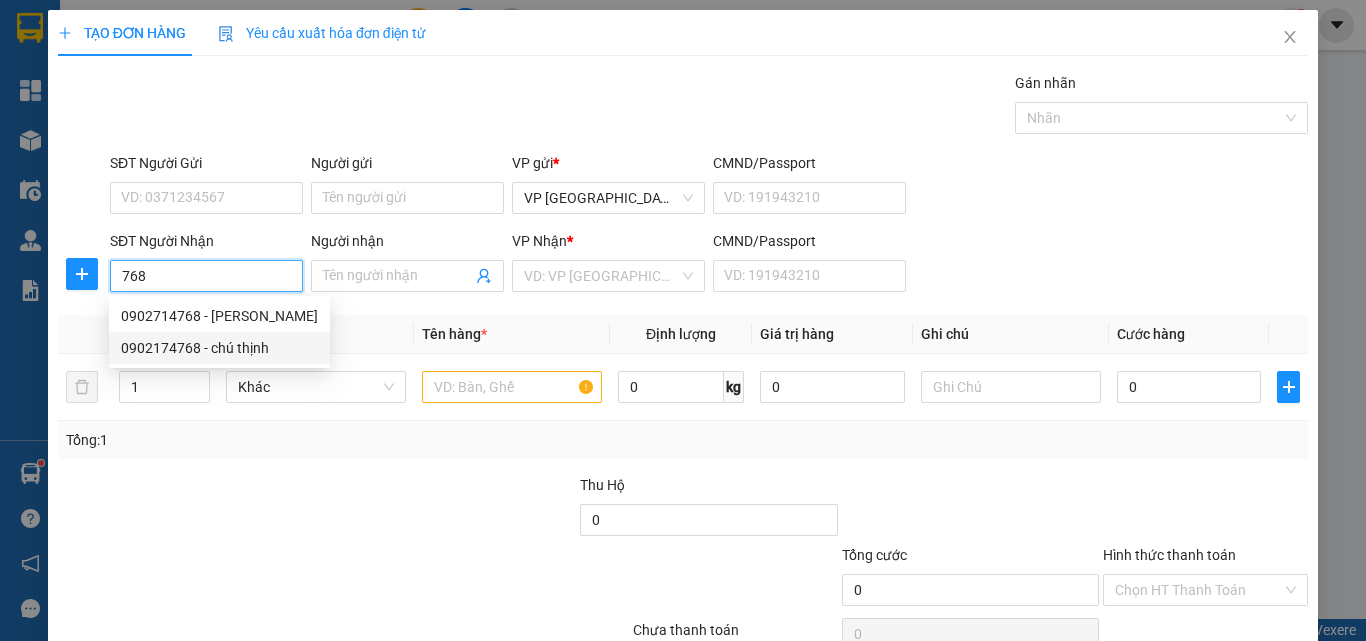 click on "0902174768 - chú thịnh" at bounding box center (219, 348) 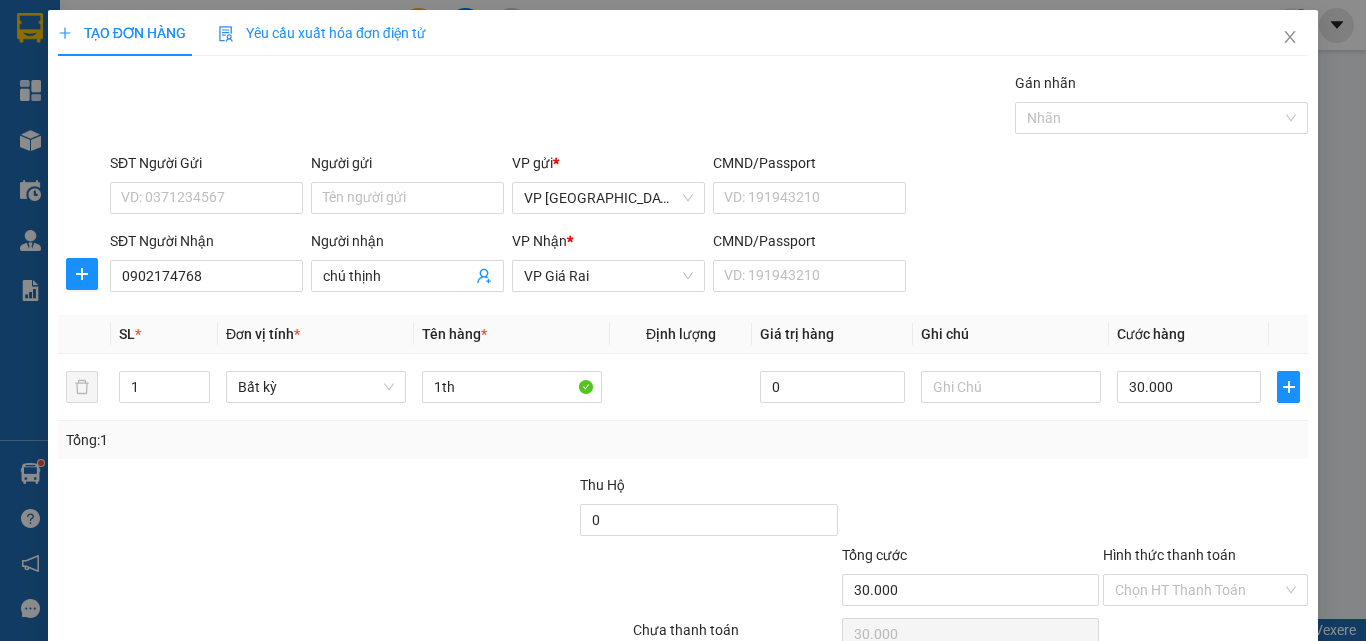 scroll, scrollTop: 99, scrollLeft: 0, axis: vertical 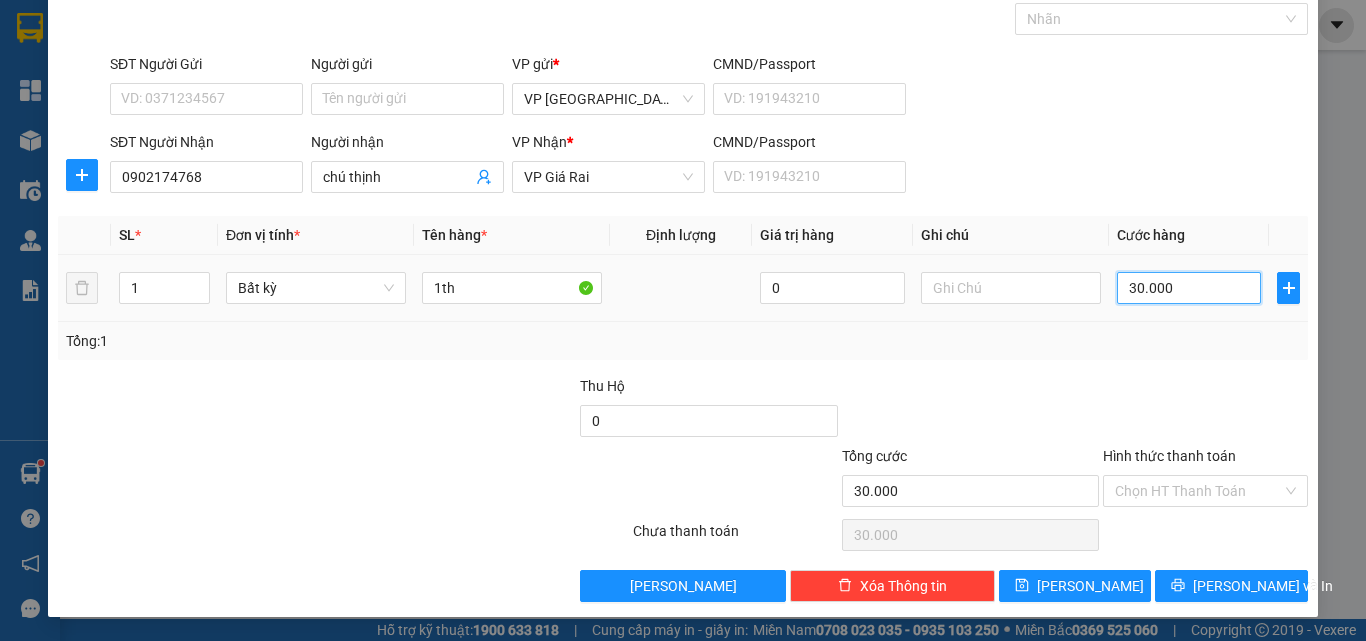 click on "30.000" at bounding box center [1189, 288] 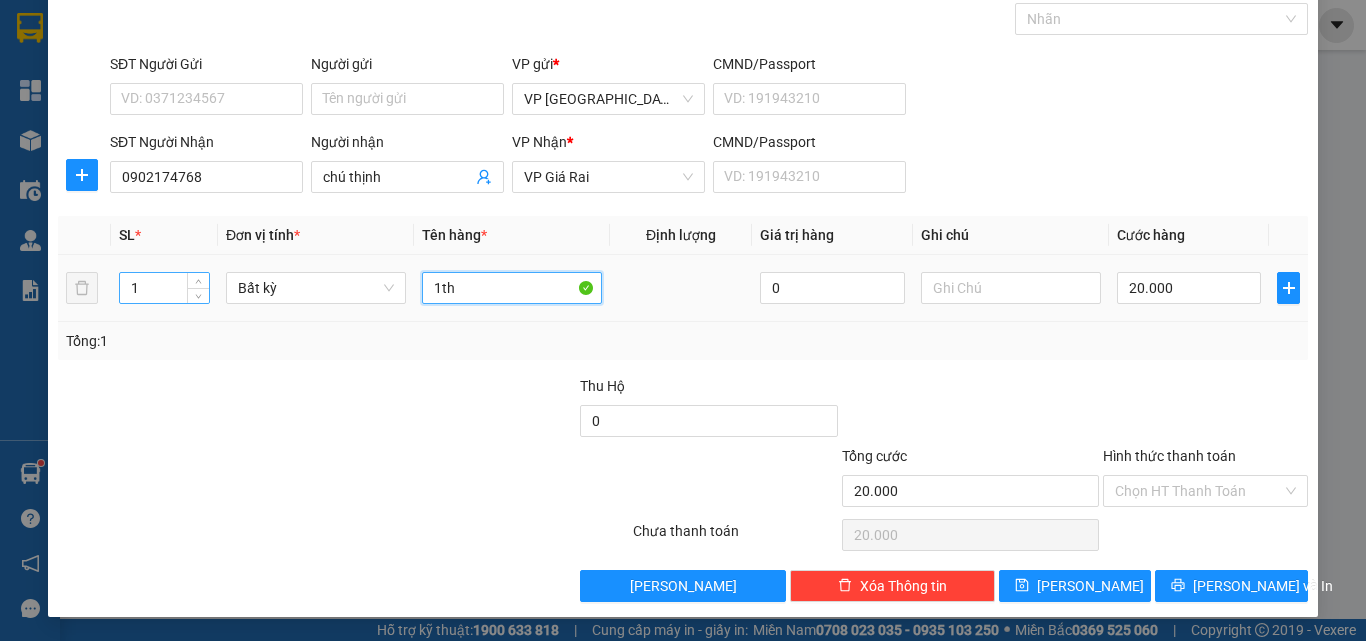 drag, startPoint x: 297, startPoint y: 298, endPoint x: 179, endPoint y: 293, distance: 118.10589 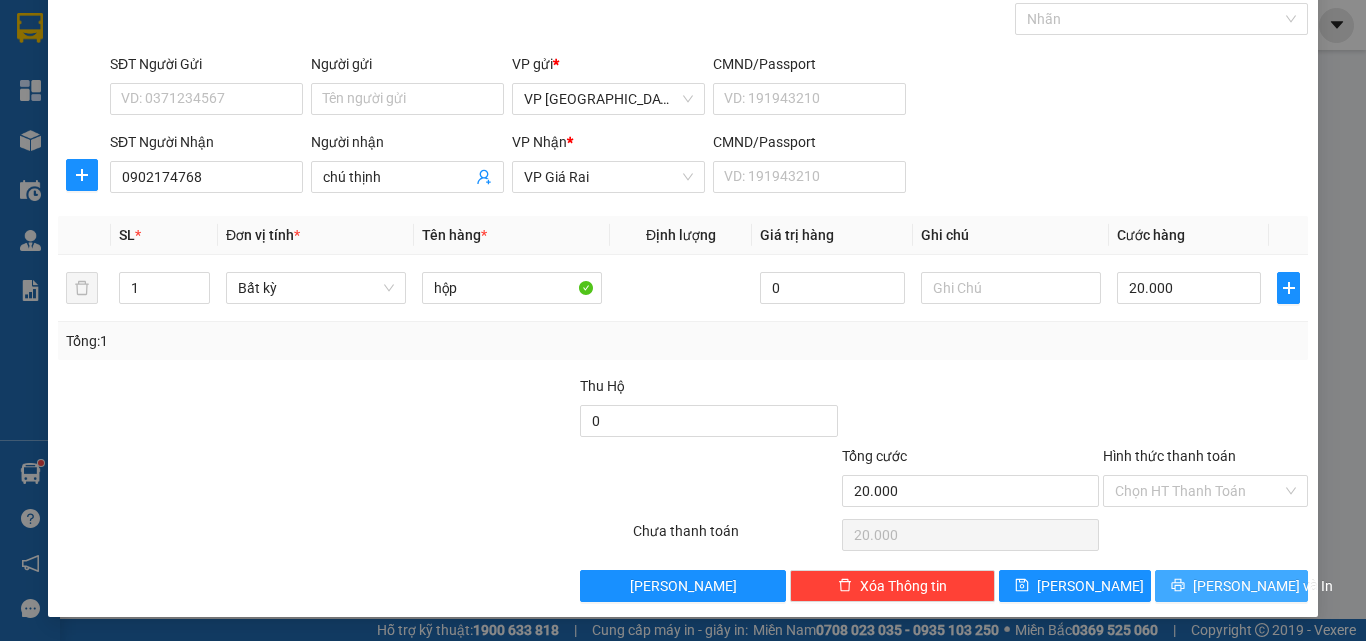 click on "[PERSON_NAME] và In" at bounding box center (1231, 586) 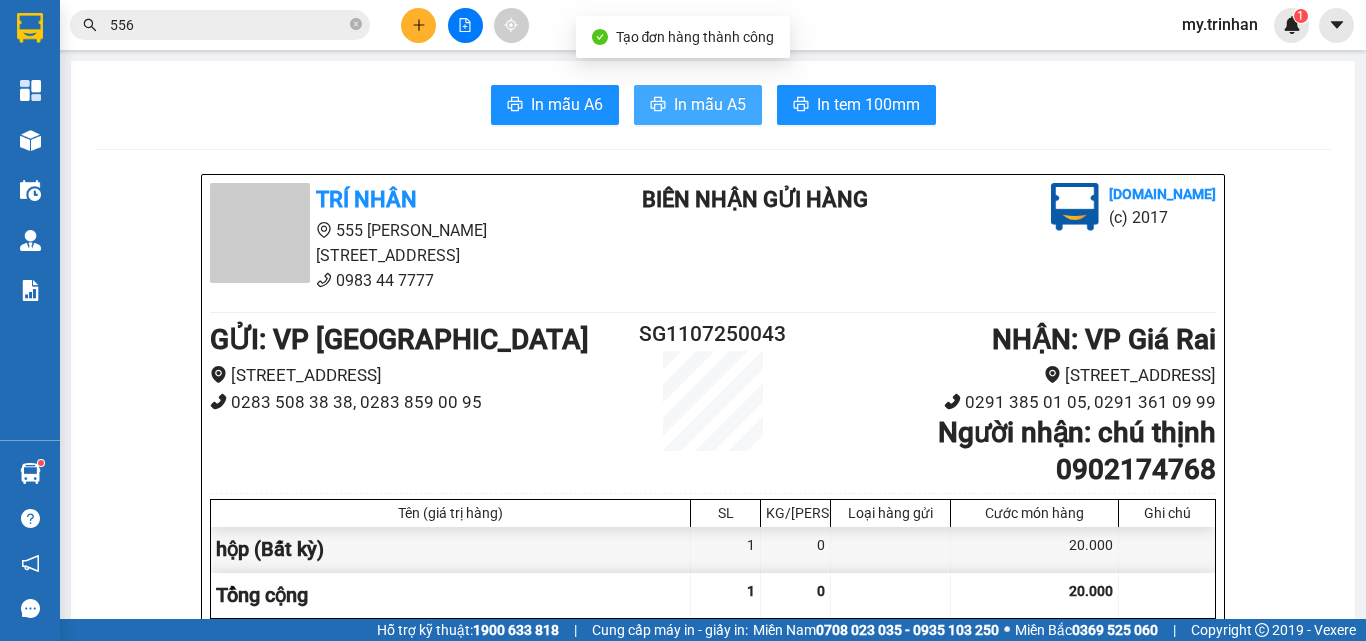 click on "In mẫu A5" at bounding box center (710, 104) 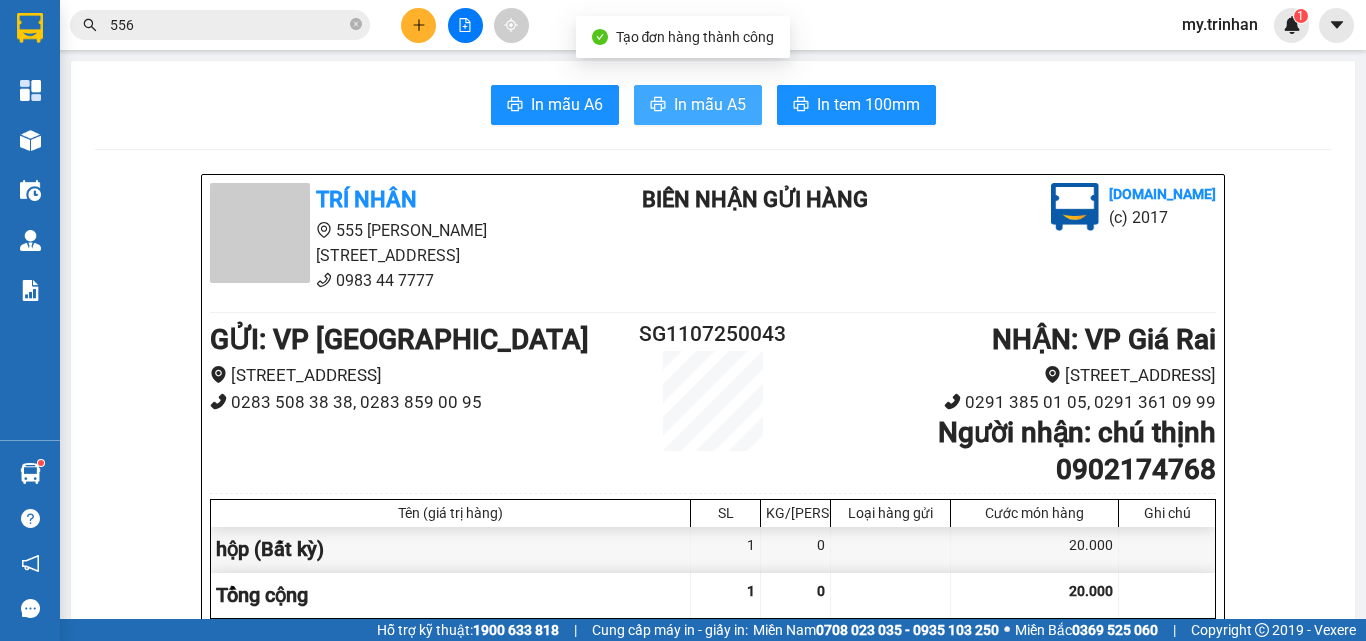 scroll, scrollTop: 0, scrollLeft: 0, axis: both 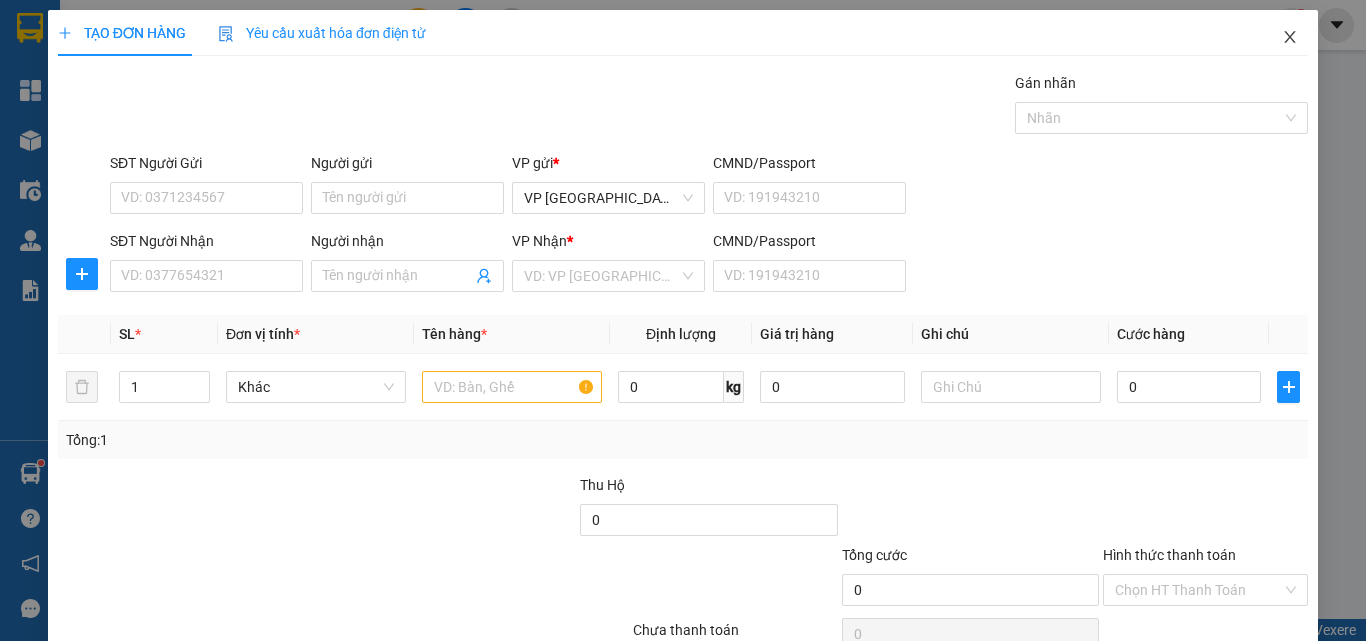 click 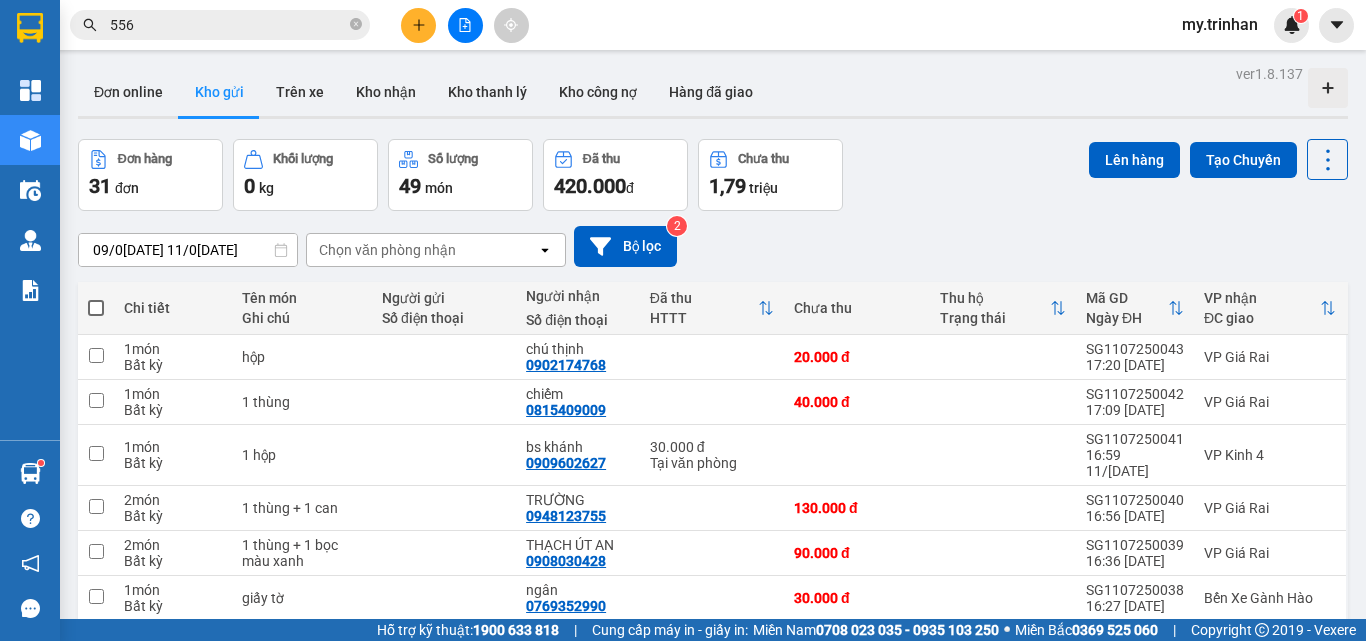 click on "[DATE] – [DATE] Press the down arrow key to interact with the calendar and select a date. Press the escape button to close the calendar. Selected date range is from [DATE] to [DATE]. Chọn văn phòng nhận open Bộ lọc 2" at bounding box center [713, 246] 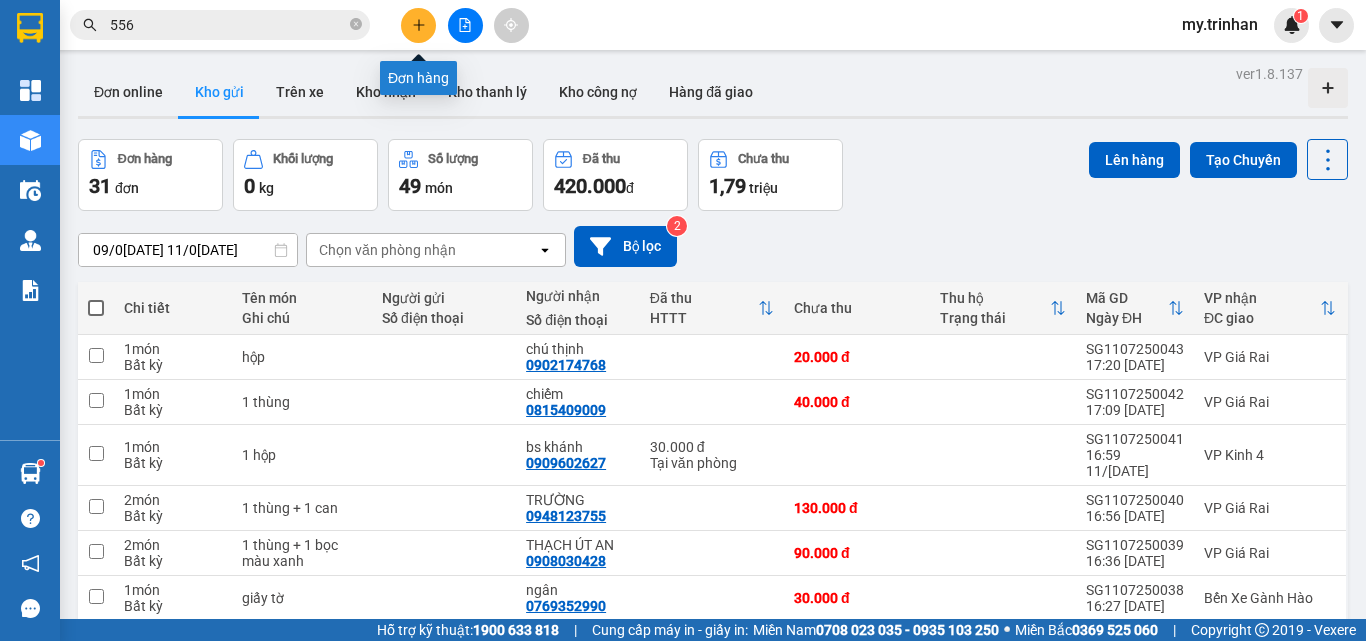 click at bounding box center (418, 25) 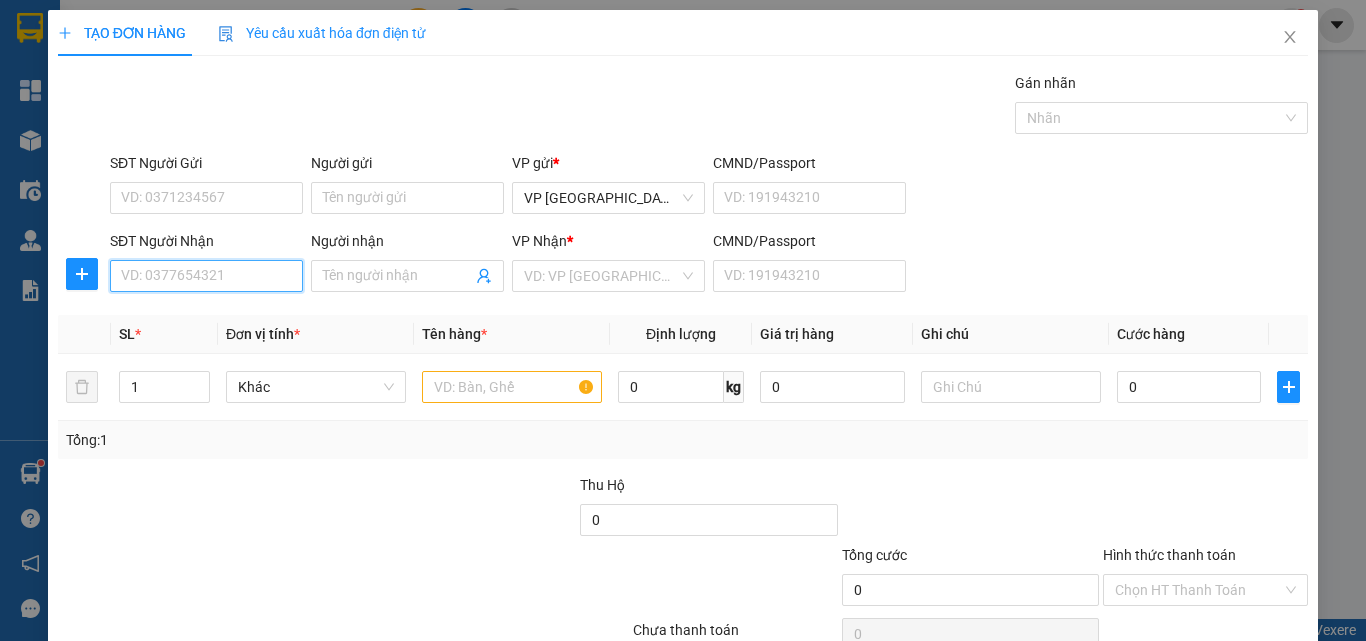 click on "SĐT Người Nhận" at bounding box center (206, 276) 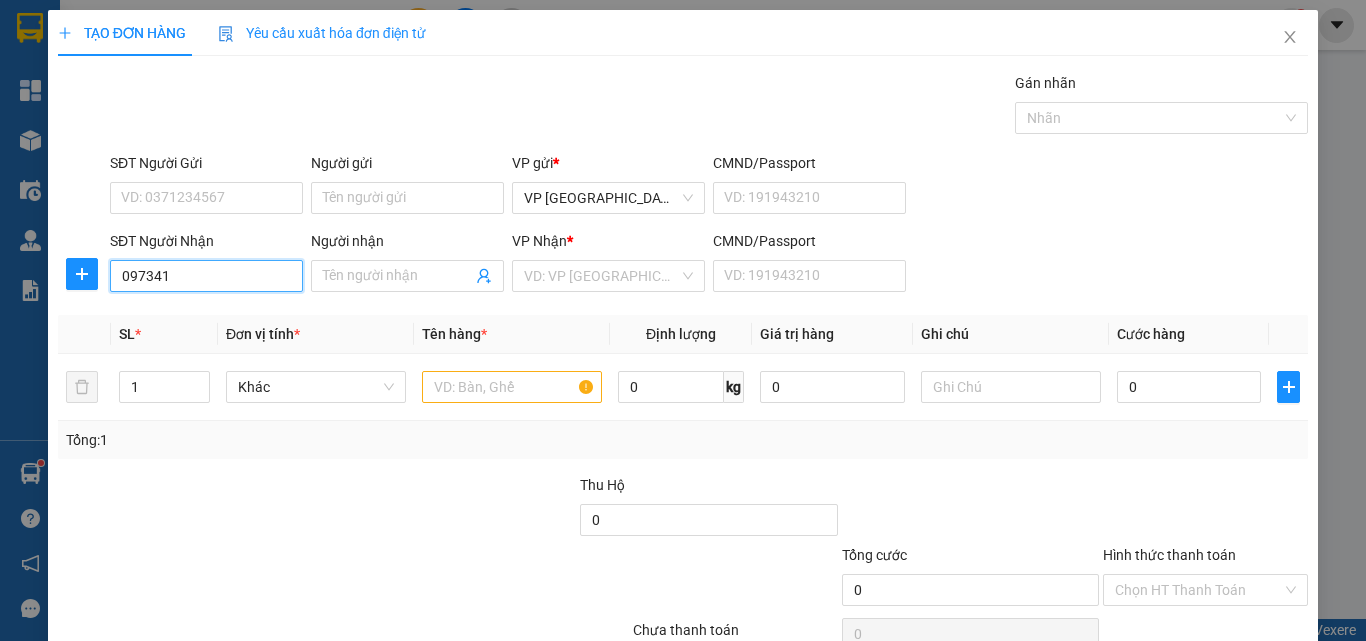 drag, startPoint x: 207, startPoint y: 271, endPoint x: 222, endPoint y: 281, distance: 18.027756 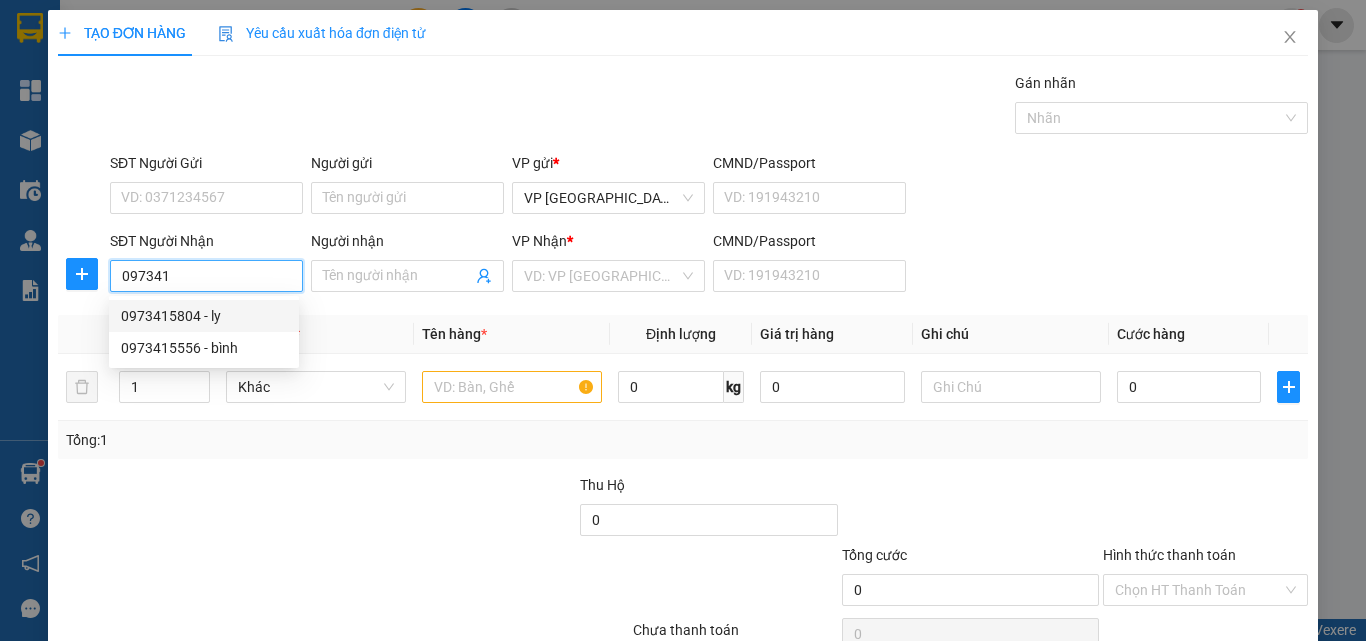click on "0973415804 - ly" at bounding box center [204, 316] 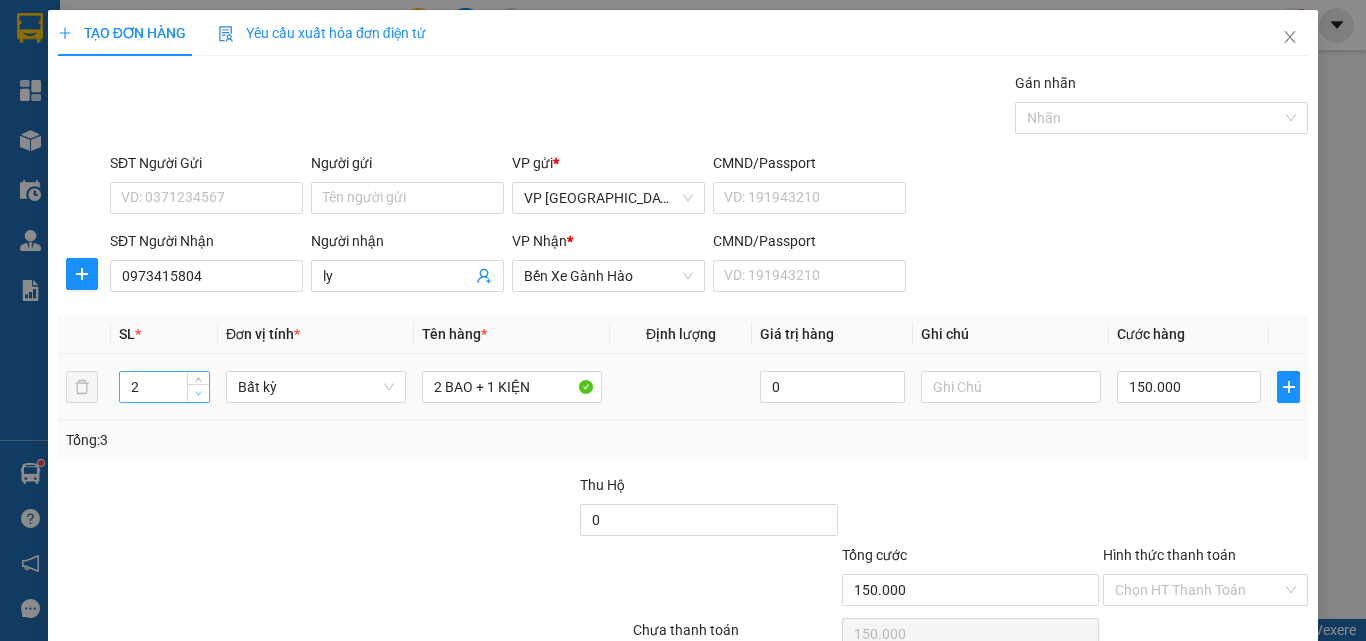click at bounding box center [199, 394] 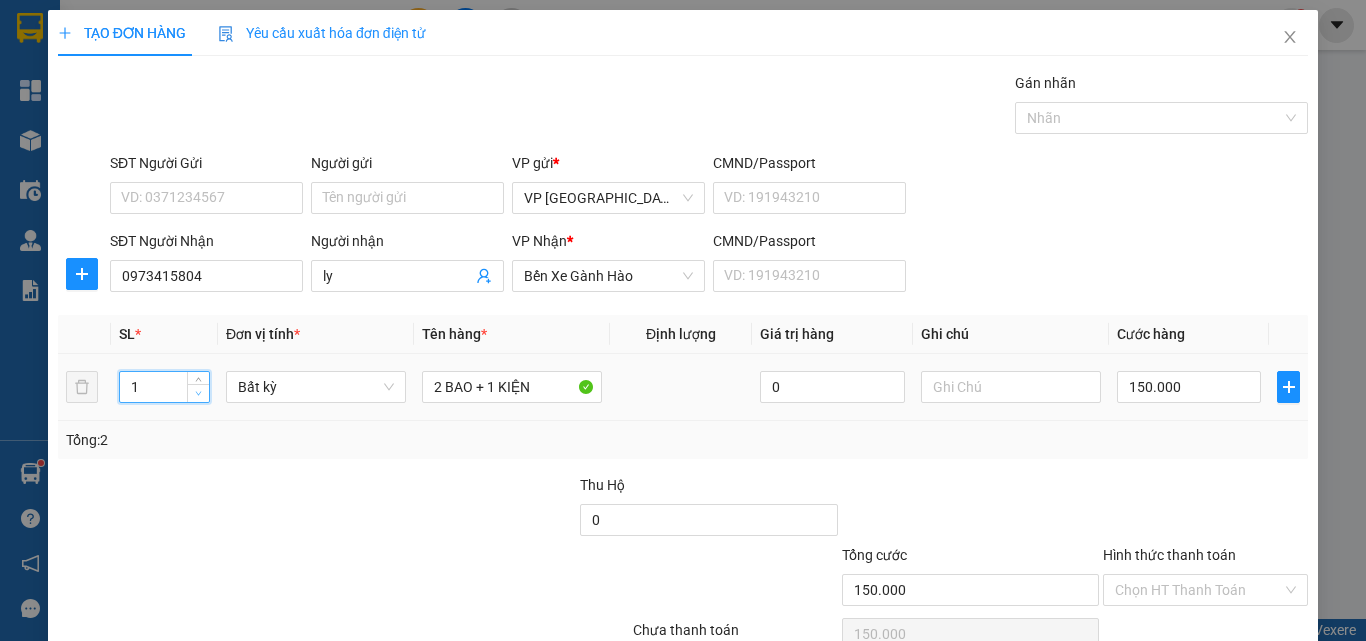click at bounding box center (199, 394) 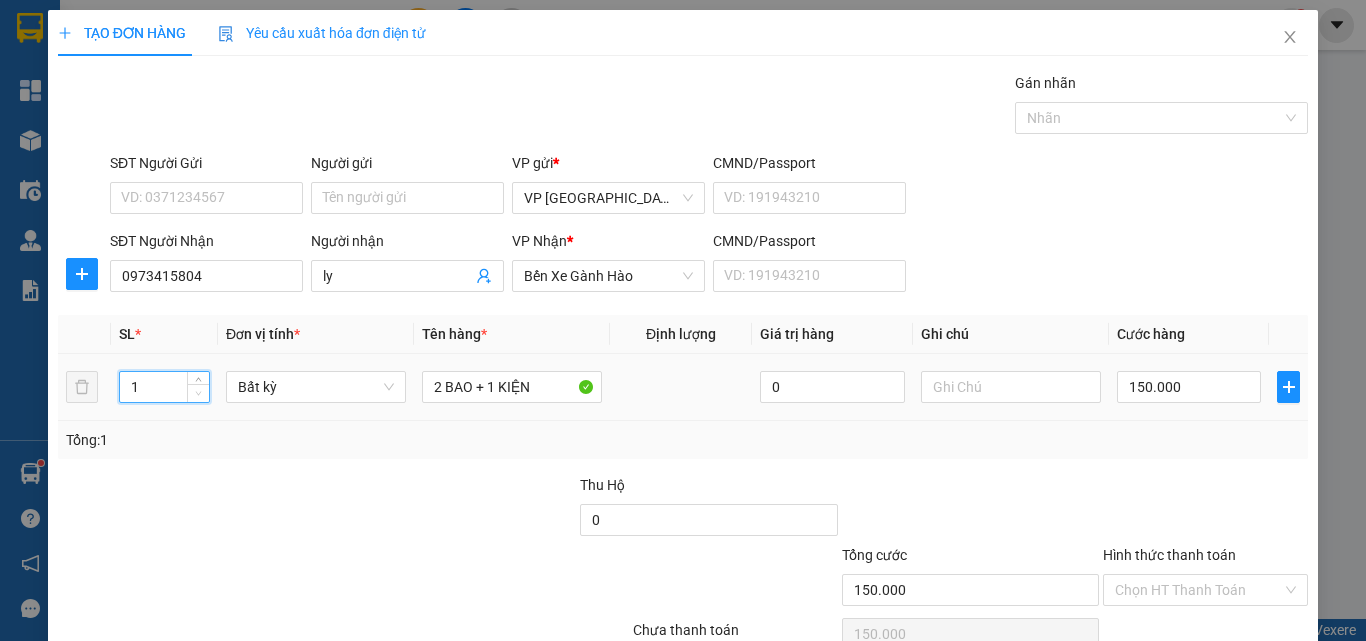 click at bounding box center (199, 394) 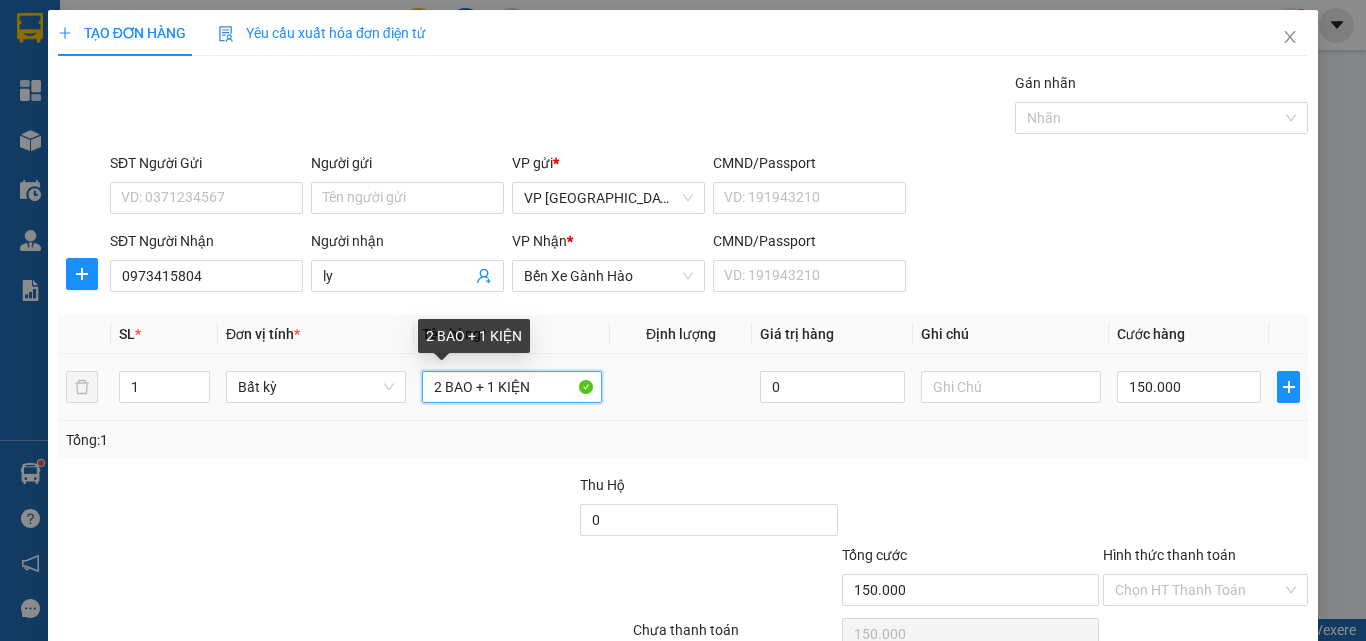 drag, startPoint x: 485, startPoint y: 392, endPoint x: 321, endPoint y: 407, distance: 164.68454 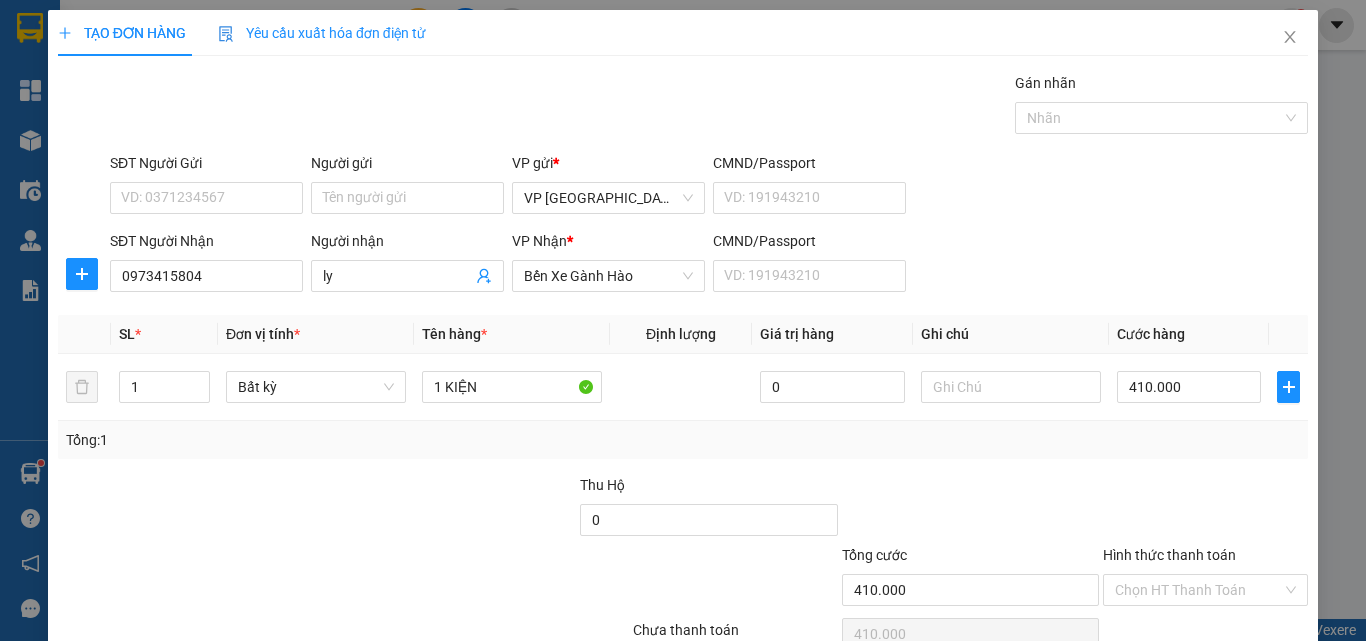 scroll, scrollTop: 99, scrollLeft: 0, axis: vertical 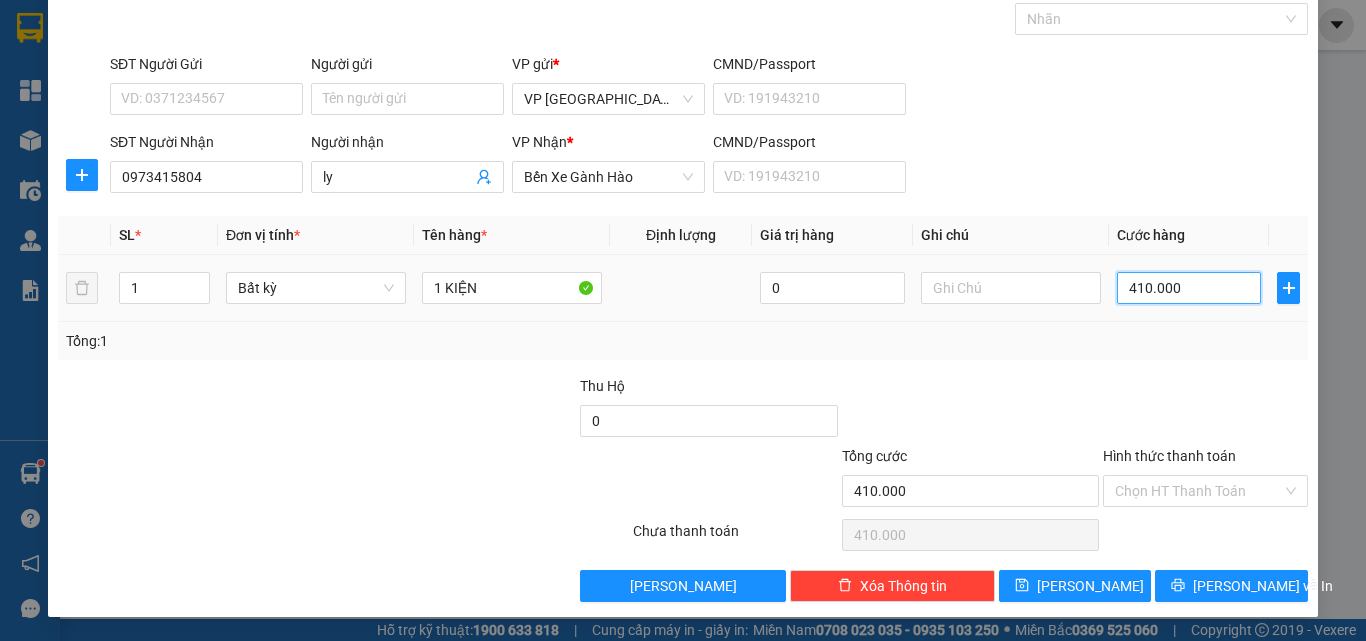 click on "410.000" at bounding box center [1189, 288] 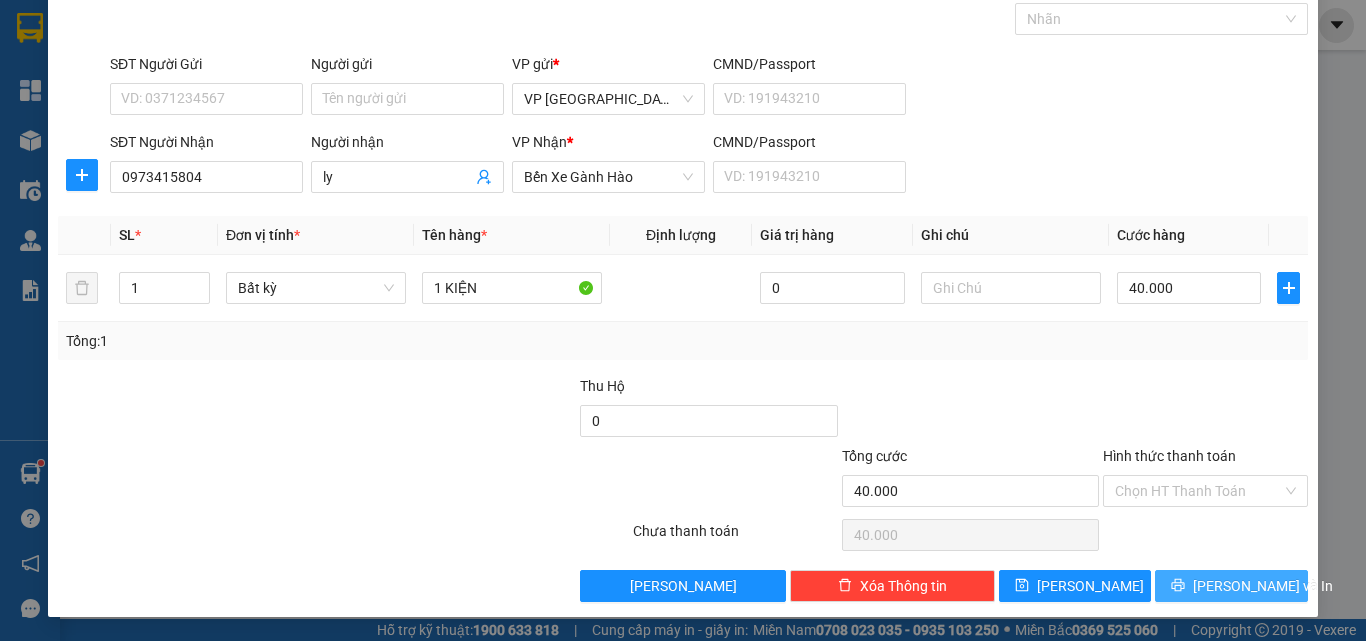 click on "[PERSON_NAME] và In" at bounding box center (1231, 586) 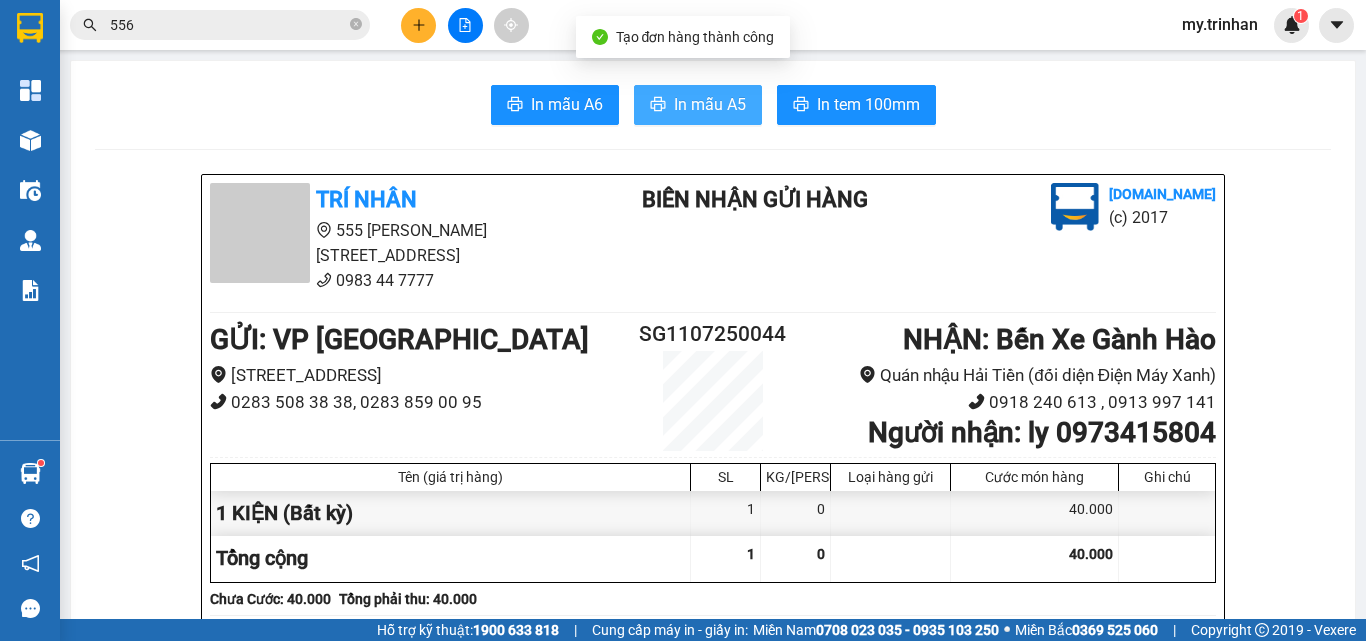 click on "In mẫu A5" at bounding box center (710, 104) 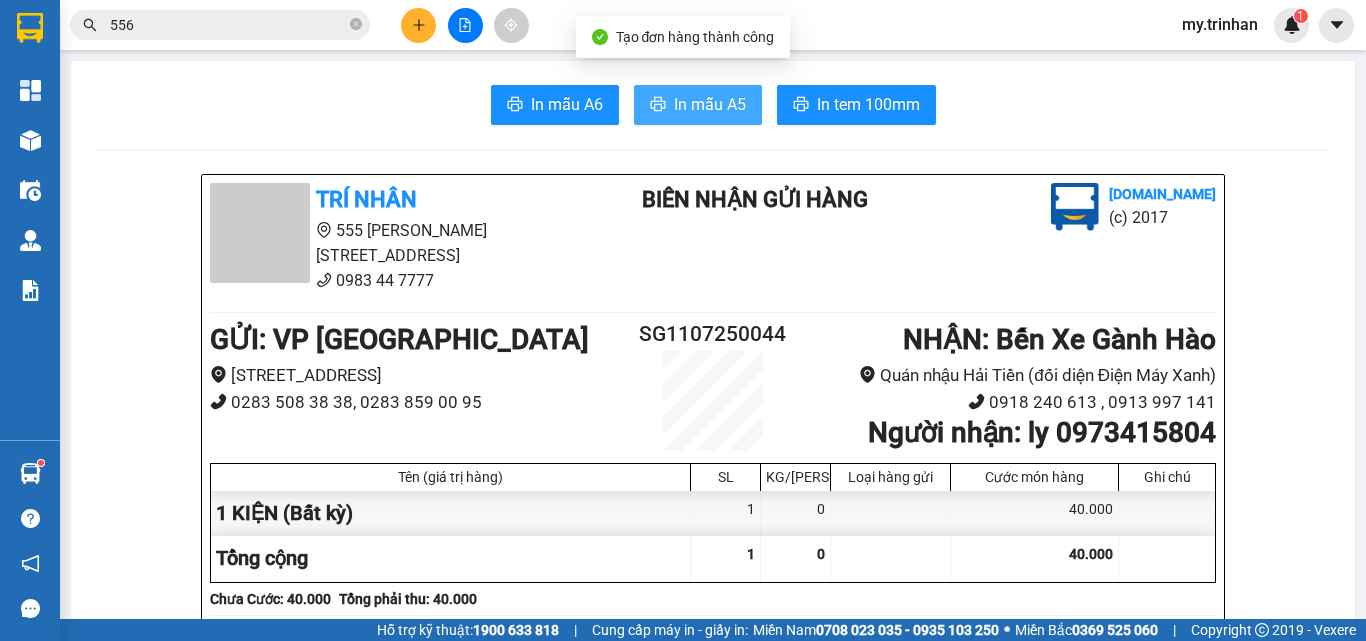 scroll, scrollTop: 0, scrollLeft: 0, axis: both 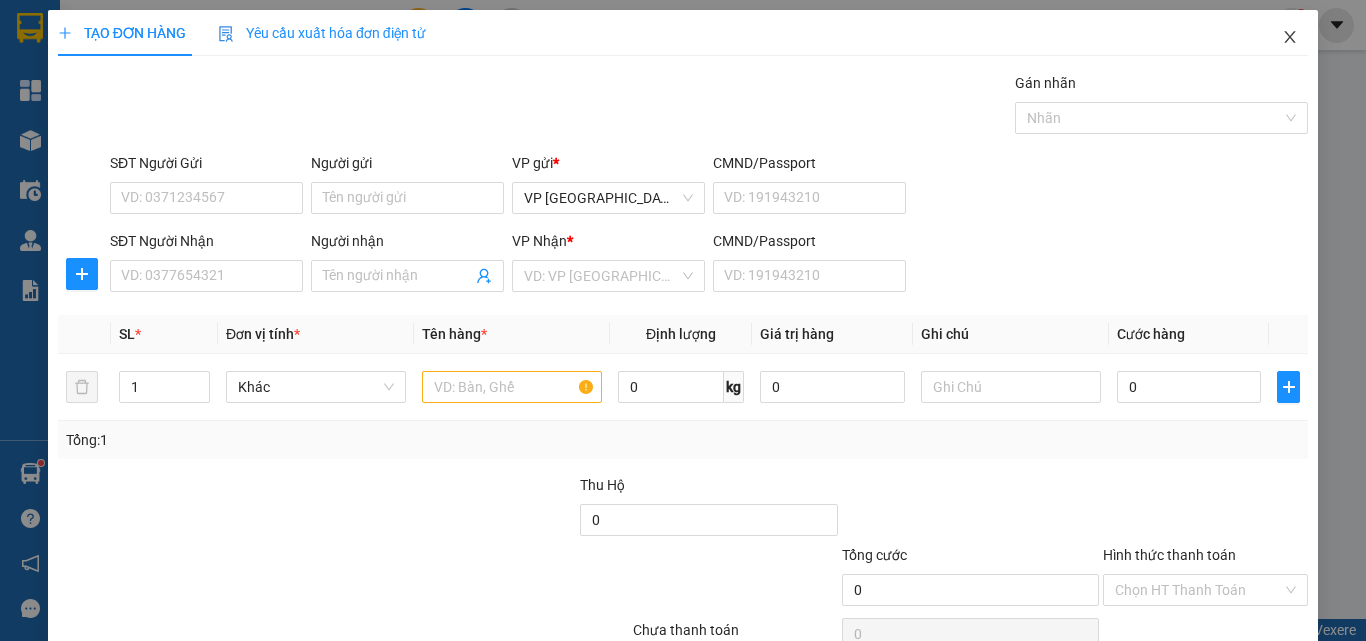 click at bounding box center [1290, 38] 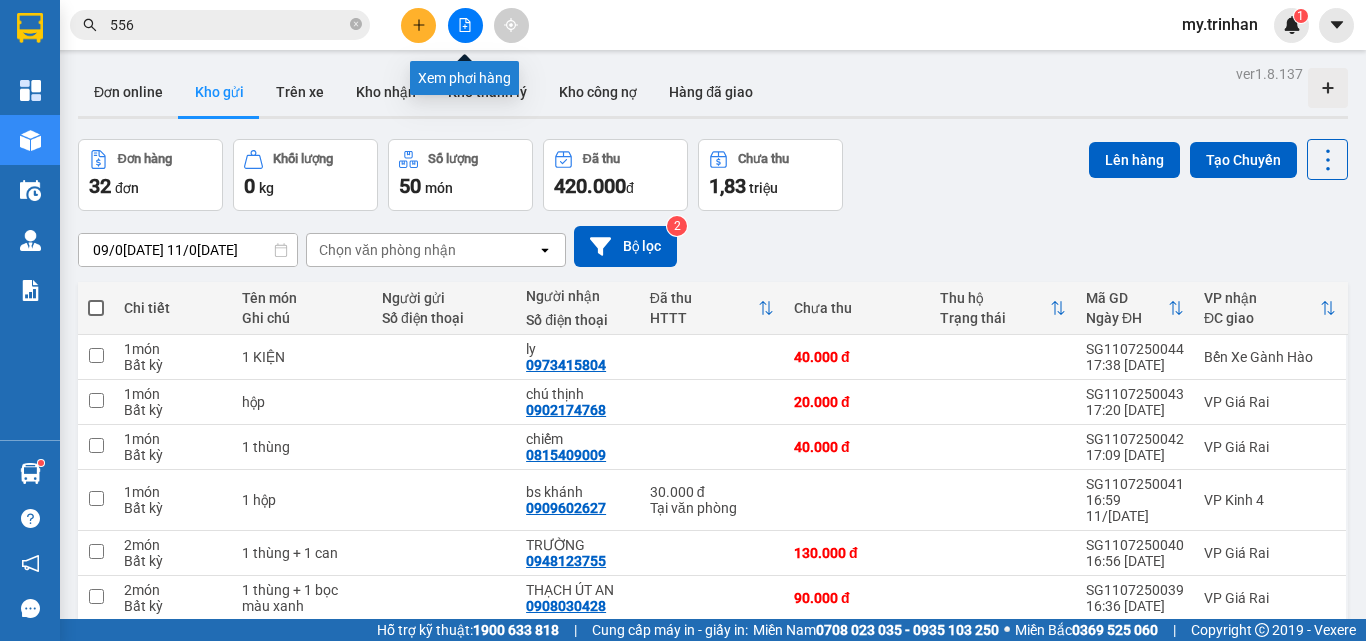 click at bounding box center [465, 25] 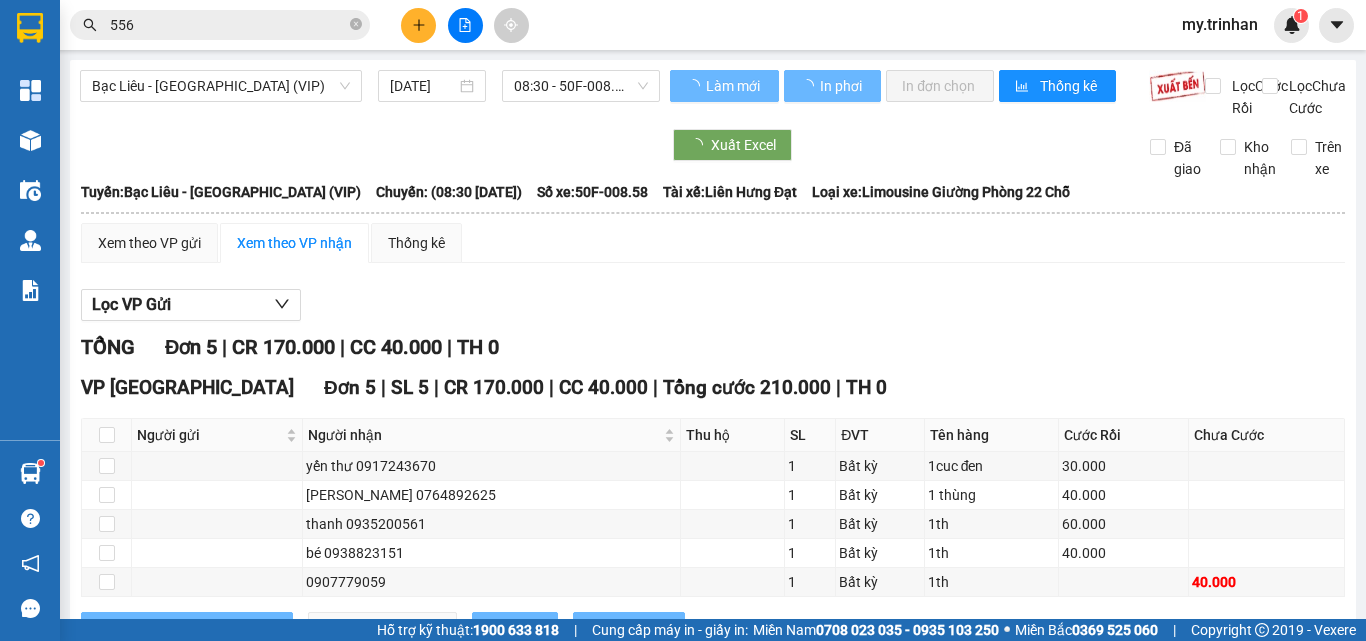 click on "Bạc Liêu - [GEOGRAPHIC_DATA] (VIP)" at bounding box center (221, 86) 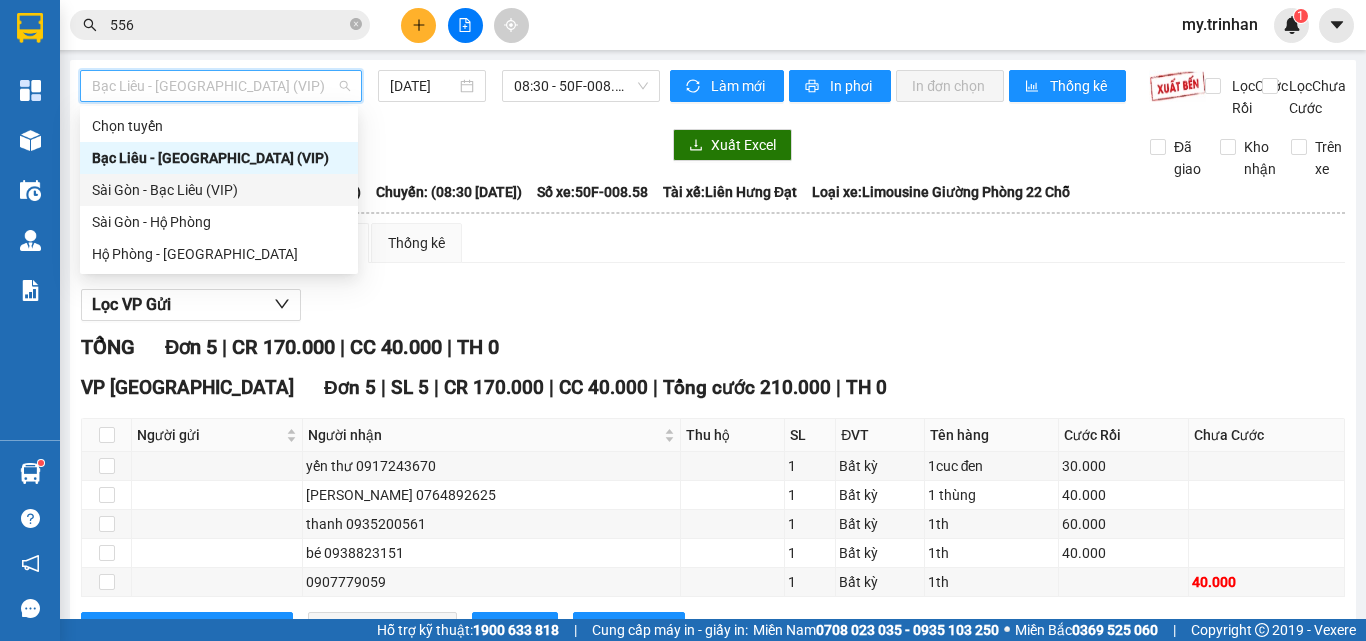 click on "Sài Gòn - Bạc Liêu (VIP)" at bounding box center [219, 190] 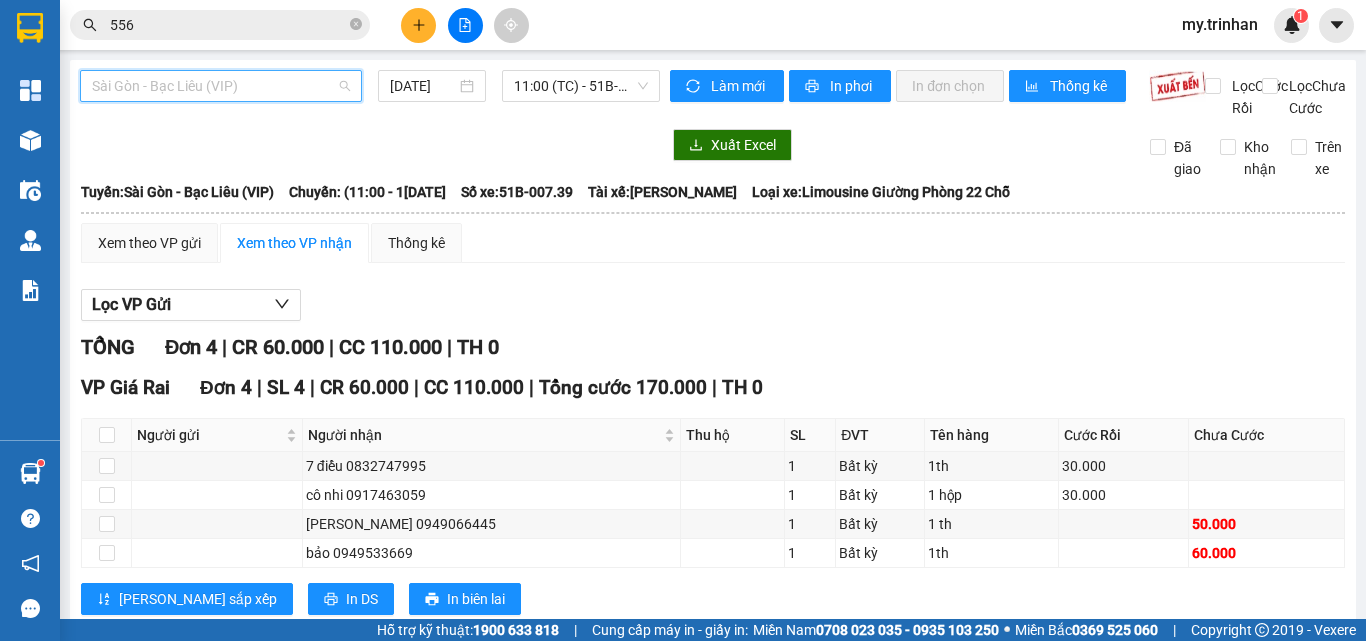click on "Sài Gòn - Bạc Liêu (VIP)" at bounding box center (221, 86) 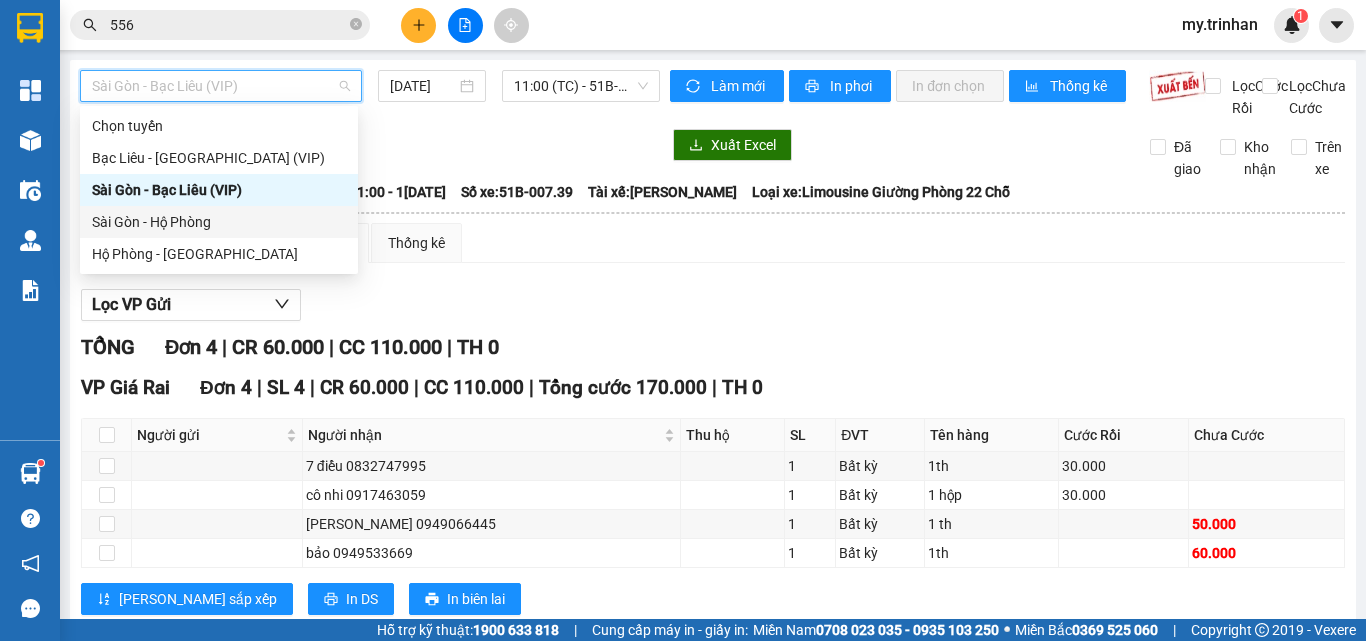 click on "Sài Gòn - Hộ Phòng" at bounding box center (219, 222) 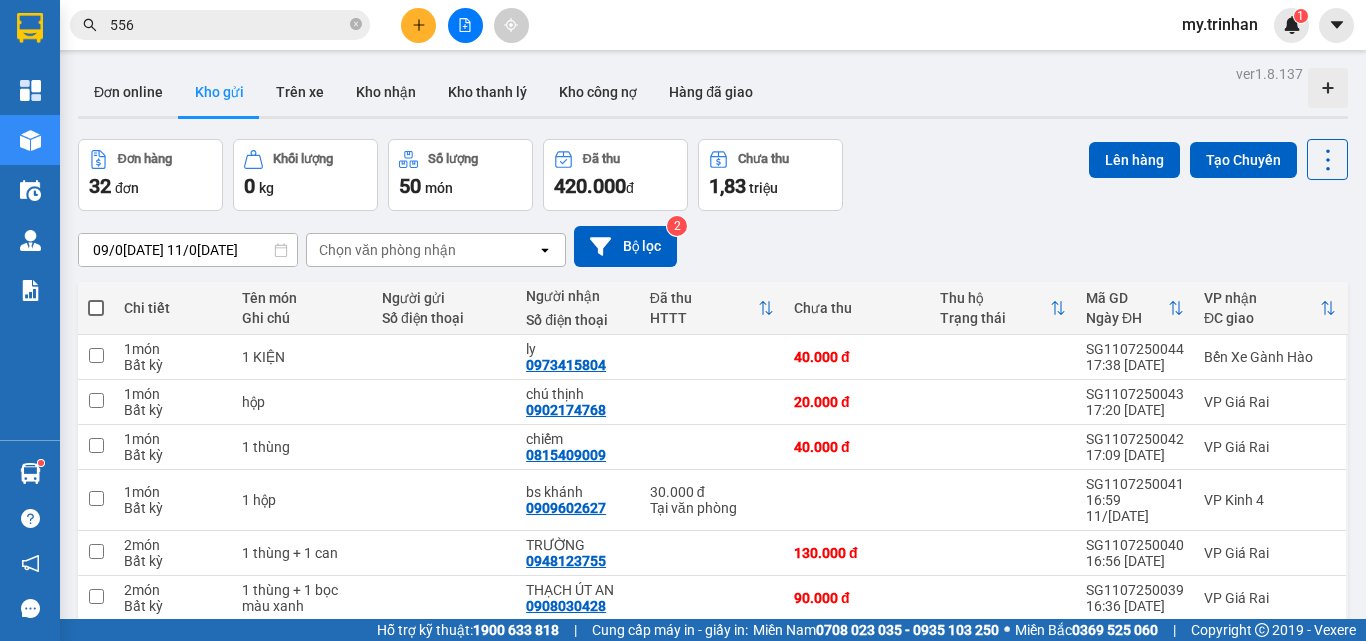 click on "Chọn văn phòng nhận" at bounding box center [422, 250] 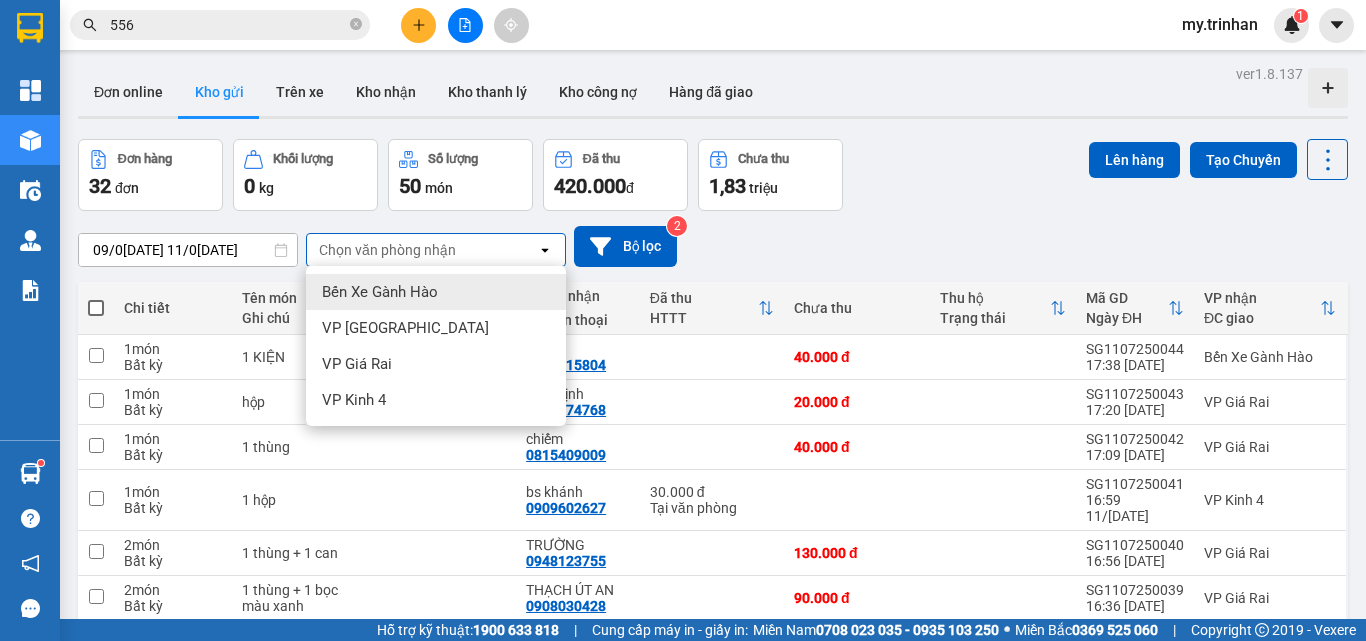click on "Chọn văn phòng nhận" at bounding box center [422, 250] 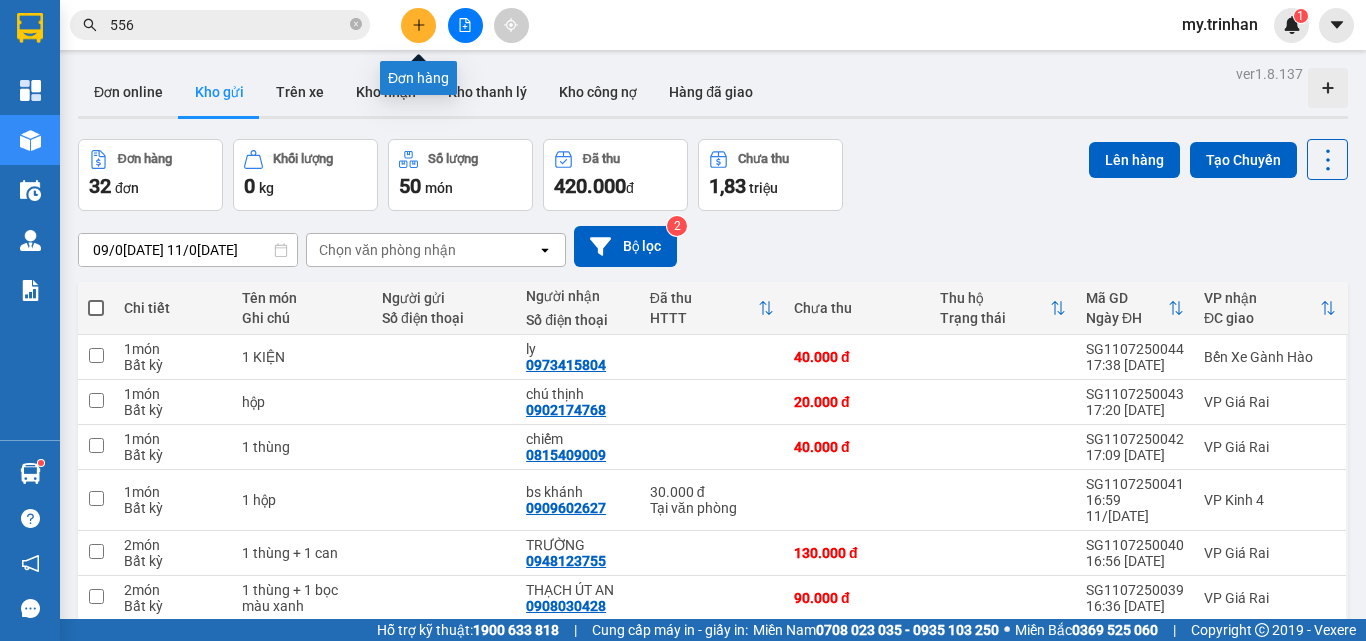 click at bounding box center [418, 25] 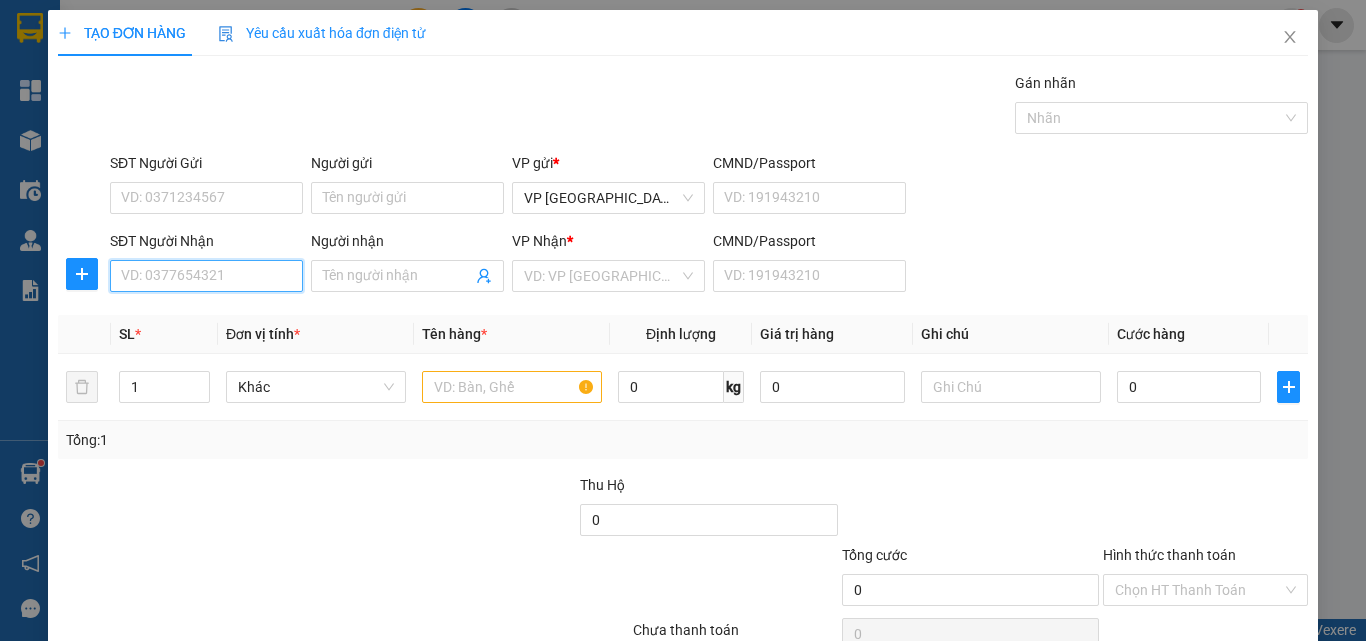 click on "SĐT Người Nhận" at bounding box center [206, 276] 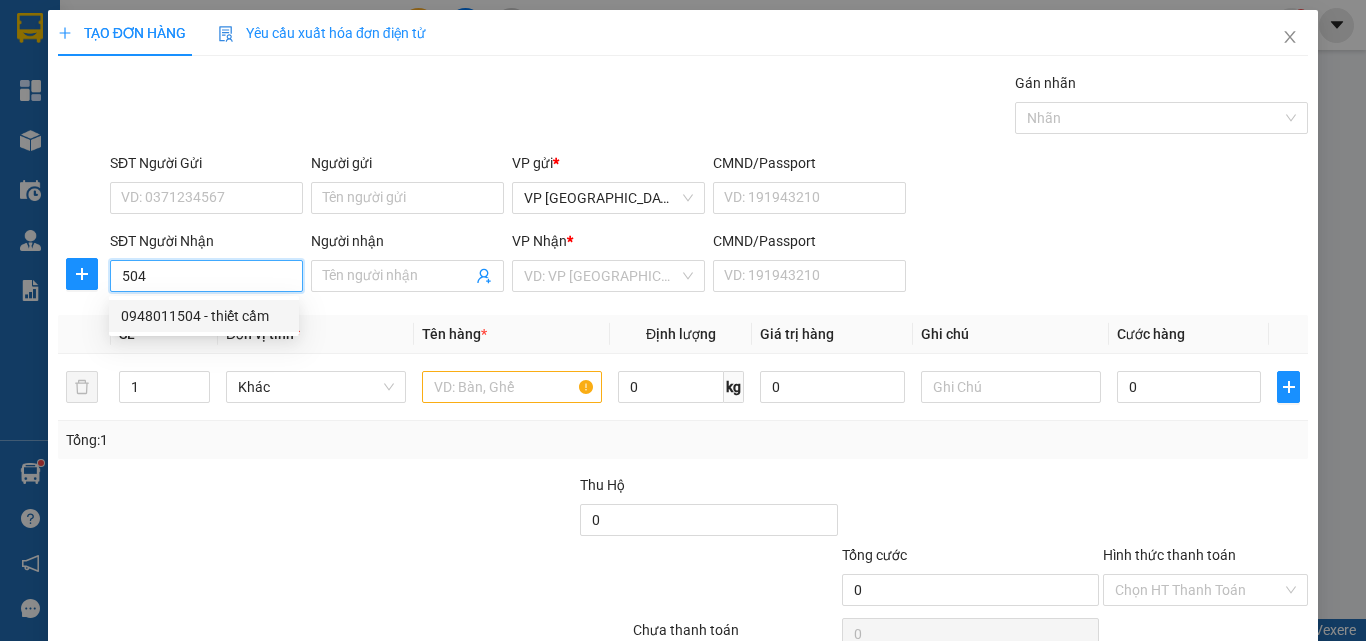 click on "0948011504 - thiết cầm" at bounding box center [204, 316] 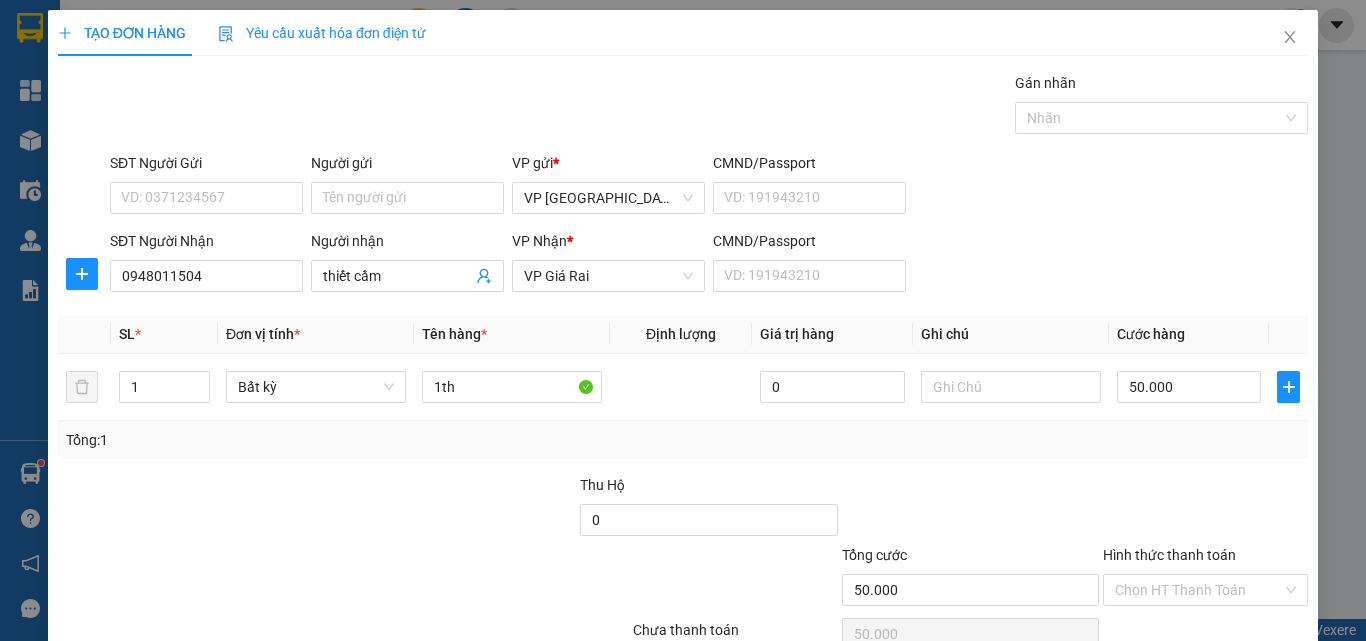 scroll, scrollTop: 99, scrollLeft: 0, axis: vertical 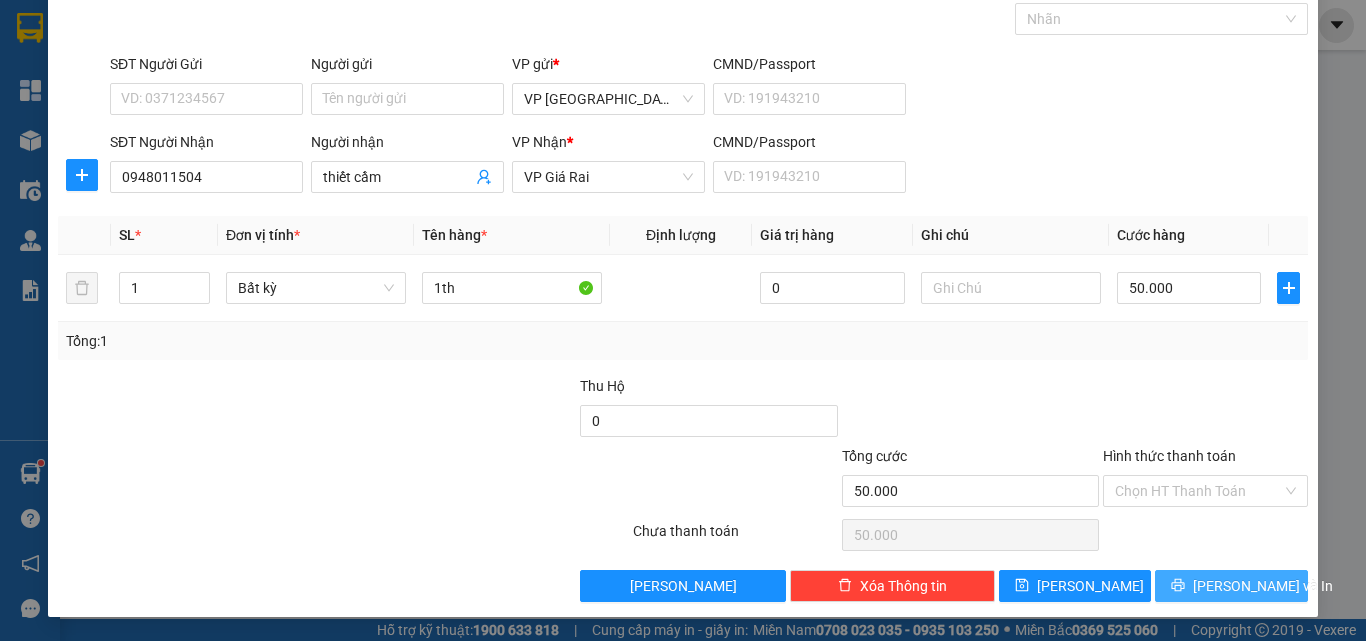 click on "[PERSON_NAME] và In" at bounding box center [1263, 586] 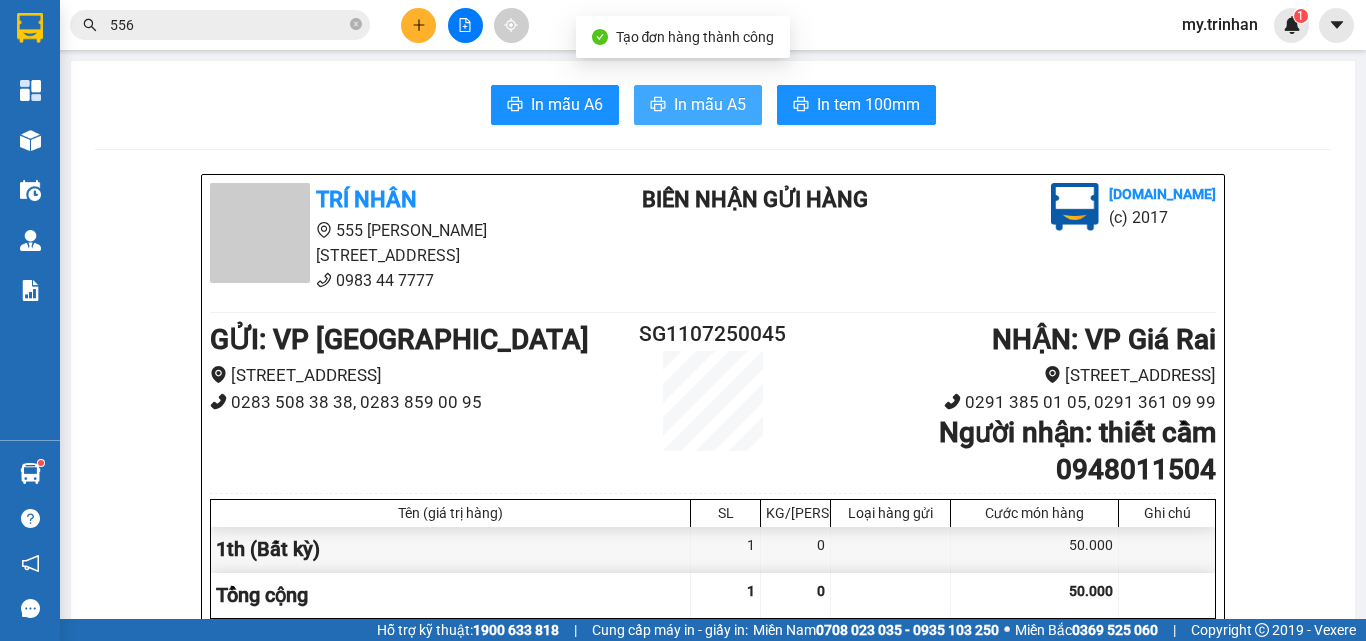 click on "In mẫu A5" at bounding box center [710, 104] 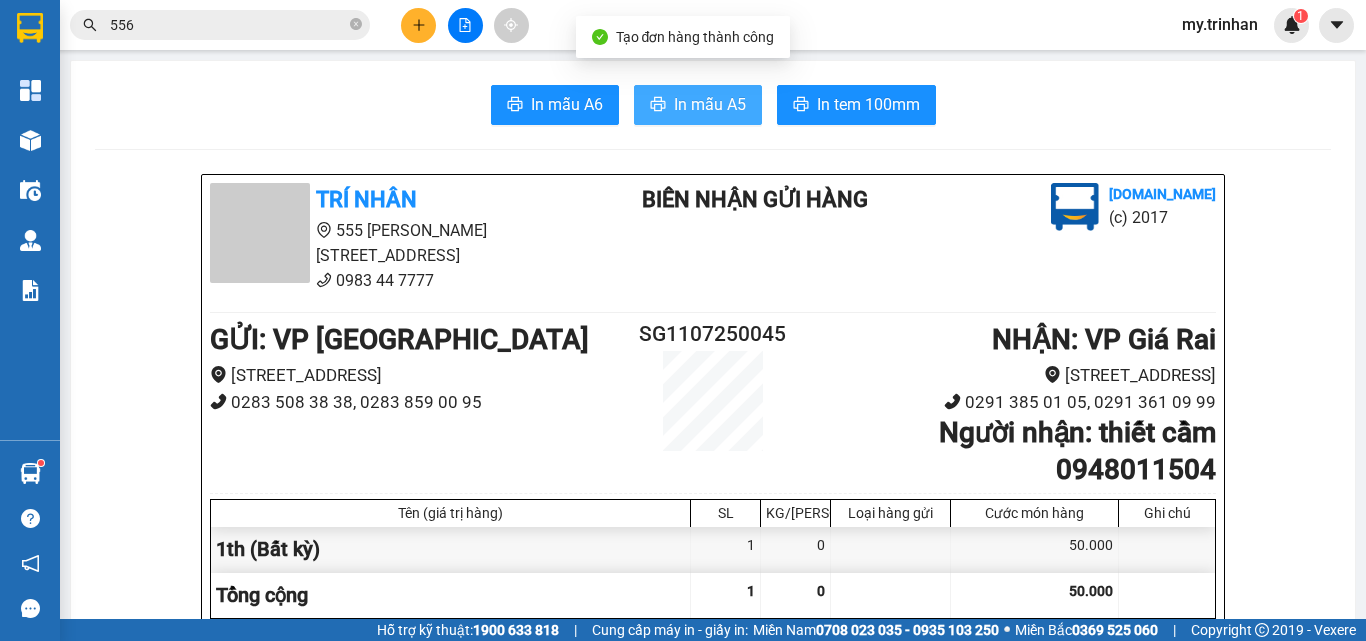 scroll, scrollTop: 0, scrollLeft: 0, axis: both 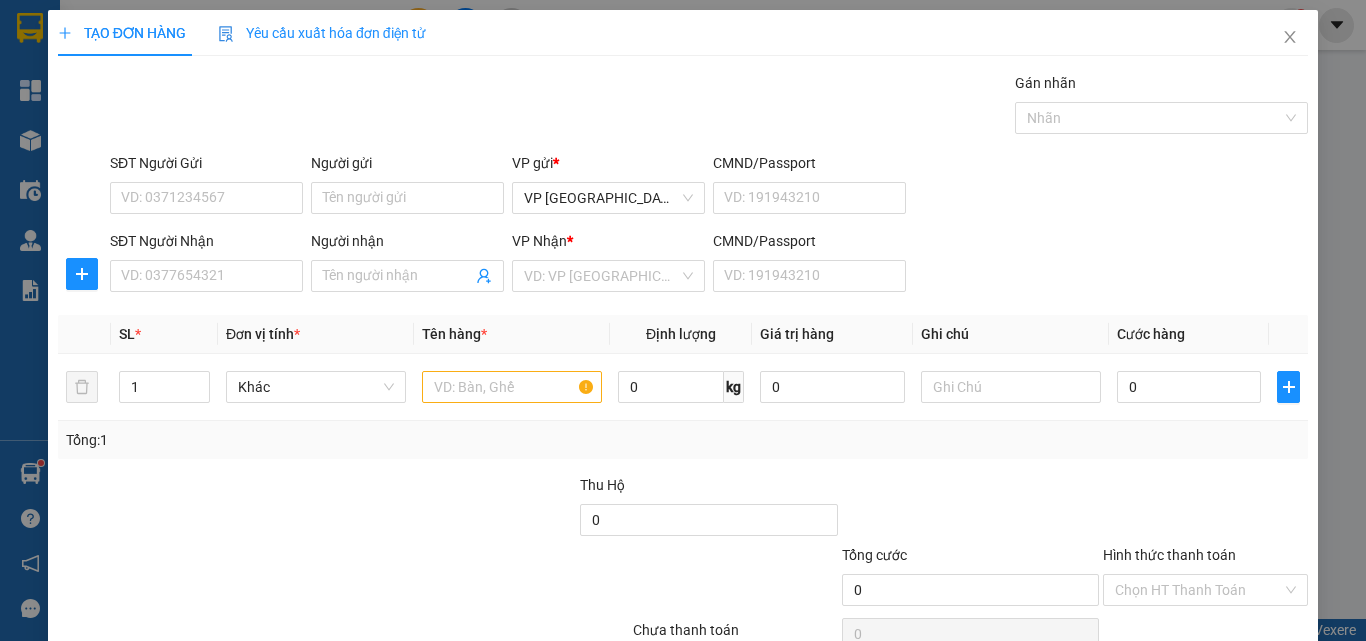 click on "SĐT Người Nhận VD: 0377654321 Người nhận Tên người nhận VP Nhận  * VD: VP Sài Gòn CMND/Passport VD: [PASSPORT]" at bounding box center (709, 265) 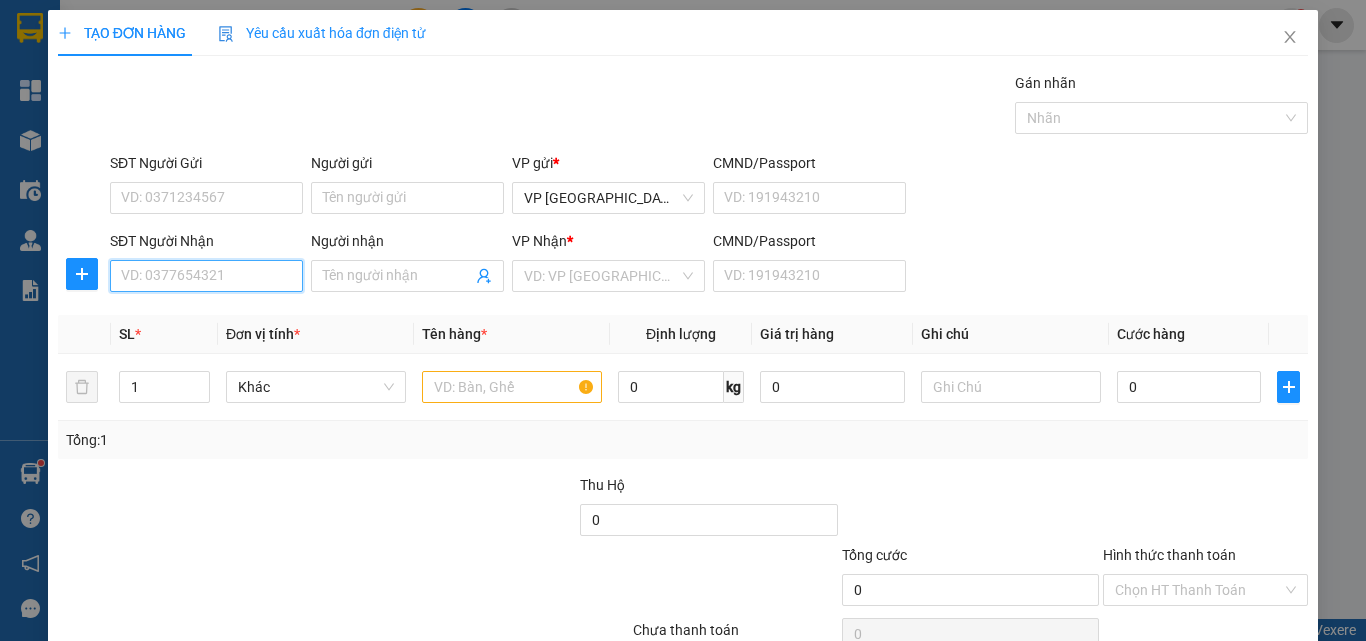 click on "SĐT Người Nhận" at bounding box center (206, 276) 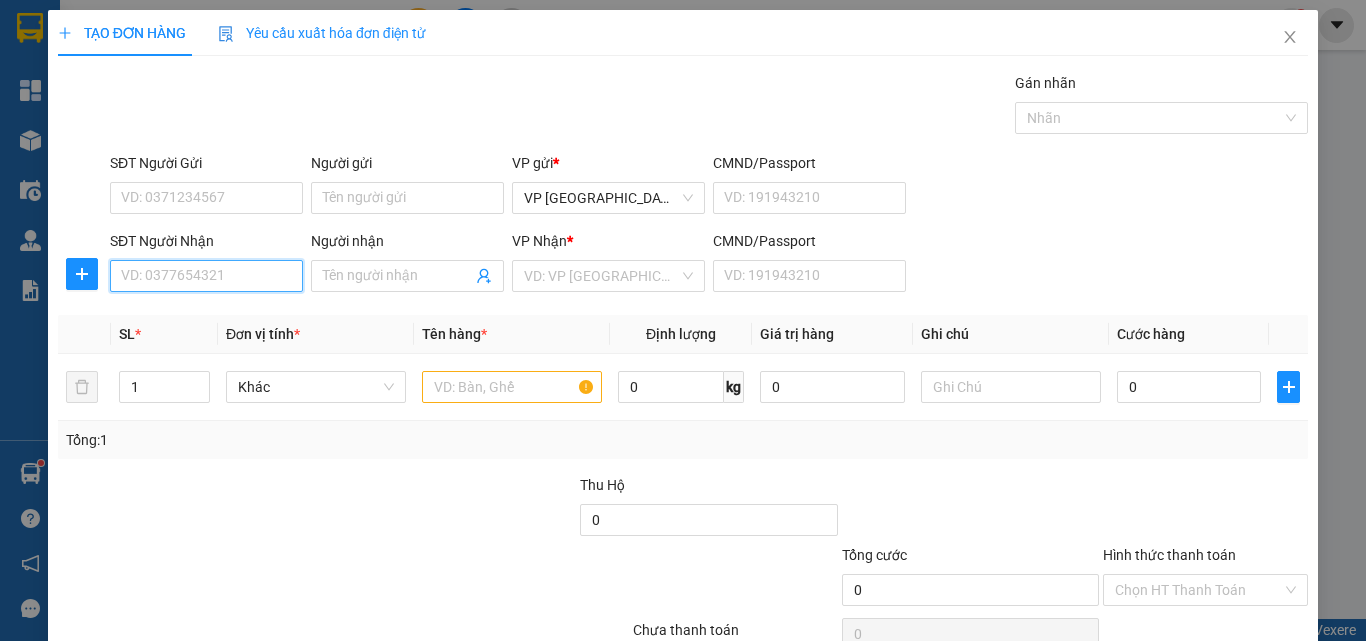 click on "SĐT Người Nhận" at bounding box center (206, 276) 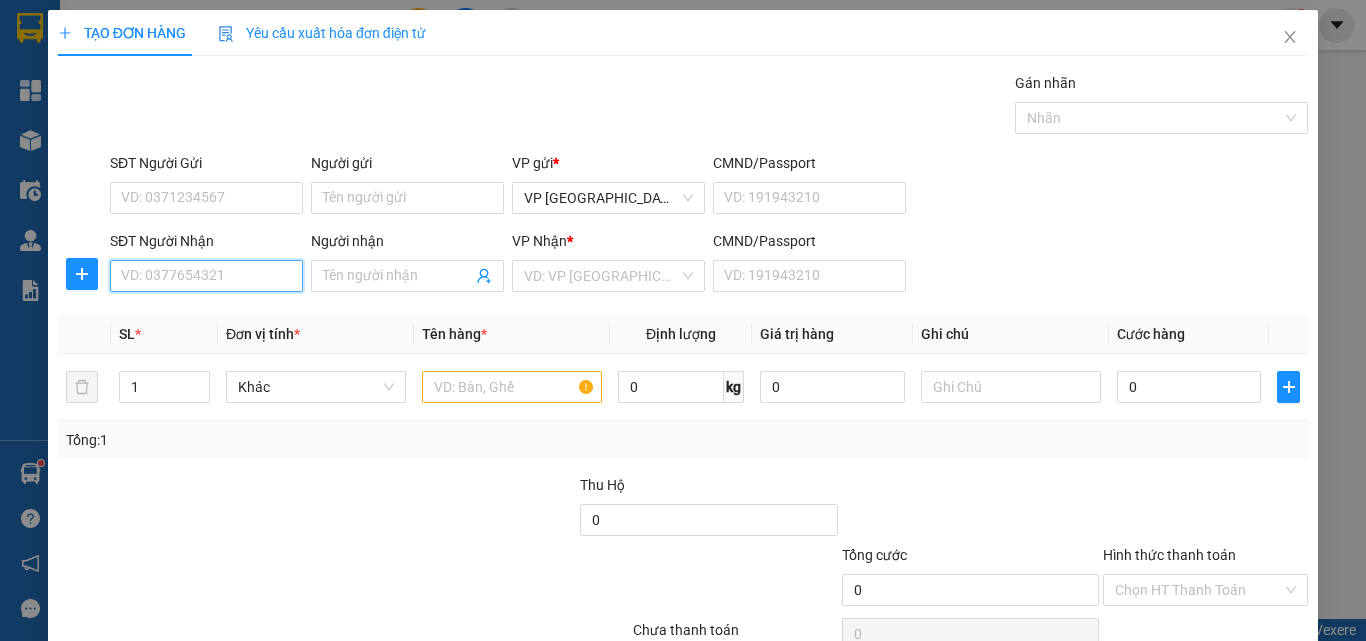 click on "SĐT Người Nhận" at bounding box center [206, 276] 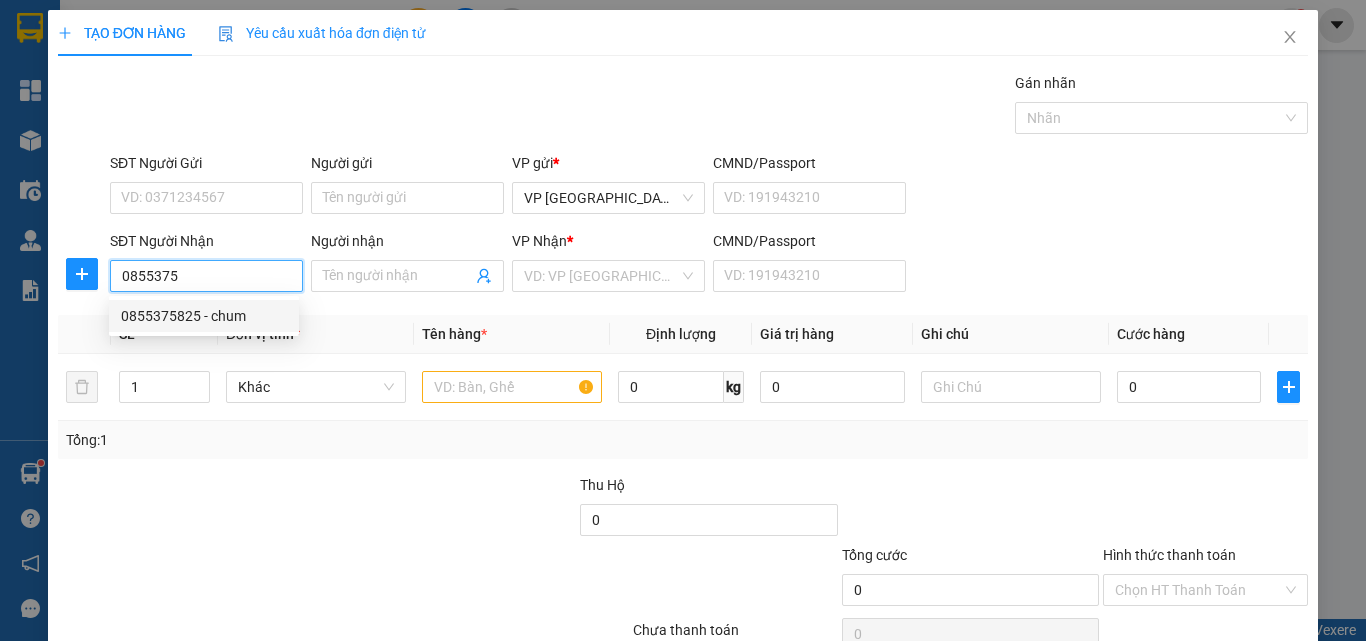 click on "0855375825 - chum" at bounding box center (204, 316) 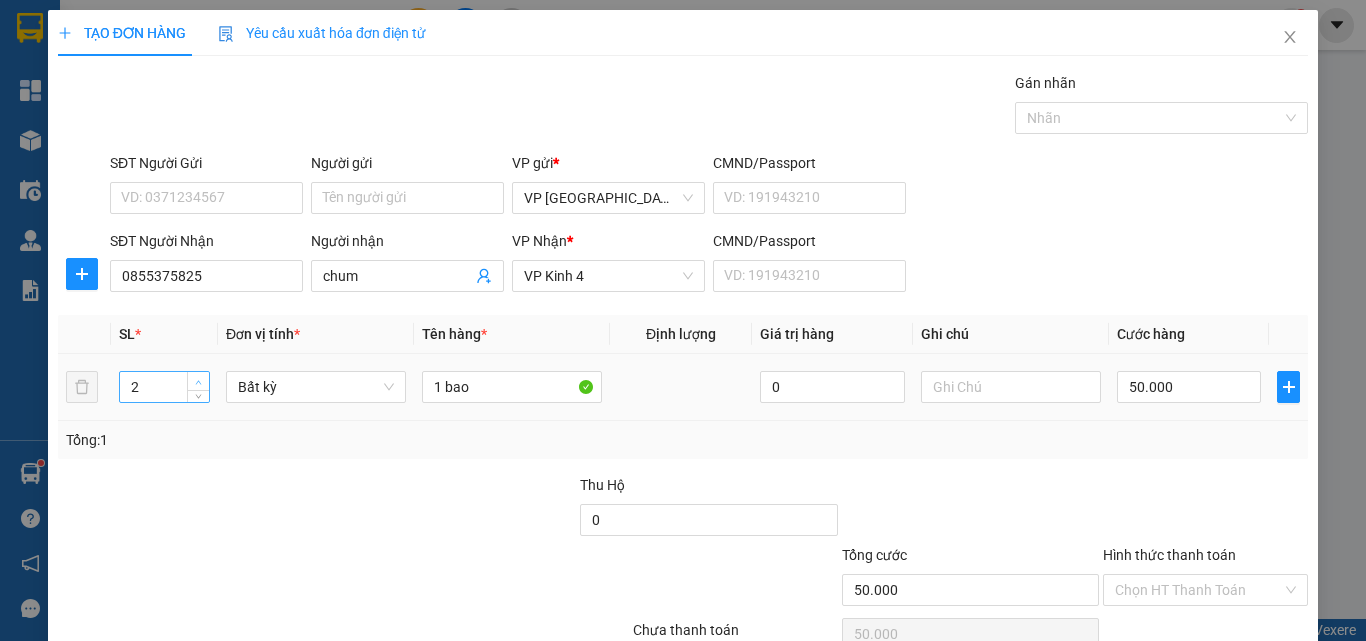 click 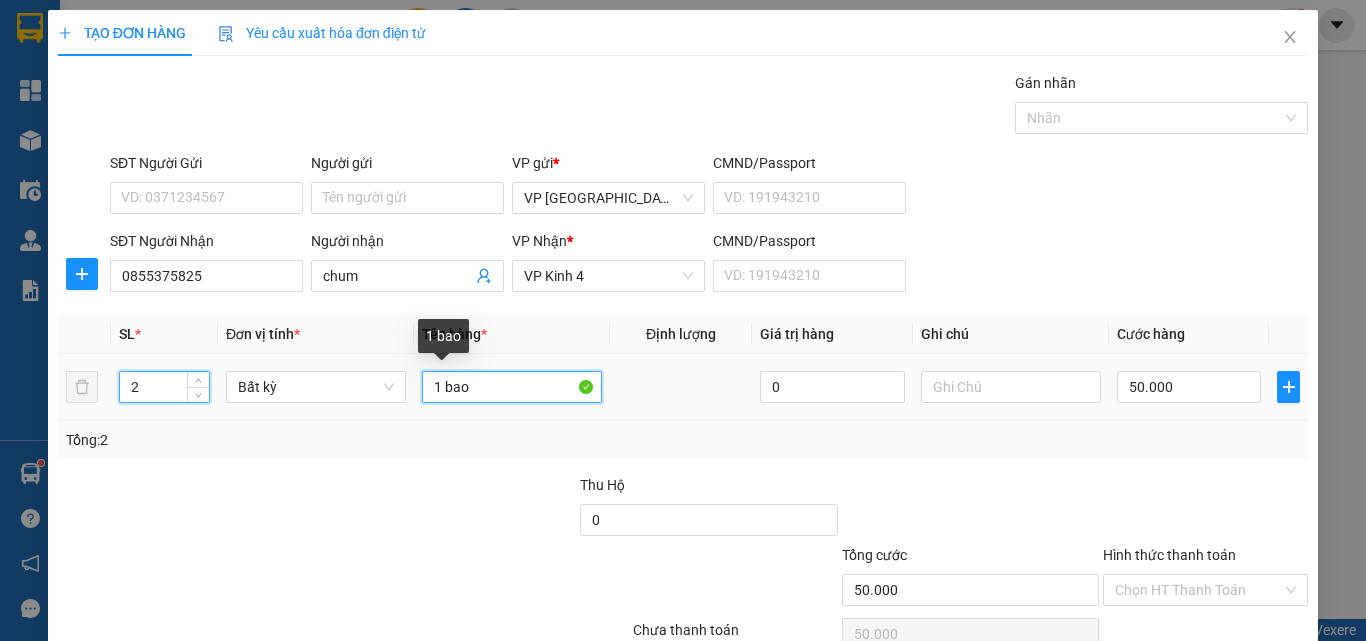 click on "SL  * Đơn vị tính  * Tên hàng  * Định lượng Giá trị hàng Ghi chú Cước hàng                   2 Bất kỳ 1 bao 0 50.000 Tổng:  2" at bounding box center (683, 387) 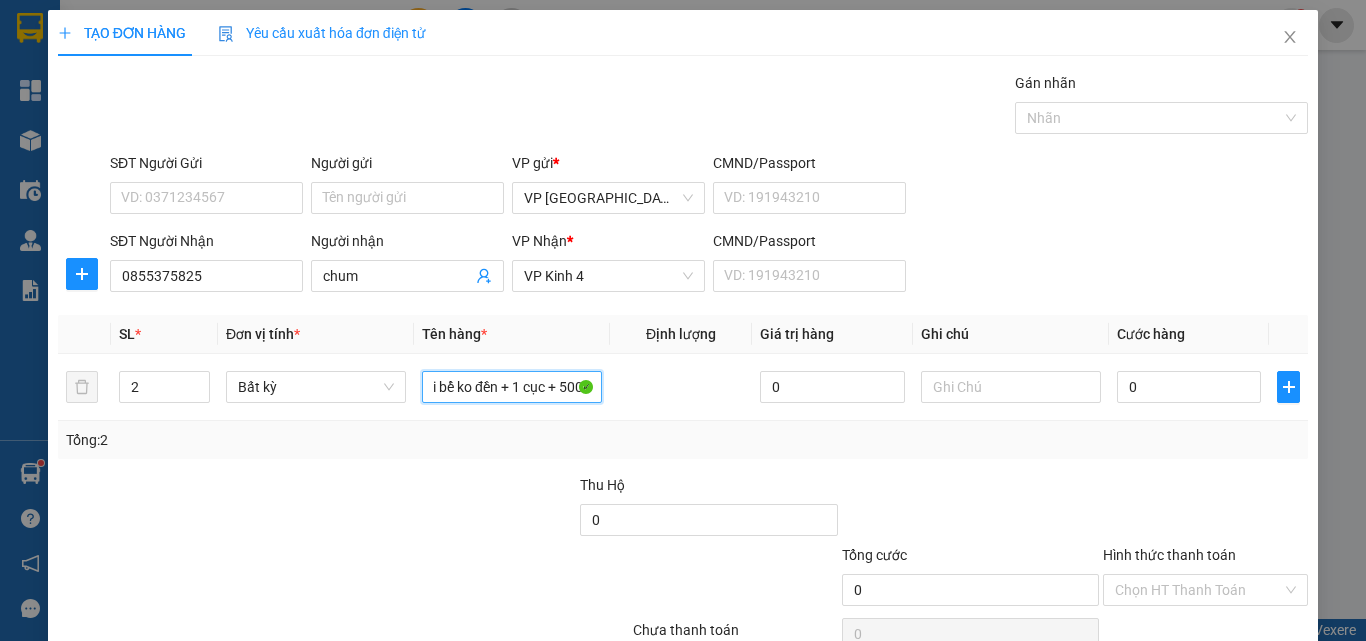 scroll, scrollTop: 0, scrollLeft: 43, axis: horizontal 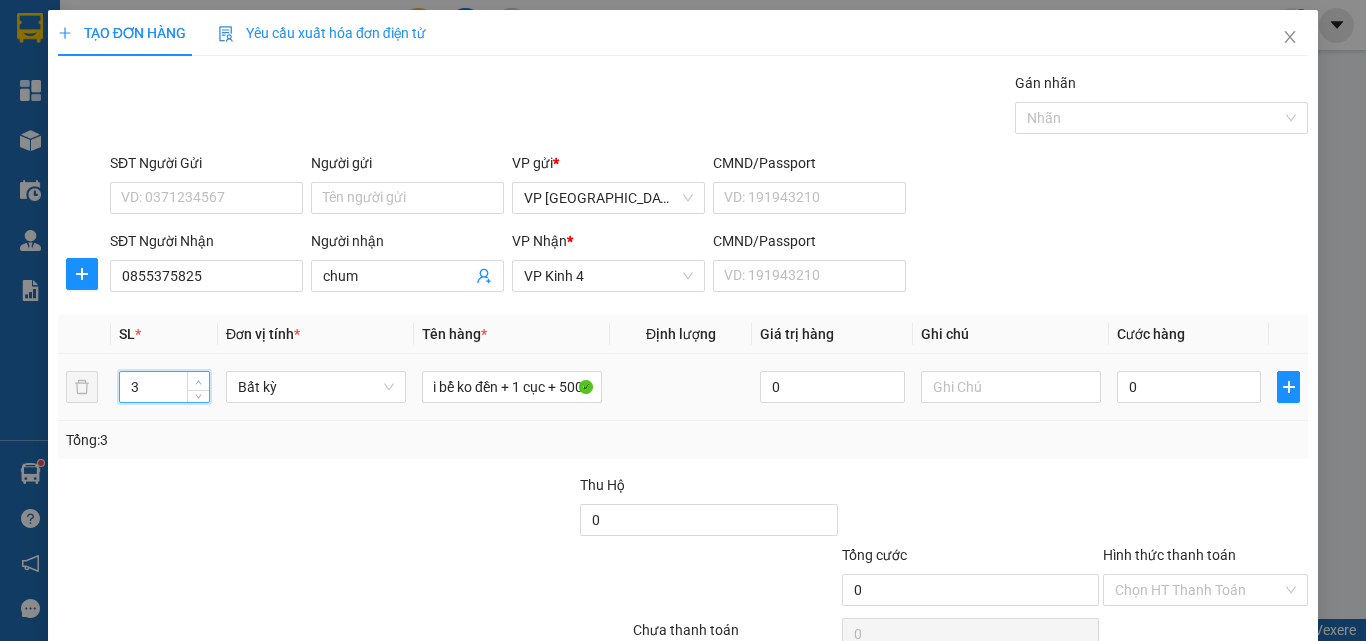 click 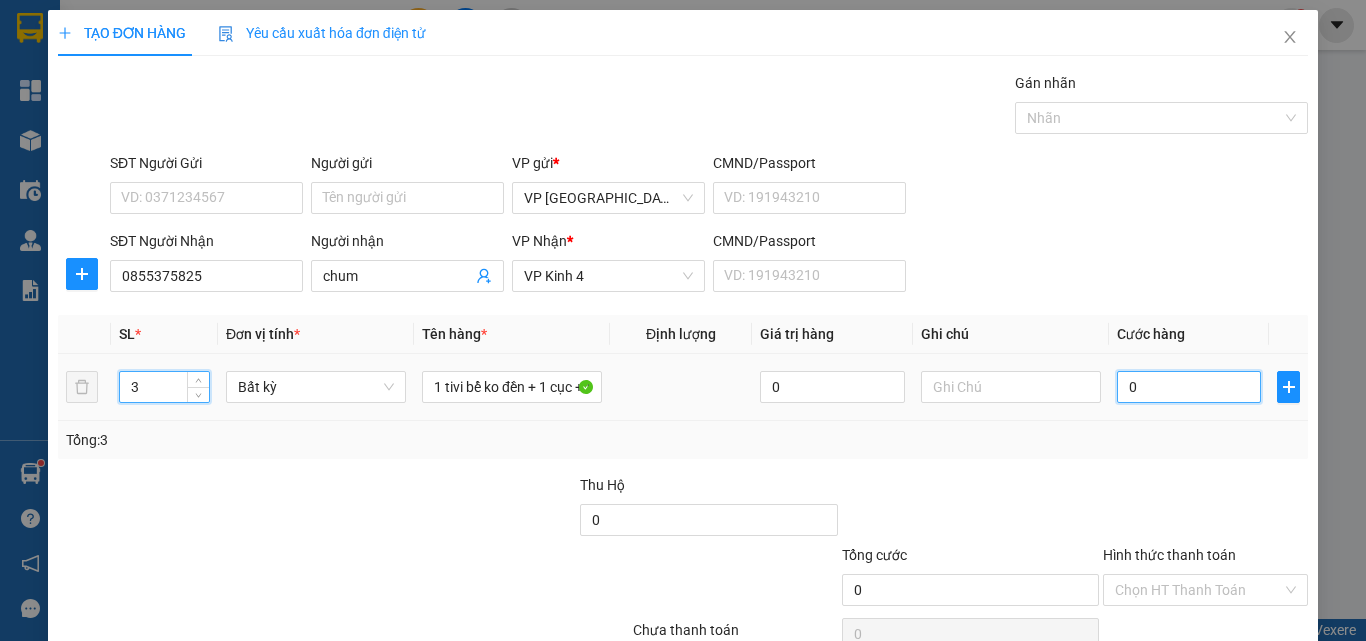 click on "0" at bounding box center [1189, 387] 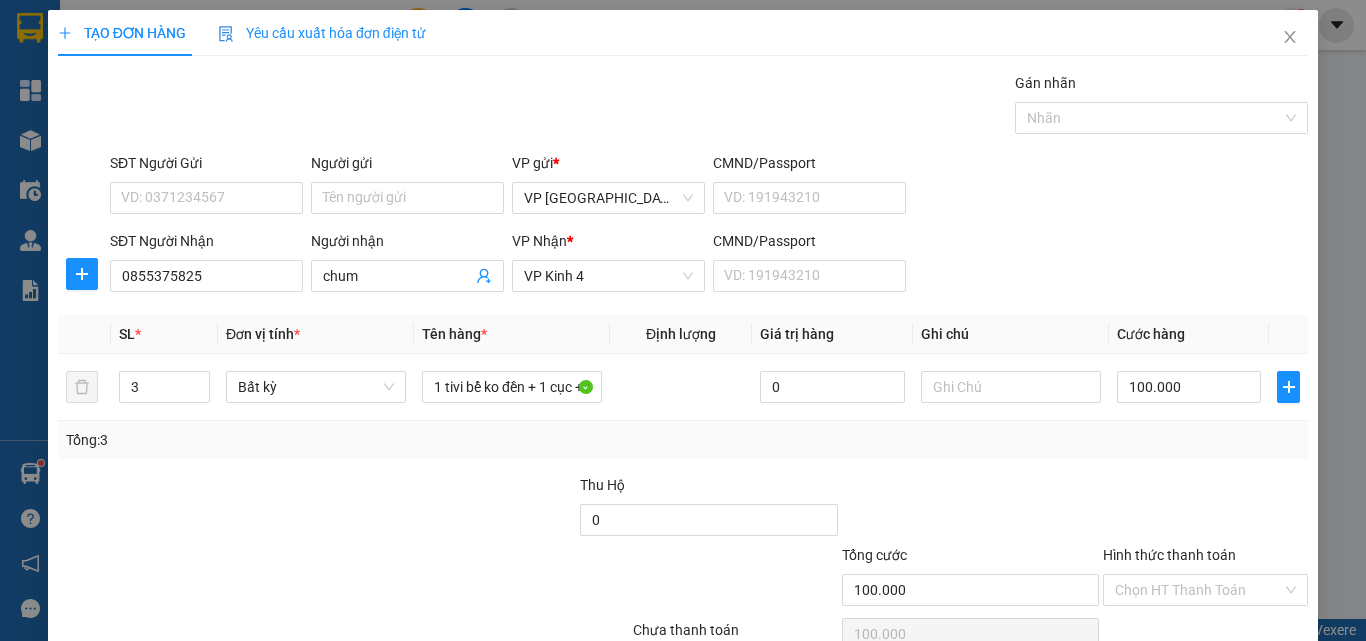 scroll, scrollTop: 99, scrollLeft: 0, axis: vertical 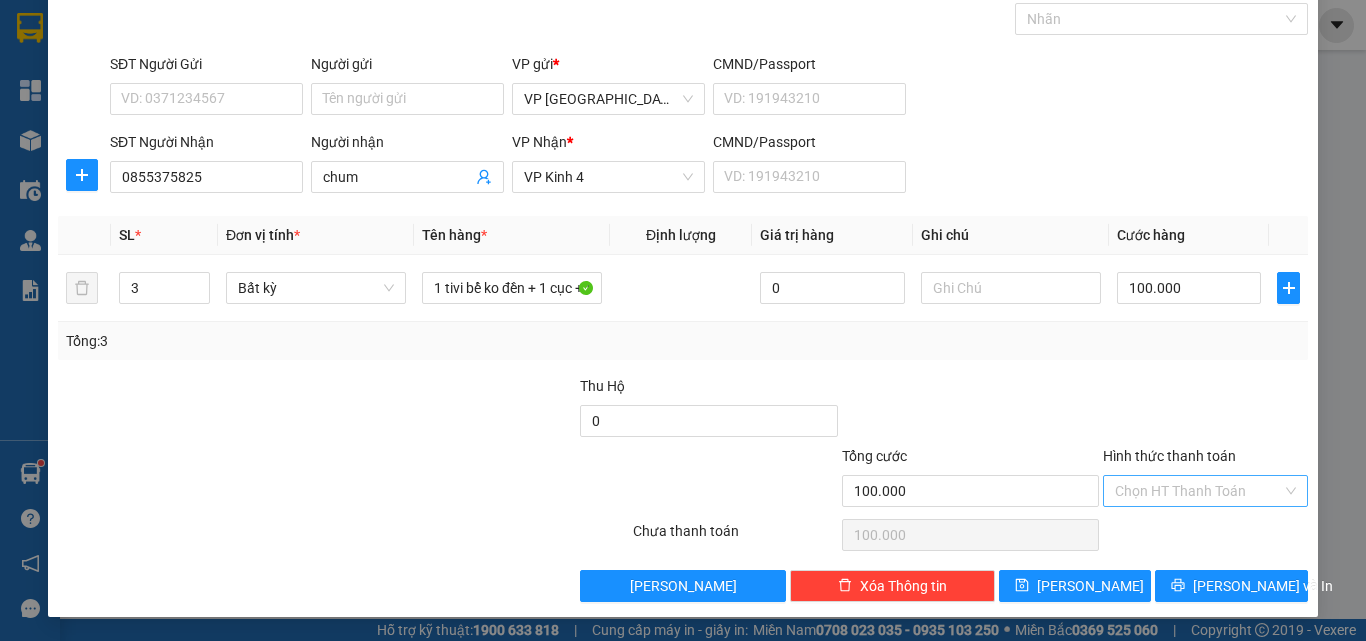 click on "Hình thức thanh toán" at bounding box center [1198, 491] 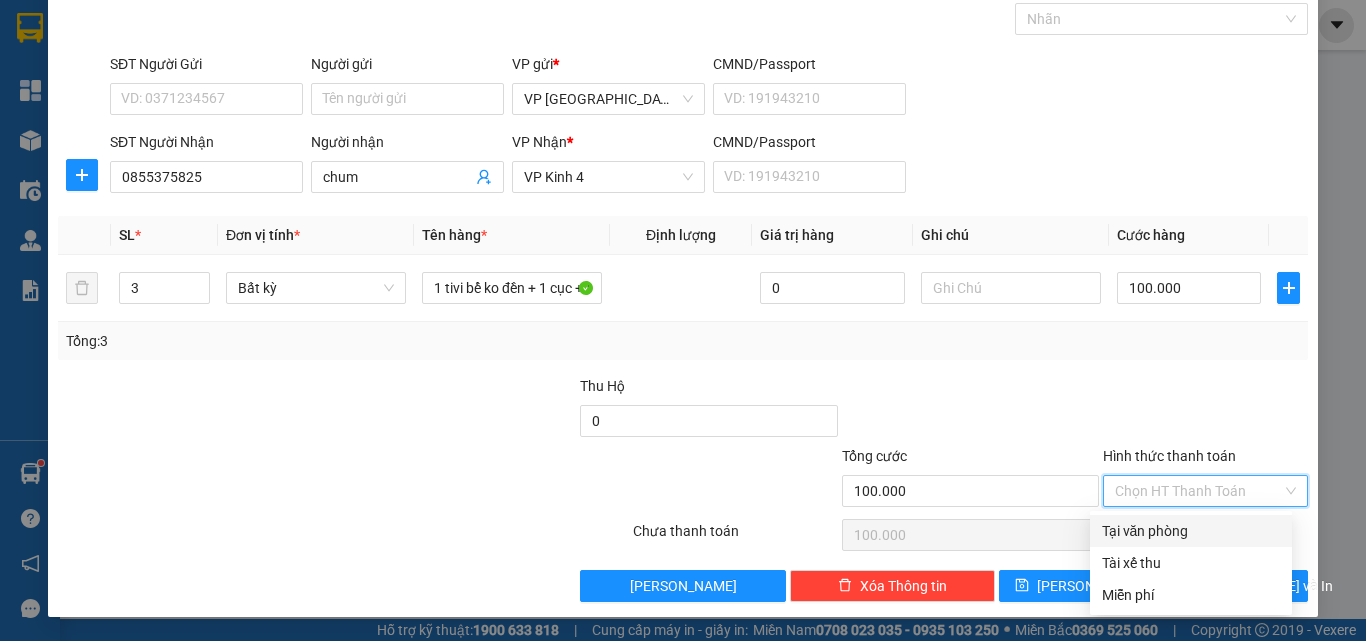 click on "Tại văn phòng" at bounding box center (1191, 531) 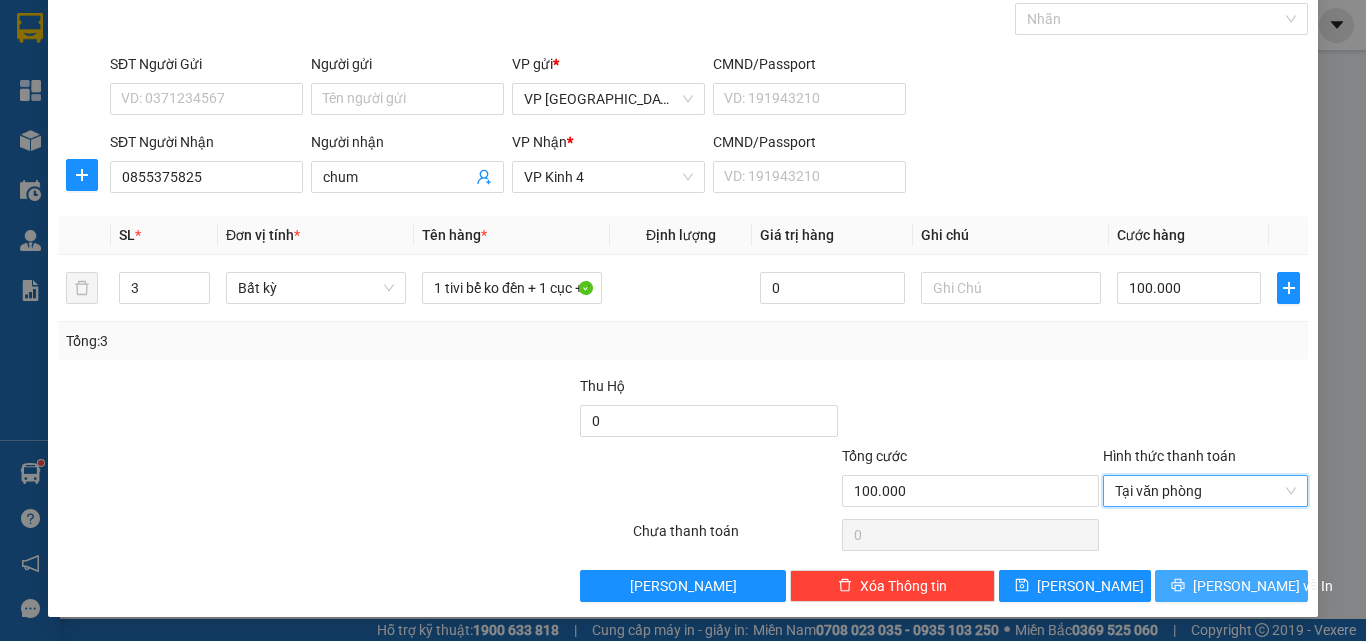 click 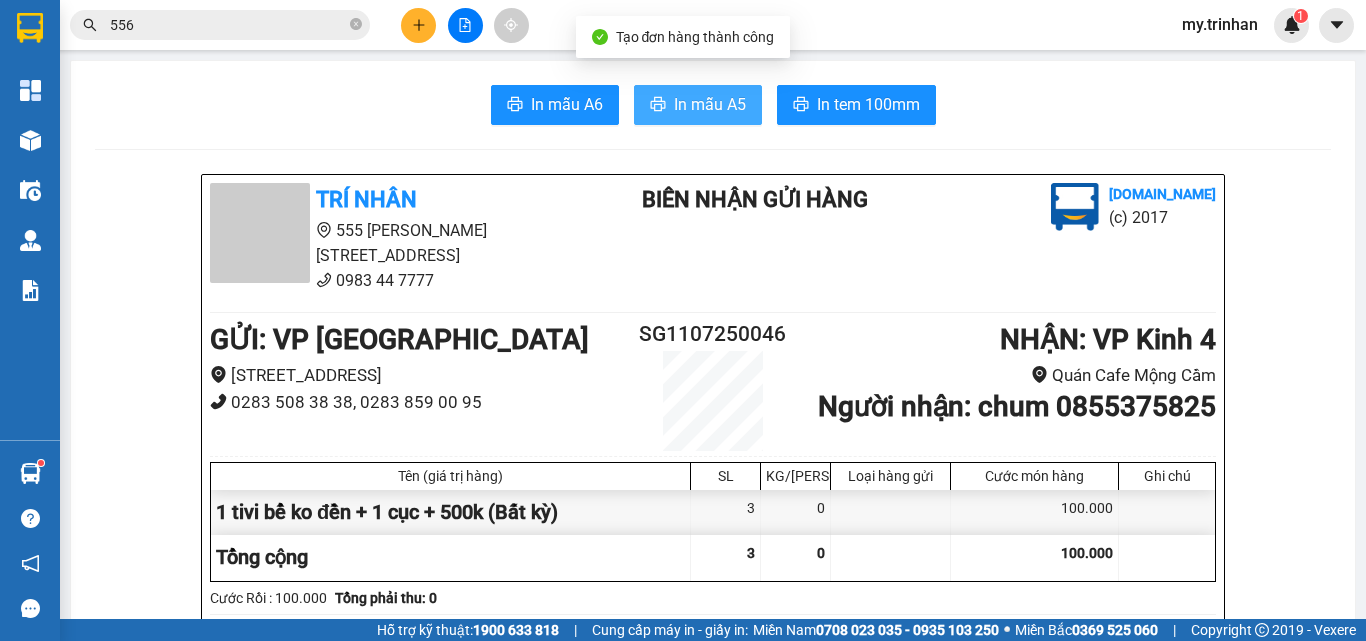click on "In mẫu A5" at bounding box center [710, 104] 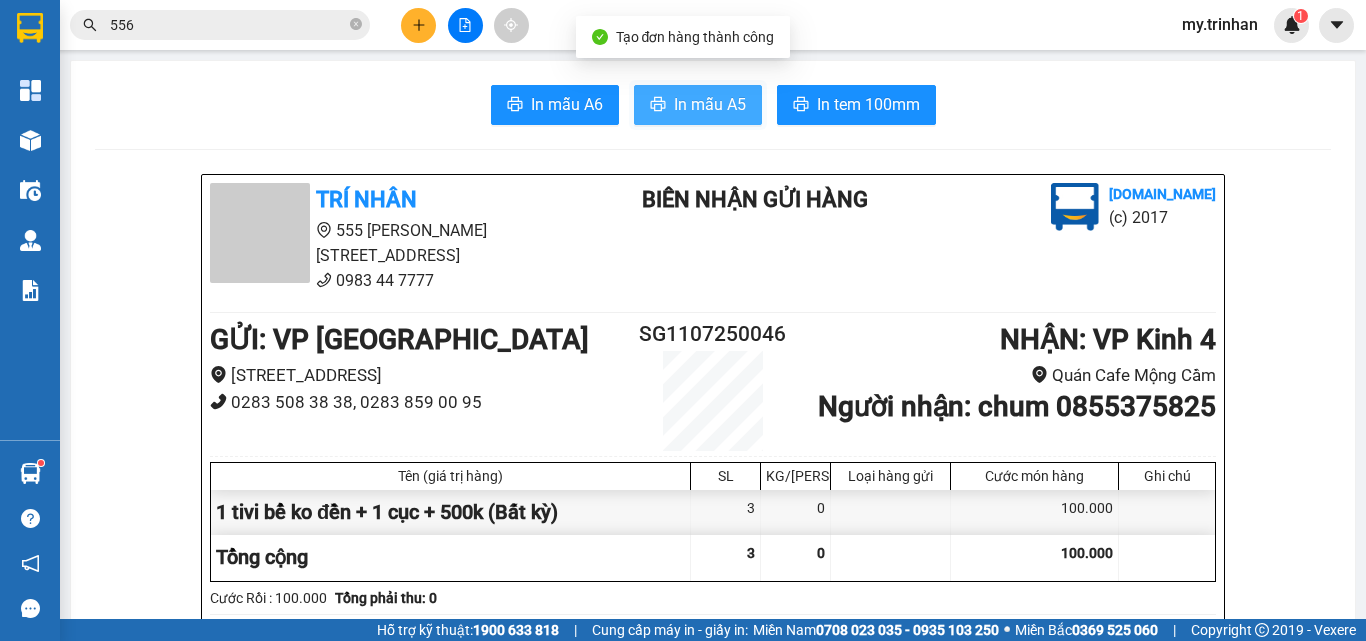 scroll, scrollTop: 0, scrollLeft: 0, axis: both 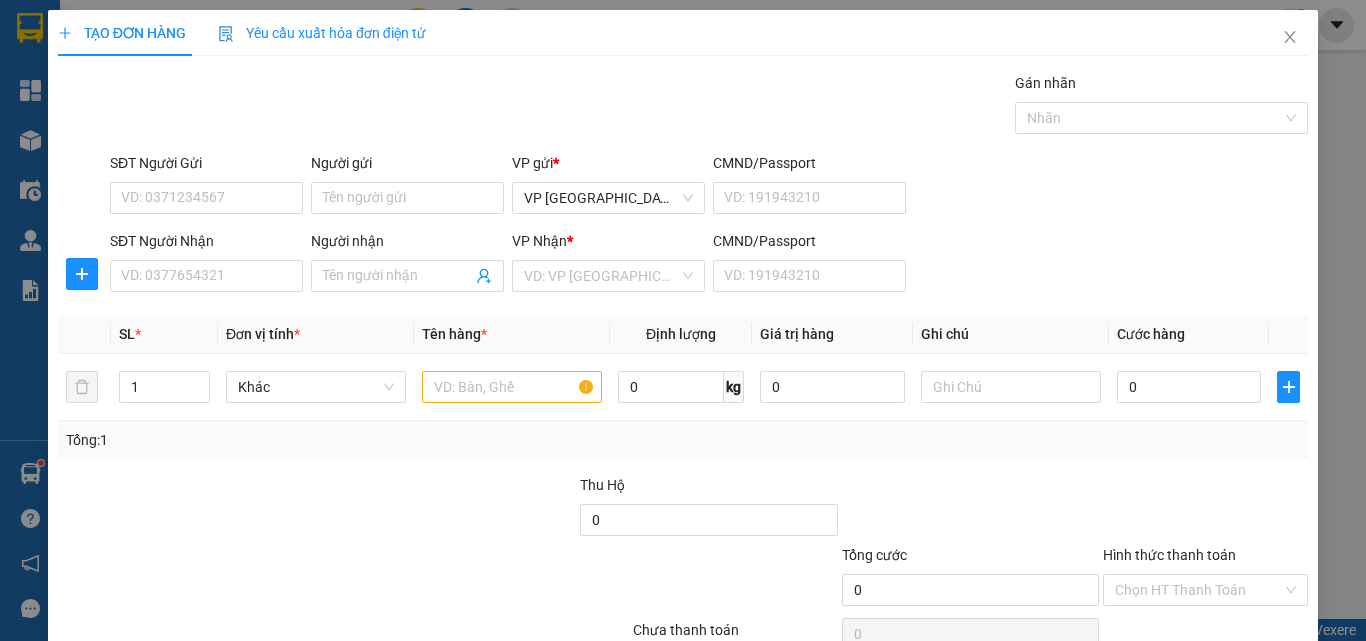 click on "SĐT Người Nhận VD: 0377654321 Người nhận Tên người nhận VP Nhận  * VD: VP Sài Gòn CMND/Passport VD: [PASSPORT]" at bounding box center (709, 265) 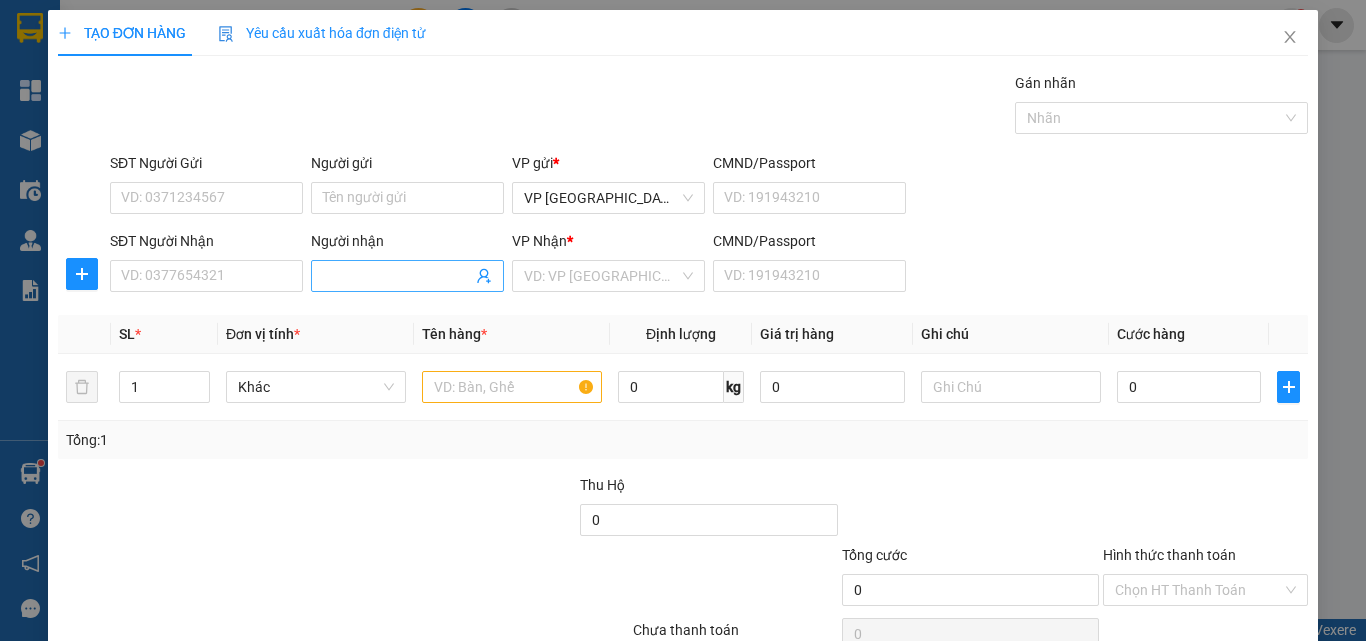 click on "Người nhận" at bounding box center [397, 276] 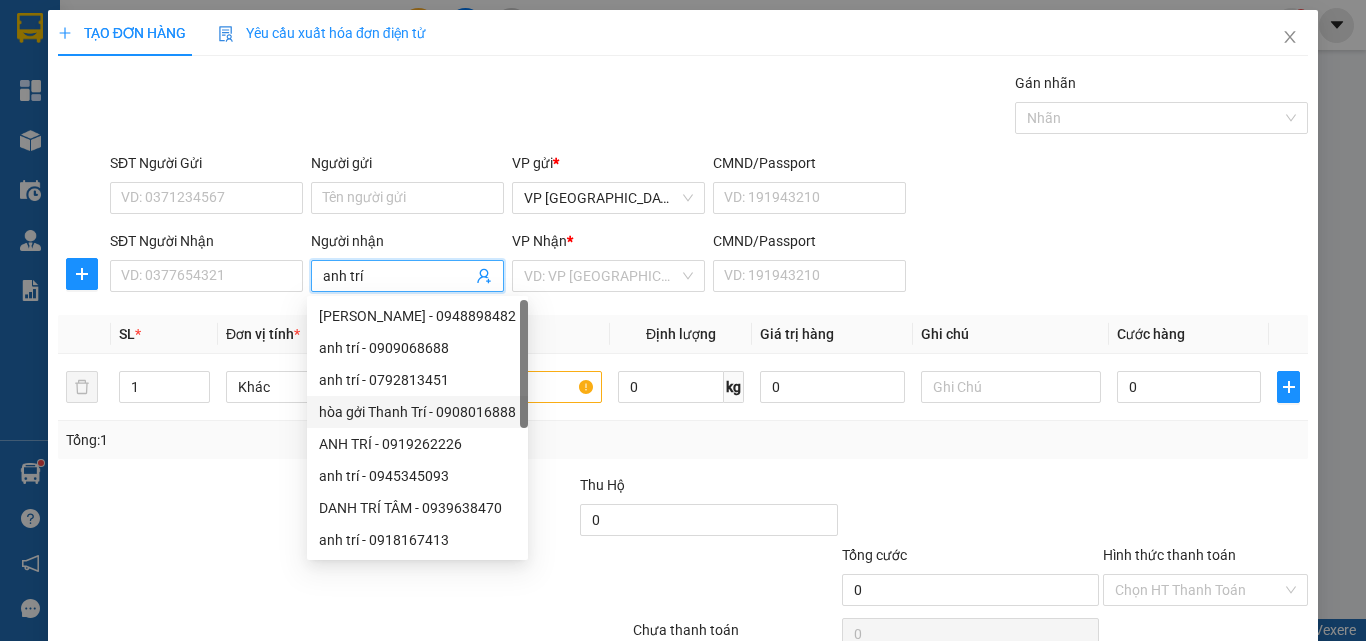 scroll, scrollTop: 32, scrollLeft: 0, axis: vertical 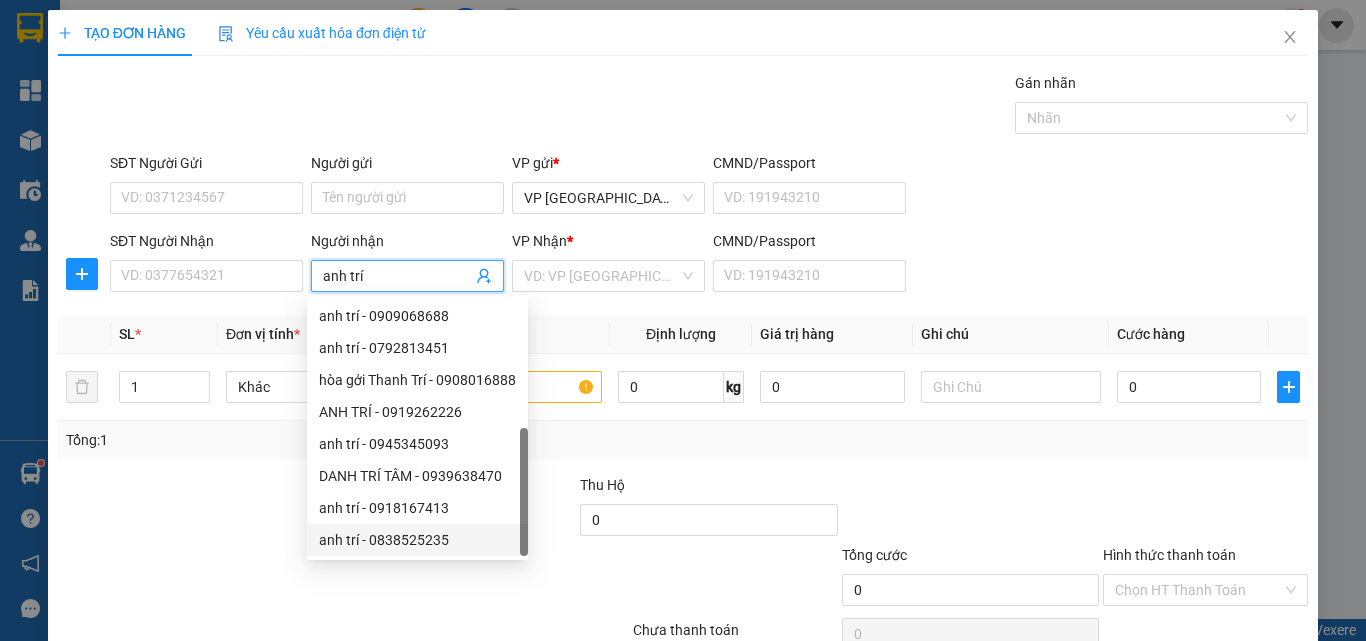 click on "anh trí - 0838525235" at bounding box center [417, 540] 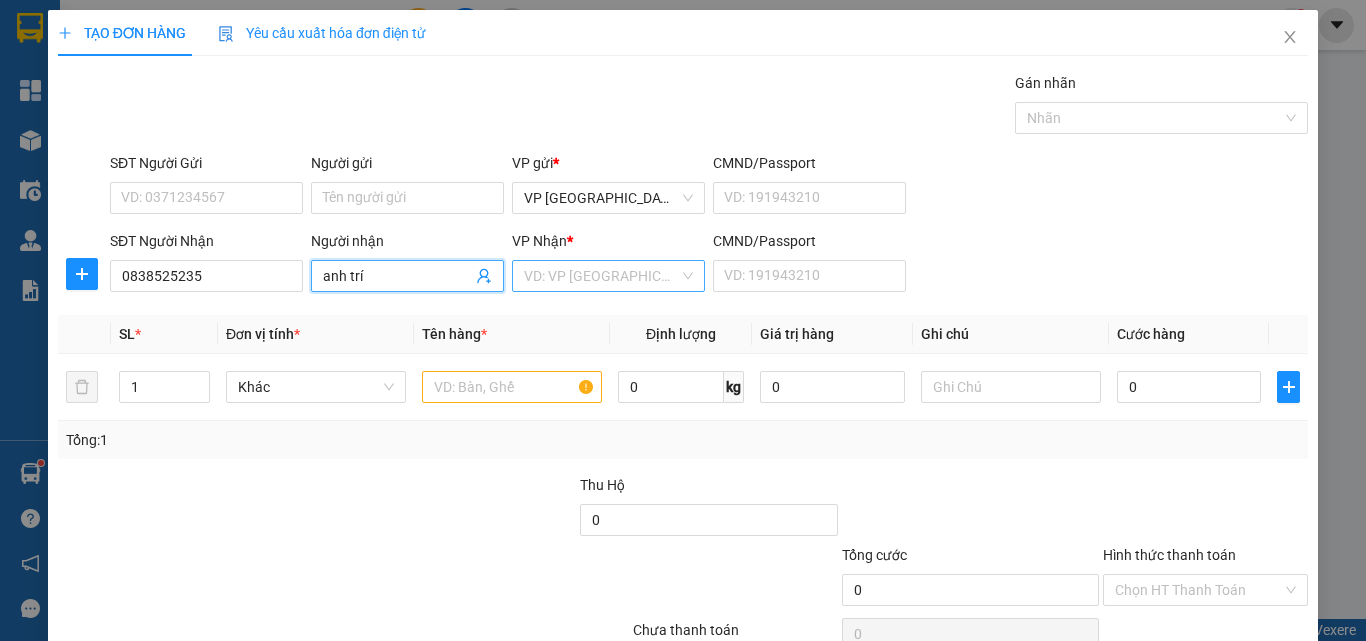 click at bounding box center [601, 276] 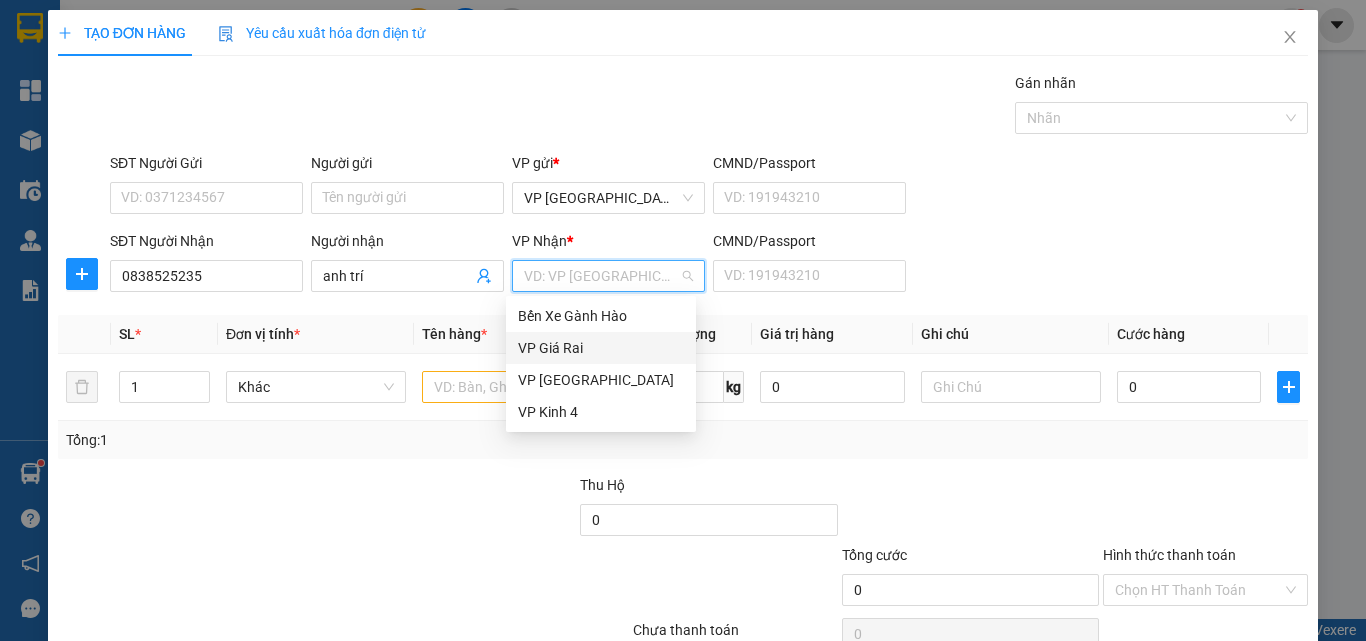 click on "Bến Xe Gành Hào" at bounding box center [601, 316] 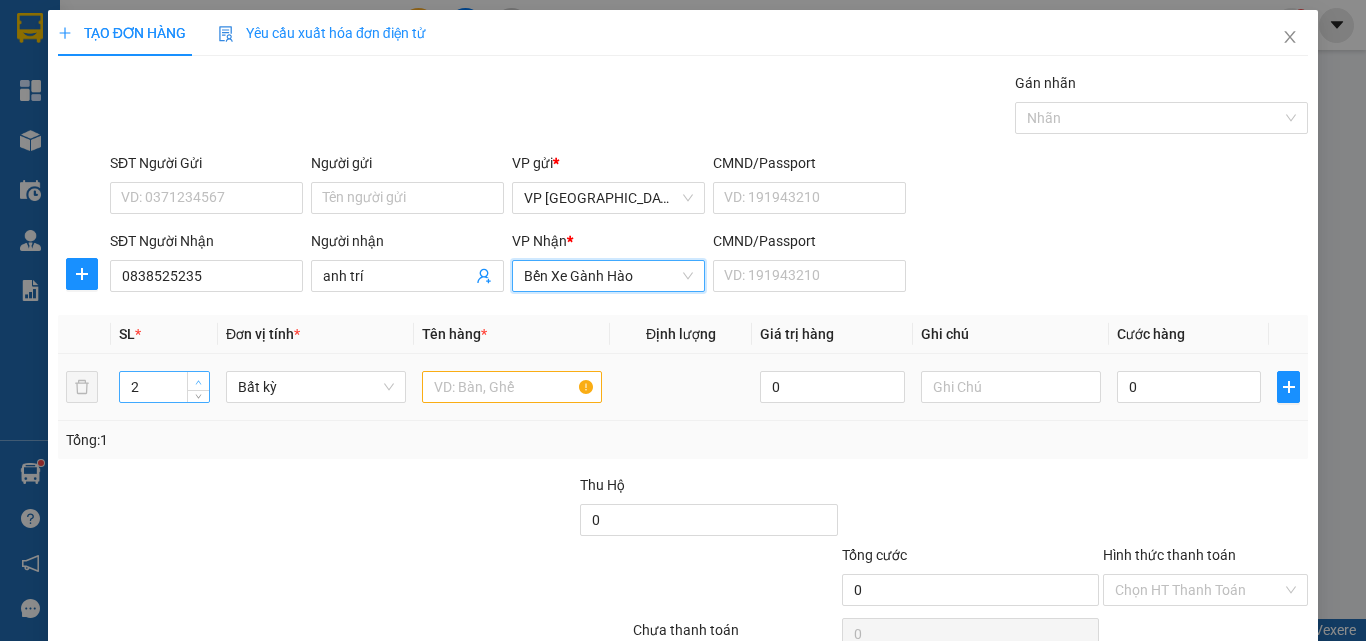click at bounding box center (198, 381) 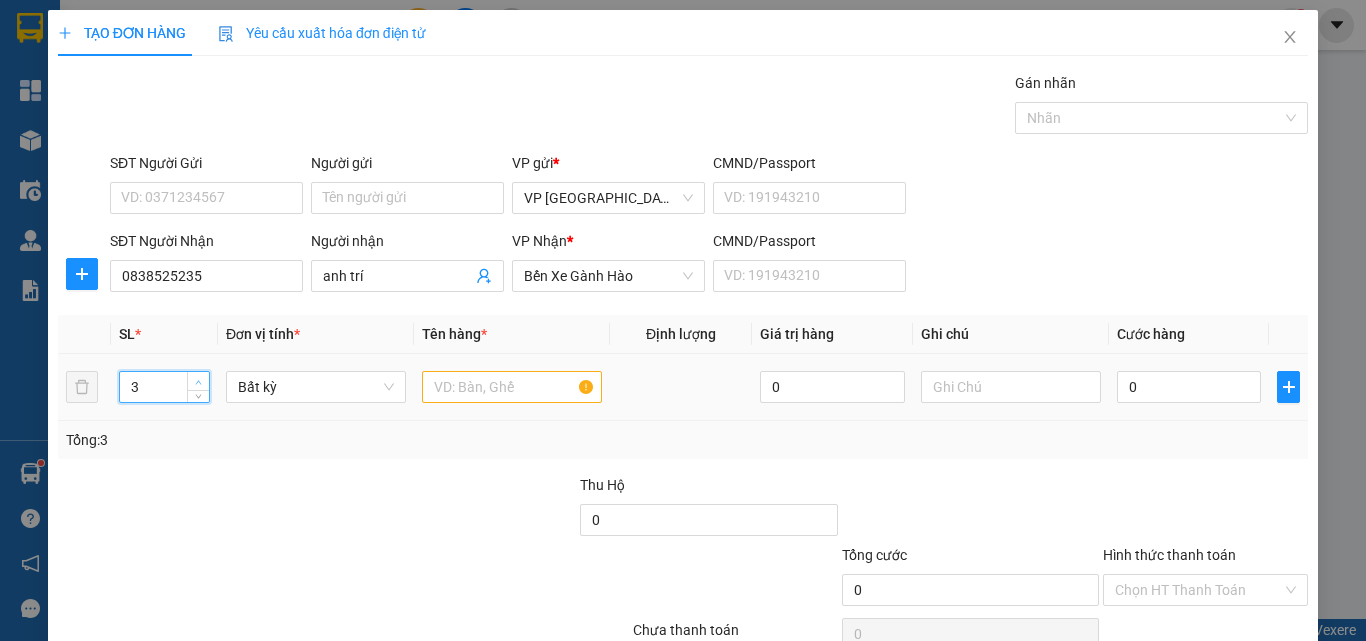 click at bounding box center [198, 381] 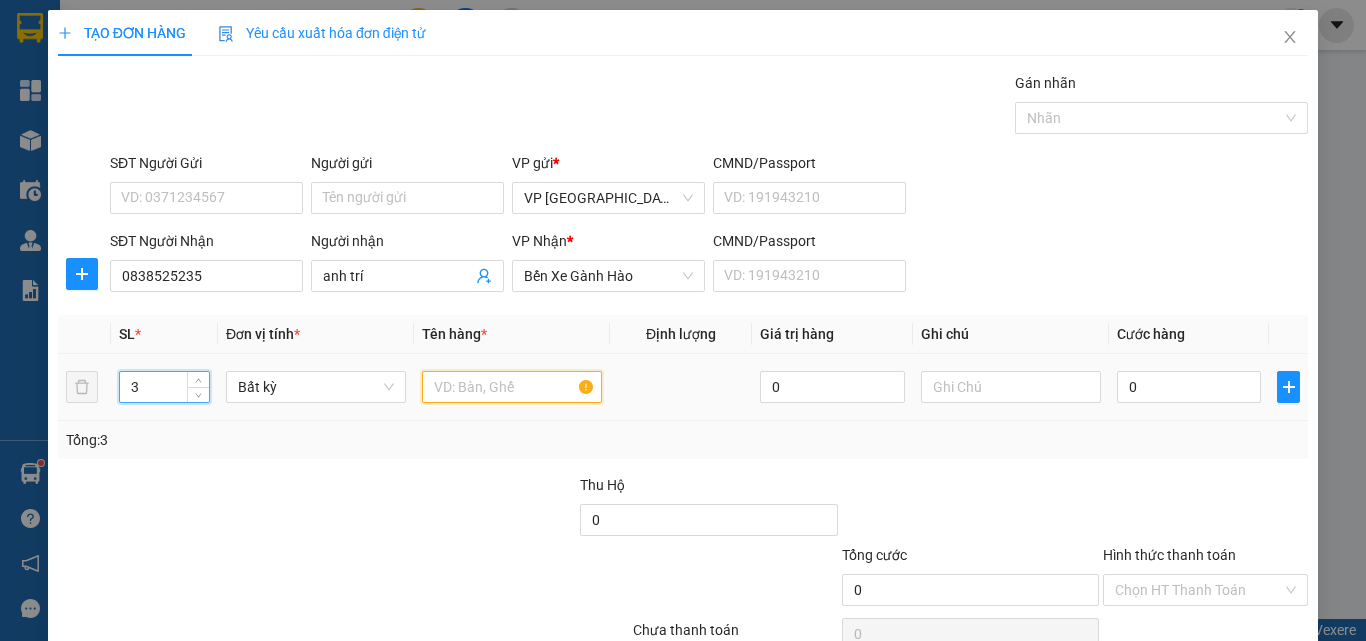 click at bounding box center (512, 387) 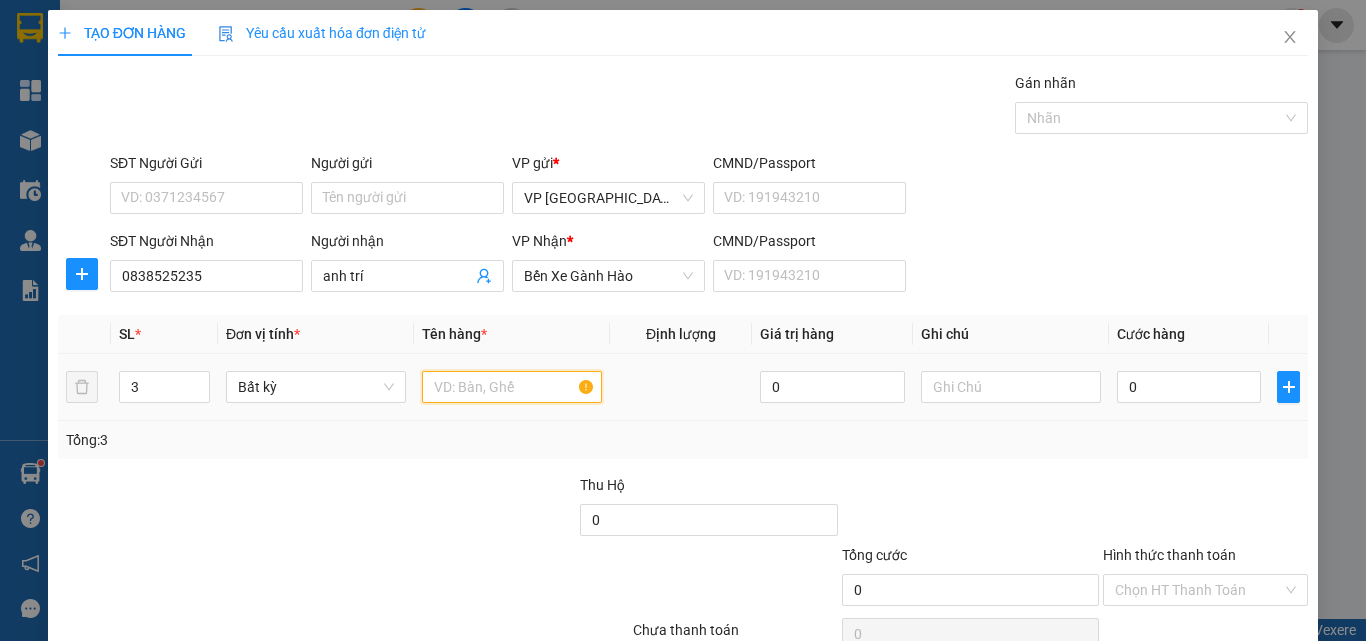 click at bounding box center [512, 387] 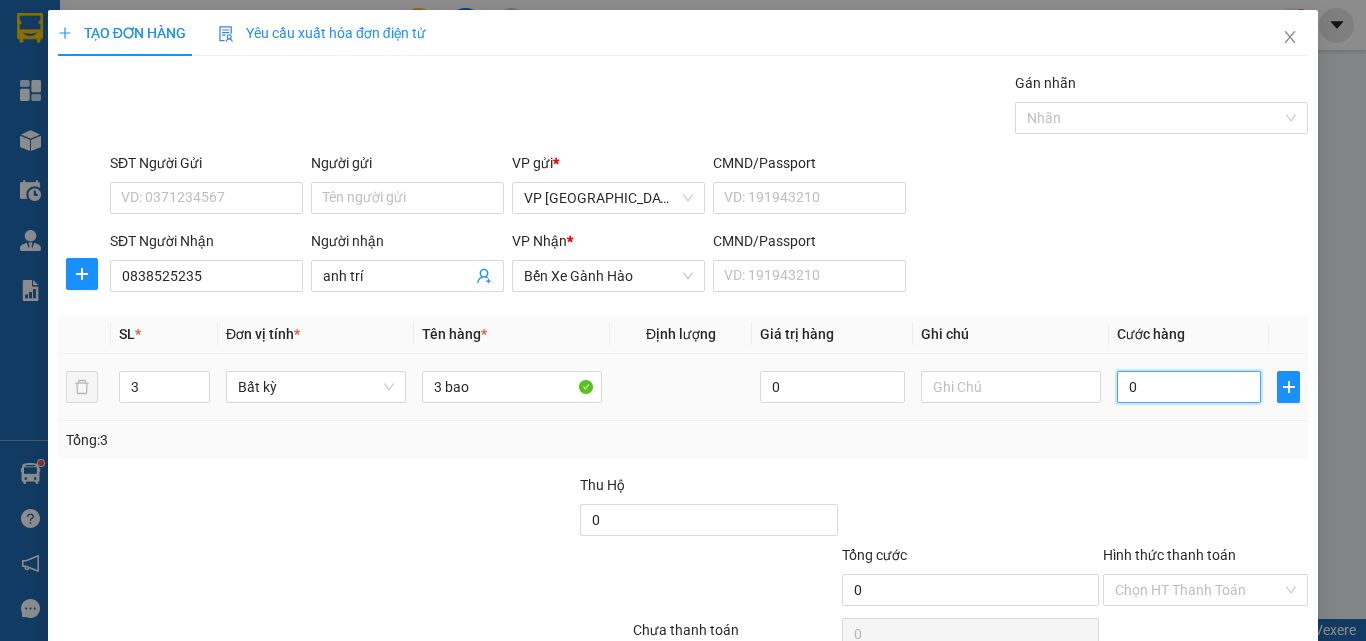 click on "0" at bounding box center [1189, 387] 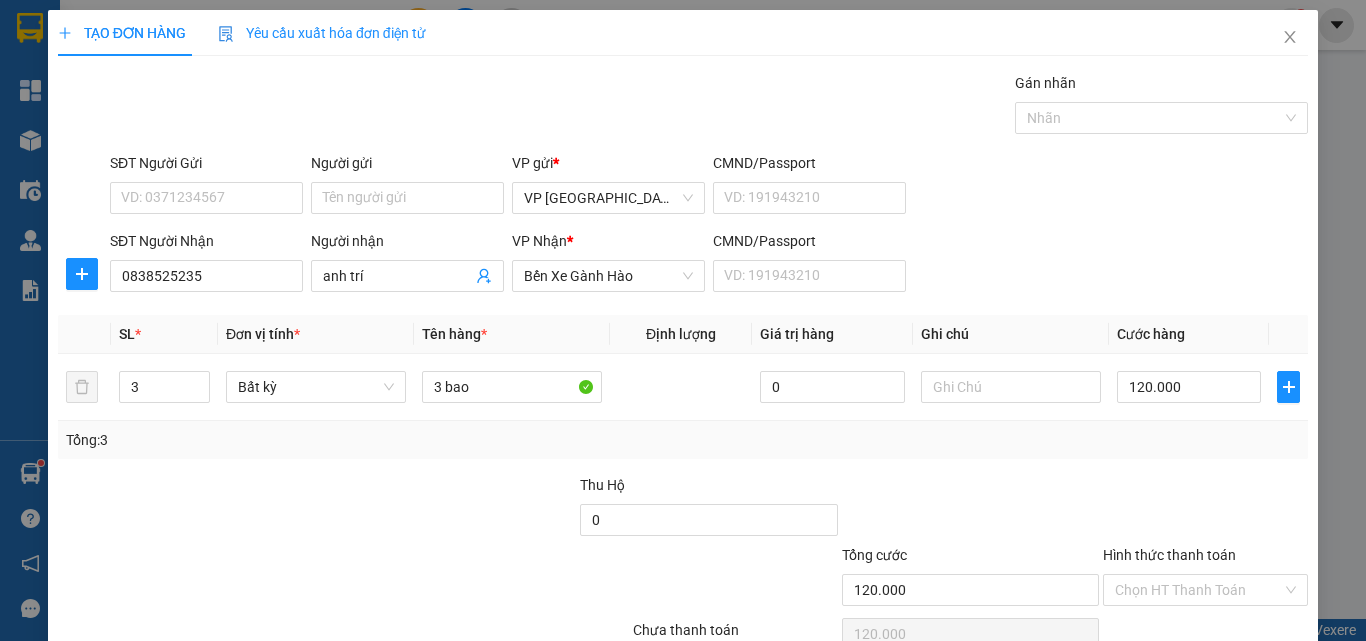 scroll, scrollTop: 99, scrollLeft: 0, axis: vertical 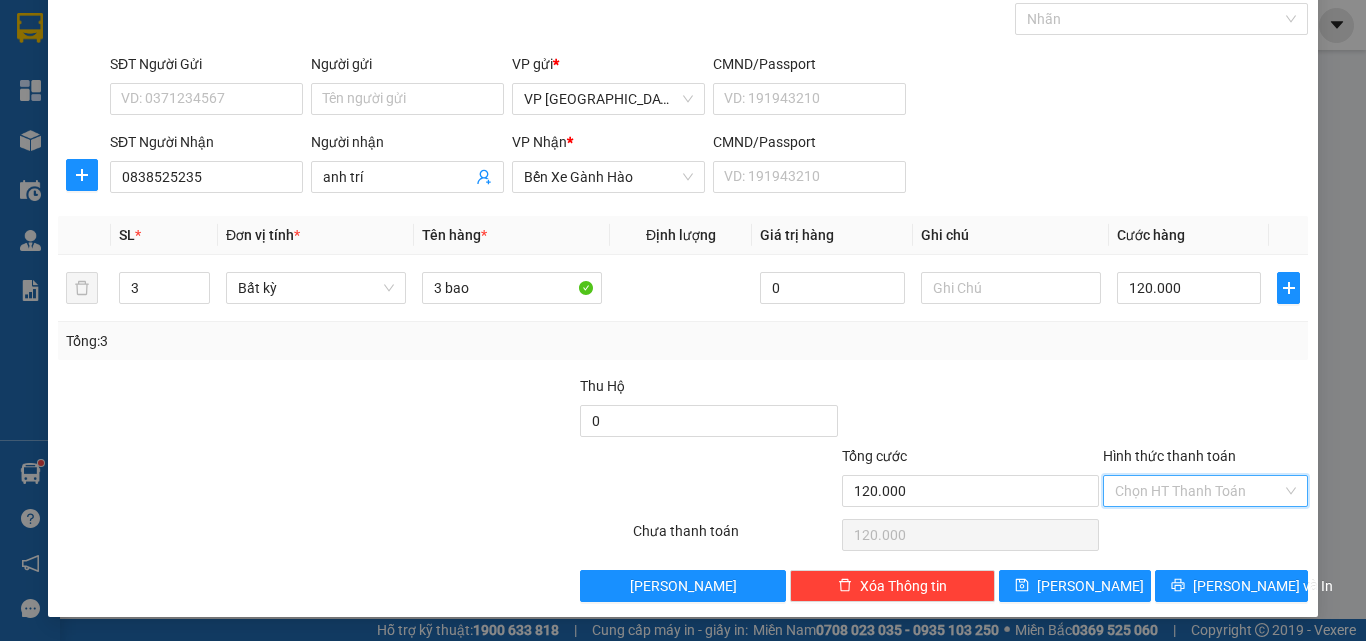 click on "Hình thức thanh toán" at bounding box center (1198, 491) 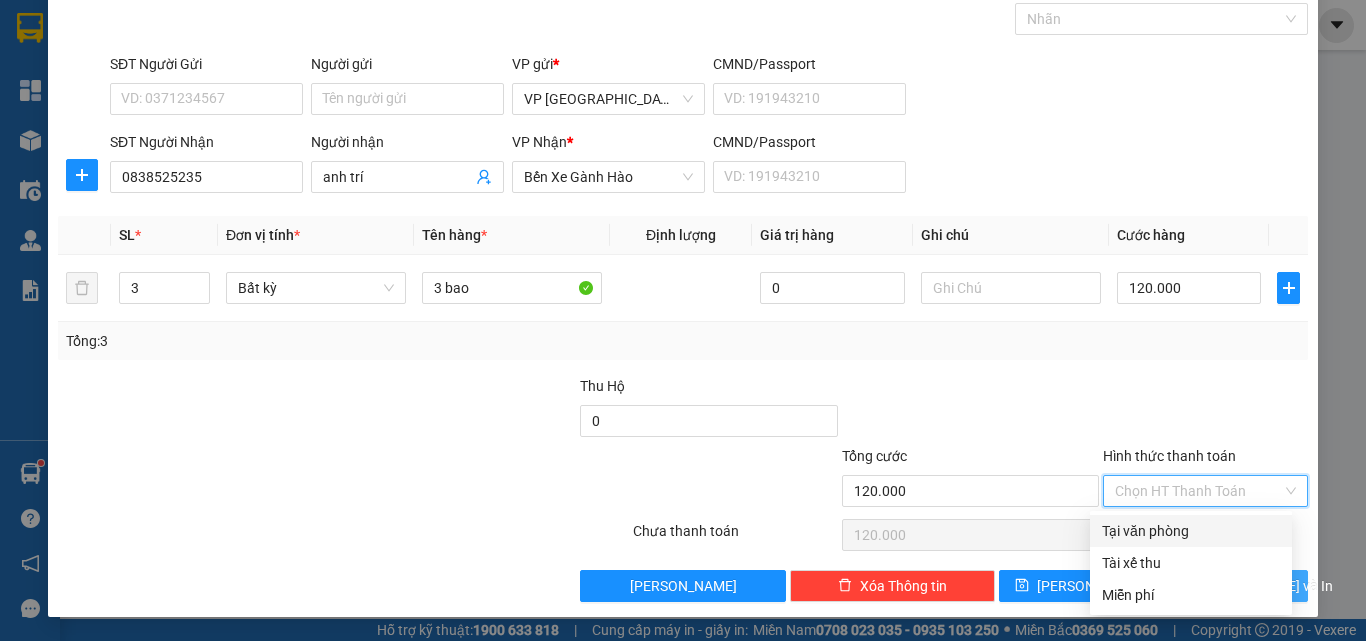 drag, startPoint x: 1175, startPoint y: 519, endPoint x: 1195, endPoint y: 600, distance: 83.43261 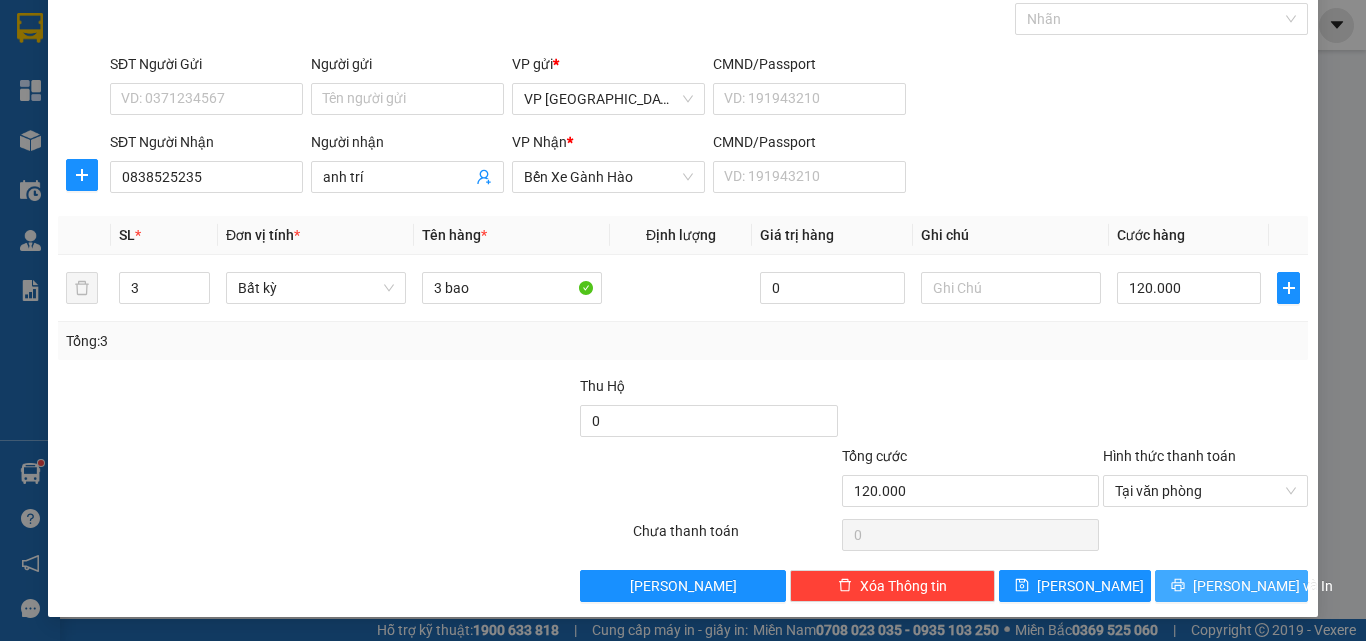 click on "[PERSON_NAME] và In" at bounding box center (1231, 586) 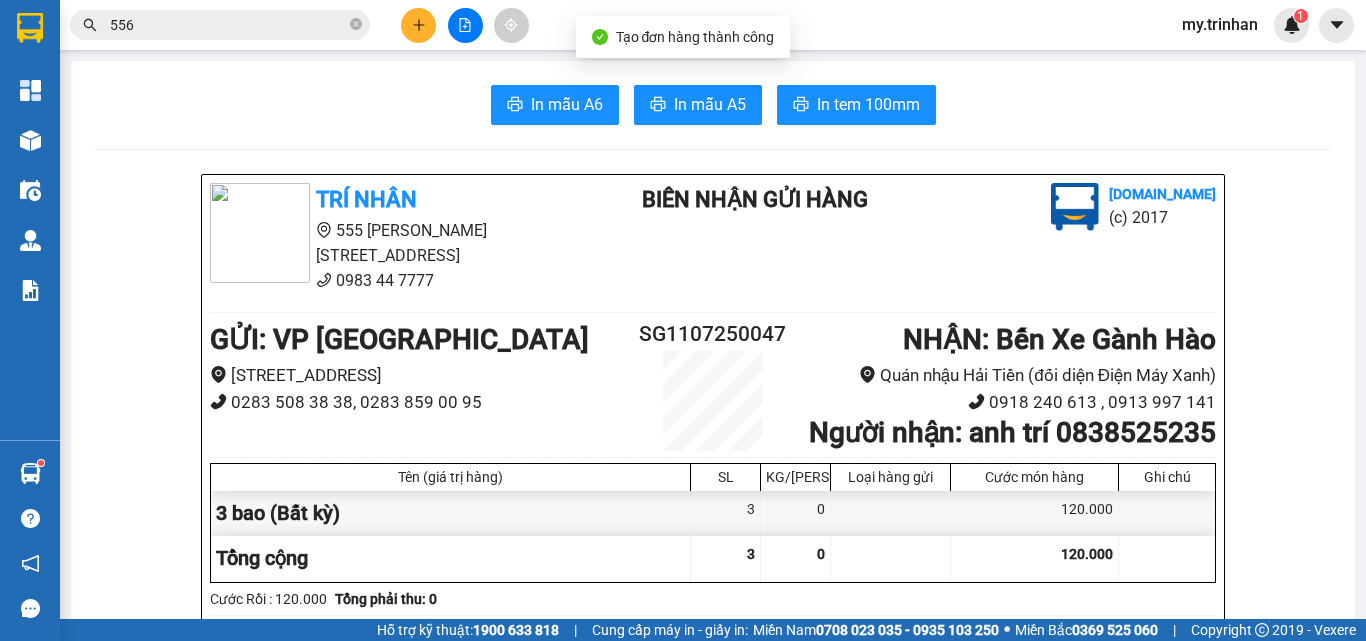 click on "In mẫu A6
In mẫu A5
In tem 100mm
TRÍ NHÂN   555 [PERSON_NAME], Phường 7    0983 44 7777 BIÊN NHẬN GỬI HÀNG [DOMAIN_NAME] (c) 2017 GỬI :   VP [GEOGRAPHIC_DATA]   [STREET_ADDRESS]   0283 508 38 38, 0283 859 00 95 SG1107250047 NHẬN :   Bến Xe Gành Hào   Quán nhậu [GEOGRAPHIC_DATA] (đối diện [GEOGRAPHIC_DATA])   0918 240 613 , 0913 997 141 Người nhận :   anh trí 0838525235 Tên (giá trị hàng) SL KG/Món Loại hàng gửi Cước món hàng Ghi chú 3 bao  (Bất kỳ) 3 0 120.000 Tổng cộng 3 0 120.000 Loading... Cước Rồi   : 120.000 Tổng phải thu: 0 Người gửi hàng xác nhận (đã đồng ý và ký tên) 17:56[DATE] NV nhận hàng (Kí và ghi rõ họ tên) Diễm My  Quy định nhận/gửi hàng : Quý khách tự thông báo cho người nhà ra nhận hàng, mang theo điện thoại hoặc chứng mình người nhận hàng. TRÍ NHÂN VP VP [GEOGRAPHIC_DATA]   18 Đường 23, Phường 10       Mã GD" at bounding box center (713, 1308) 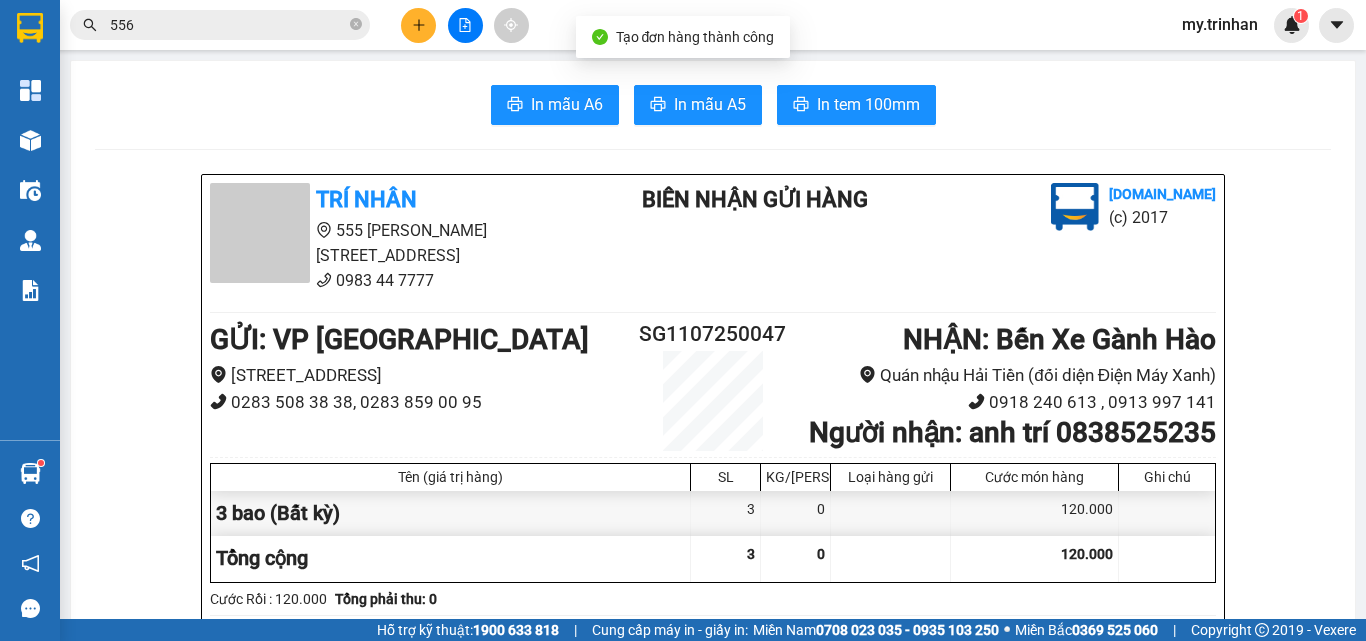 click on "In mẫu A6
In mẫu A5
In tem 100mm
TRÍ NHÂN   555 [PERSON_NAME], Phường 7    0983 44 7777 BIÊN NHẬN GỬI HÀNG [DOMAIN_NAME] (c) 2017 GỬI :   VP [GEOGRAPHIC_DATA]   [STREET_ADDRESS]   0283 508 38 38, 0283 859 00 95 SG1107250047 NHẬN :   Bến Xe Gành Hào   Quán nhậu [GEOGRAPHIC_DATA] (đối diện [GEOGRAPHIC_DATA])   0918 240 613 , 0913 997 141 Người nhận :   anh trí 0838525235 Tên (giá trị hàng) SL KG/Món Loại hàng gửi Cước món hàng Ghi chú 3 bao  (Bất kỳ) 3 0 120.000 Tổng cộng 3 0 120.000 Loading... Cước Rồi   : 120.000 Tổng phải thu: 0 Người gửi hàng xác nhận (đã đồng ý và ký tên) 17:56[DATE] NV nhận hàng (Kí và ghi rõ họ tên) Diễm My  Quy định nhận/gửi hàng : Quý khách tự thông báo cho người nhà ra nhận hàng, mang theo điện thoại hoặc chứng mình người nhận hàng. TRÍ NHÂN VP VP [GEOGRAPHIC_DATA]   18 Đường 23, Phường 10       Mã GD" at bounding box center (713, 1308) 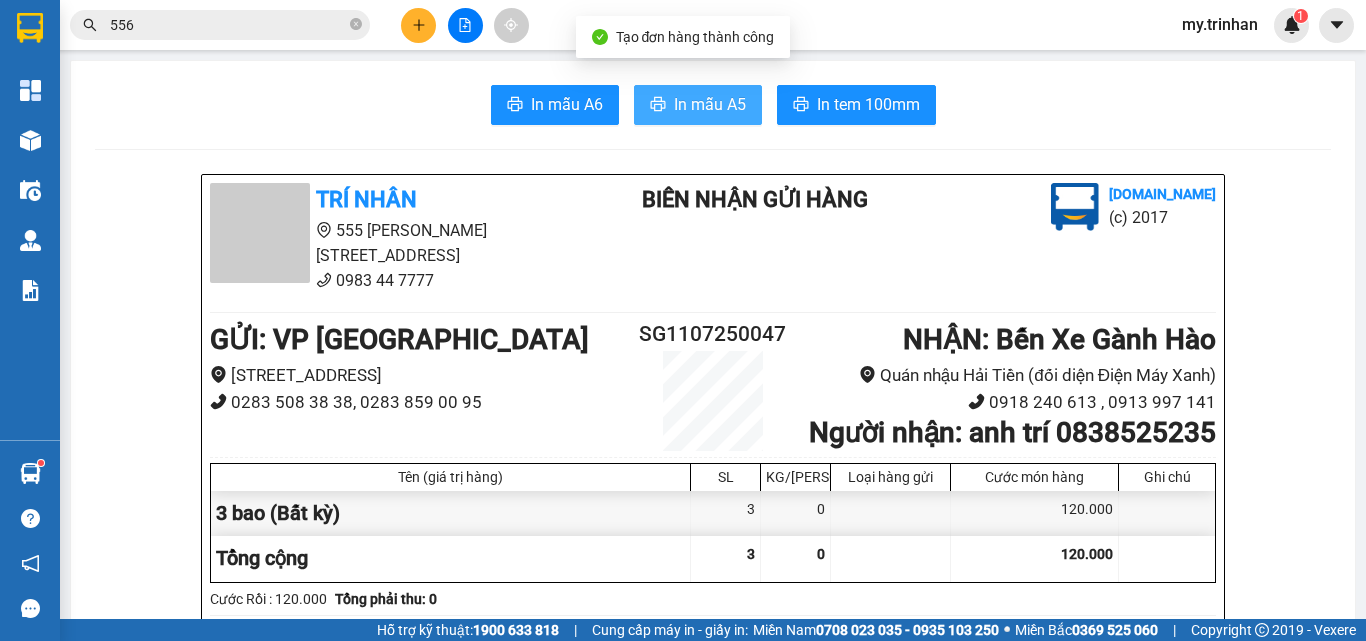 click on "In mẫu A5" at bounding box center (710, 104) 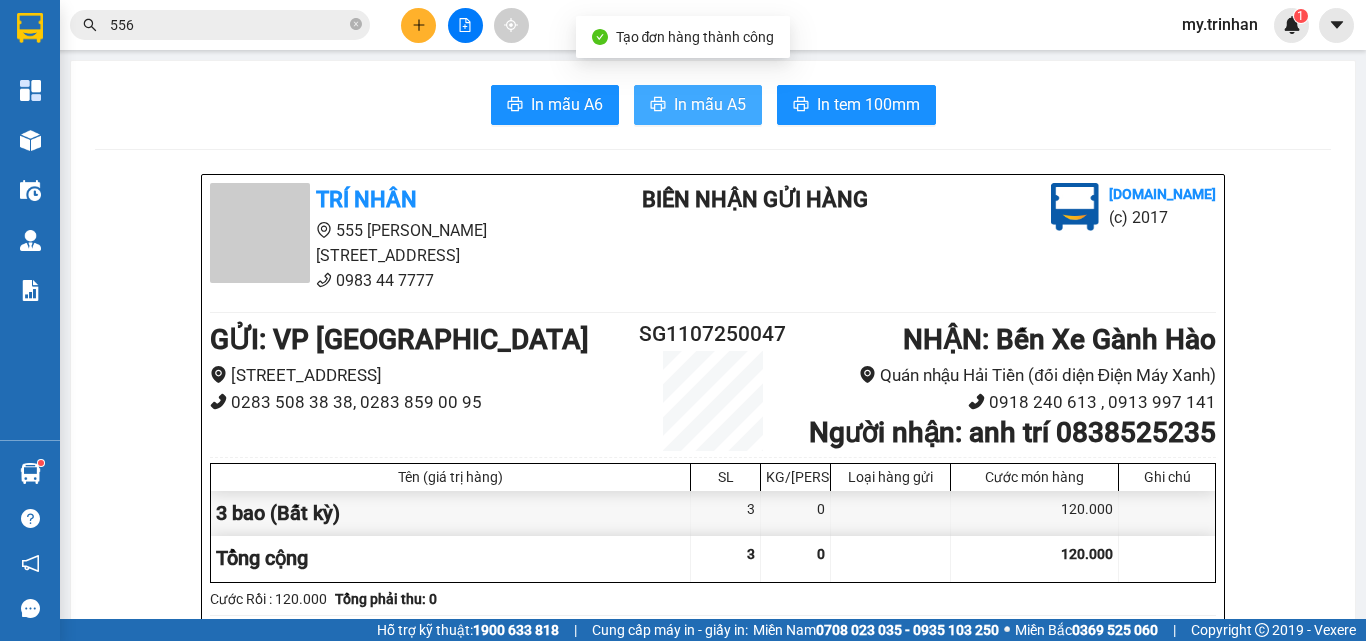 scroll, scrollTop: 0, scrollLeft: 0, axis: both 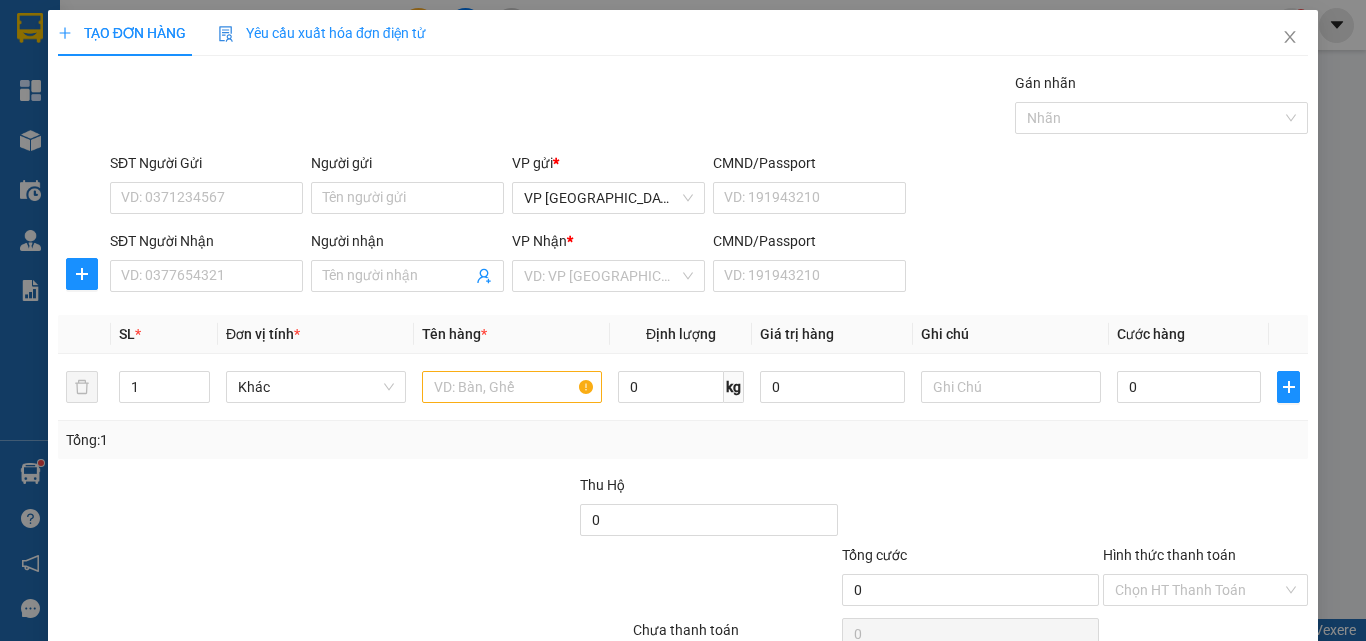 click on "SĐT Người Nhận VD: 0377654321 Người nhận Tên người nhận VP Nhận  * VD: VP Sài Gòn CMND/Passport VD: [PASSPORT]" at bounding box center [709, 265] 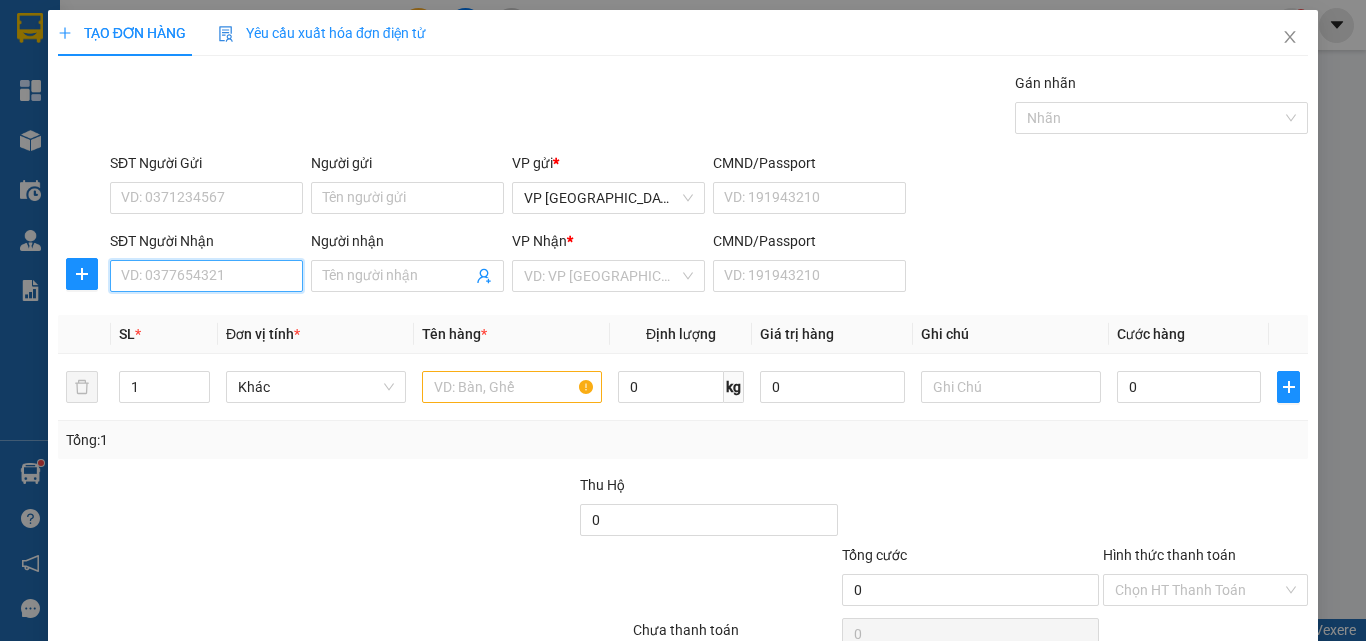 click on "SĐT Người Nhận" at bounding box center (206, 276) 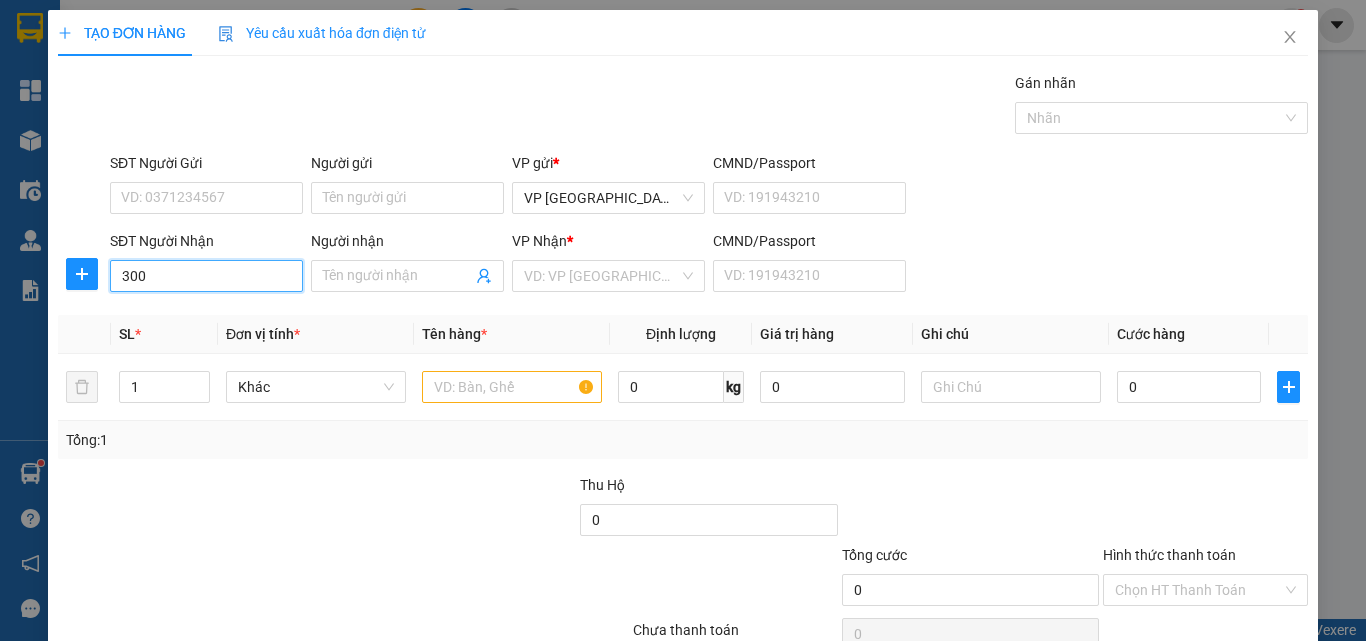 click on "300" at bounding box center [206, 276] 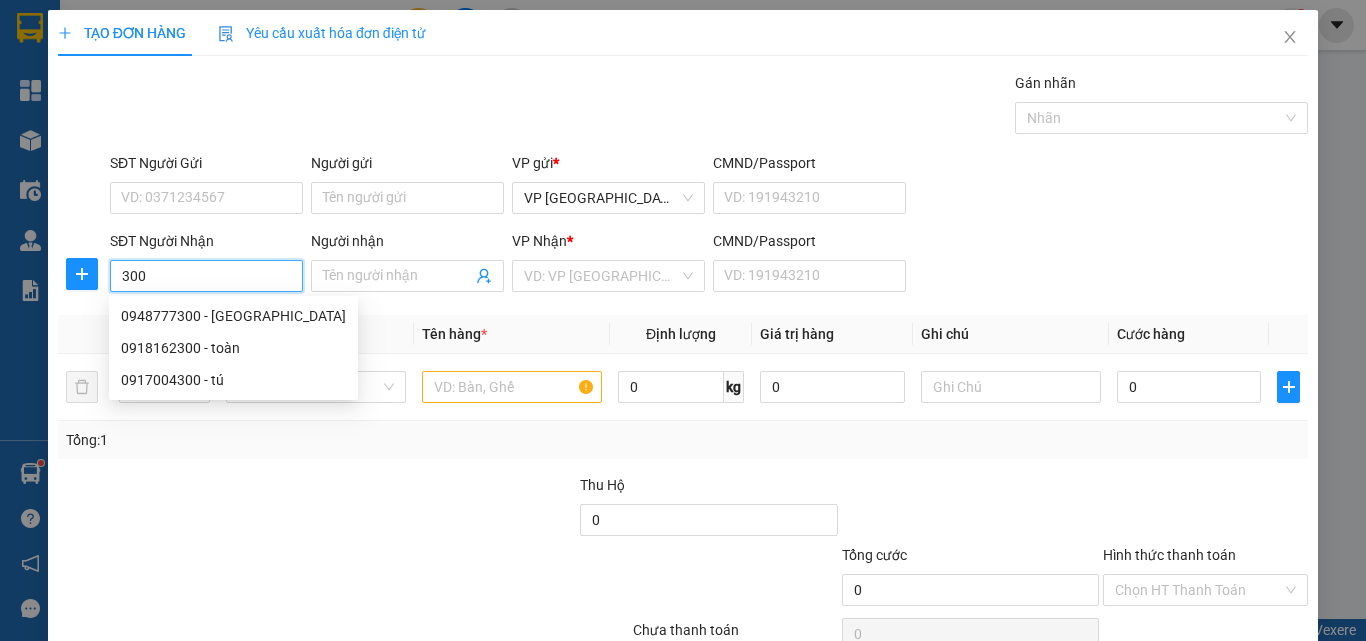 click on "300" at bounding box center (206, 276) 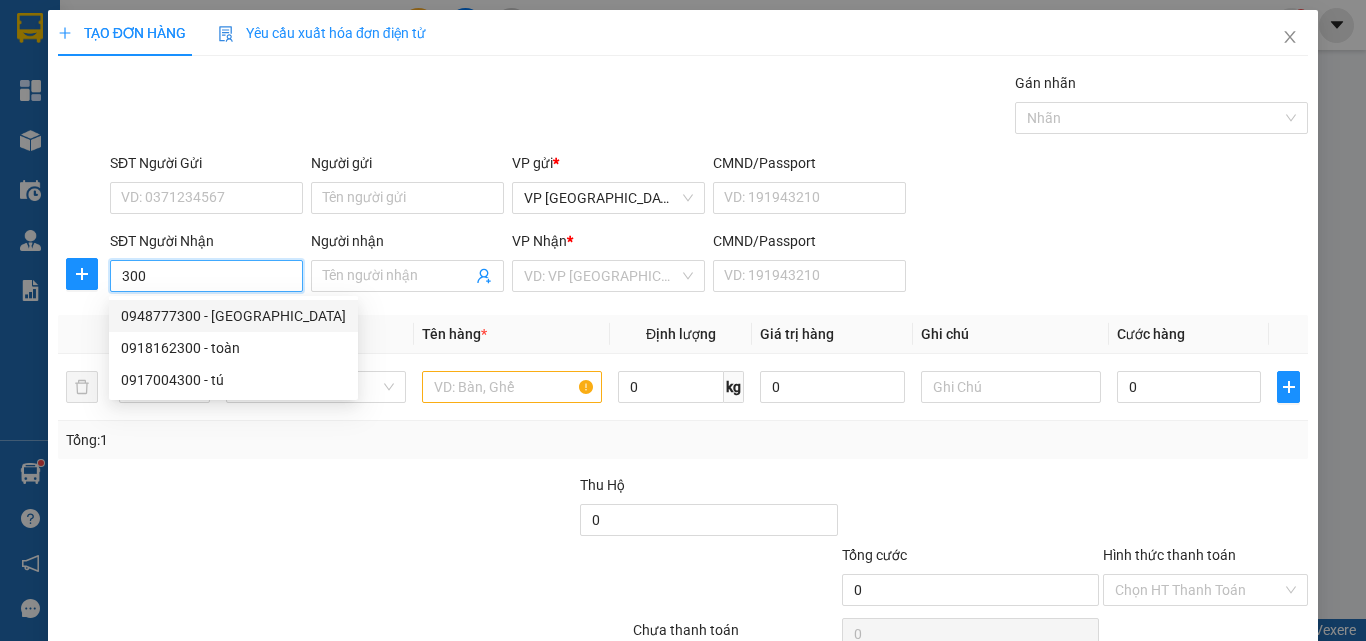 click on "0948777300 - [GEOGRAPHIC_DATA]" at bounding box center (233, 316) 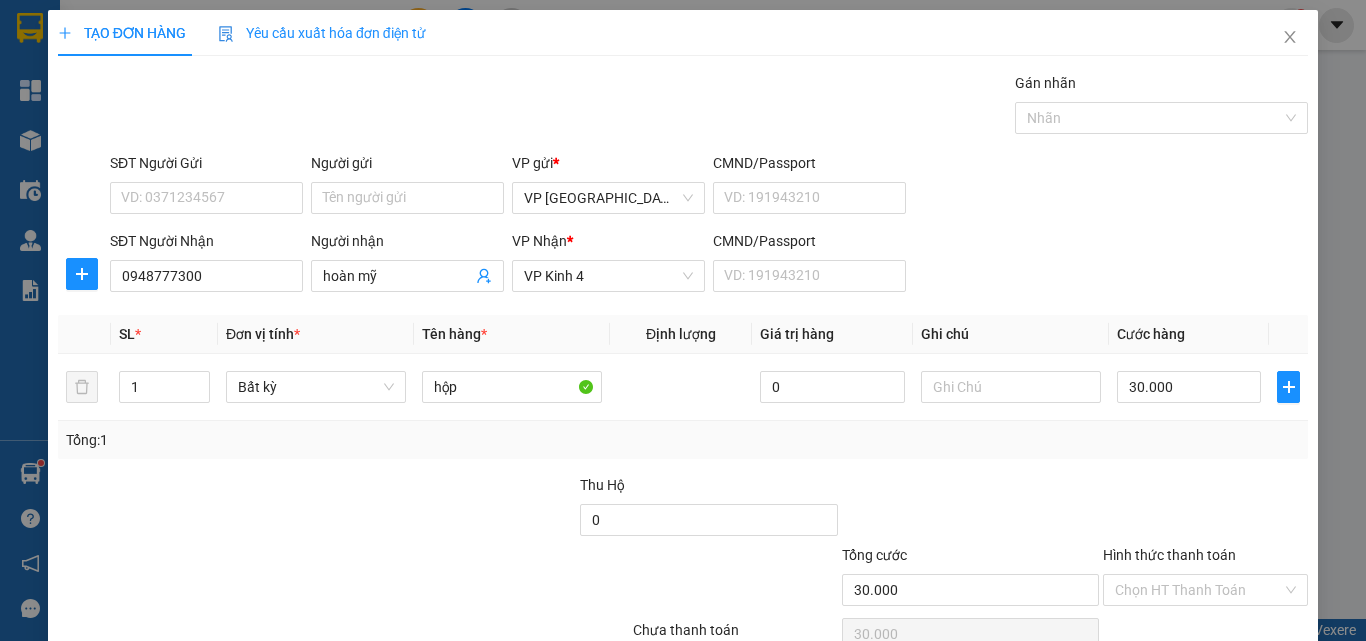 scroll, scrollTop: 99, scrollLeft: 0, axis: vertical 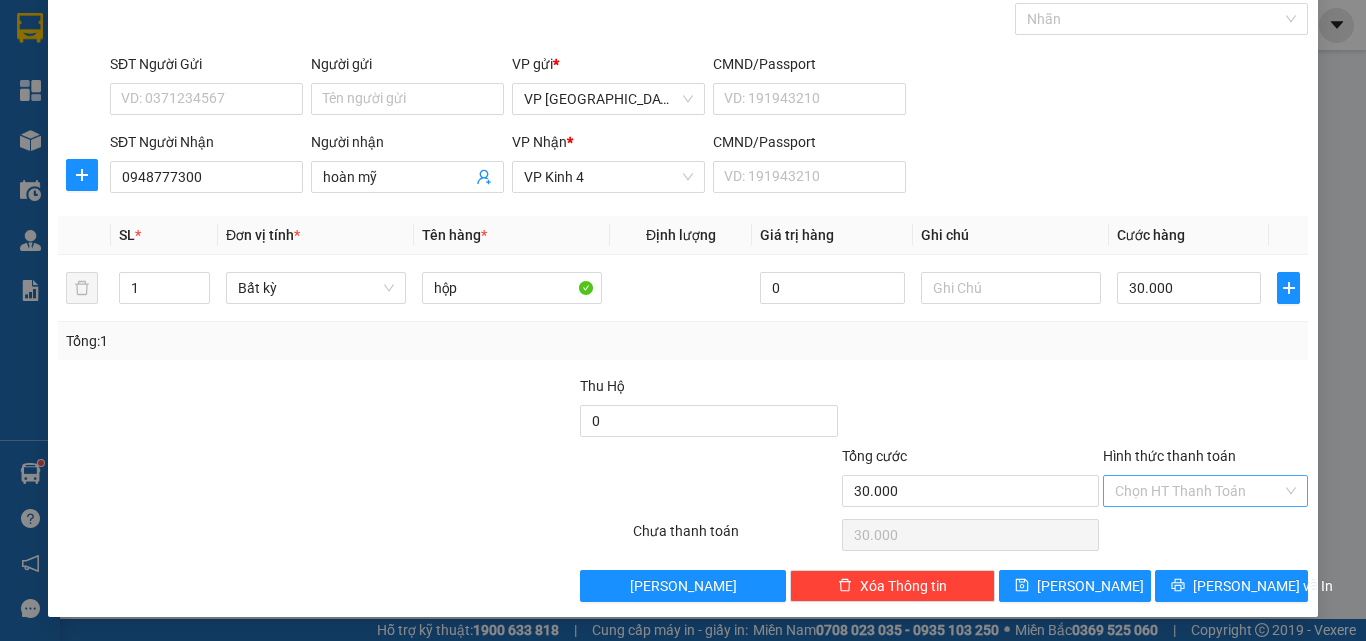 click on "Hình thức thanh toán" at bounding box center [1198, 491] 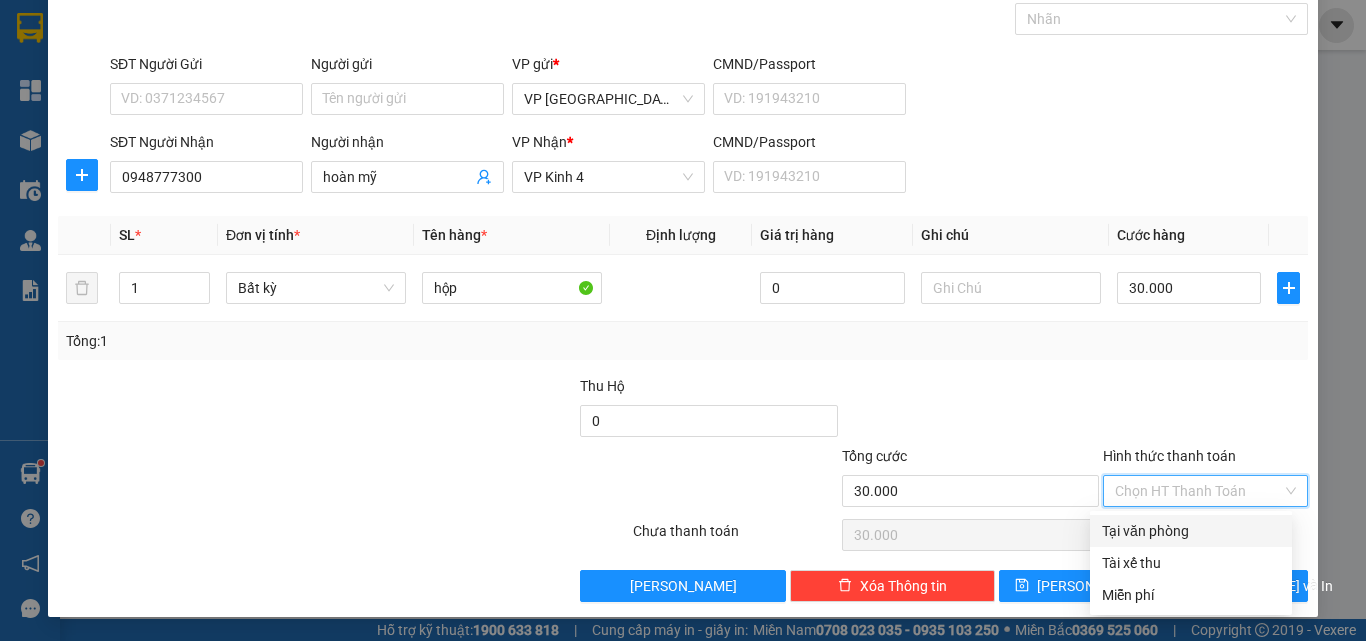 click on "Tại văn phòng" at bounding box center [1191, 531] 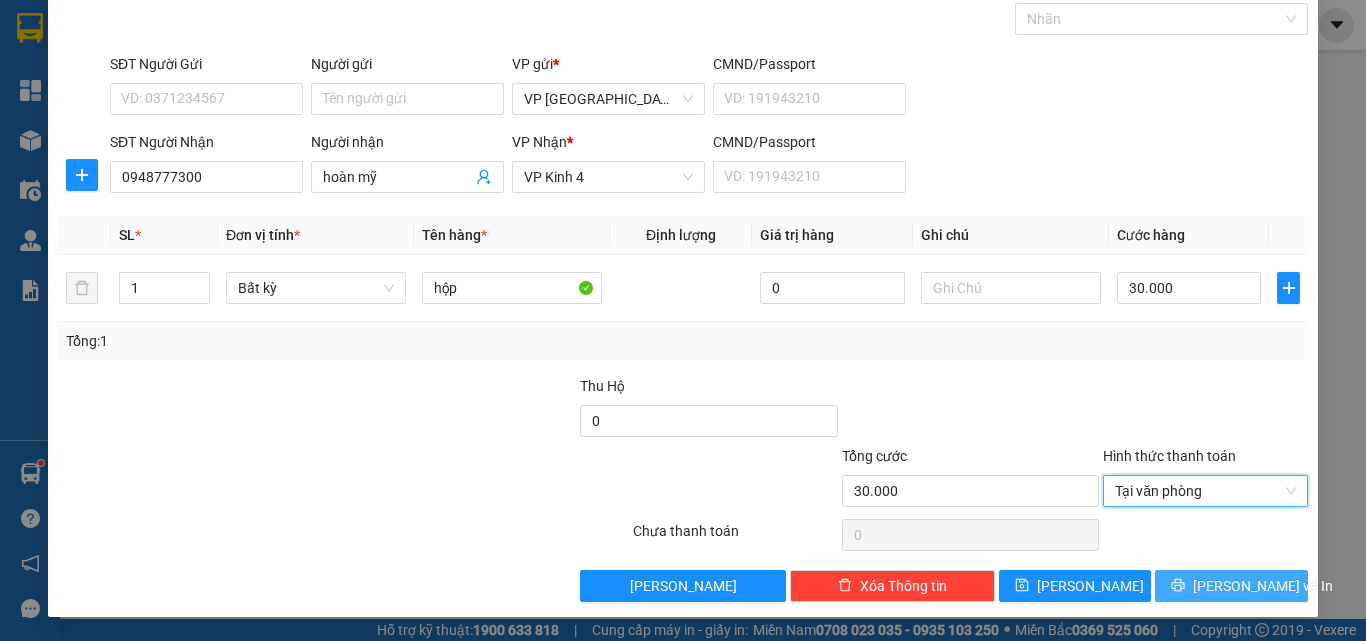 click on "[PERSON_NAME] và In" at bounding box center [1263, 586] 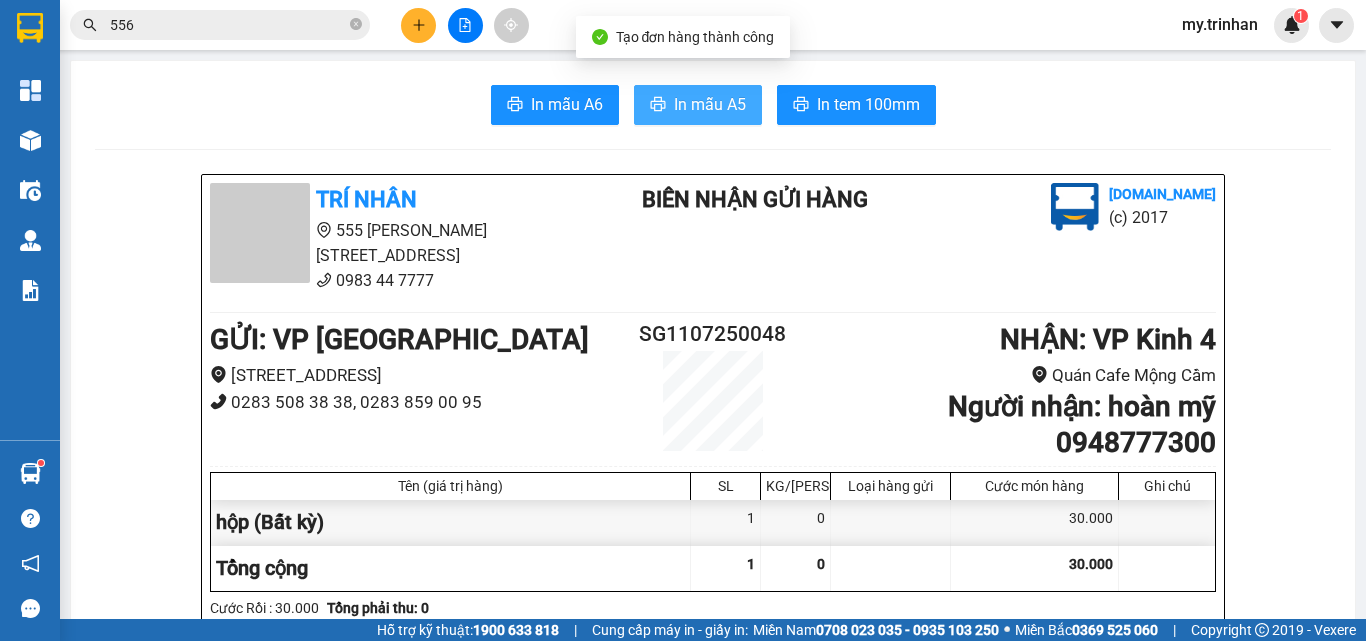 click on "In mẫu A5" at bounding box center (710, 104) 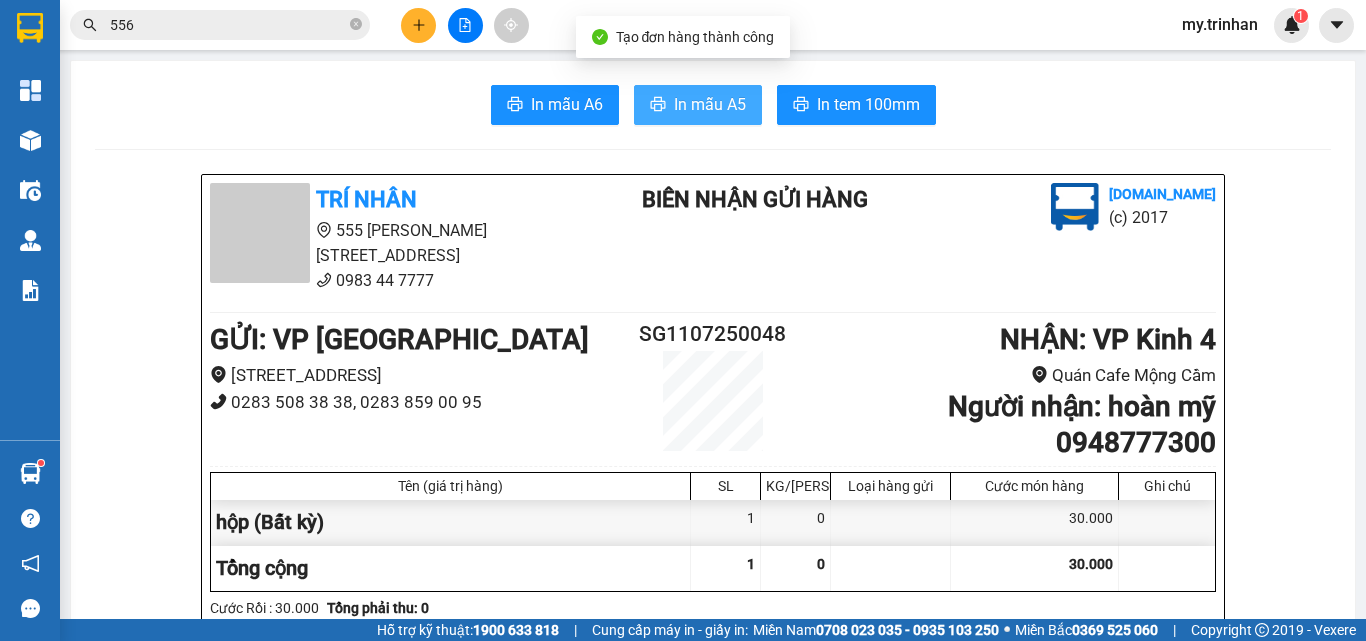 scroll, scrollTop: 0, scrollLeft: 0, axis: both 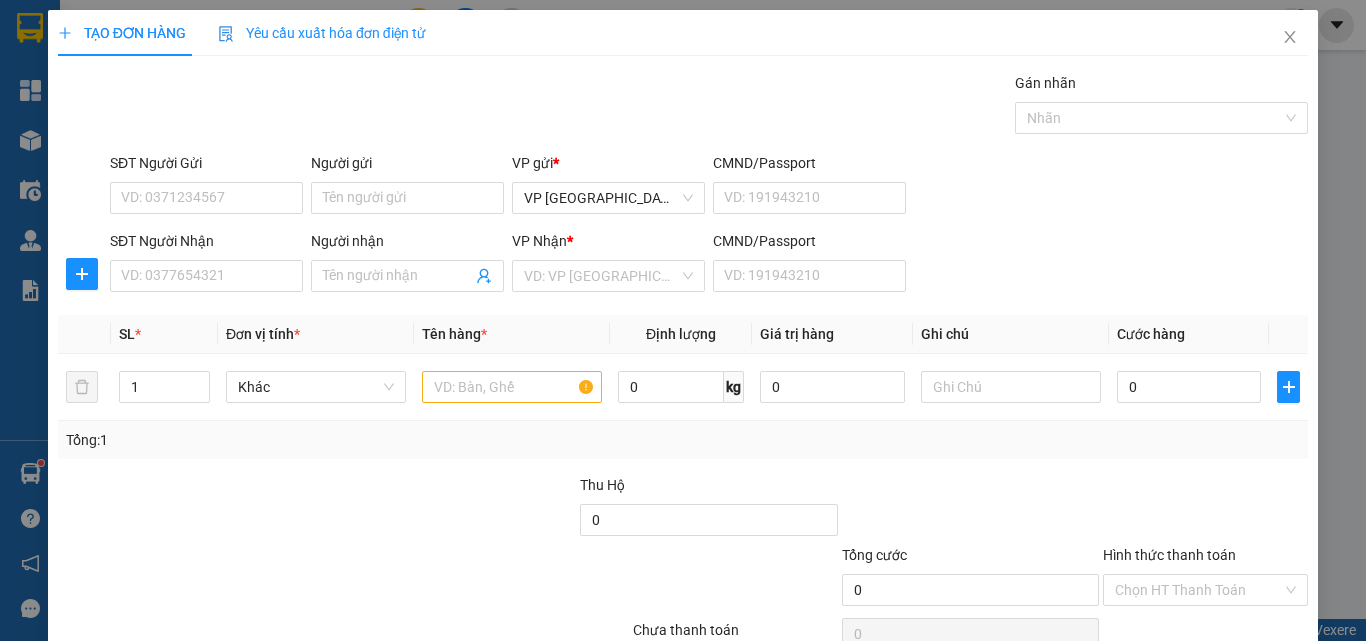 click on "SĐT Người Gửi VD: 0371234567 Người gửi Tên người gửi VP gửi  * VP [GEOGRAPHIC_DATA] CMND/Passport VD: [PASSPORT] SĐT Người Nhận VD: 0377654321 Người nhận Tên người nhận VP Nhận  * VD: VP [GEOGRAPHIC_DATA] CMND/Passport VD: [PASSPORT]" at bounding box center [683, 226] 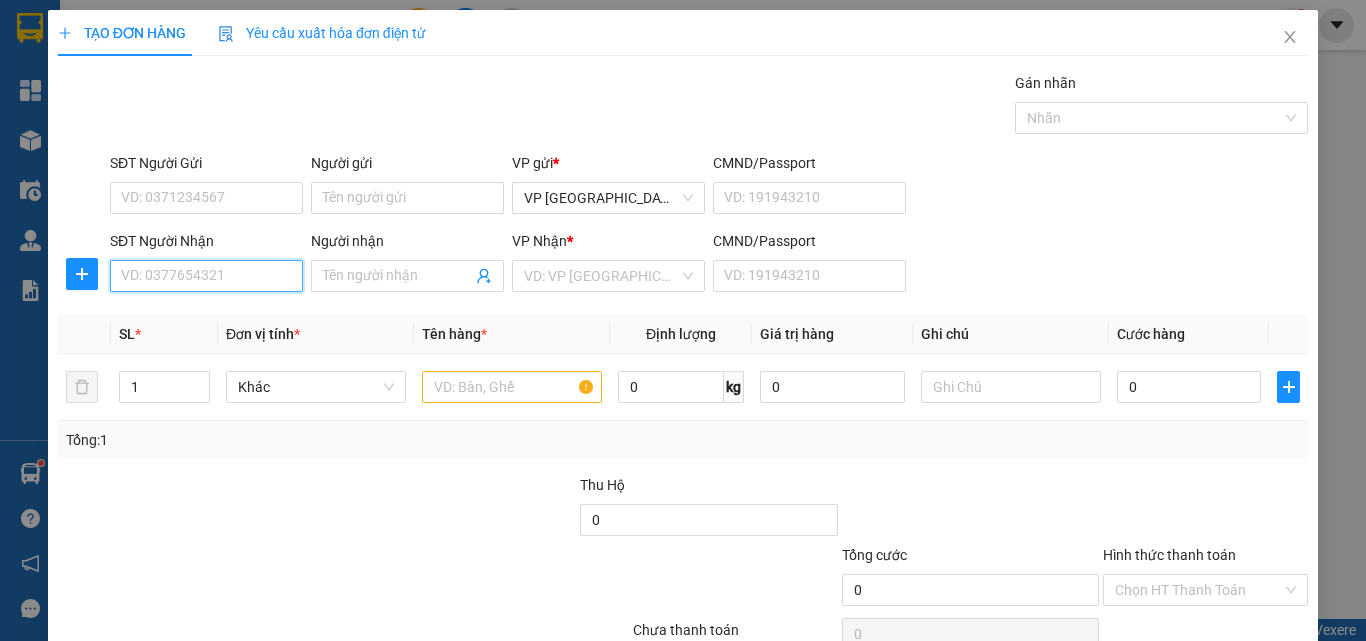 click on "SĐT Người Nhận" at bounding box center [206, 276] 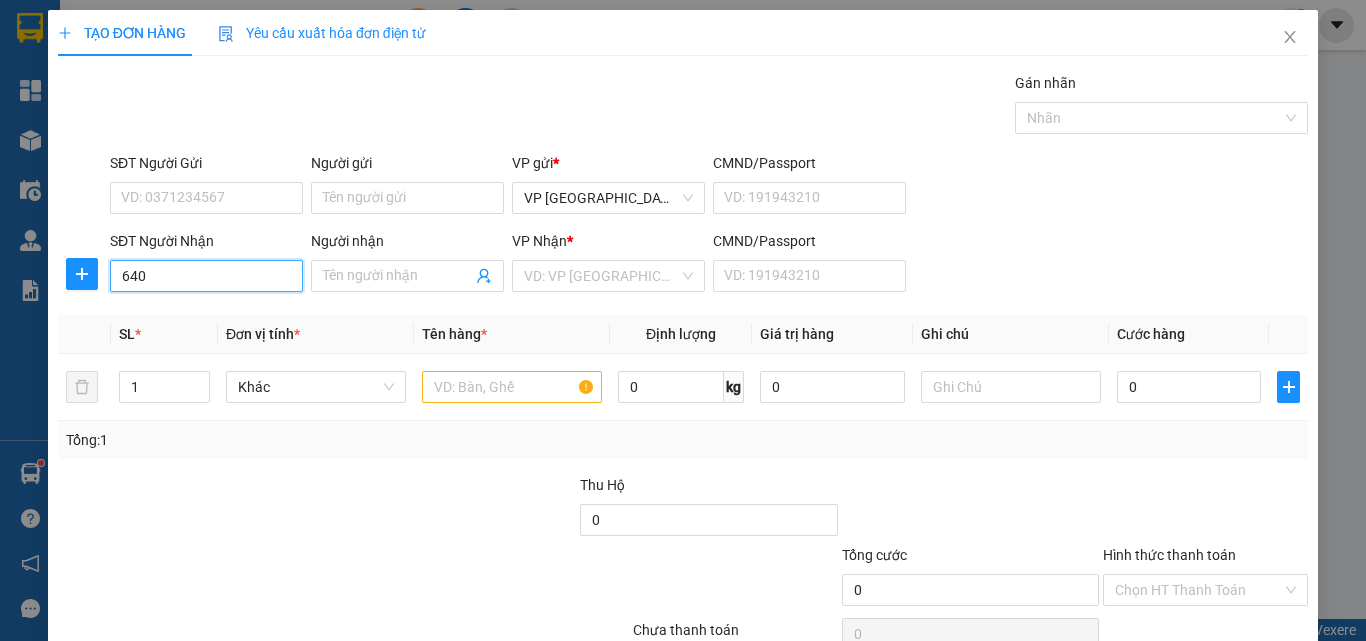 click on "640" at bounding box center [206, 276] 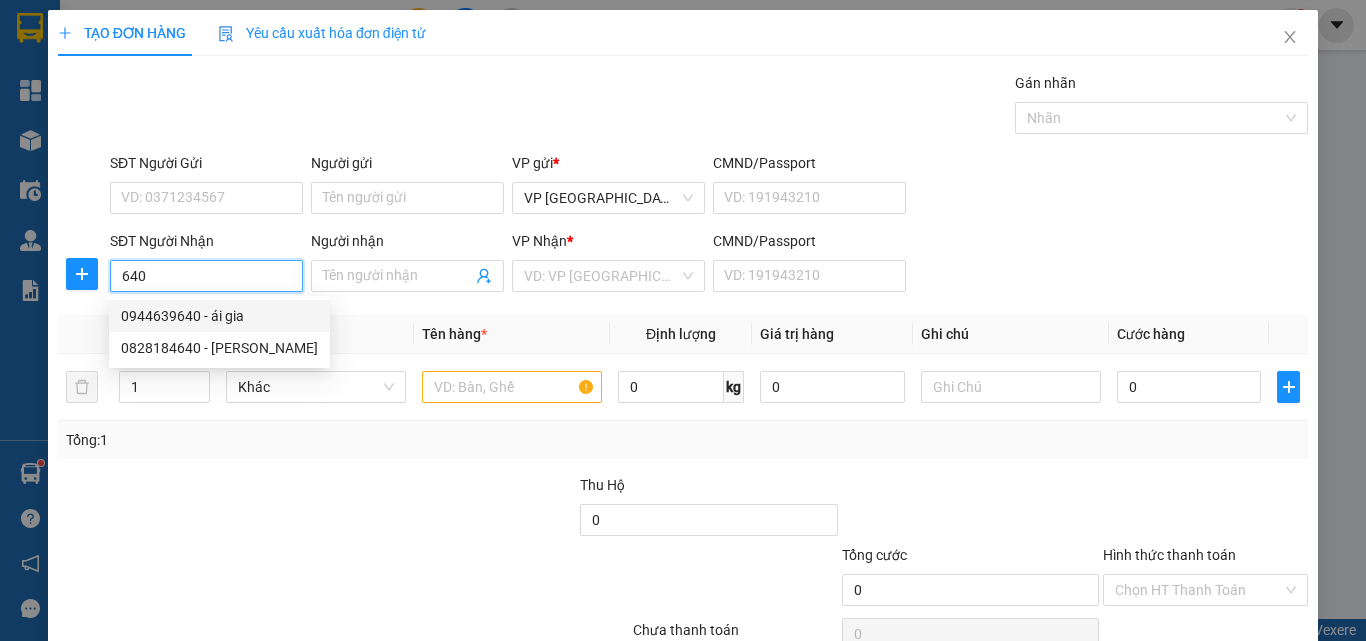 click on "0944639640 - ái gia" at bounding box center (219, 316) 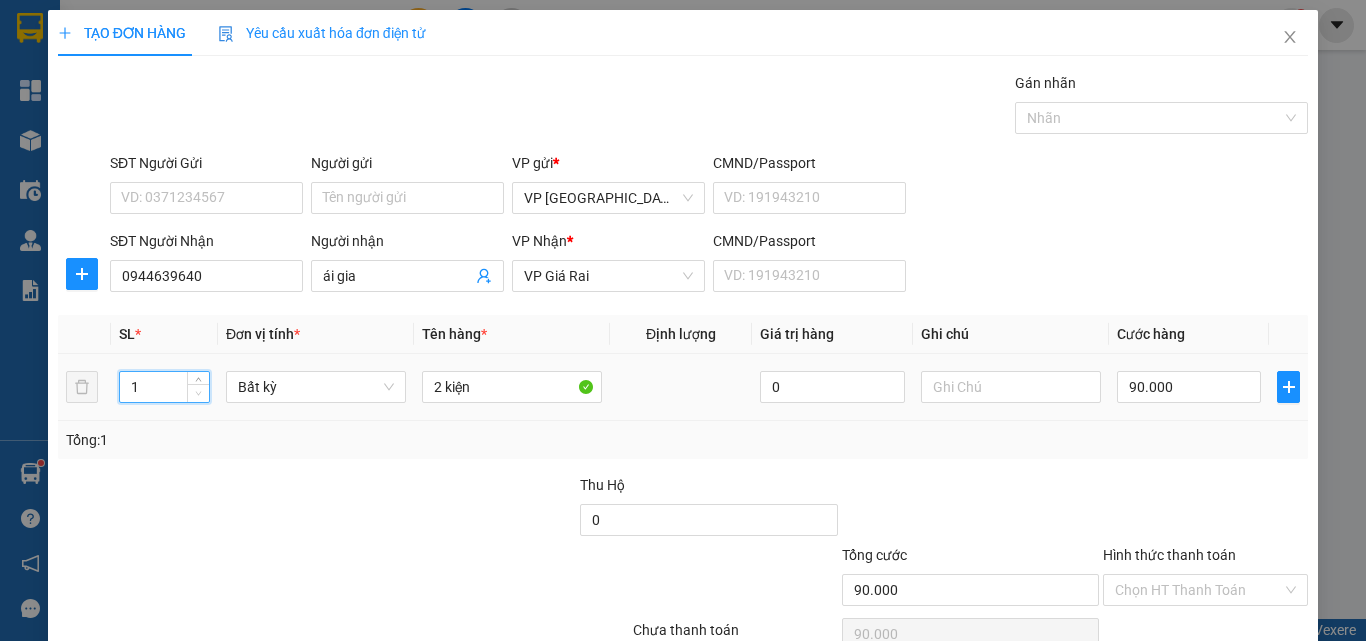 click at bounding box center [199, 394] 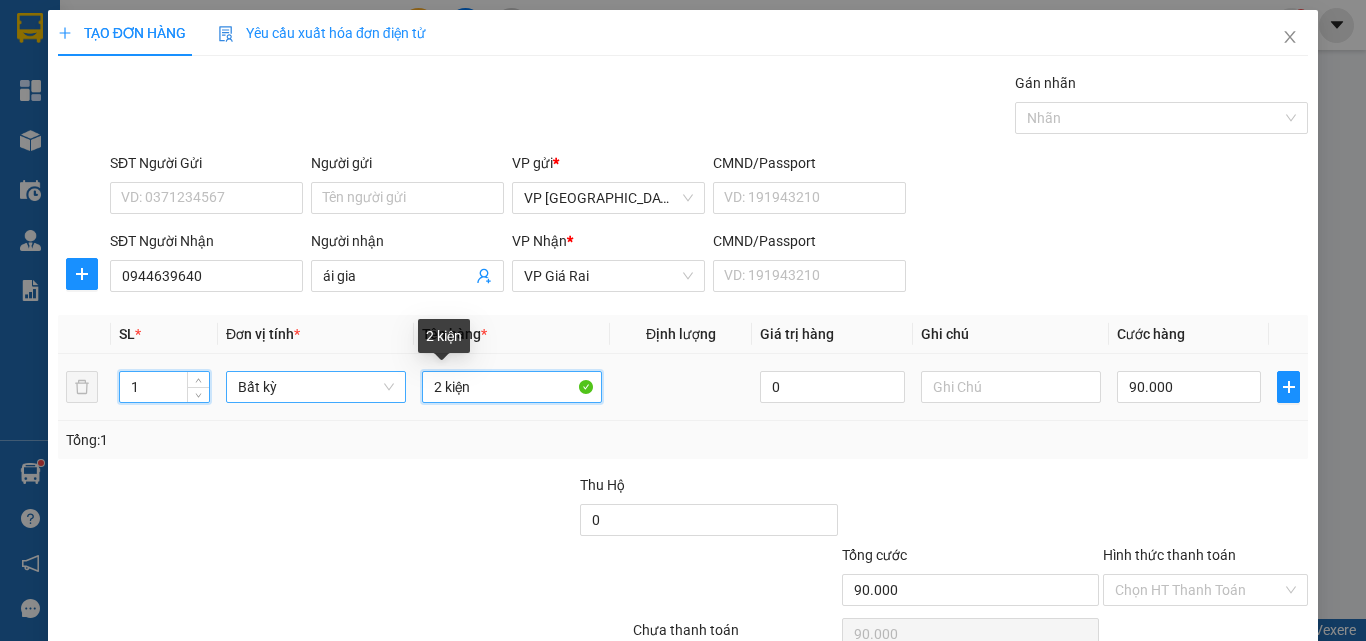 drag, startPoint x: 436, startPoint y: 391, endPoint x: 353, endPoint y: 382, distance: 83.48653 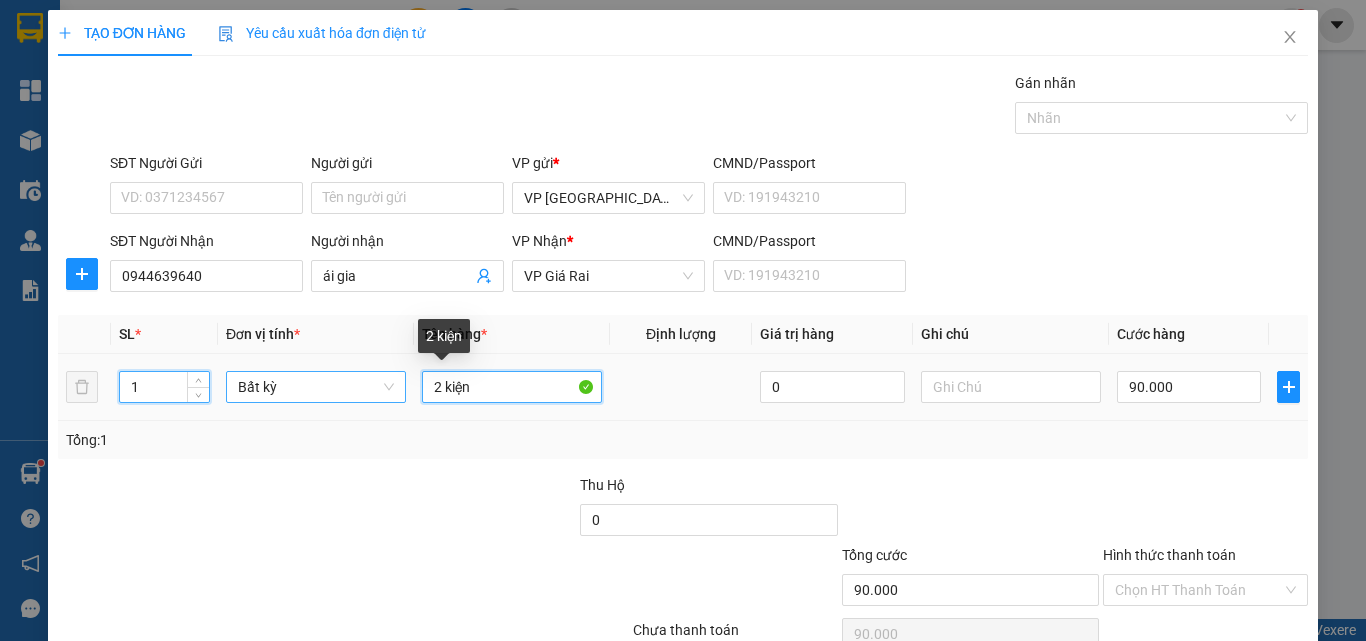 click on "1 Bất kỳ 2 kiện 0 90.000" at bounding box center [683, 387] 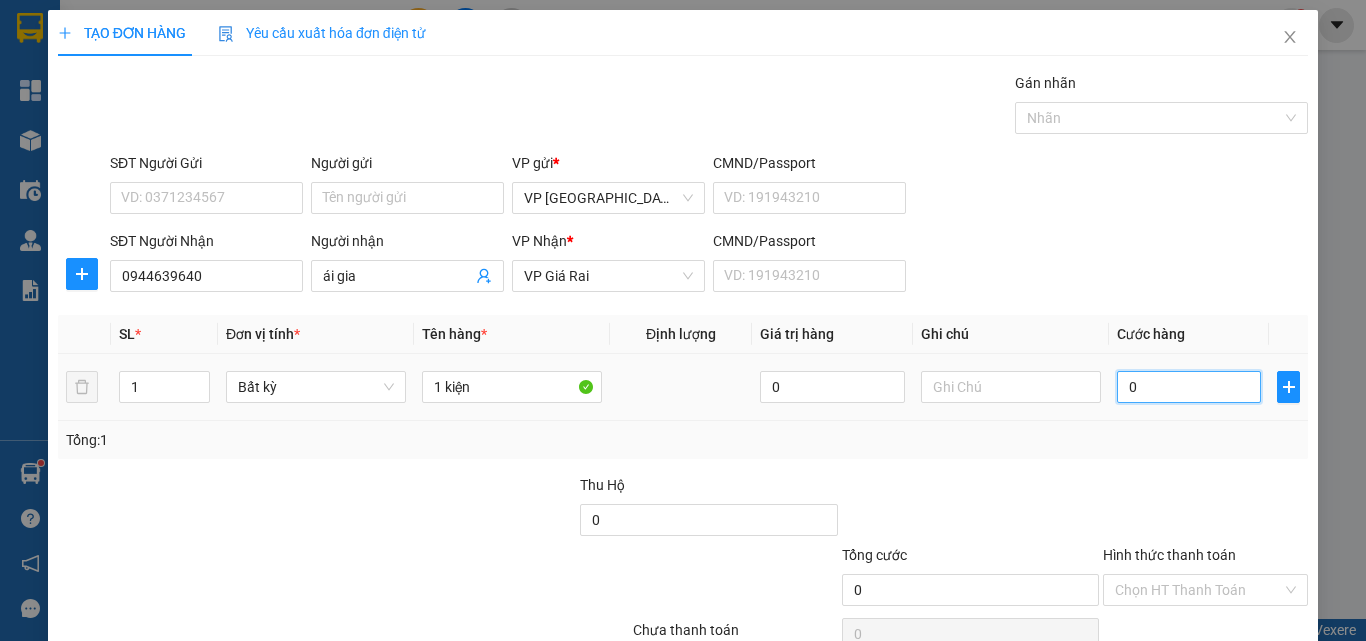 click on "0" at bounding box center [1189, 387] 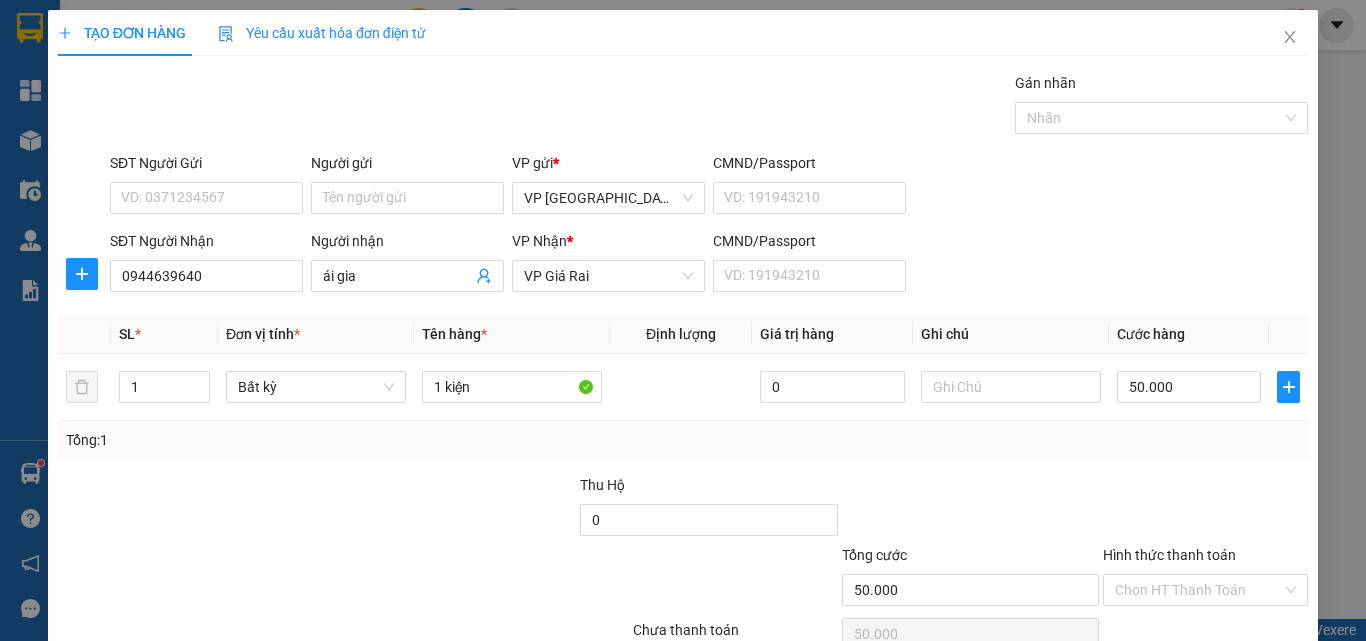 drag, startPoint x: 413, startPoint y: 457, endPoint x: 401, endPoint y: 457, distance: 12 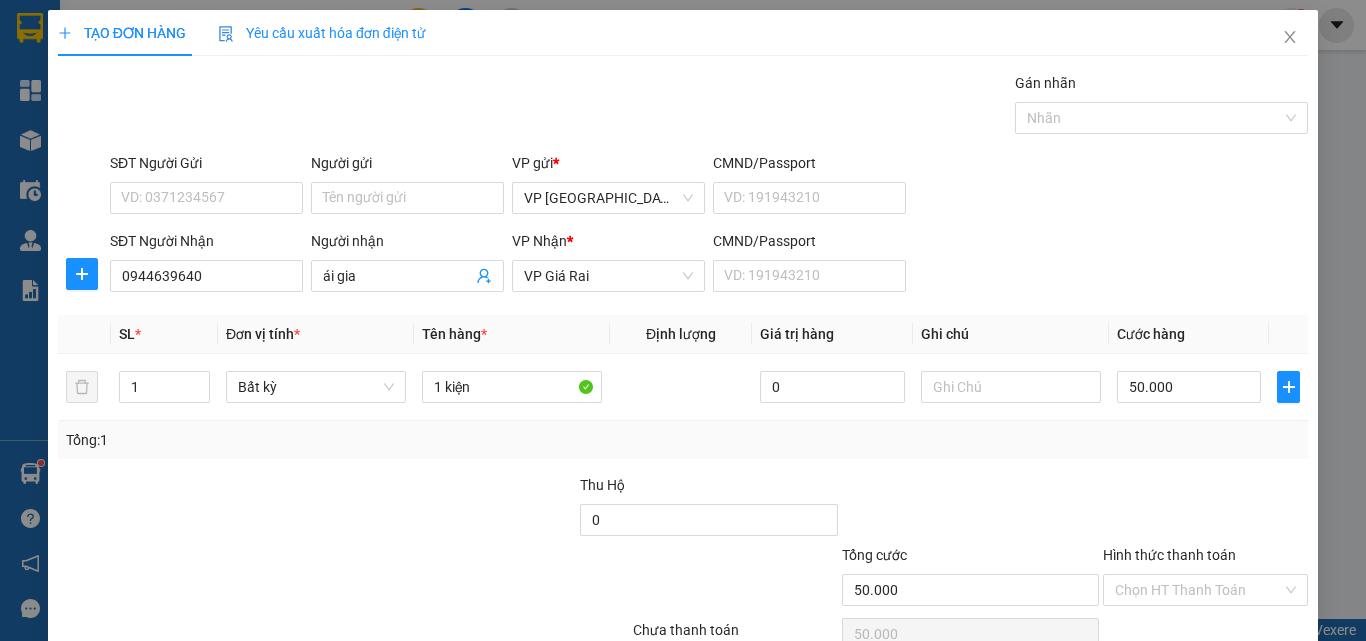 click on "[PERSON_NAME] và In" at bounding box center [1263, 685] 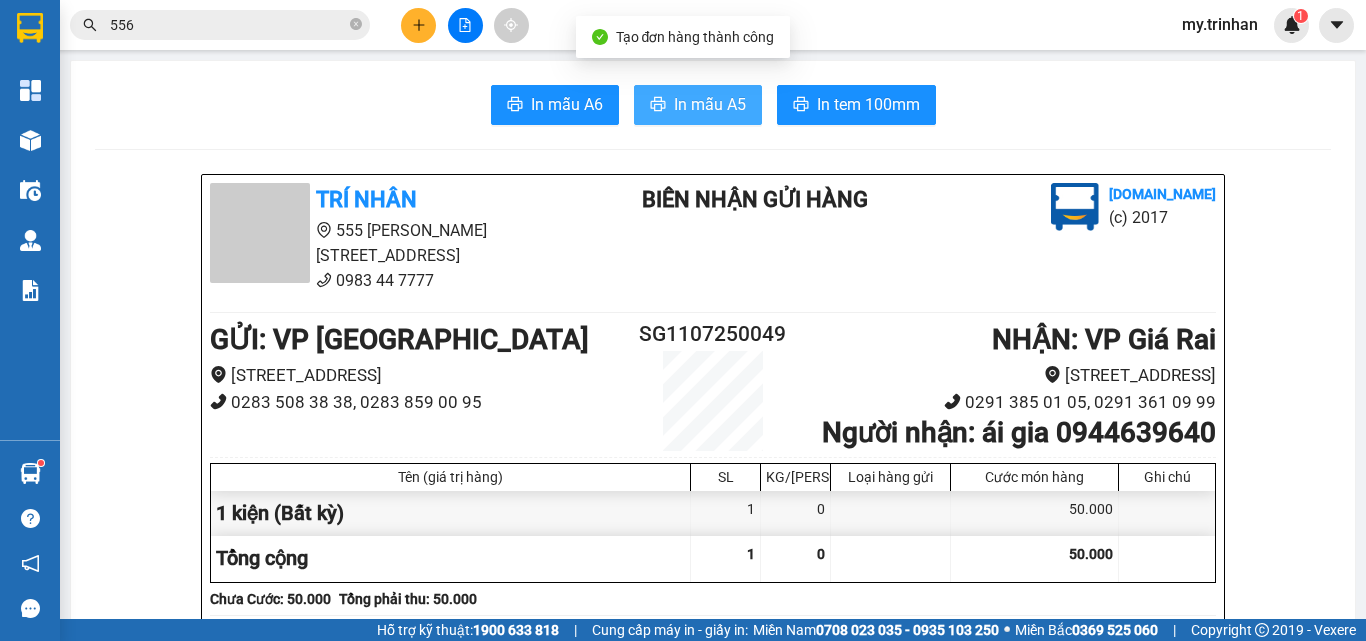 click on "In mẫu A5" at bounding box center (710, 104) 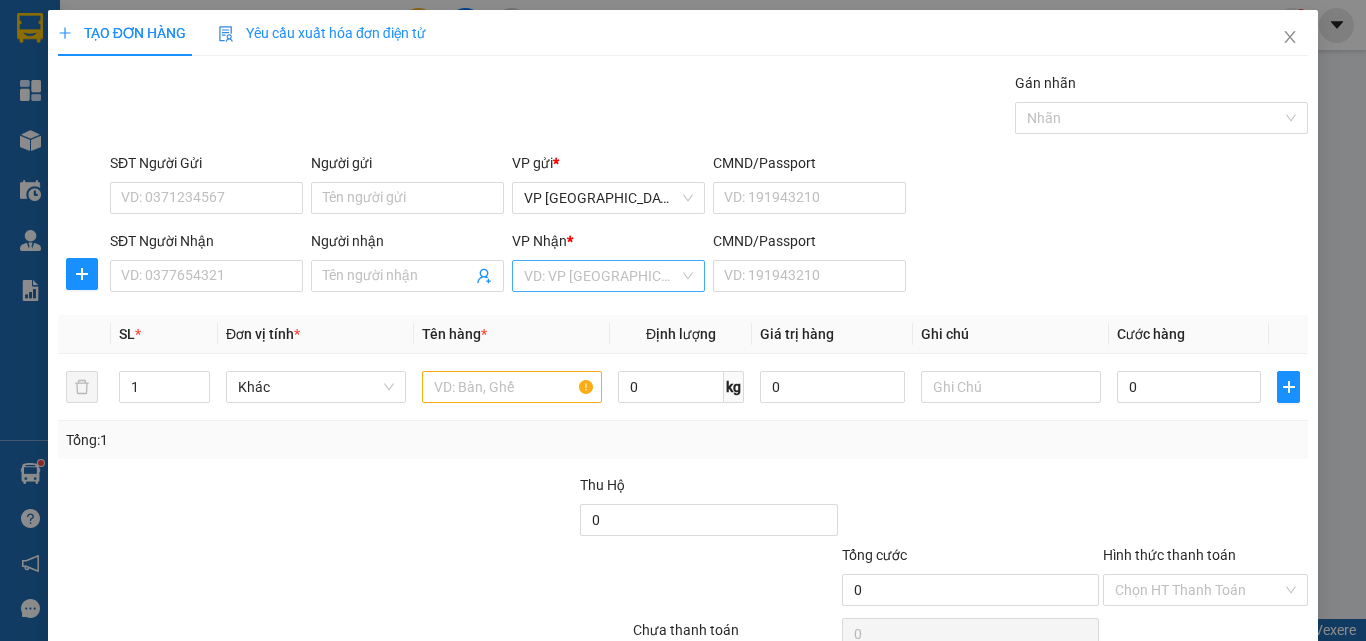 drag, startPoint x: 1078, startPoint y: 266, endPoint x: 630, endPoint y: 279, distance: 448.18857 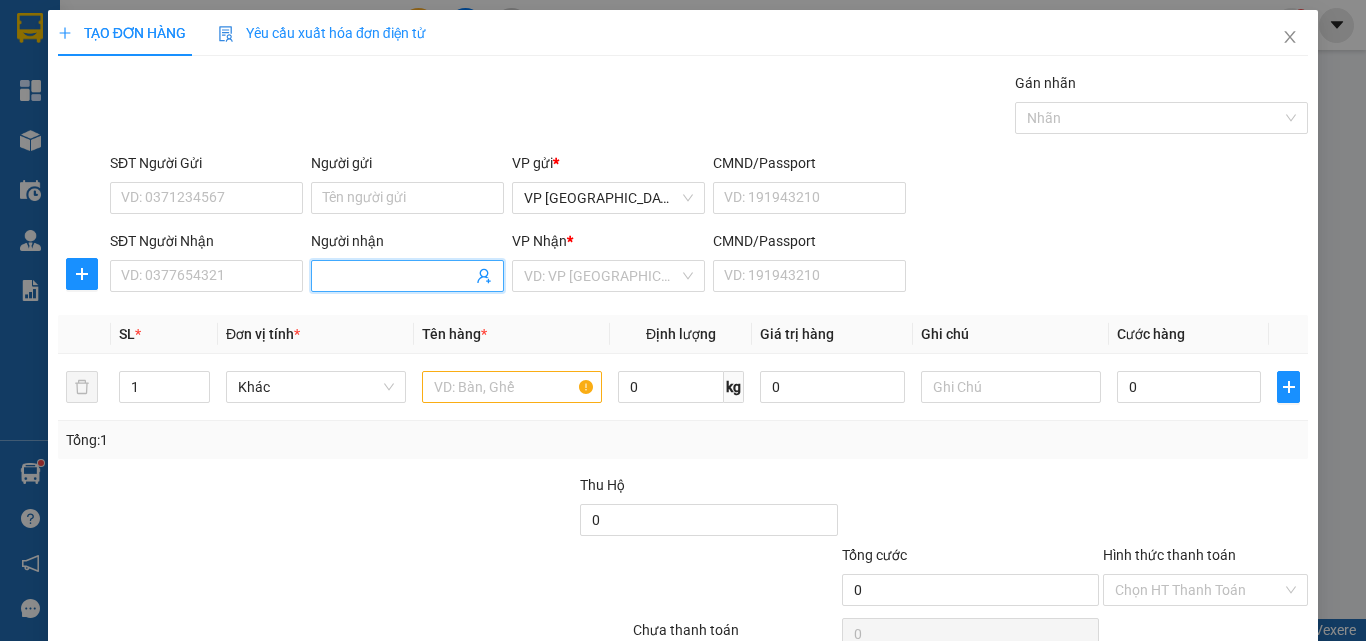 click on "Người nhận" at bounding box center (397, 276) 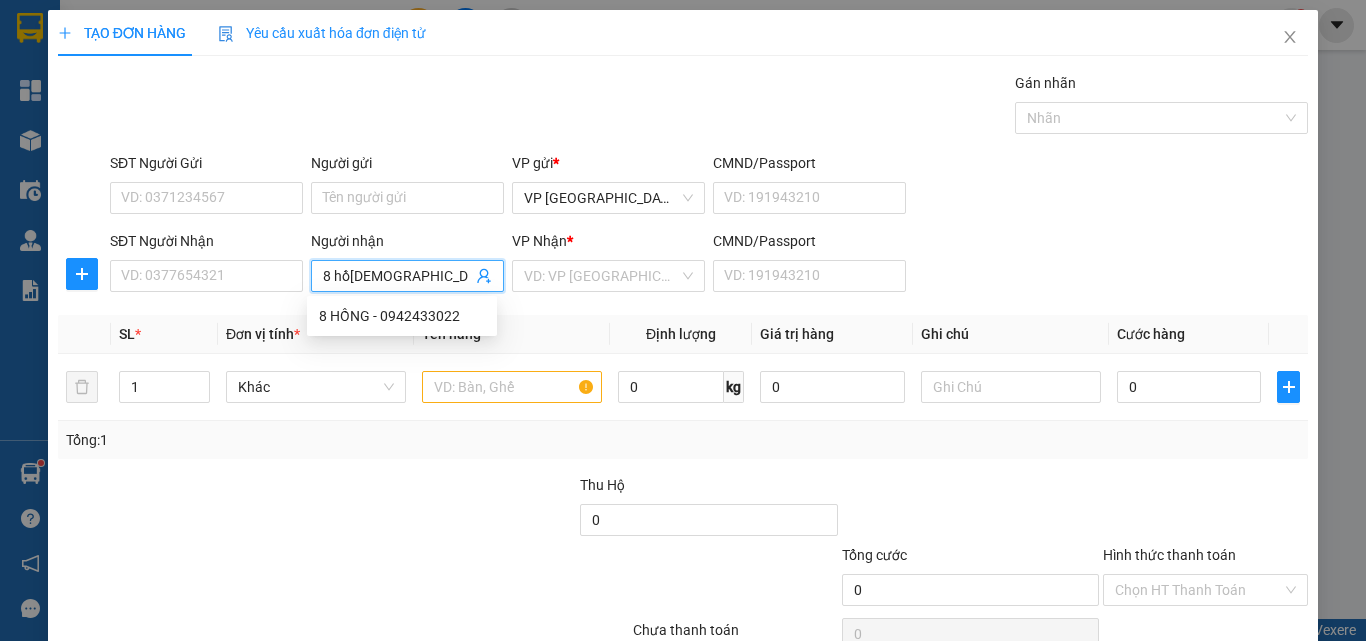 click on "8 hồ[DEMOGRAPHIC_DATA]" at bounding box center [397, 276] 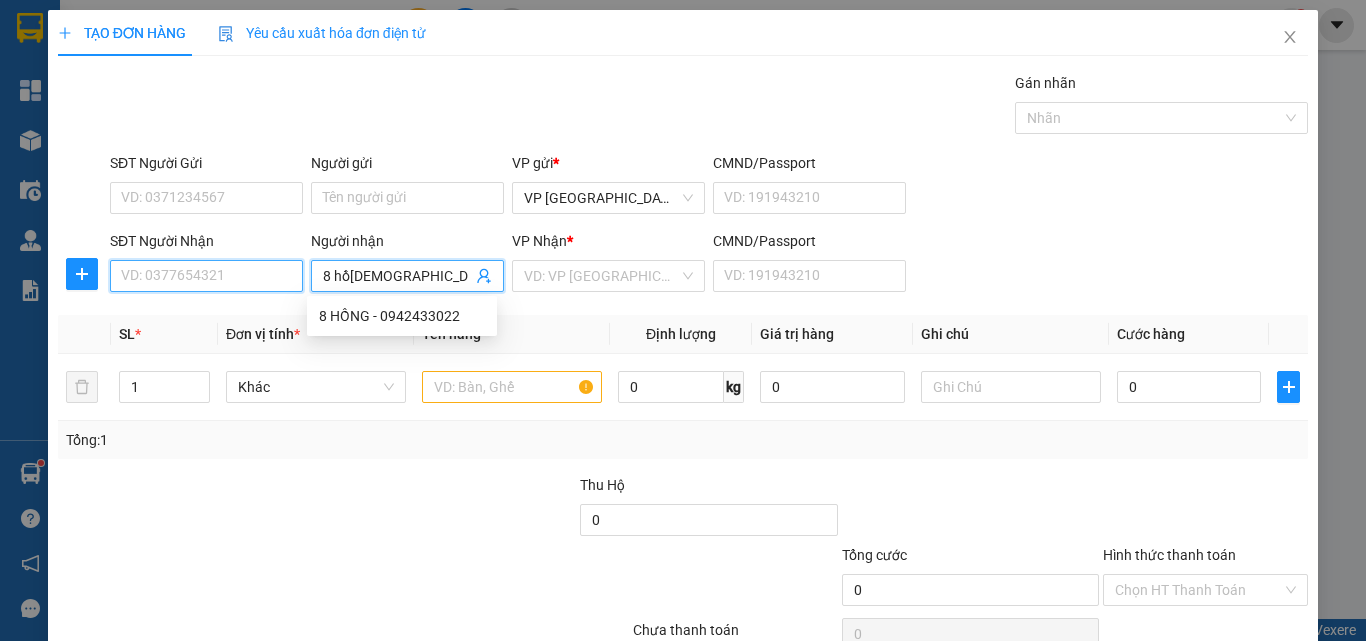 click on "SĐT Người Nhận" at bounding box center (206, 276) 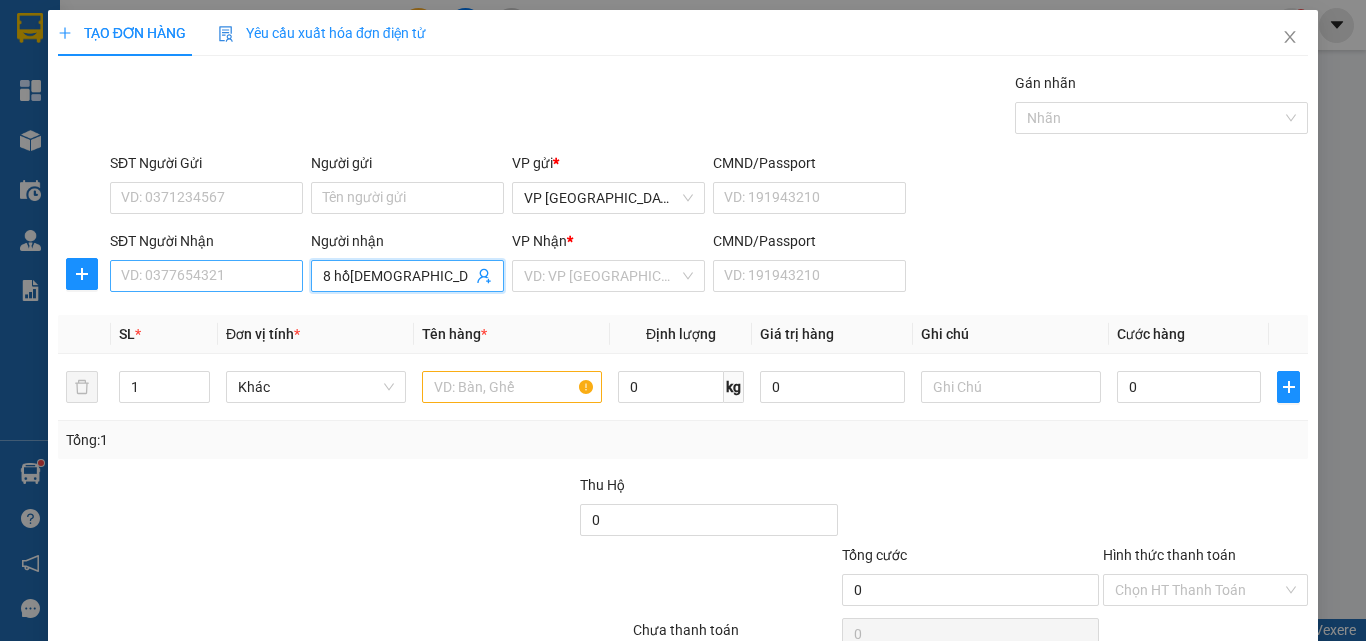 drag, startPoint x: 326, startPoint y: 278, endPoint x: 294, endPoint y: 278, distance: 32 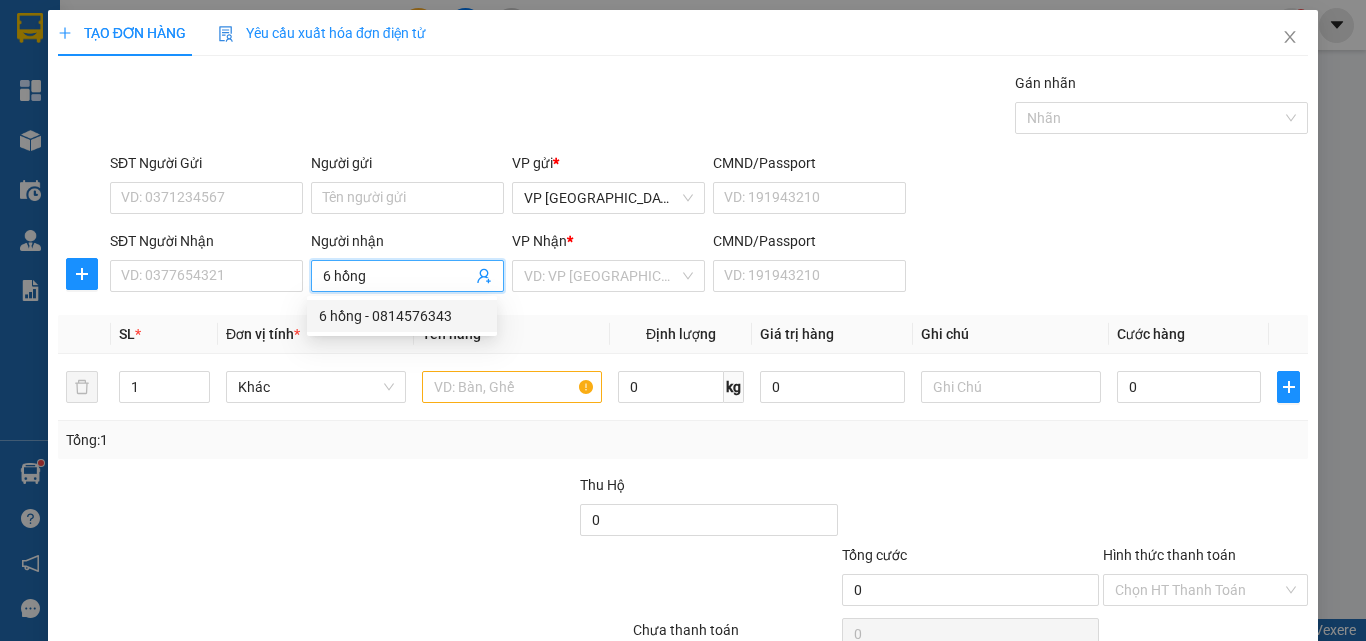 drag, startPoint x: 362, startPoint y: 321, endPoint x: 404, endPoint y: 328, distance: 42.579338 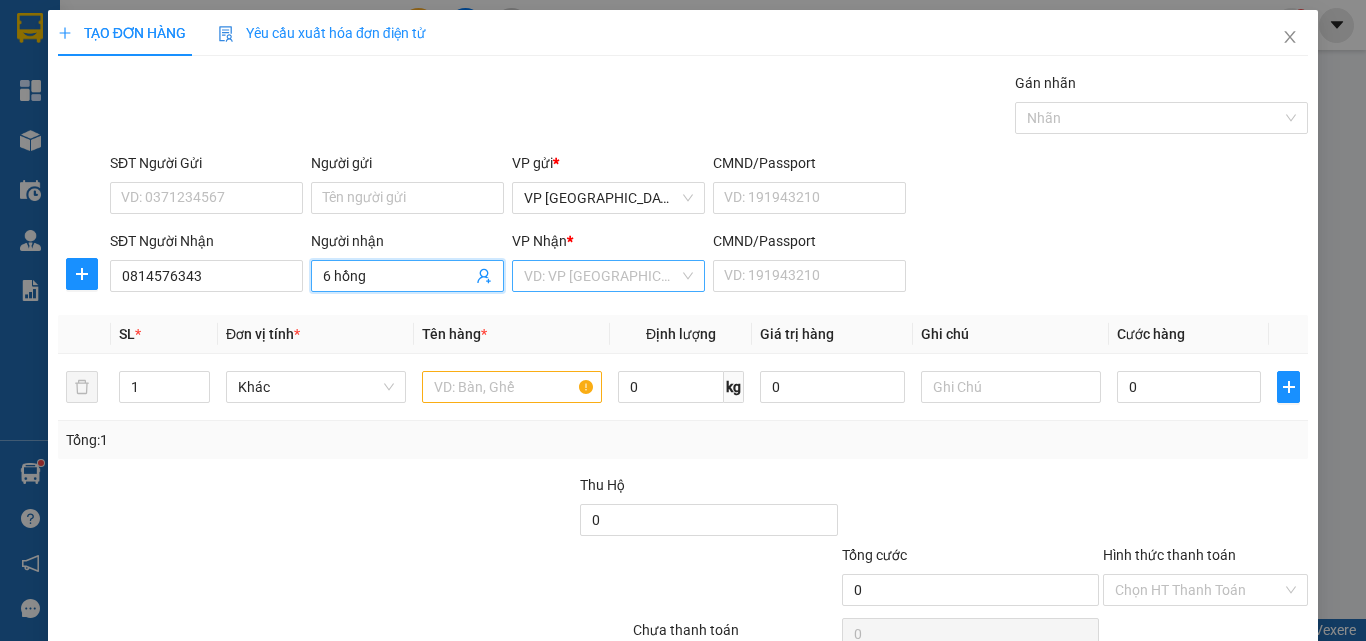 click at bounding box center (601, 276) 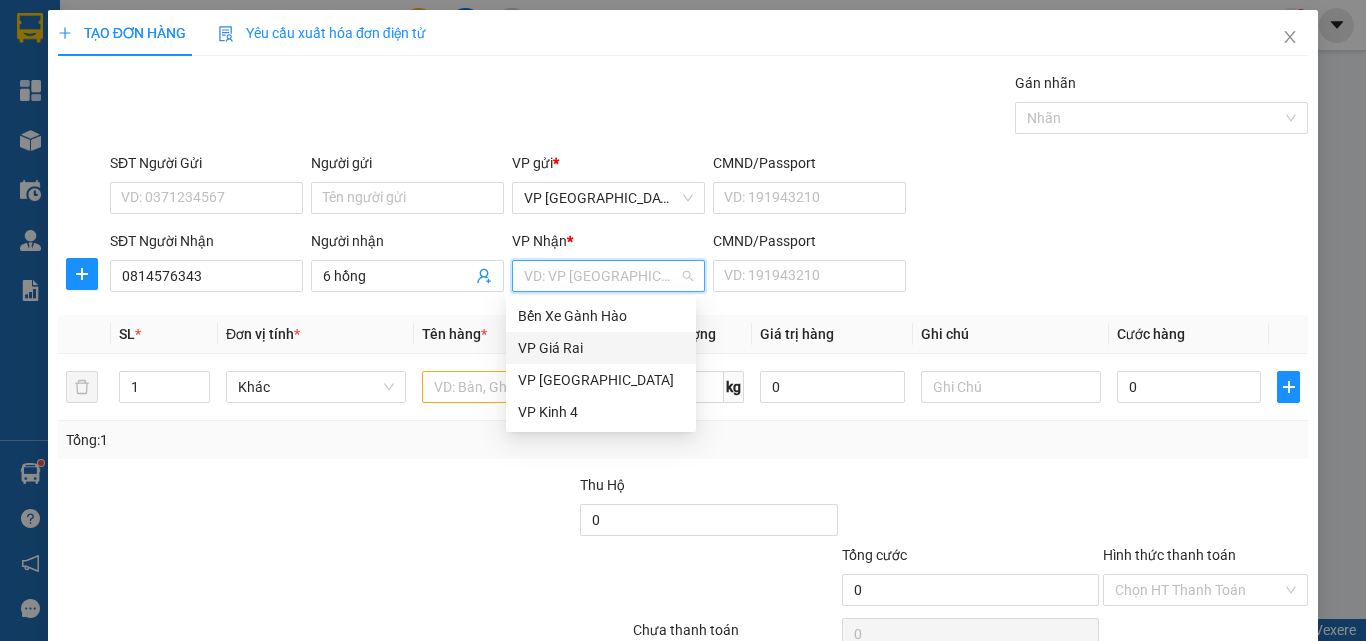click on "VP Giá Rai" at bounding box center (601, 348) 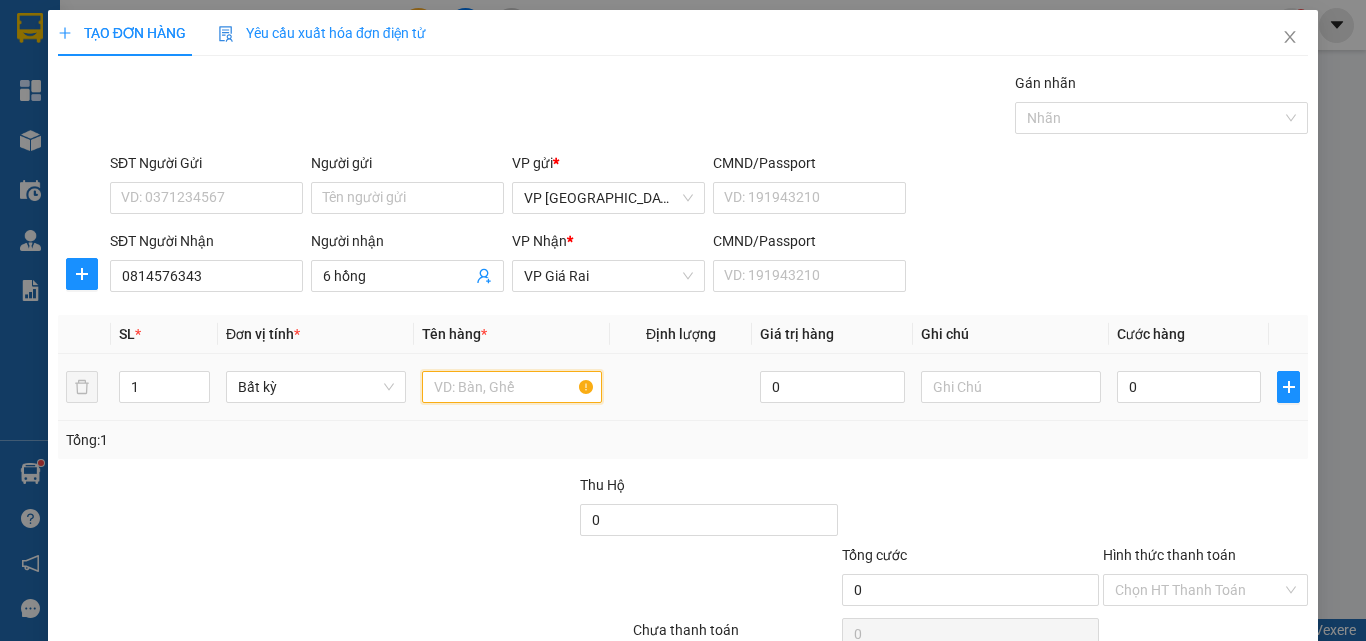click at bounding box center [512, 387] 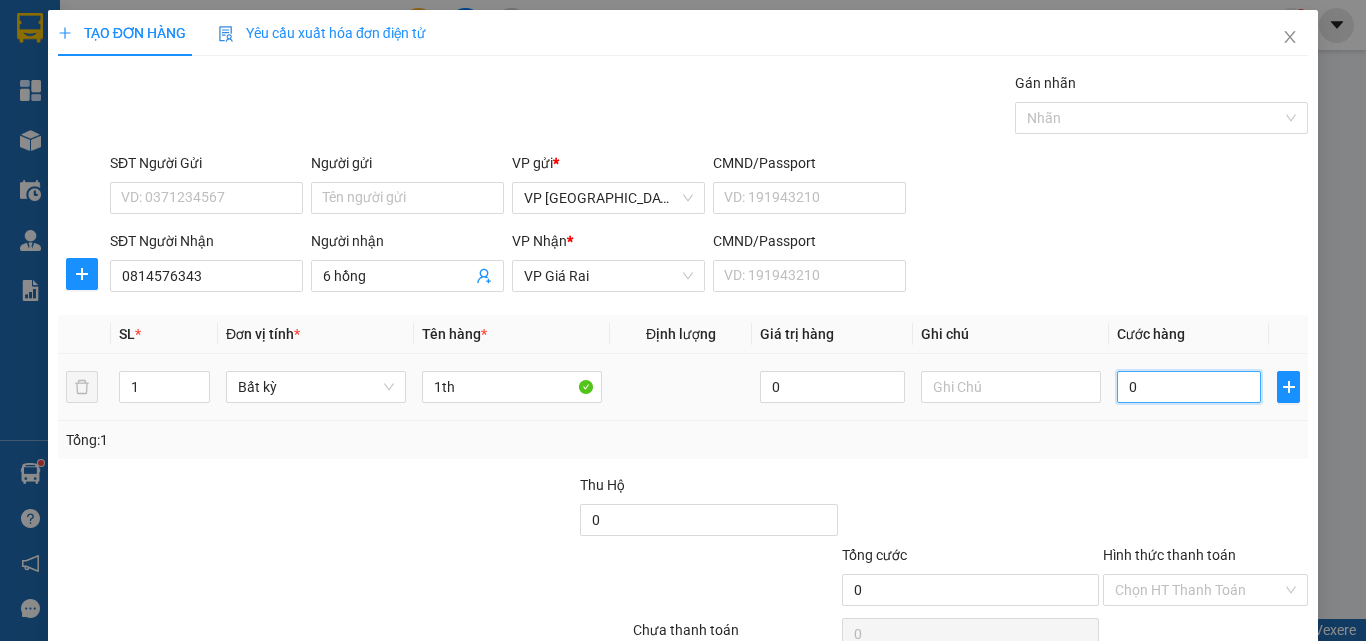 drag, startPoint x: 1127, startPoint y: 384, endPoint x: 1140, endPoint y: 387, distance: 13.341664 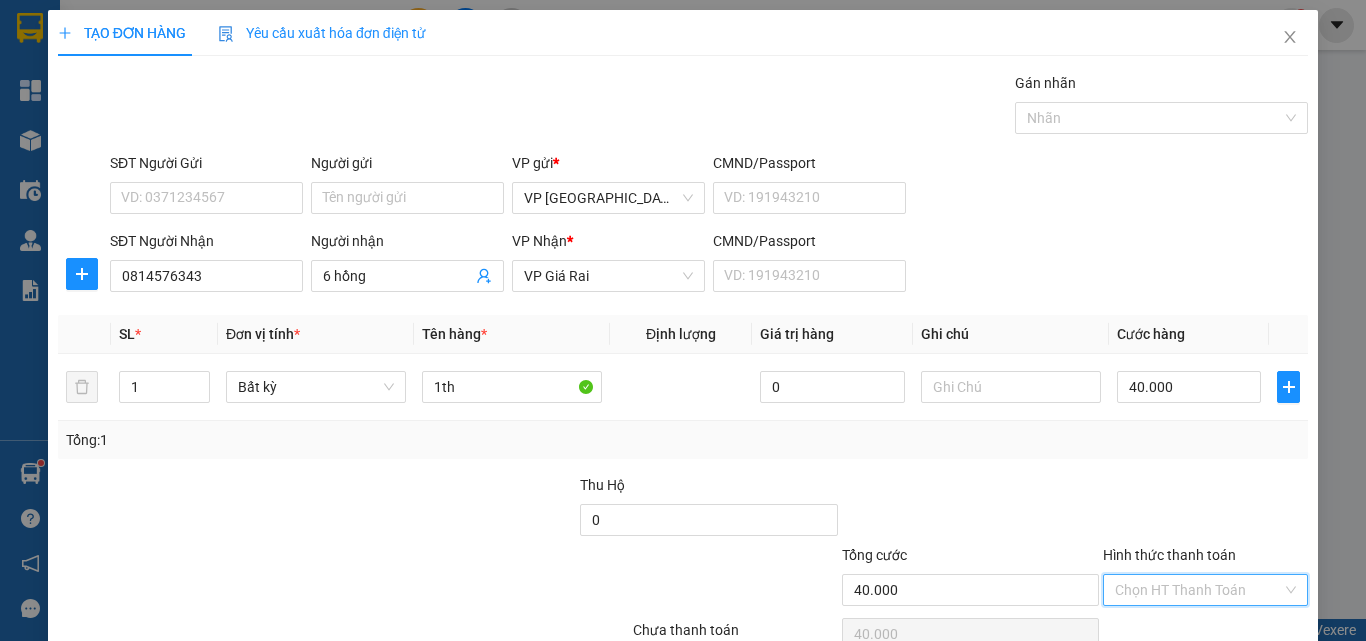 drag, startPoint x: 1191, startPoint y: 476, endPoint x: 1190, endPoint y: 492, distance: 16.03122 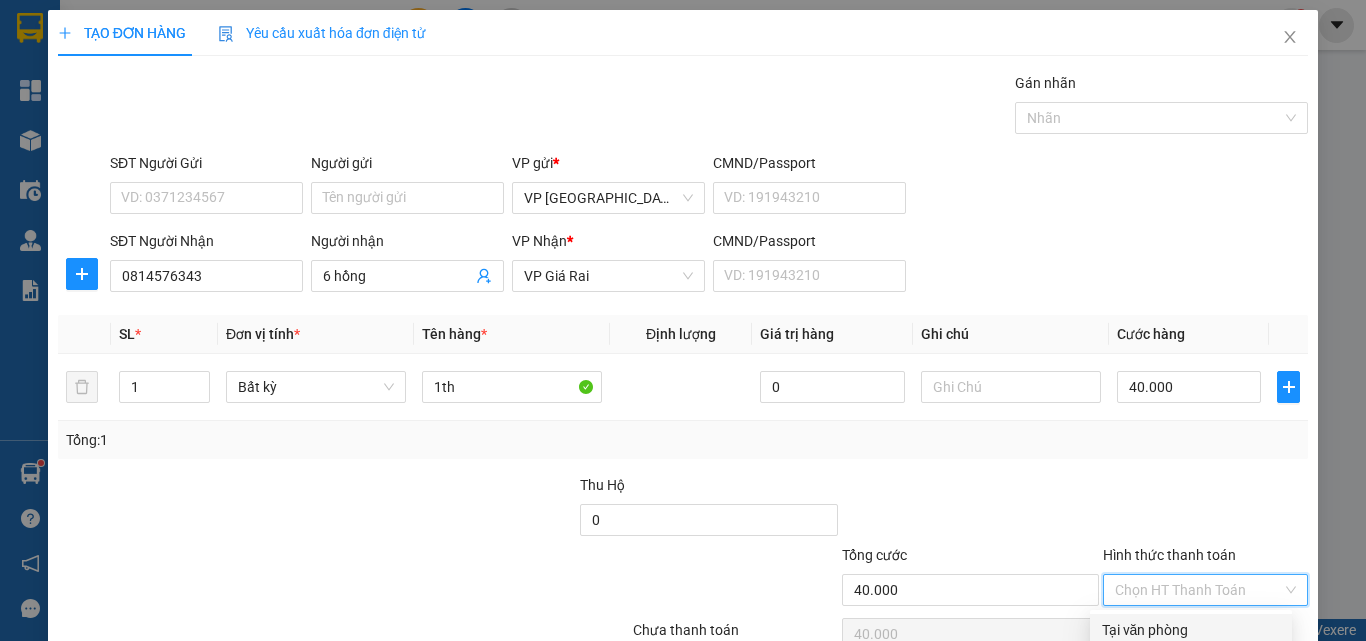 drag, startPoint x: 1190, startPoint y: 519, endPoint x: 1192, endPoint y: 536, distance: 17.117243 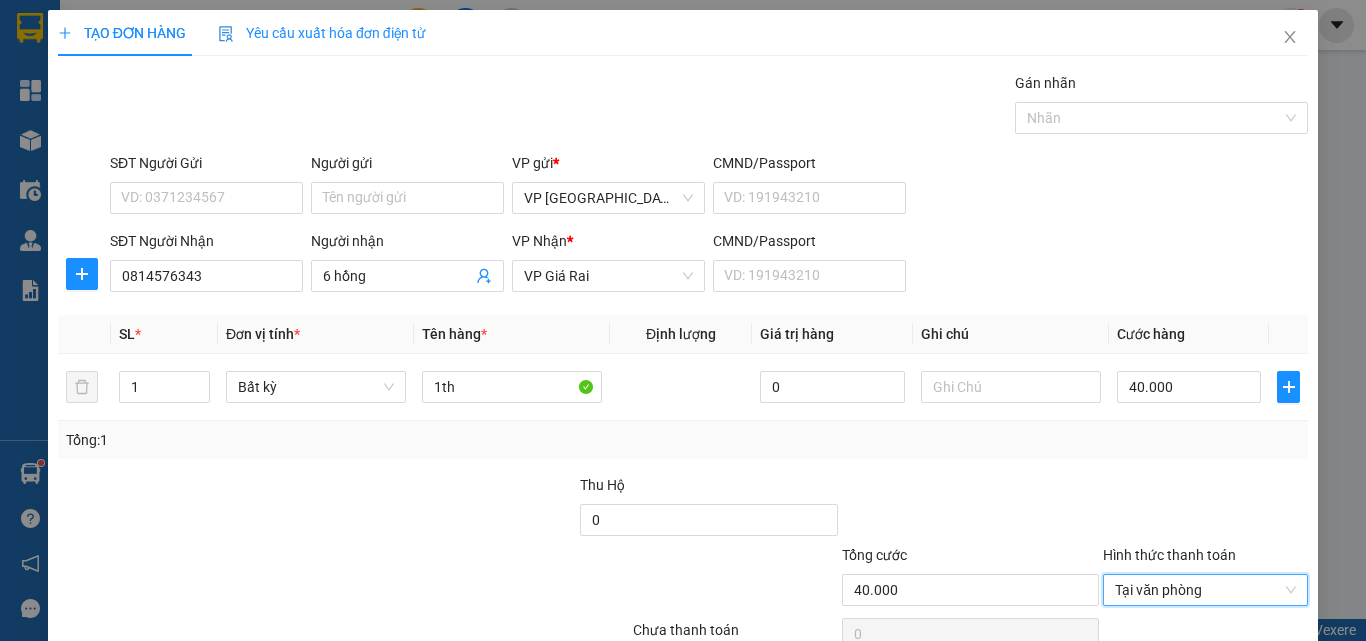 click 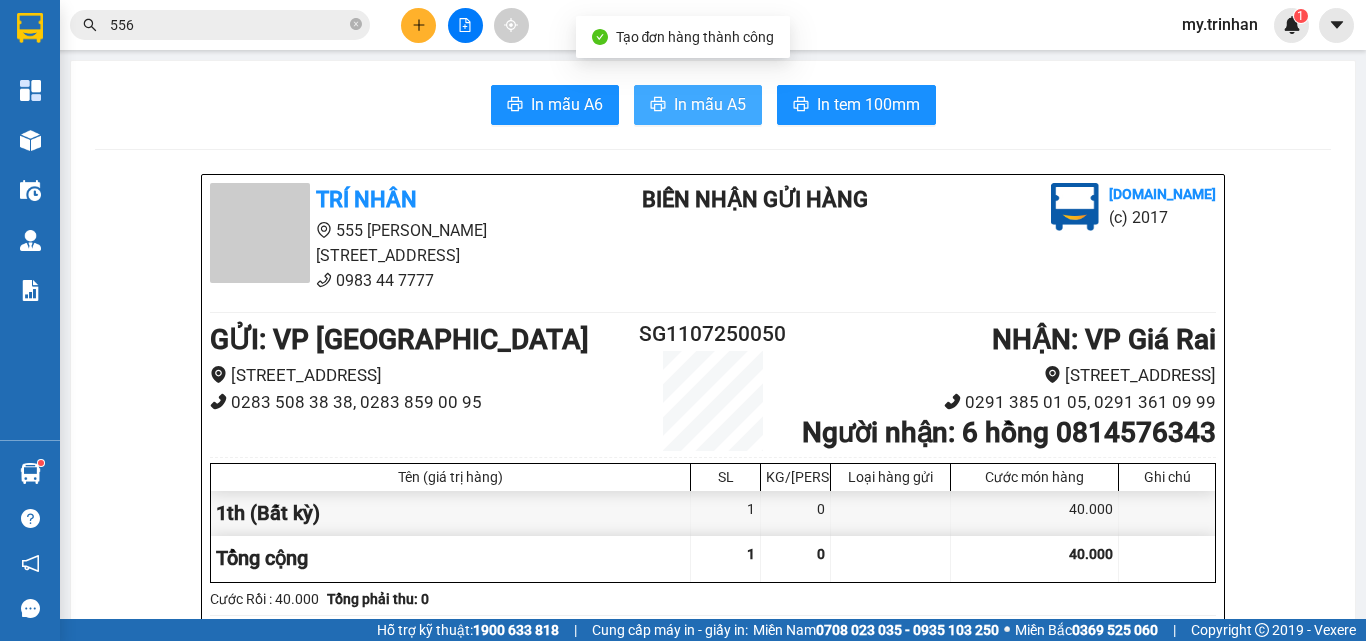 click on "In mẫu A5" at bounding box center (710, 104) 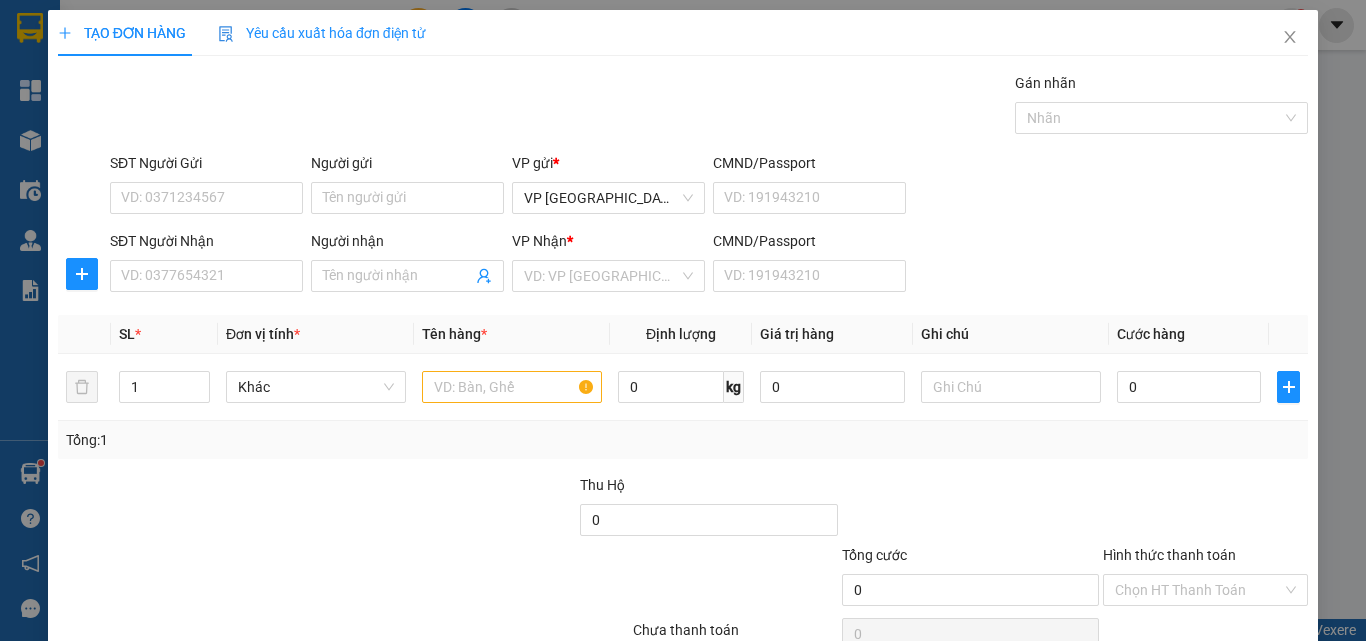 click on "SĐT Người Gửi VD: 0371234567 Người gửi Tên người gửi VP gửi  * VP [GEOGRAPHIC_DATA] CMND/Passport VD: [PASSPORT] SĐT Người Nhận VD: 0377654321 Người nhận Tên người nhận VP Nhận  * VD: VP [GEOGRAPHIC_DATA] CMND/Passport VD: [PASSPORT]" at bounding box center (683, 226) 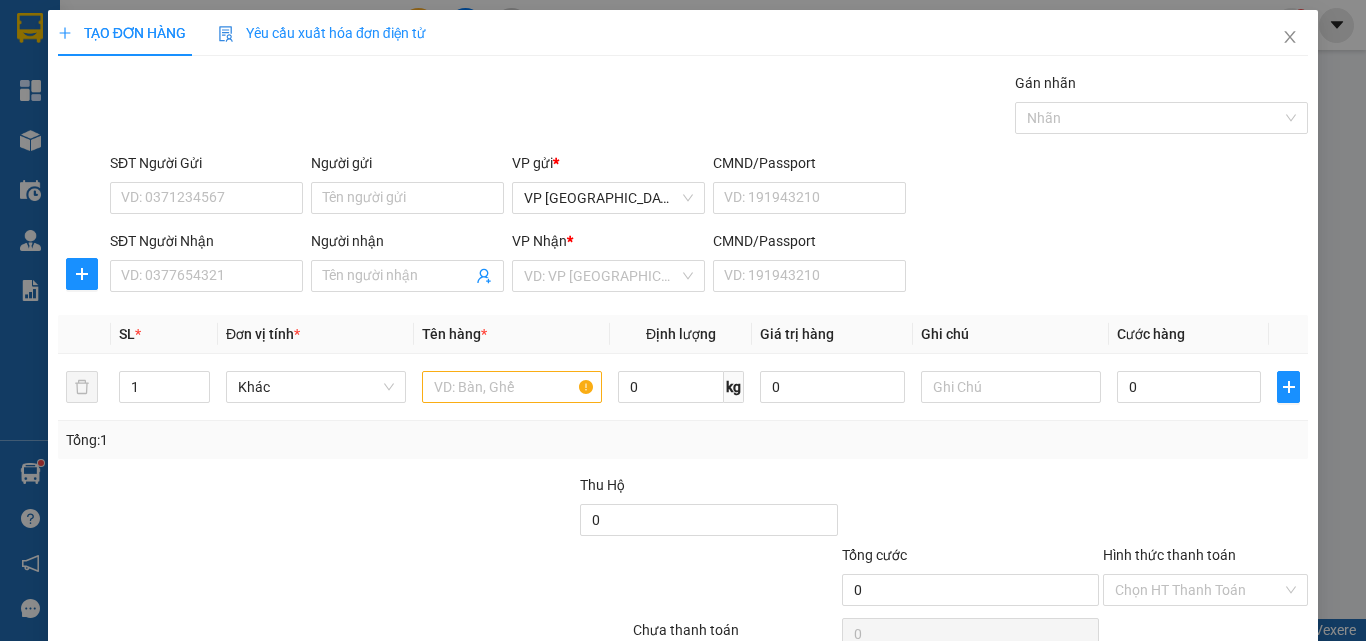 click on "SĐT Người Nhận VD: 0377654321 Người nhận Tên người nhận VP Nhận  * VD: VP Sài Gòn CMND/Passport VD: [PASSPORT]" at bounding box center (709, 265) 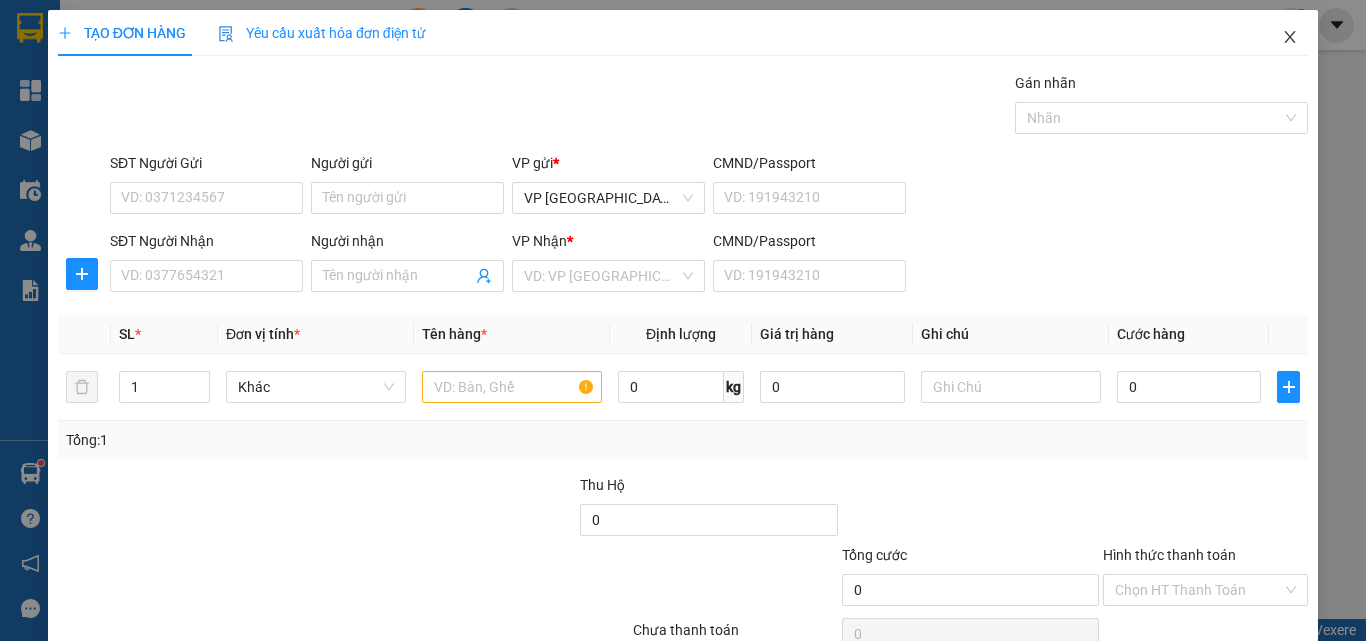 click 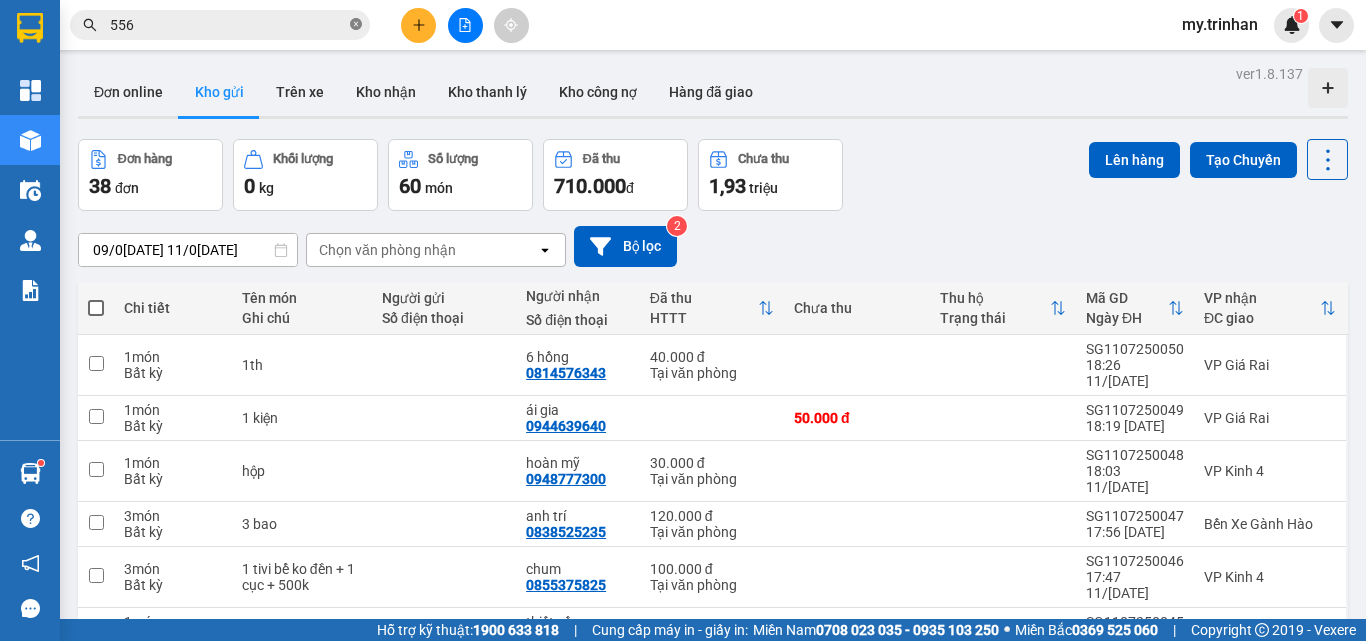 click 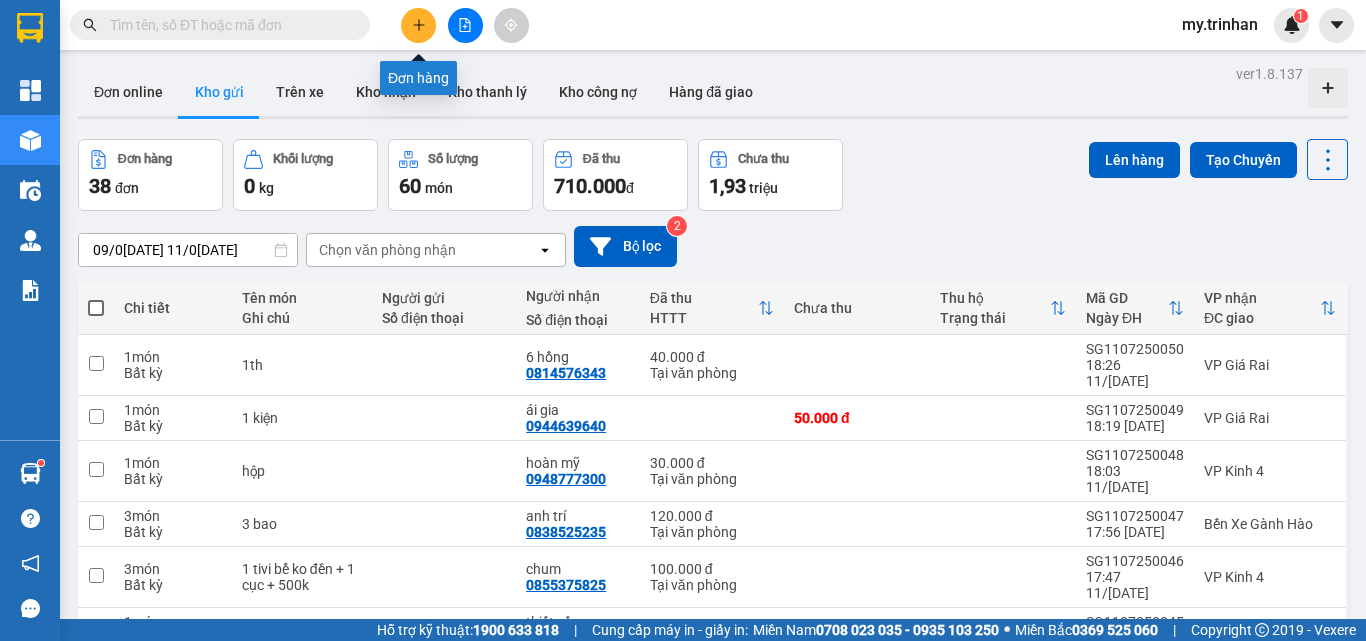 click at bounding box center (418, 25) 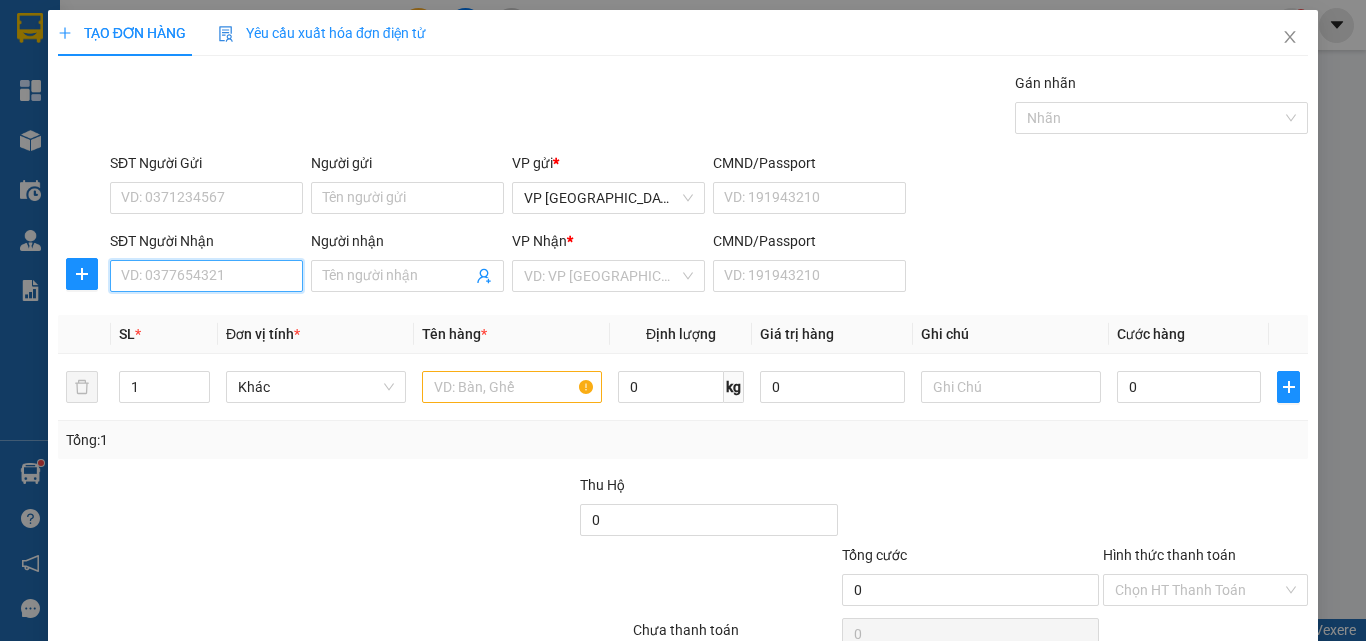 click on "SĐT Người Nhận" at bounding box center (206, 276) 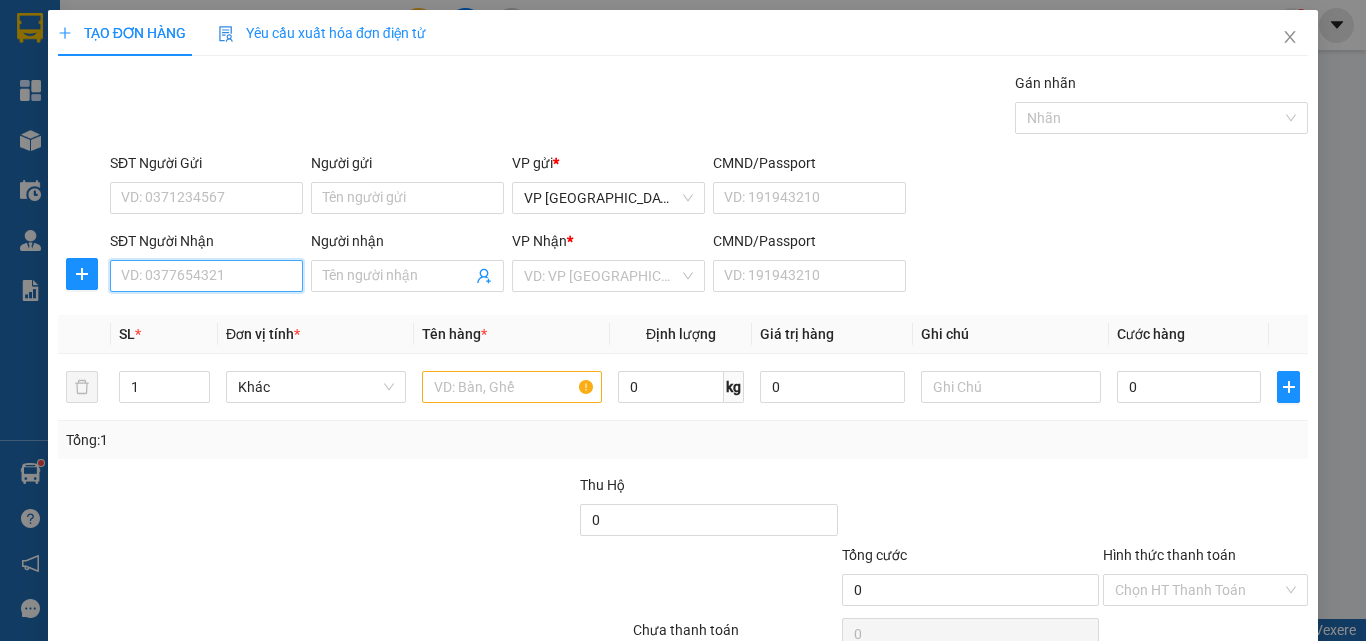 click on "SĐT Người Nhận" at bounding box center [206, 276] 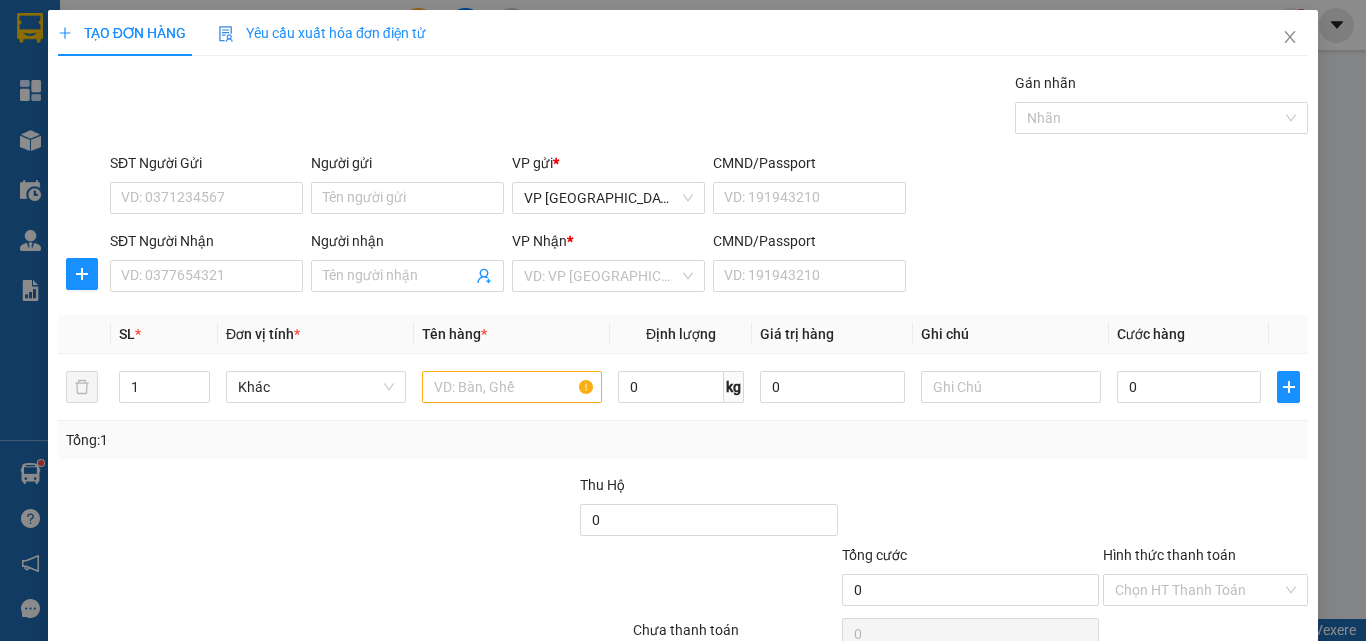 click on "SĐT Người Nhận VD: 0377654321 Người nhận Tên người nhận VP Nhận  * VD: VP Sài Gòn CMND/Passport VD: [PASSPORT]" at bounding box center (709, 265) 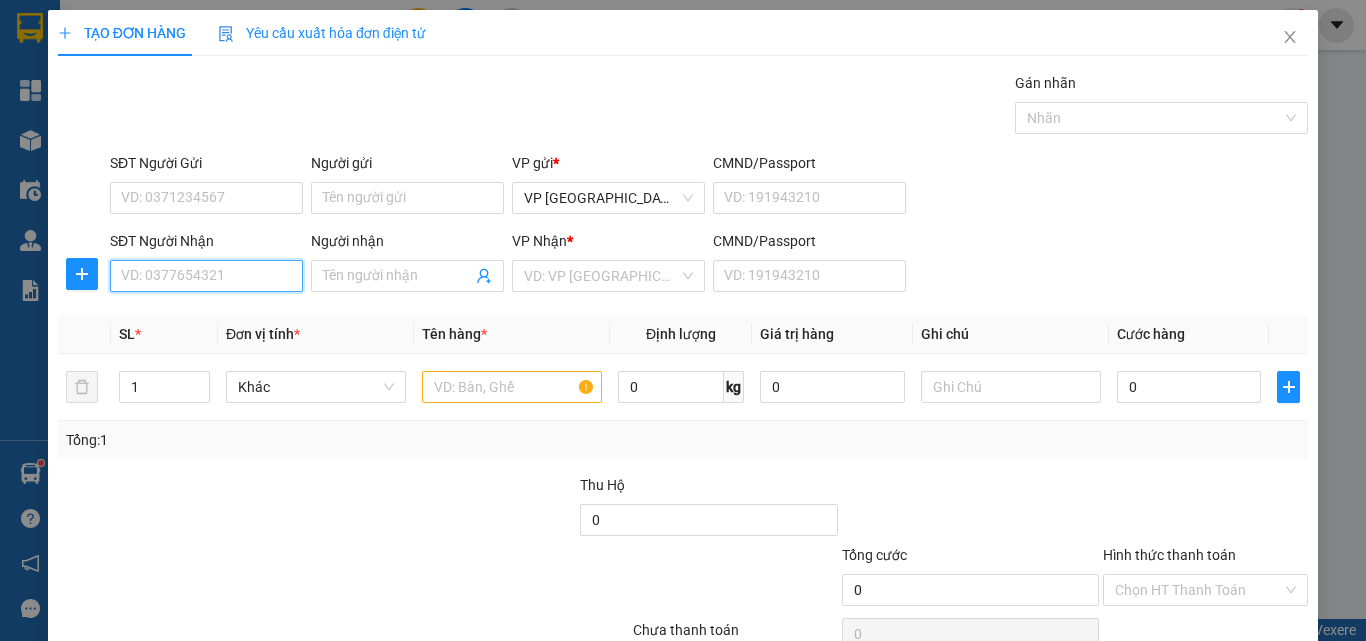 click on "SĐT Người Nhận" at bounding box center [206, 276] 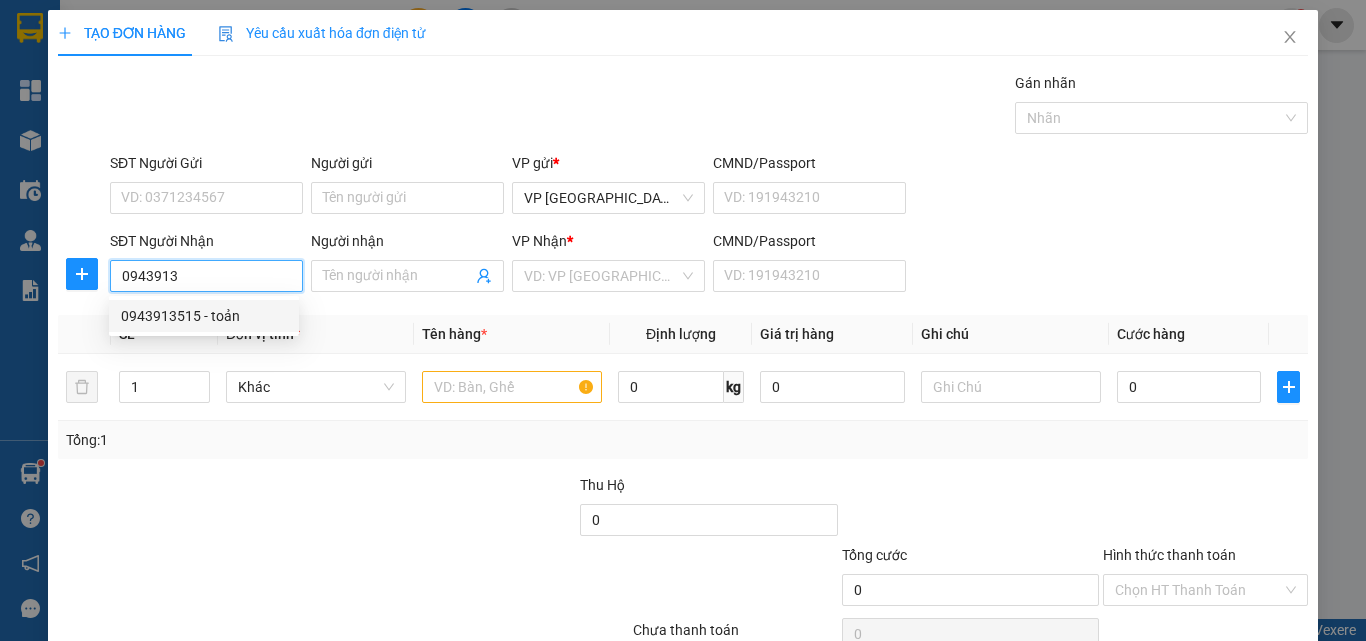 click on "0943913515 - toản" at bounding box center (204, 316) 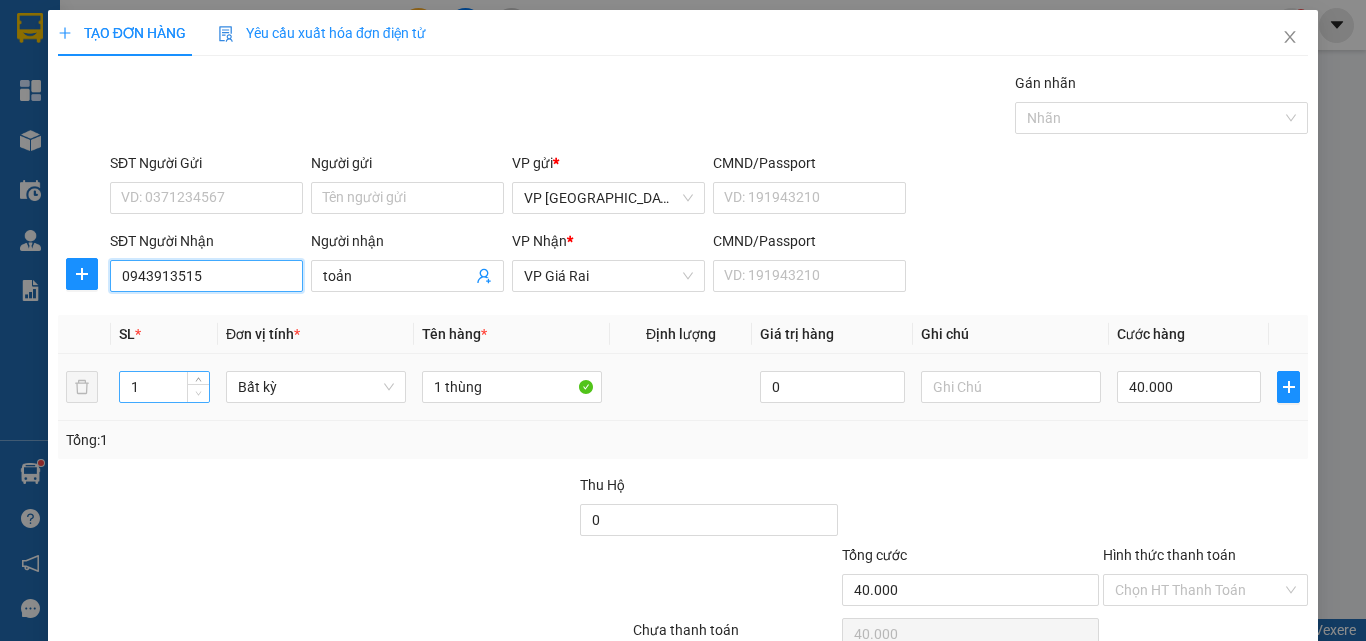 click at bounding box center [198, 393] 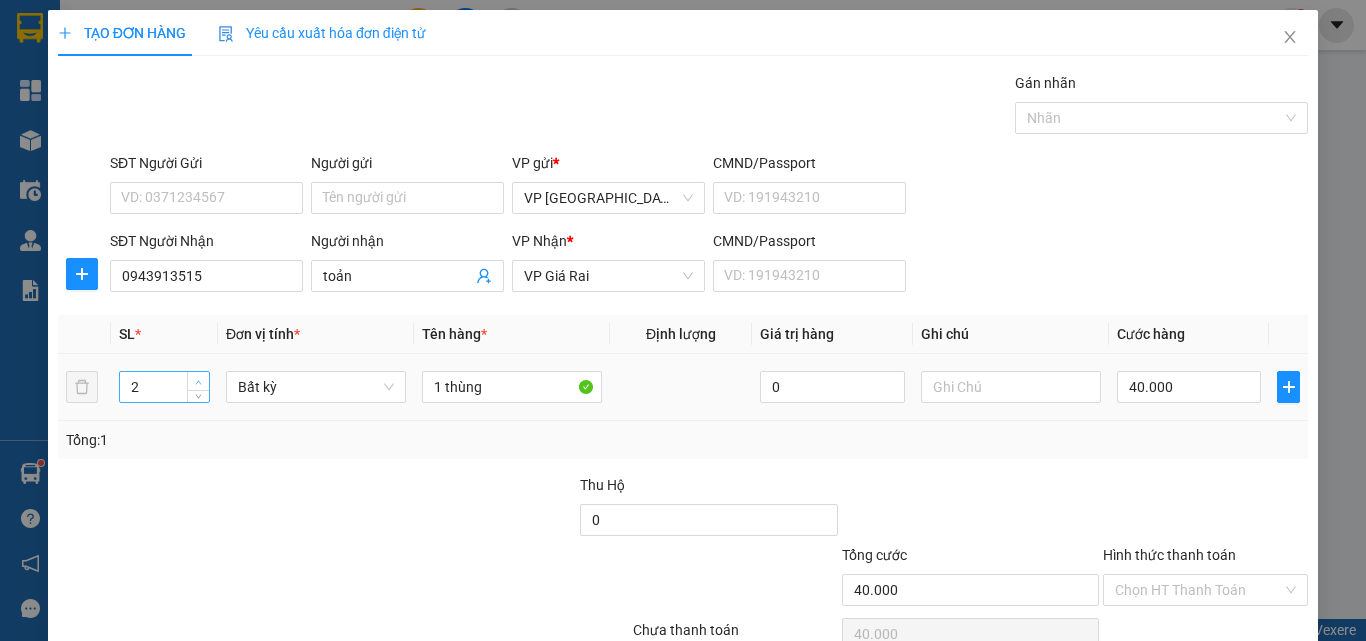 click at bounding box center (199, 382) 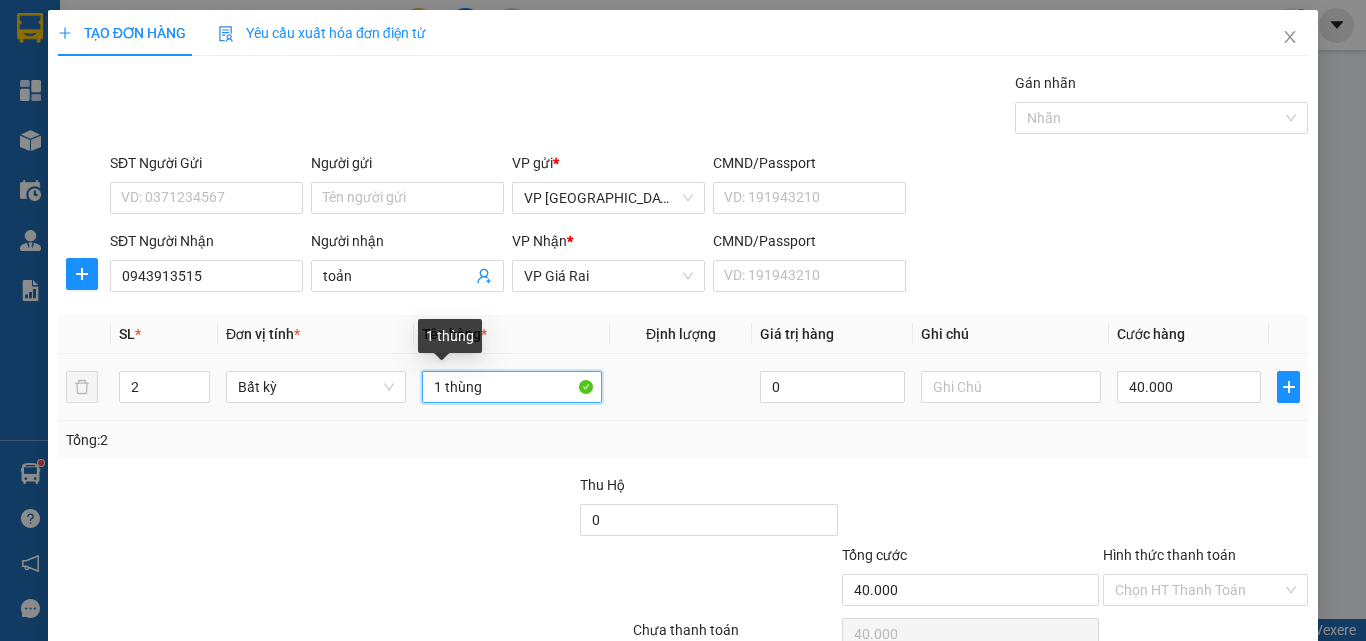 click on "1 thùng" at bounding box center (512, 387) 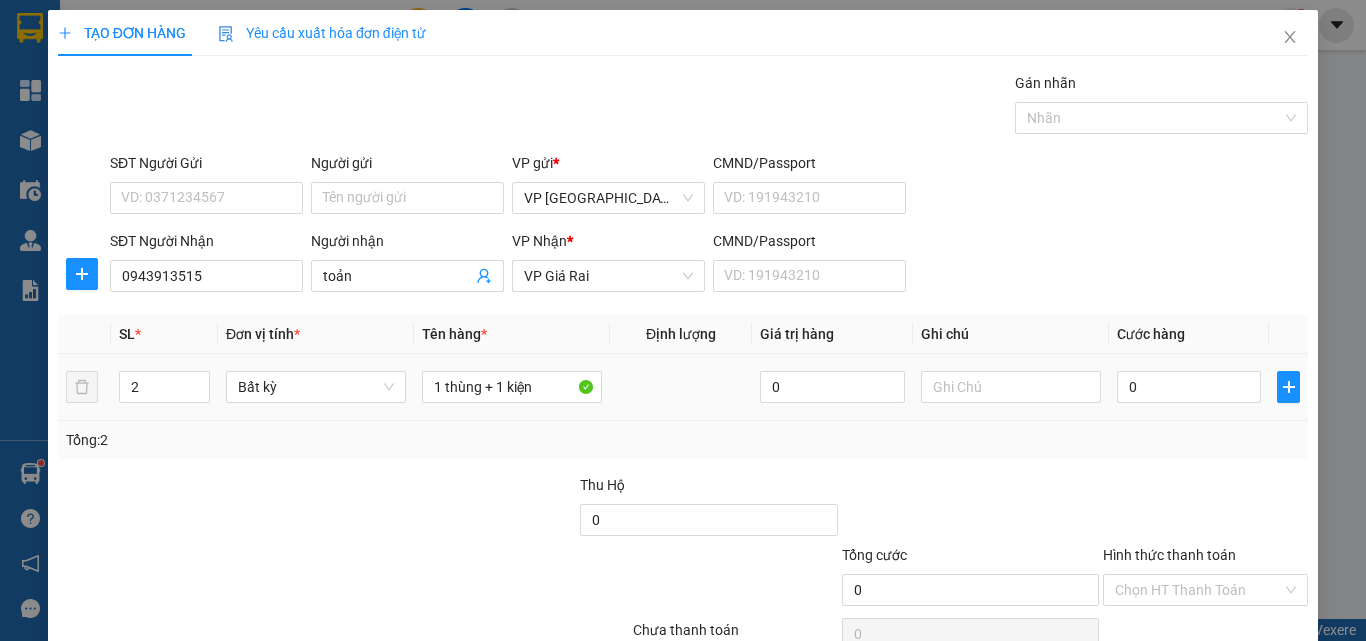 click on "0" at bounding box center (1189, 387) 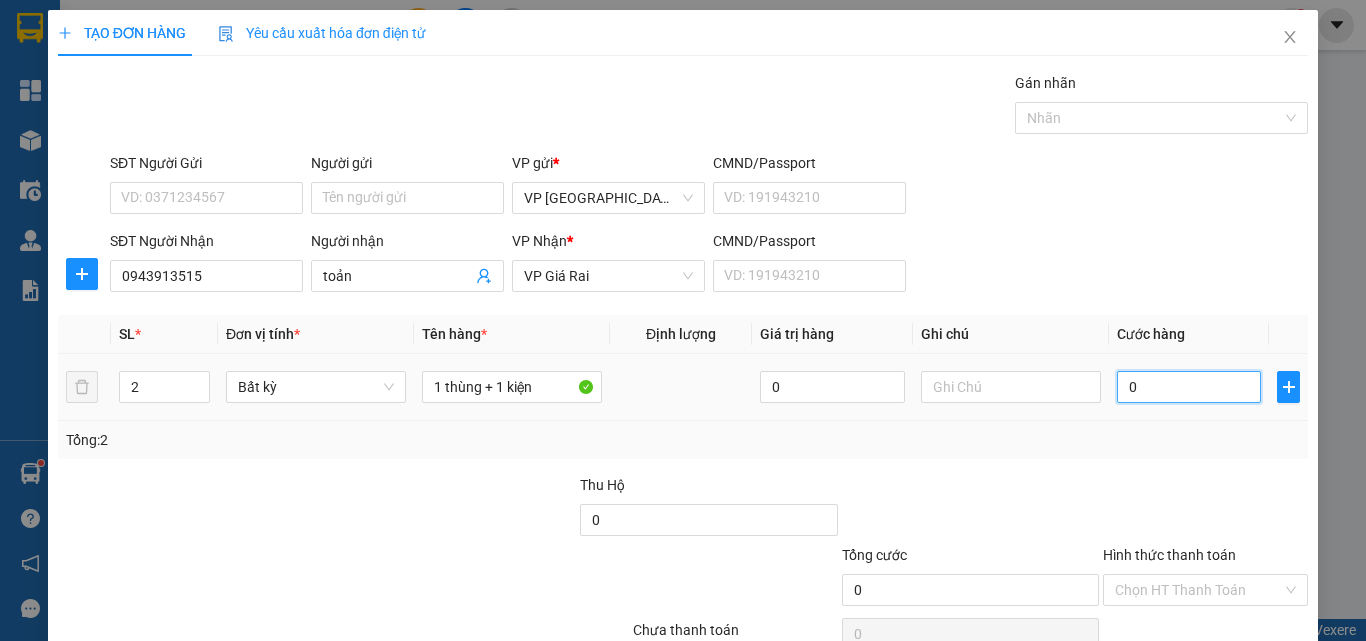 click on "0" at bounding box center (1189, 387) 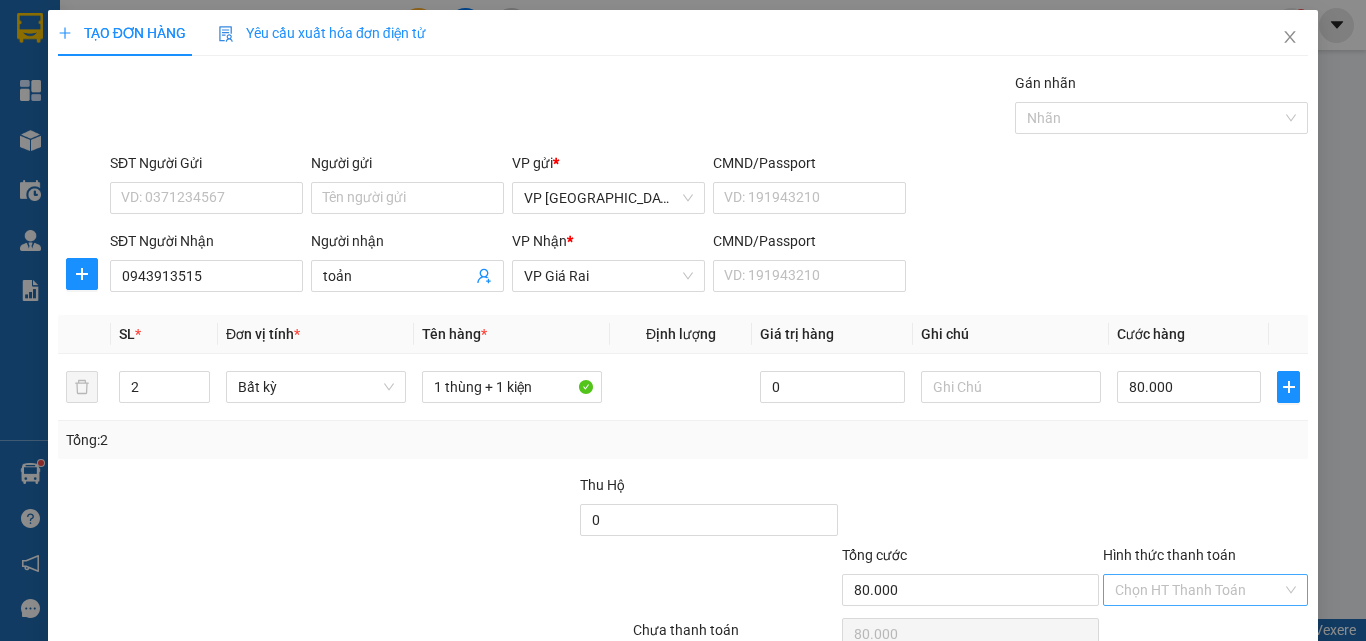 click on "Hình thức thanh toán" at bounding box center (1198, 590) 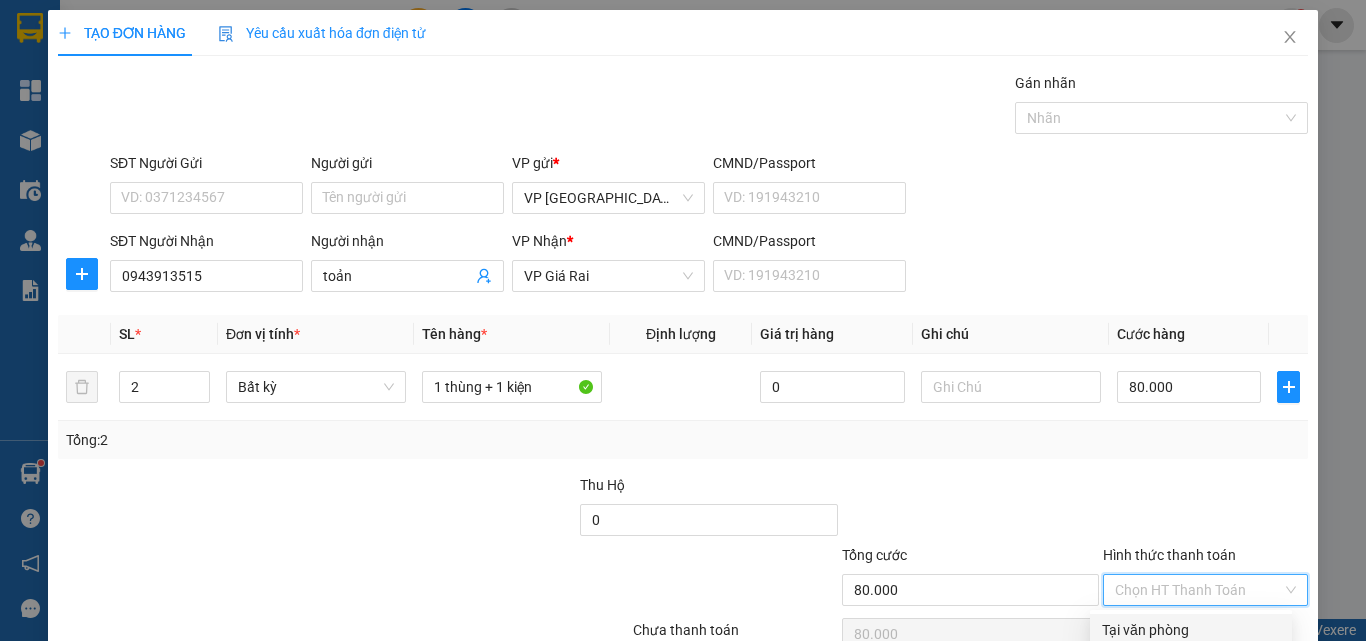 click on "Tại văn phòng" at bounding box center [1191, 630] 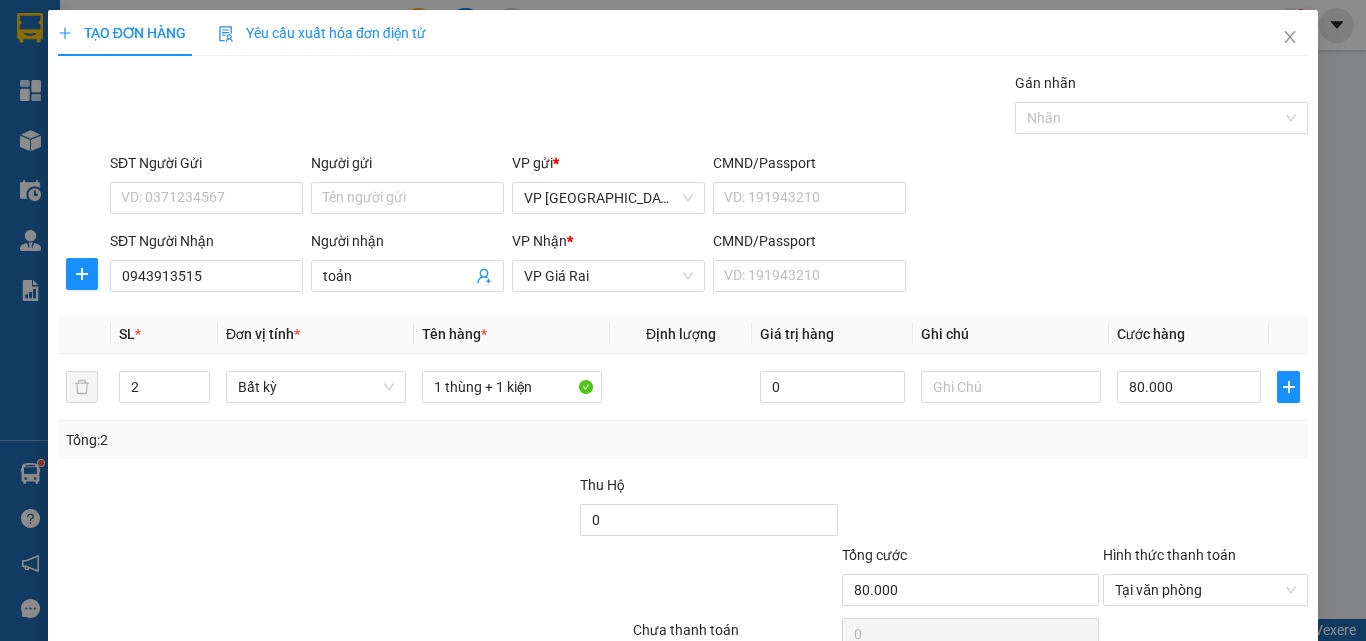 click on "[PERSON_NAME] và In" at bounding box center (1263, 685) 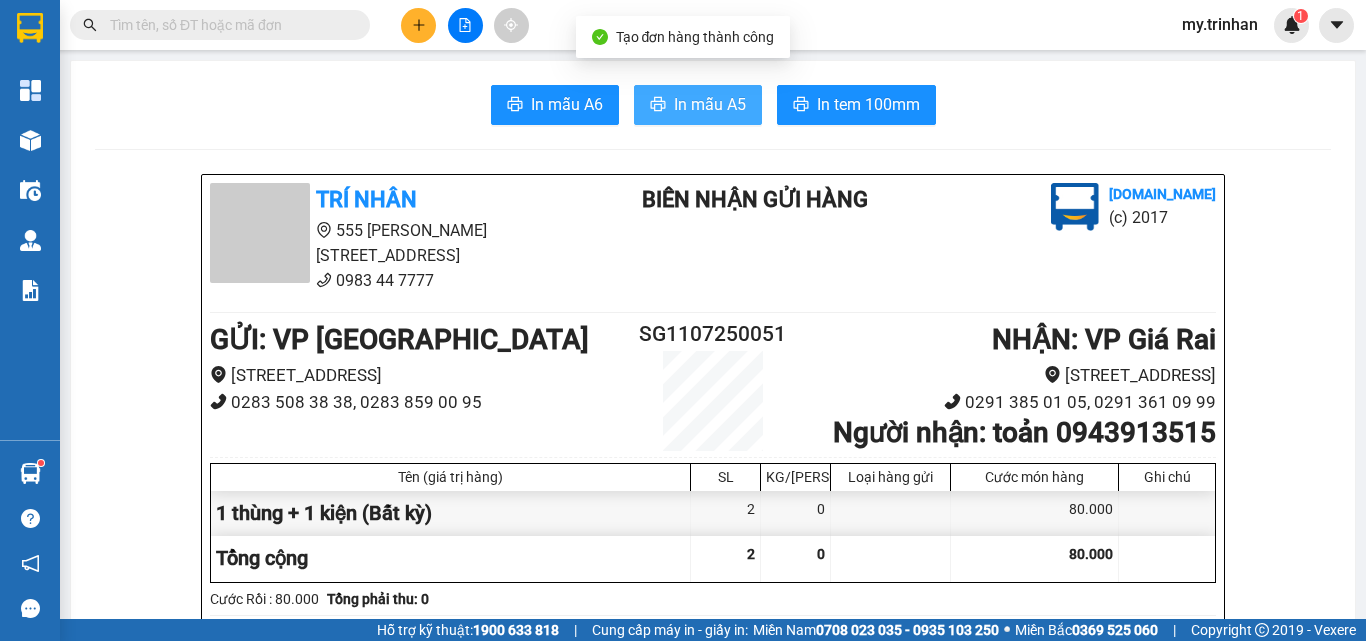 click on "In mẫu A5" at bounding box center (698, 105) 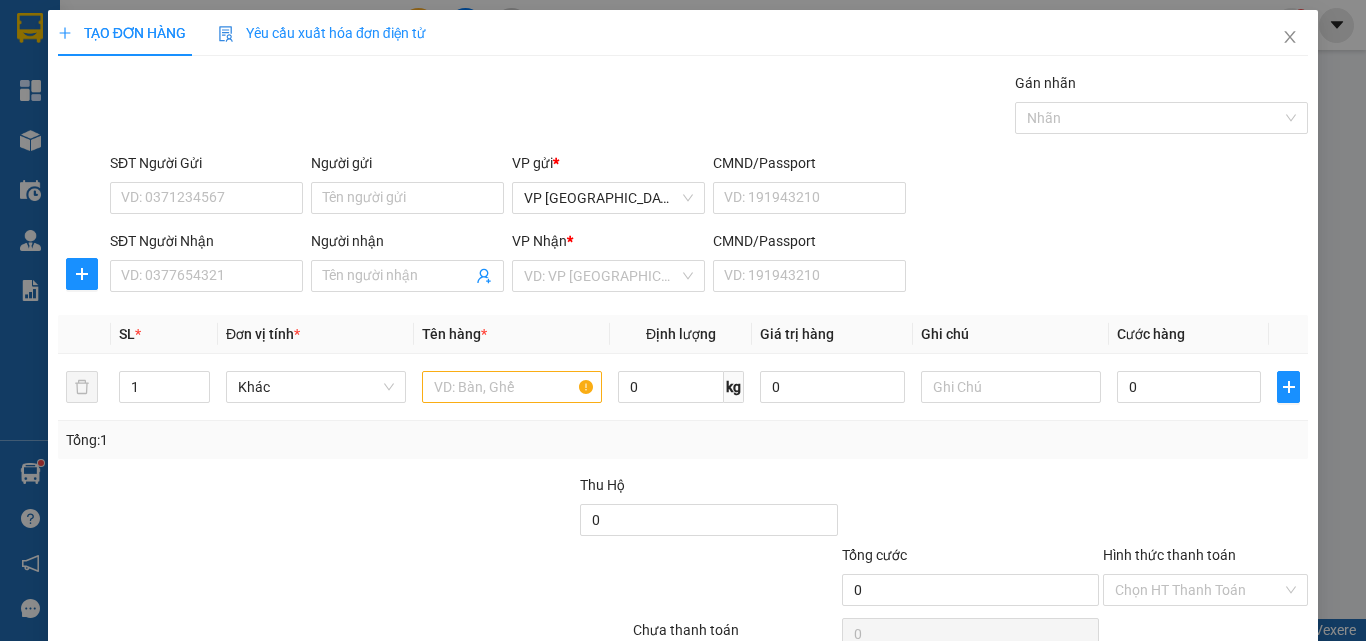 click on "SĐT Người Nhận VD: 0377654321 Người nhận Tên người nhận VP Nhận  * VD: VP Sài Gòn CMND/Passport VD: [PASSPORT]" at bounding box center (709, 265) 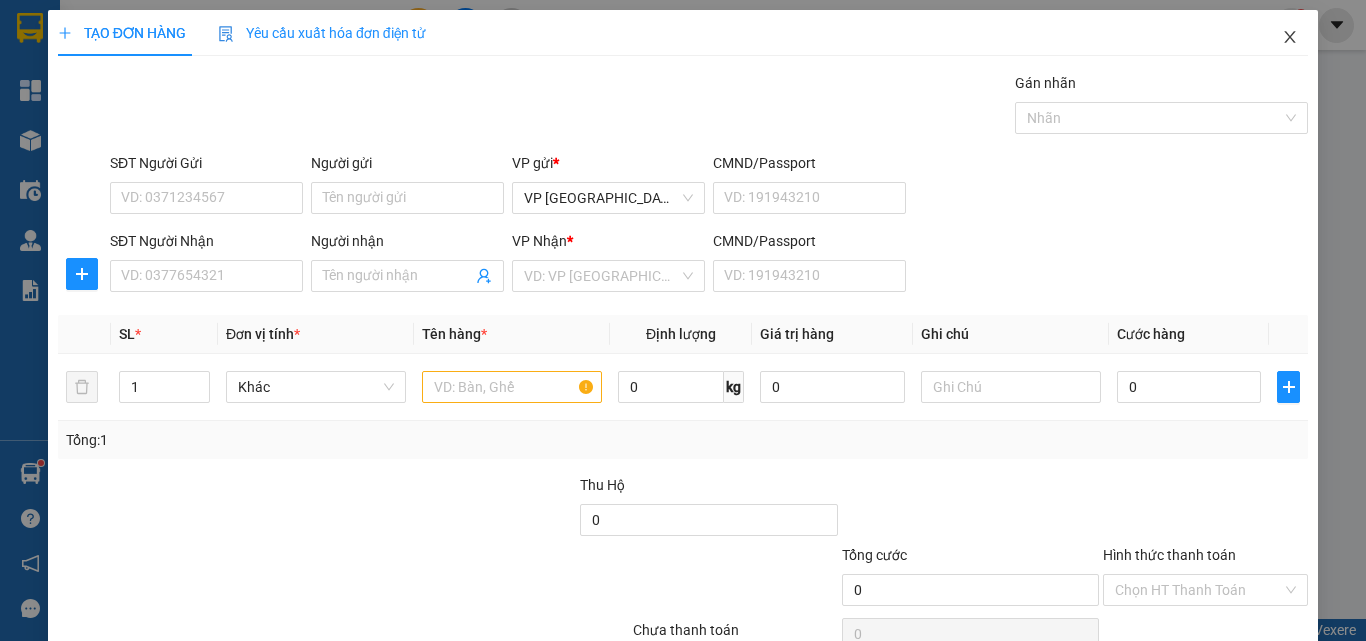 click 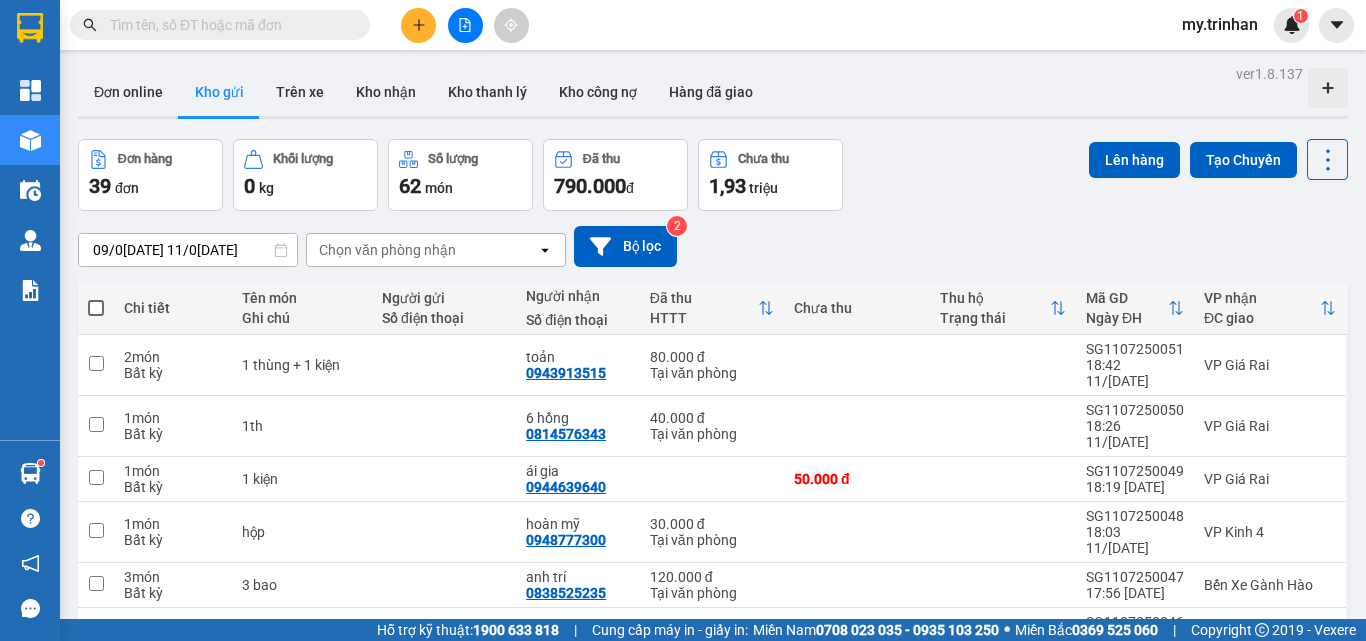 click on "Chọn văn phòng nhận" at bounding box center (422, 250) 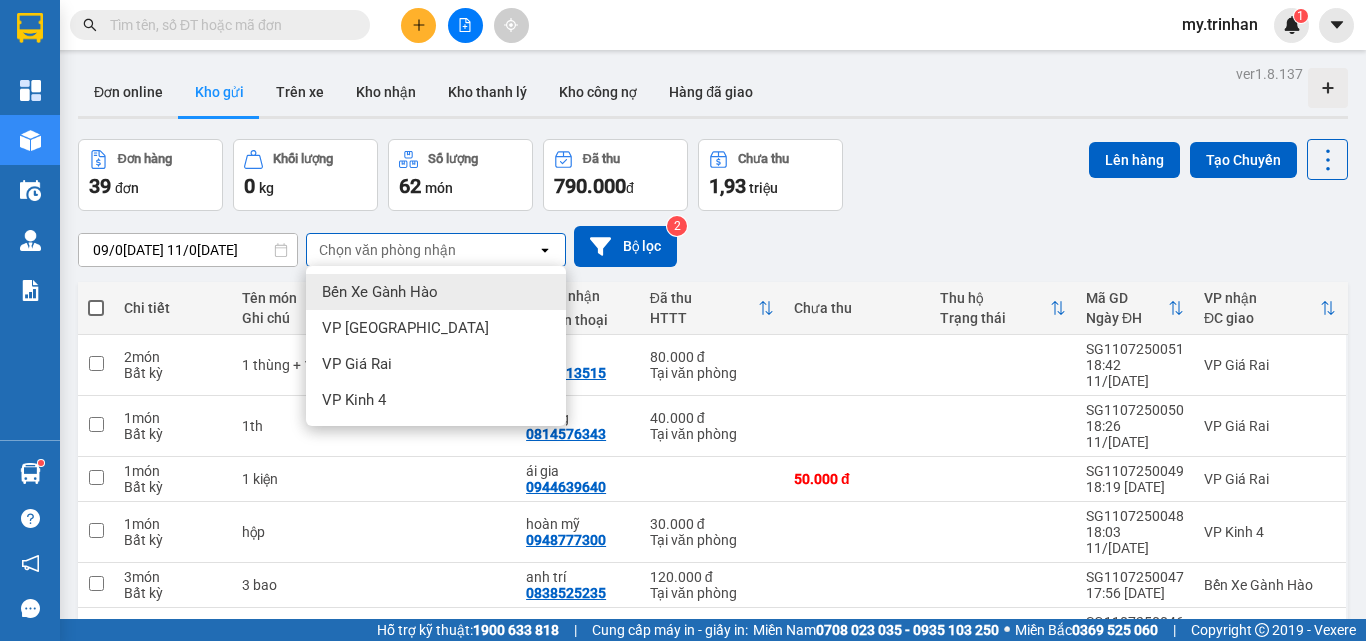 click on "Chọn văn phòng nhận" at bounding box center (422, 250) 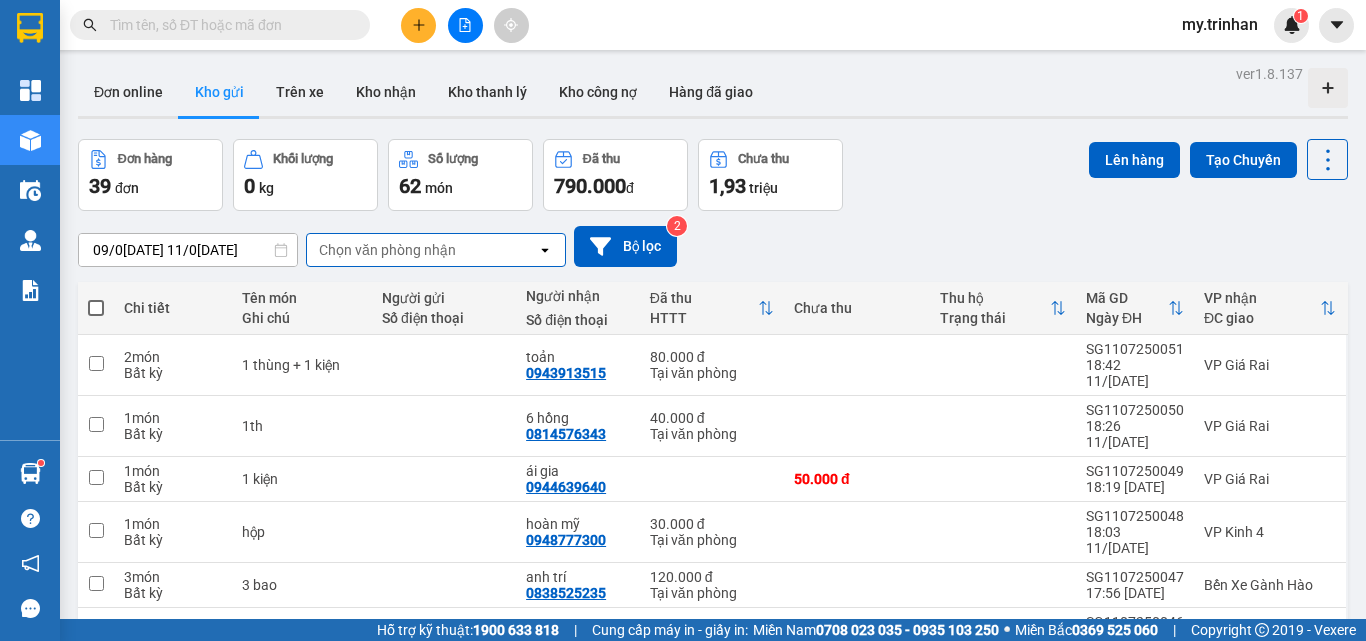 click on "[DATE] – [DATE] Press the down arrow key to interact with the calendar and select a date. Press the escape button to close the calendar. Selected date range is from [DATE] to [DATE]. Chọn văn phòng nhận open Bộ lọc 2" at bounding box center (713, 246) 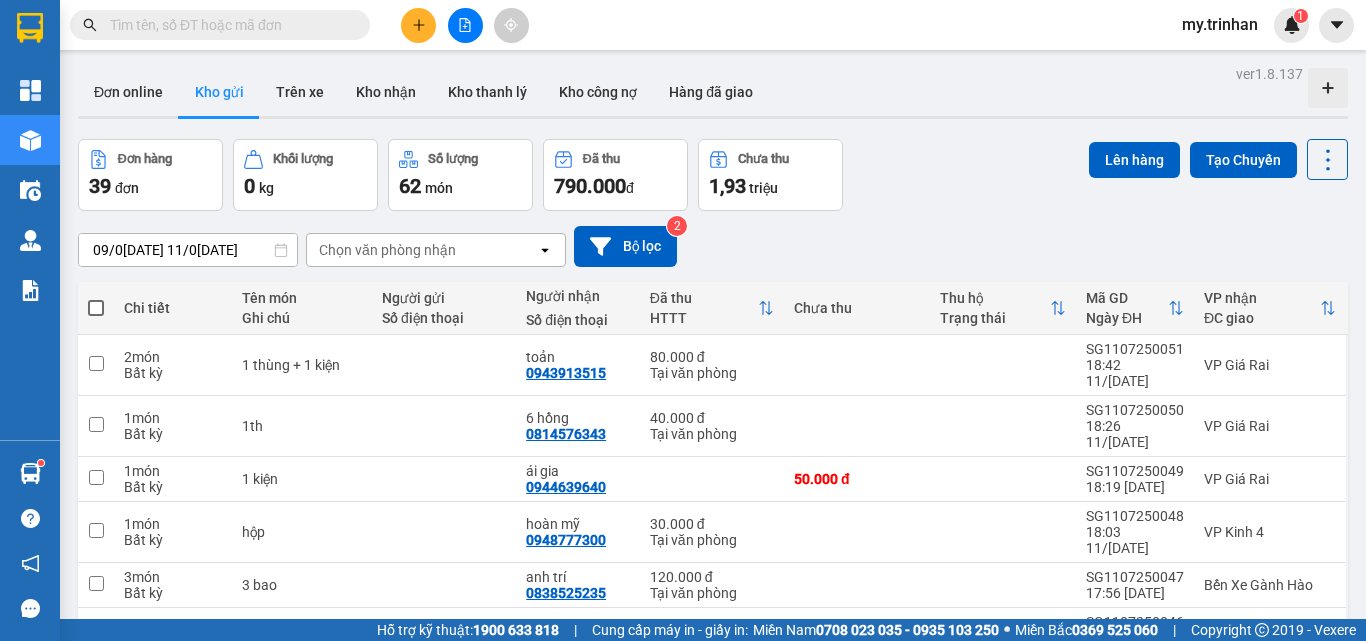 click at bounding box center (228, 25) 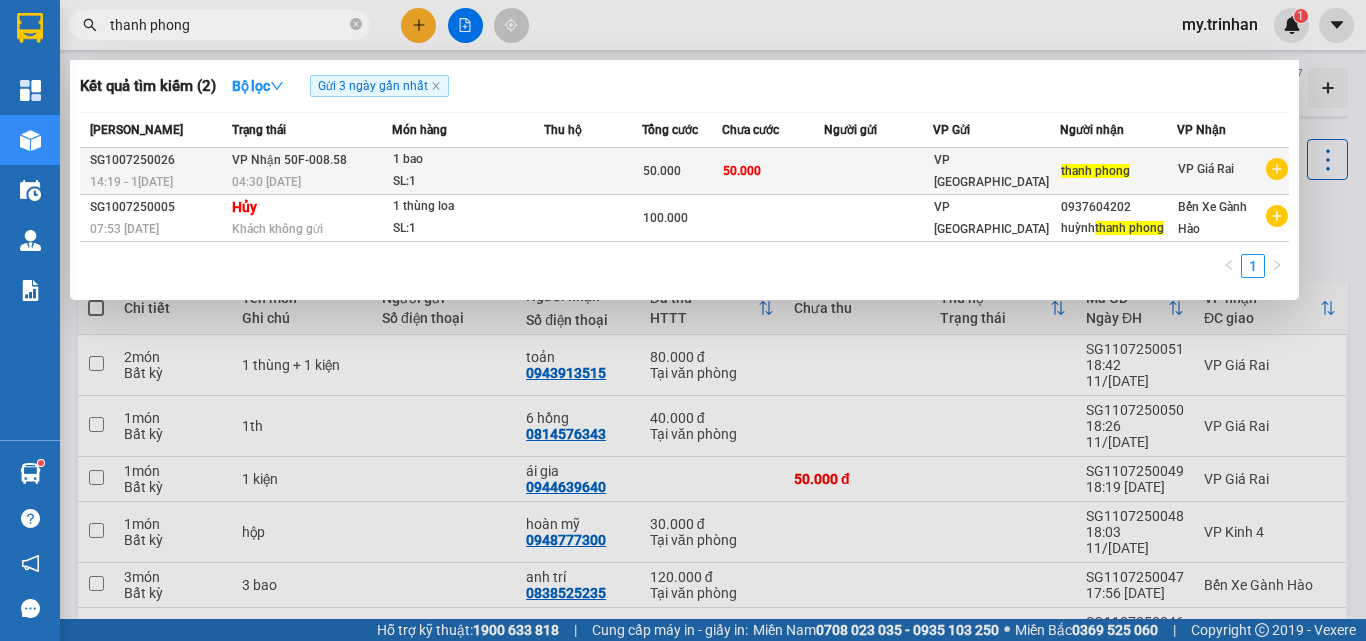 click at bounding box center (593, 171) 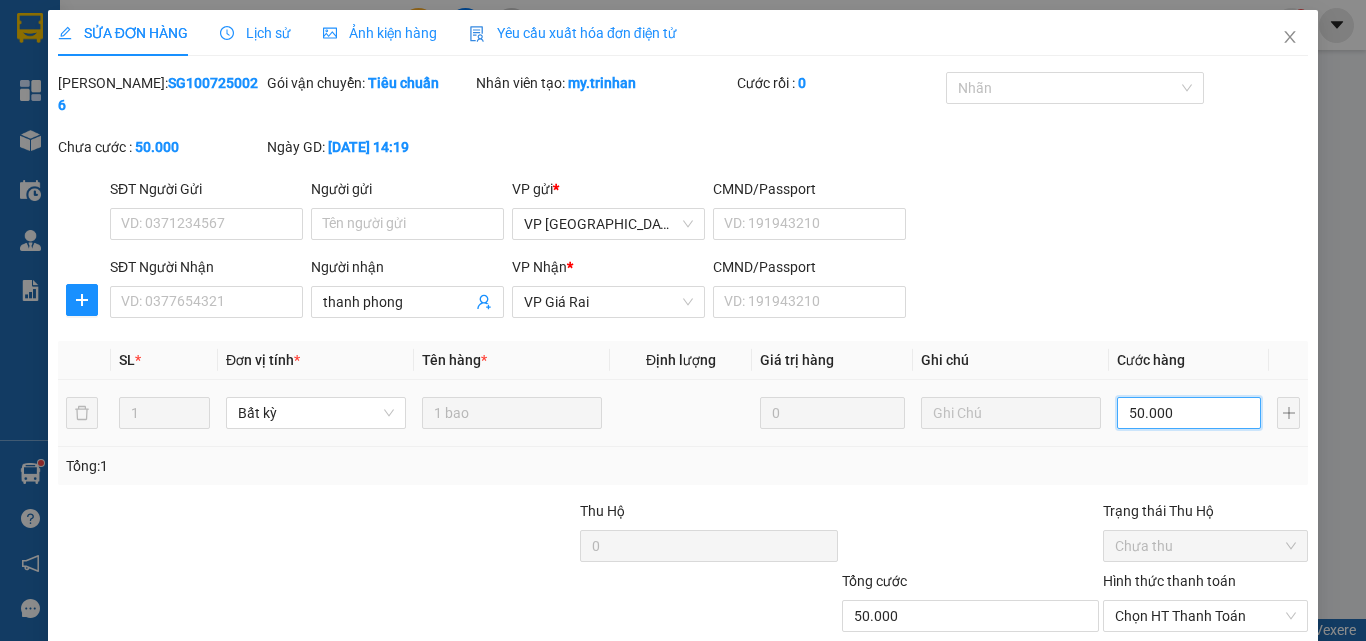 click on "50.000" at bounding box center [1189, 413] 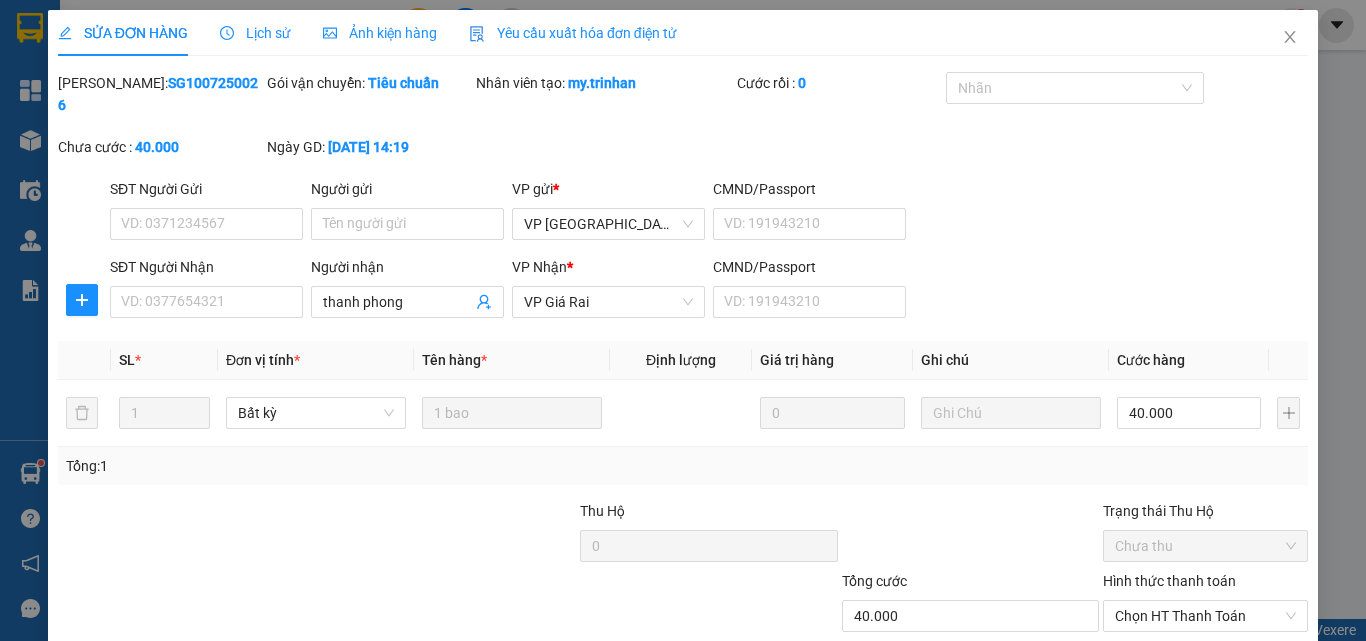 click on "[PERSON_NAME] thay đổi" at bounding box center [1117, 711] 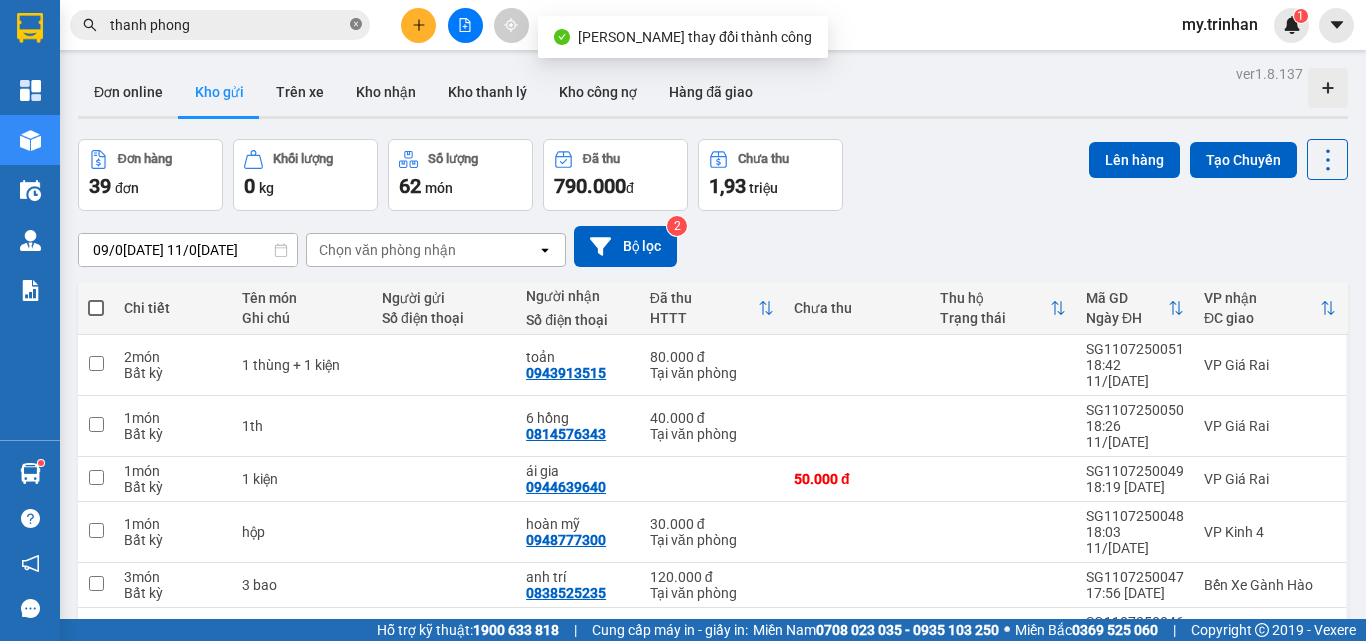 click 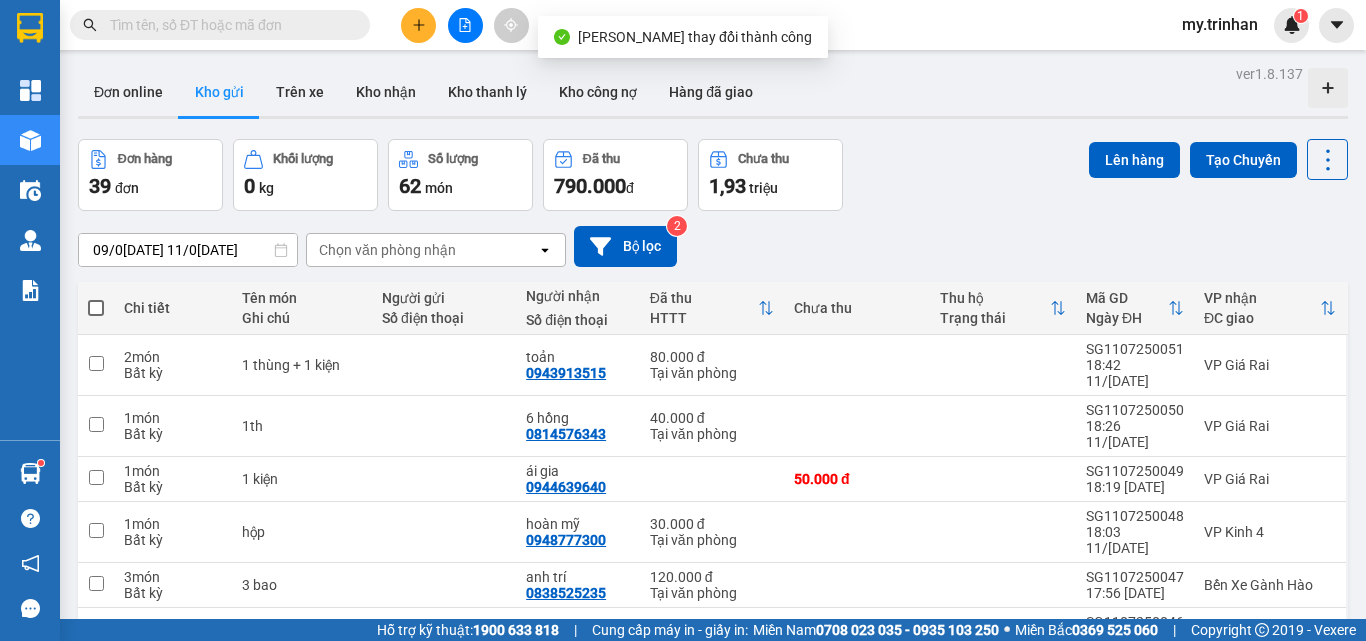 click at bounding box center (228, 25) 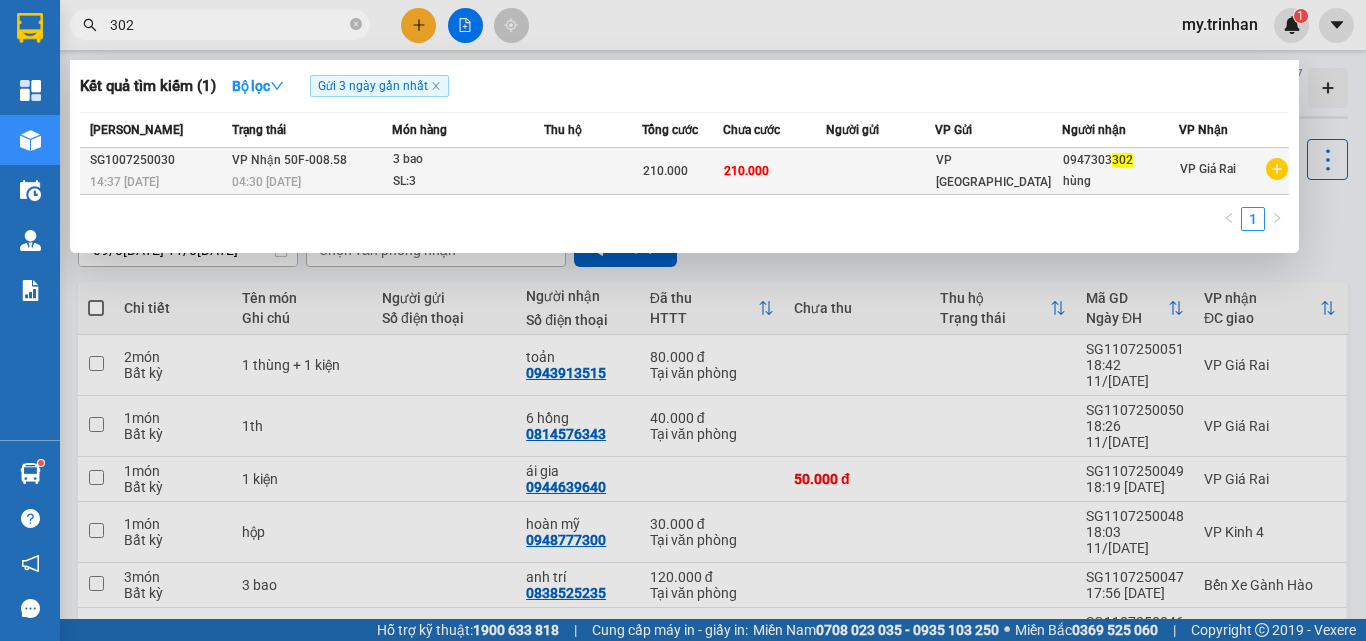 click on "SL:  3" at bounding box center (468, 182) 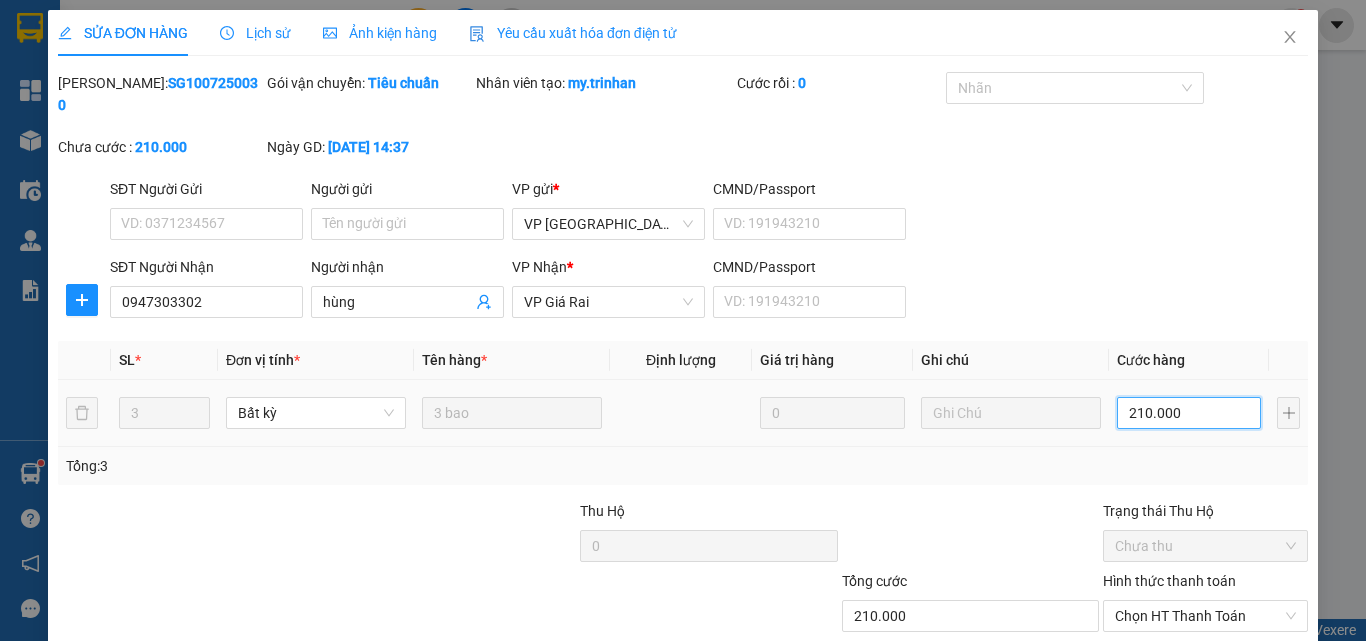 click on "210.000" at bounding box center (1189, 413) 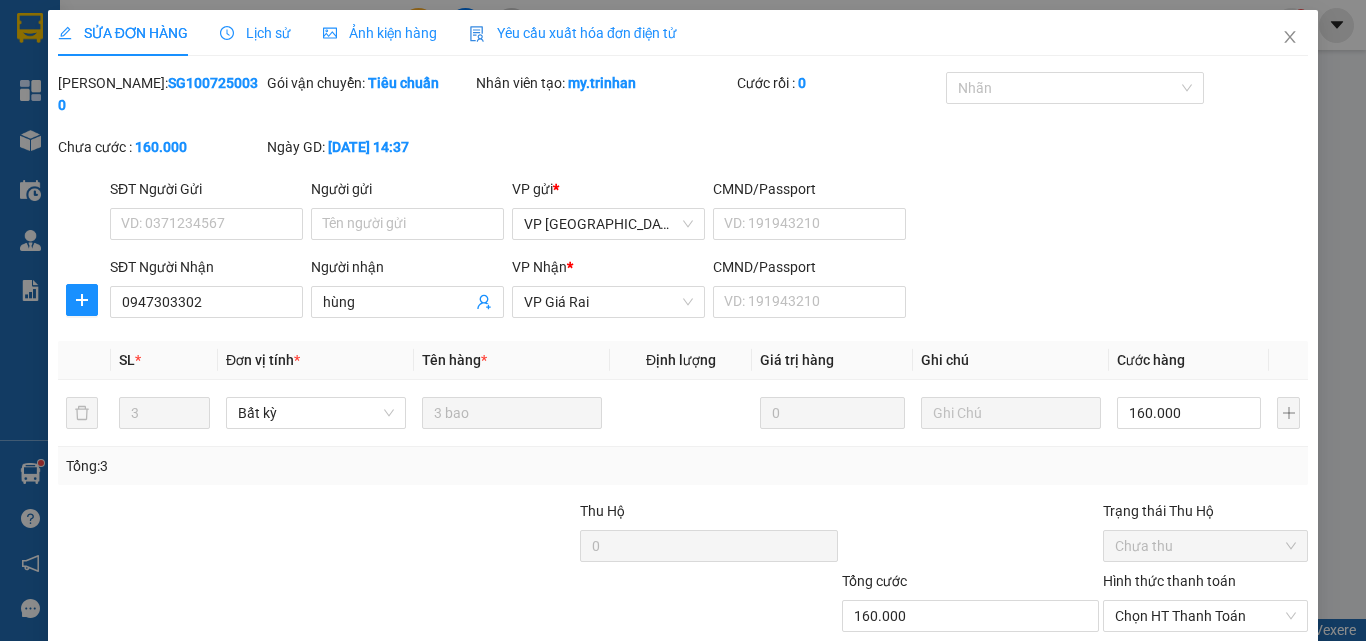 click on "[PERSON_NAME] thay đổi" at bounding box center [1117, 711] 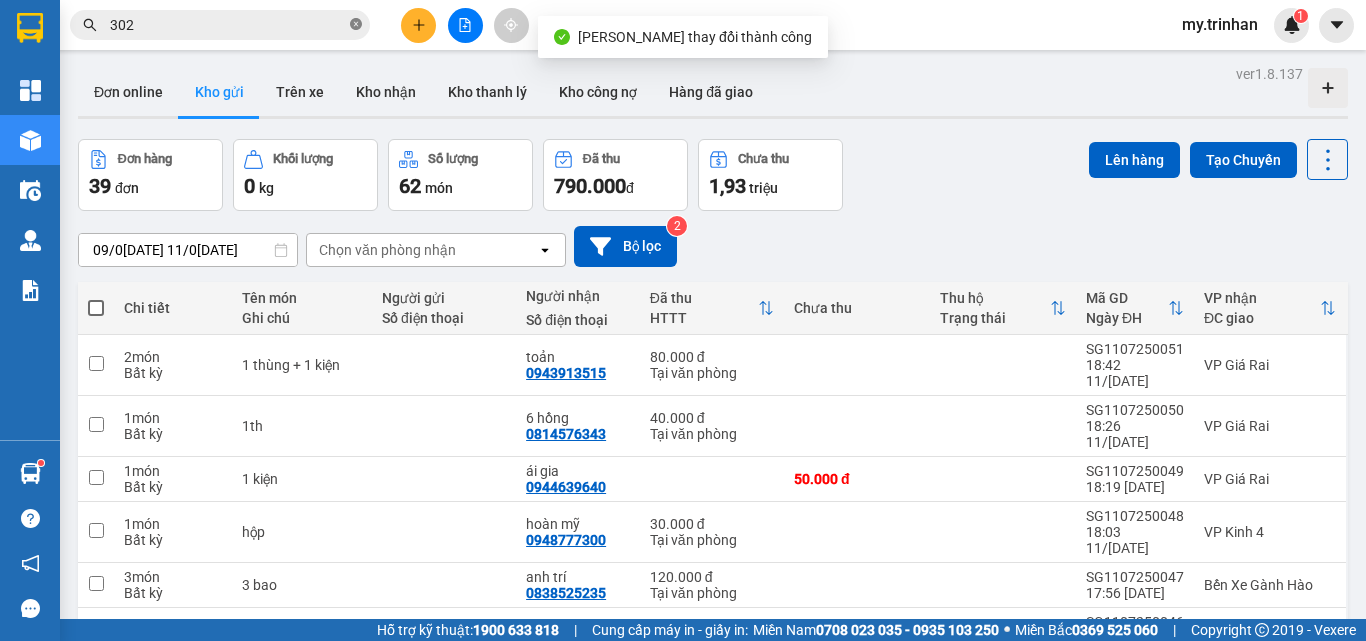 click 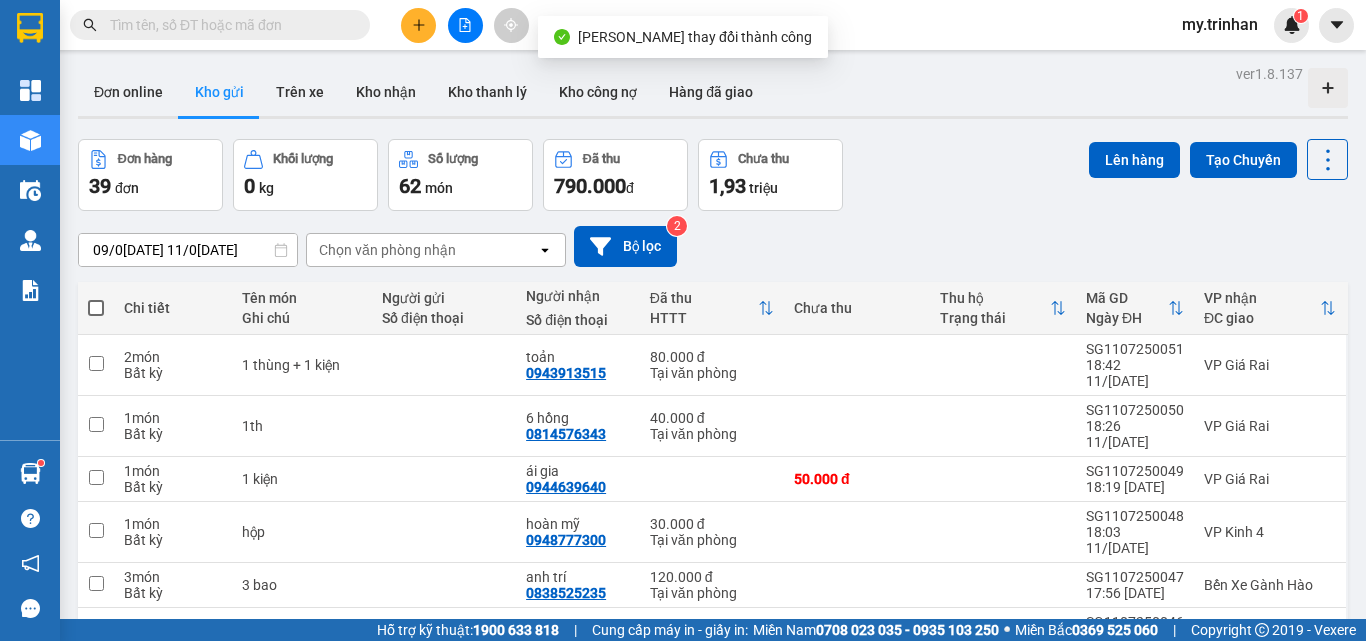 click at bounding box center [228, 25] 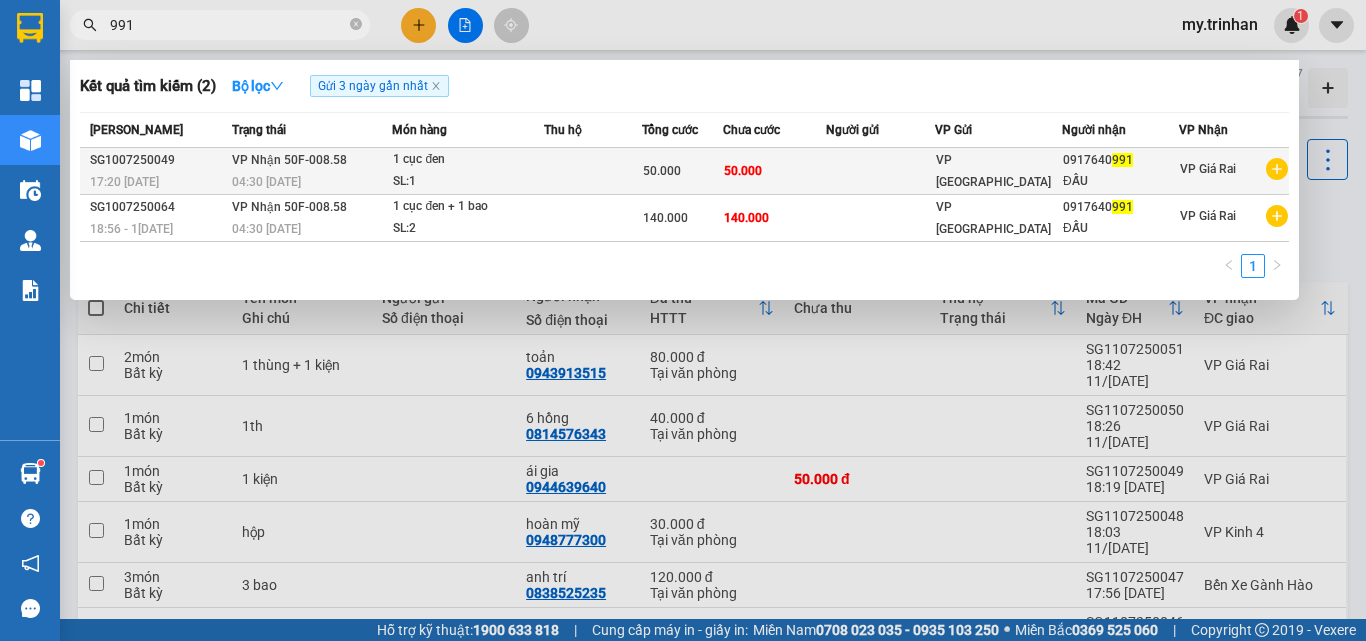 click at bounding box center [593, 171] 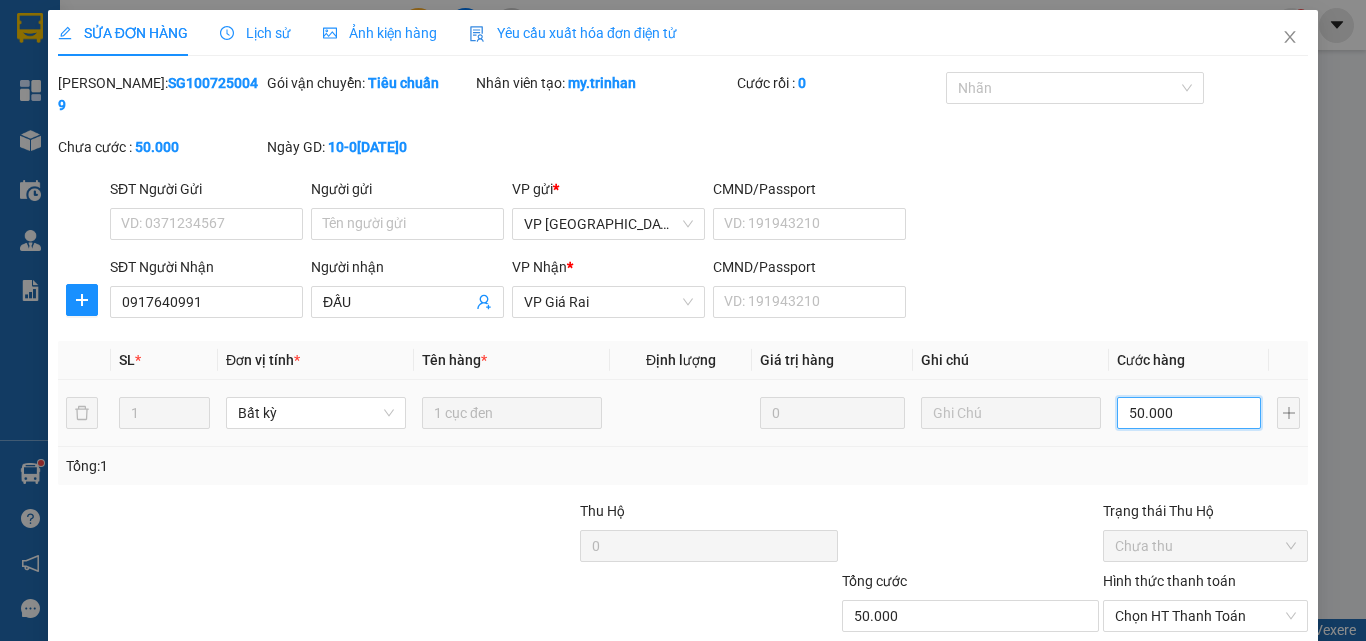 click on "50.000" at bounding box center (1189, 413) 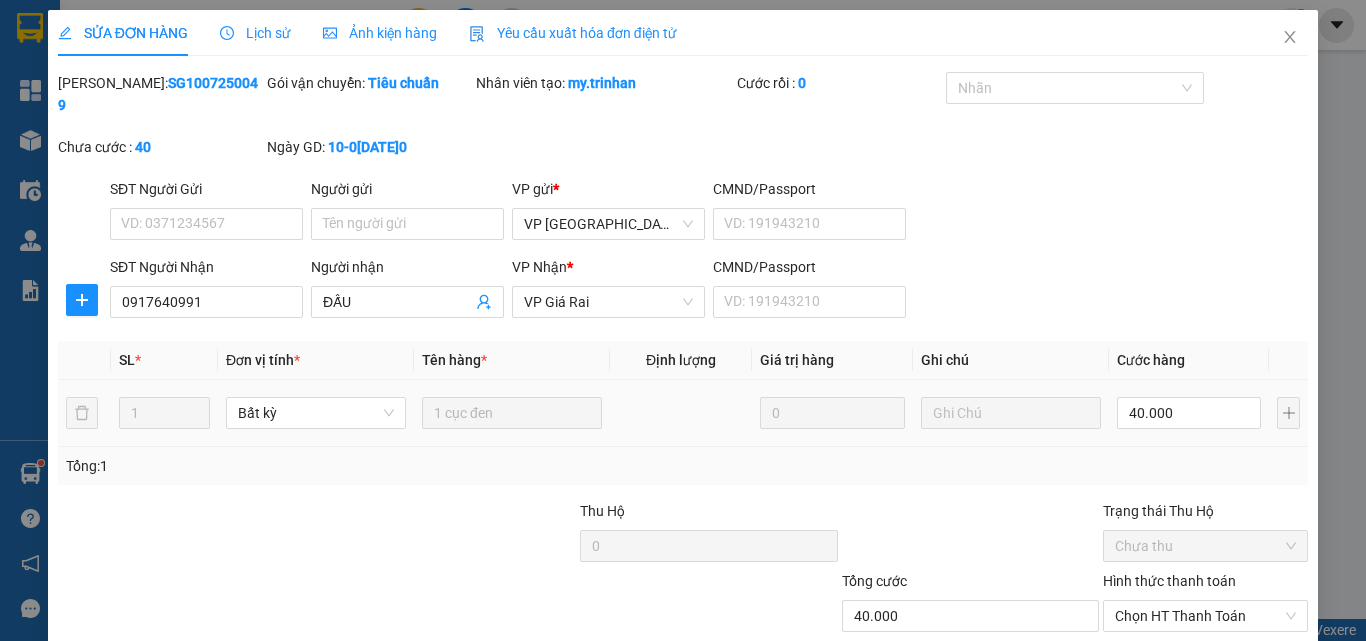 drag, startPoint x: 1303, startPoint y: 449, endPoint x: 1251, endPoint y: 541, distance: 105.67876 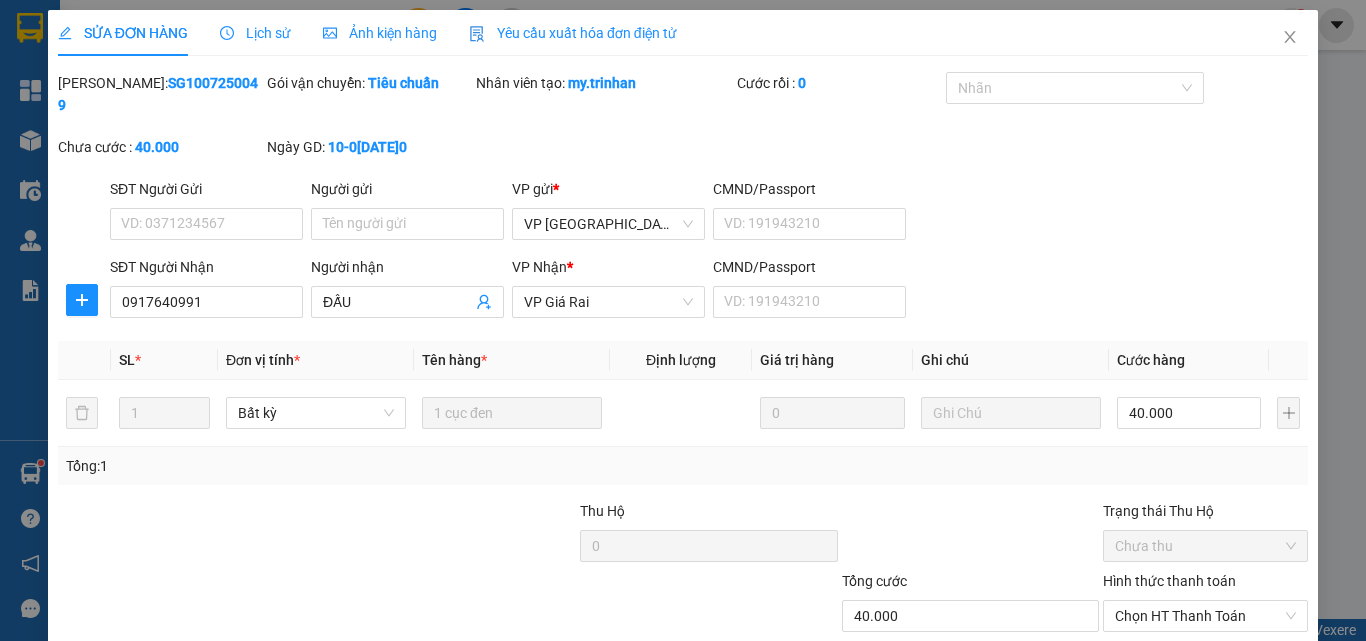 click on "[PERSON_NAME] thay đổi" at bounding box center (1117, 711) 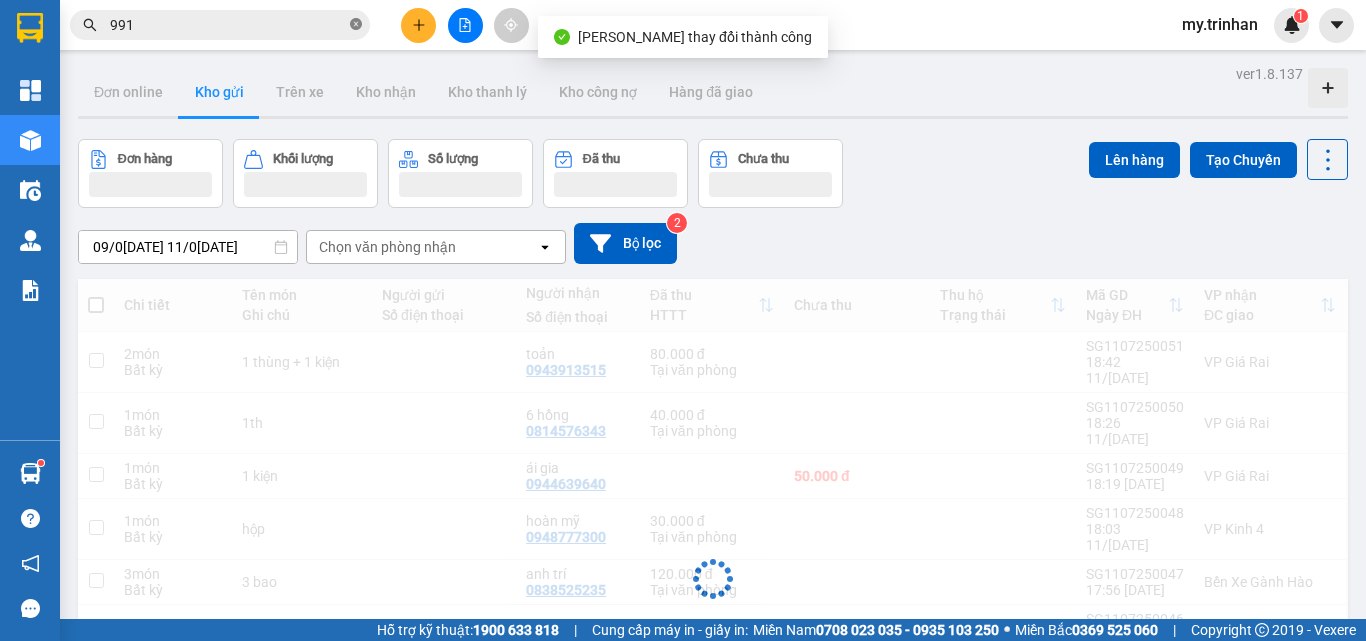 click 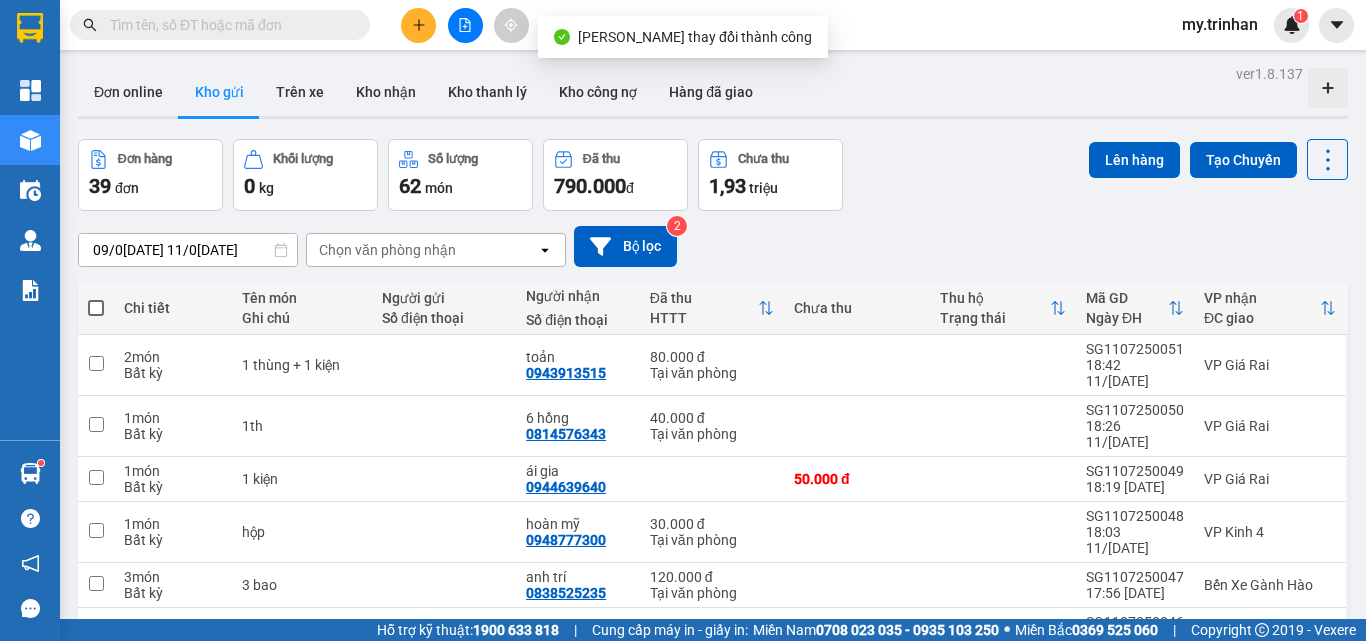 click at bounding box center [228, 25] 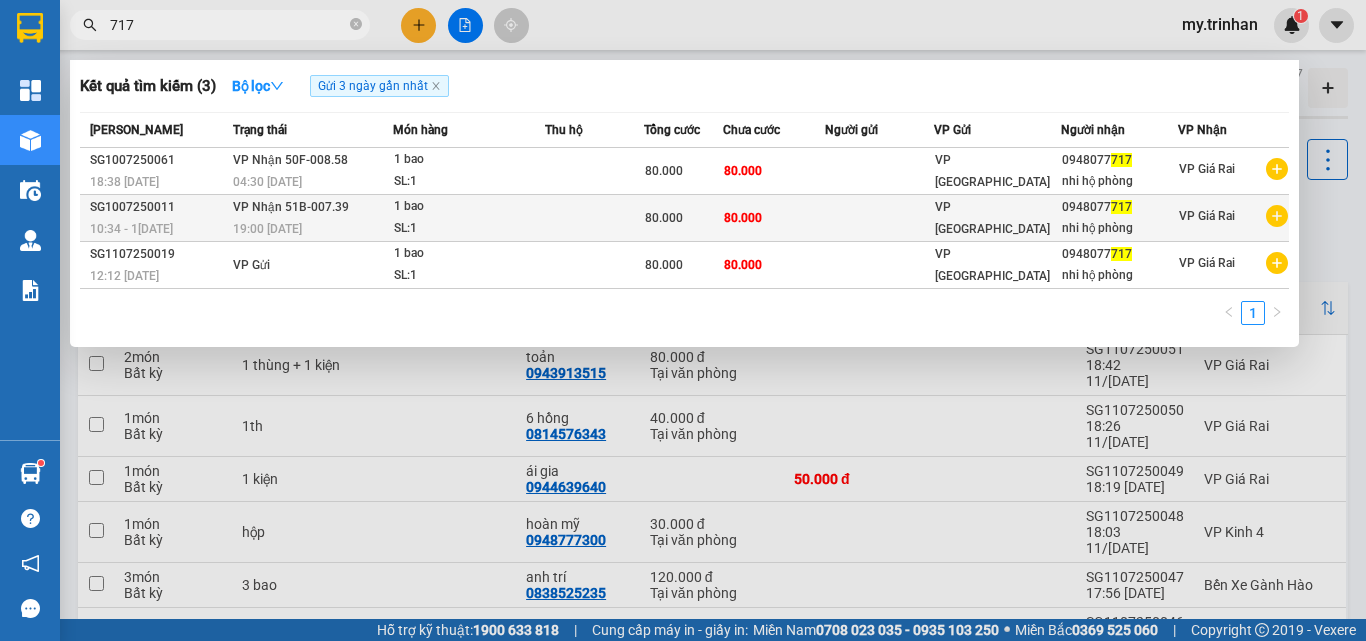 click at bounding box center [594, 218] 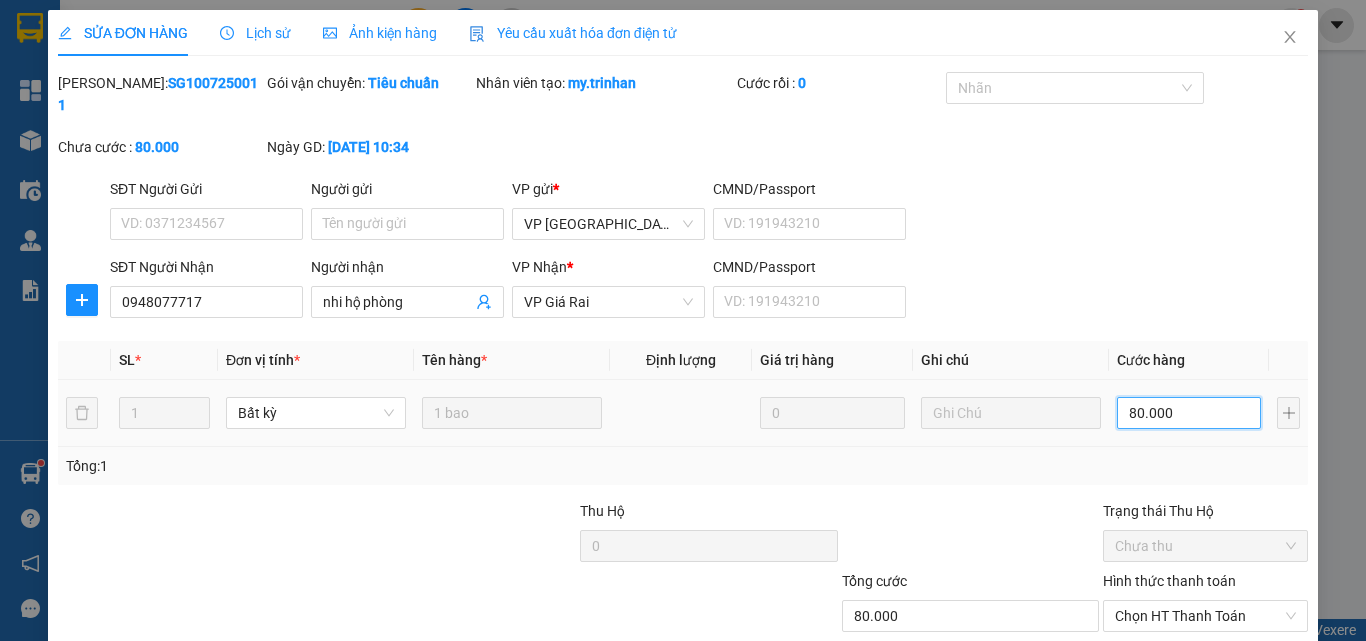click on "80.000" at bounding box center [1189, 413] 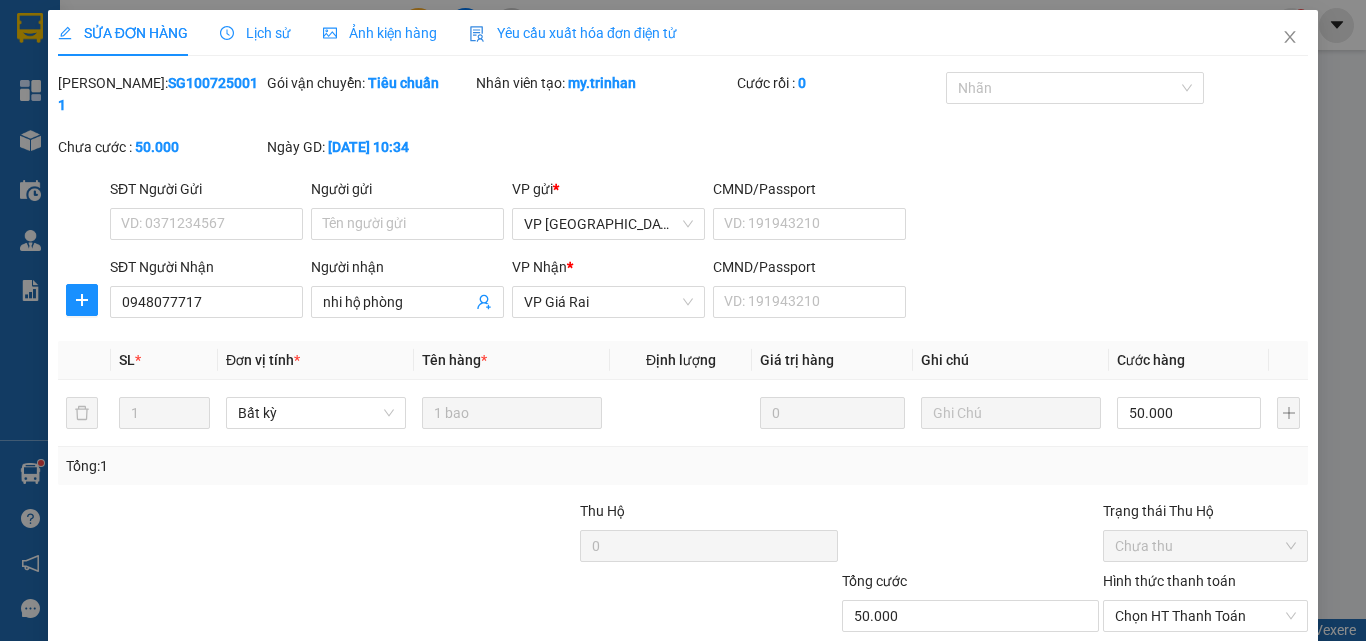 click on "[PERSON_NAME] thay đổi" at bounding box center (1117, 711) 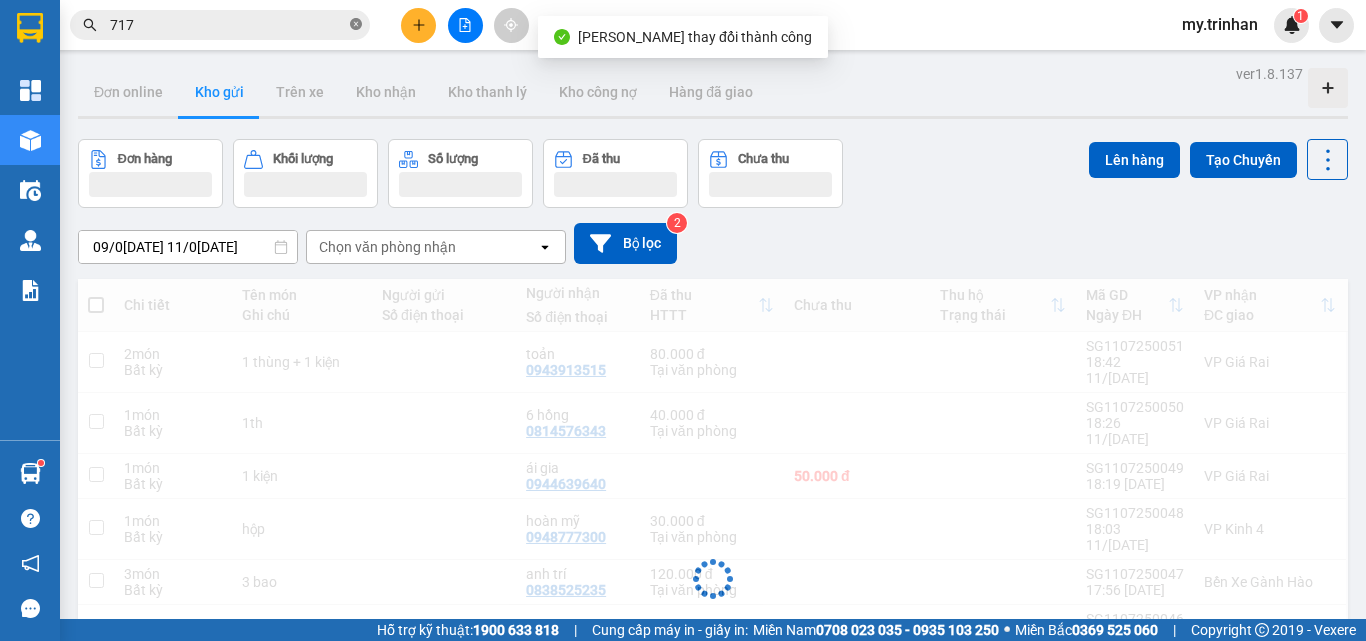 click 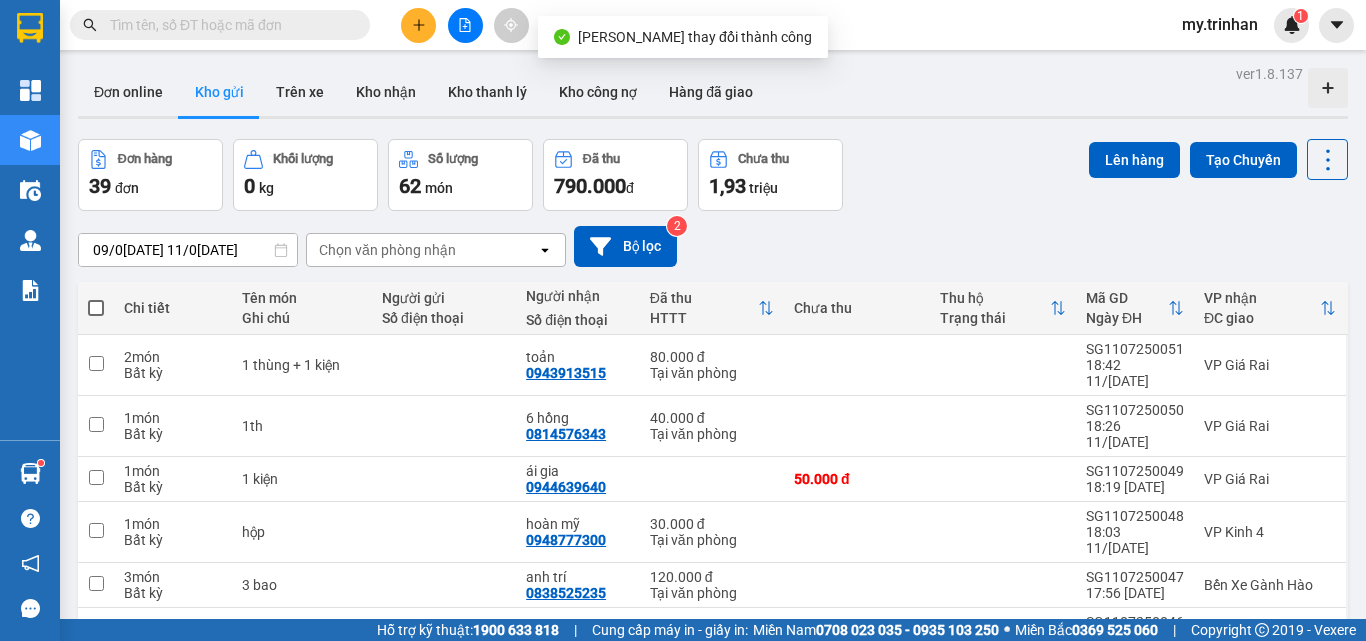 click on "[DATE] – [DATE] Press the down arrow key to interact with the calendar and select a date. Press the escape button to close the calendar. Selected date range is from [DATE] to [DATE]. Chọn văn phòng nhận open Bộ lọc 2" at bounding box center [713, 246] 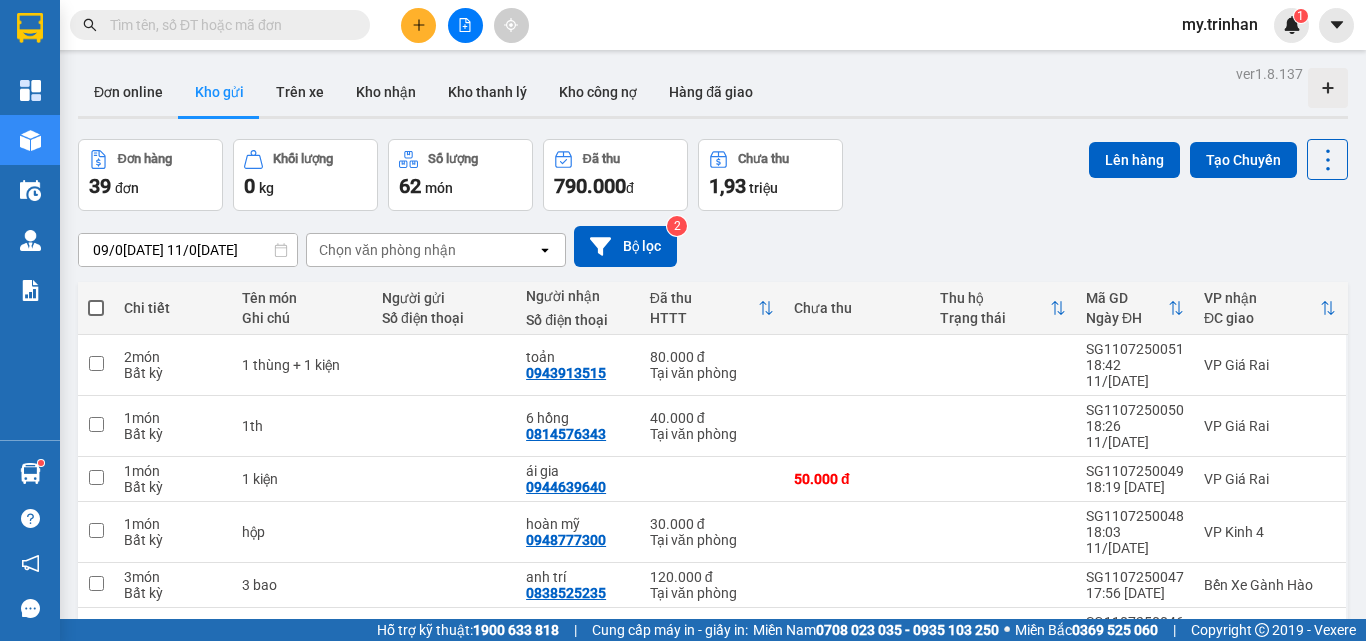 click on "[DATE] – [DATE] Press the down arrow key to interact with the calendar and select a date. Press the escape button to close the calendar. Selected date range is from [DATE] to [DATE]. Chọn văn phòng nhận open Bộ lọc 2" at bounding box center (713, 246) 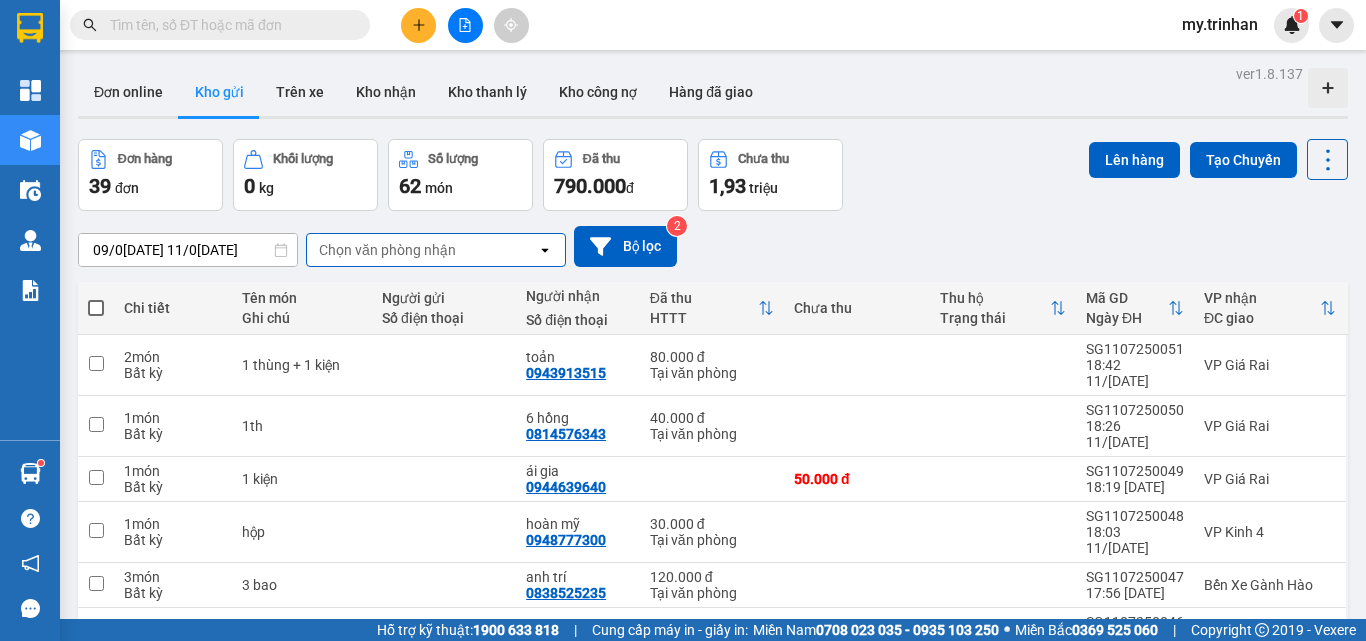 click on "[DATE] – [DATE] Press the down arrow key to interact with the calendar and select a date. Press the escape button to close the calendar. Selected date range is from [DATE] to [DATE]. Chọn văn phòng nhận open Bộ lọc 2" at bounding box center (713, 246) 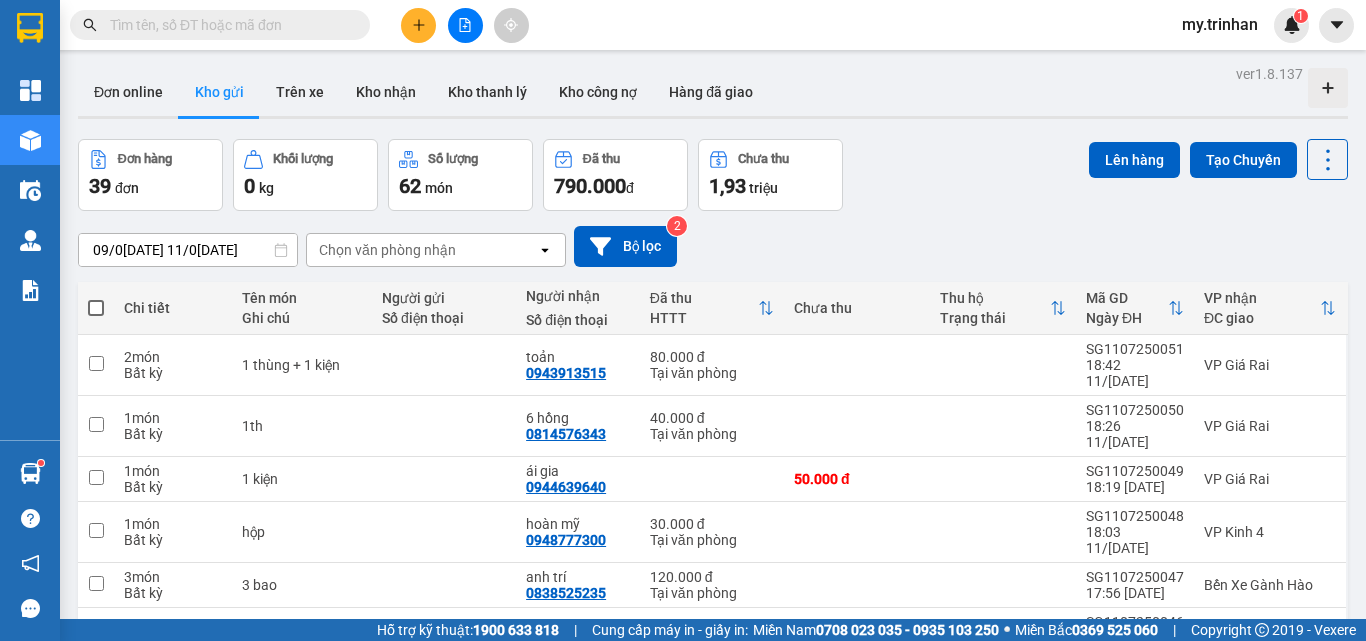 click on "Chọn văn phòng nhận" at bounding box center (422, 250) 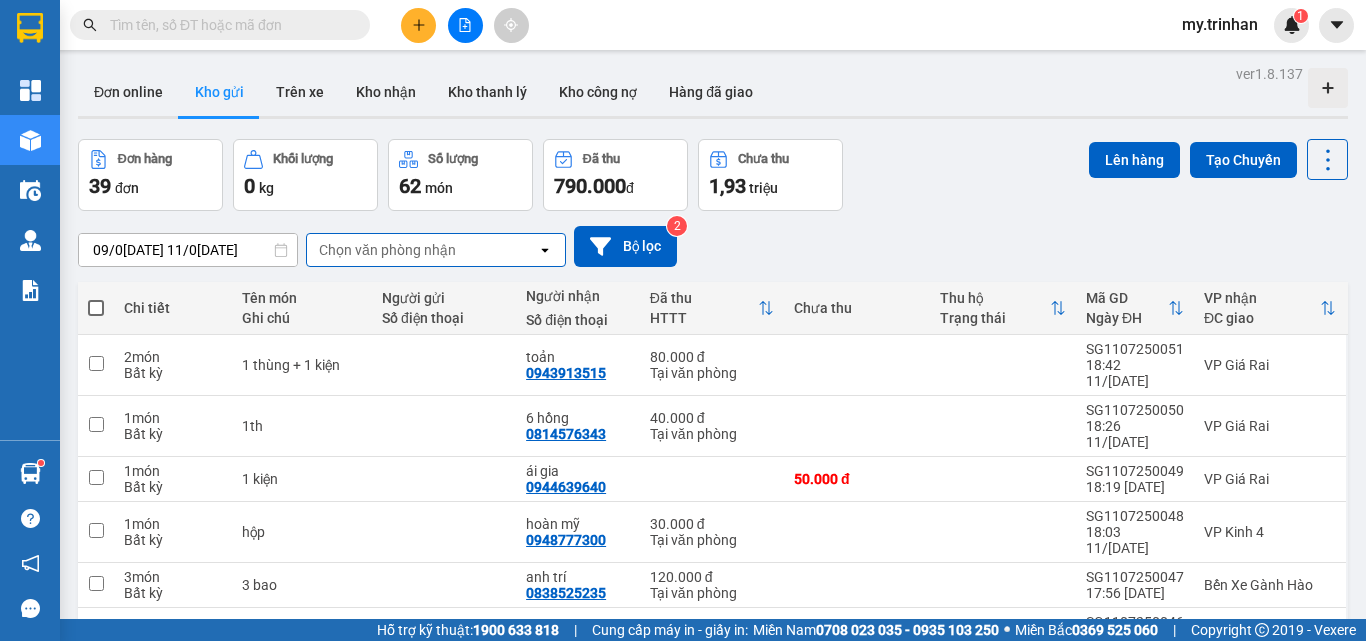 click on "[DATE] – [DATE] Press the down arrow key to interact with the calendar and select a date. Press the escape button to close the calendar. Selected date range is from [DATE] to [DATE]. Chọn văn phòng nhận open Bộ lọc 2" at bounding box center [713, 246] 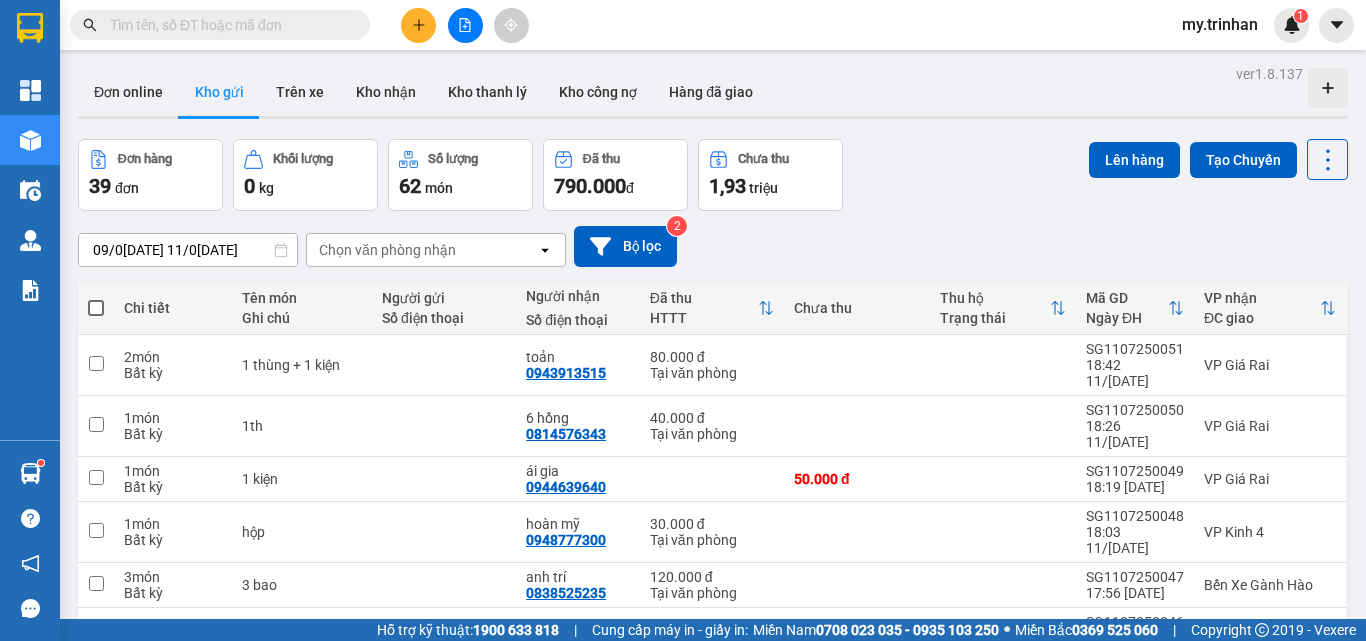 click on "[DATE] – [DATE] Press the down arrow key to interact with the calendar and select a date. Press the escape button to close the calendar. Selected date range is from [DATE] to [DATE]. Chọn văn phòng nhận open Bộ lọc 2" at bounding box center [713, 246] 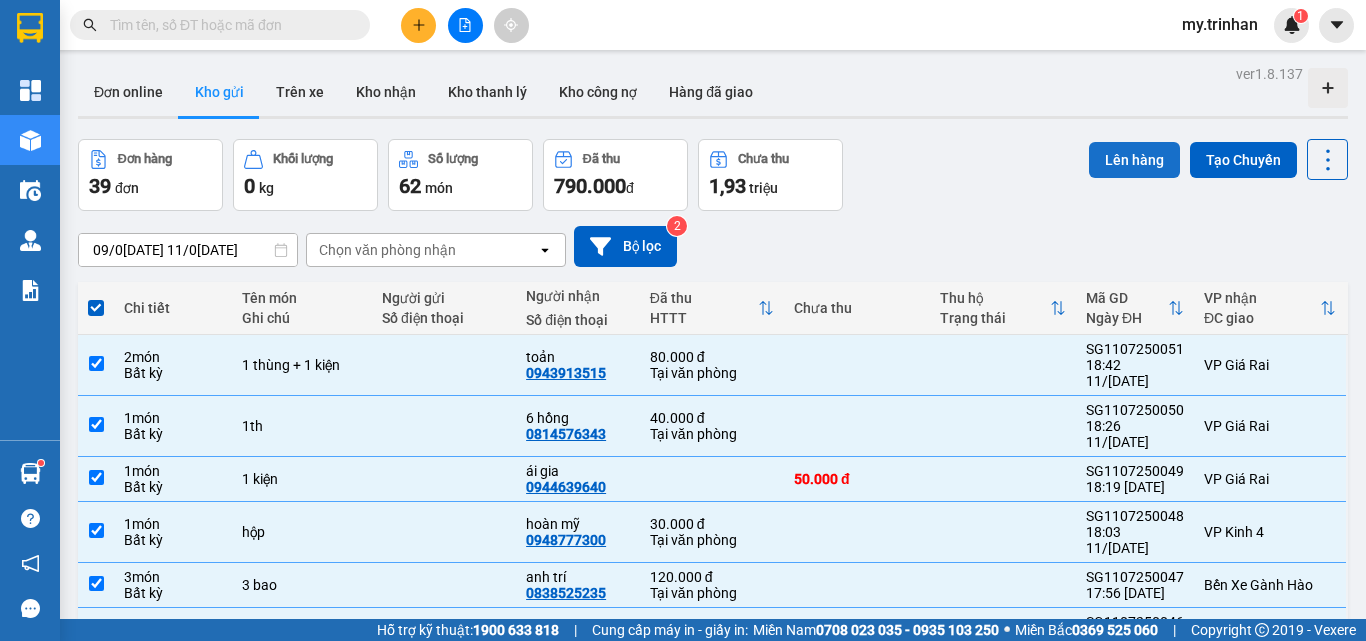 click on "Lên hàng" at bounding box center [1134, 160] 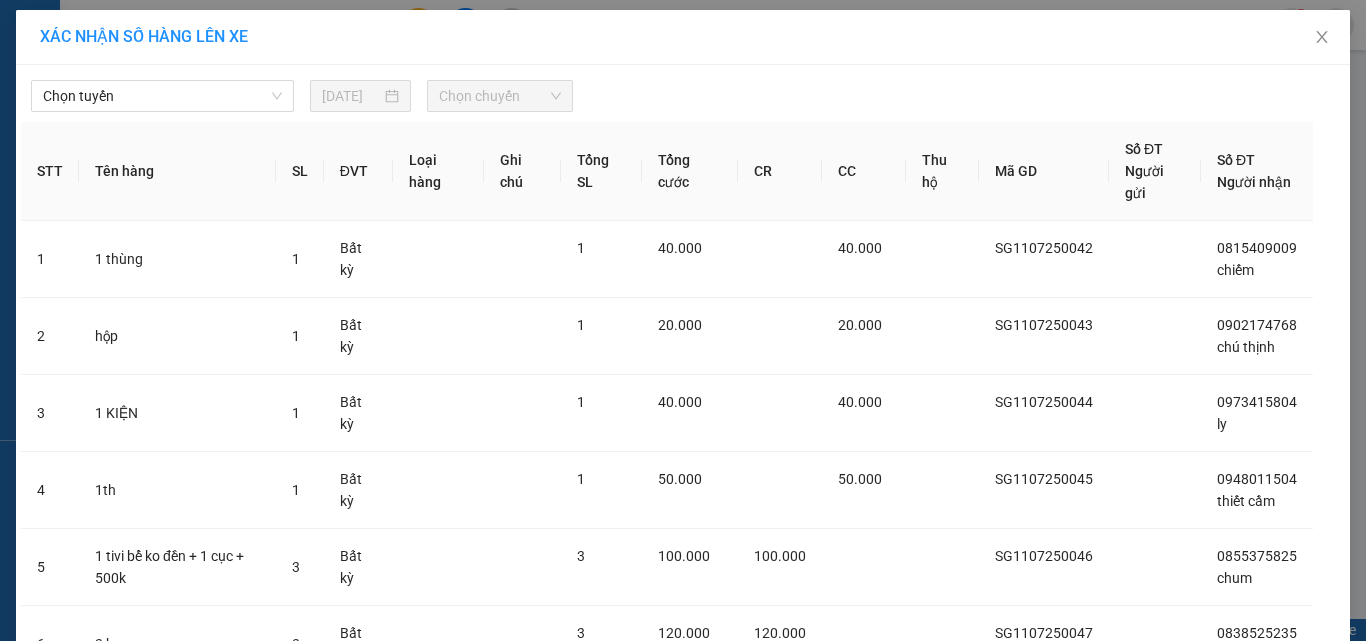 click on "Quay lại" at bounding box center (628, 1082) 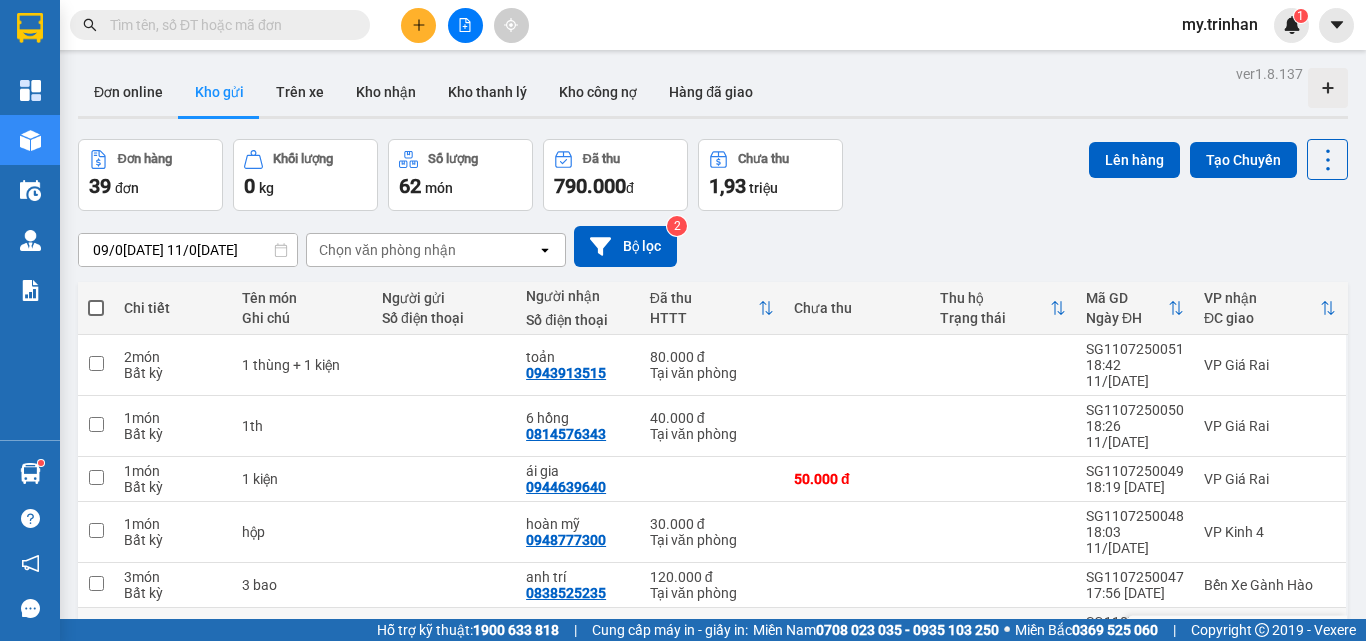 scroll, scrollTop: 0, scrollLeft: 0, axis: both 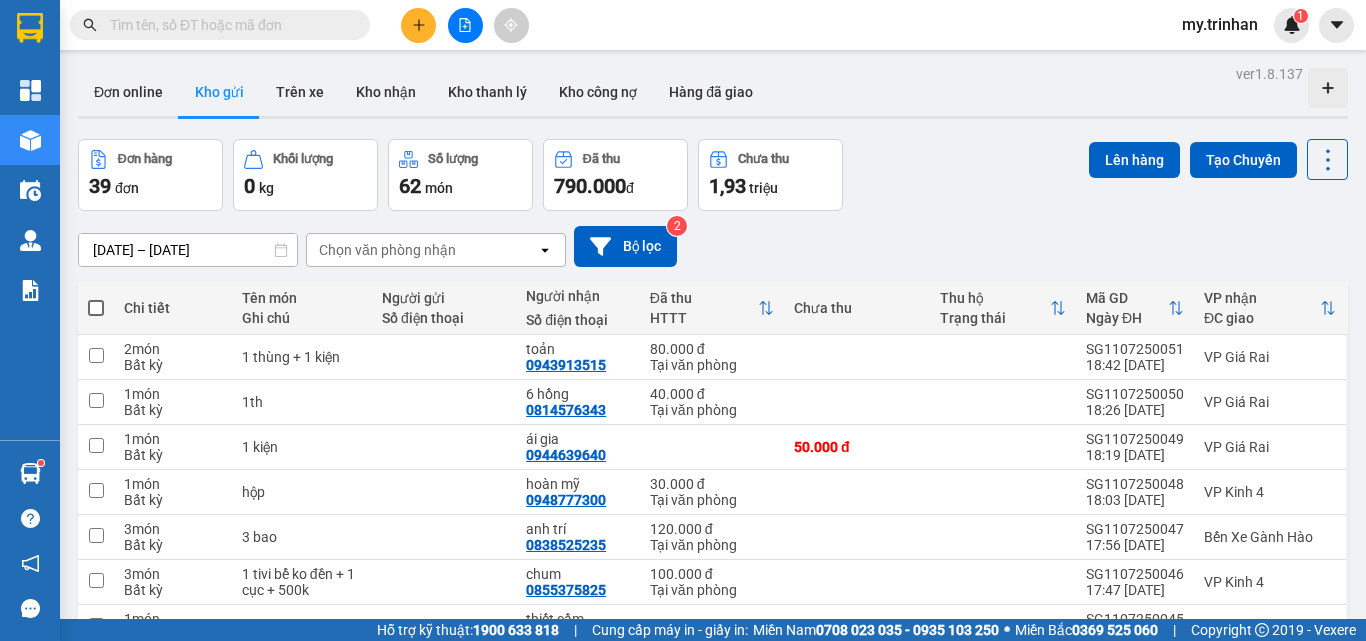 click at bounding box center (465, 25) 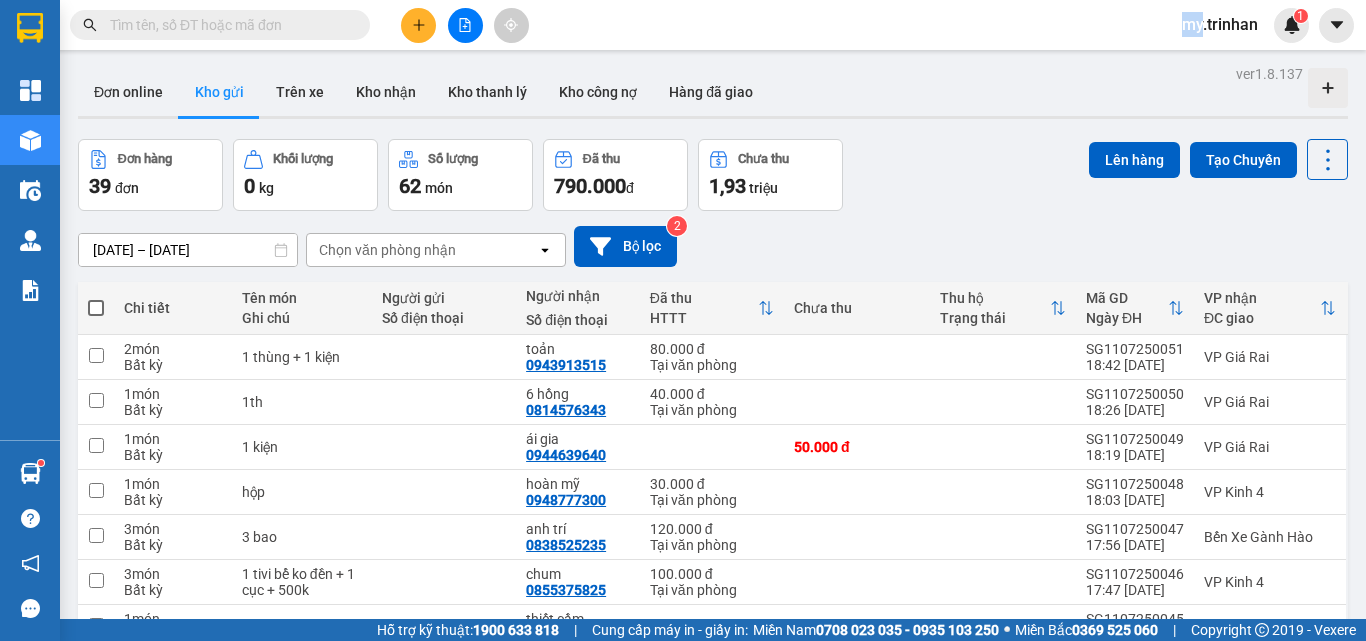 click at bounding box center (465, 25) 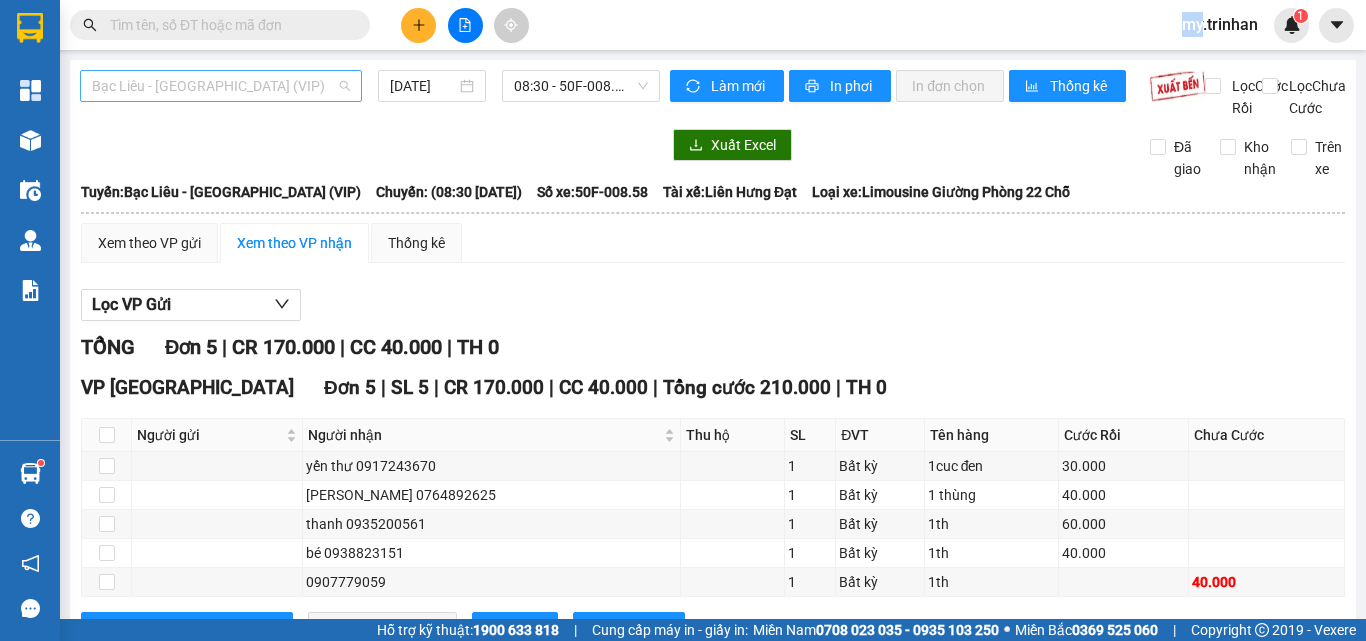 click on "Bạc Liêu - [GEOGRAPHIC_DATA] (VIP)" at bounding box center (221, 86) 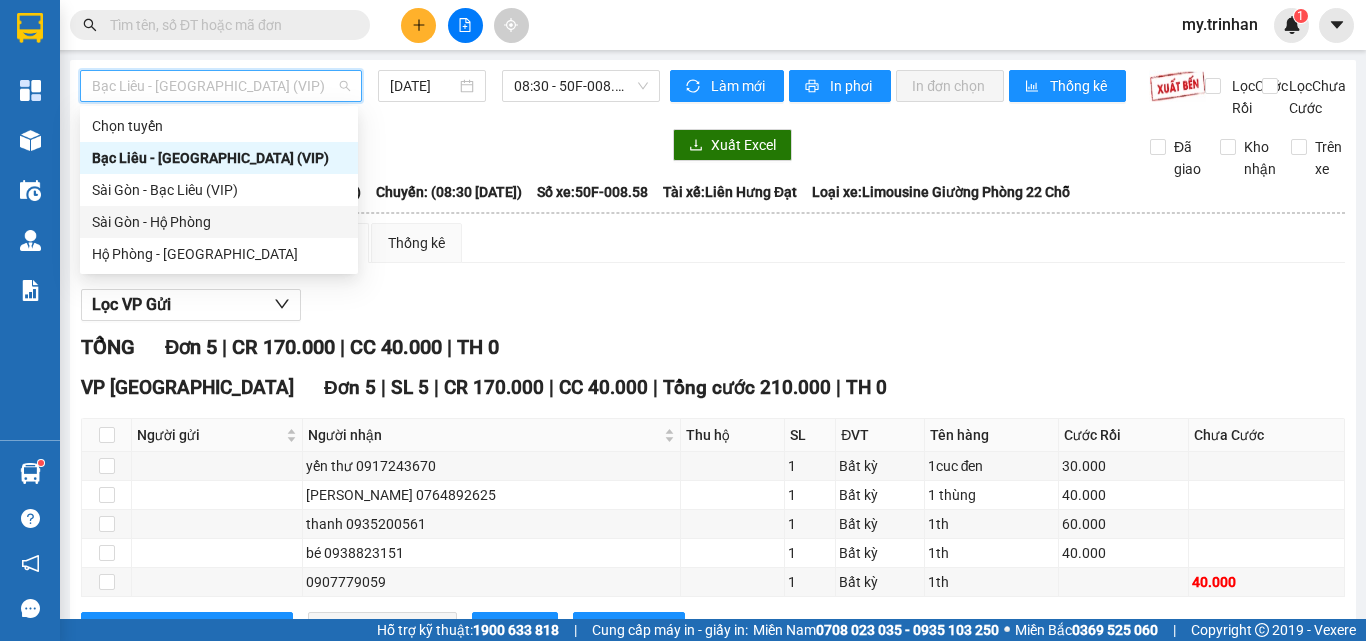 click on "Sài Gòn - Hộ Phòng" at bounding box center [219, 222] 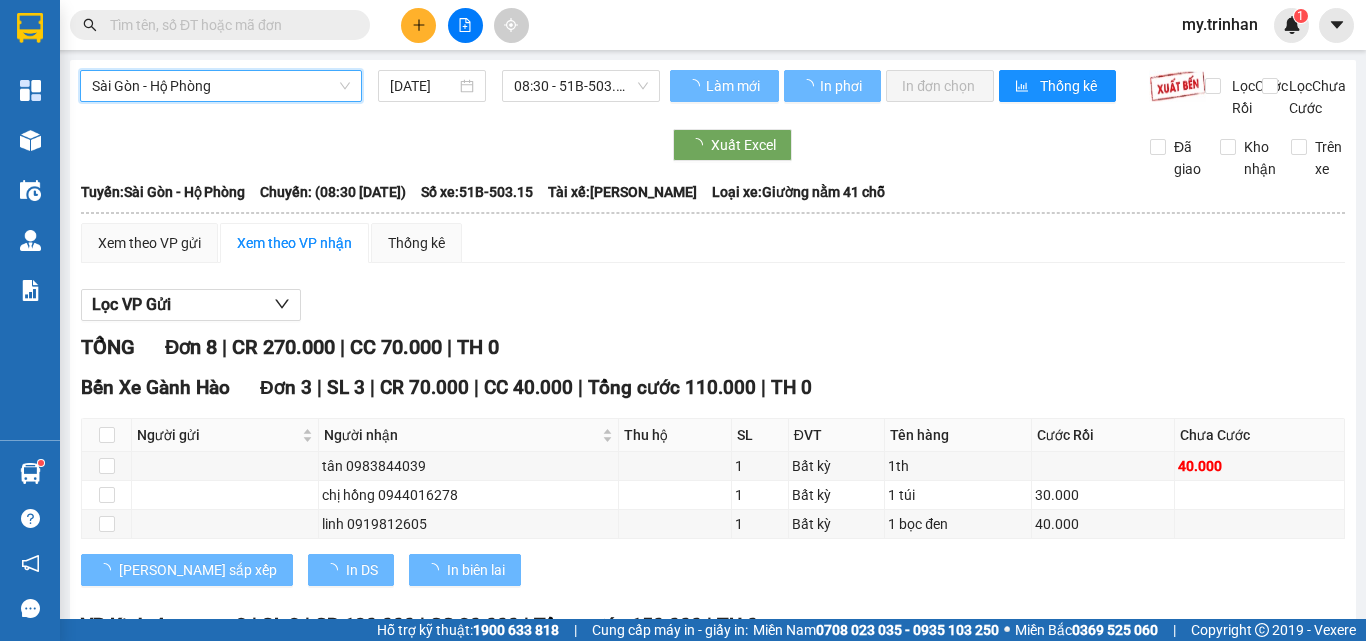 click on "[DATE]" at bounding box center (423, 86) 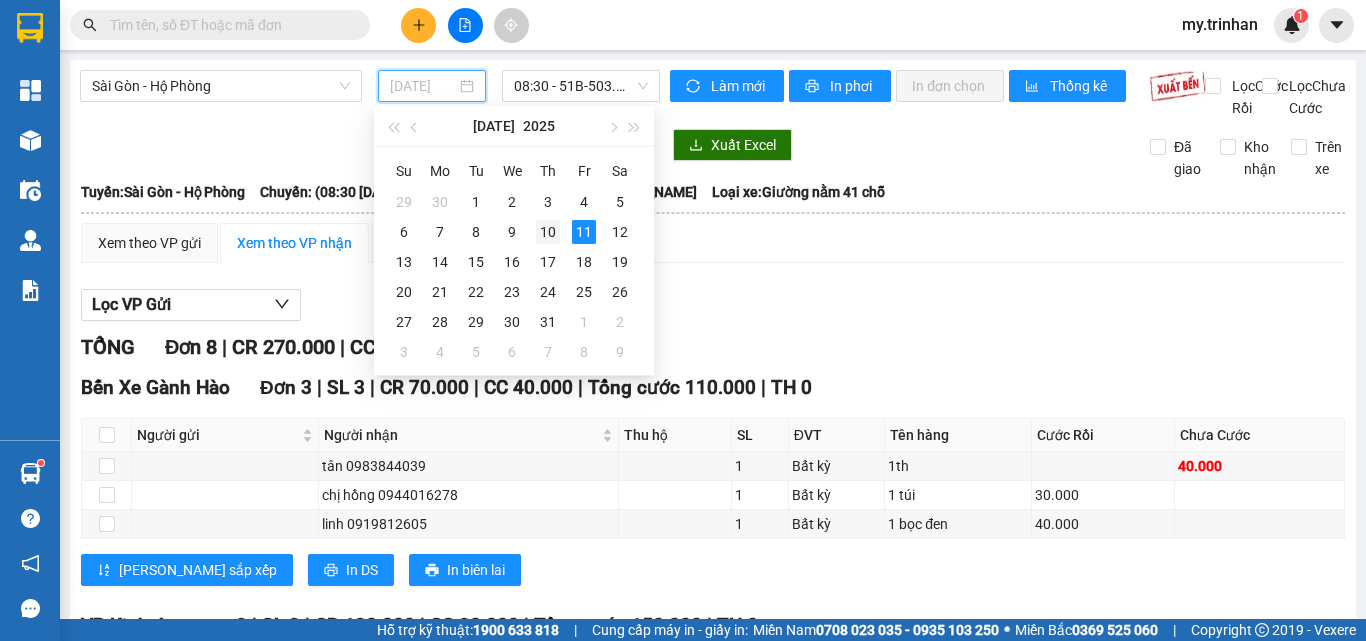 click on "10" at bounding box center (548, 232) 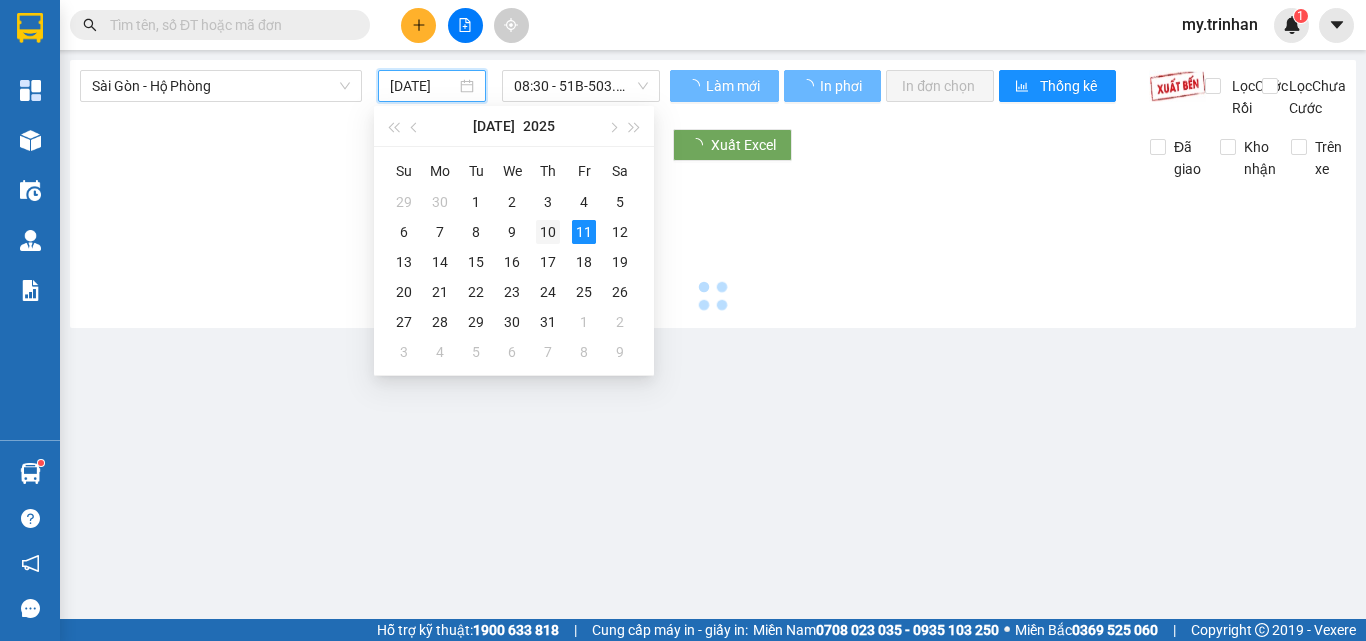 type on "10/07/2025" 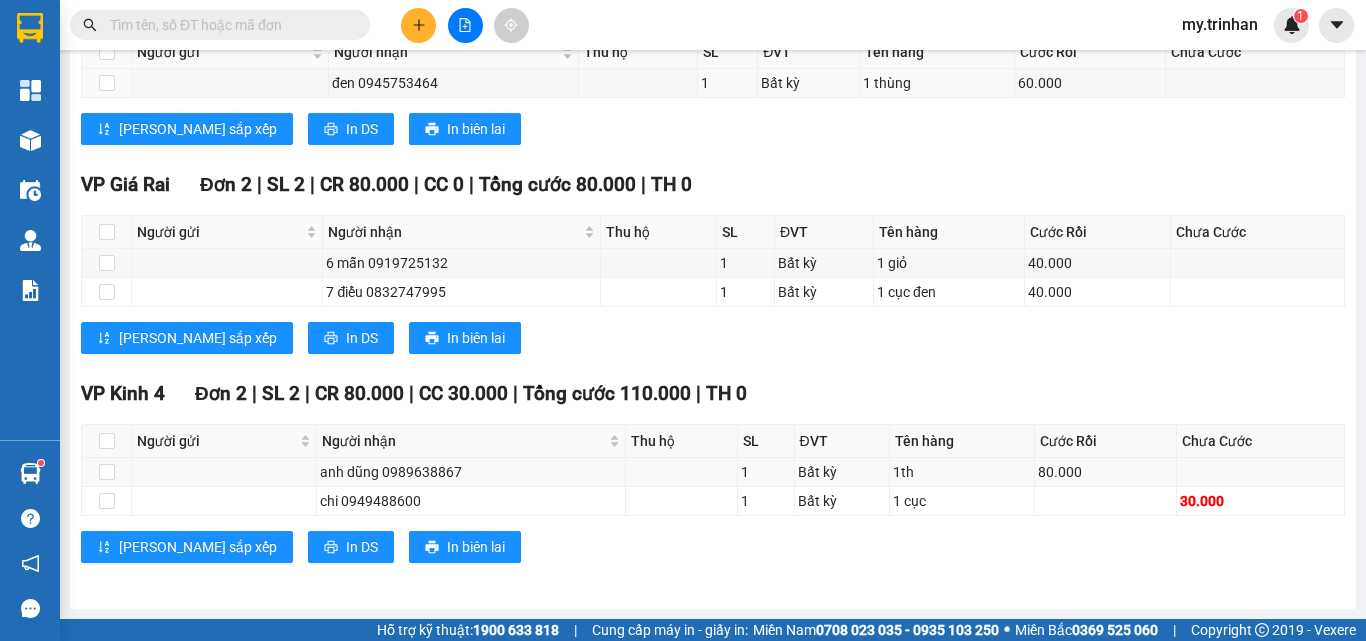 scroll, scrollTop: 405, scrollLeft: 0, axis: vertical 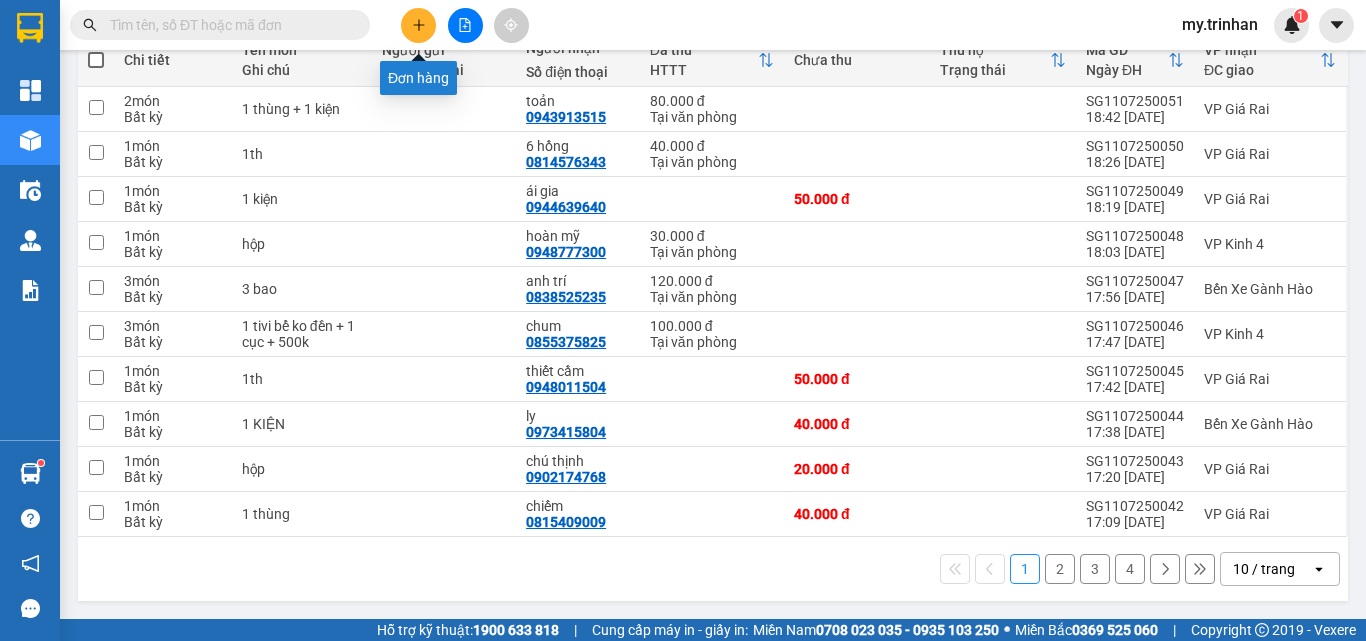 click 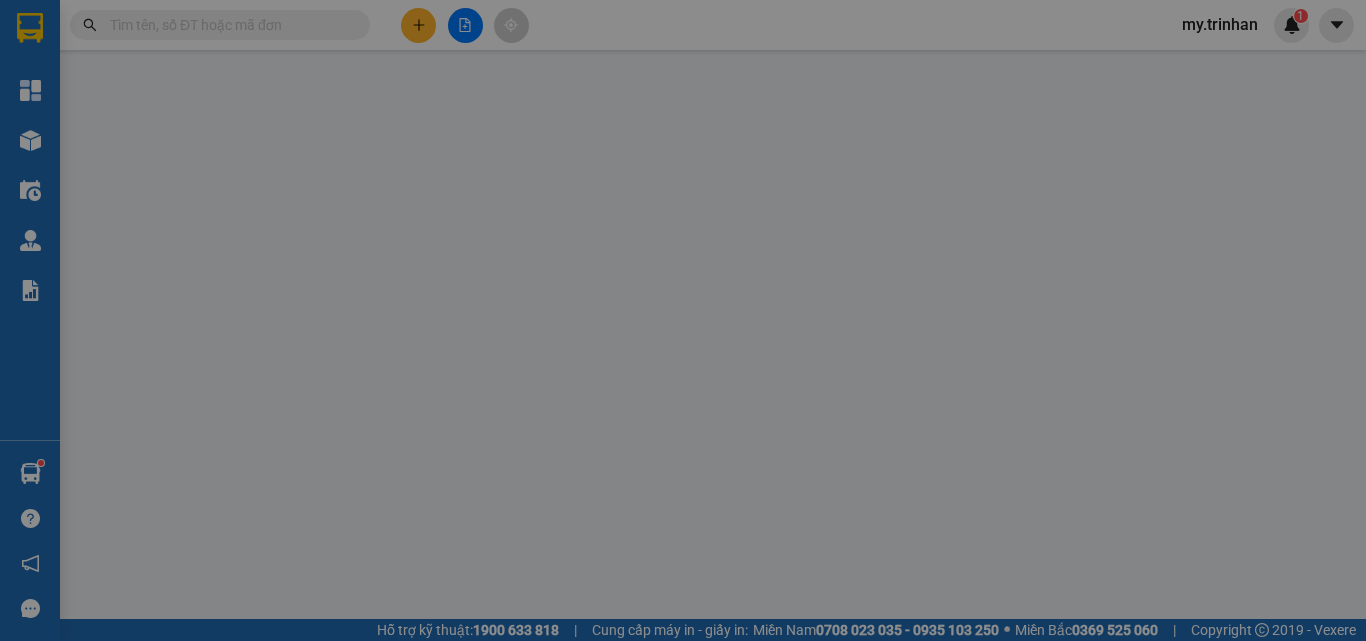 scroll, scrollTop: 0, scrollLeft: 0, axis: both 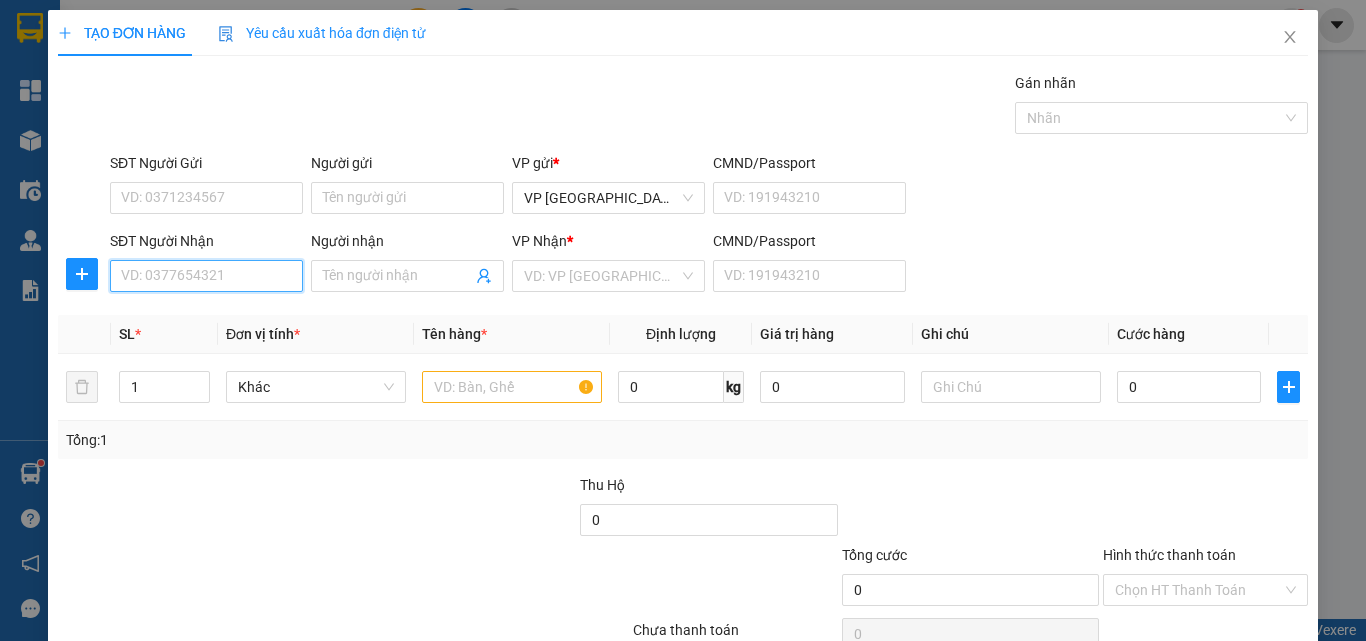 click on "SĐT Người Nhận" at bounding box center (206, 276) 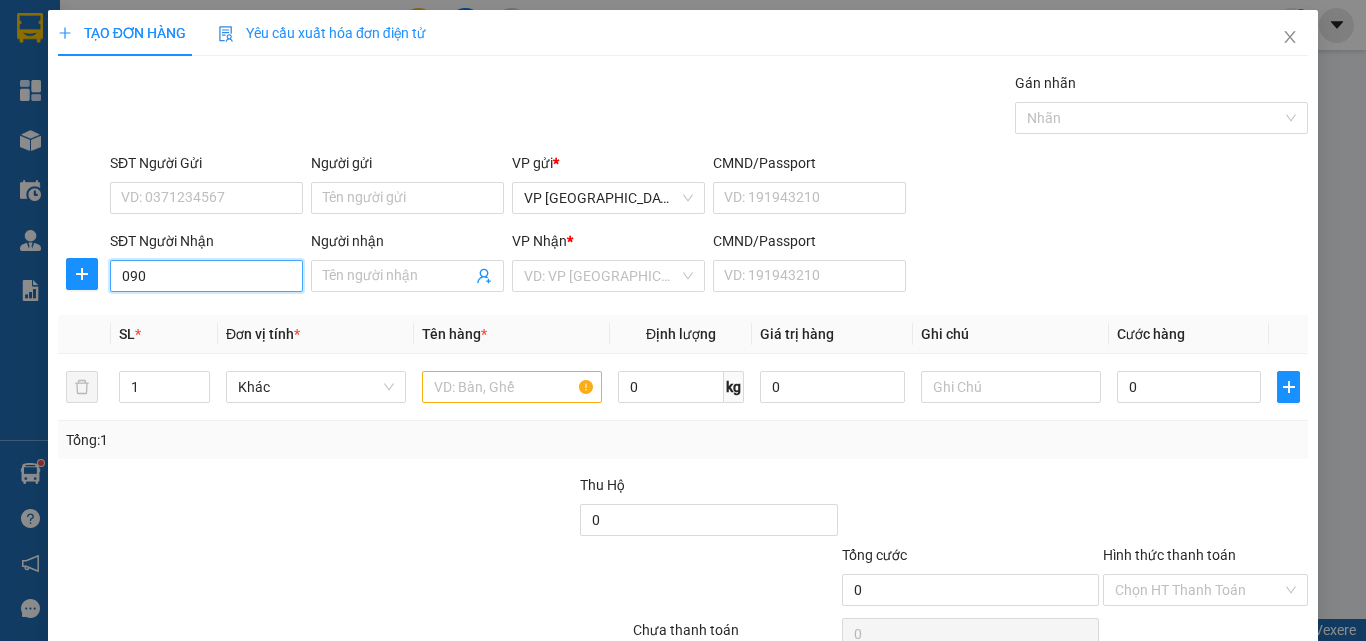 click on "090" at bounding box center [206, 276] 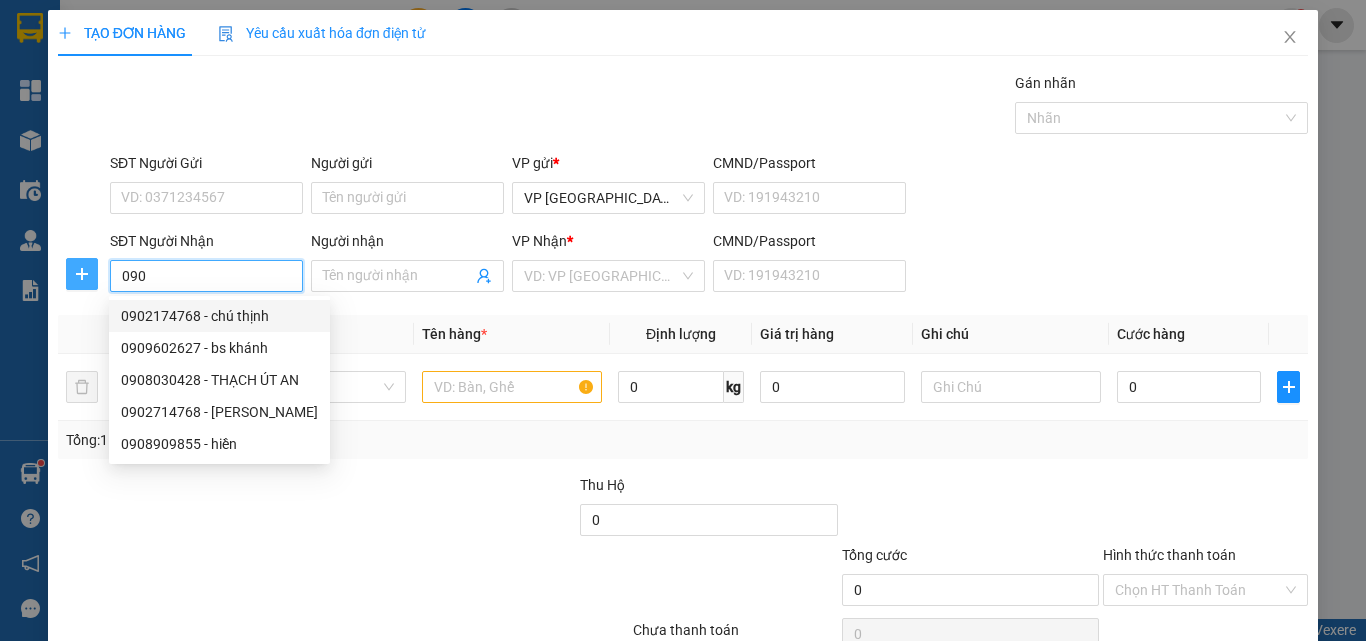 drag, startPoint x: 233, startPoint y: 273, endPoint x: 82, endPoint y: 273, distance: 151 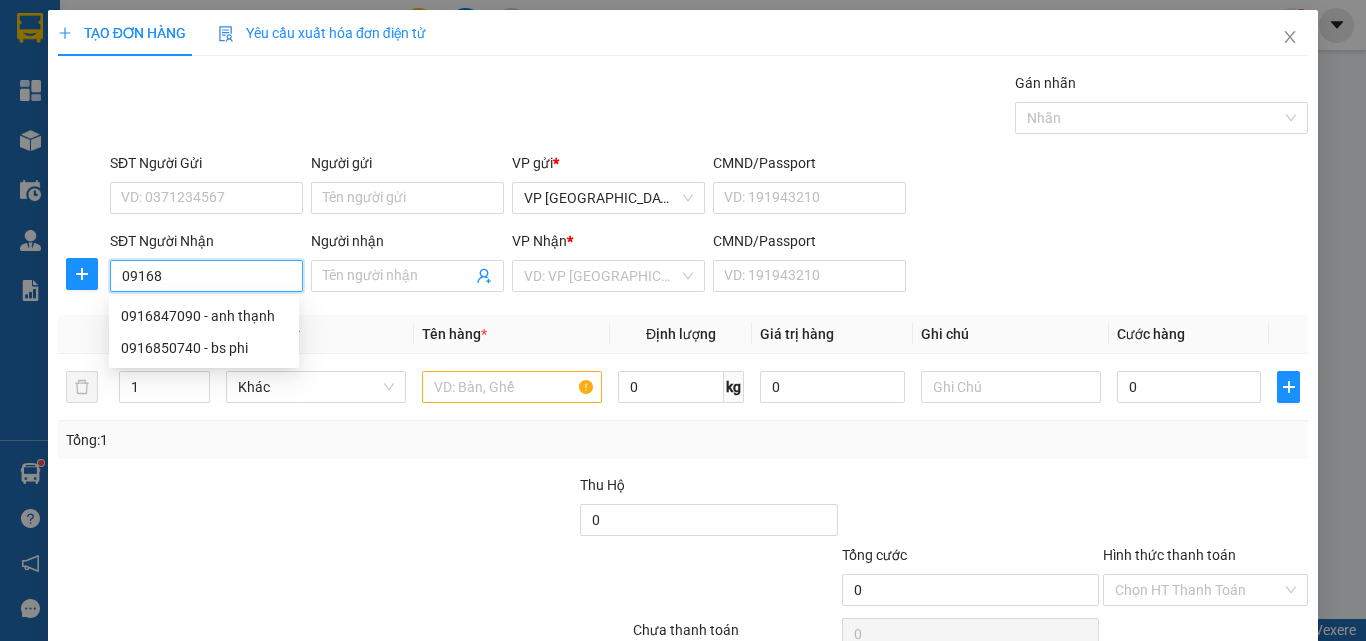 click on "0916847090 - anh thạnh" at bounding box center (204, 316) 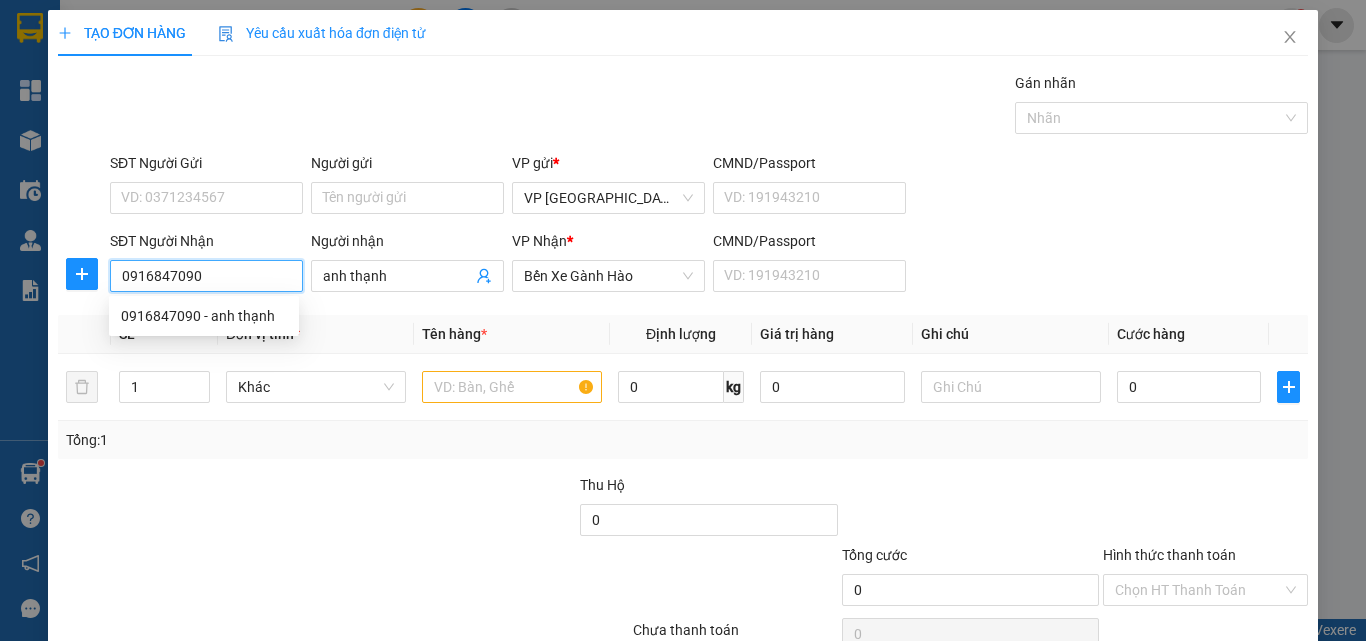 type on "50.000" 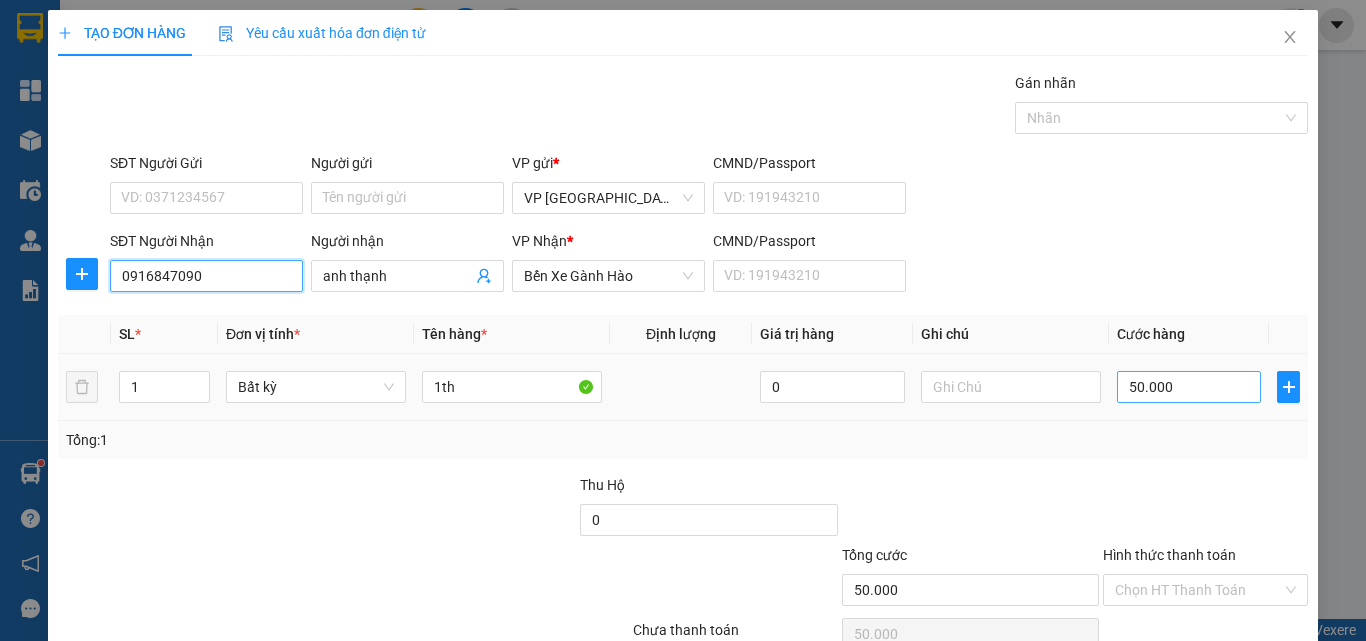 type on "0916847090" 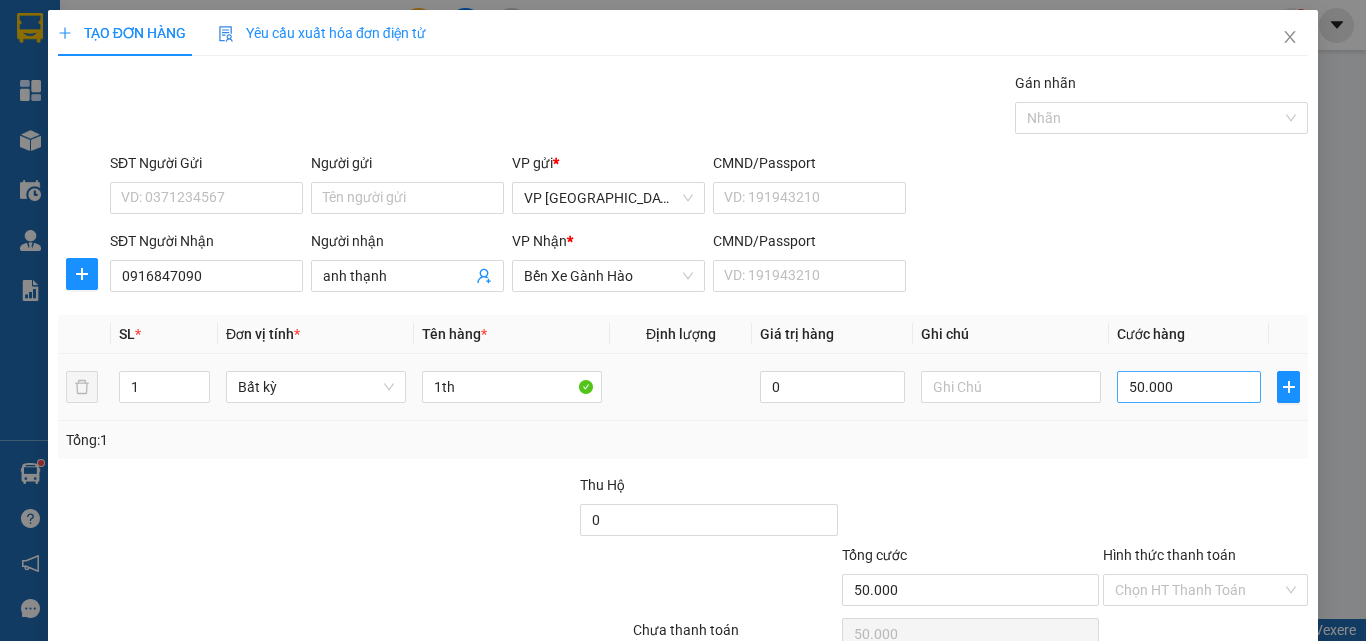 click on "50.000" at bounding box center (1189, 387) 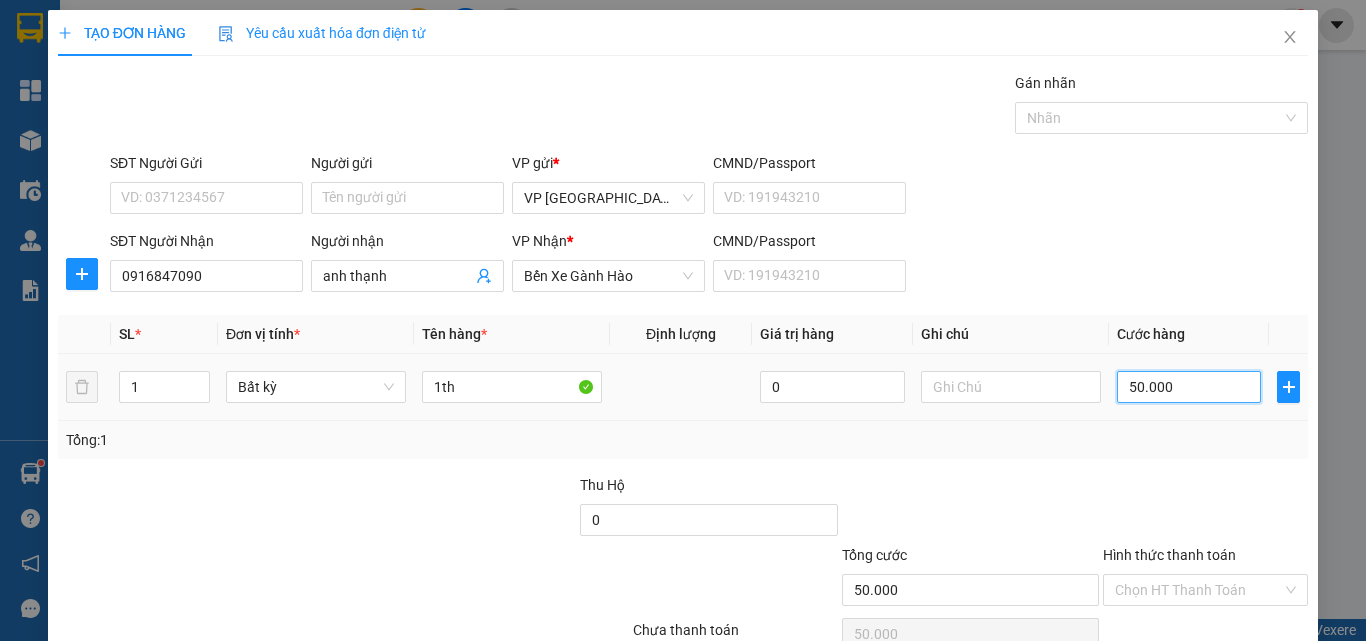 click on "50.000" at bounding box center (1189, 387) 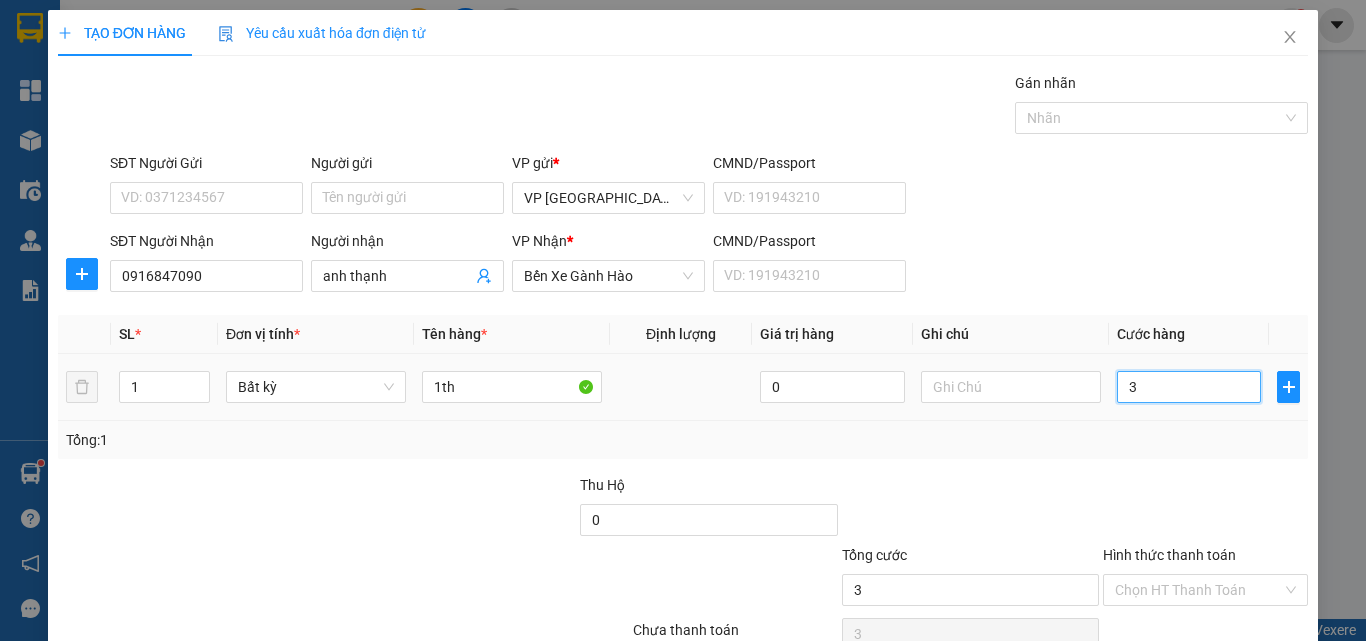 type on "30" 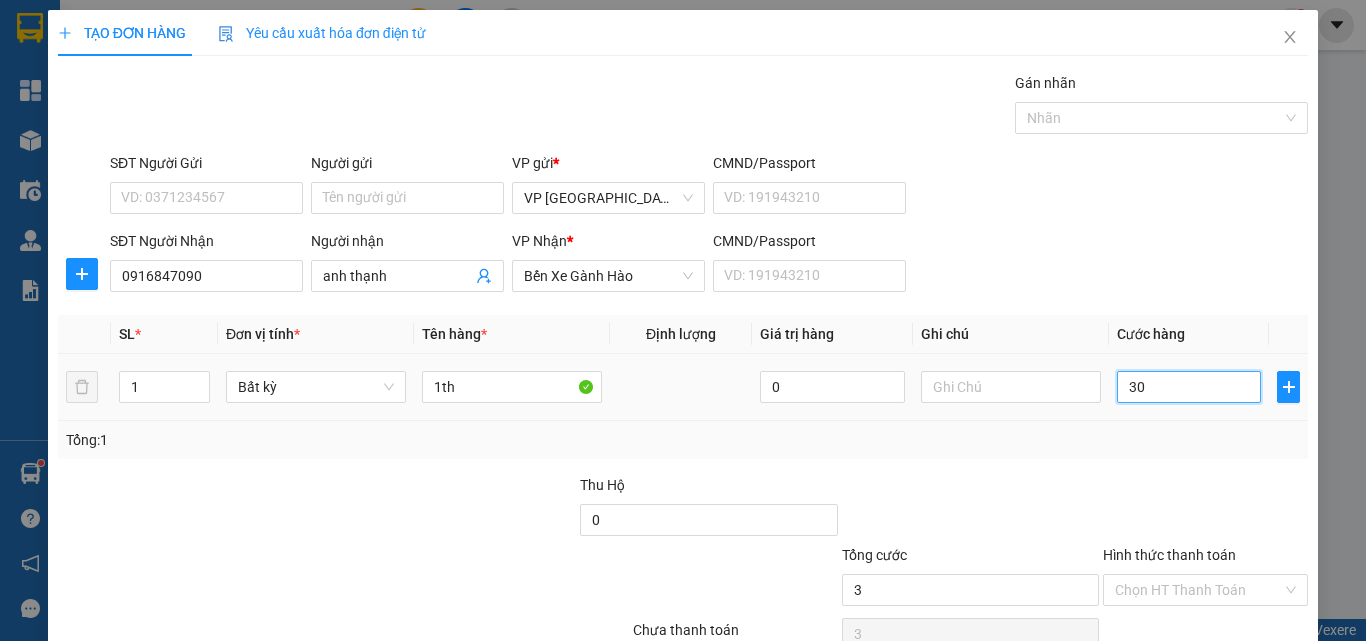 type on "30" 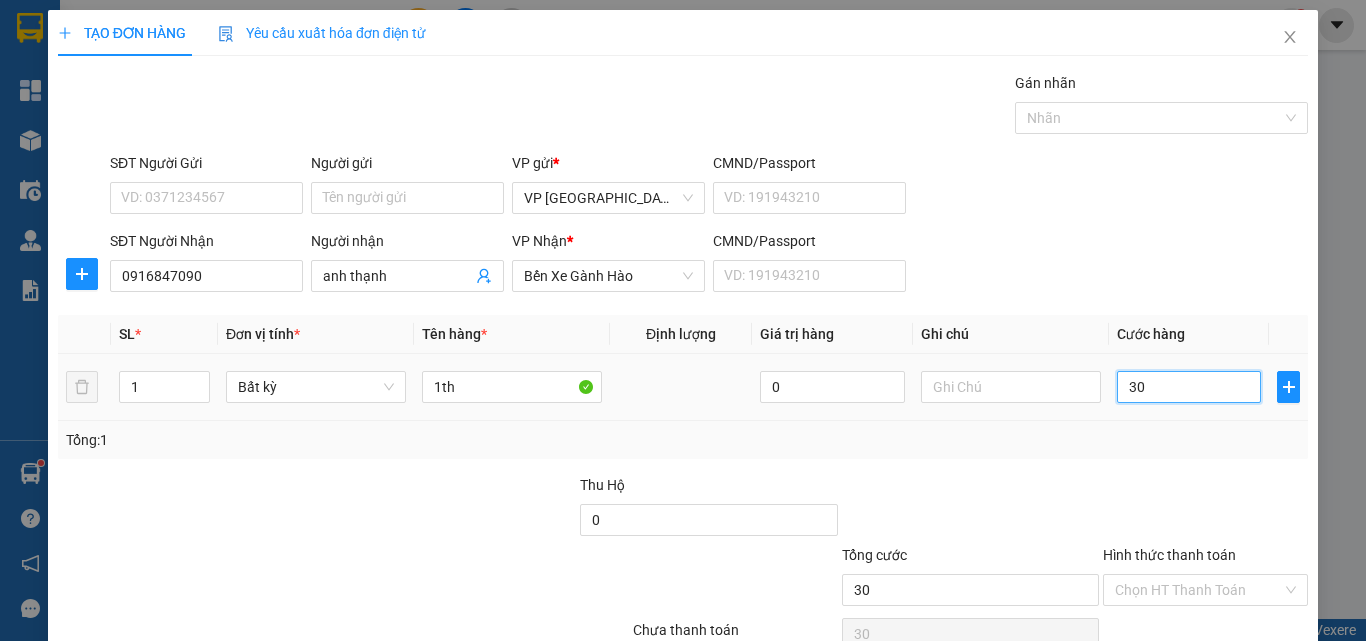 type on "30" 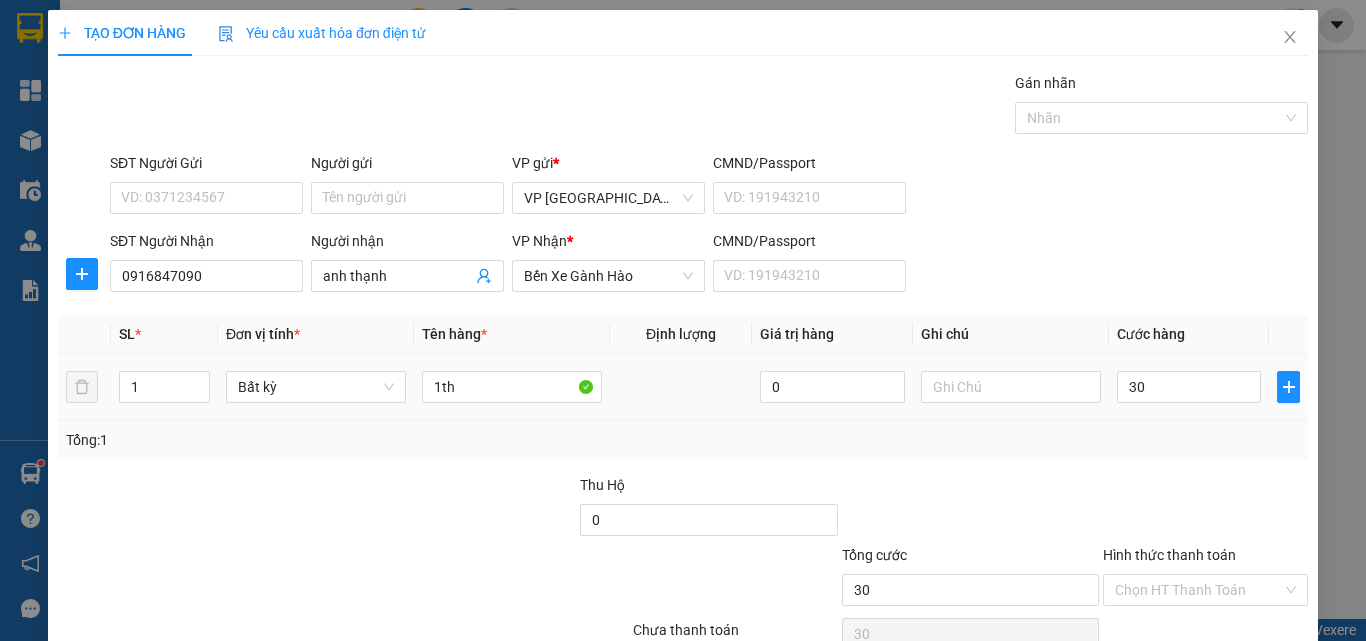 type on "30.000" 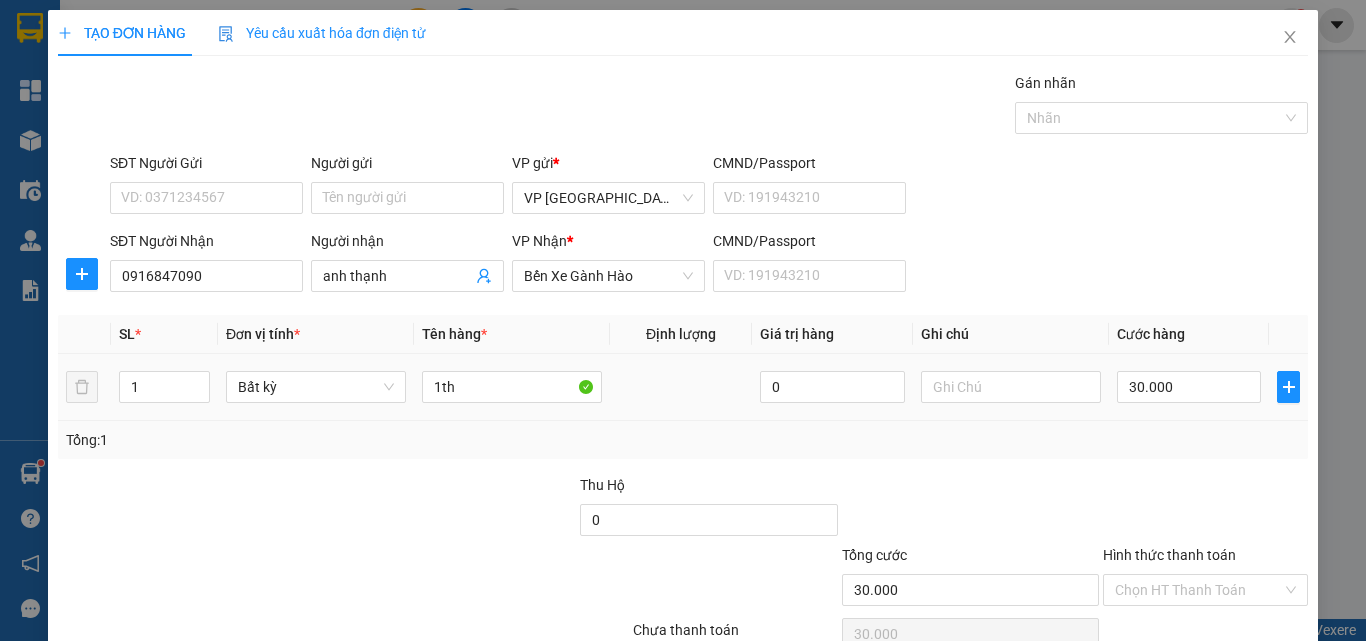 scroll, scrollTop: 99, scrollLeft: 0, axis: vertical 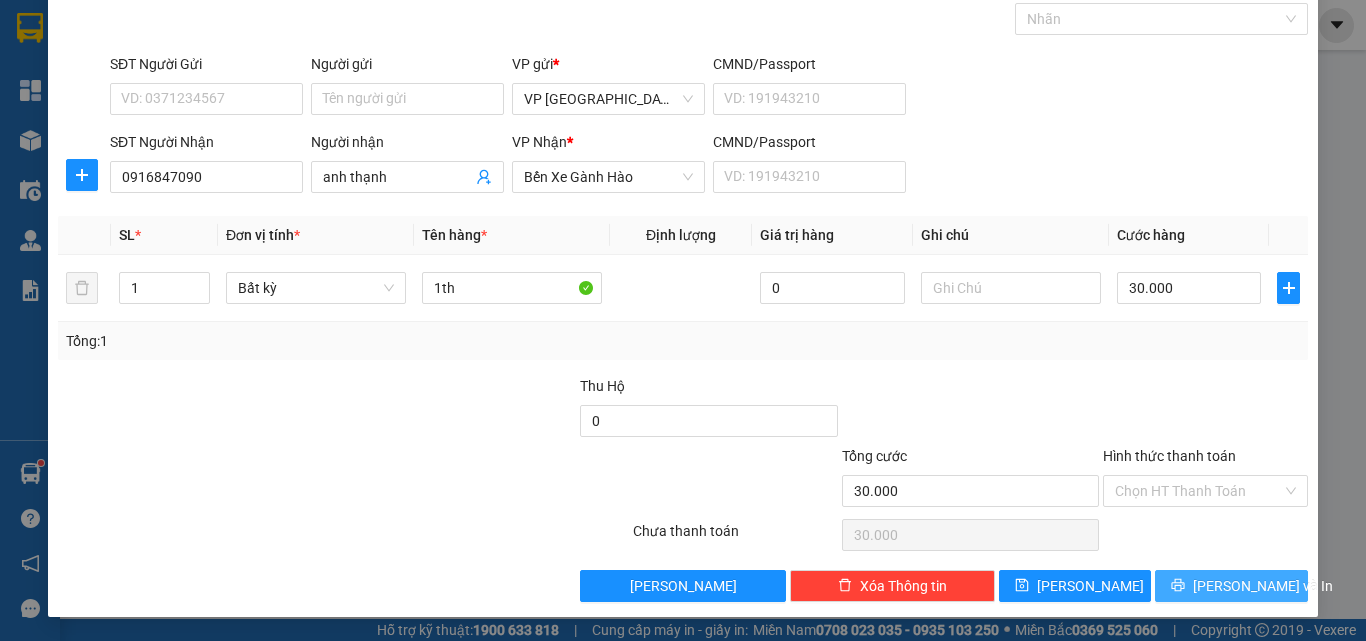 click on "[PERSON_NAME] và In" at bounding box center [1263, 586] 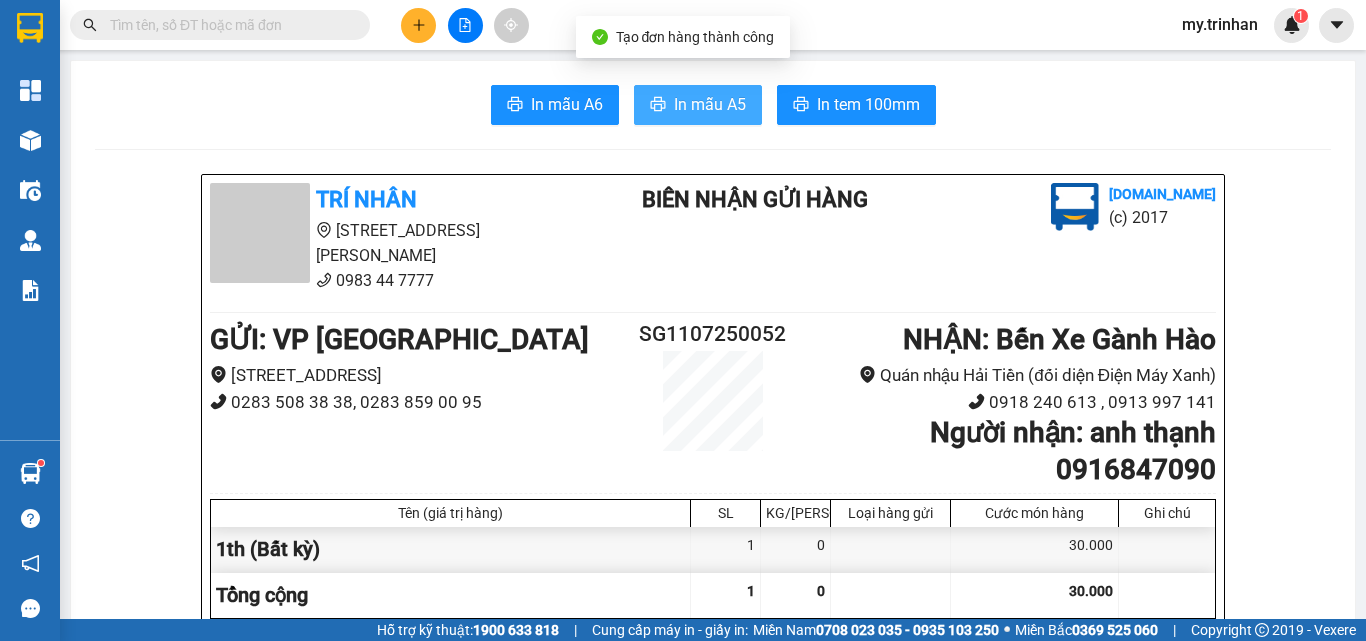 click on "In mẫu A5" at bounding box center [698, 105] 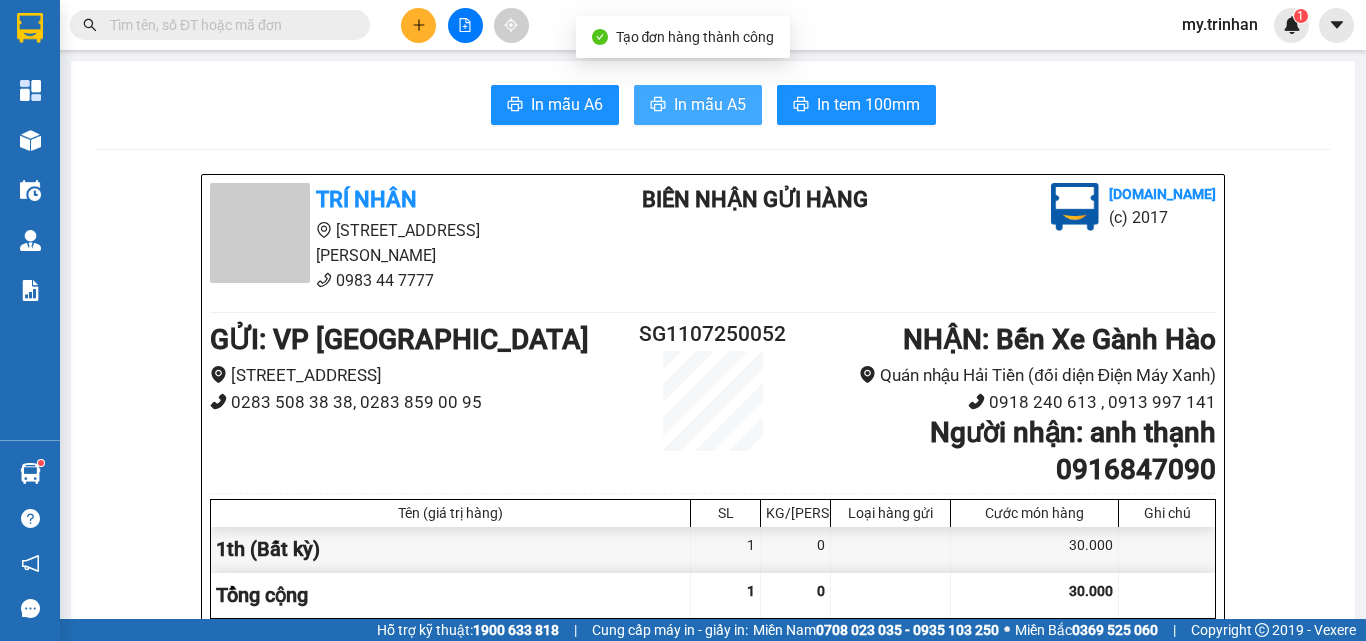 scroll, scrollTop: 0, scrollLeft: 0, axis: both 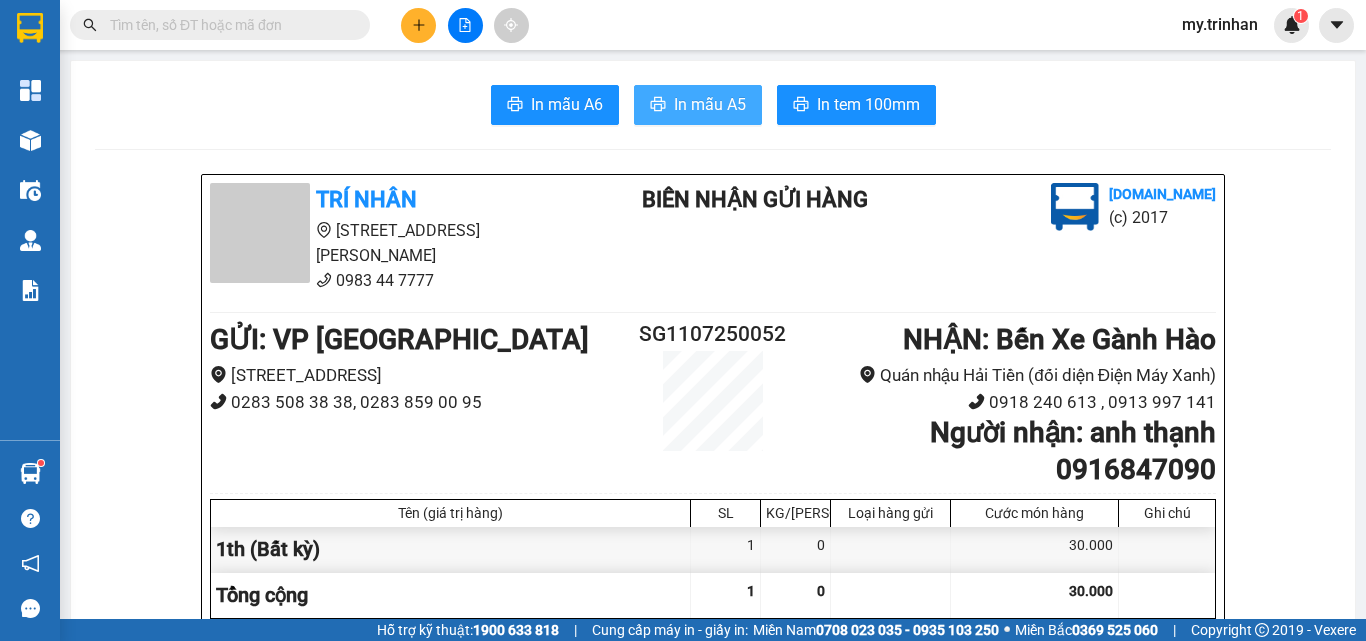 click on "In mẫu A5" at bounding box center [710, 104] 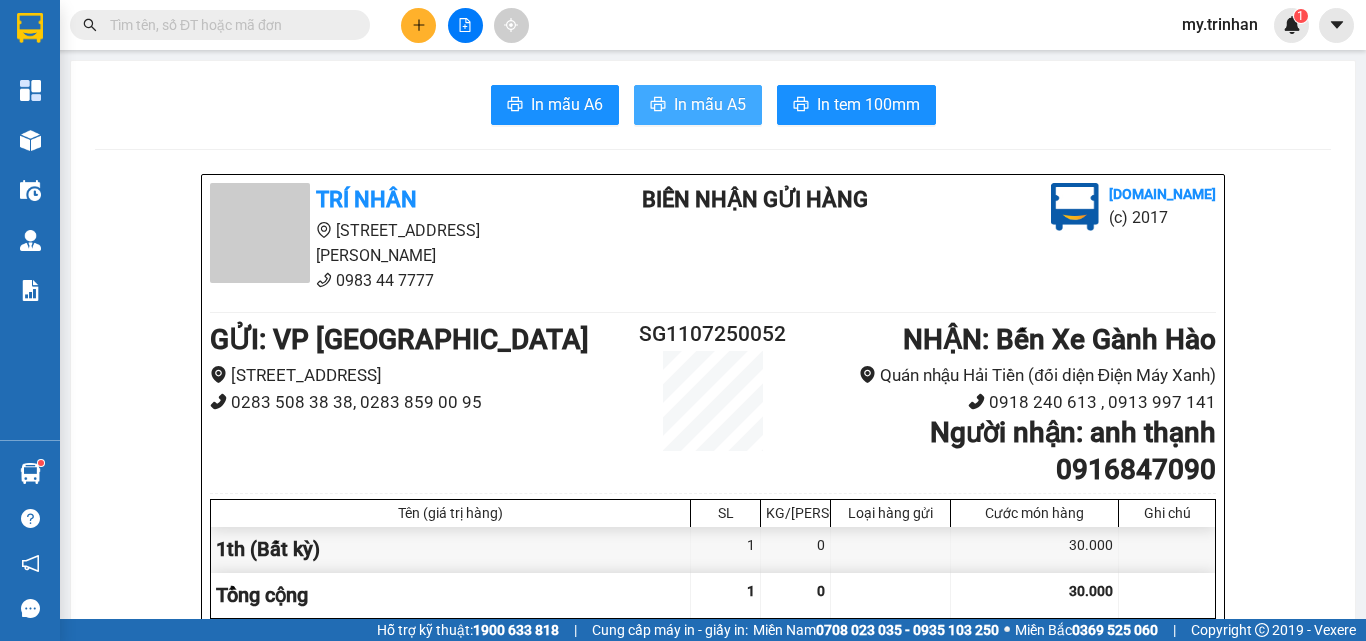 scroll, scrollTop: 0, scrollLeft: 0, axis: both 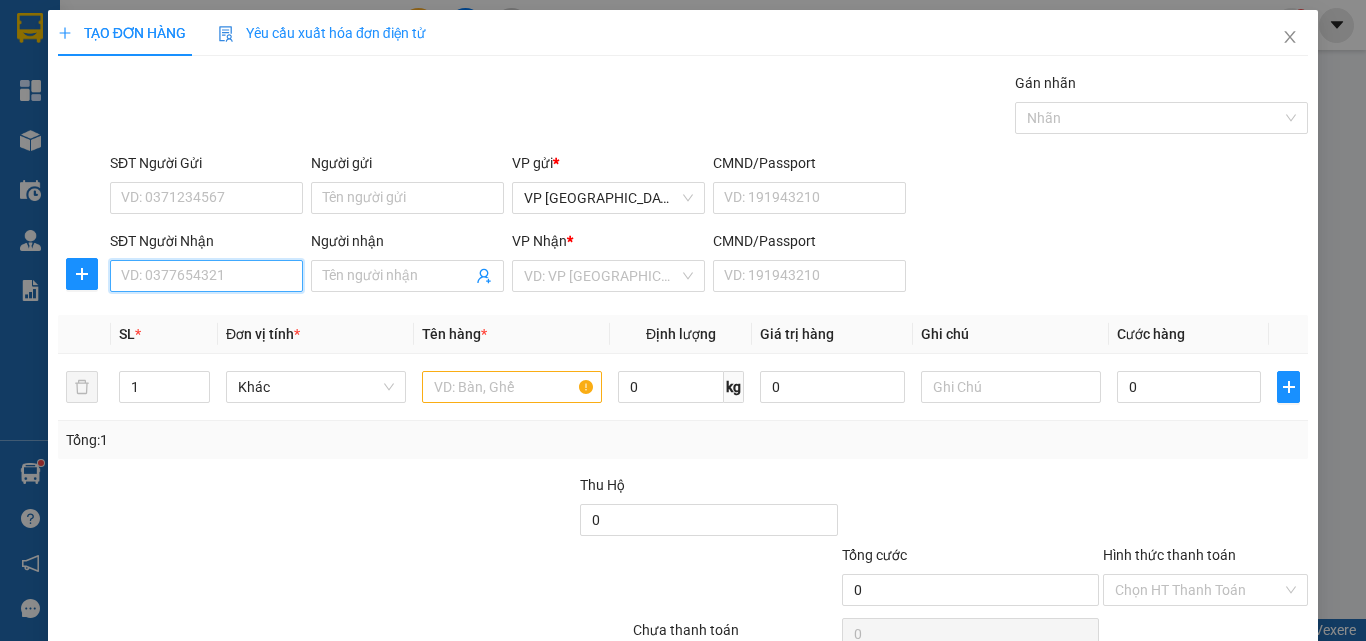 click on "SĐT Người Nhận" at bounding box center (206, 276) 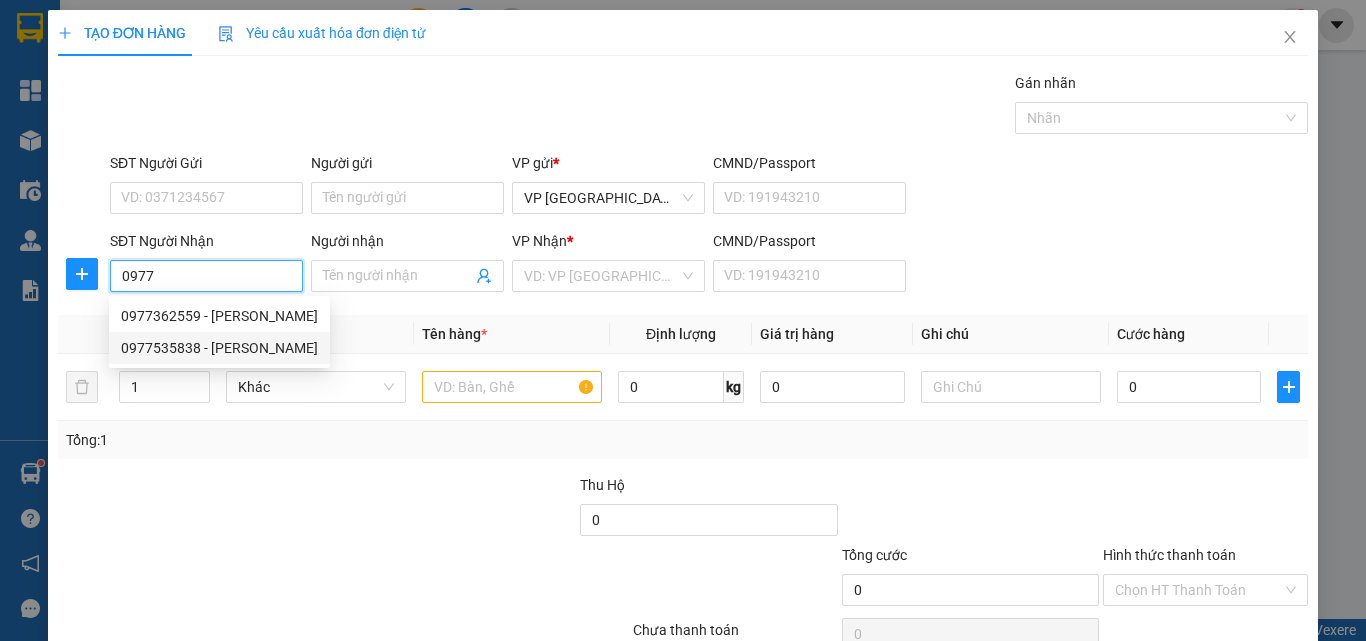 click on "0977535838 - huyền trang" at bounding box center [219, 348] 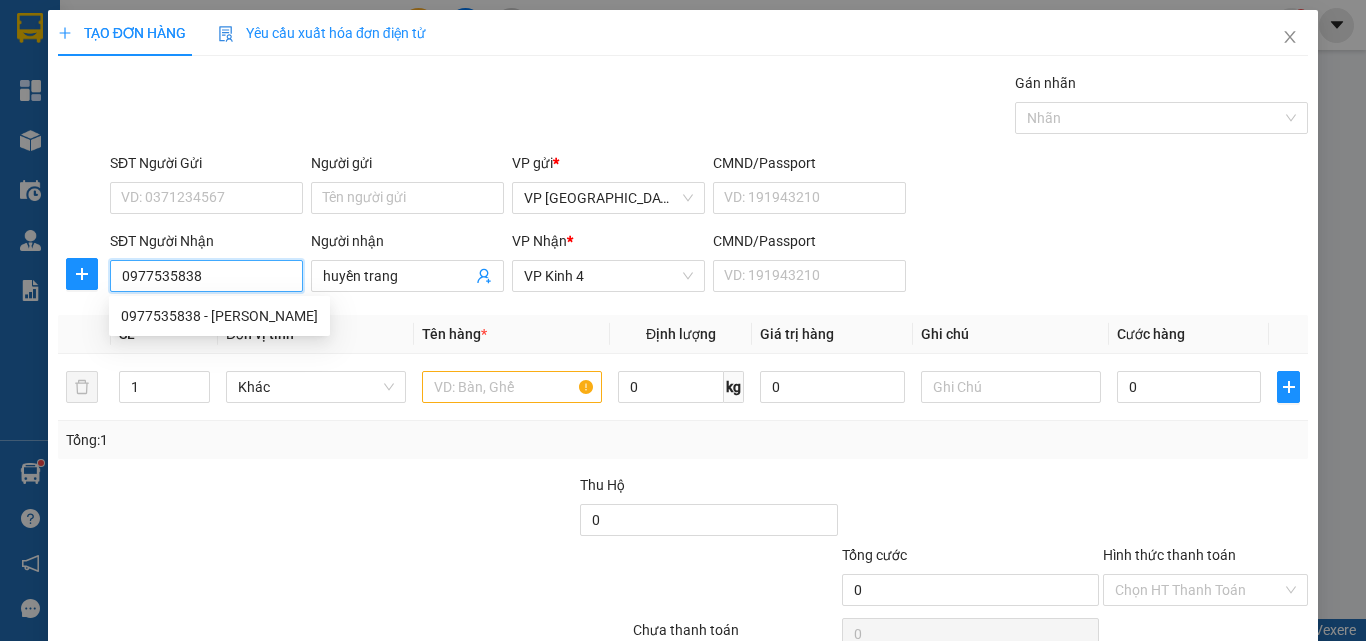 type on "40.000" 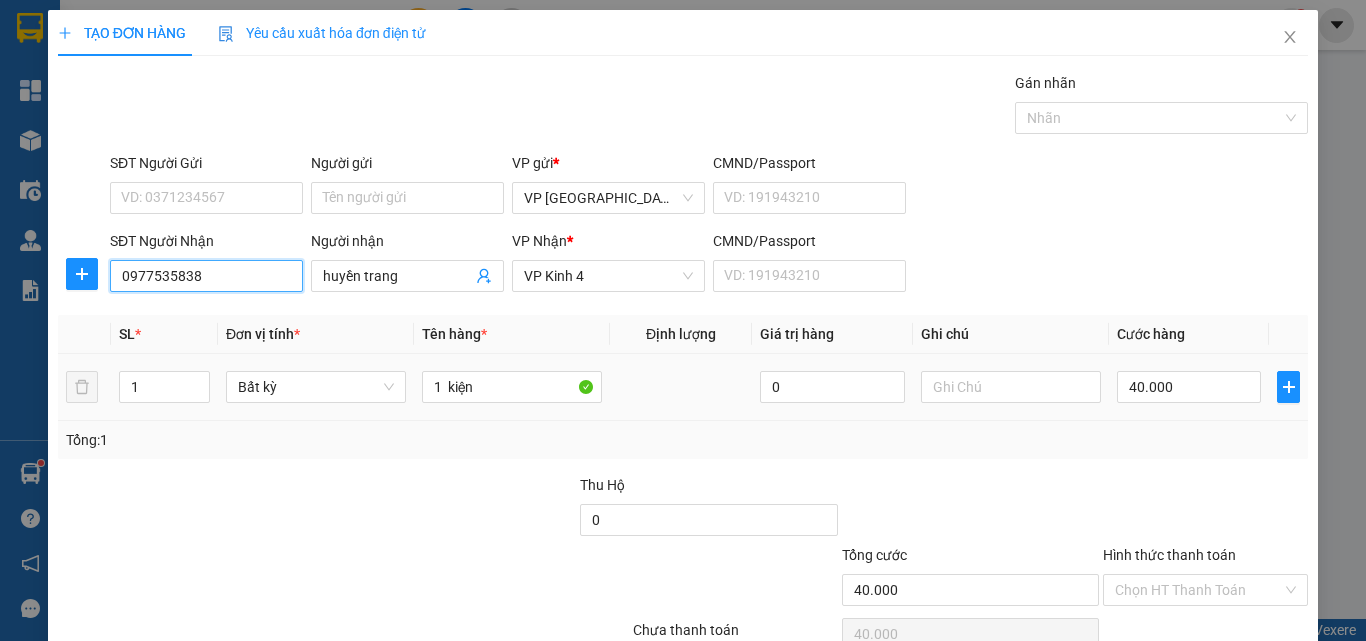 type on "0977535838" 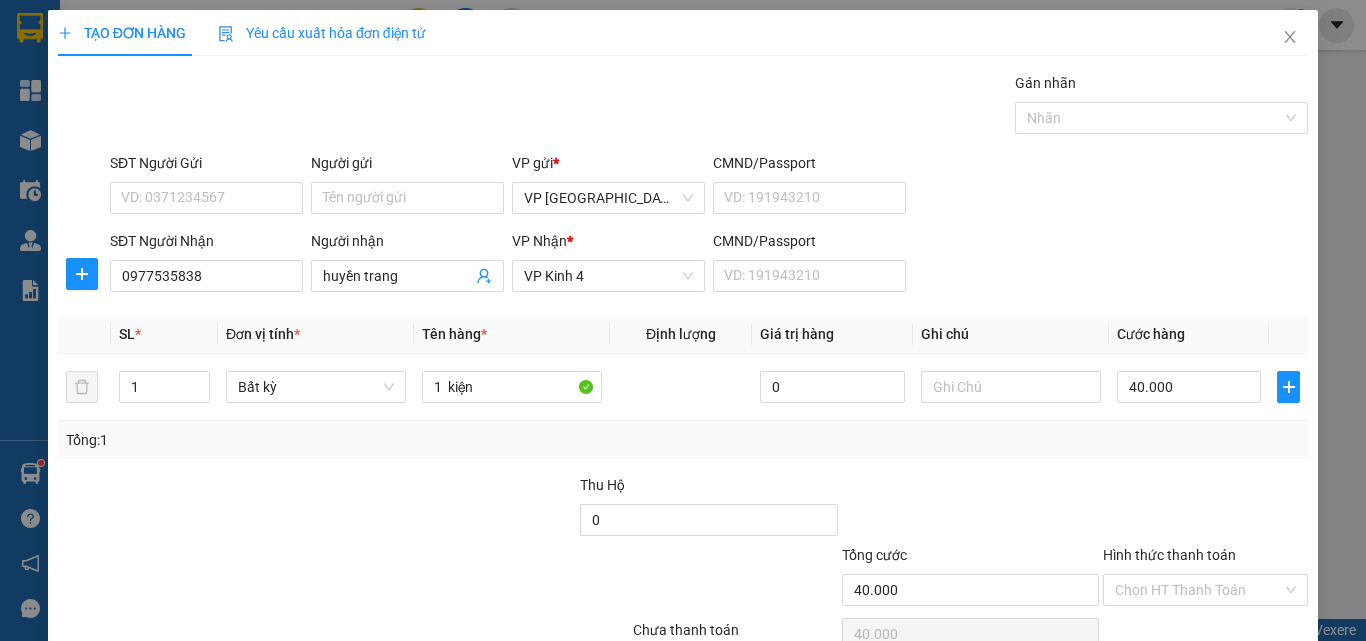 scroll, scrollTop: 99, scrollLeft: 0, axis: vertical 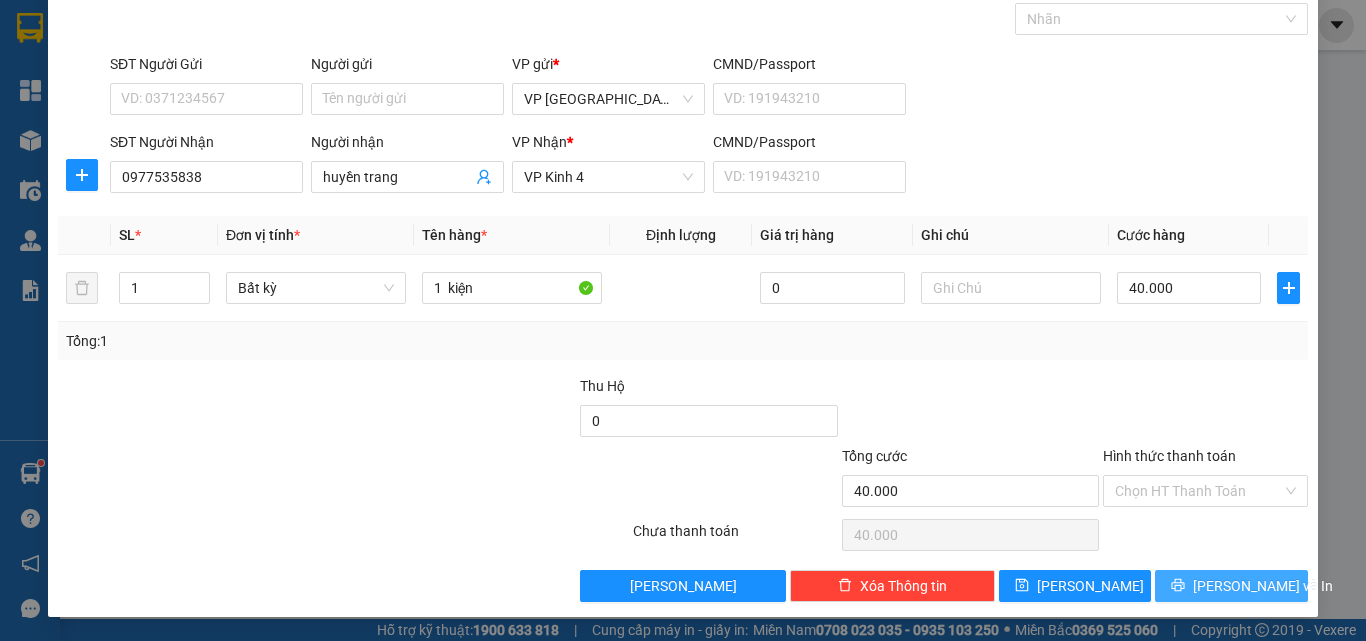 click on "[PERSON_NAME] và In" at bounding box center [1263, 586] 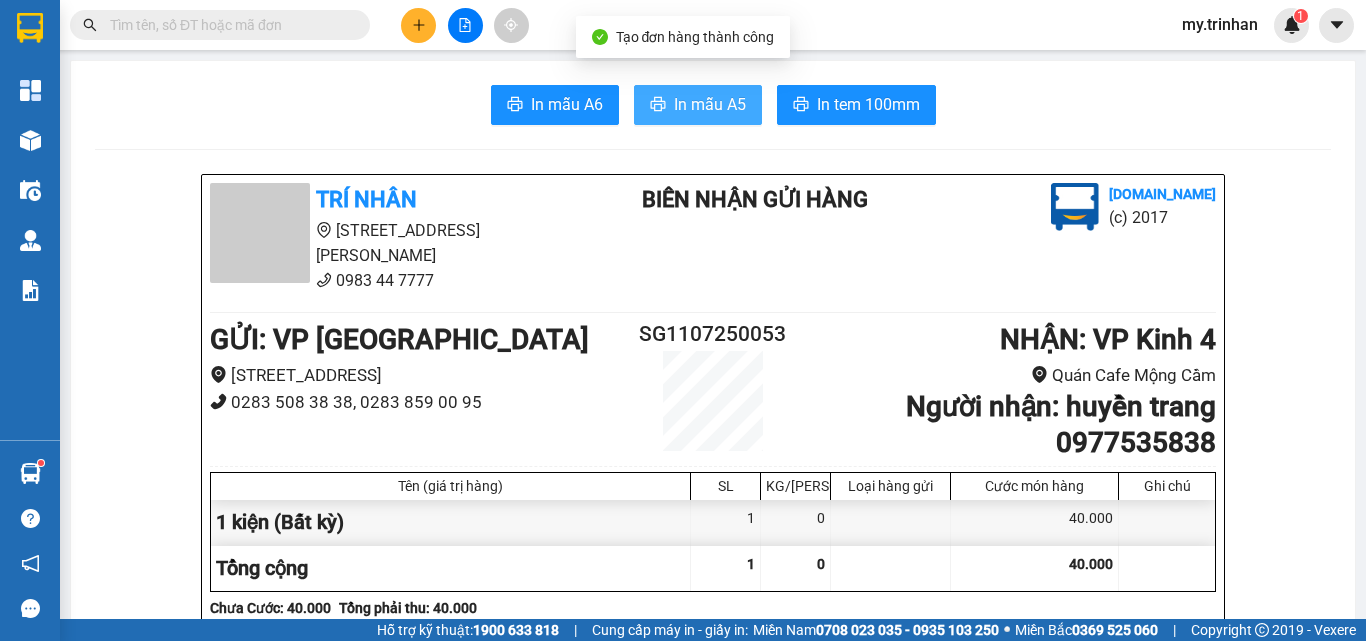 click on "In mẫu A5" at bounding box center (710, 104) 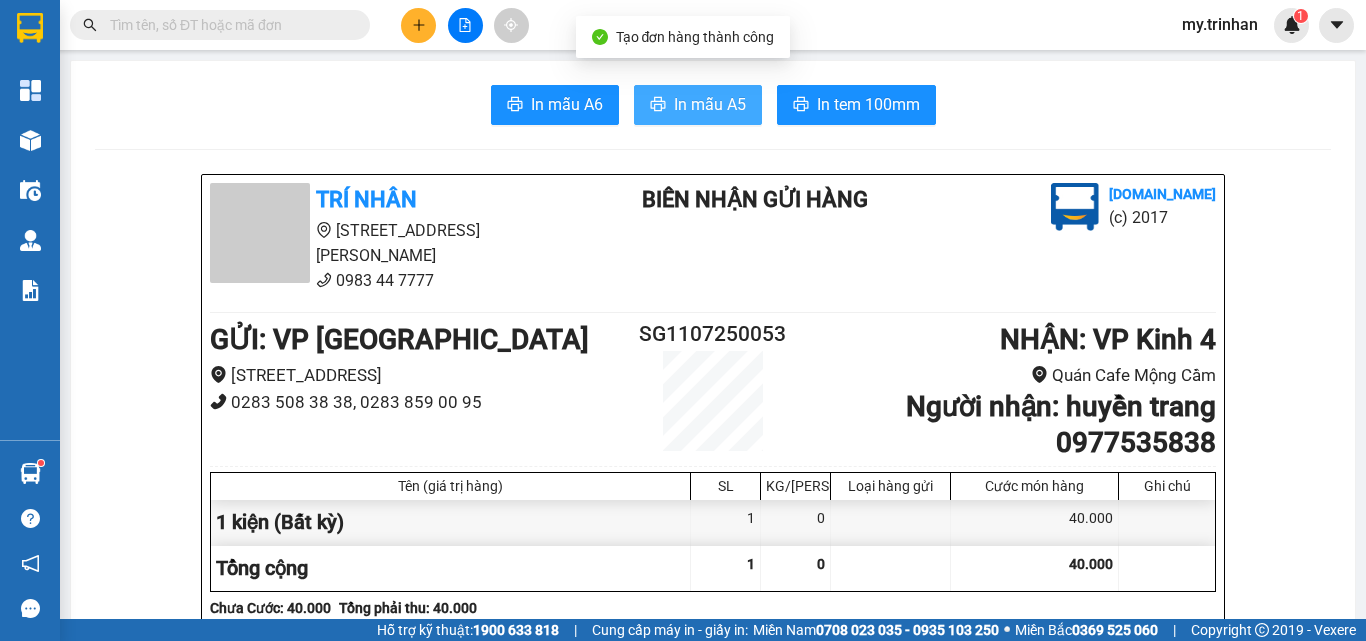 scroll, scrollTop: 0, scrollLeft: 0, axis: both 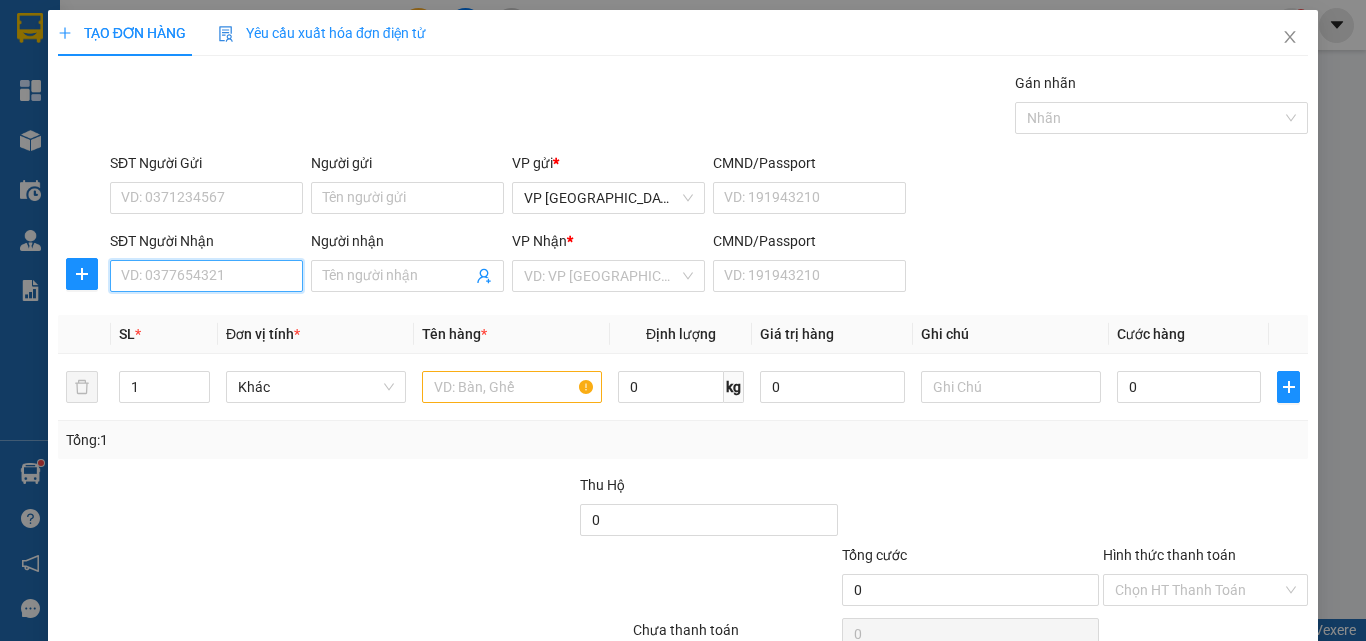 click on "SĐT Người Nhận" at bounding box center [206, 276] 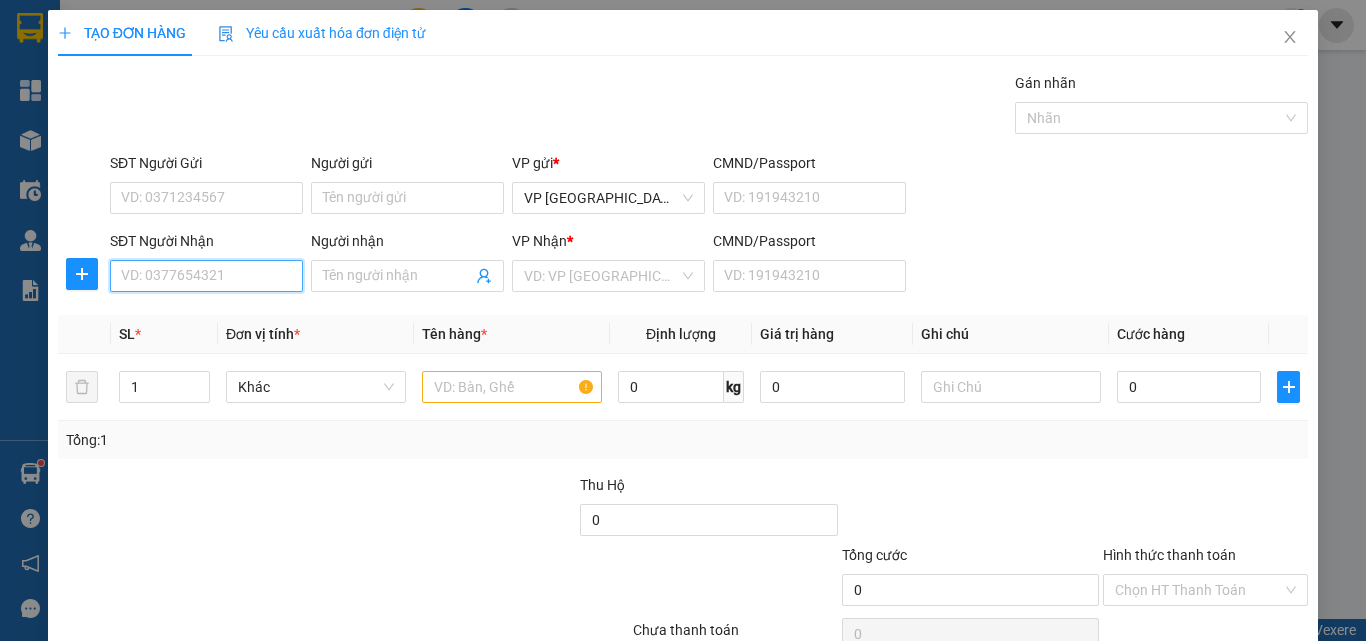 click on "SĐT Người Nhận" at bounding box center [206, 276] 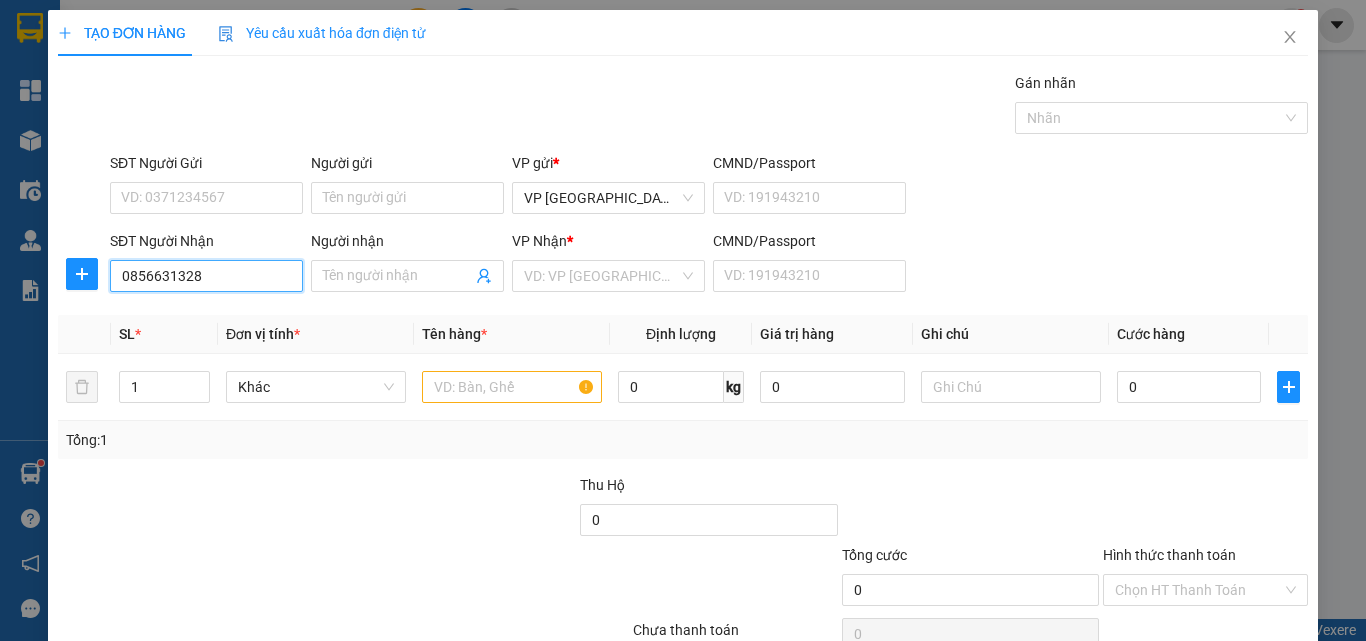click on "0856631328" at bounding box center (206, 276) 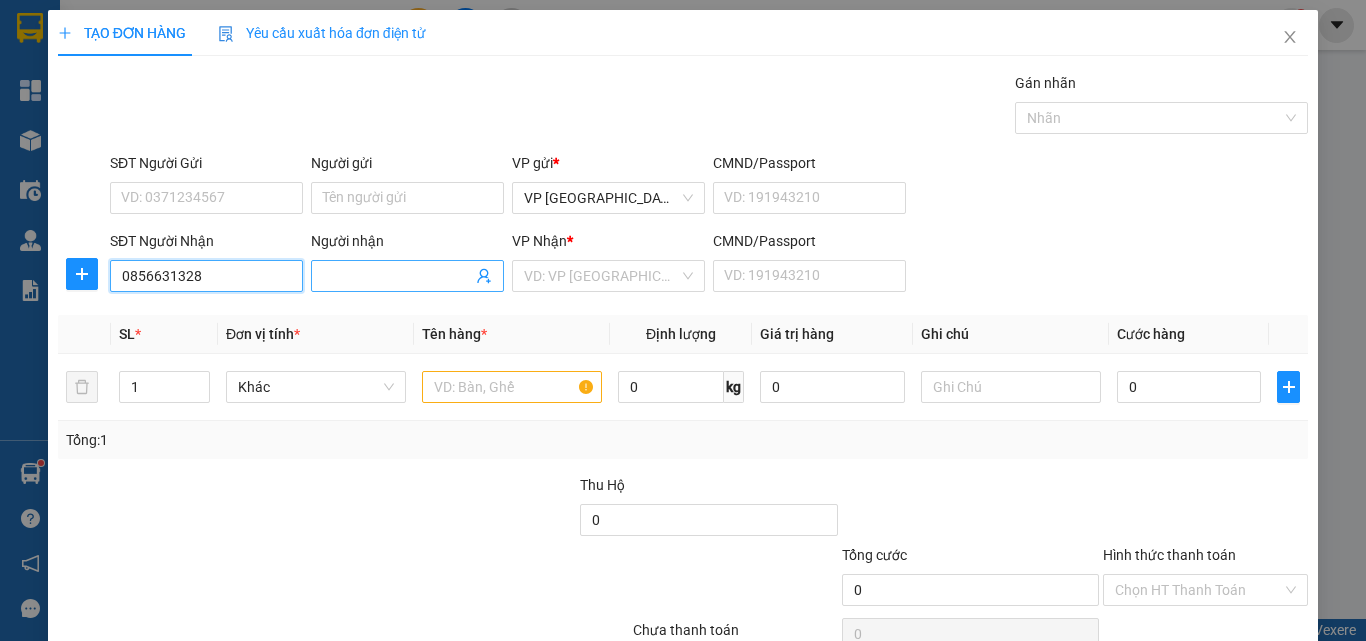type on "0856631328" 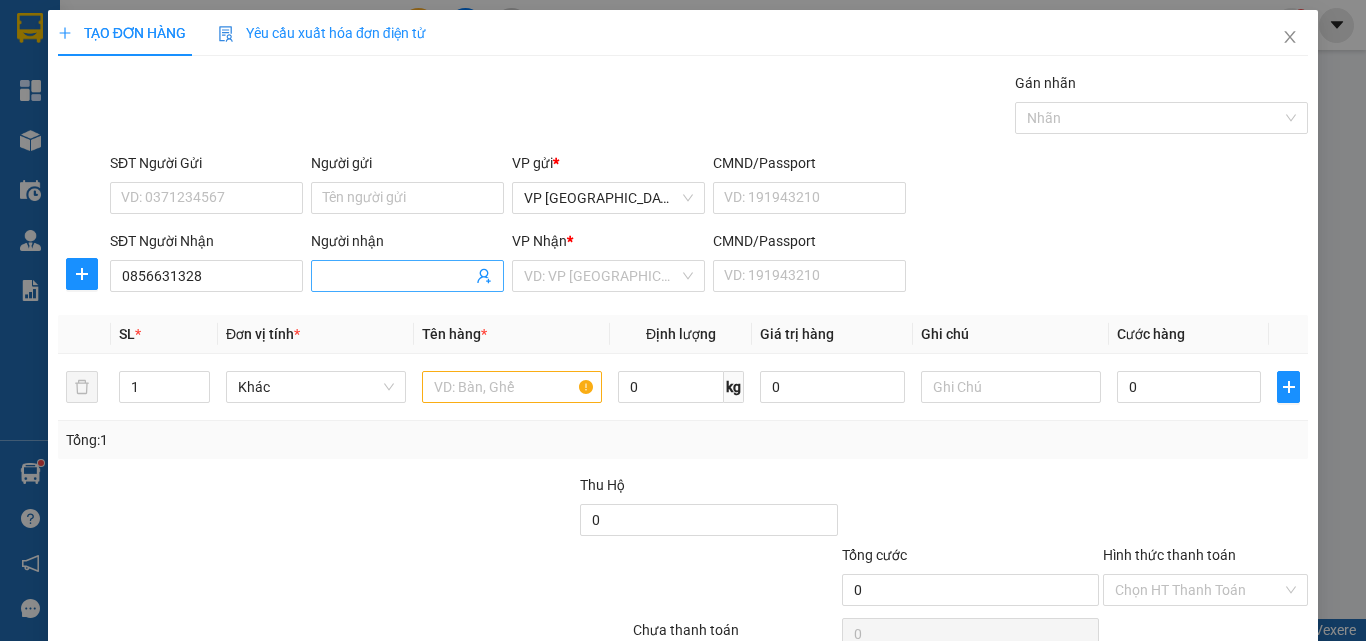 click on "Người nhận" at bounding box center (397, 276) 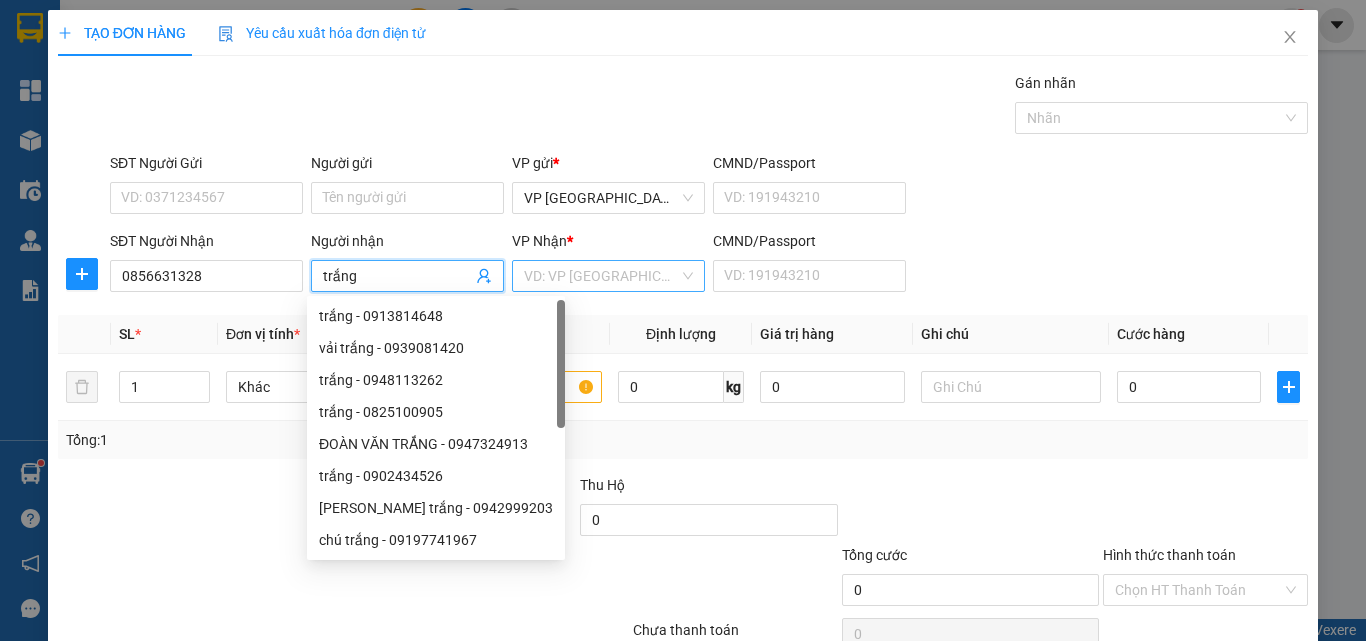 type on "trắng" 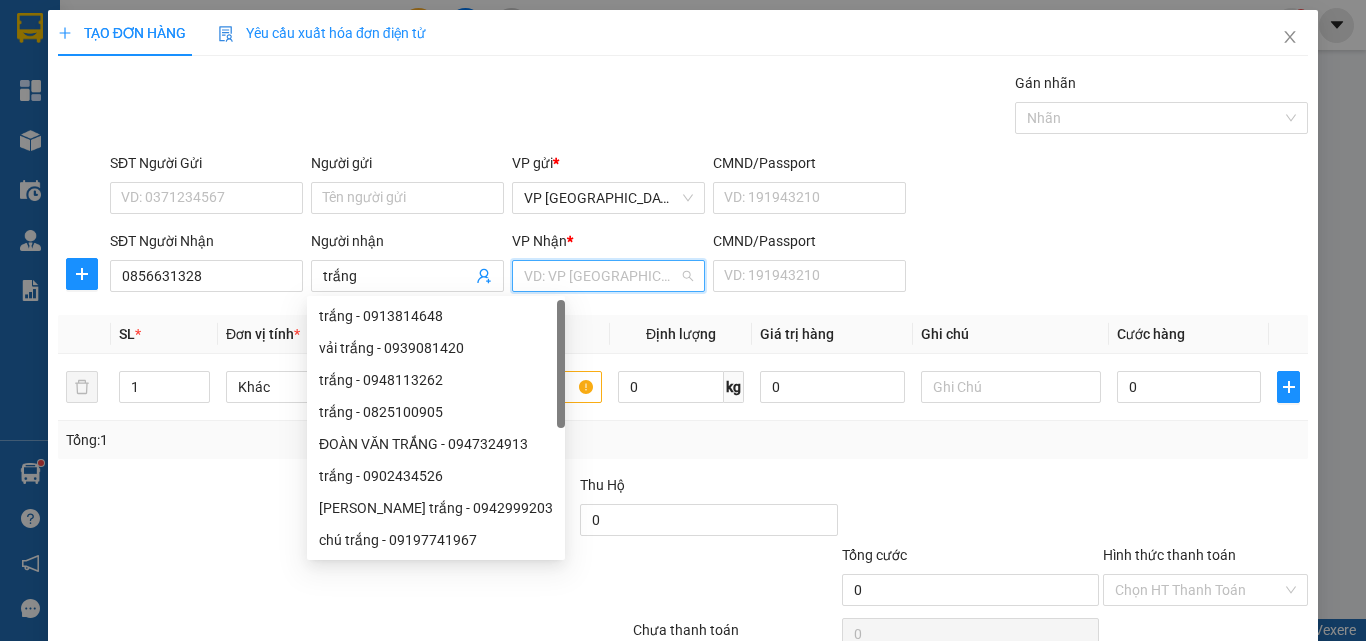 click at bounding box center [601, 276] 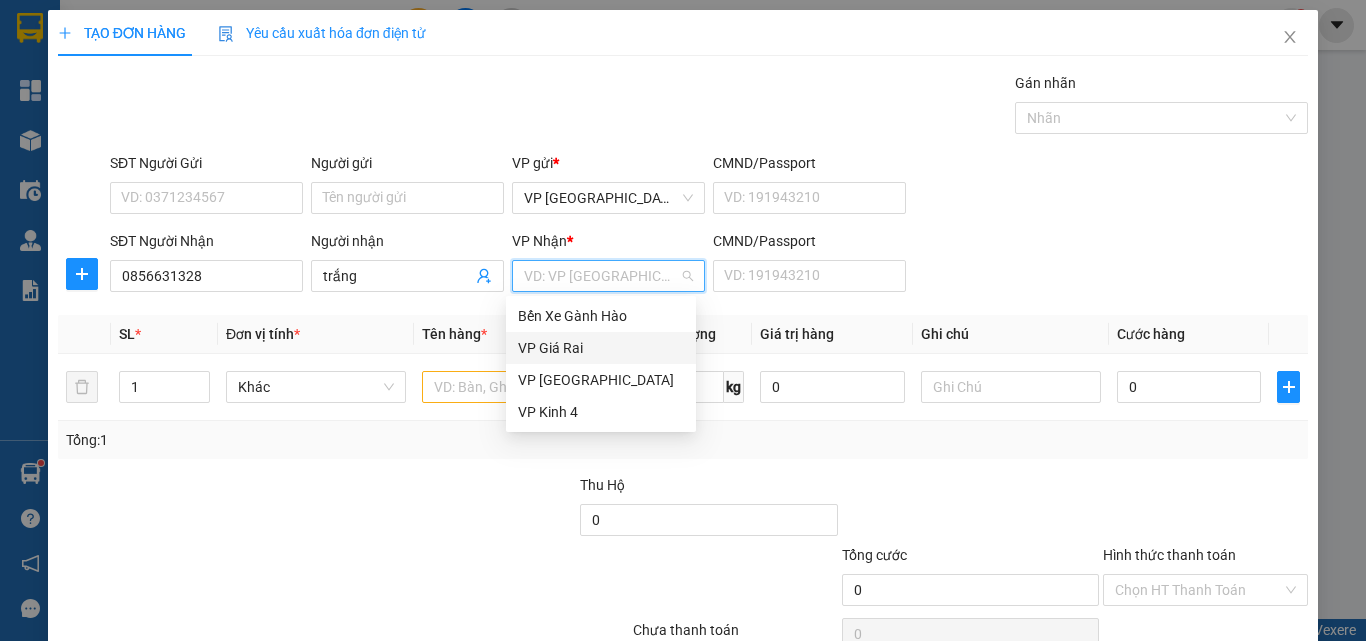 click on "VP Giá Rai" at bounding box center [601, 348] 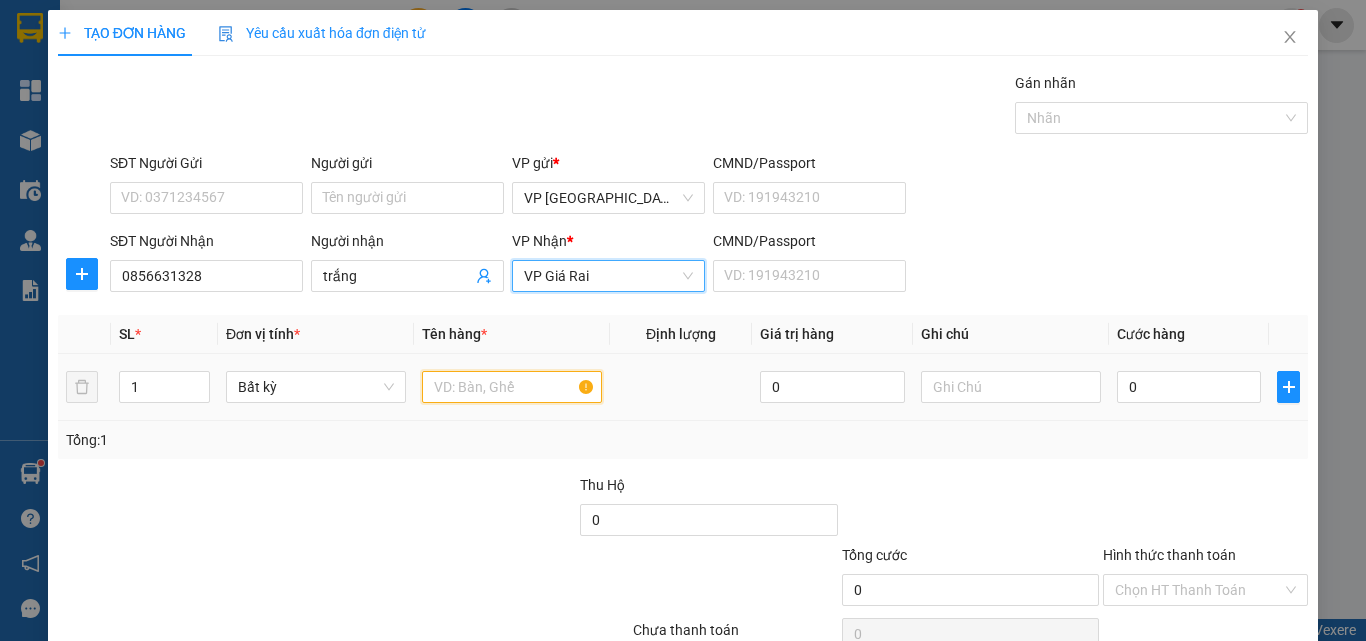 click at bounding box center [512, 387] 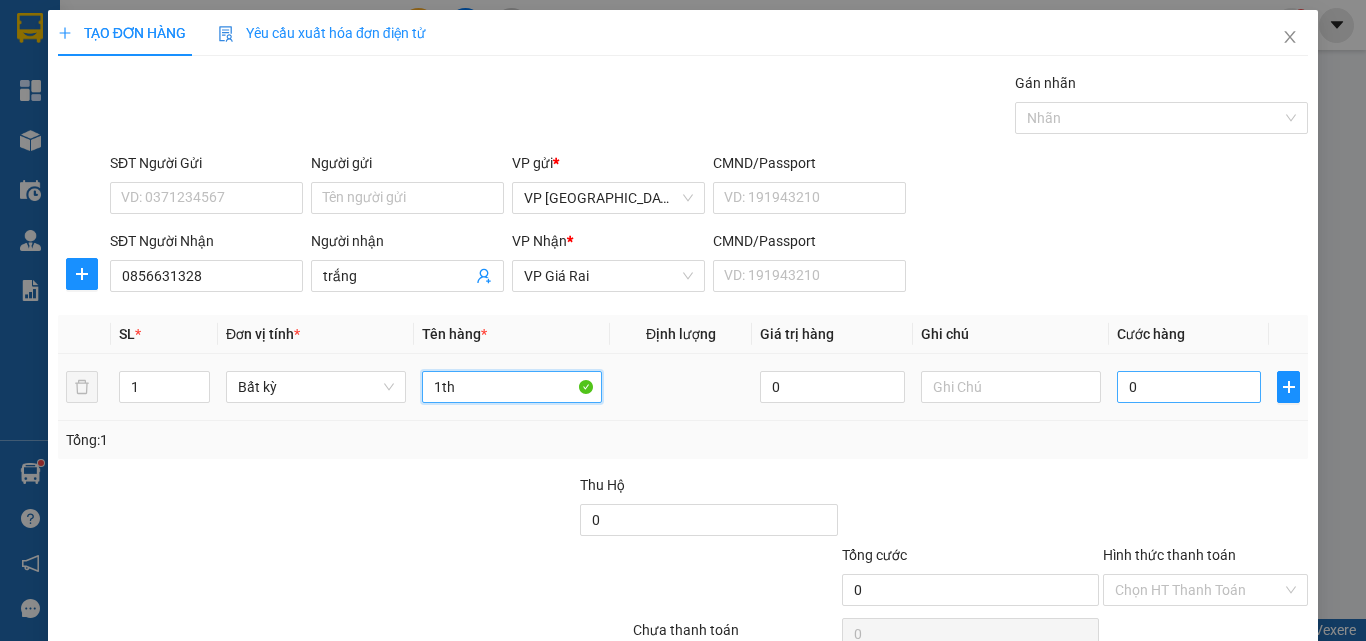 type on "1th" 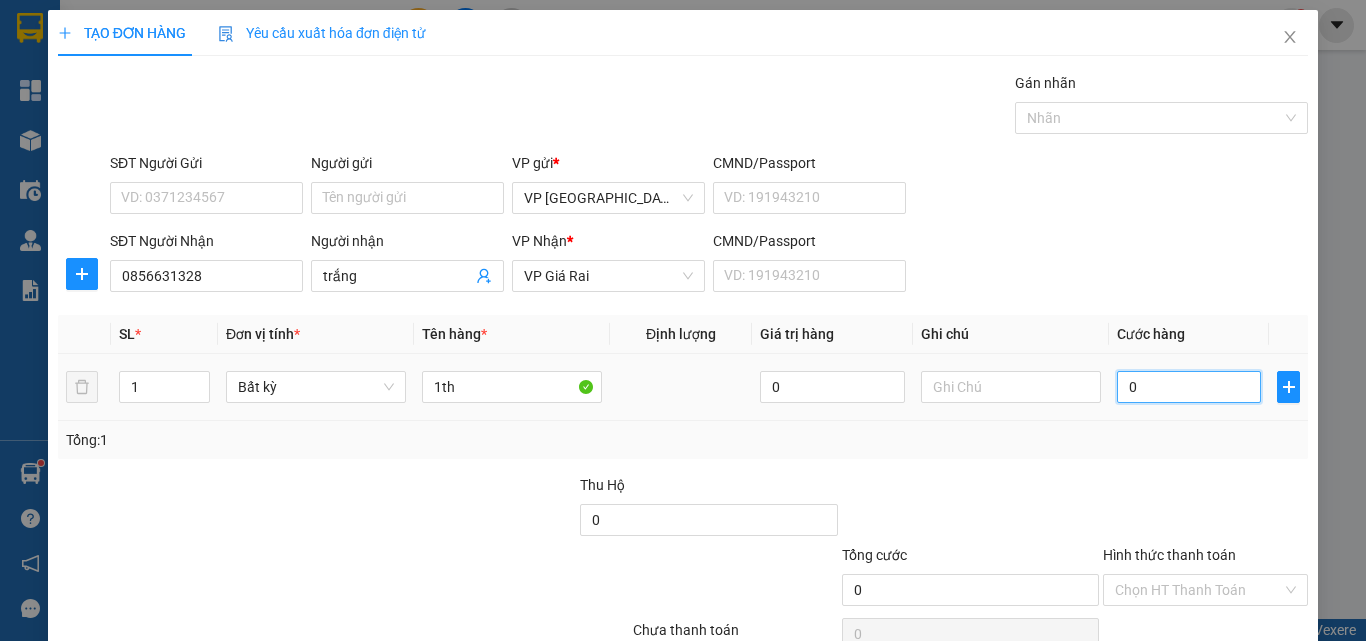 click on "0" at bounding box center (1189, 387) 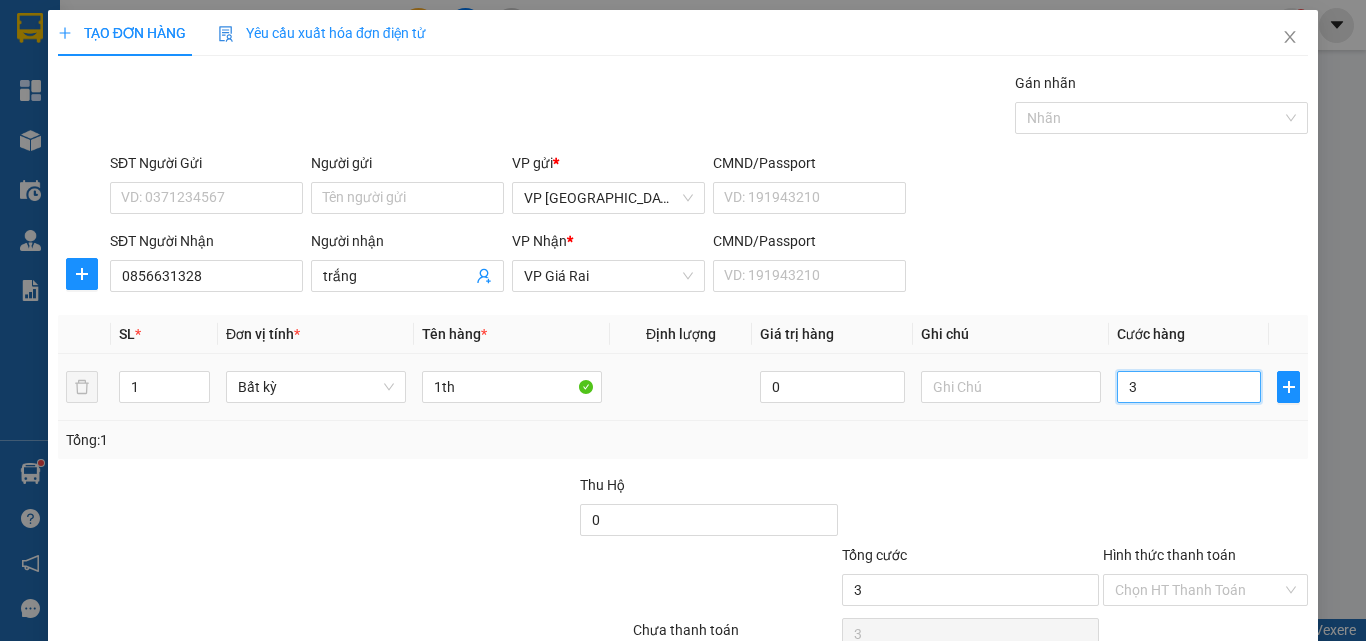 type on "30" 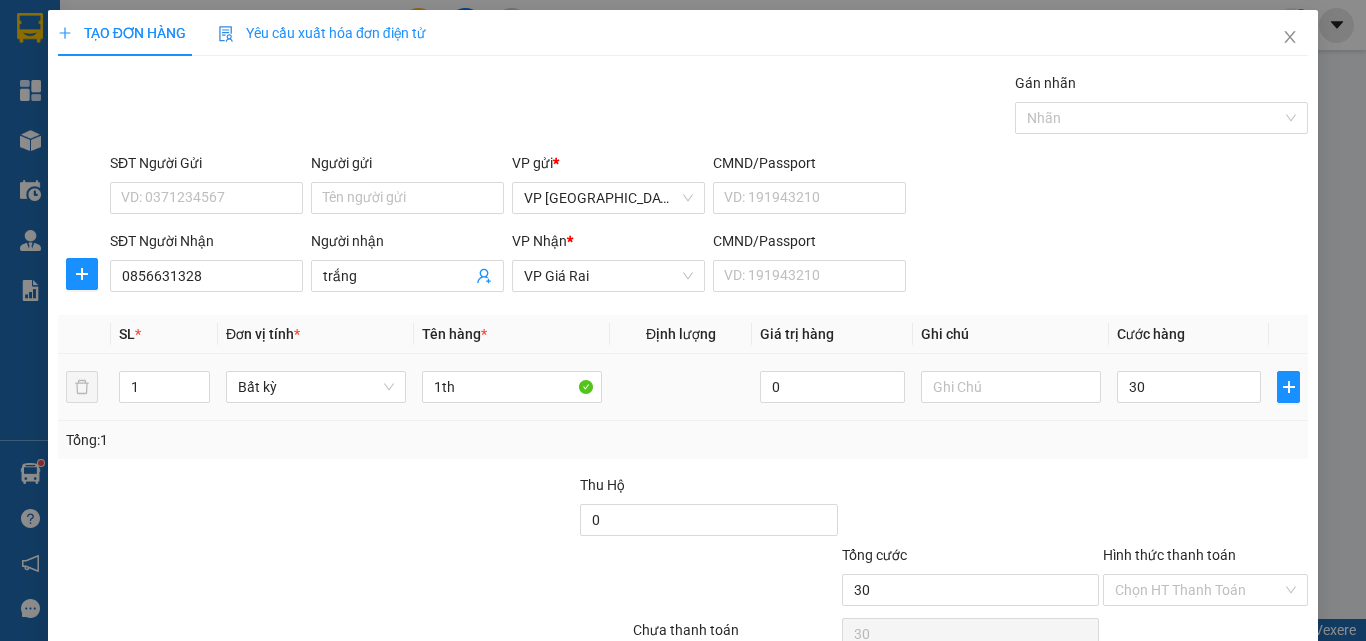 type on "30.000" 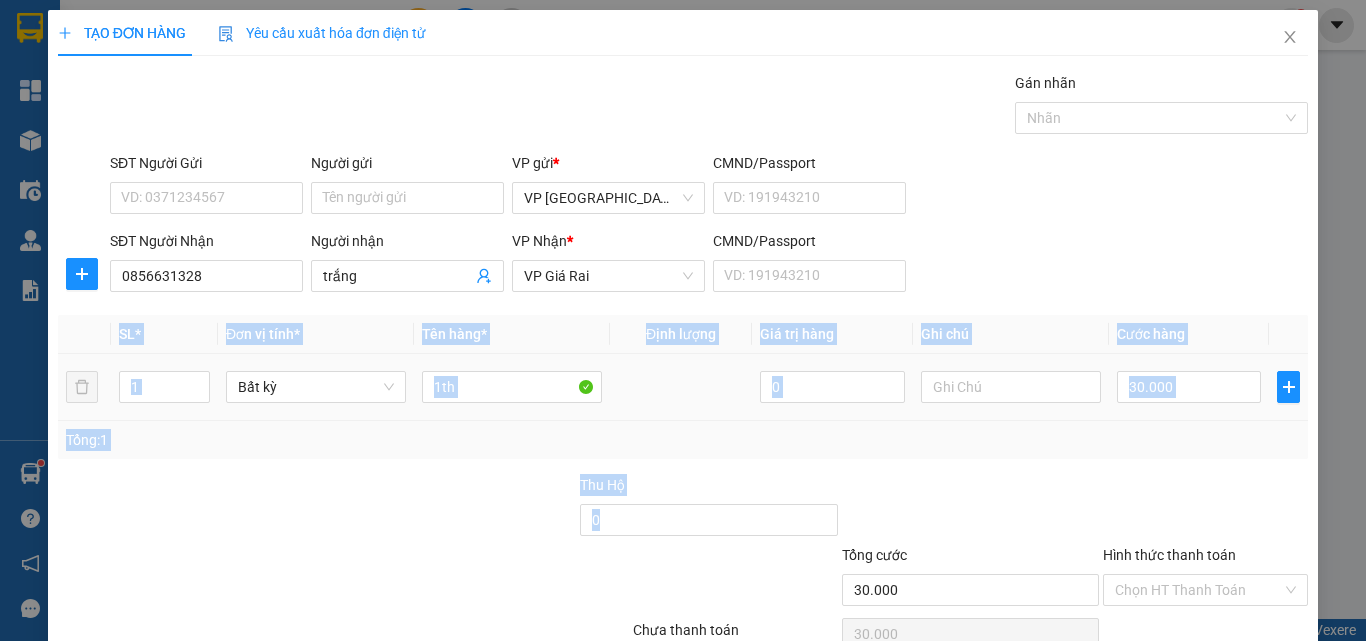 drag, startPoint x: 1281, startPoint y: 448, endPoint x: 1272, endPoint y: 562, distance: 114.35471 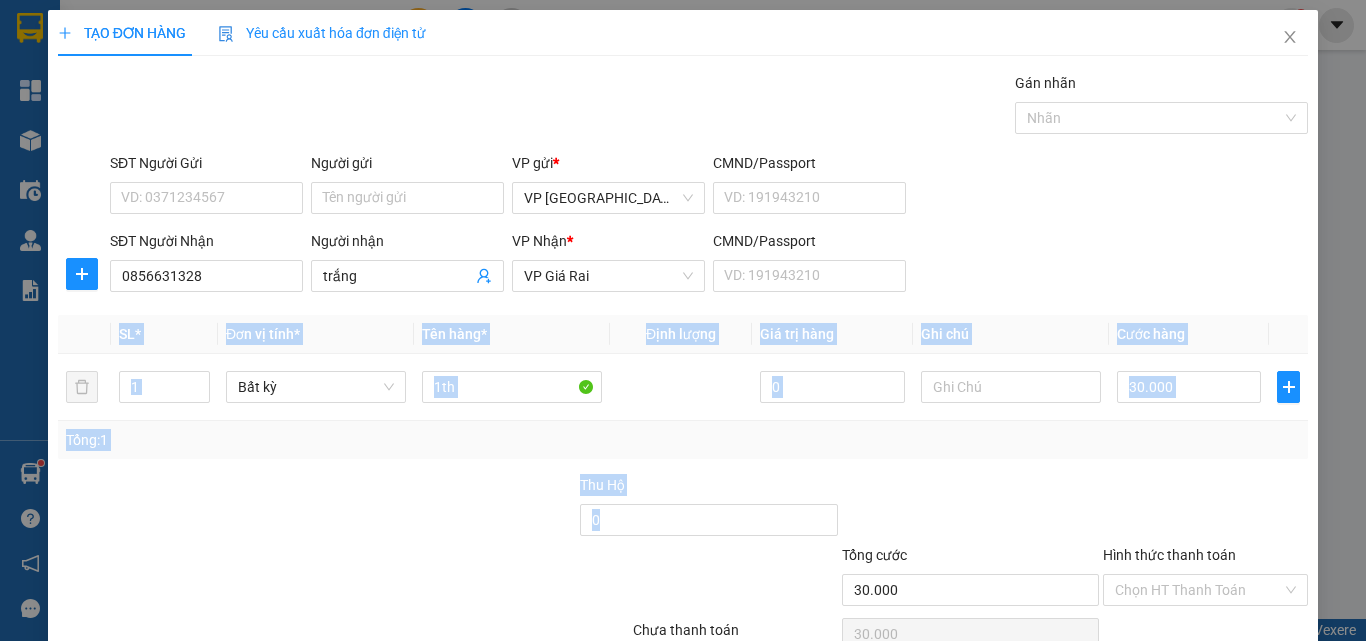 scroll, scrollTop: 99, scrollLeft: 0, axis: vertical 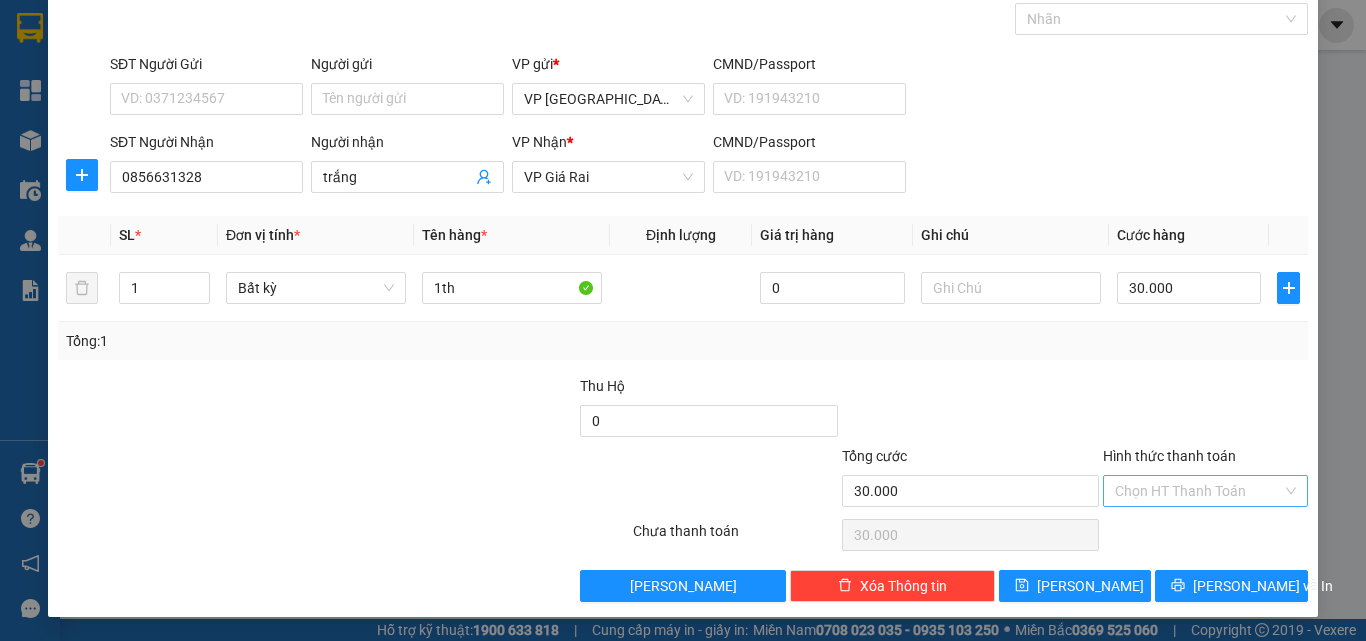 click on "Hình thức thanh toán" at bounding box center (1198, 491) 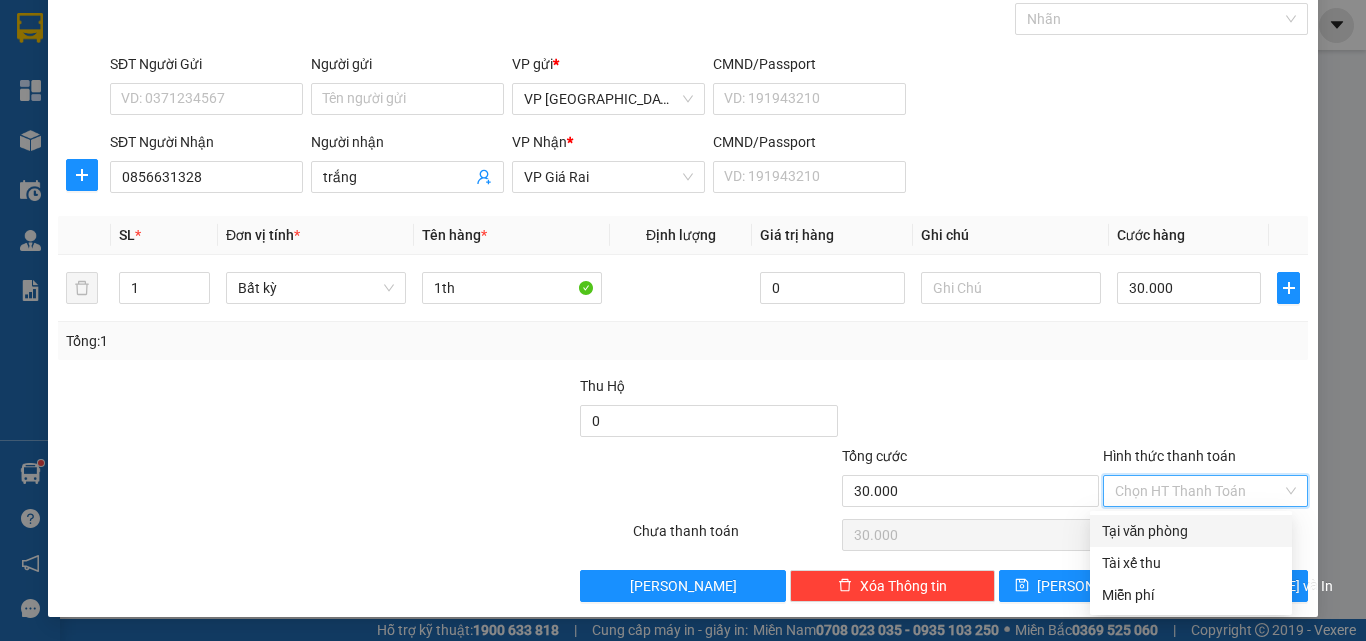drag, startPoint x: 1209, startPoint y: 529, endPoint x: 1181, endPoint y: 554, distance: 37.536648 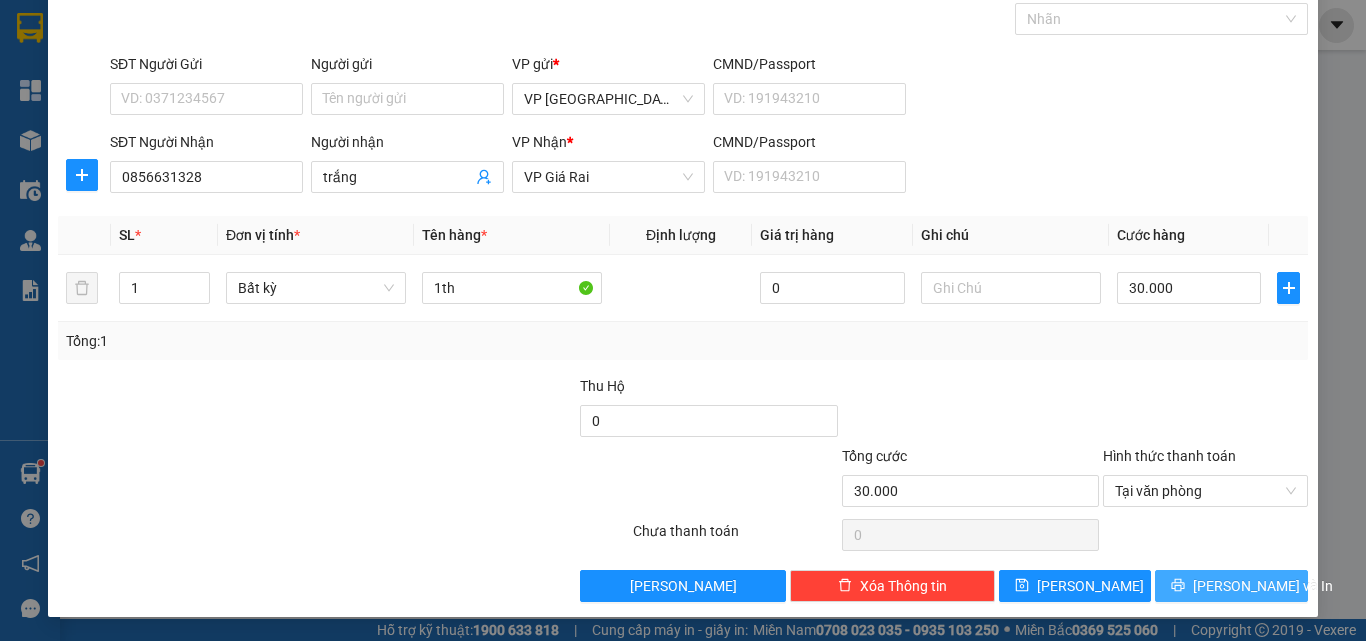 click 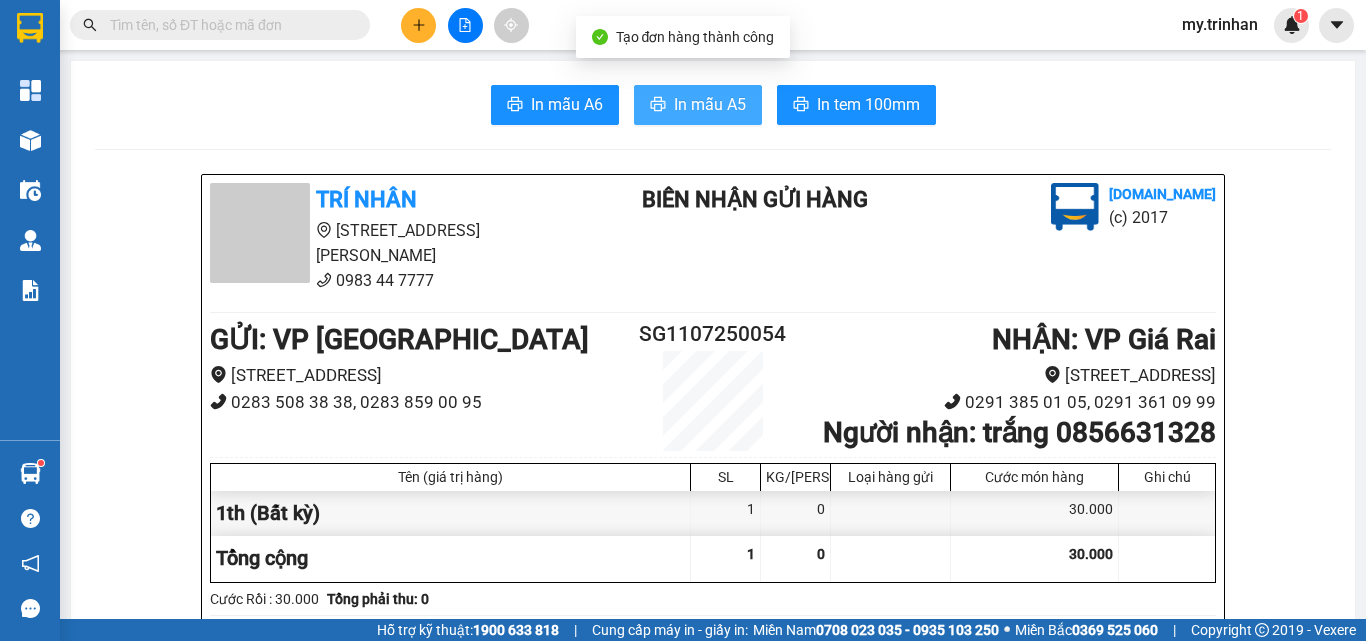 click on "In mẫu A5" at bounding box center (710, 104) 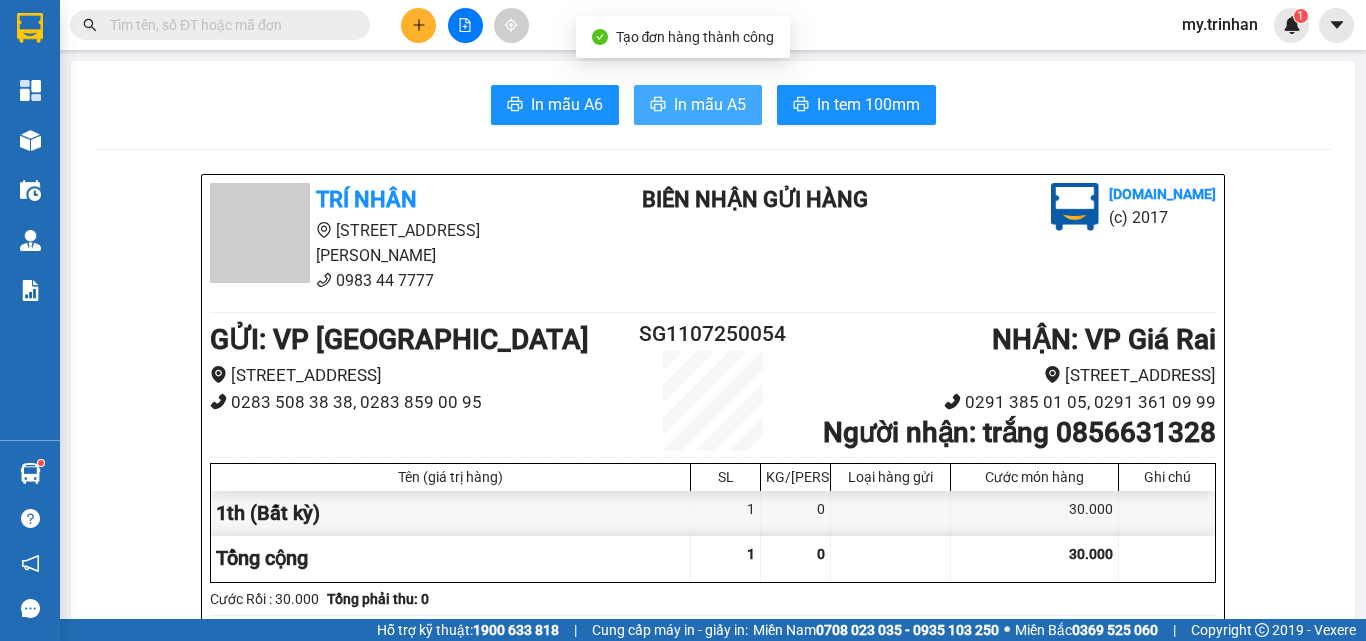 scroll, scrollTop: 0, scrollLeft: 0, axis: both 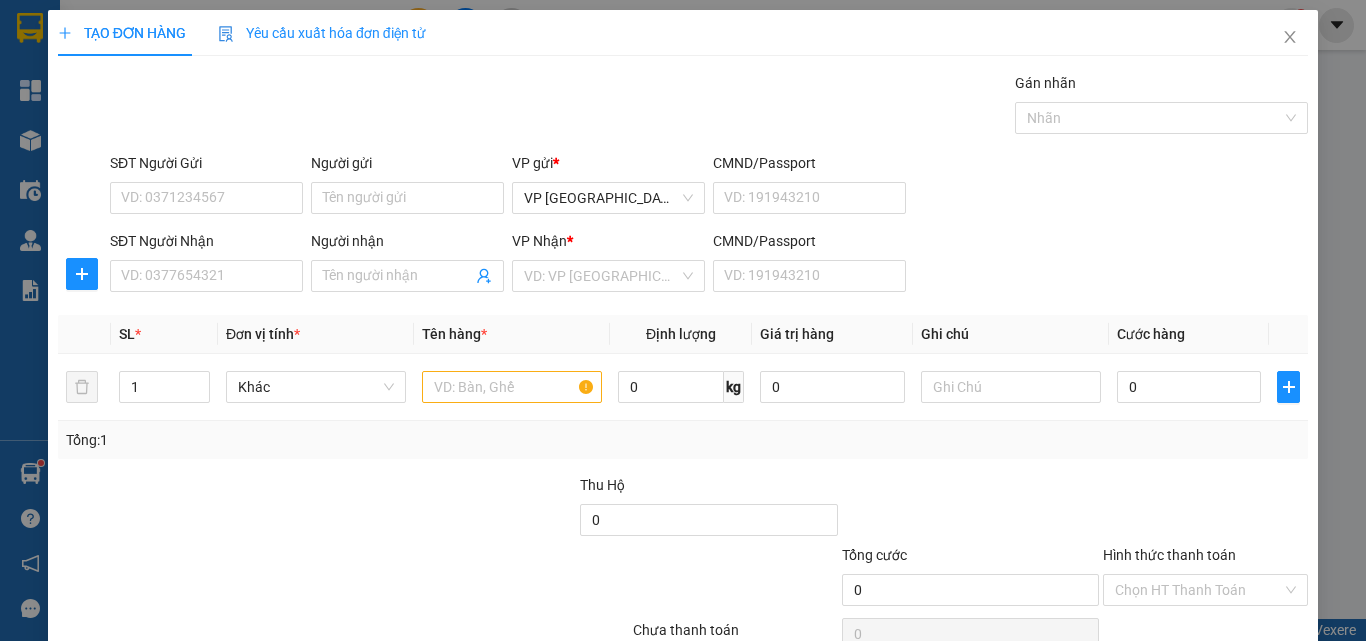 drag, startPoint x: 1109, startPoint y: 286, endPoint x: 1113, endPoint y: 197, distance: 89.08984 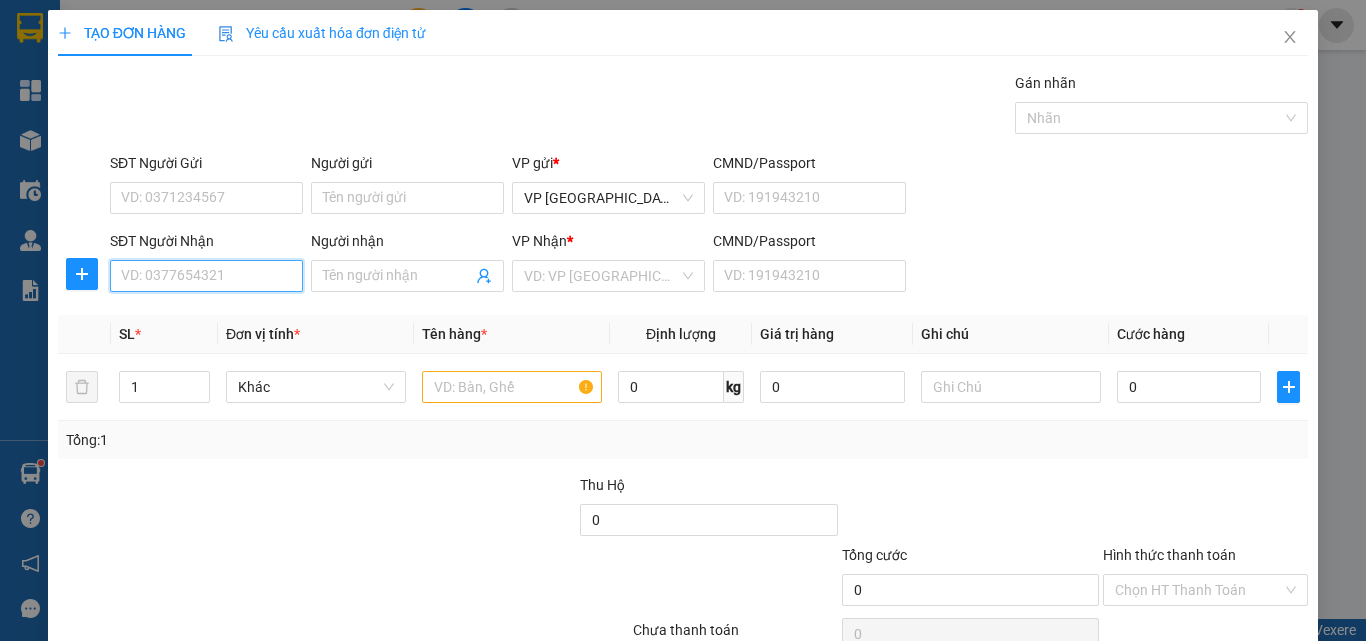 click on "SĐT Người Nhận" at bounding box center [206, 276] 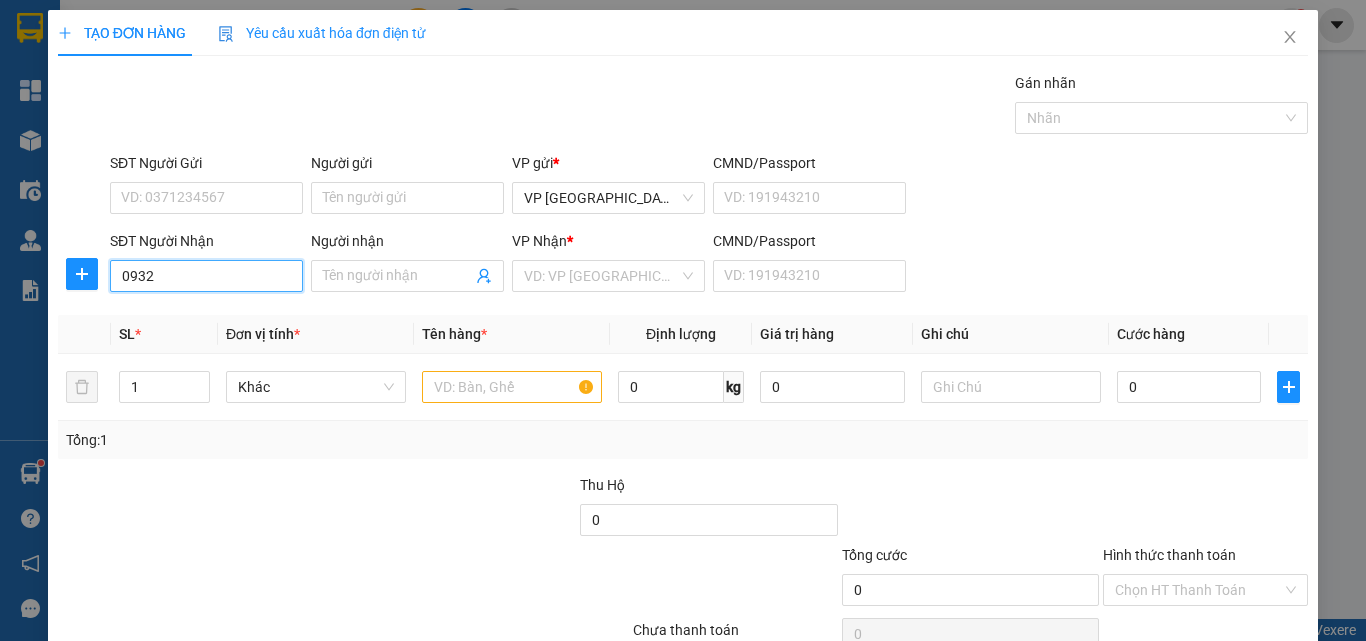 click on "0932" at bounding box center [206, 276] 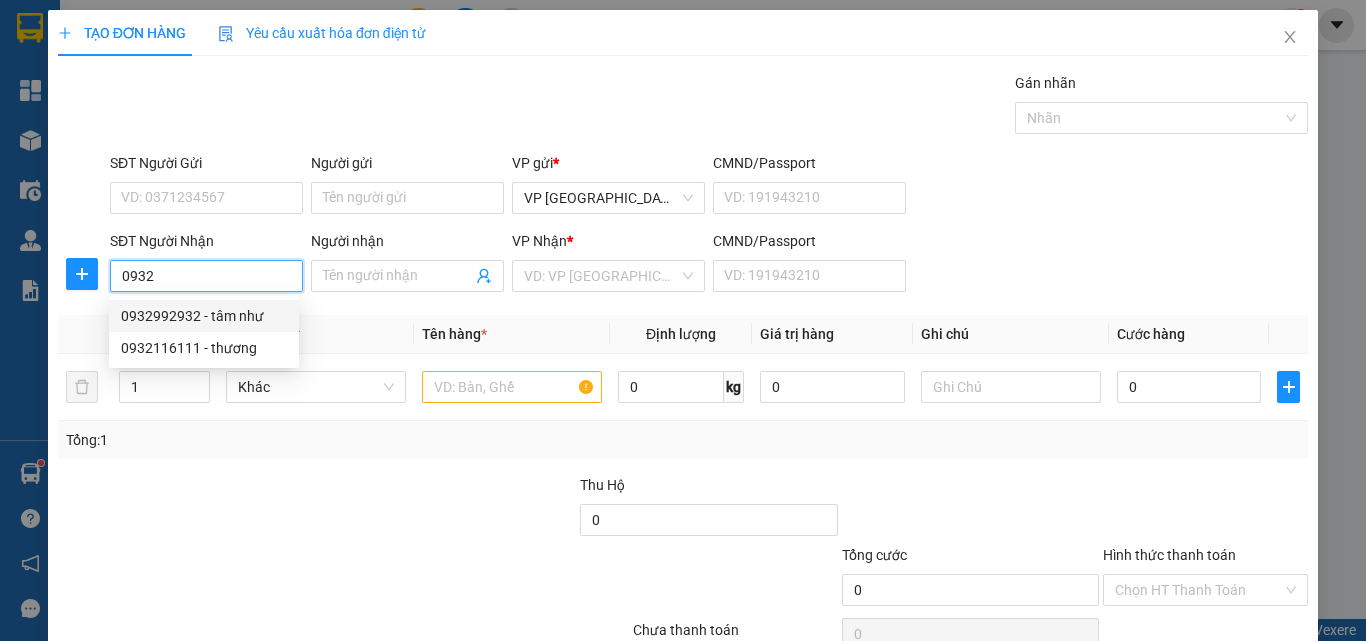 click on "0932992932 - tâm như" at bounding box center [204, 316] 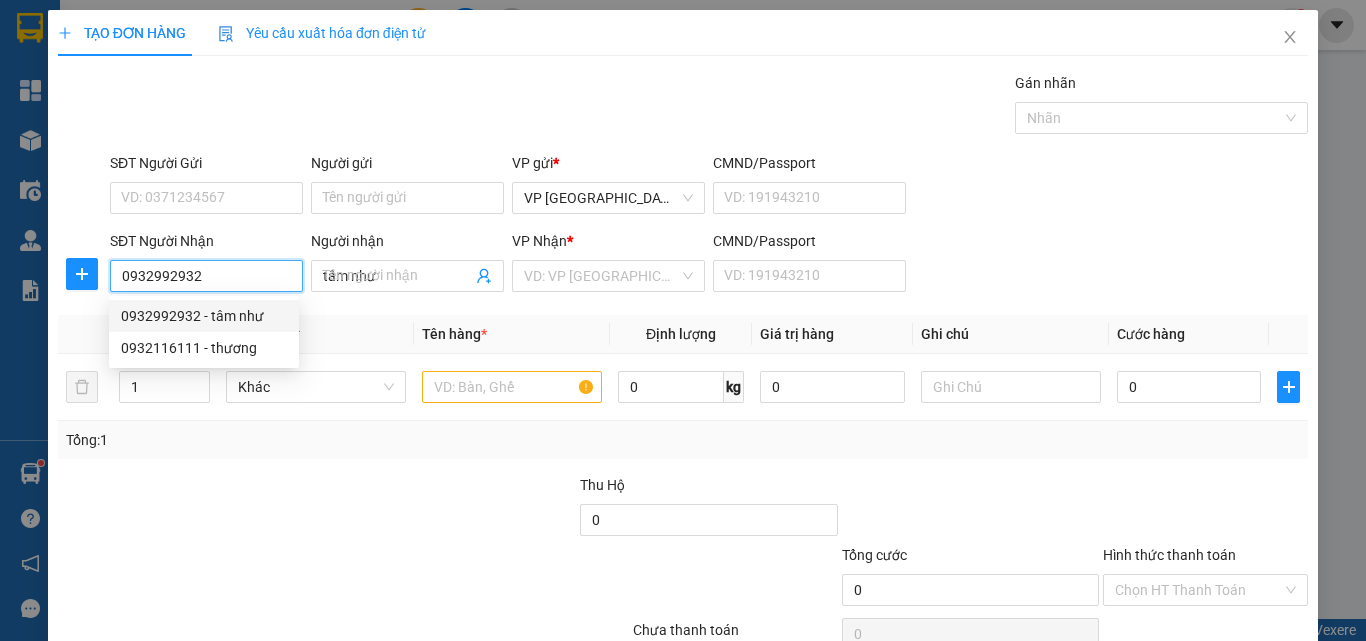 type on "50.000" 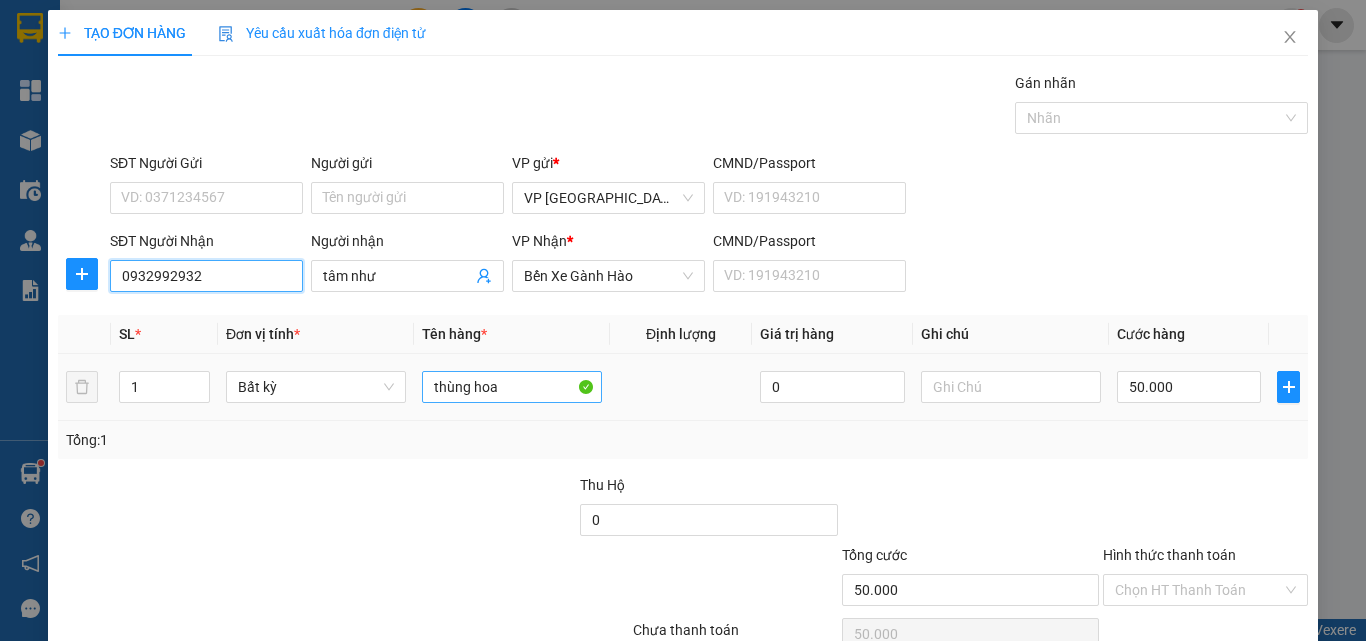 type on "0932992932" 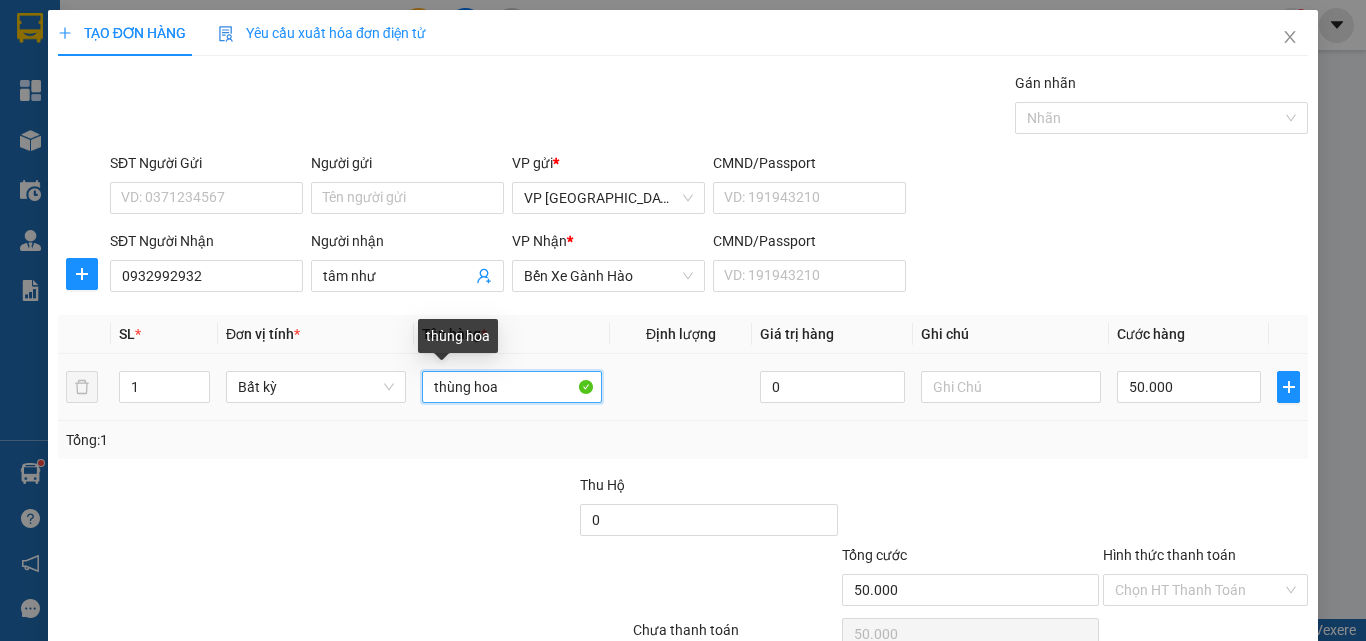 drag, startPoint x: 504, startPoint y: 382, endPoint x: 267, endPoint y: 421, distance: 240.18742 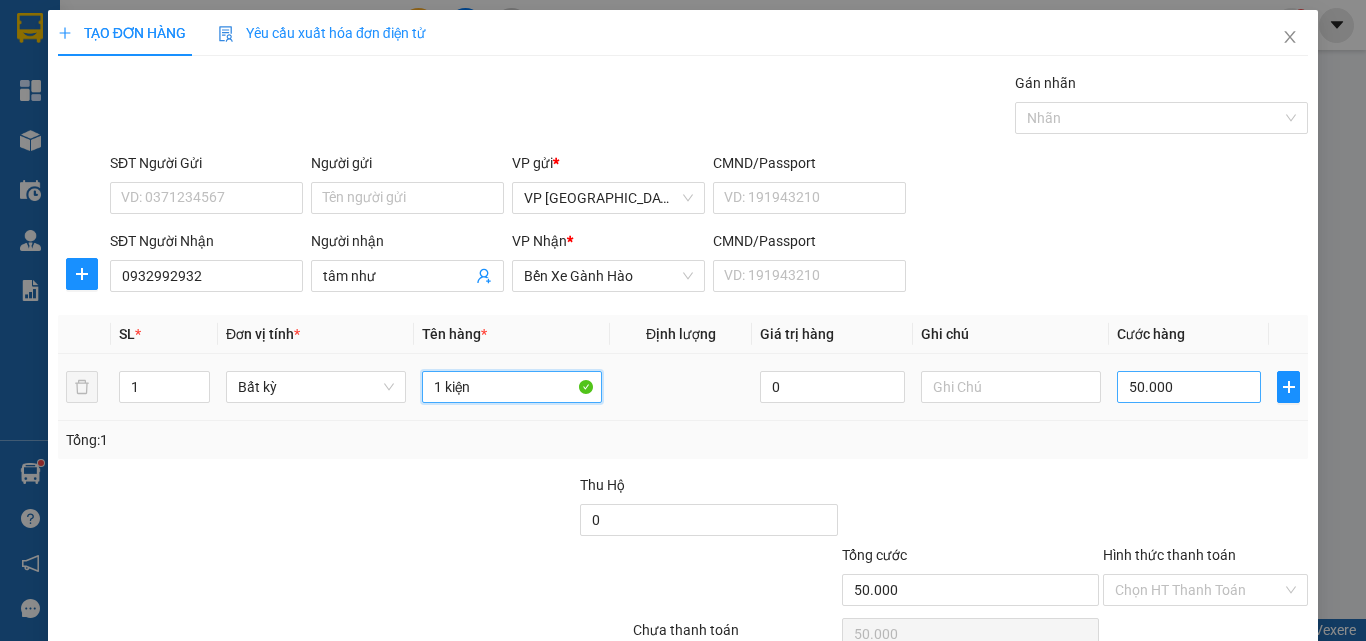 type on "1 kiện" 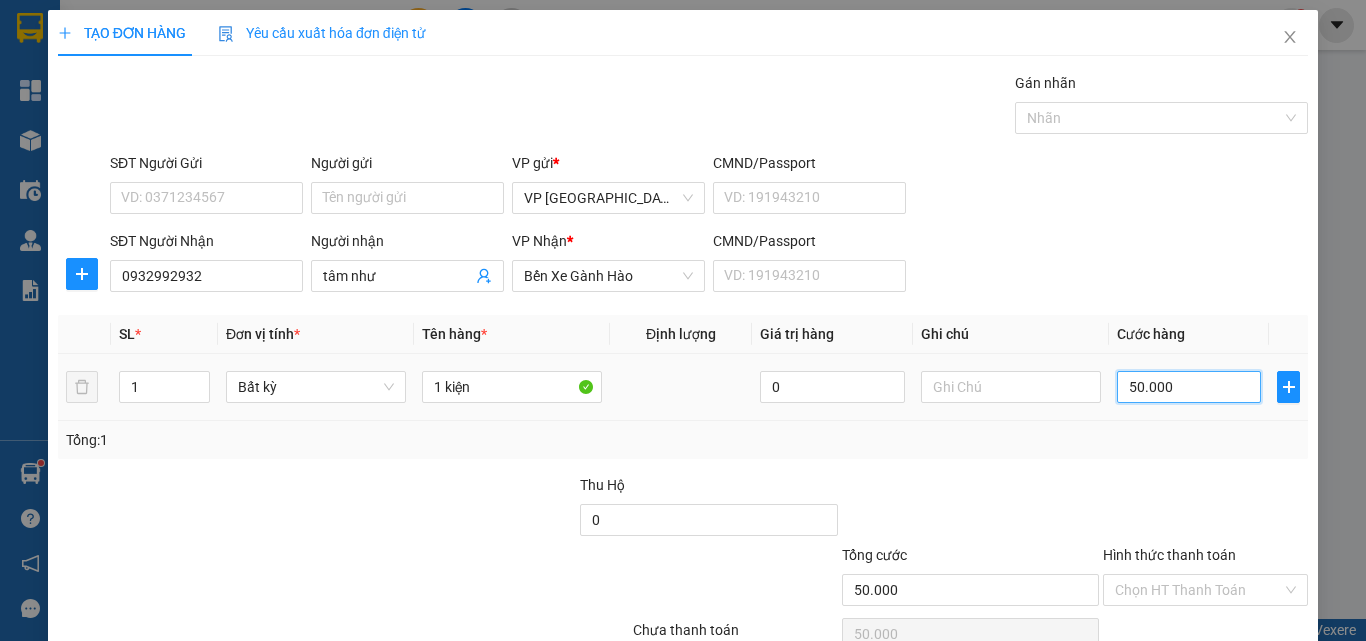 click on "50.000" at bounding box center (1189, 387) 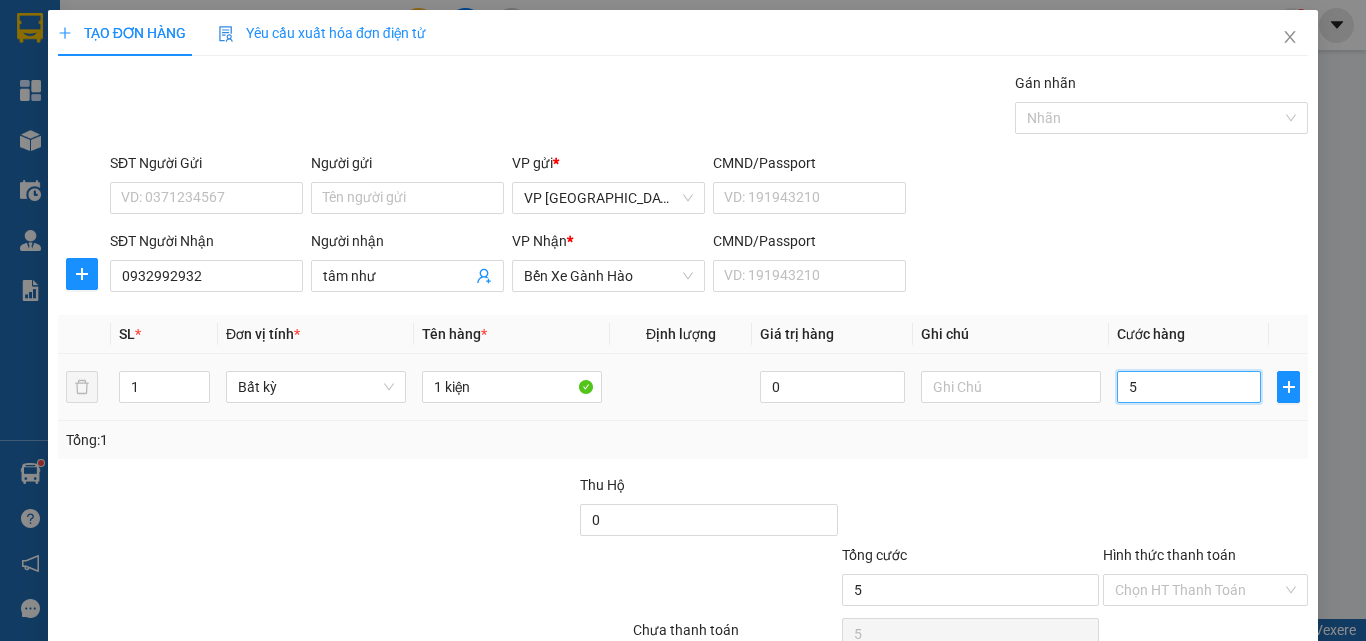type on "50" 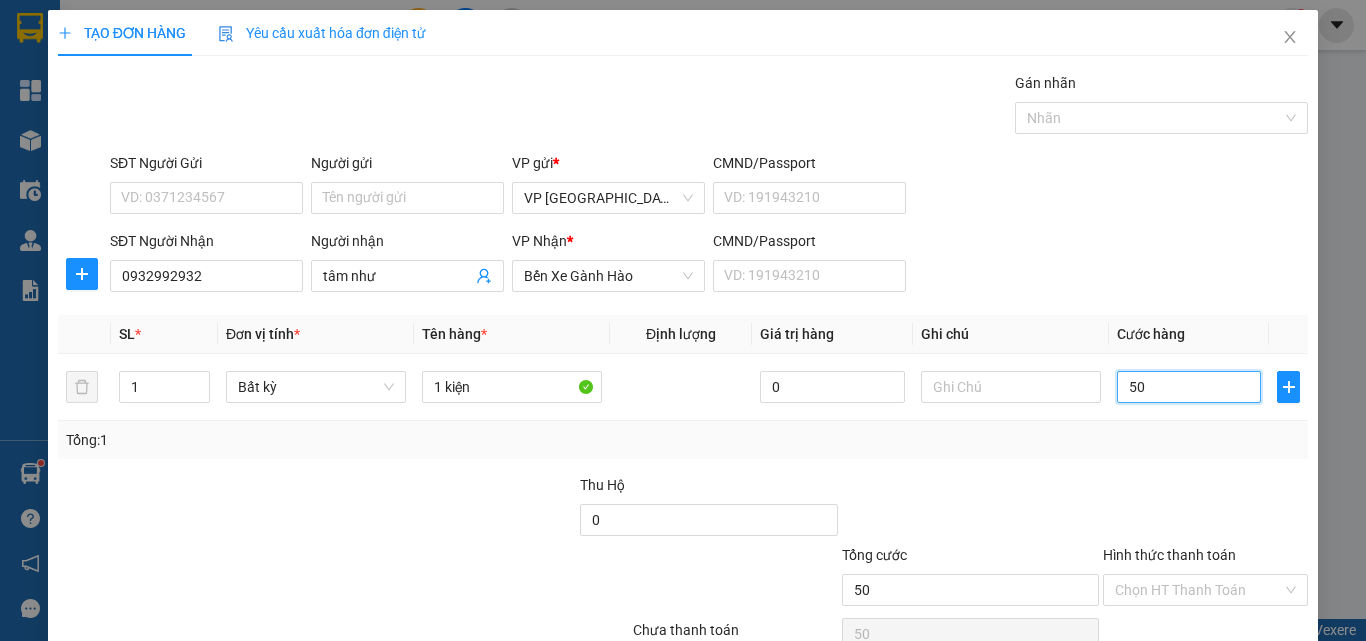 type on "50" 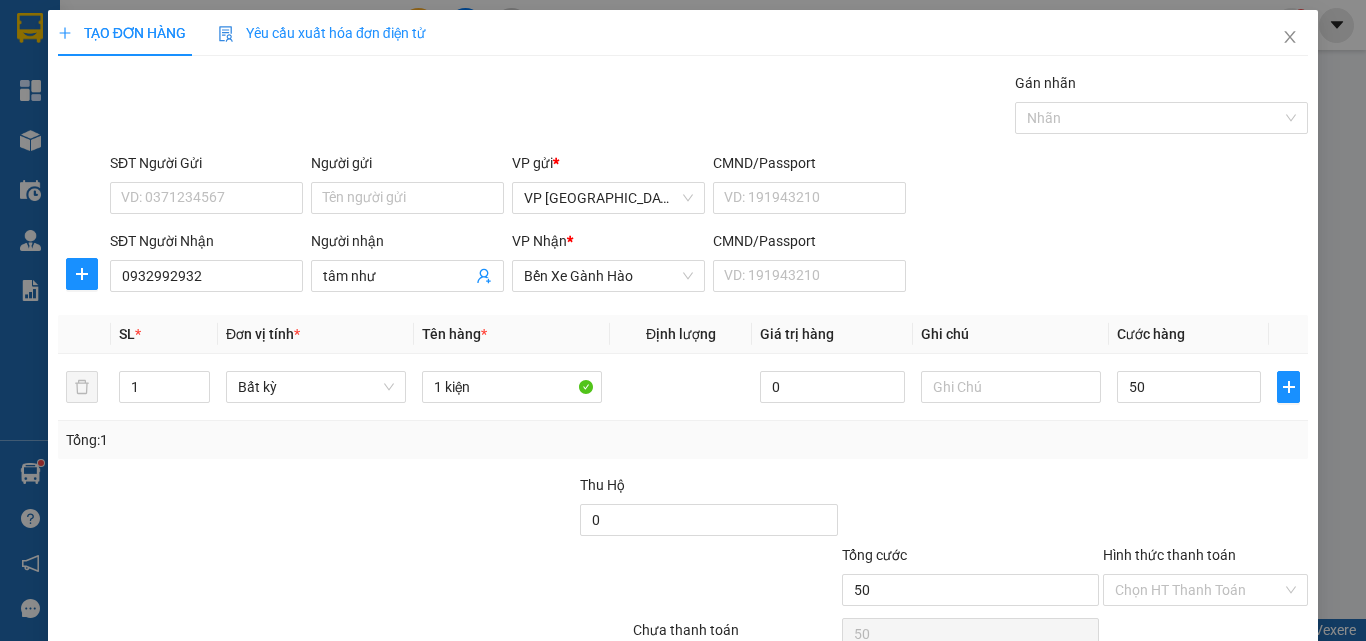 type on "50.000" 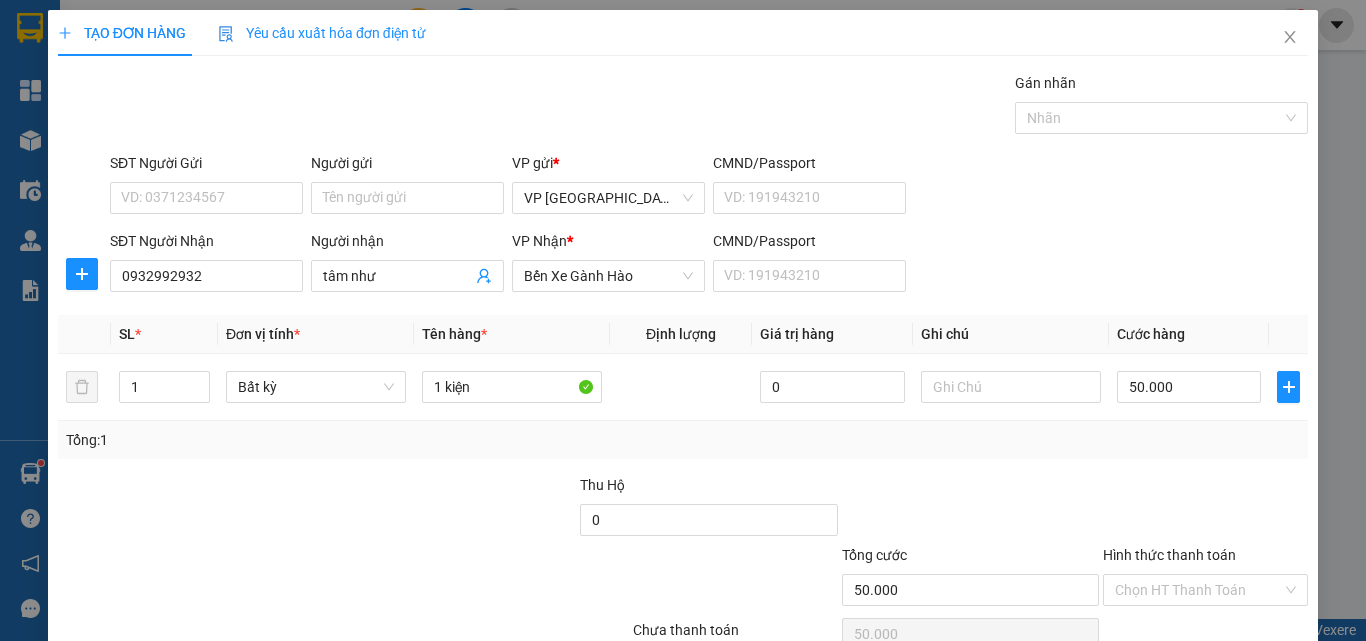 scroll, scrollTop: 99, scrollLeft: 0, axis: vertical 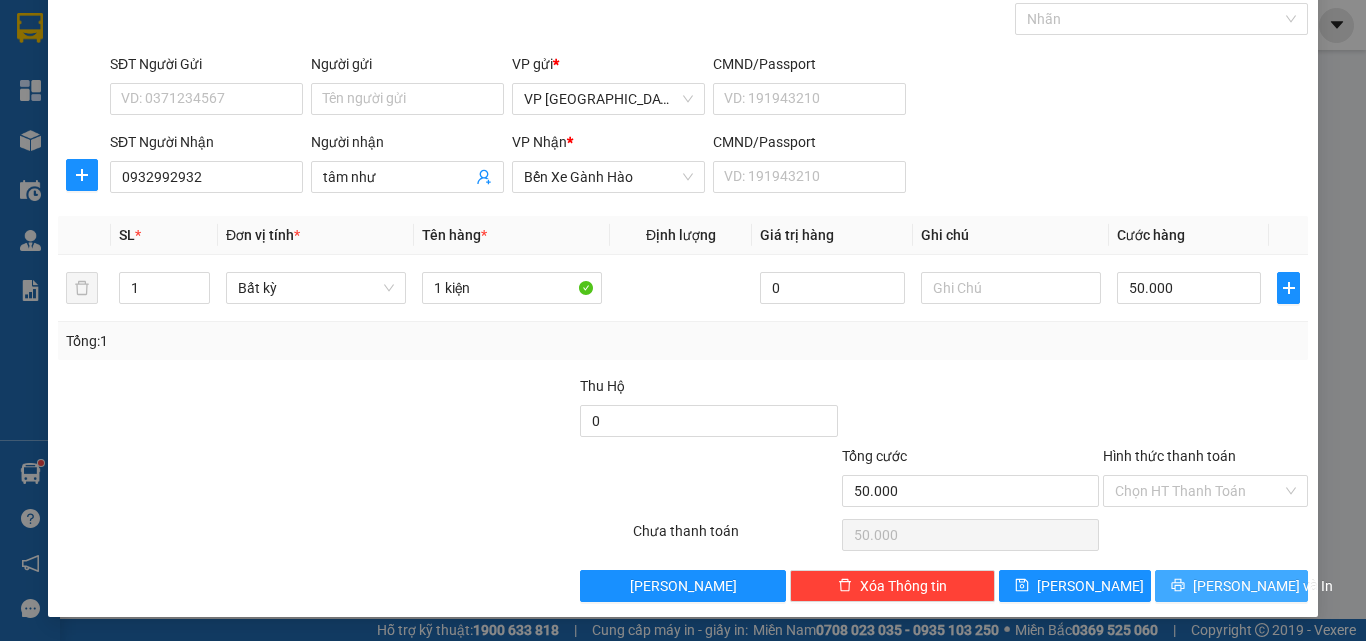 click on "[PERSON_NAME] và In" at bounding box center (1263, 586) 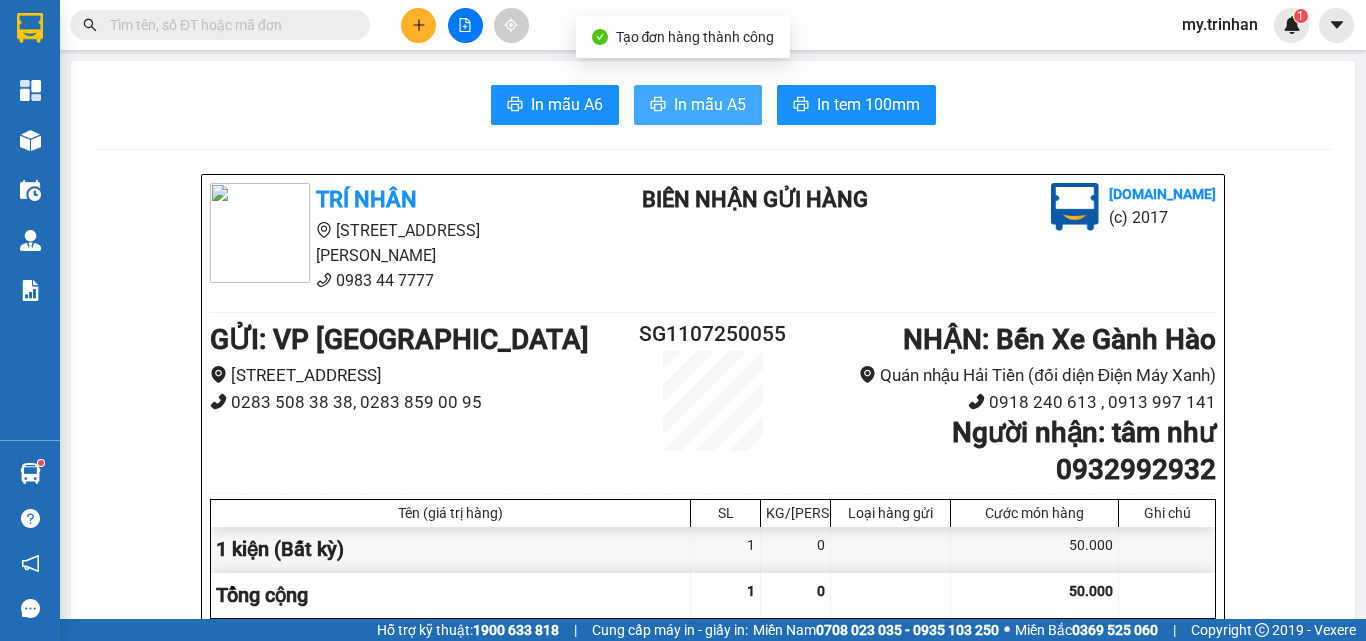 click on "In mẫu A5" at bounding box center [710, 104] 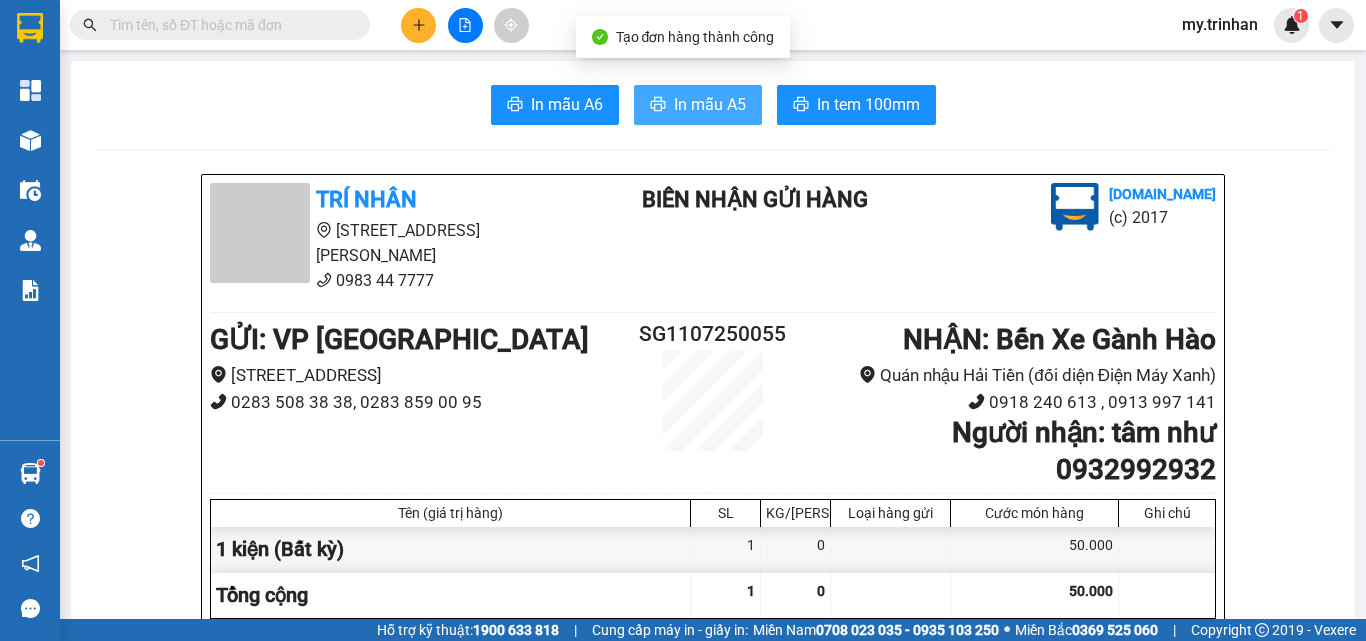 scroll, scrollTop: 0, scrollLeft: 0, axis: both 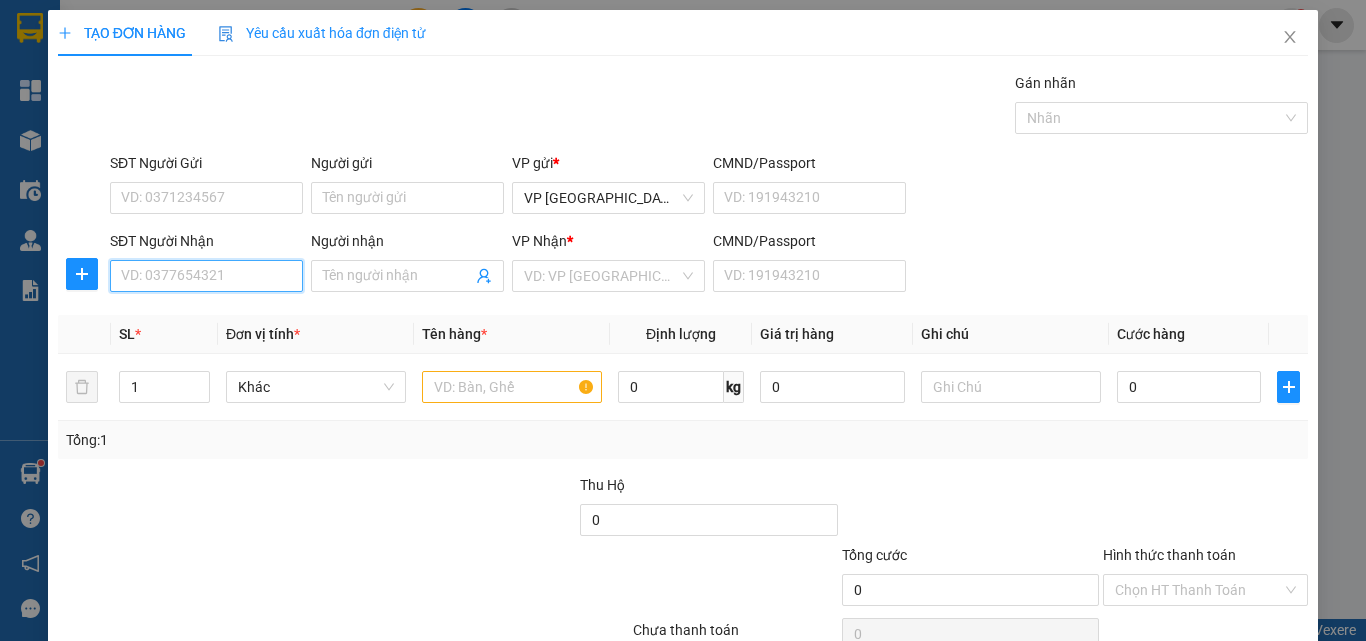 click on "SĐT Người Nhận" at bounding box center [206, 276] 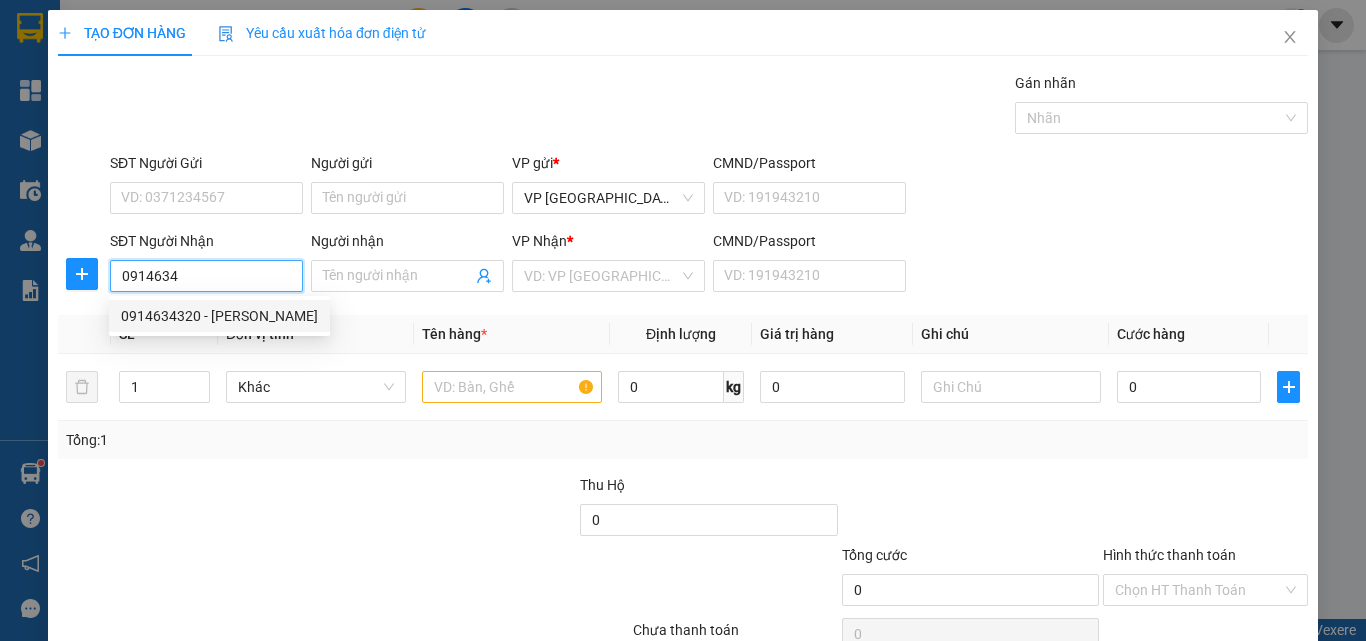 click on "0914634320 - ANH DUY" at bounding box center [219, 316] 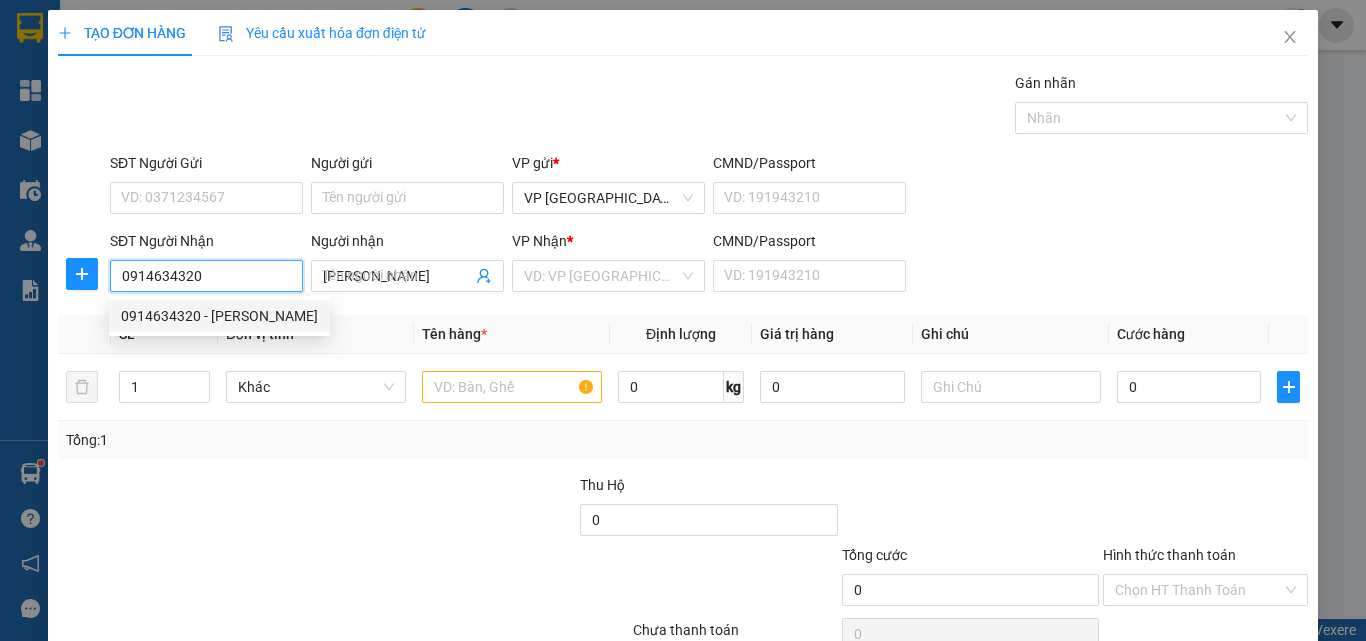 type on "100.000" 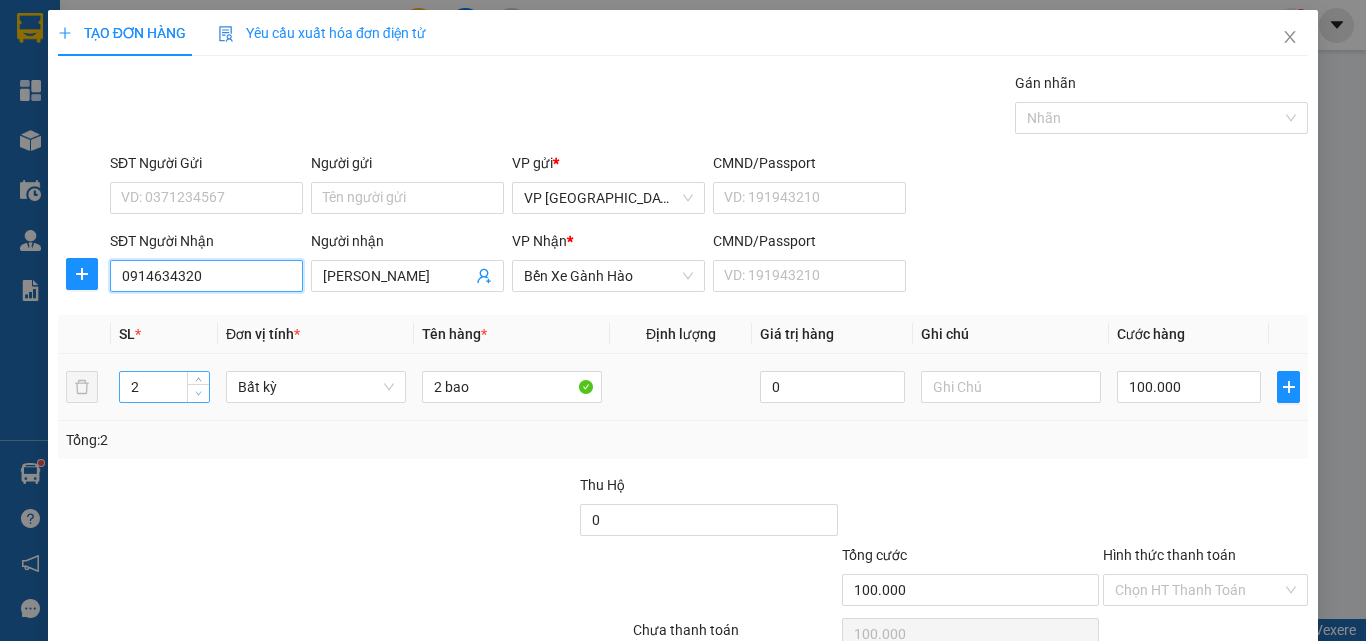 type on "0914634320" 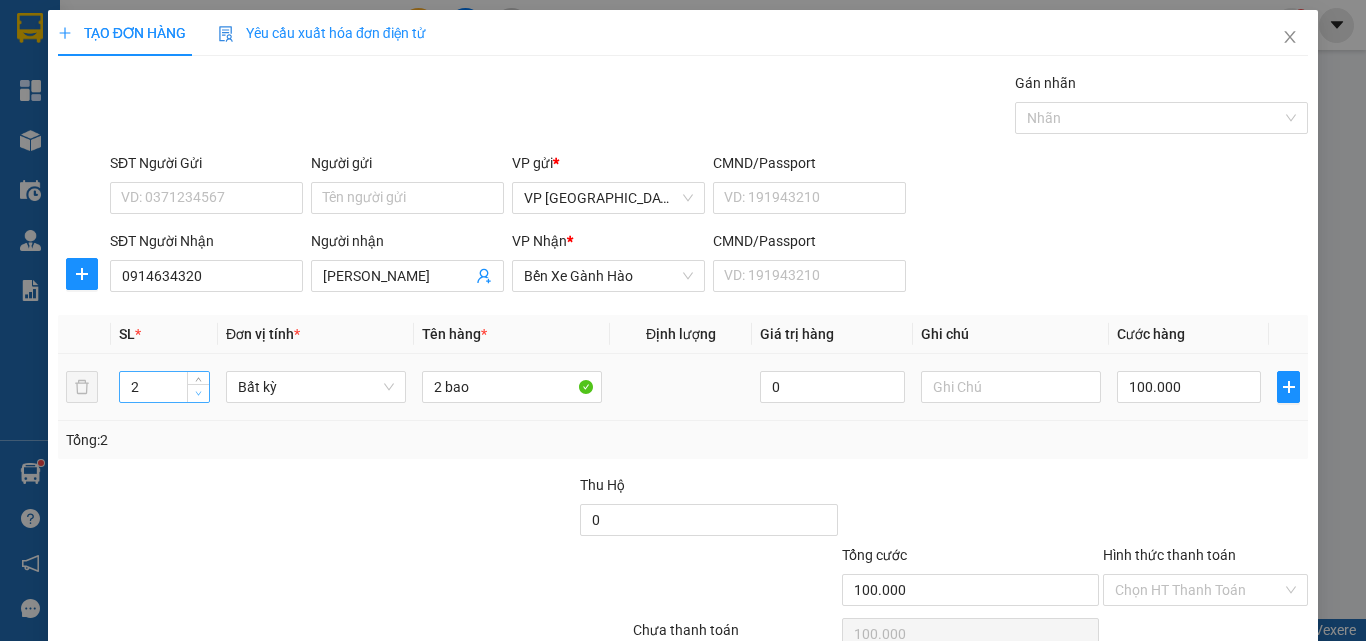drag, startPoint x: 199, startPoint y: 394, endPoint x: 259, endPoint y: 394, distance: 60 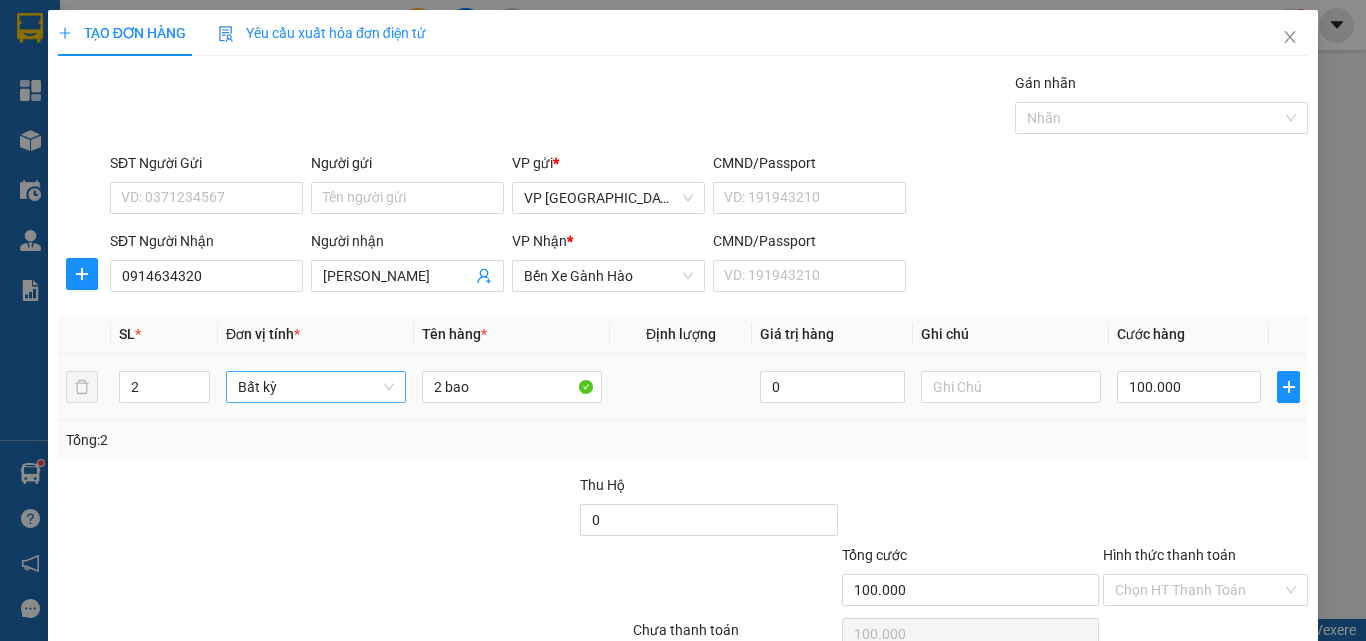 type on "1" 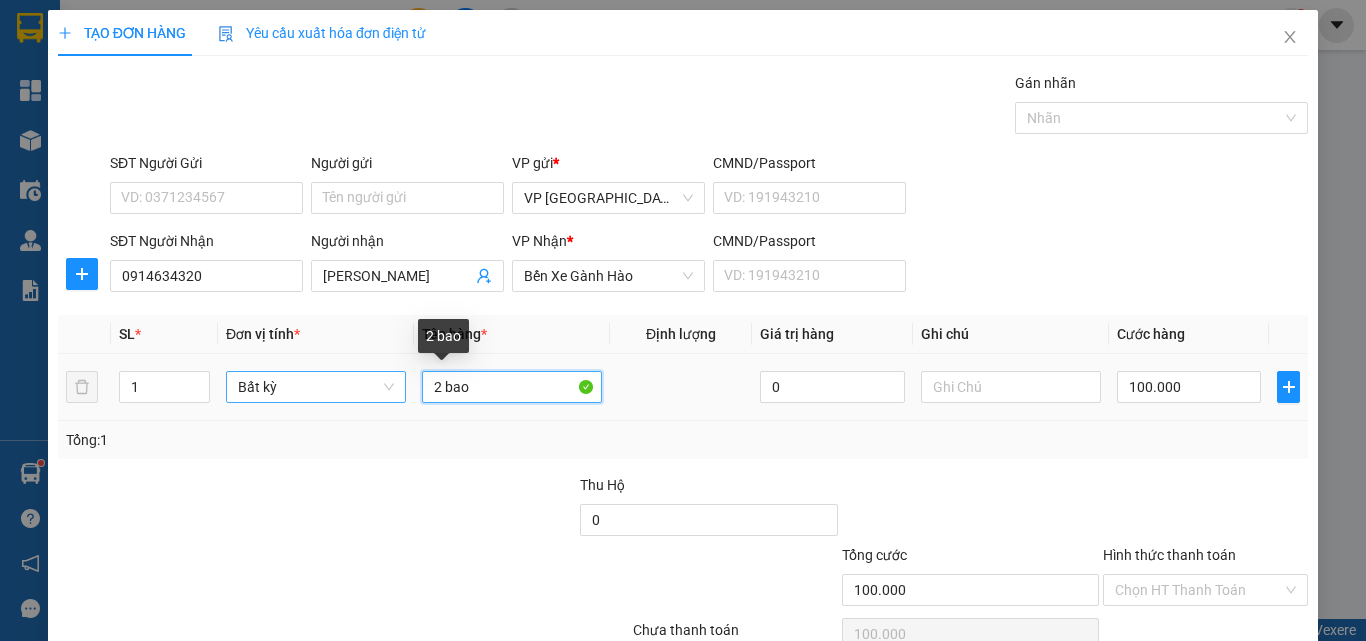 drag, startPoint x: 469, startPoint y: 383, endPoint x: 324, endPoint y: 396, distance: 145.58159 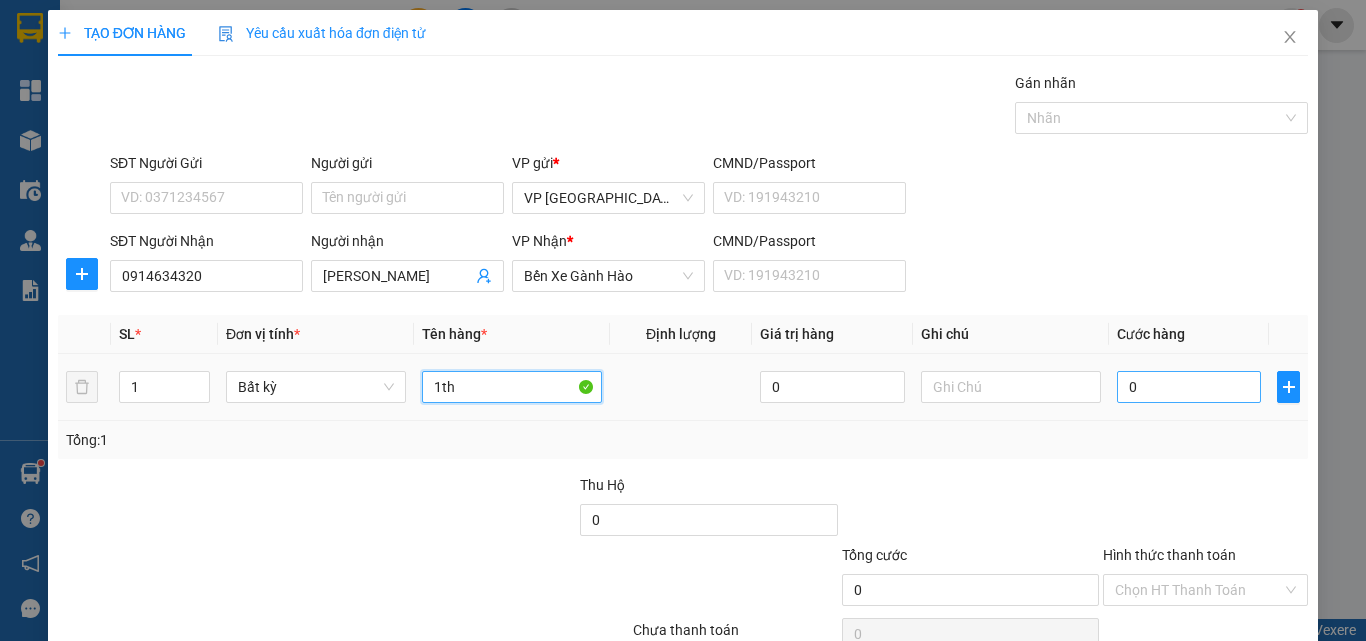 type on "1th" 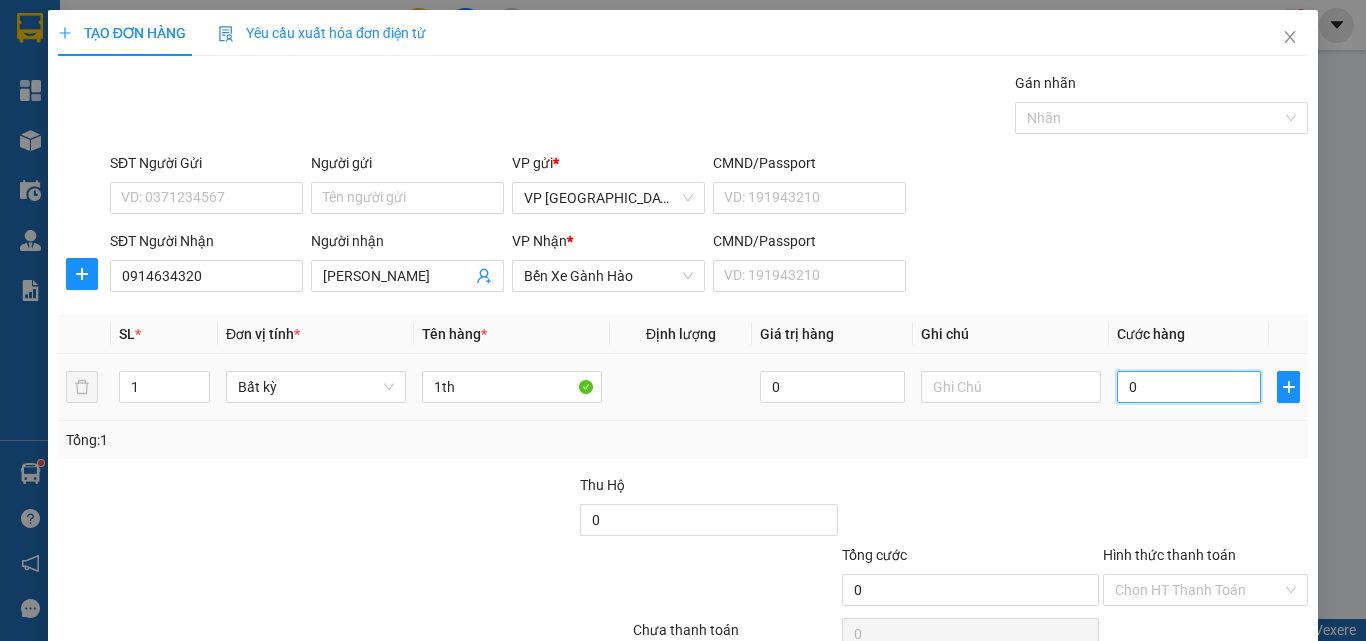 click on "0" at bounding box center (1189, 387) 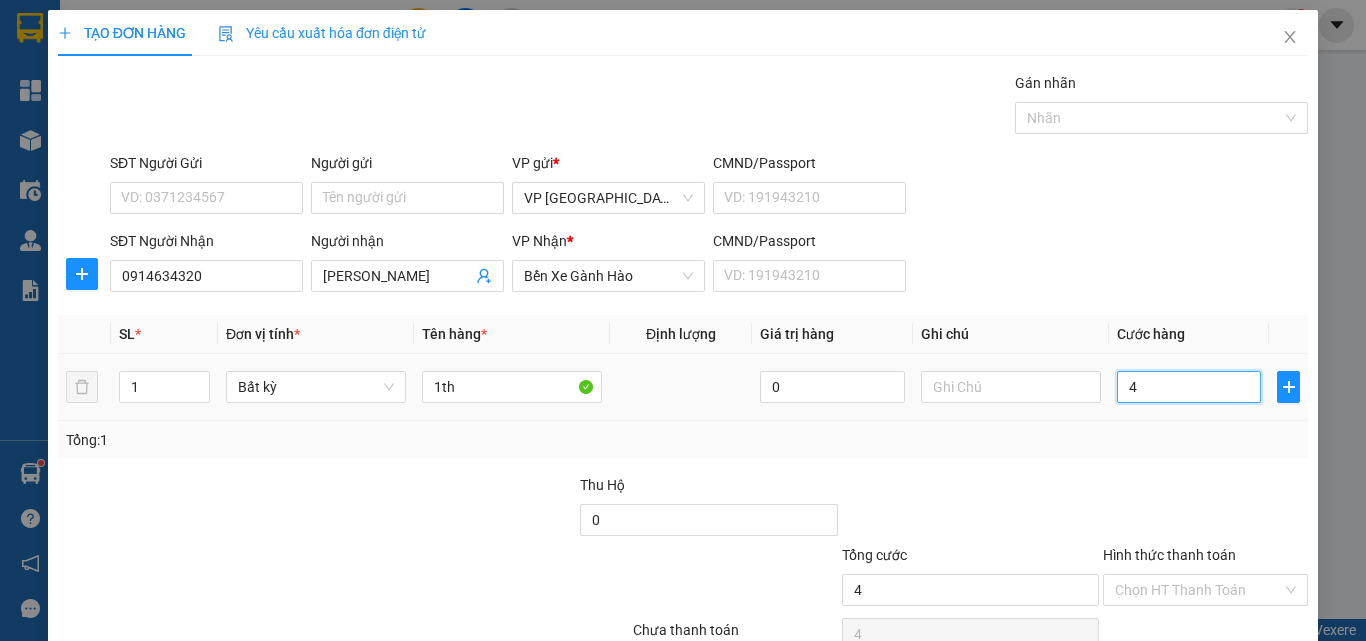 type on "40" 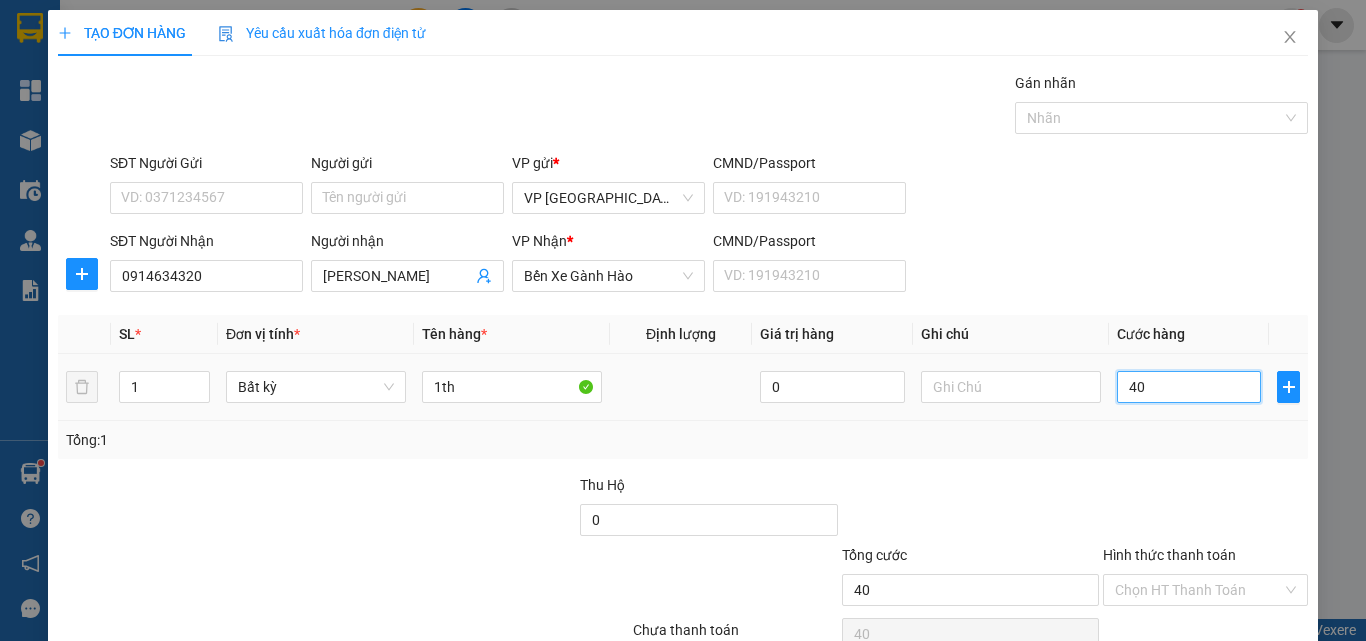 type on "40" 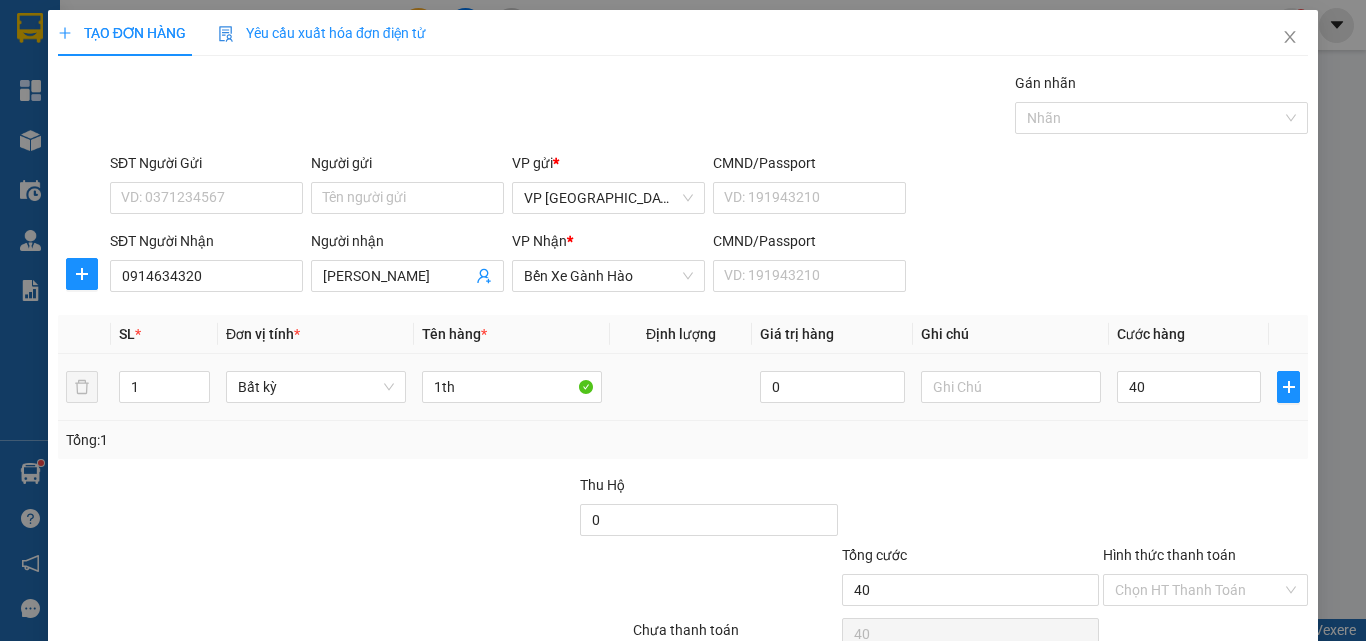 type on "40.000" 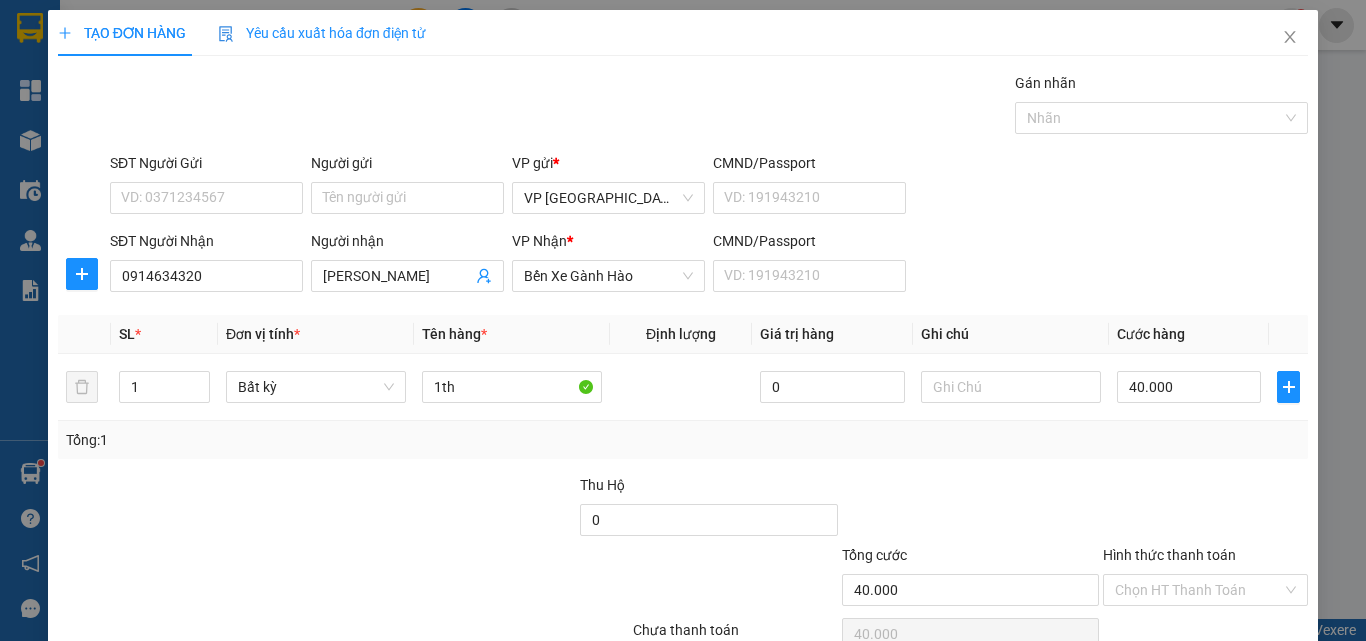 scroll, scrollTop: 99, scrollLeft: 0, axis: vertical 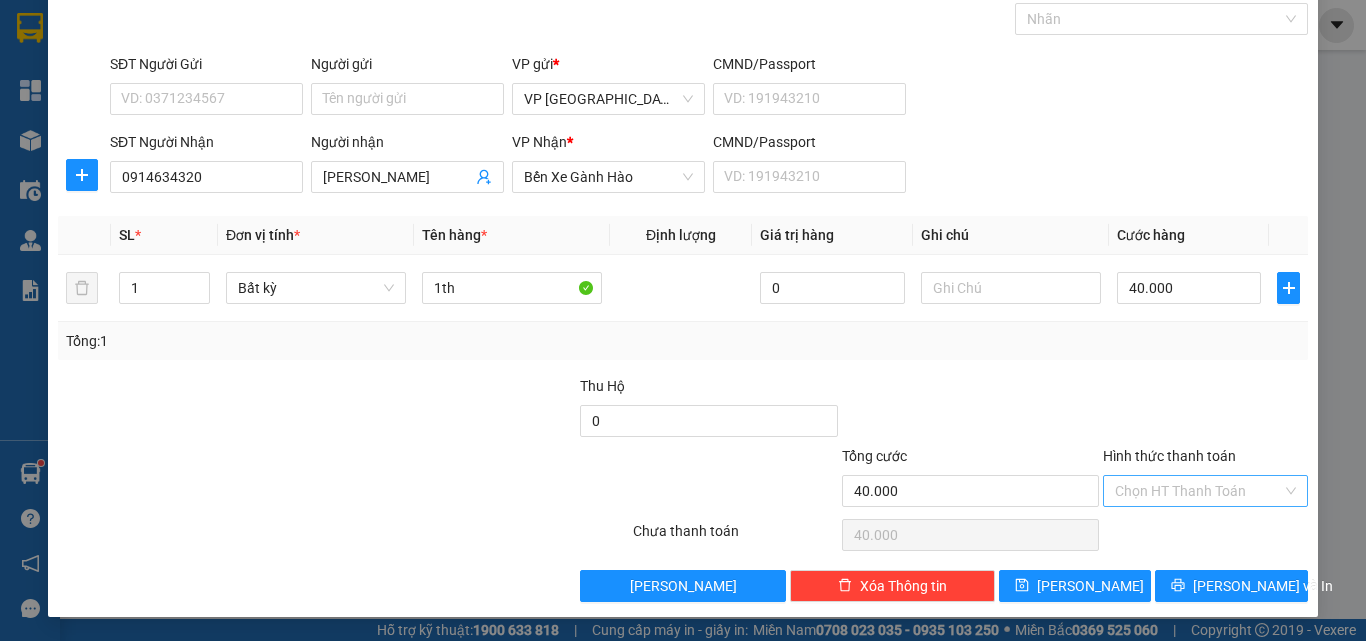 click on "Hình thức thanh toán" at bounding box center (1198, 491) 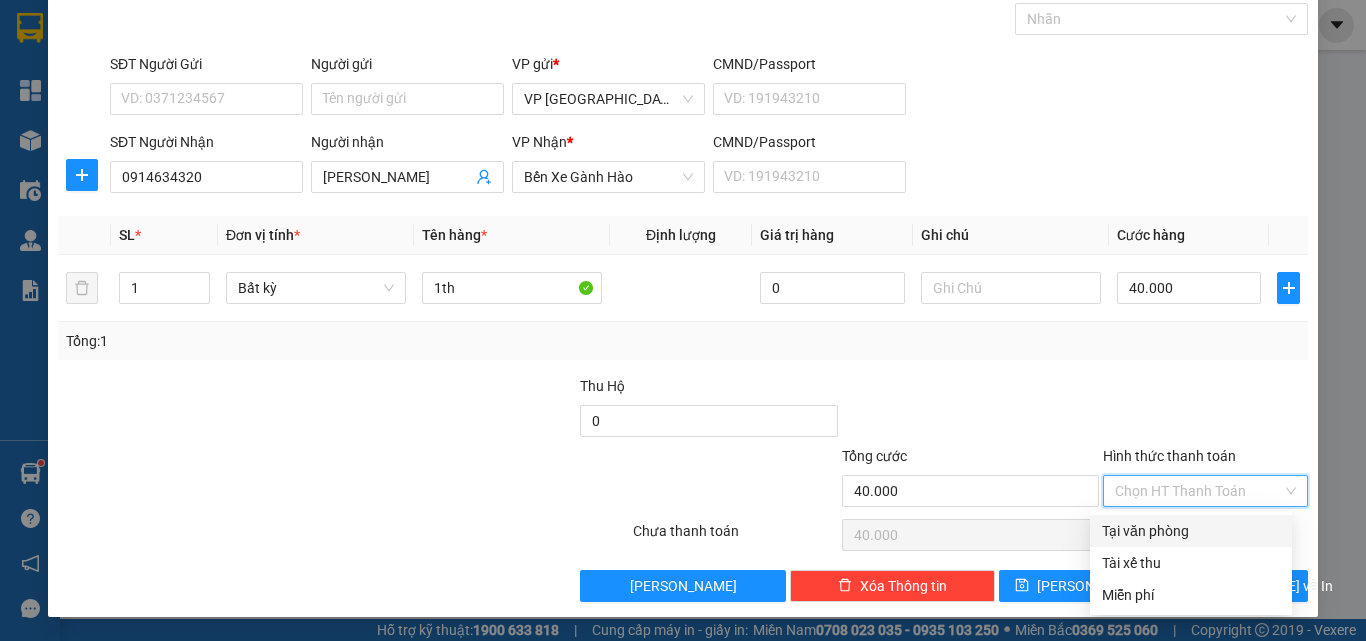 click on "Hình thức thanh toán" at bounding box center [1198, 491] 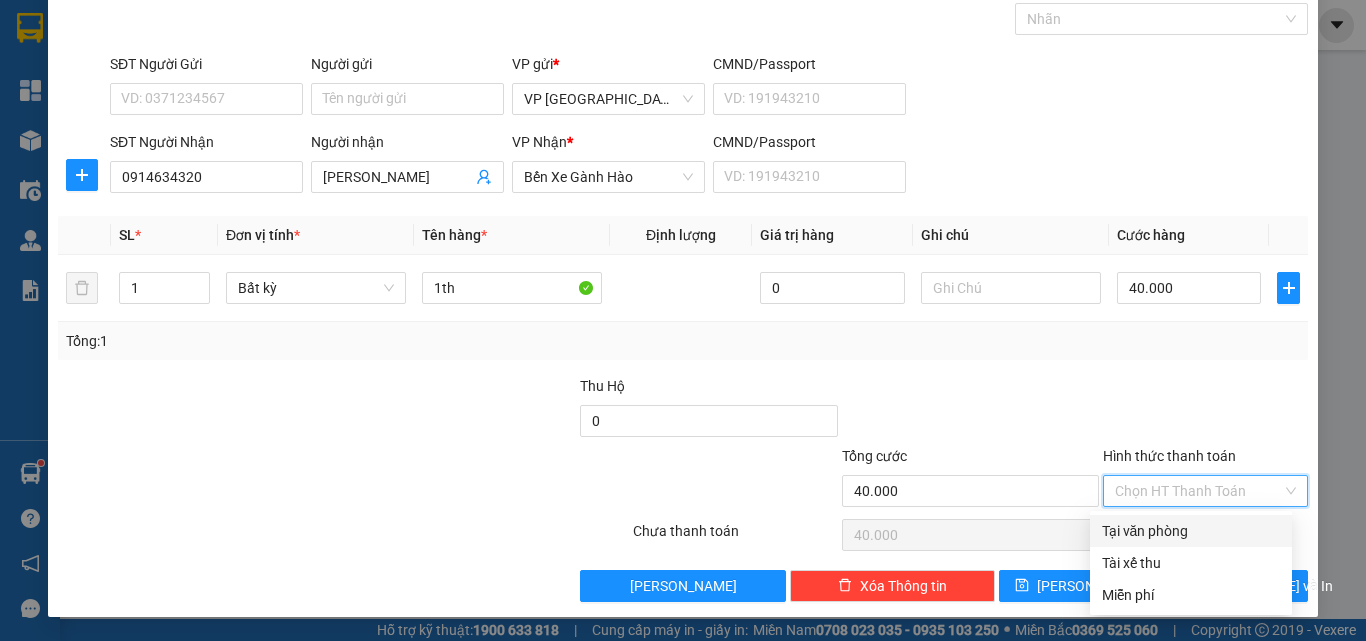 click on "Tại văn phòng" at bounding box center [1191, 531] 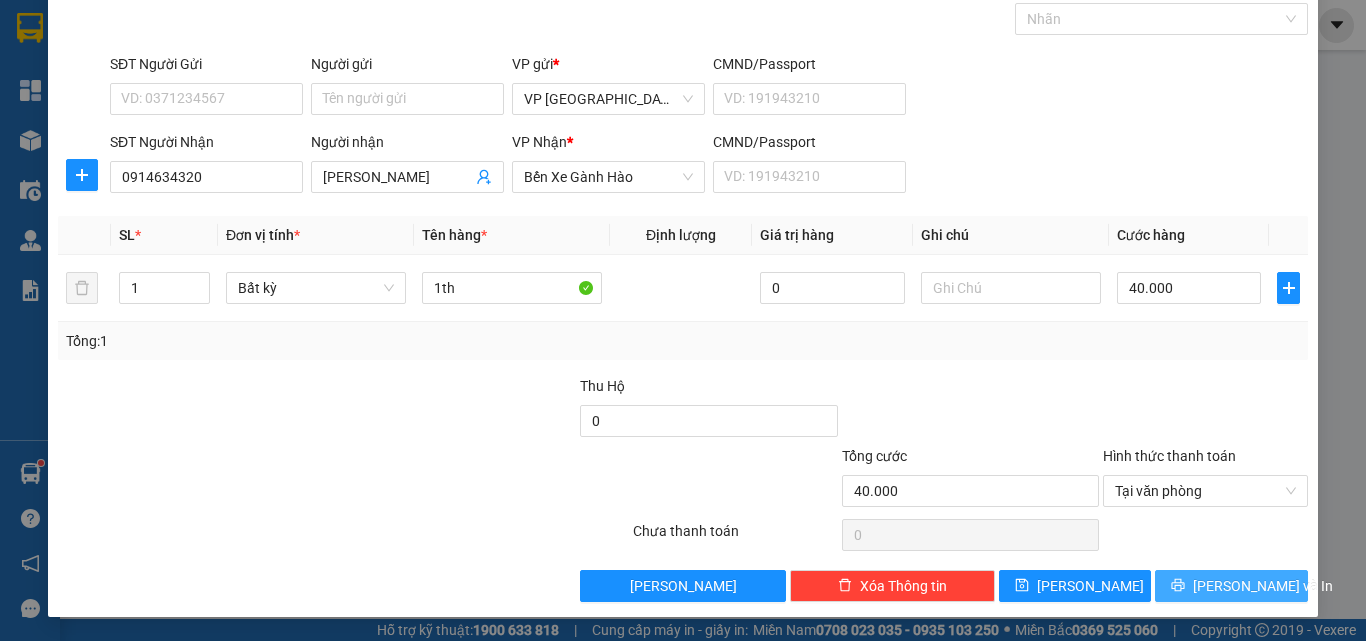 click on "[PERSON_NAME] và In" at bounding box center [1231, 586] 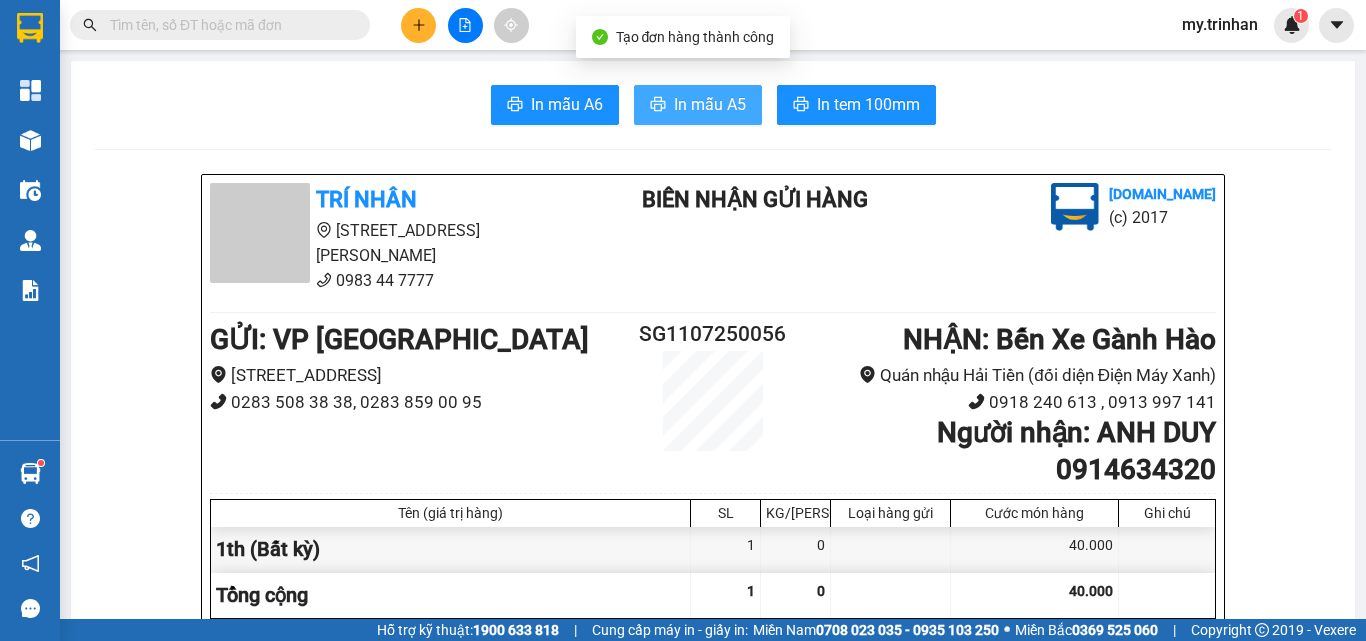 click on "In mẫu A5" at bounding box center [710, 104] 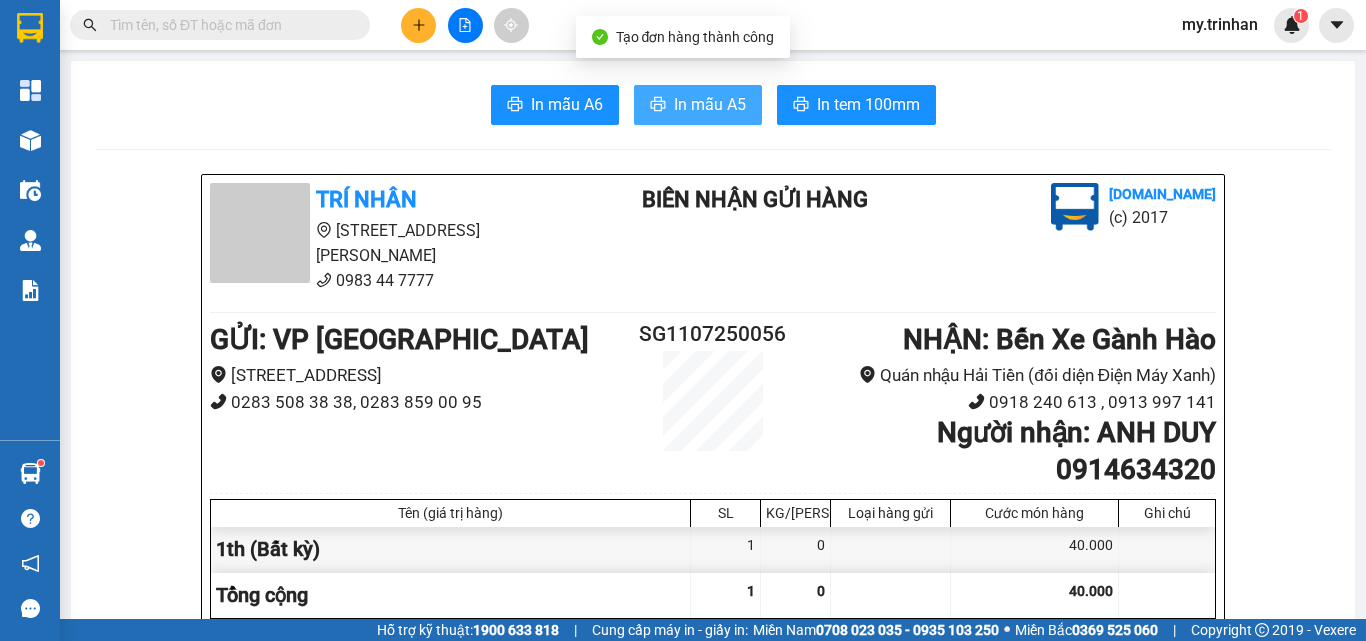 scroll, scrollTop: 0, scrollLeft: 0, axis: both 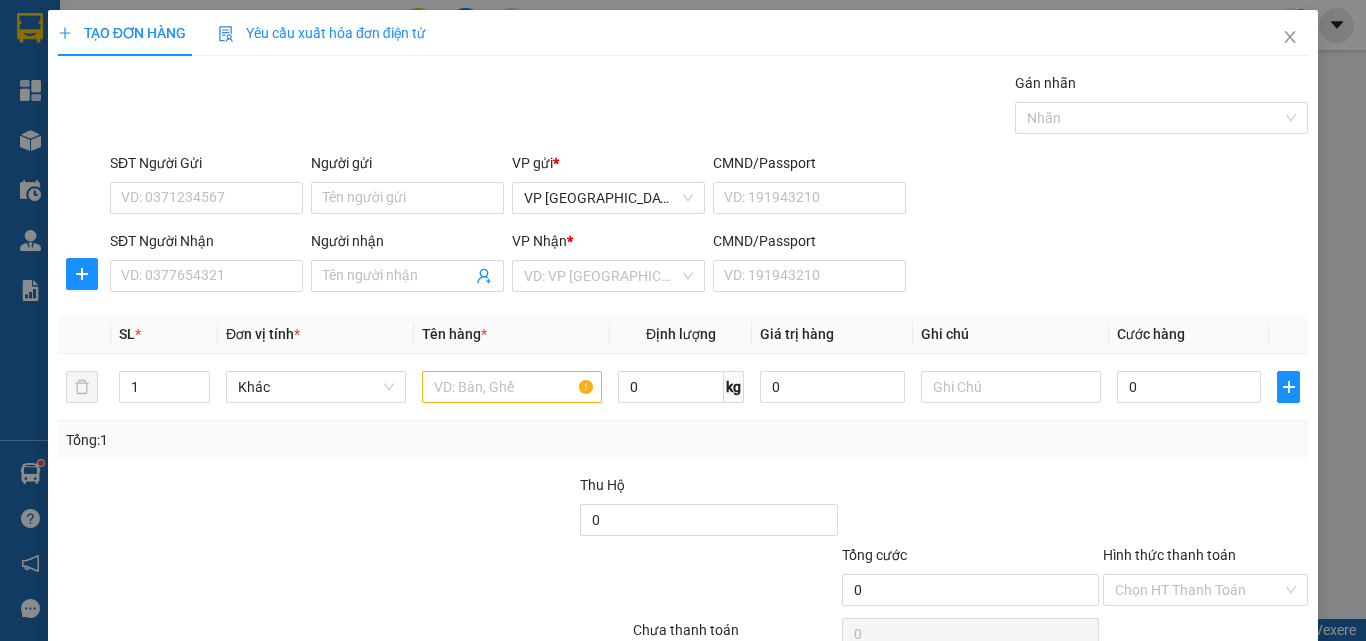 click on "SĐT Người Nhận VD: 0377654321 Người nhận Tên người nhận VP Nhận  * VD: VP Sài Gòn CMND/Passport VD: [PASSPORT]" at bounding box center (709, 265) 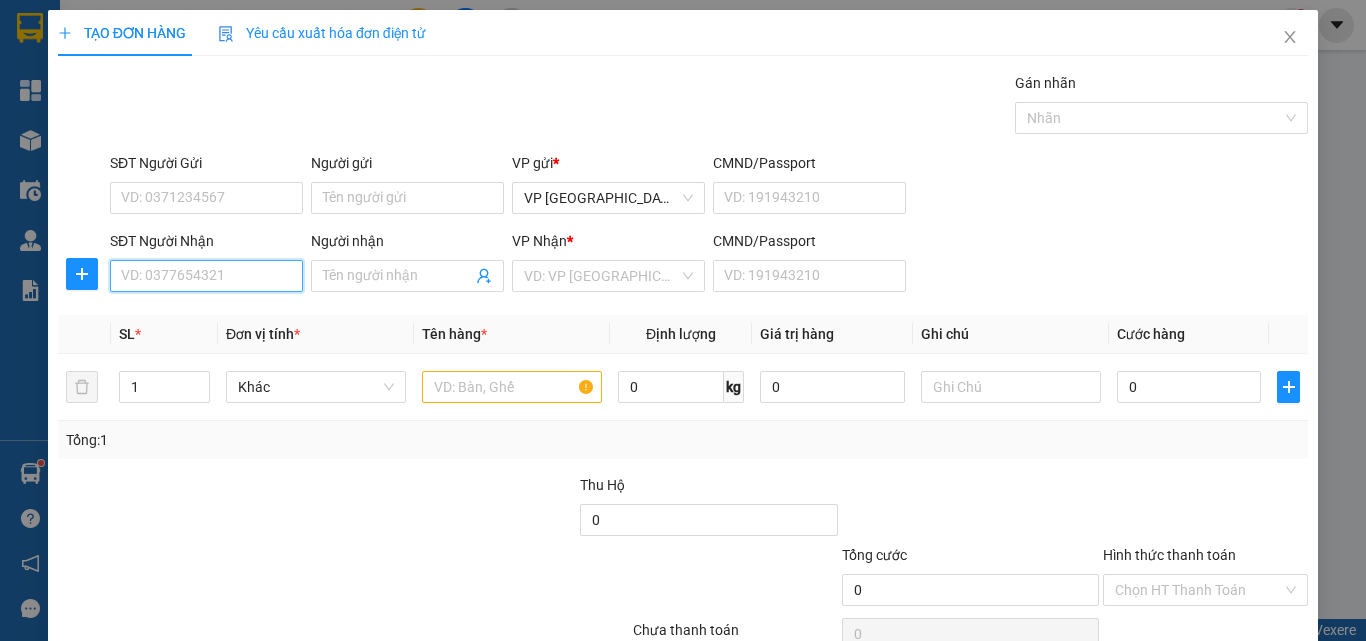 click on "SĐT Người Nhận" at bounding box center [206, 276] 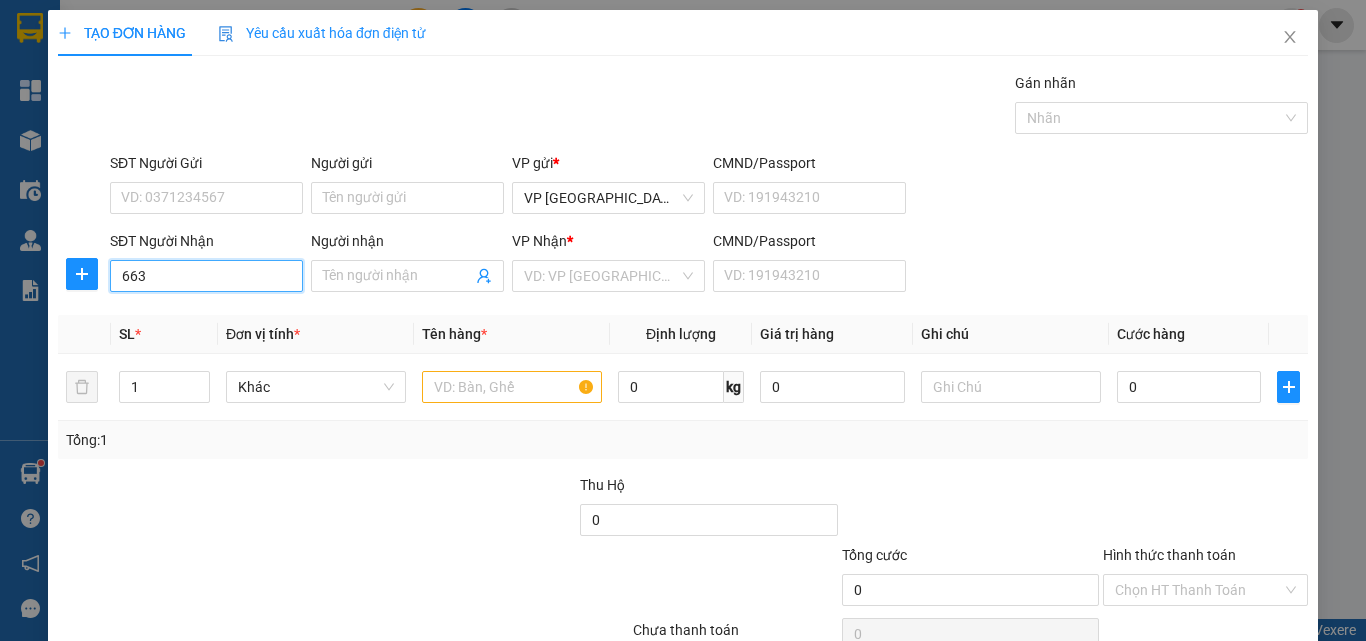 click on "663" at bounding box center (206, 276) 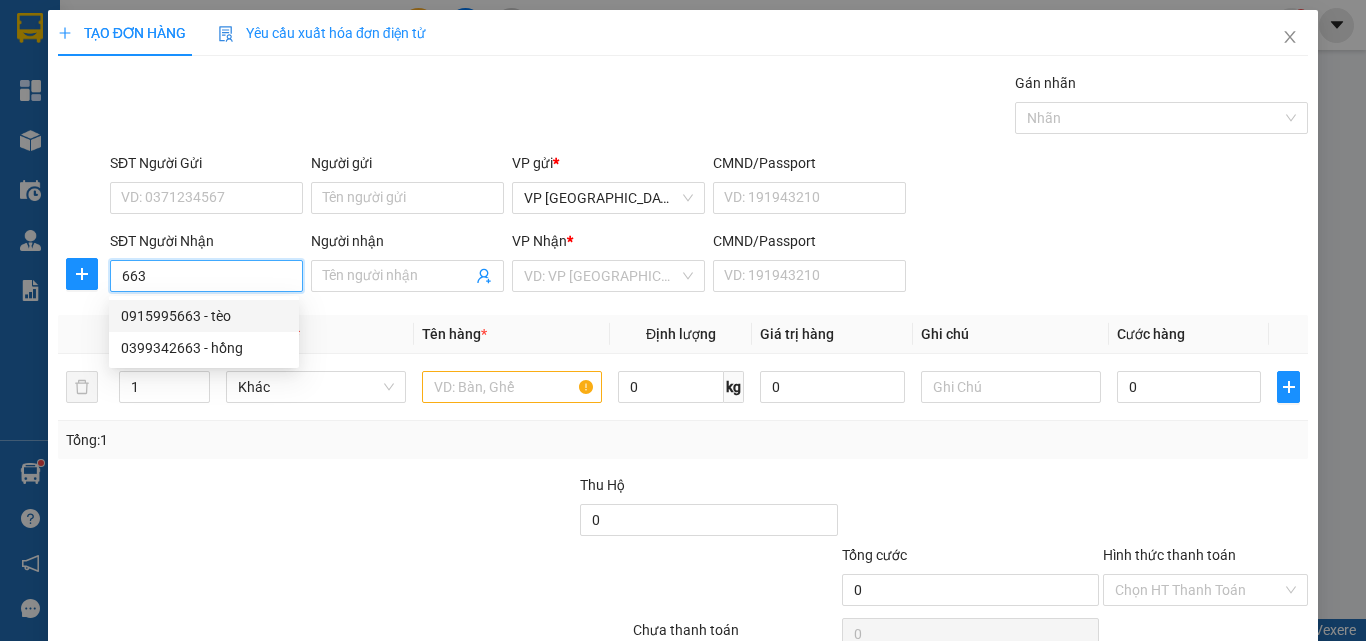 click on "0915995663 - tèo" at bounding box center (204, 316) 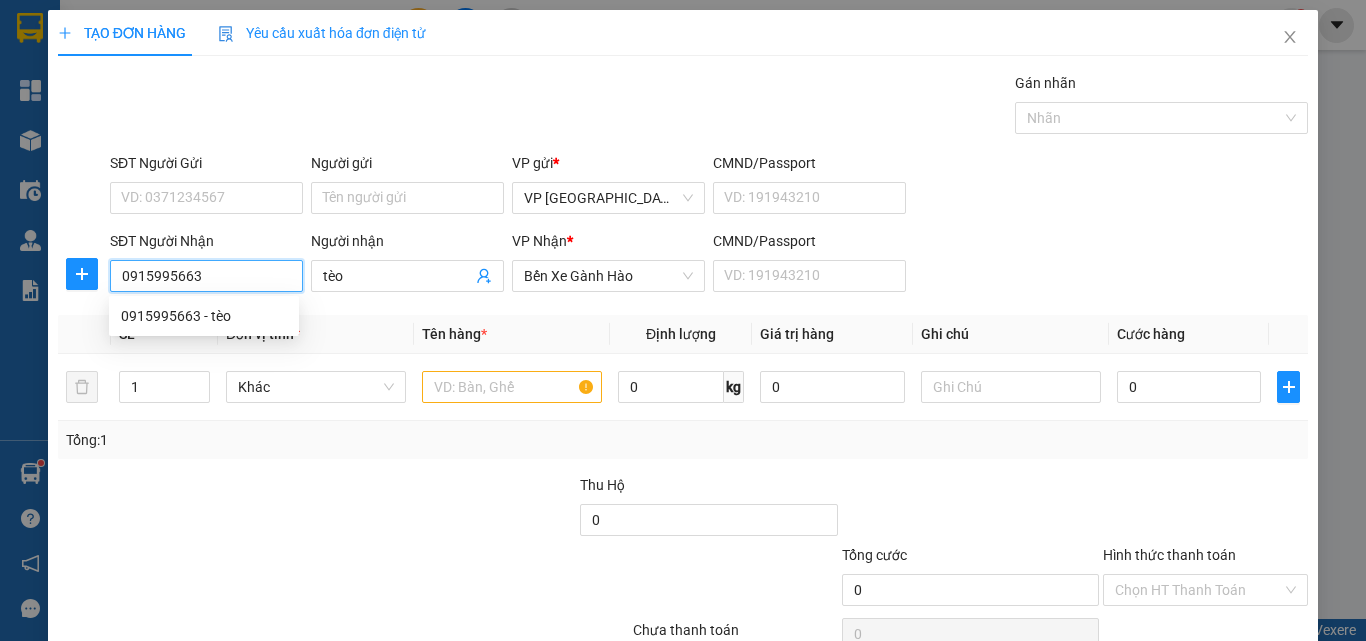 type on "100.000" 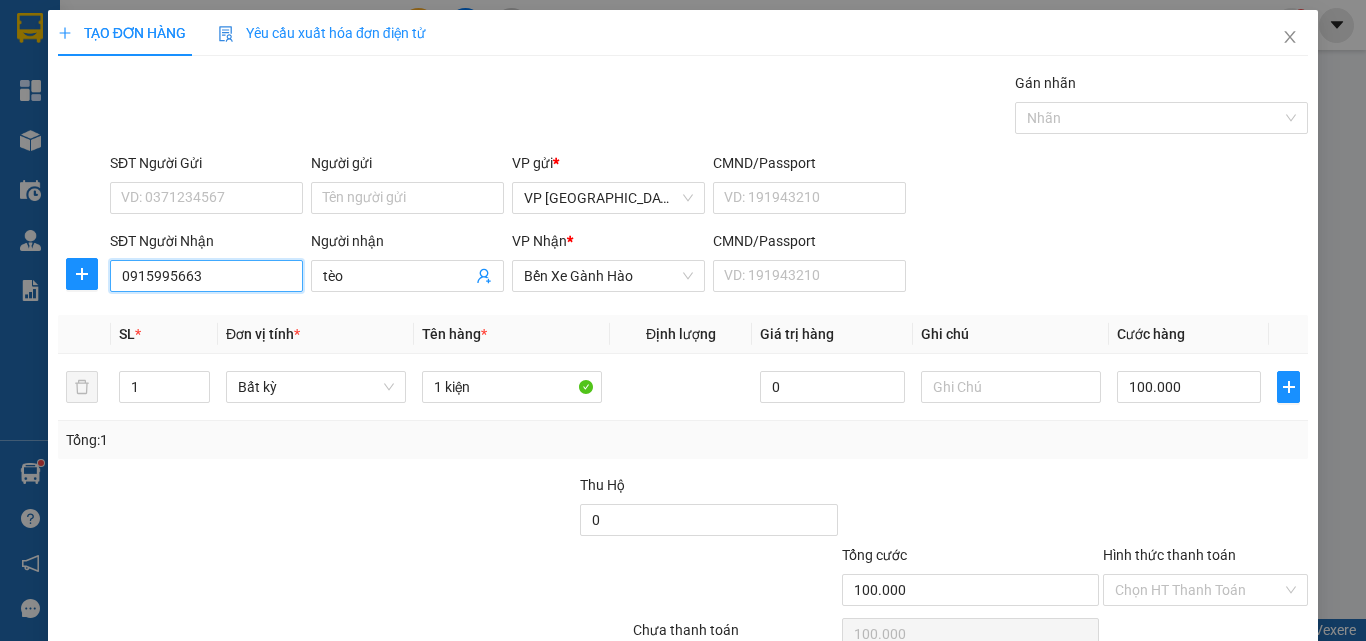 type on "0915995663" 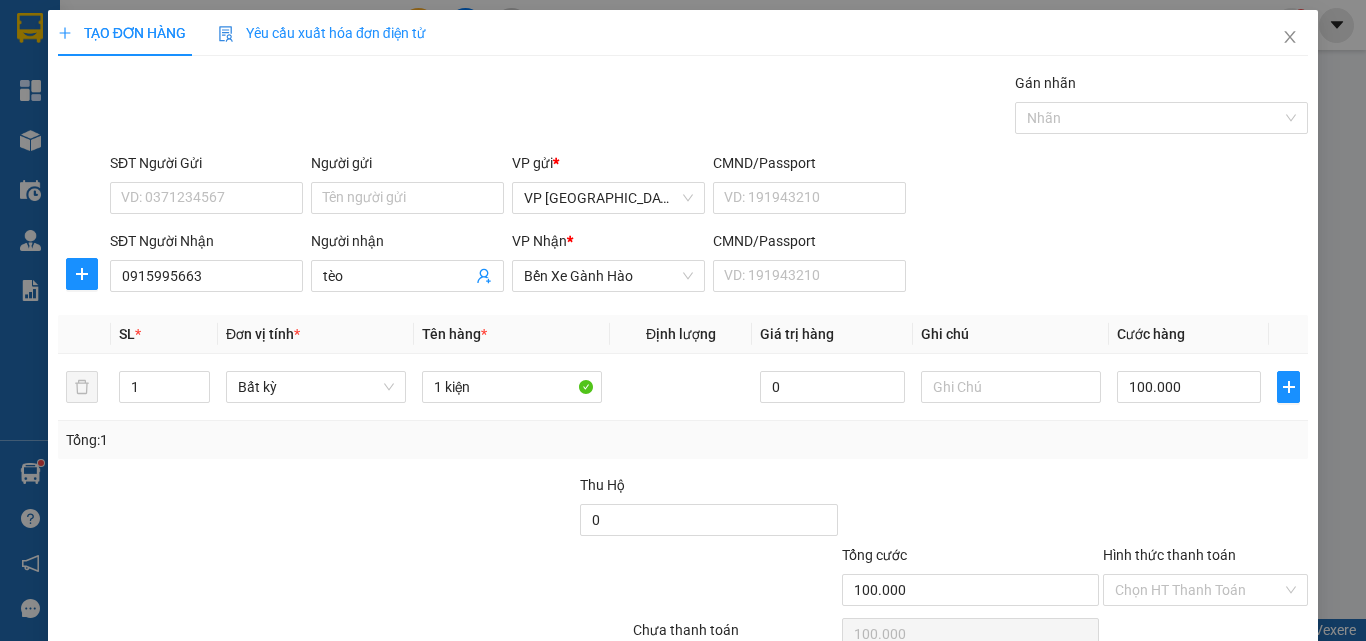 scroll, scrollTop: 99, scrollLeft: 0, axis: vertical 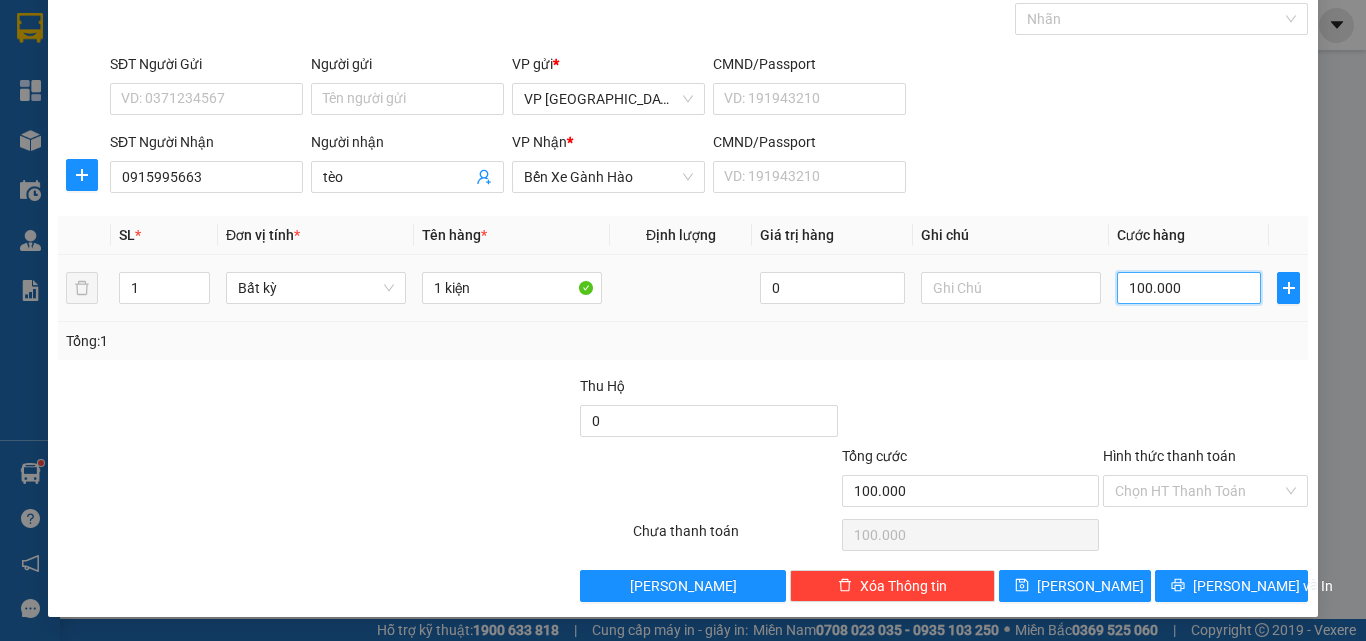 click on "100.000" at bounding box center [1189, 288] 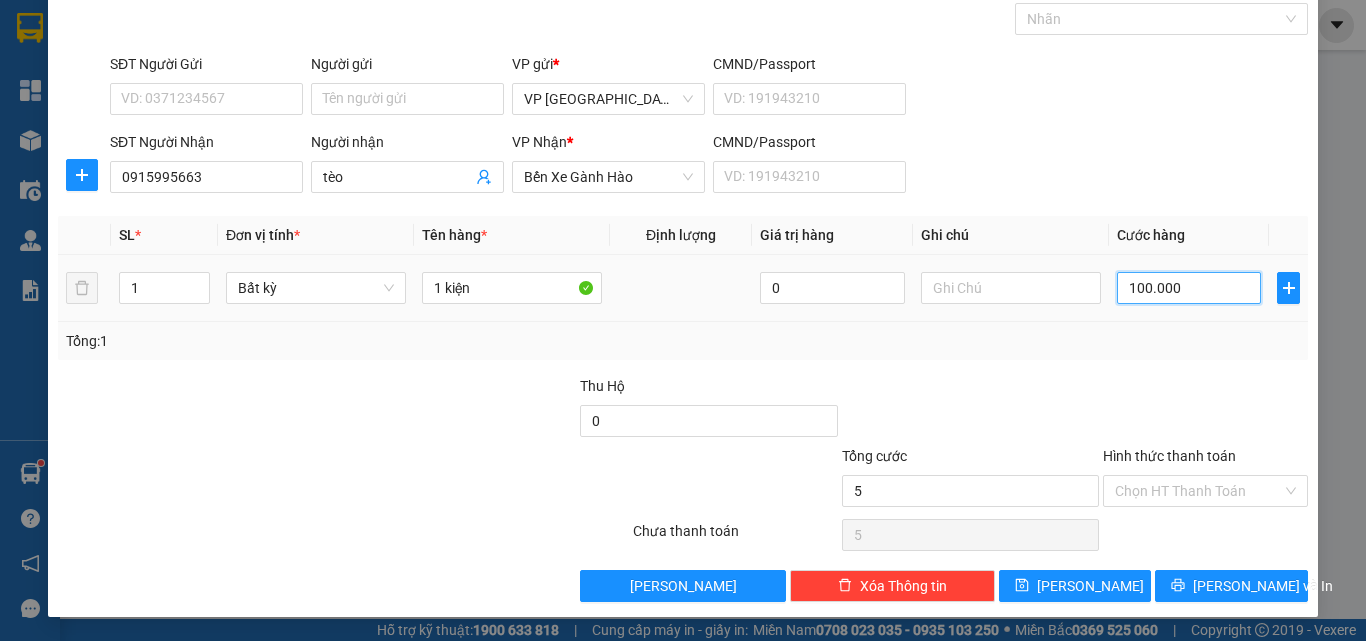type on "5" 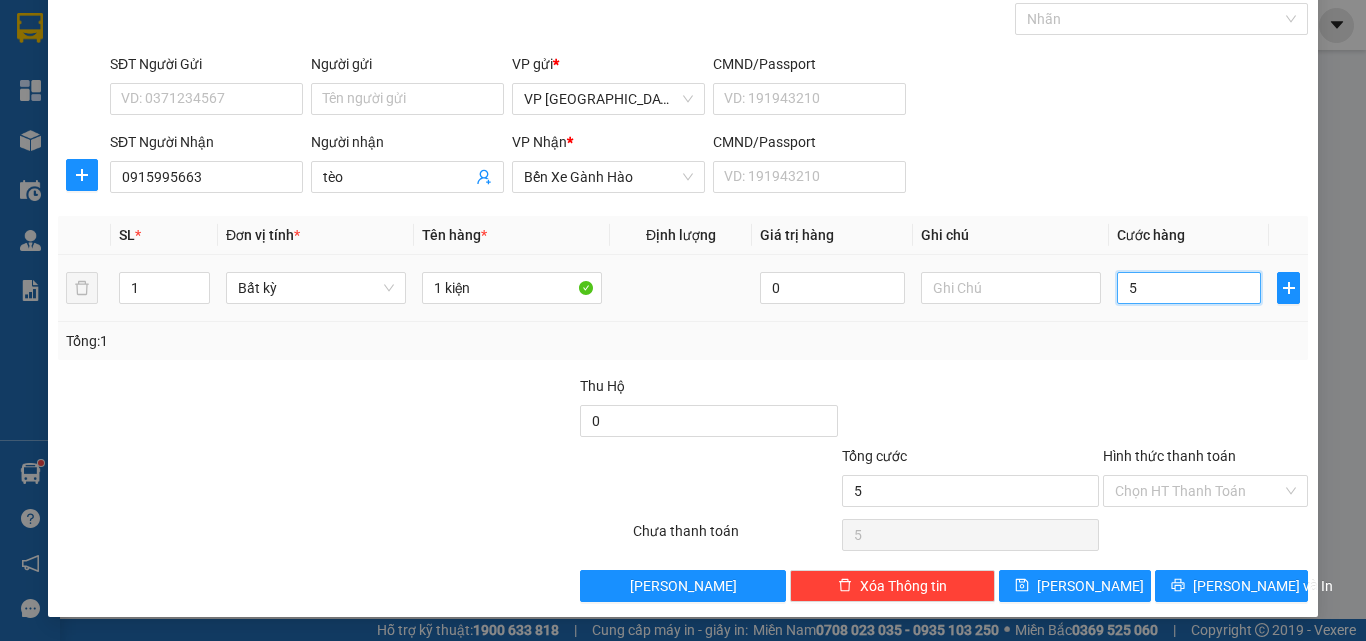 type on "50" 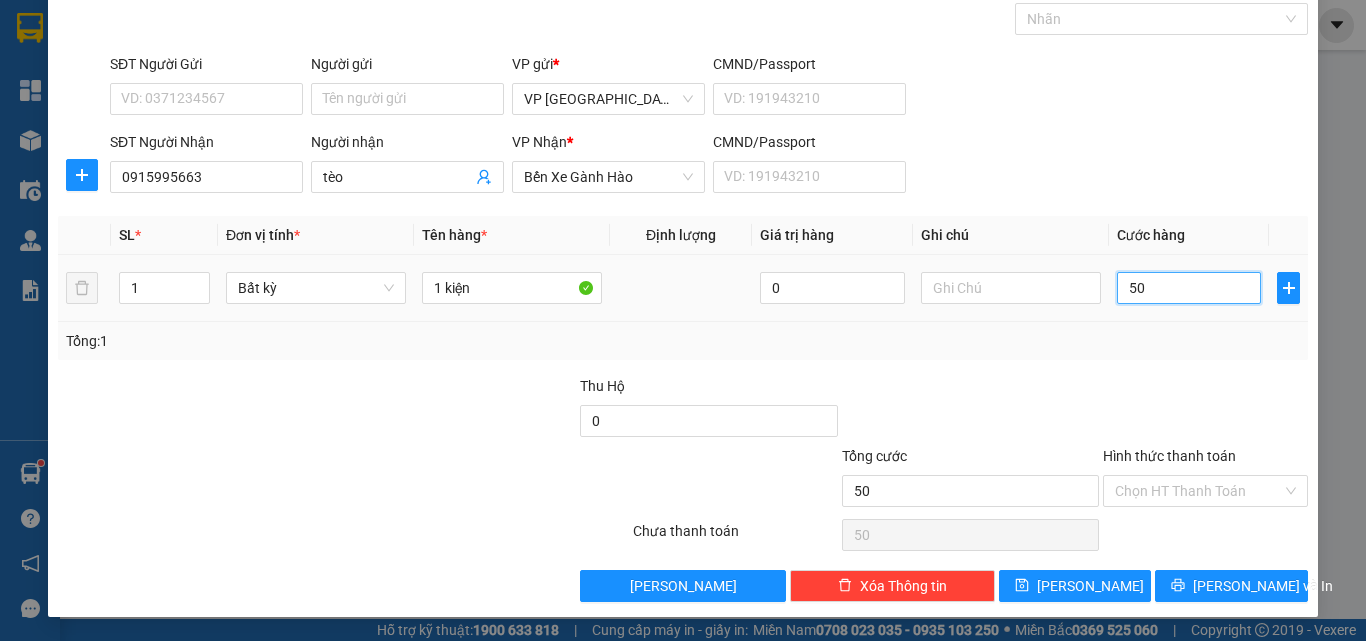 type on "5" 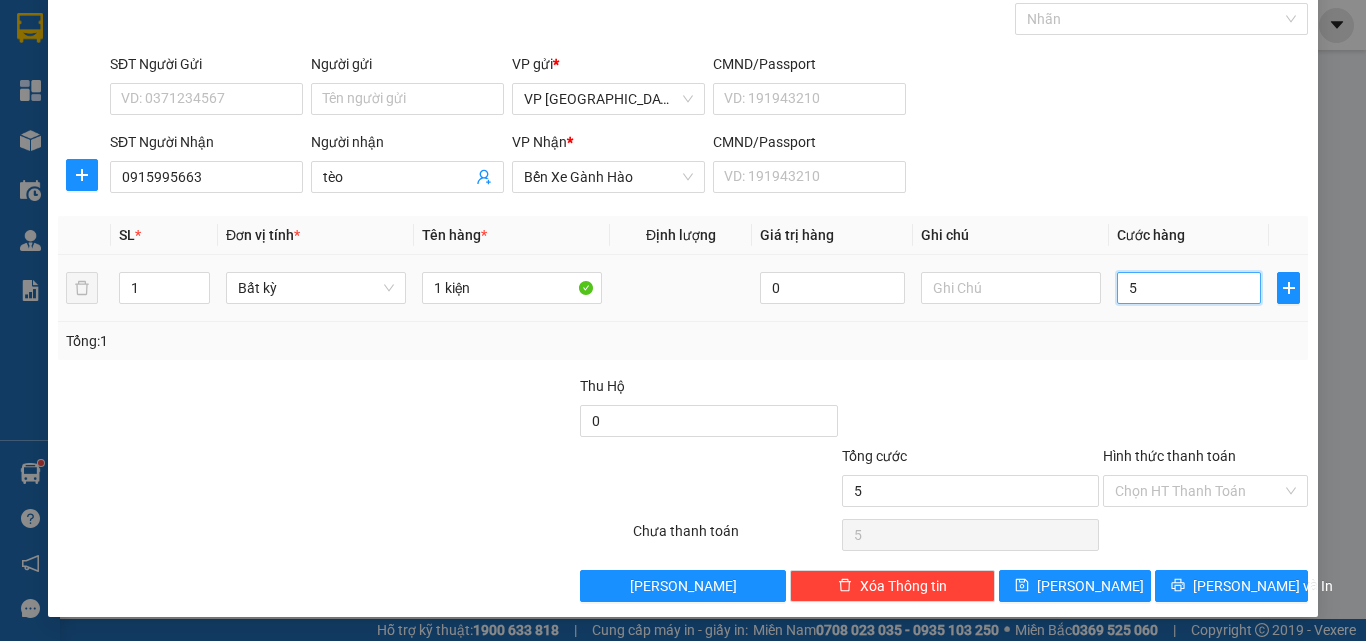 type on "0" 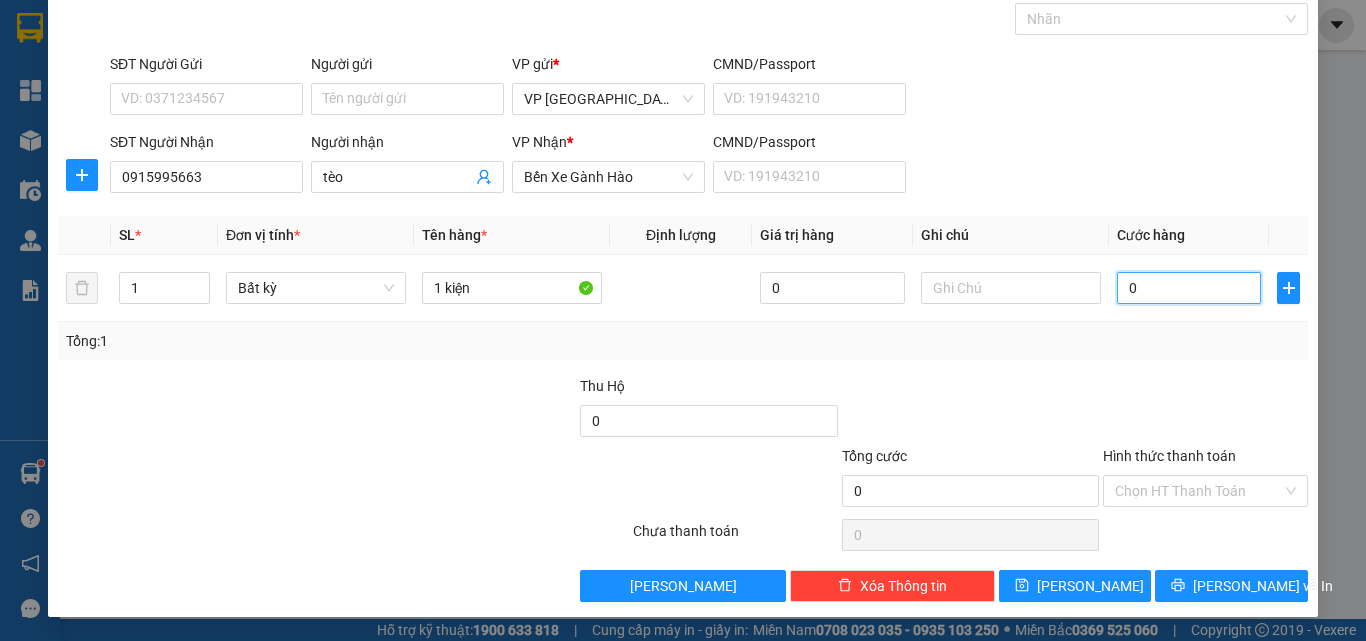 type on "0" 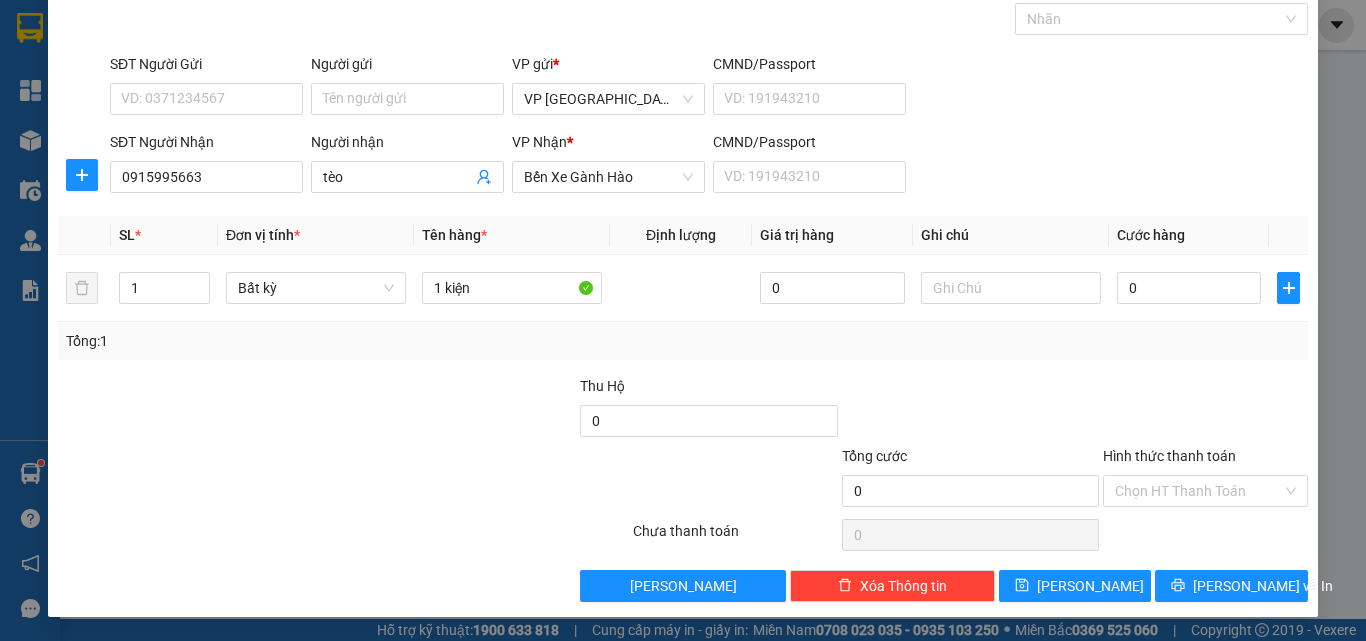 click at bounding box center [970, 410] 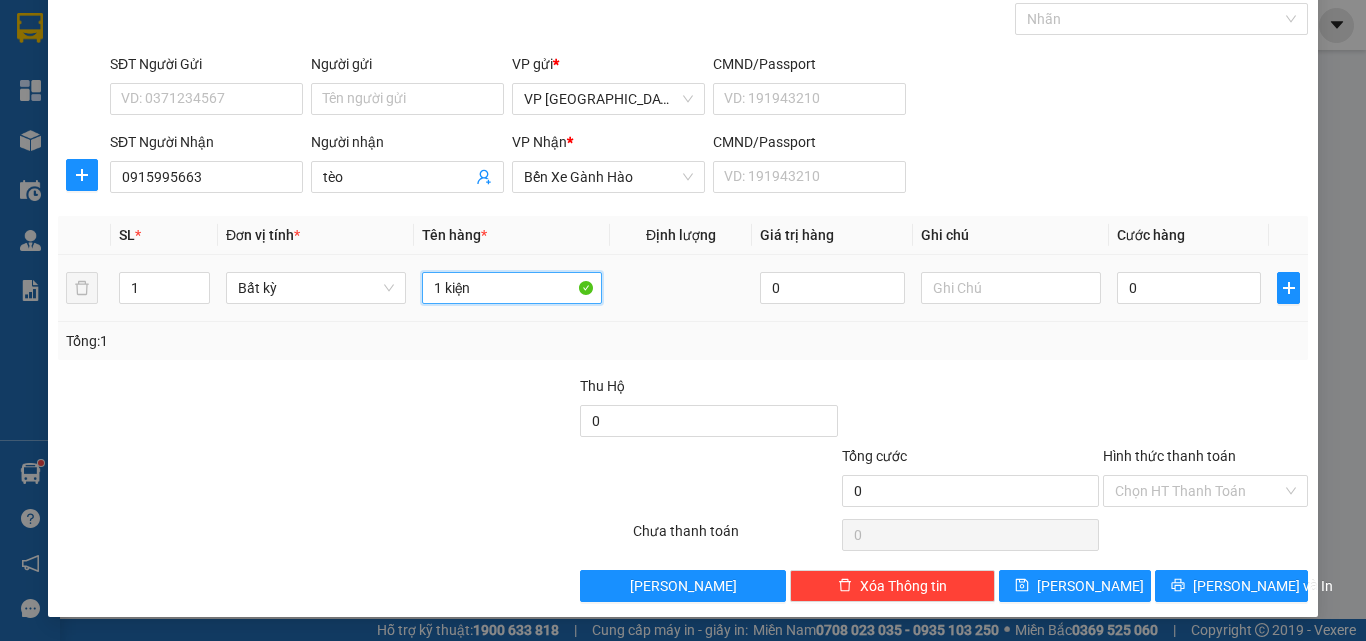 click on "1 kiện" at bounding box center (512, 288) 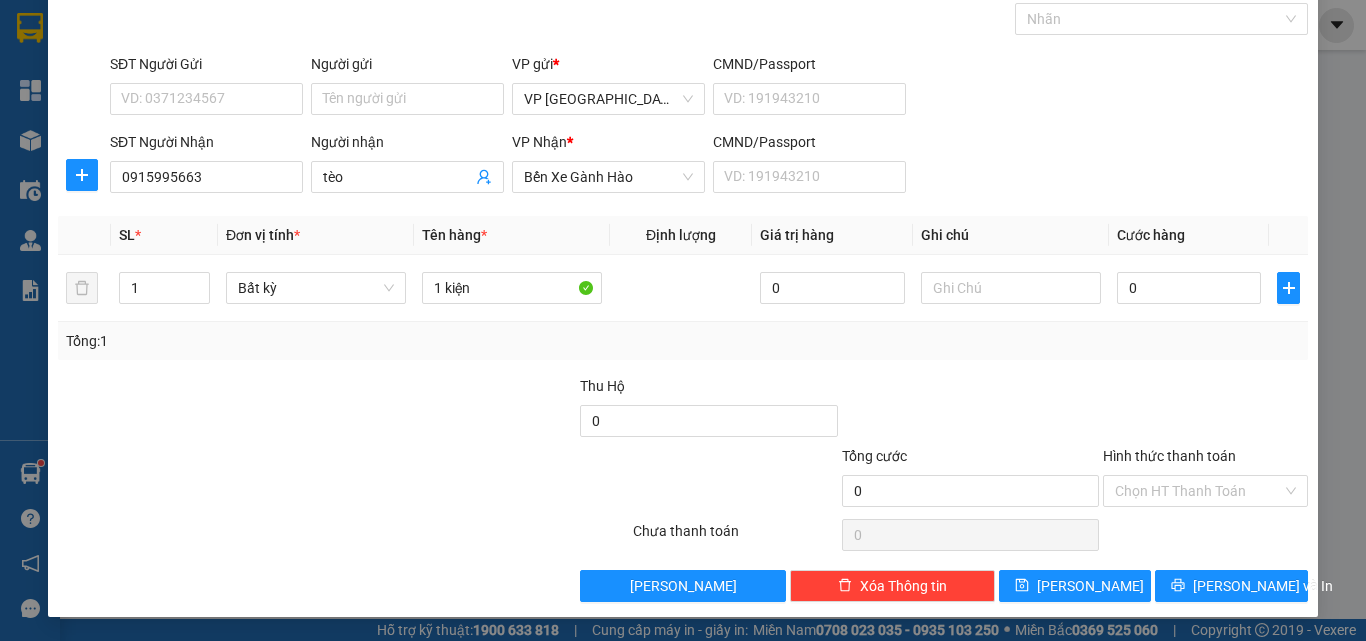 click on "Tổng:  1" at bounding box center (683, 341) 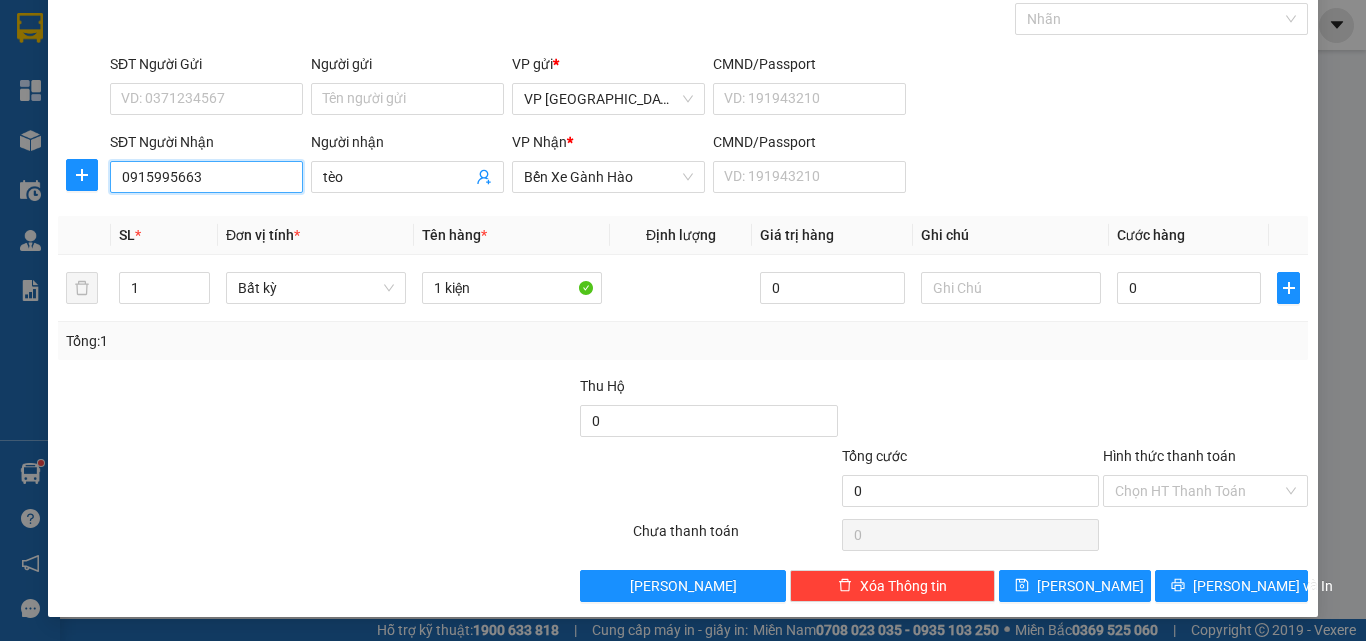 click on "0915995663" at bounding box center [206, 177] 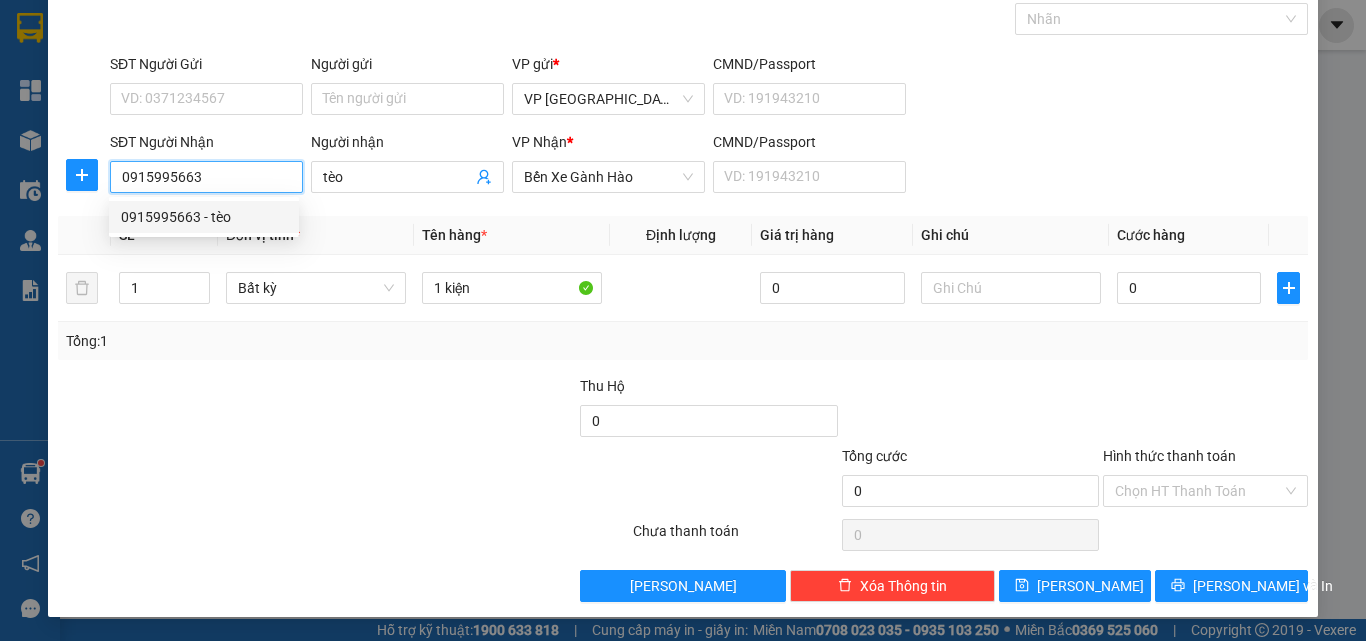 click on "0915995663 - tèo" at bounding box center (204, 217) 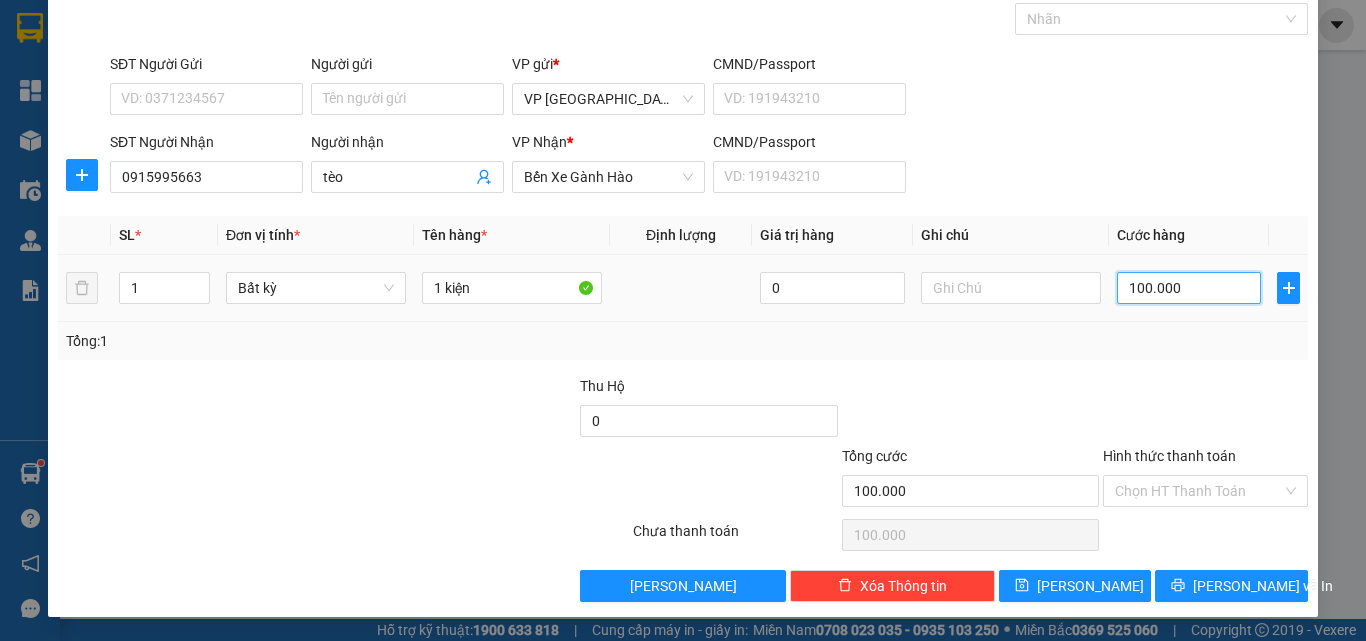click on "100.000" at bounding box center (1189, 288) 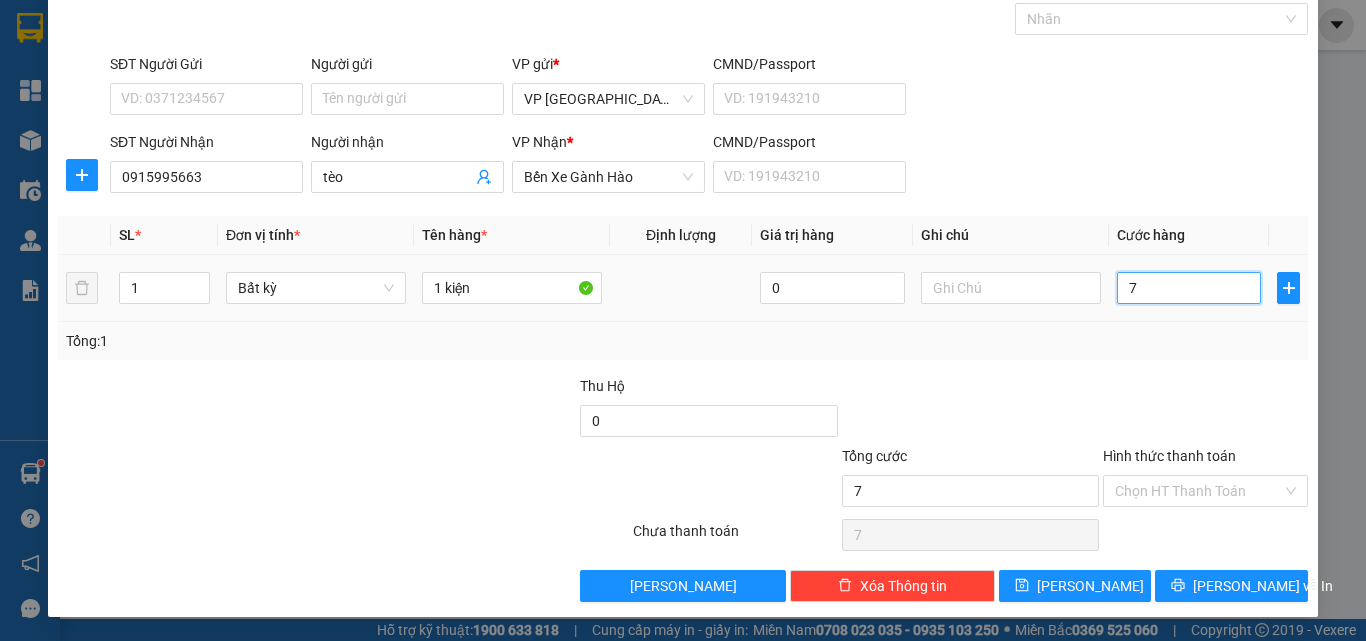 type on "70" 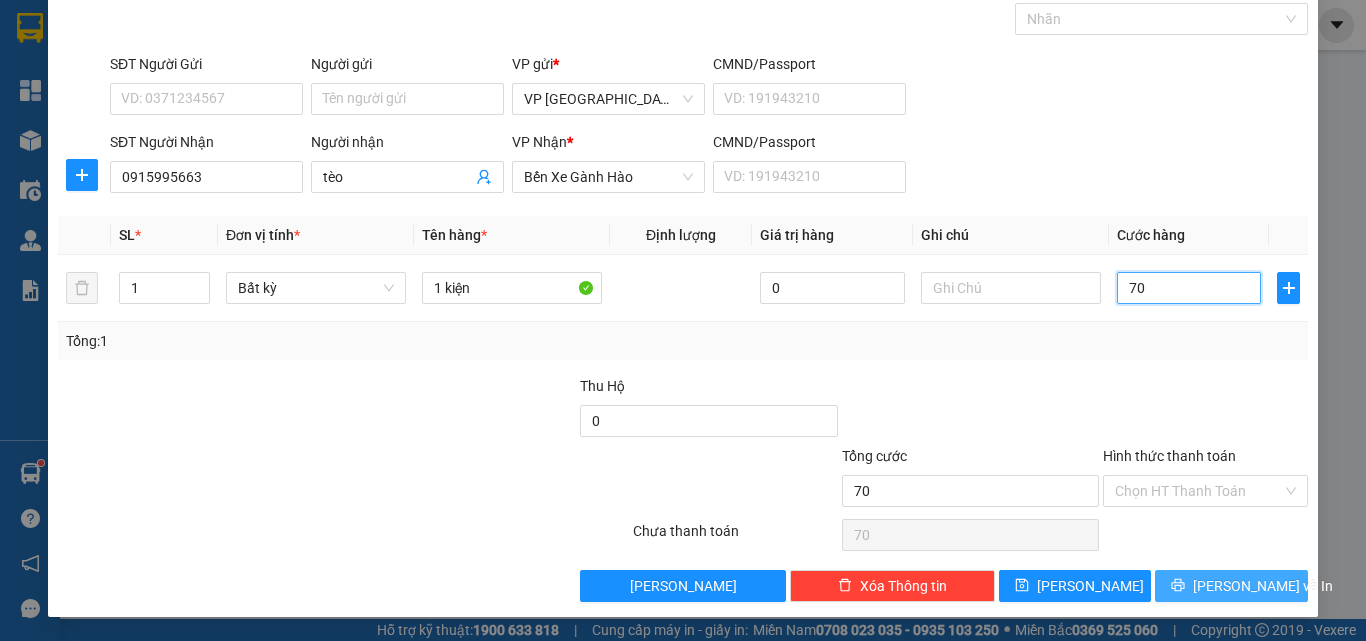type on "70" 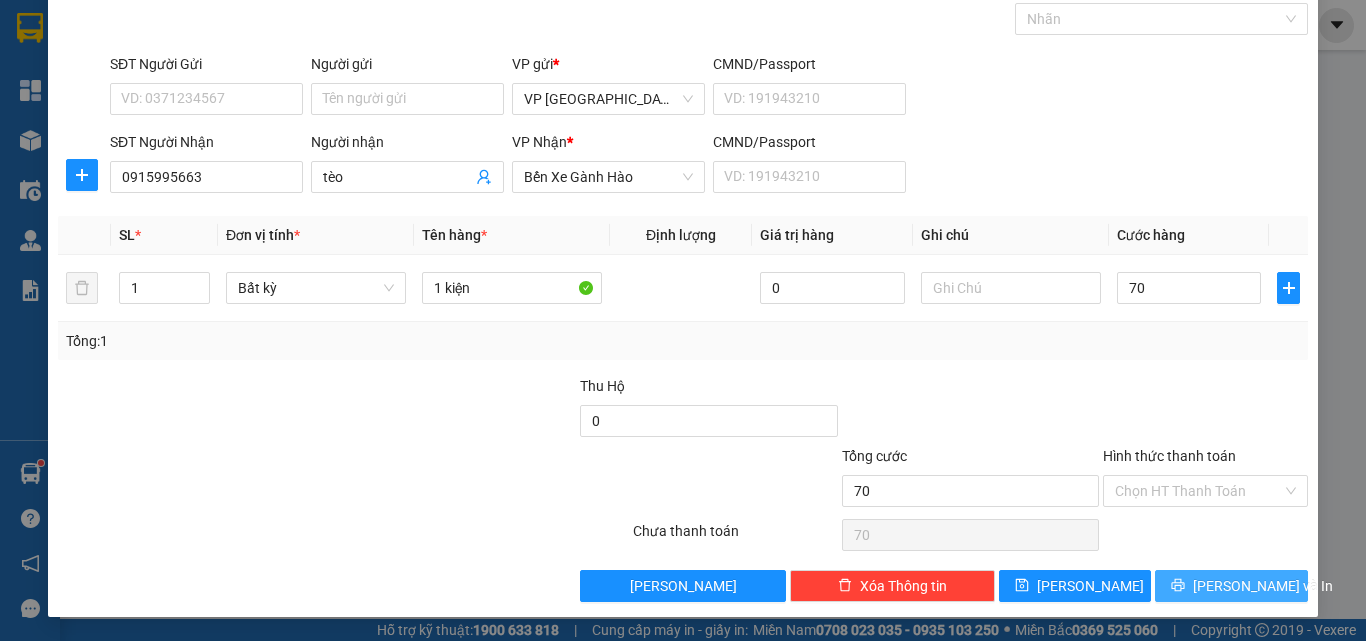type on "70.000" 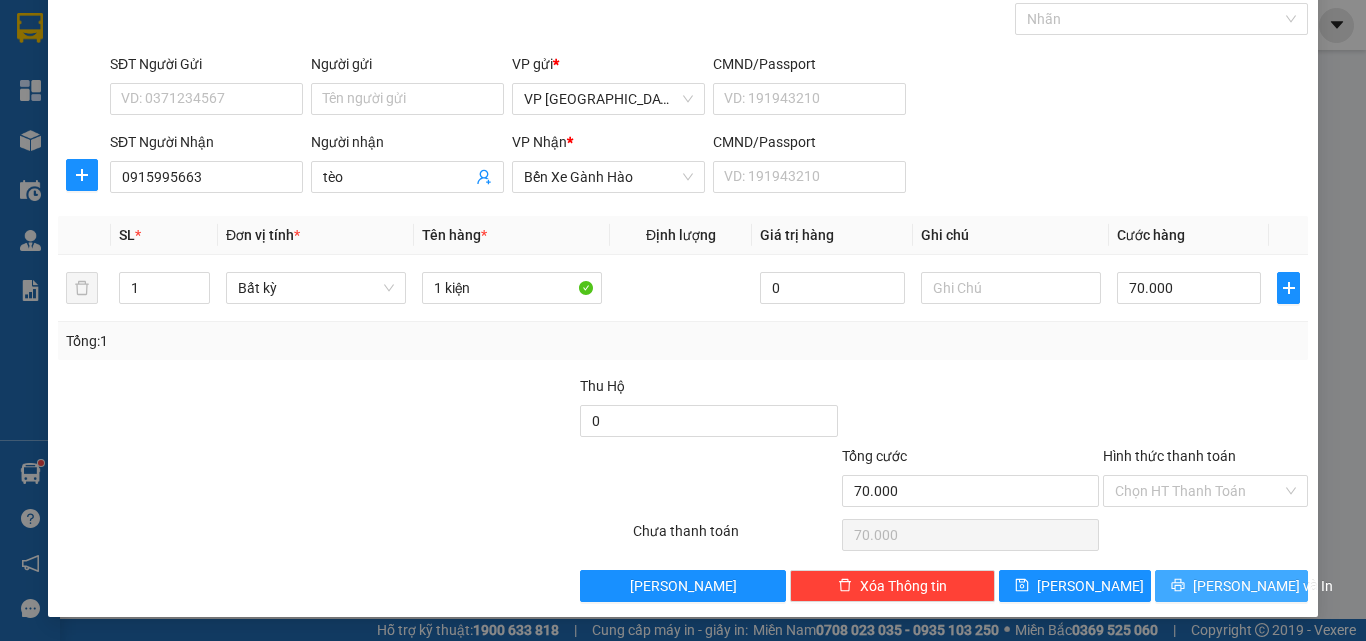 click on "[PERSON_NAME] và In" at bounding box center (1263, 586) 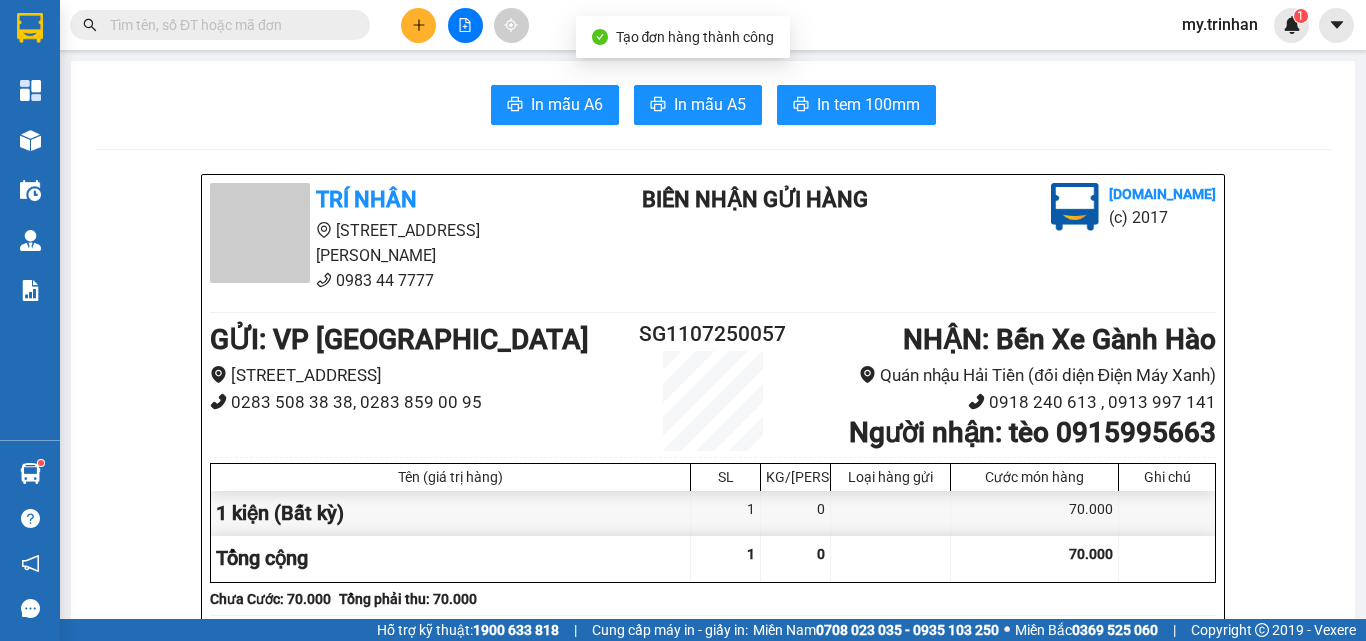 click on "In mẫu A6
In mẫu A5
In tem 100mm
TRÍ NHÂN   555 Phạm Văn Chí, Phường 7    0983 44 7777 BIÊN NHẬN GỬI HÀNG Vexere.com (c) 2017 GỬI :   VP Sài Gòn   18 Đường 23, Phường 10   0283 508 38 38, 0283 859 00 95 SG1107250057 NHẬN :   Bến Xe Gành Hào   Quán nhậu Hải Tiền (đối diện Điện Máy Xanh)   0918 240 613 , 0913 997 141 Người nhận :   tèo 0915995663 Tên (giá trị hàng) SL KG/Món Loại hàng gửi Cước món hàng Ghi chú 1 kiện  (Bất kỳ) 1 0 70.000 Tổng cộng 1 0 70.000 Loading... Chưa Cước : 70.000 Tổng phải thu: 70.000 Người gửi hàng xác nhận (đã đồng ý và ký tên) 19:46, ngày 11 tháng 07 năm 2025 NV nhận hàng (Kí và ghi rõ họ tên) Diễm My  Quy định nhận/gửi hàng : Quý khách tự thông báo cho người nhà ra nhận hàng, mang theo điện thoại hoặc chứng mình người nhận hàng. TRÍ NHÂN VP VP Sài Gòn   18 Đường 23, Phường 10       Mã GD :" at bounding box center [713, 1325] 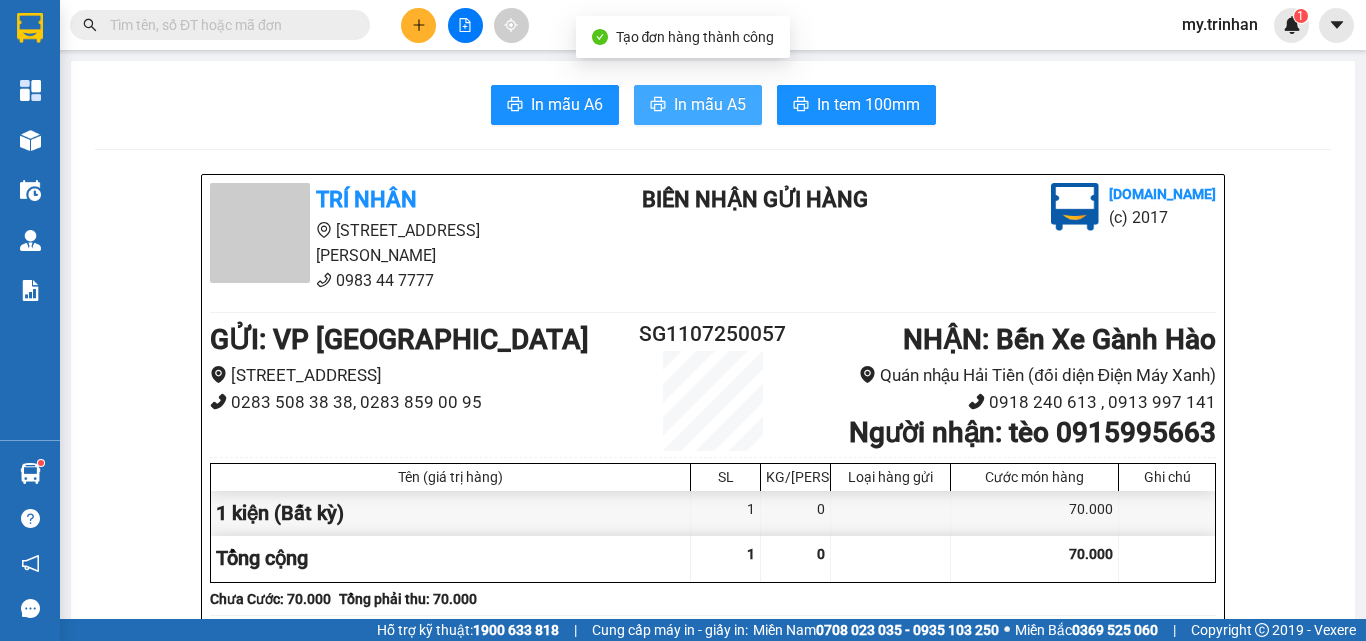 click on "In mẫu A5" at bounding box center [710, 104] 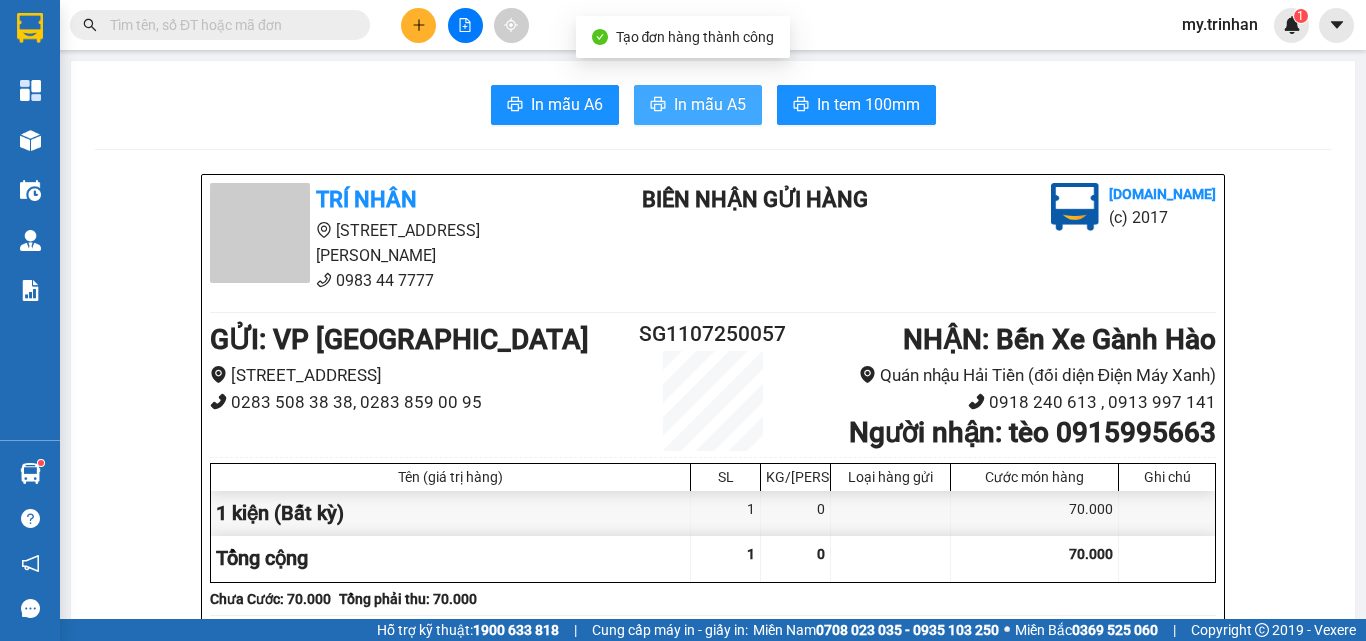 scroll, scrollTop: 0, scrollLeft: 0, axis: both 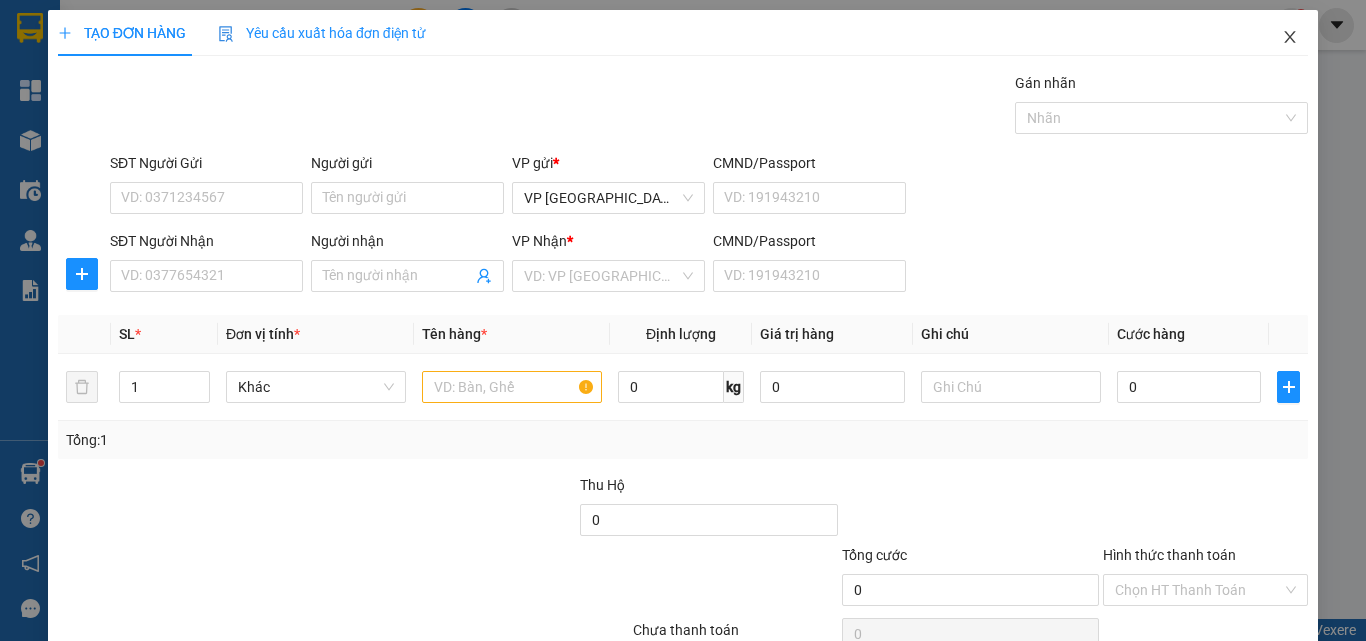 click 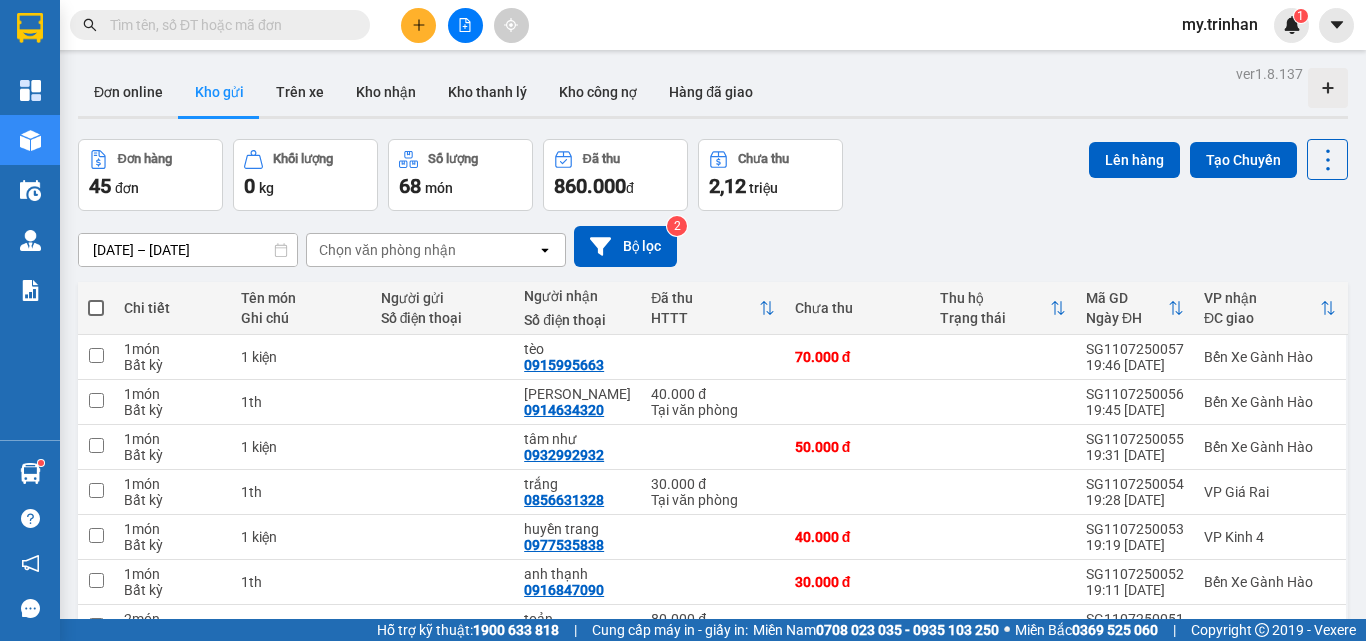 click at bounding box center (96, 308) 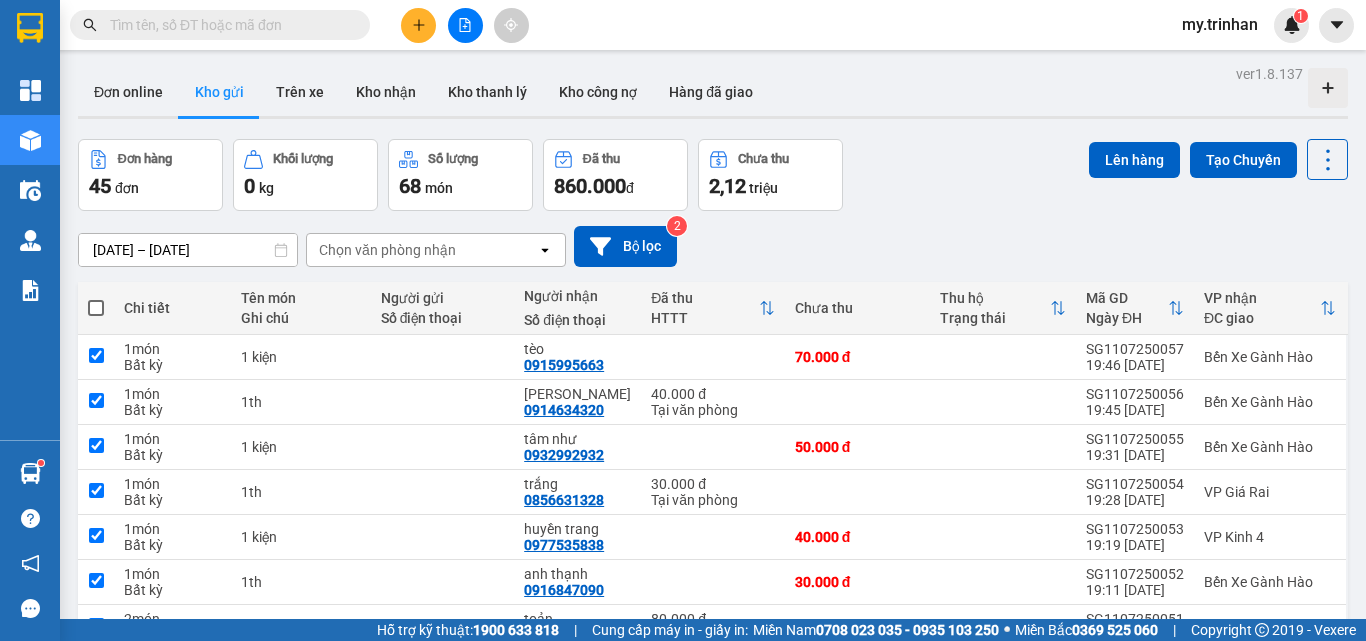 checkbox on "true" 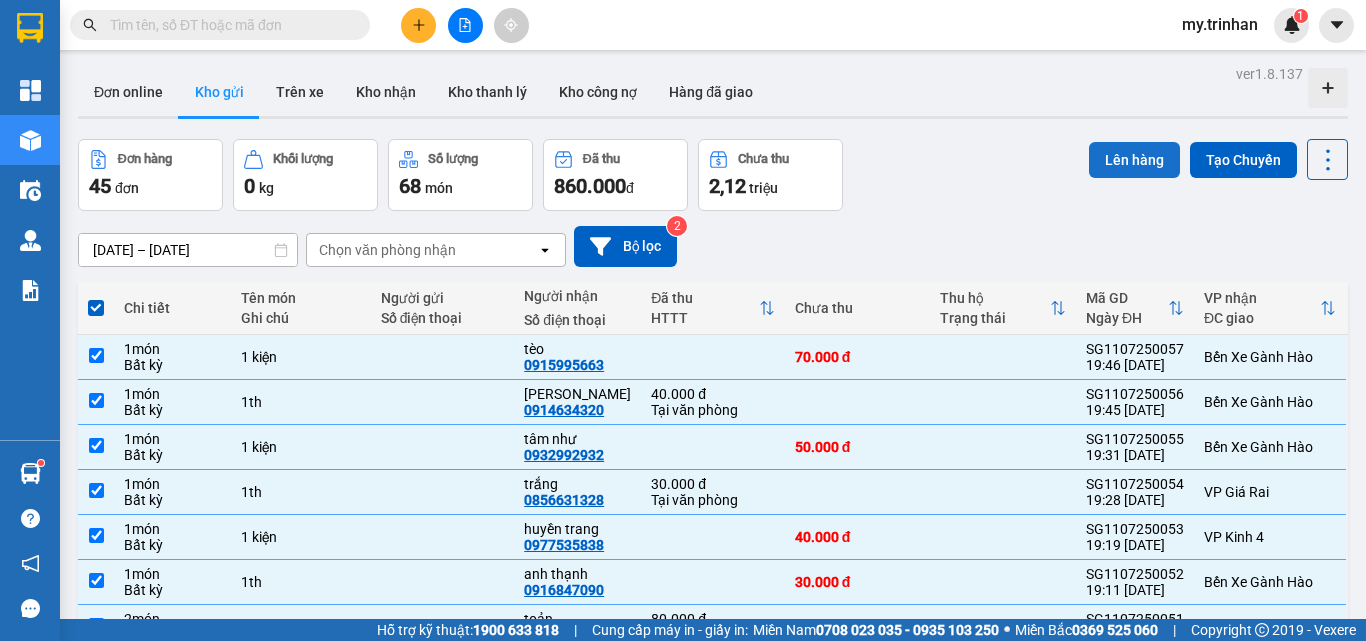 click on "Lên hàng" at bounding box center (1134, 160) 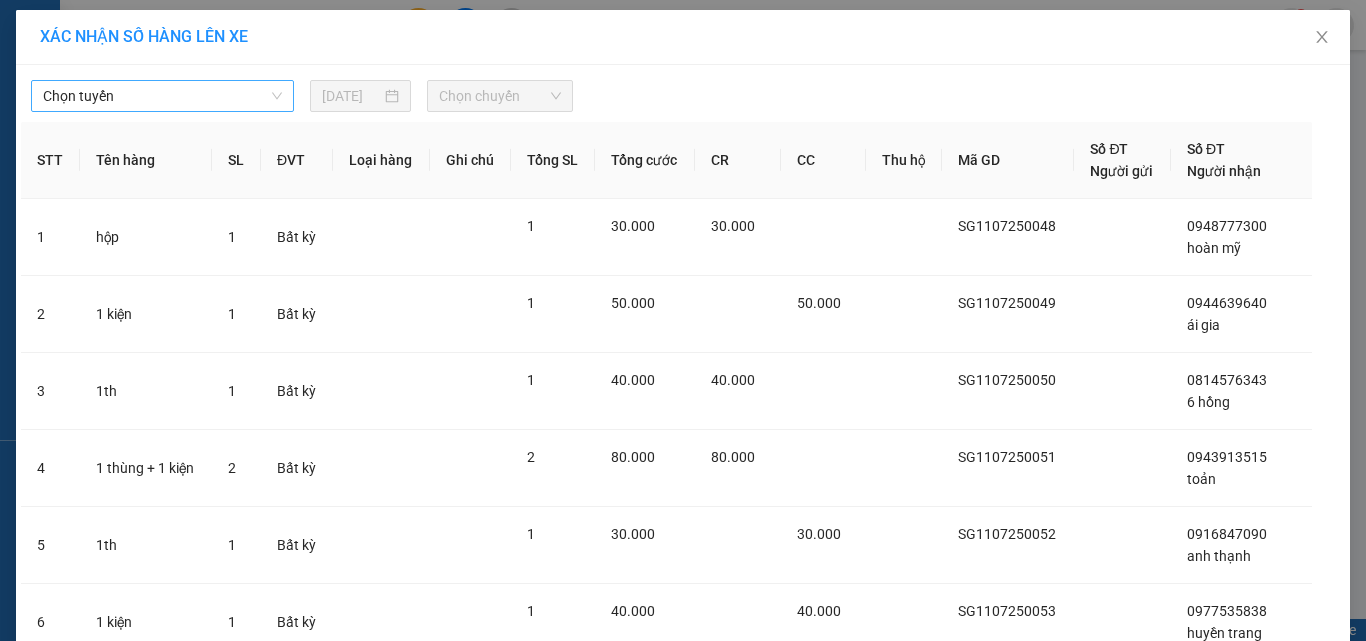 click on "Chọn tuyến" at bounding box center (162, 96) 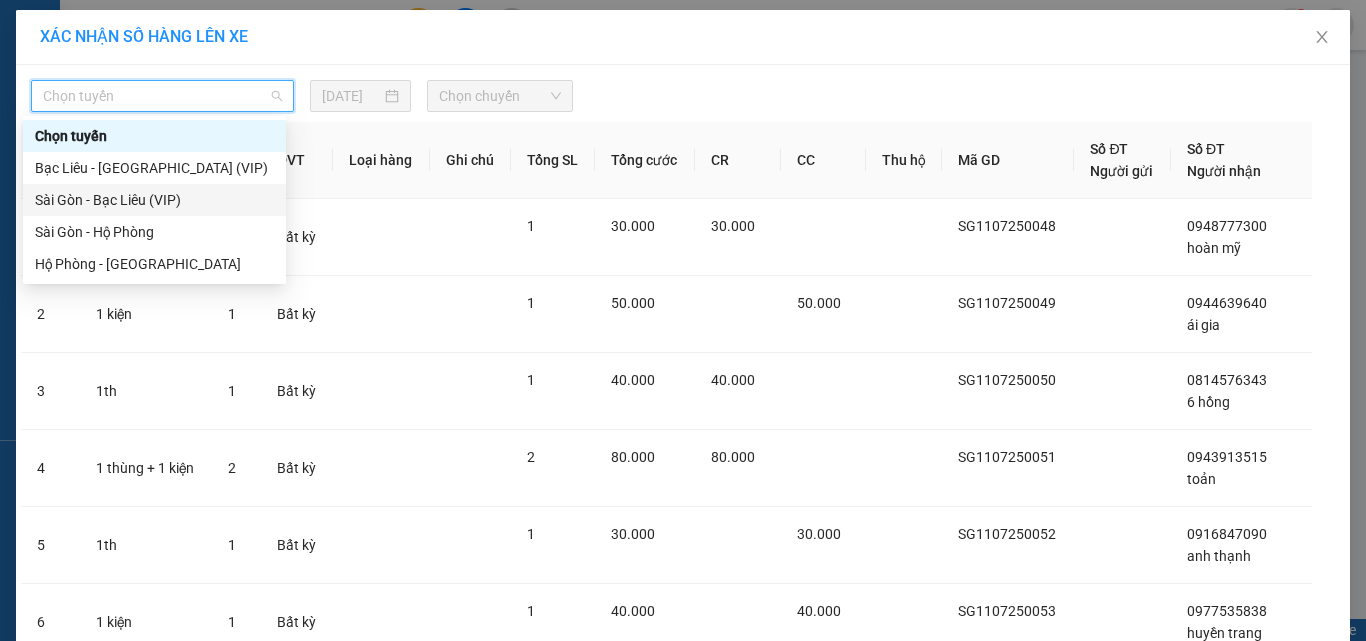 click on "Sài Gòn - Bạc Liêu (VIP)" at bounding box center [154, 200] 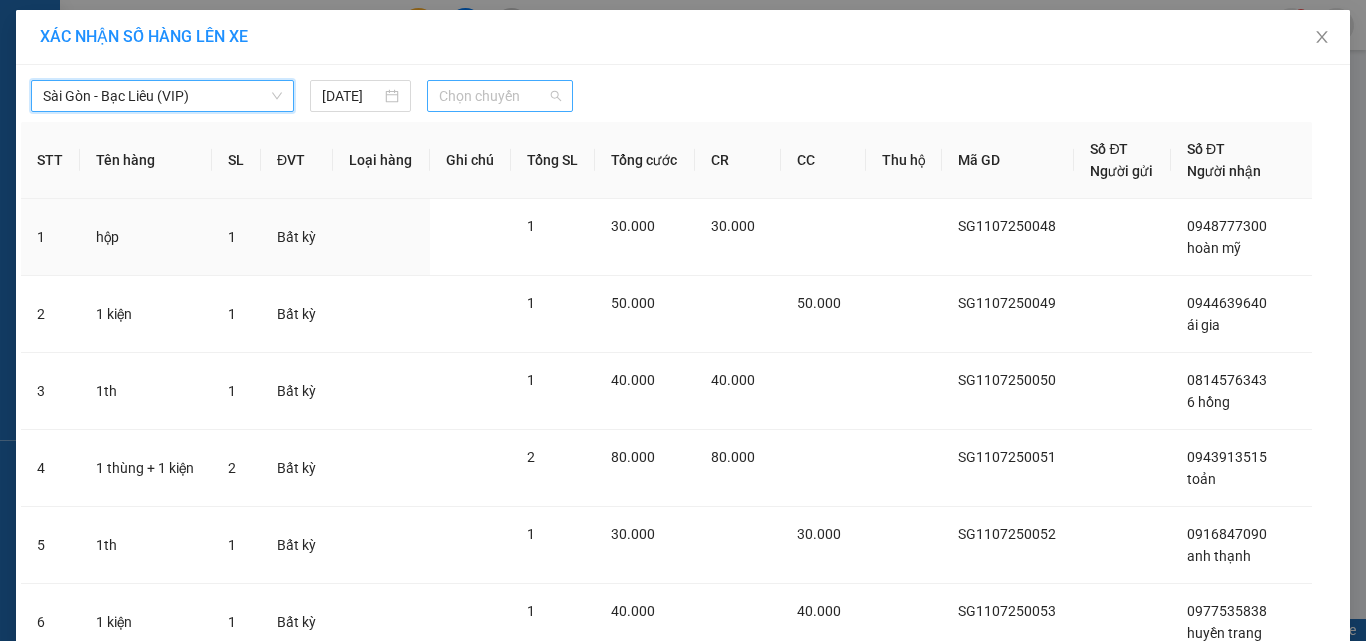 click on "Chọn chuyến" at bounding box center [500, 96] 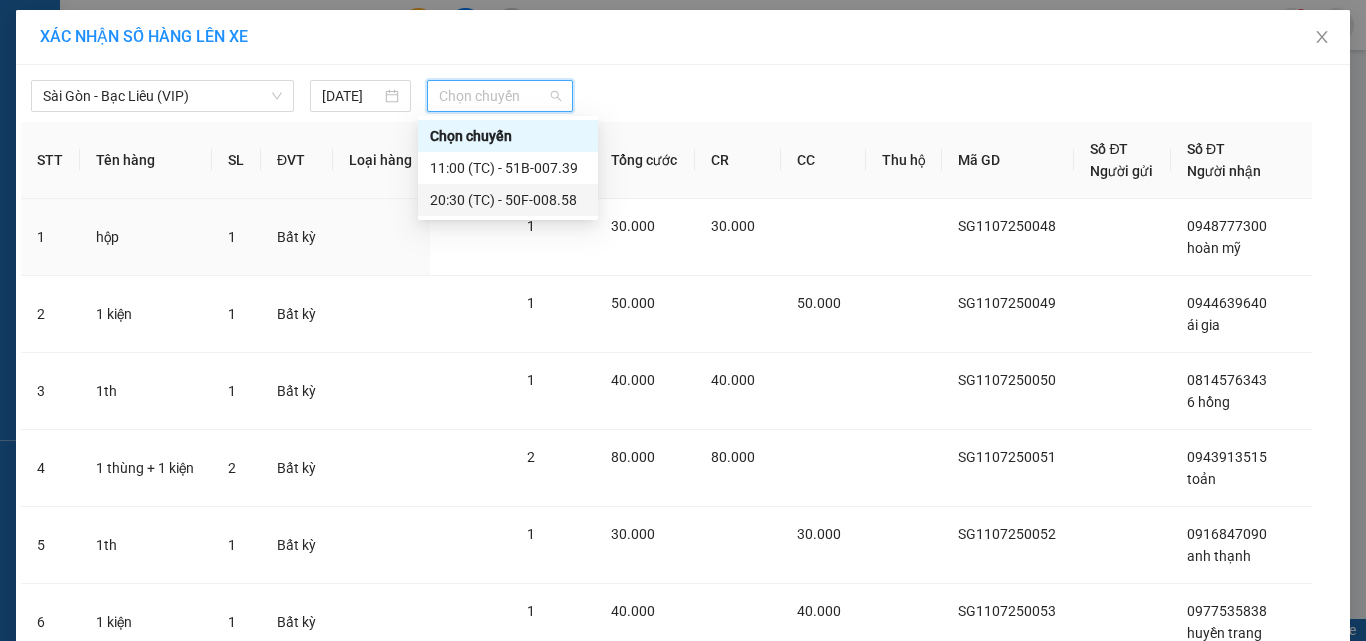 click on "20:30   (TC)   - 50F-008.58" at bounding box center (508, 200) 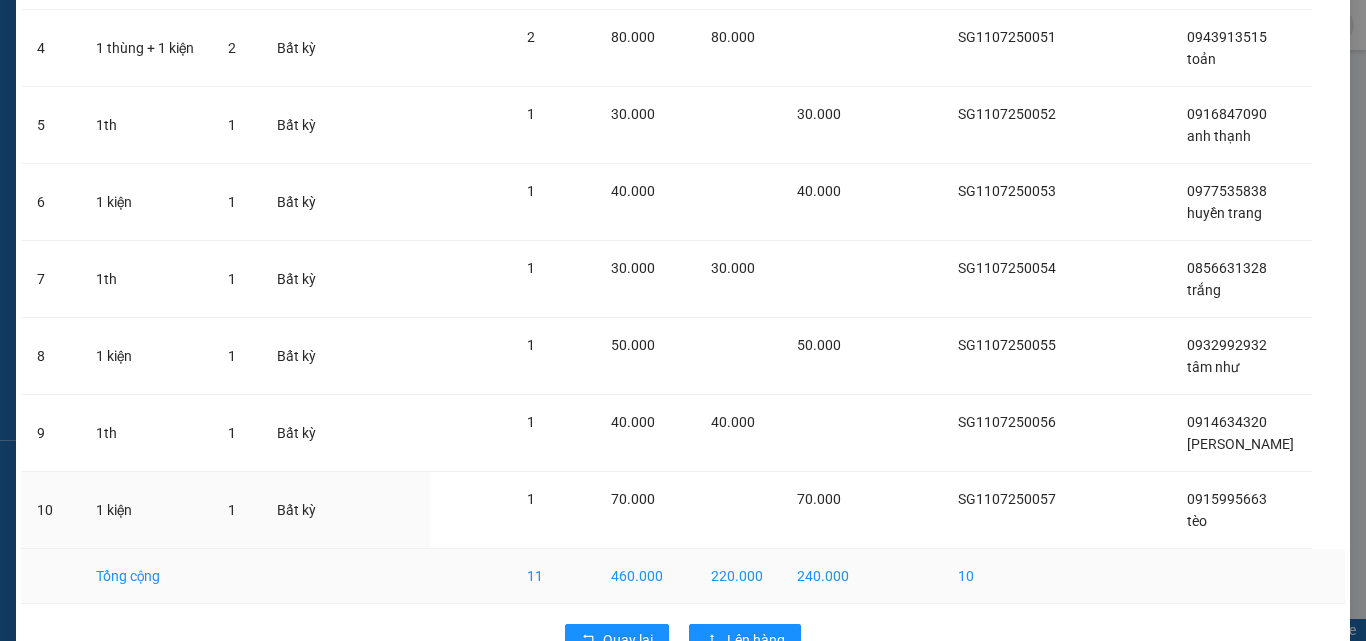 scroll, scrollTop: 519, scrollLeft: 0, axis: vertical 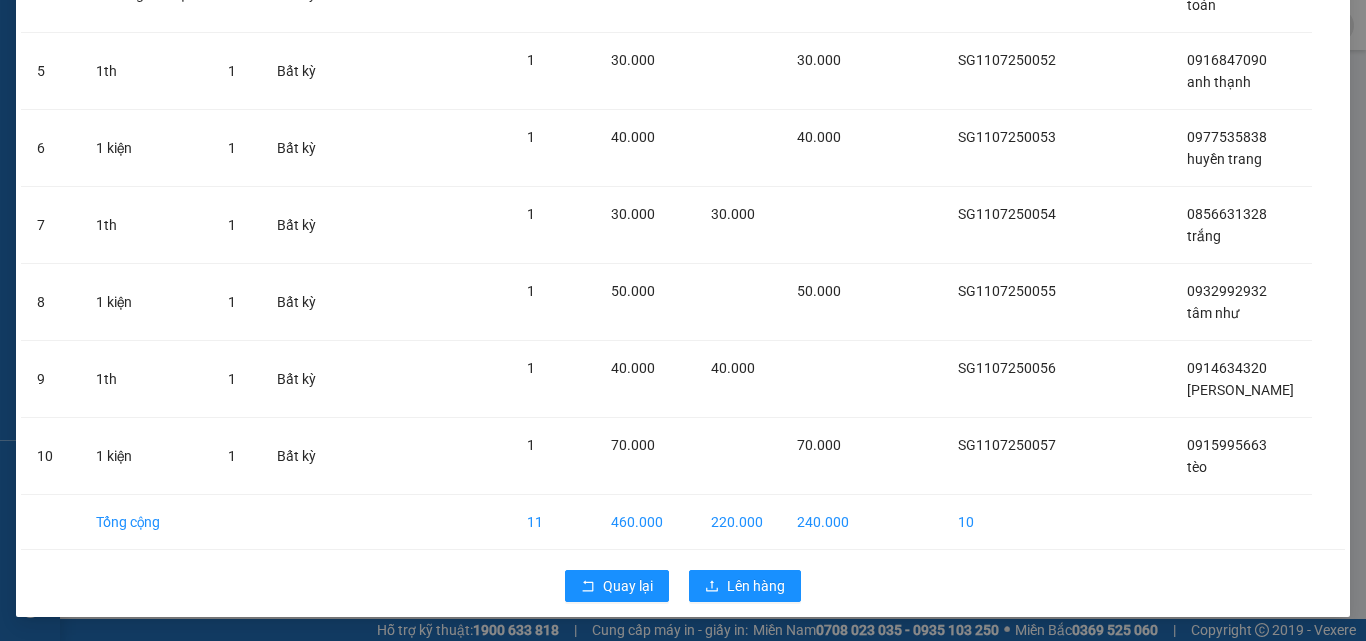 click on "Quay lại Lên hàng" at bounding box center (683, 586) 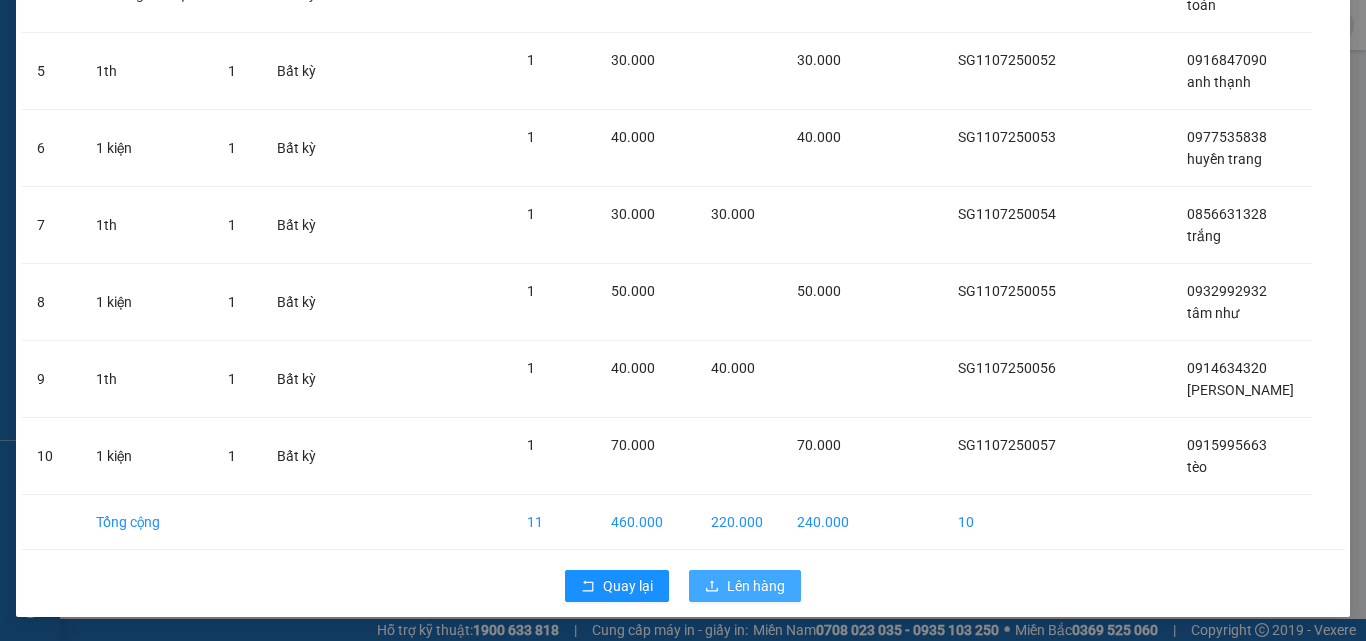 click on "Lên hàng" at bounding box center (756, 586) 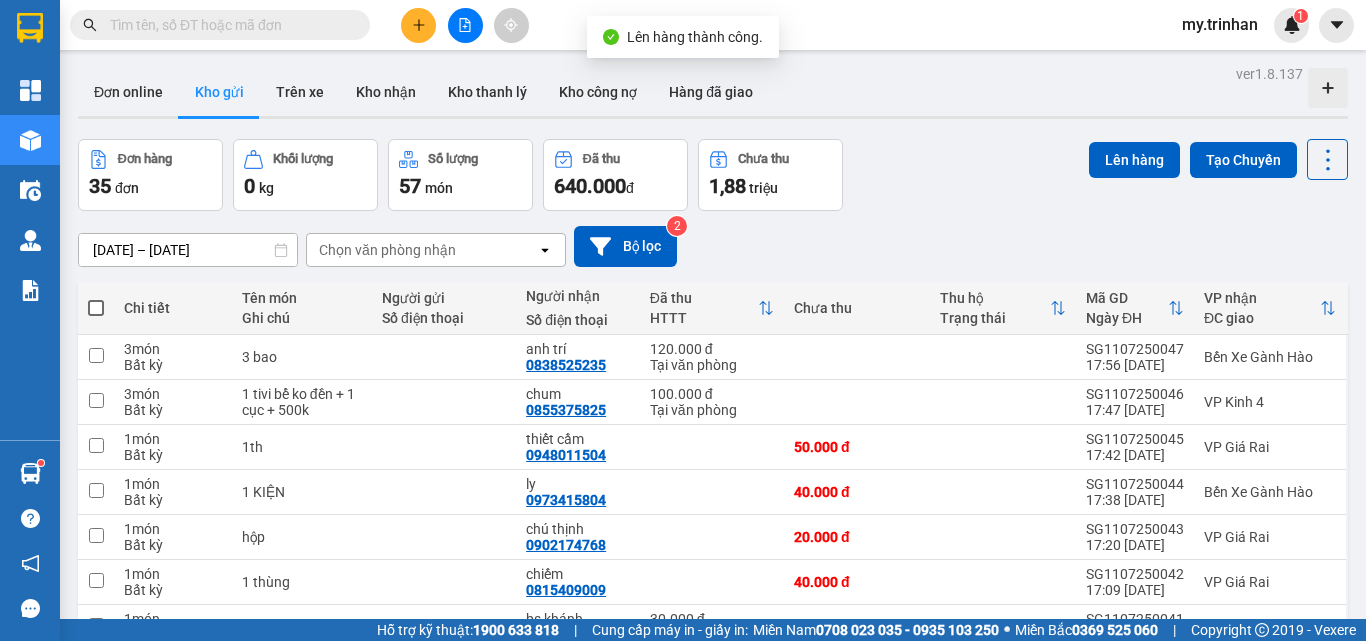 click at bounding box center (96, 308) 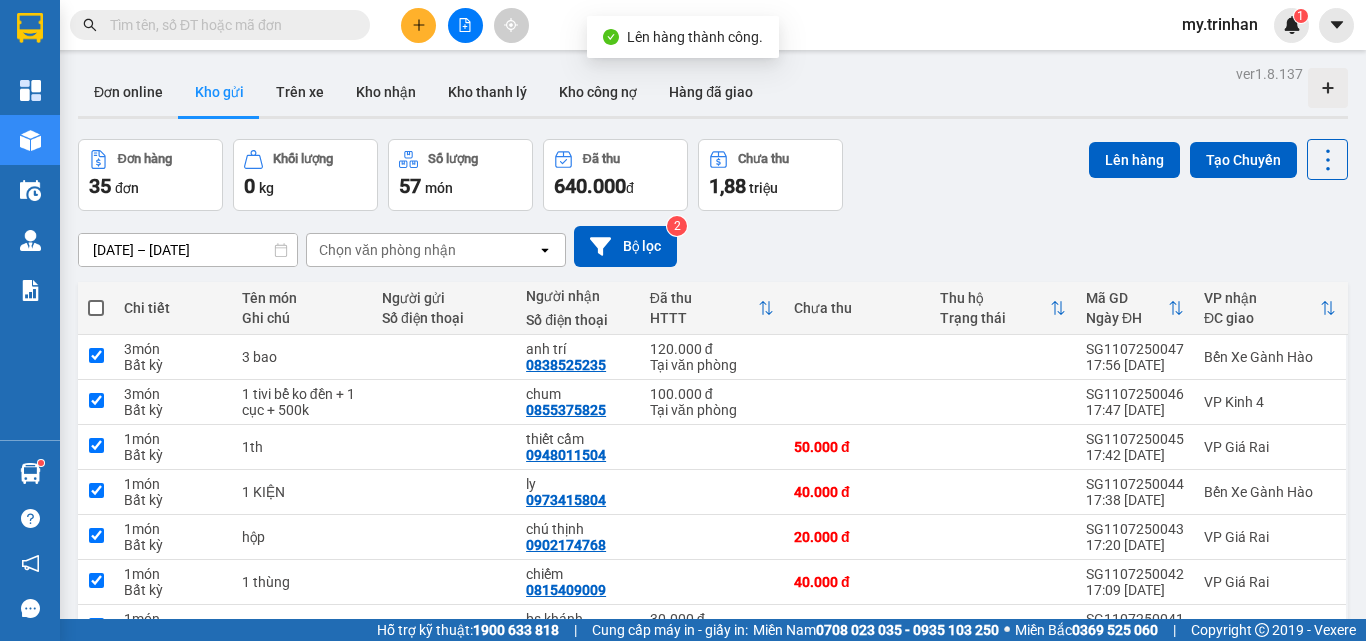 checkbox on "true" 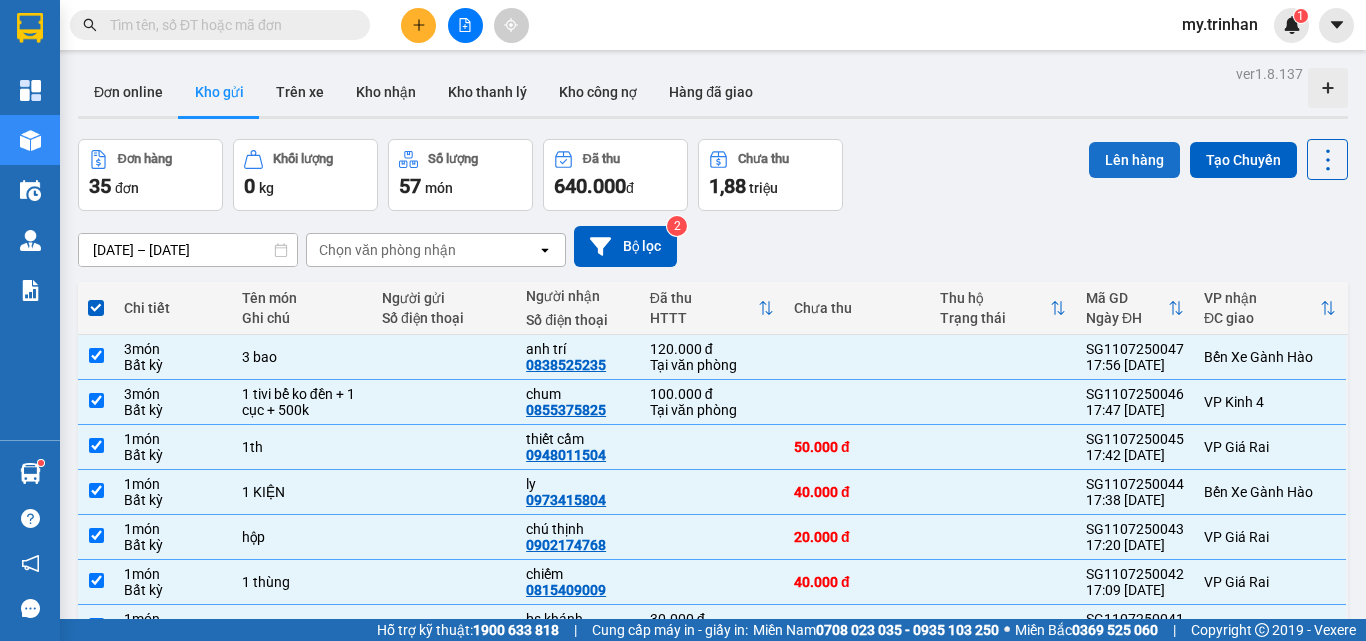 click on "Lên hàng" at bounding box center (1134, 160) 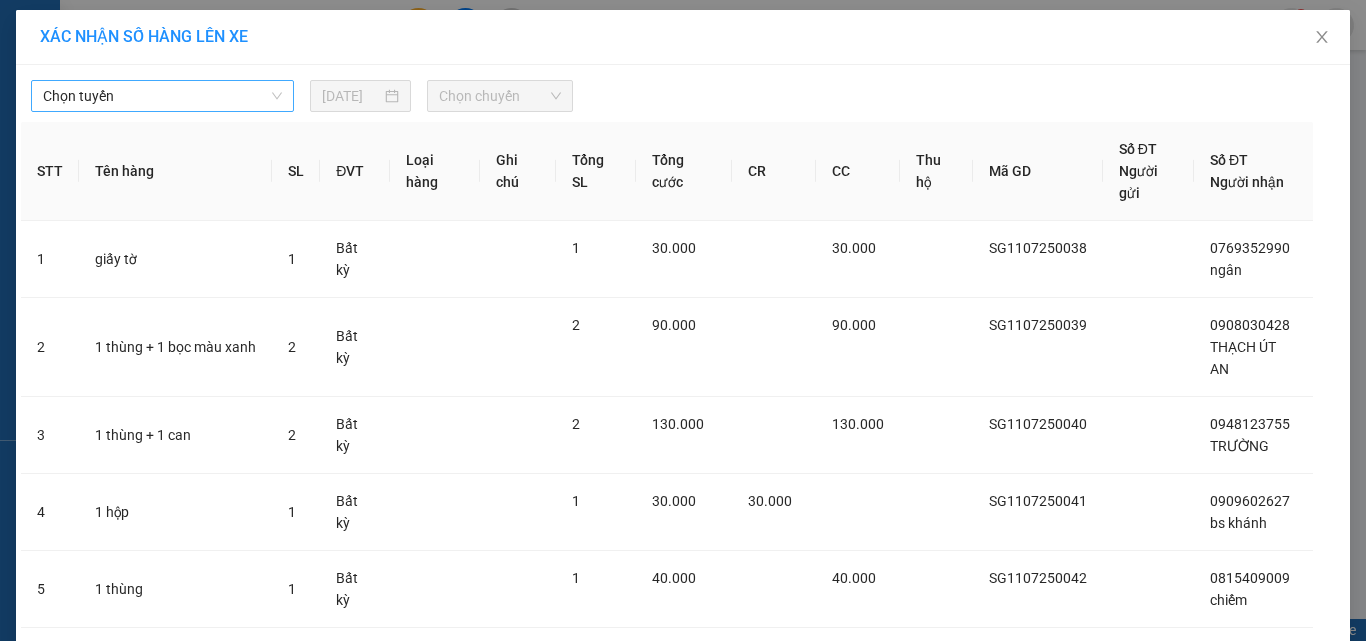 click on "Chọn tuyến" at bounding box center (162, 96) 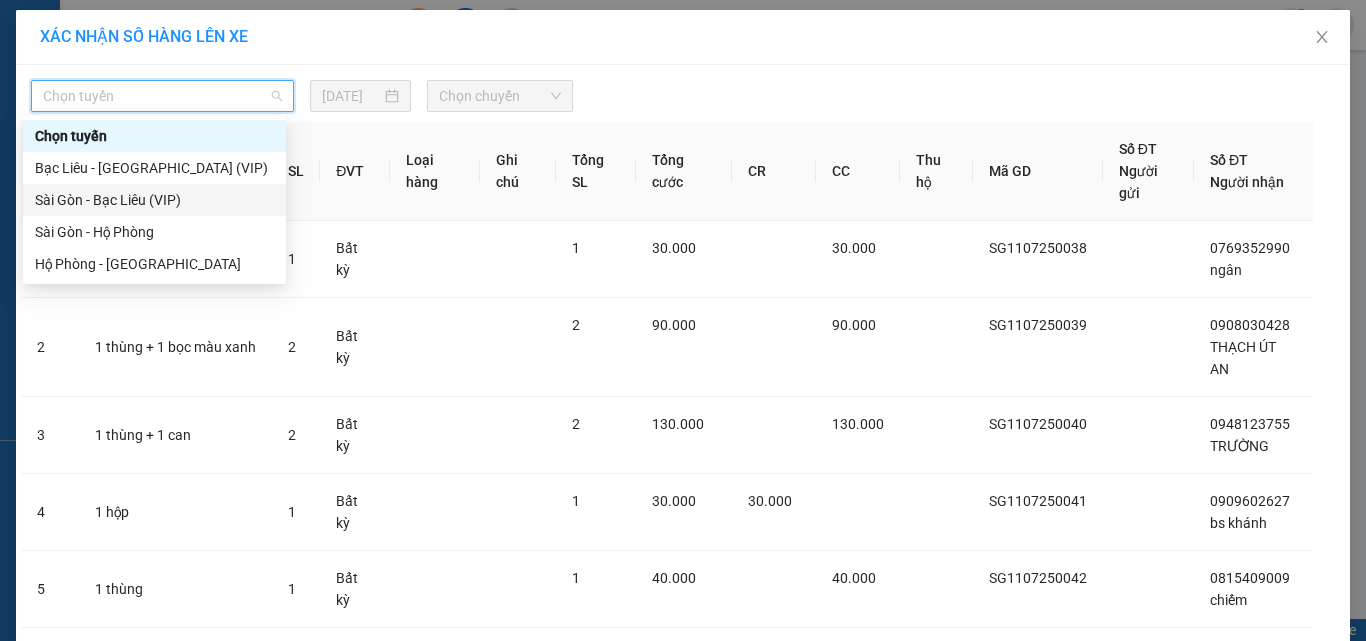 click on "Sài Gòn - Bạc Liêu (VIP)" at bounding box center (154, 200) 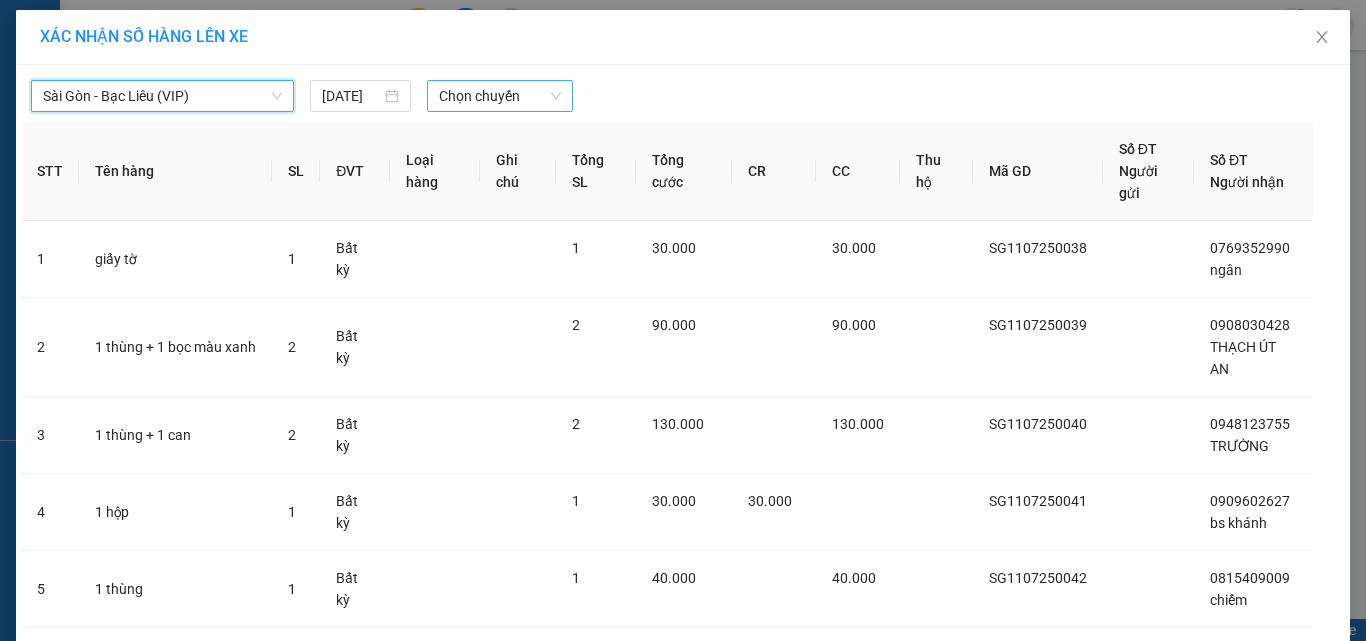 click on "Chọn chuyến" at bounding box center [500, 96] 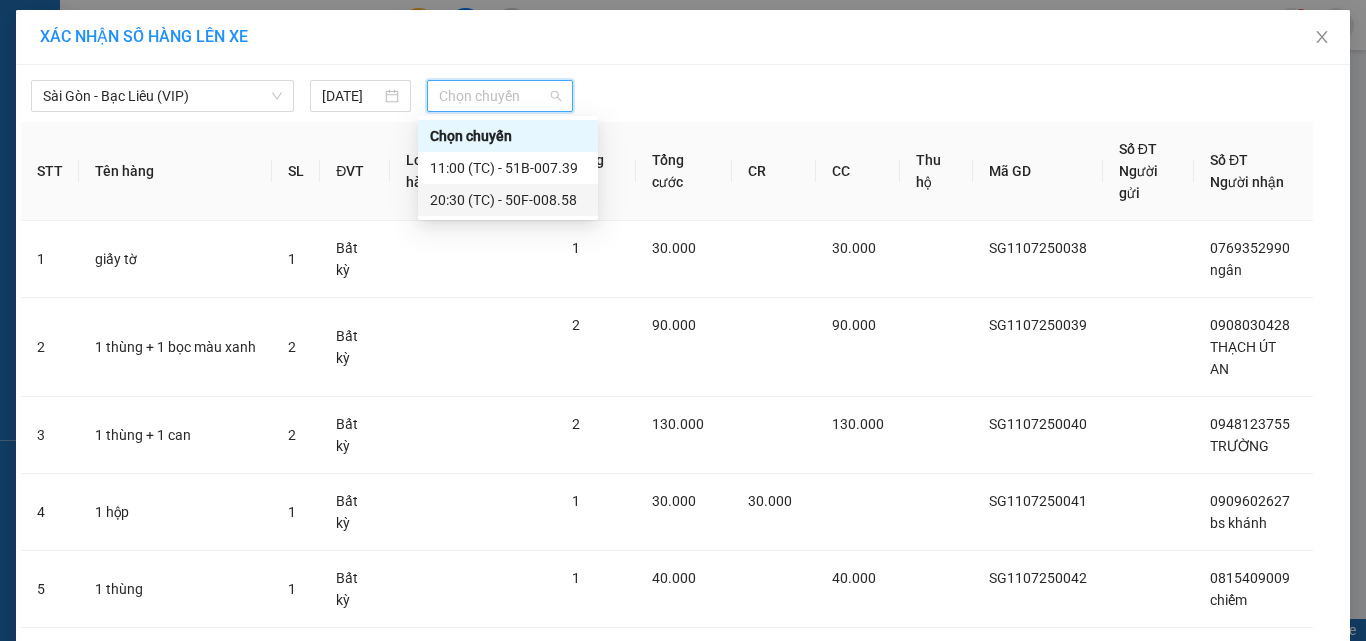 click on "20:30   (TC)   - 50F-008.58" at bounding box center (508, 200) 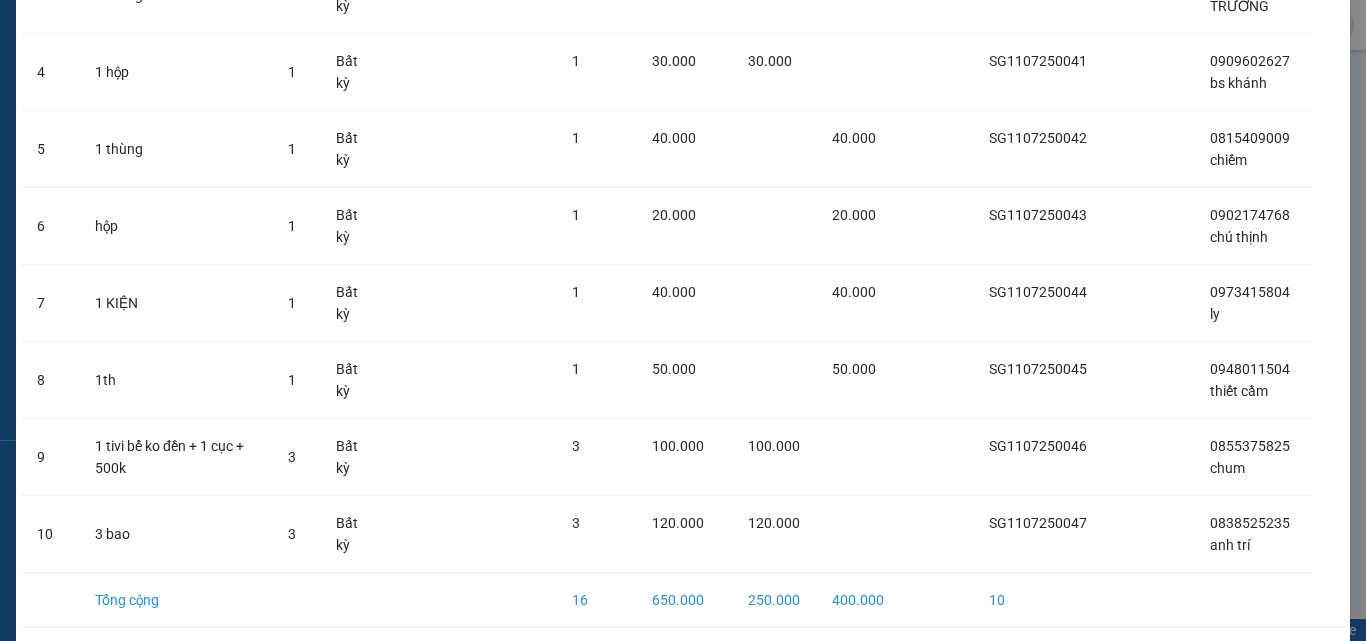 scroll, scrollTop: 563, scrollLeft: 0, axis: vertical 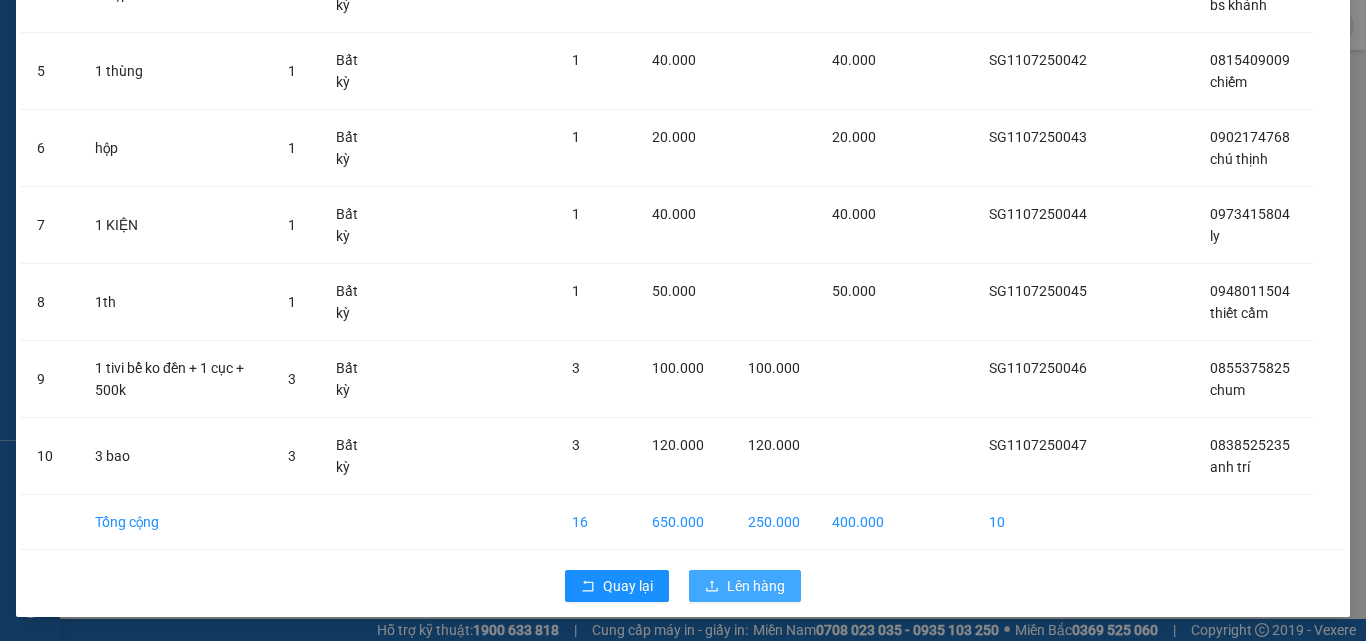click on "Lên hàng" at bounding box center [756, 586] 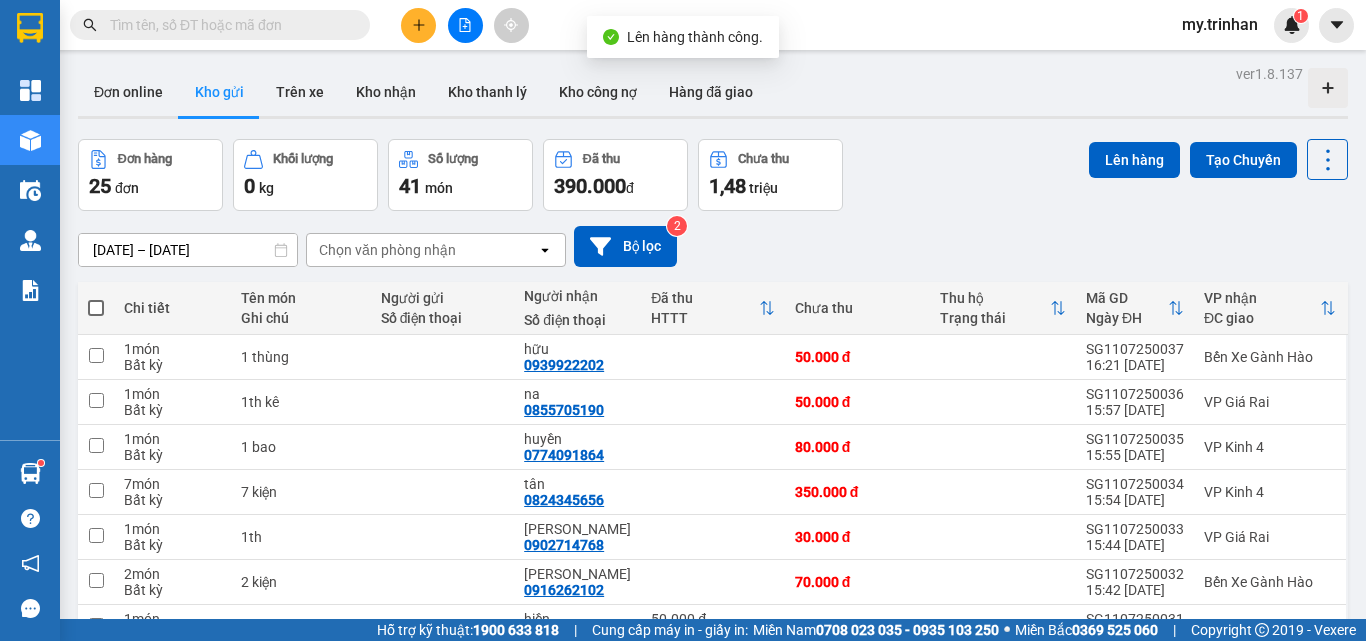 click at bounding box center [96, 308] 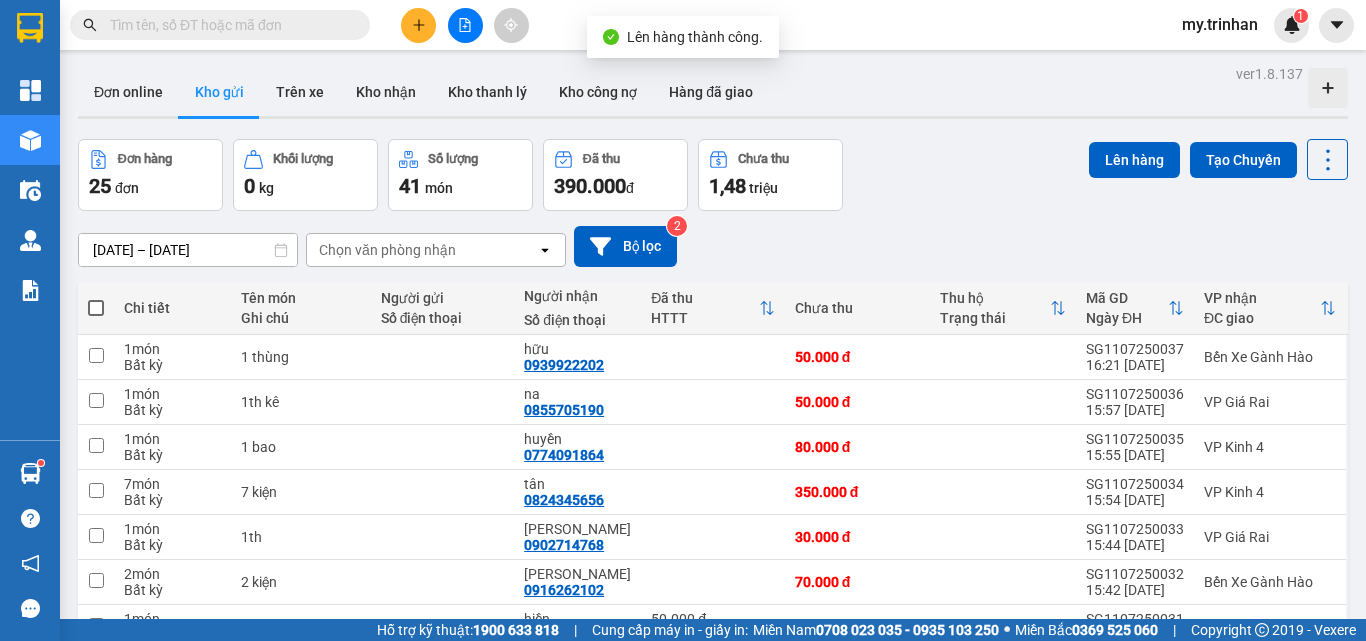 click at bounding box center (96, 298) 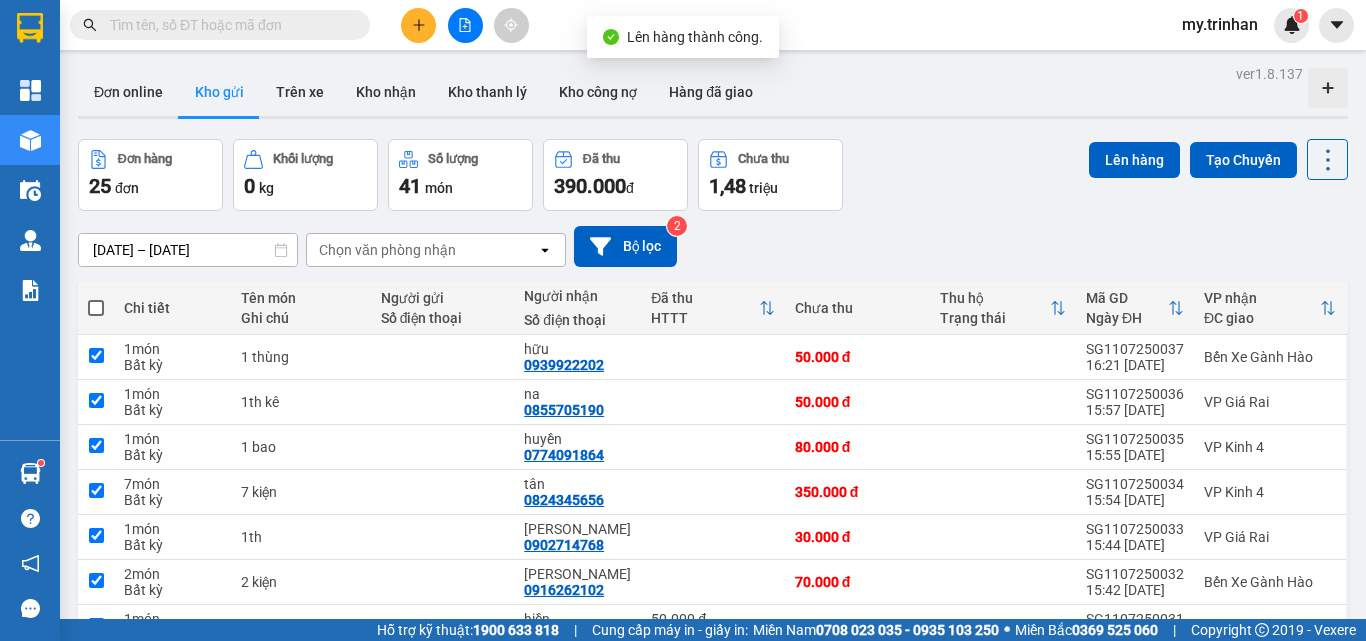 checkbox on "true" 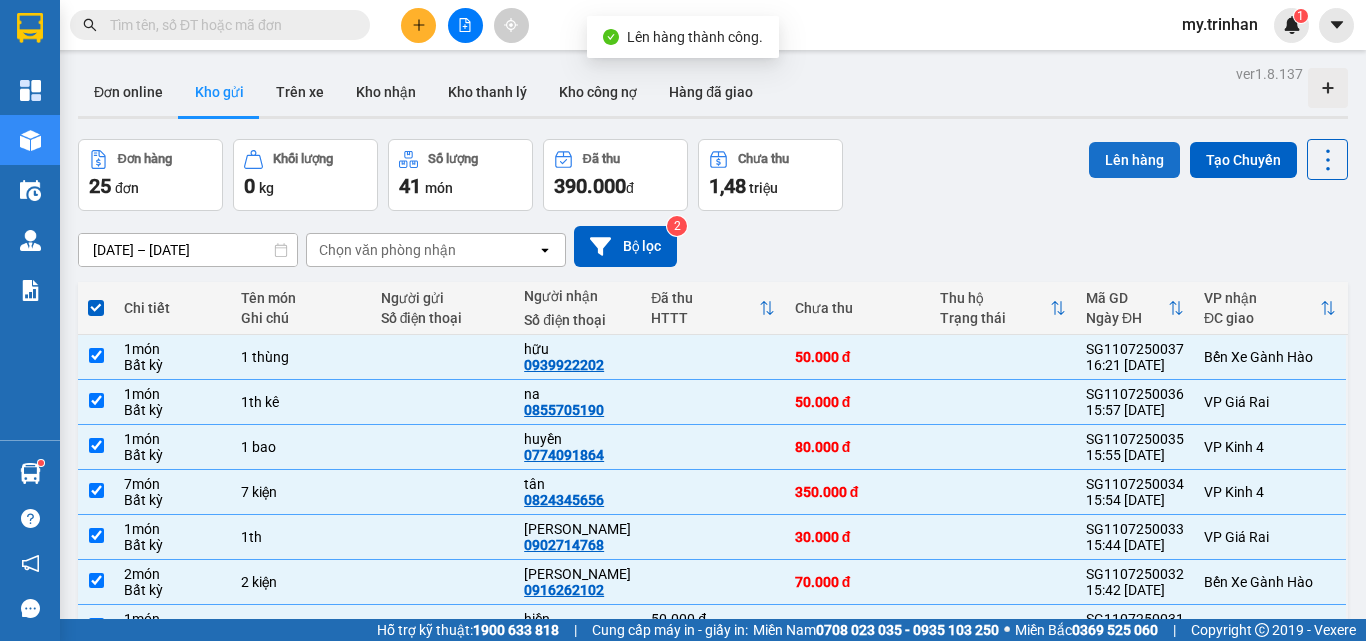 click on "Lên hàng" at bounding box center (1134, 160) 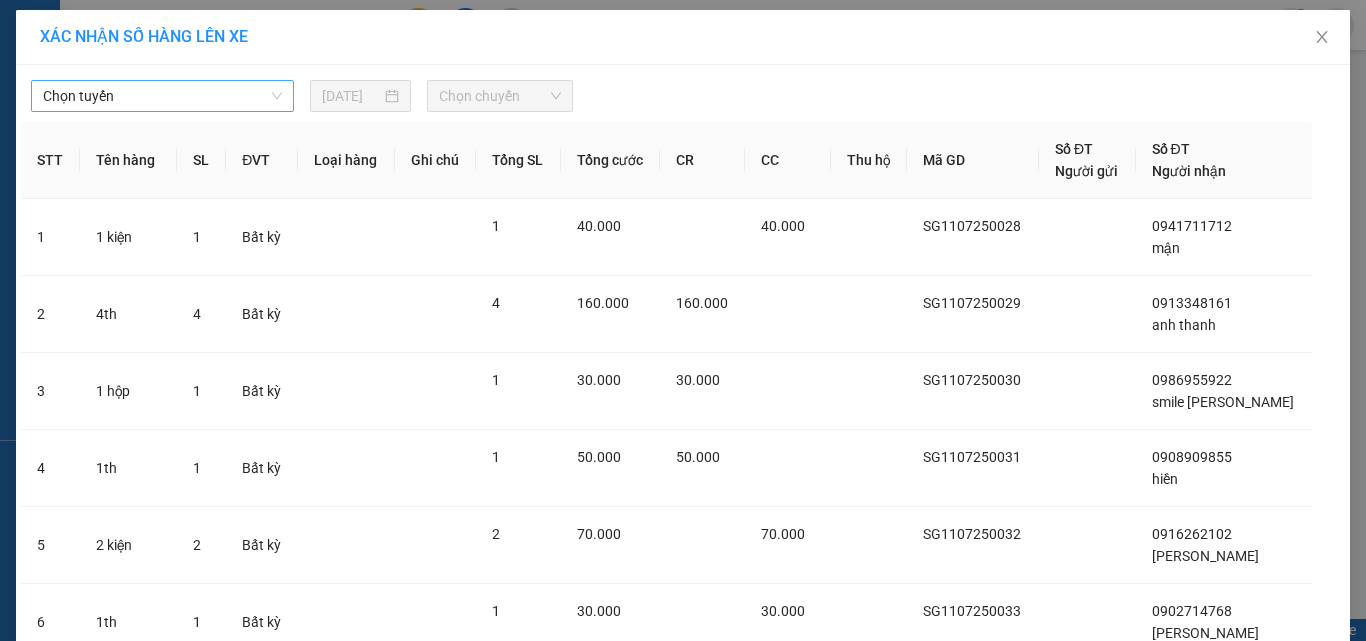 click on "Chọn tuyến" at bounding box center (162, 96) 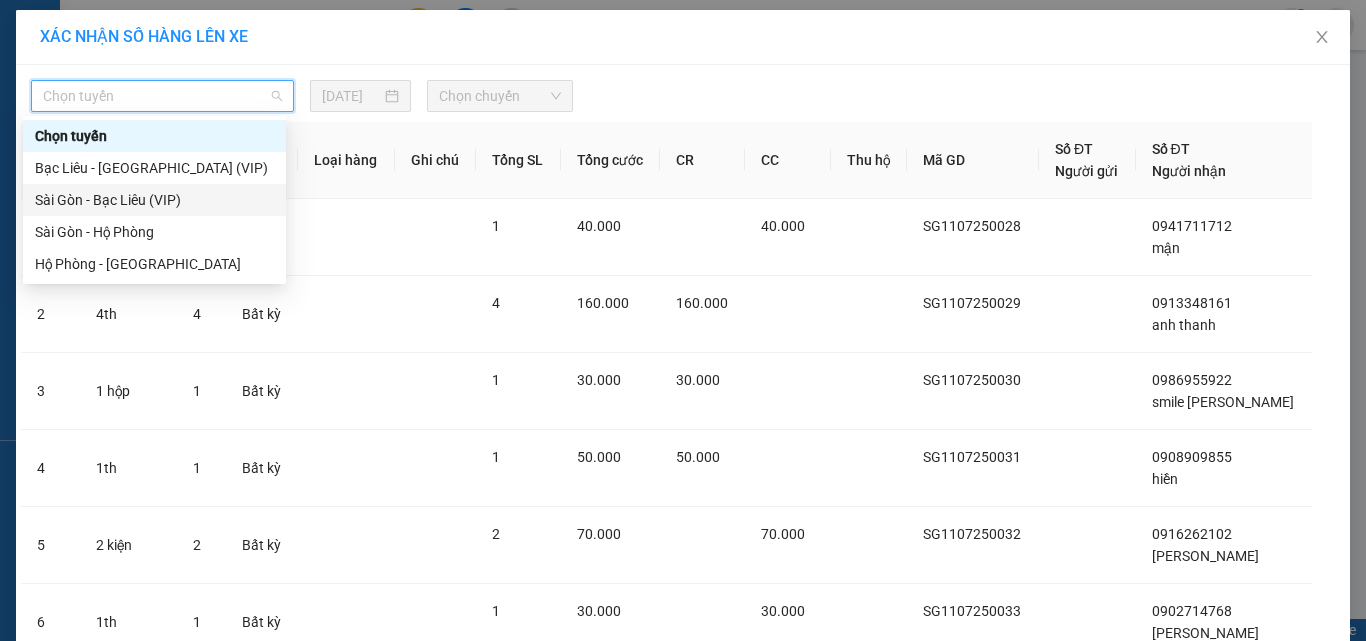 click on "Sài Gòn - Bạc Liêu (VIP)" at bounding box center (154, 200) 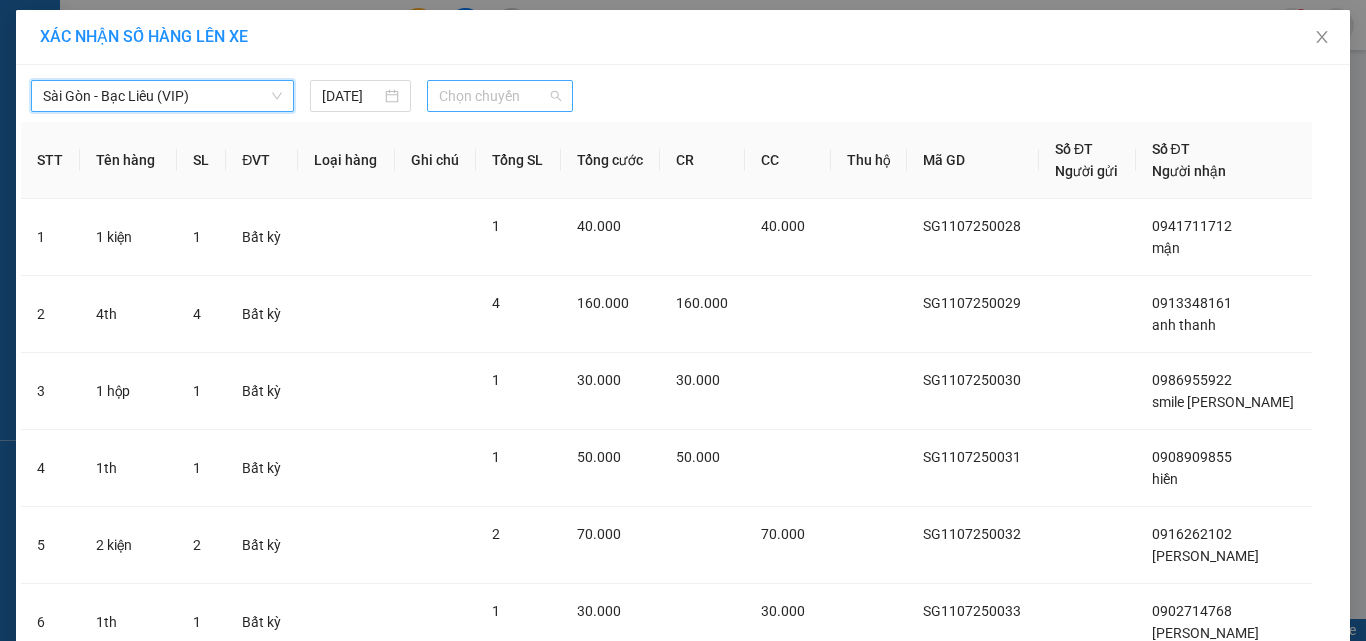 click on "Chọn chuyến" at bounding box center (500, 96) 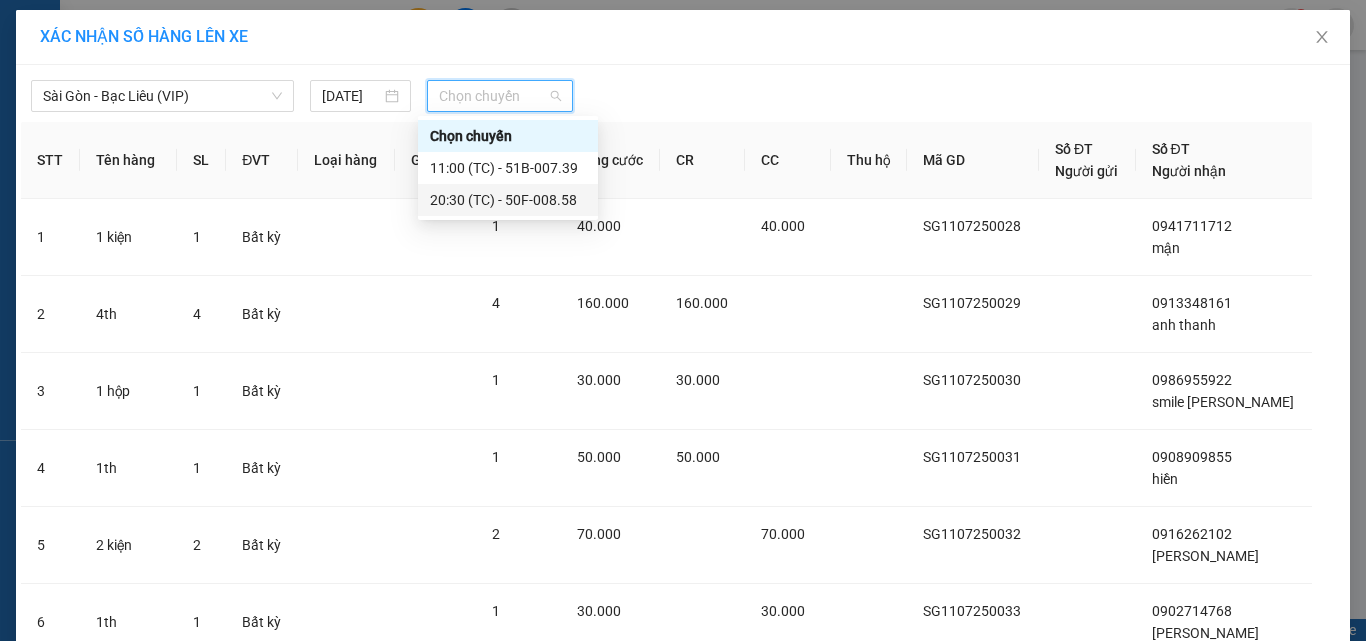 click on "20:30   (TC)   - 50F-008.58" at bounding box center (508, 200) 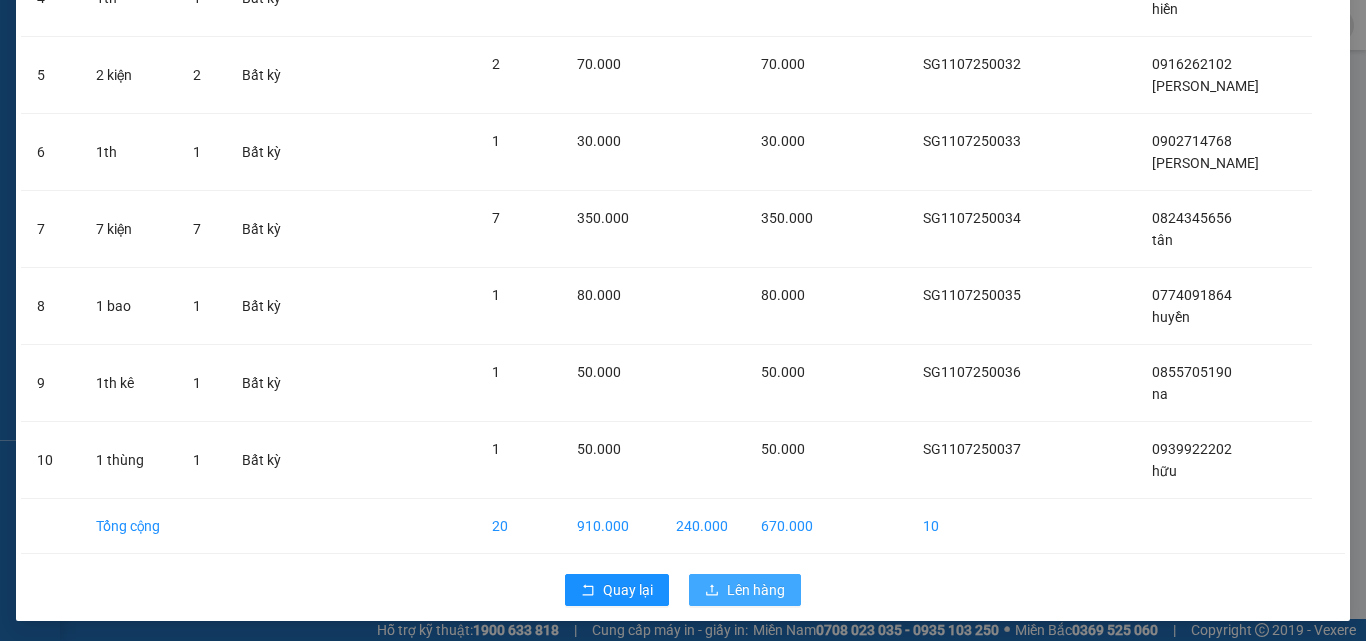 scroll, scrollTop: 519, scrollLeft: 0, axis: vertical 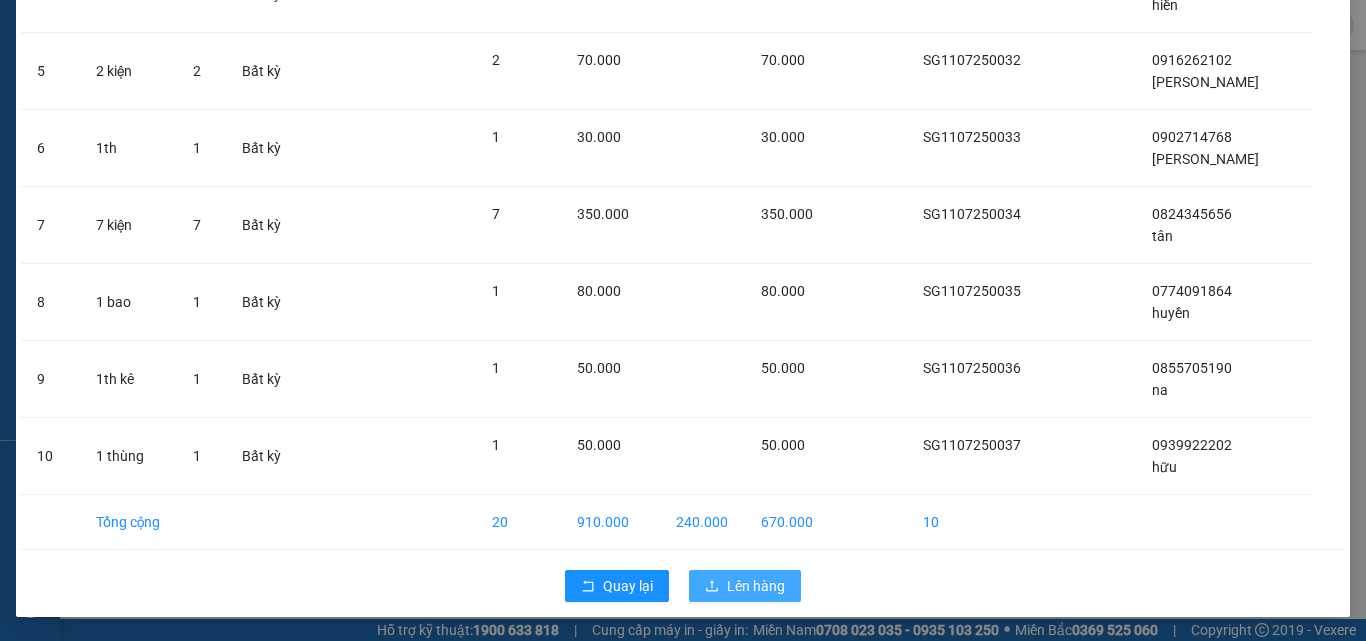 click on "Lên hàng" at bounding box center [756, 586] 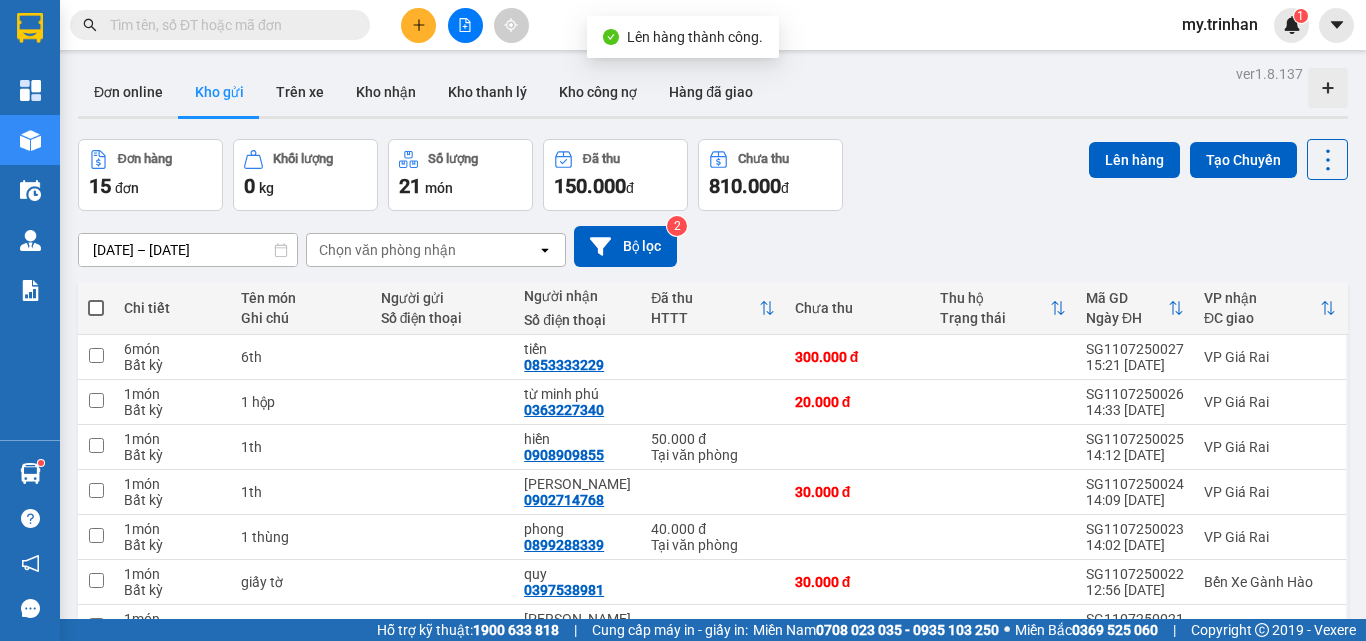 click at bounding box center (96, 308) 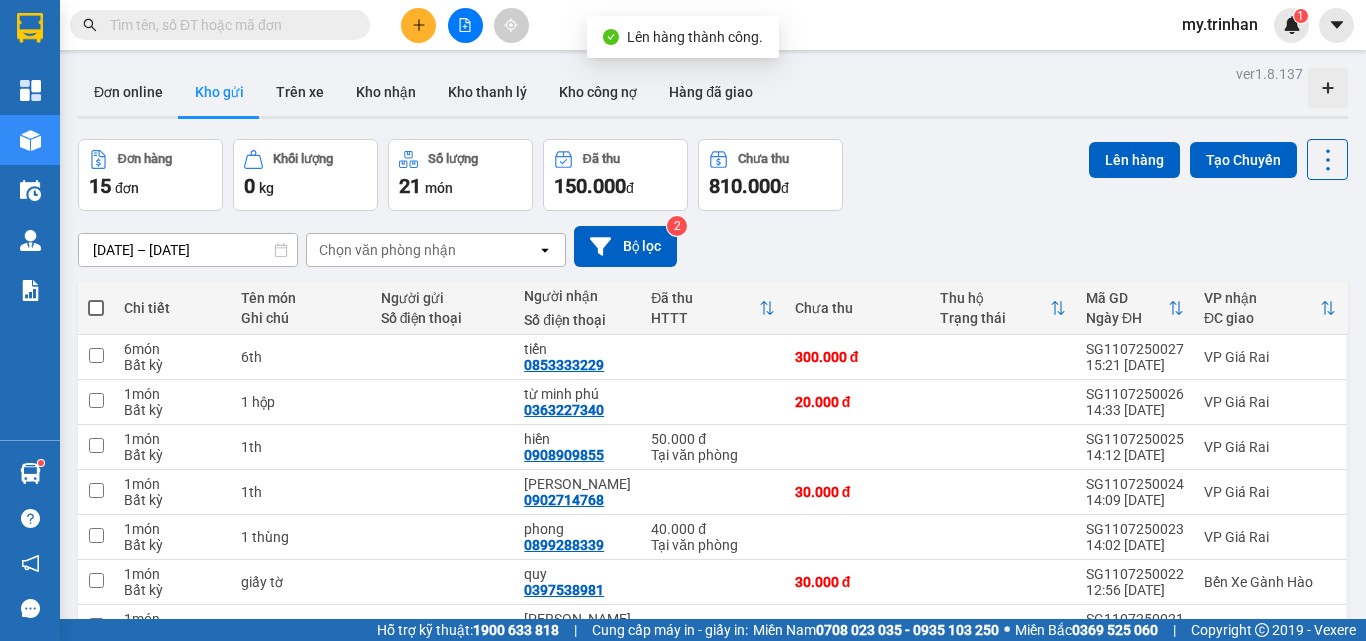 click at bounding box center (96, 298) 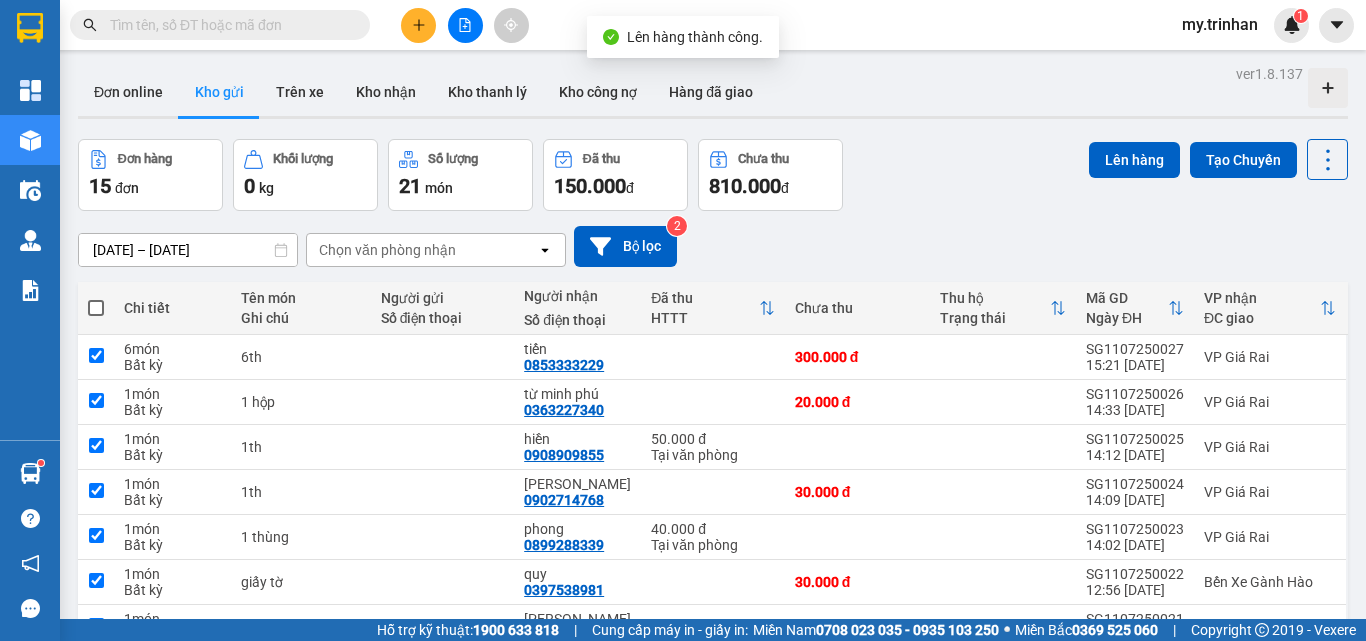 checkbox on "true" 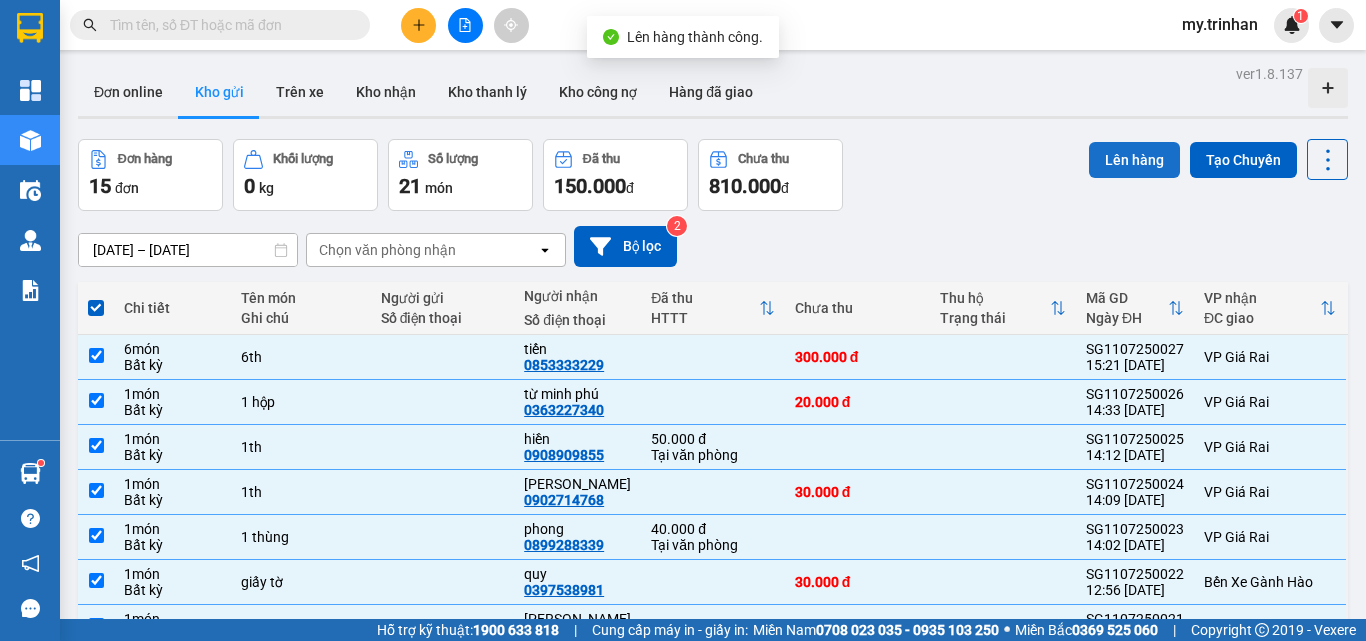 click on "Lên hàng" at bounding box center (1134, 160) 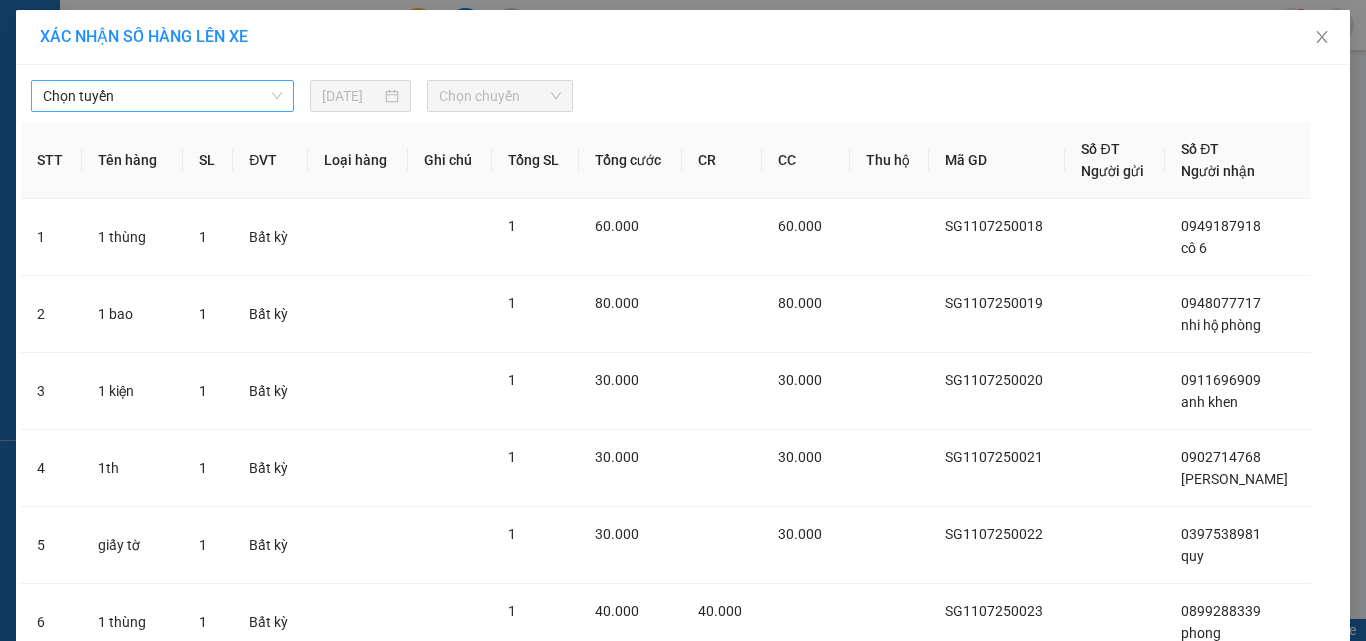 click on "Chọn tuyến" at bounding box center (162, 96) 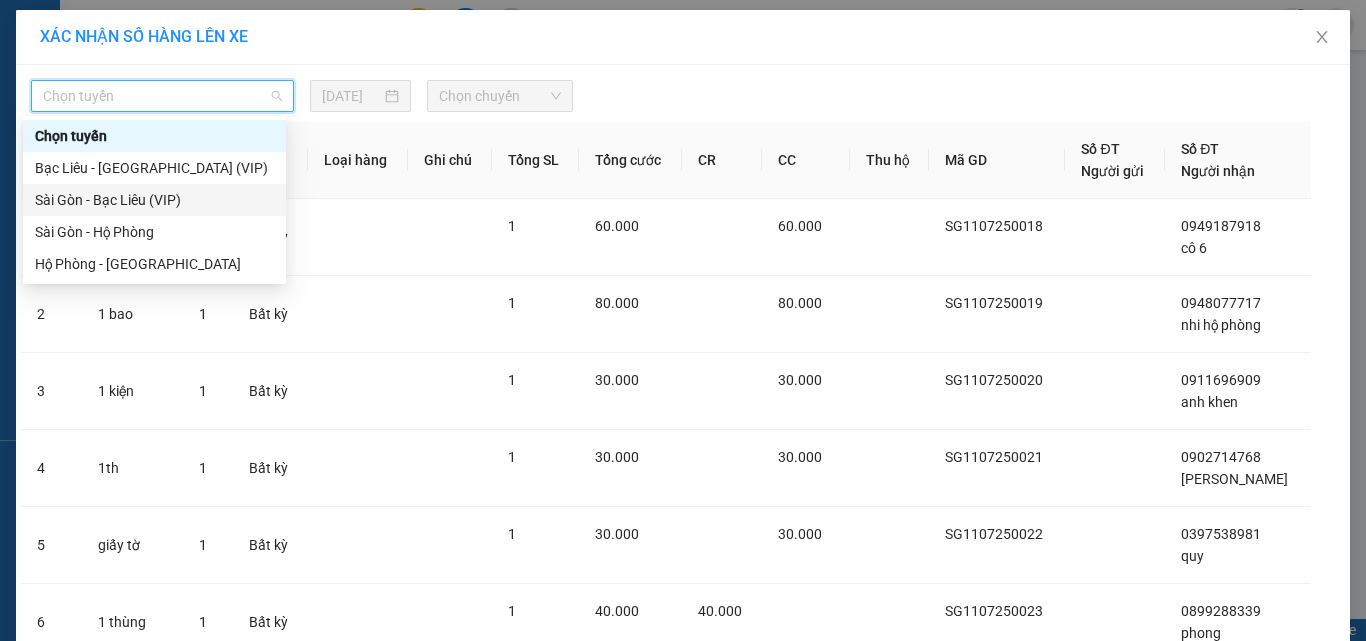 click on "Sài Gòn - Bạc Liêu (VIP)" at bounding box center [154, 200] 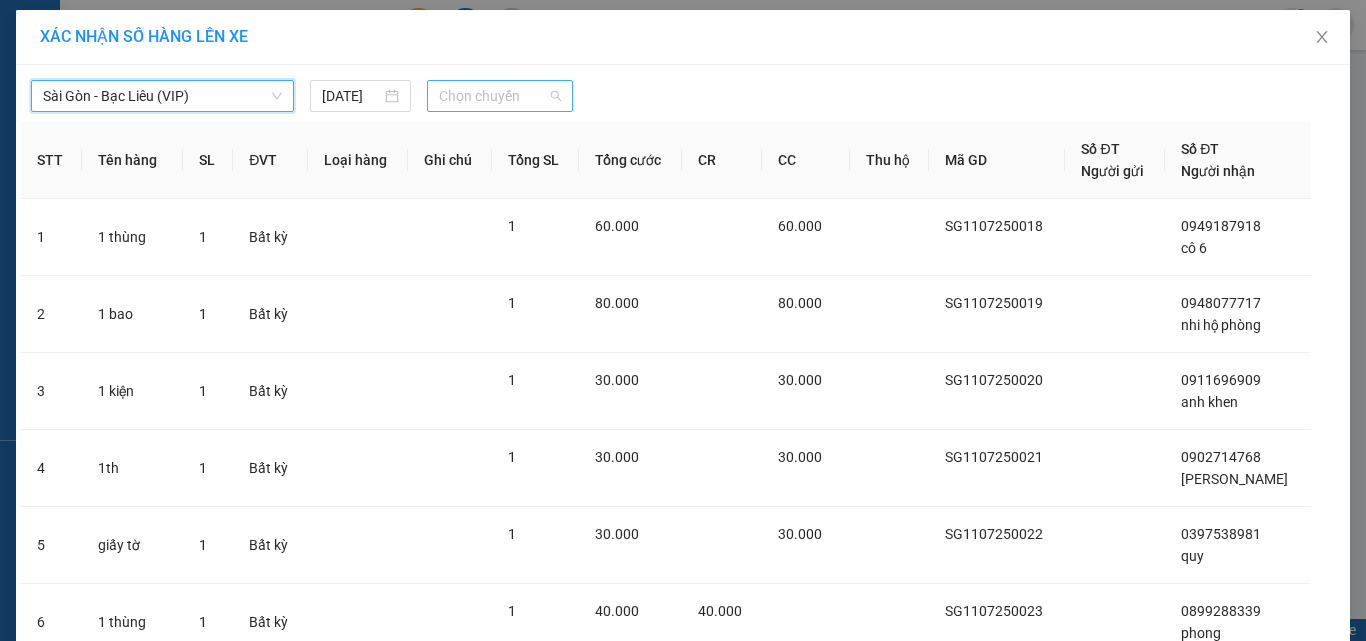 click on "Chọn chuyến" at bounding box center [500, 96] 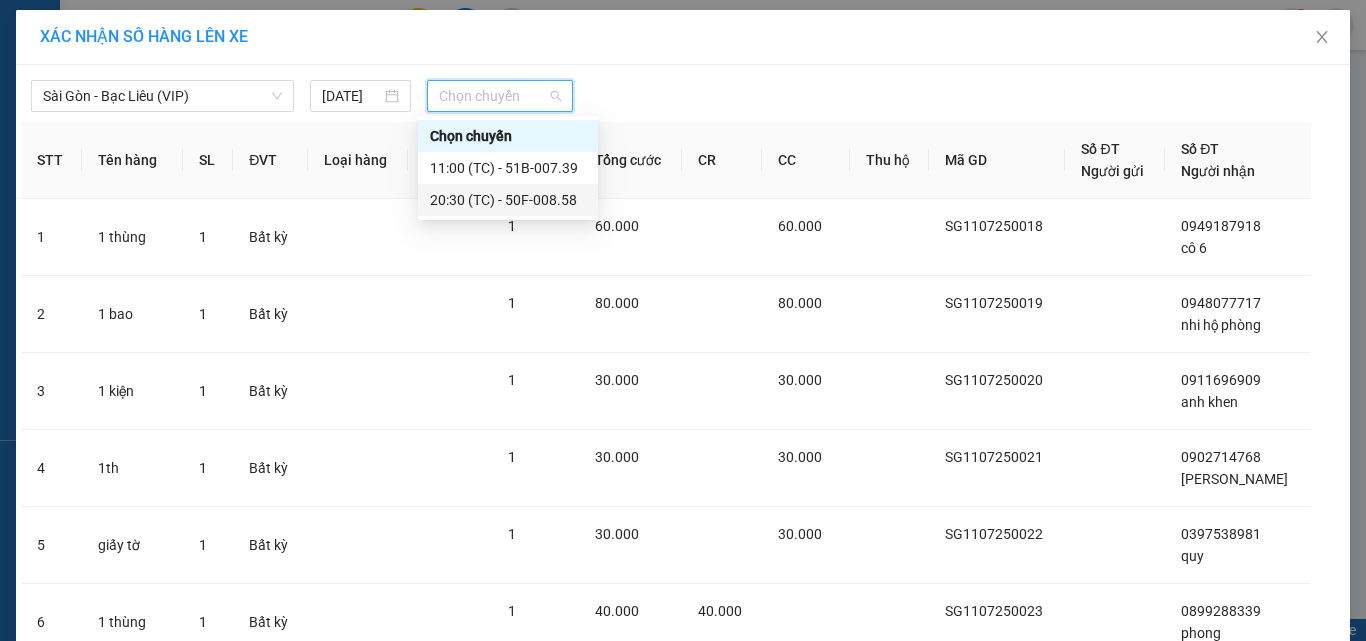 click on "20:30   (TC)   - 50F-008.58" at bounding box center [508, 200] 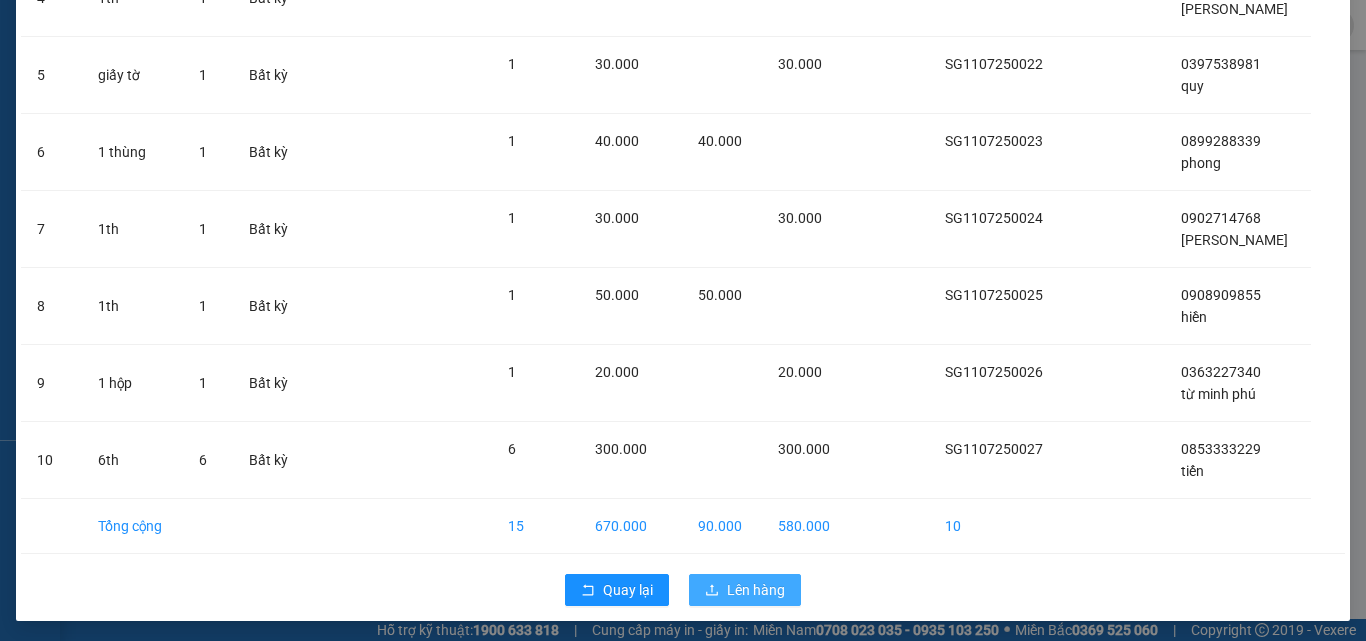scroll, scrollTop: 519, scrollLeft: 0, axis: vertical 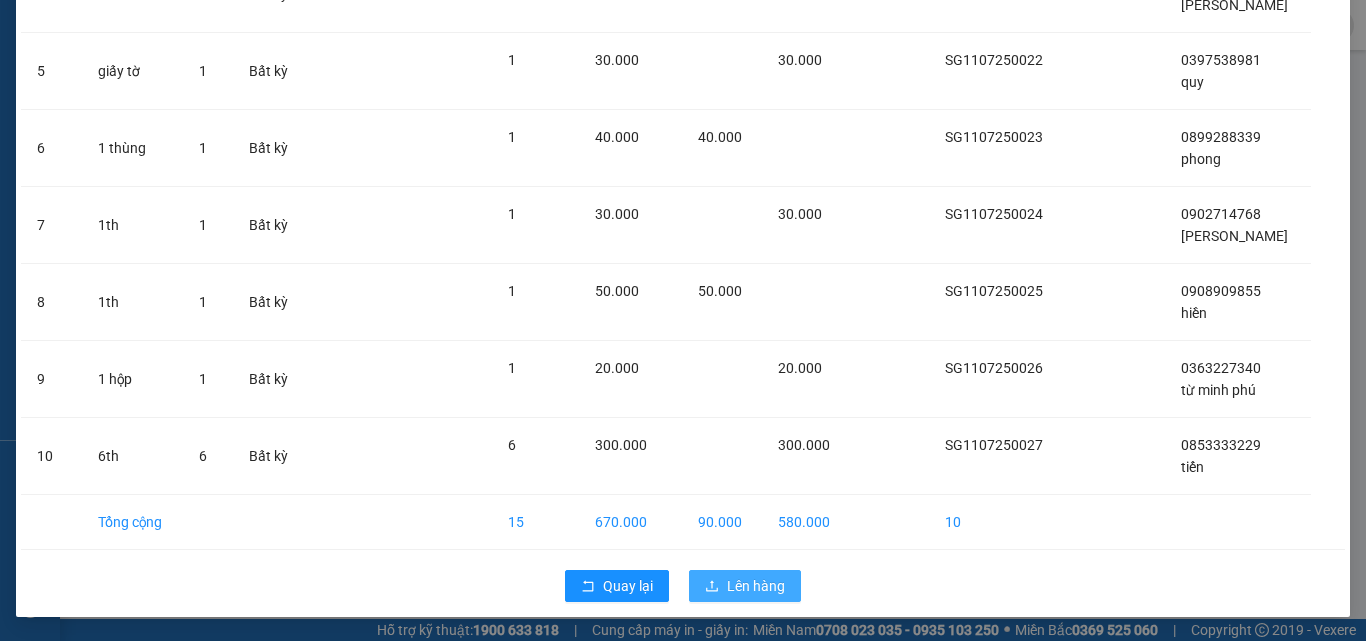 click on "Lên hàng" at bounding box center [756, 586] 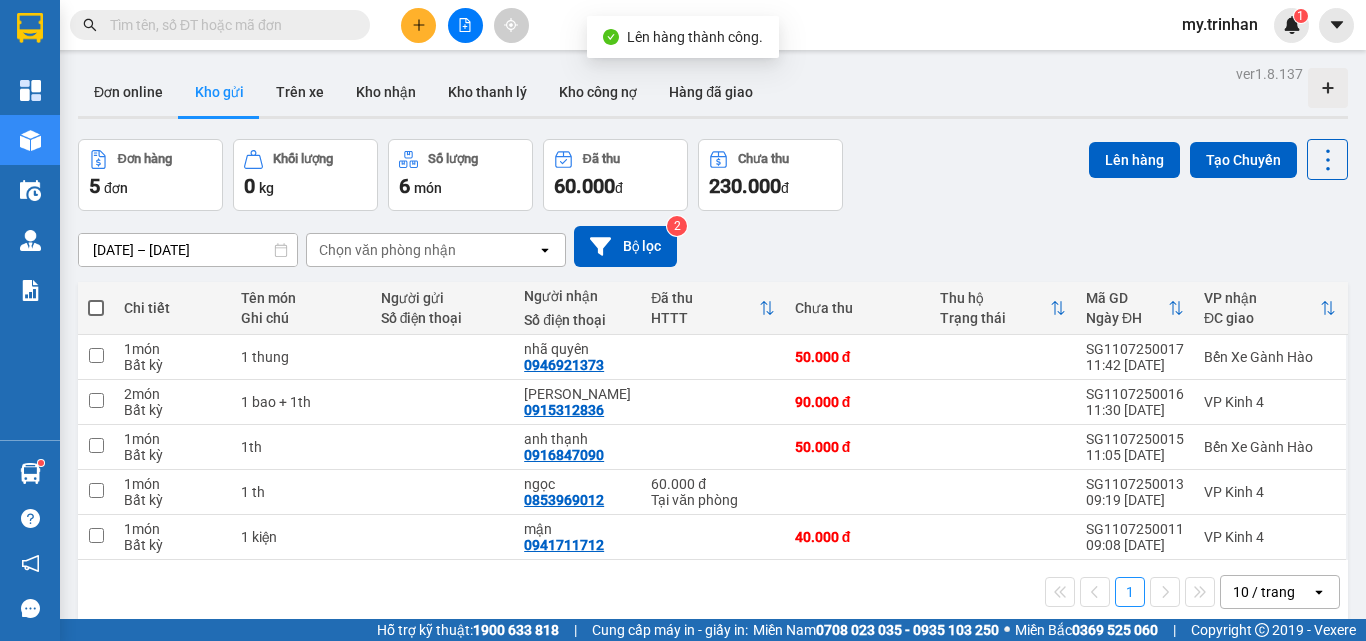 click at bounding box center (96, 308) 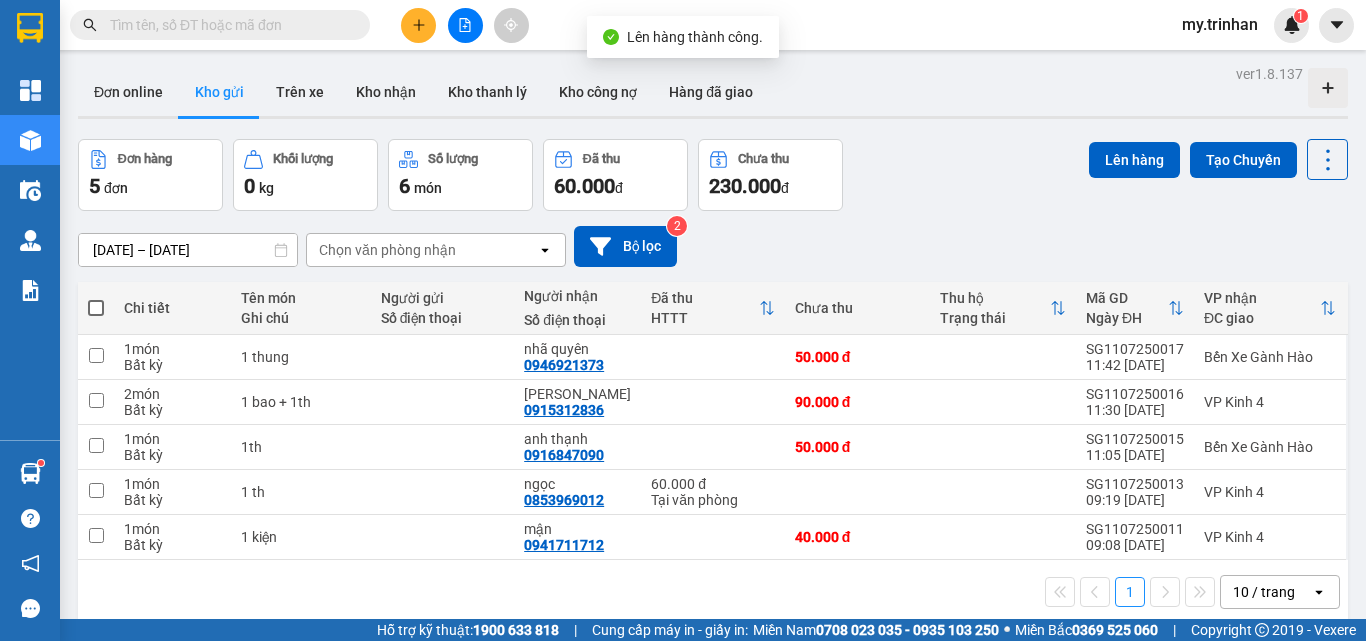 click at bounding box center (96, 298) 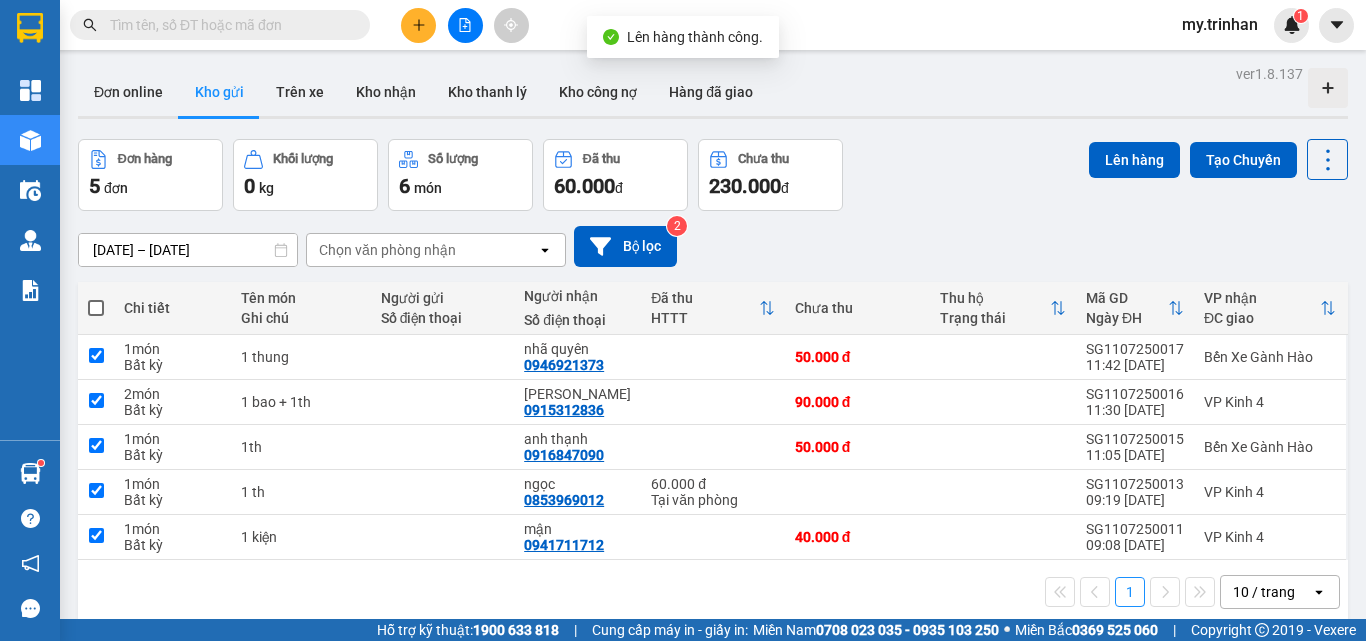 checkbox on "true" 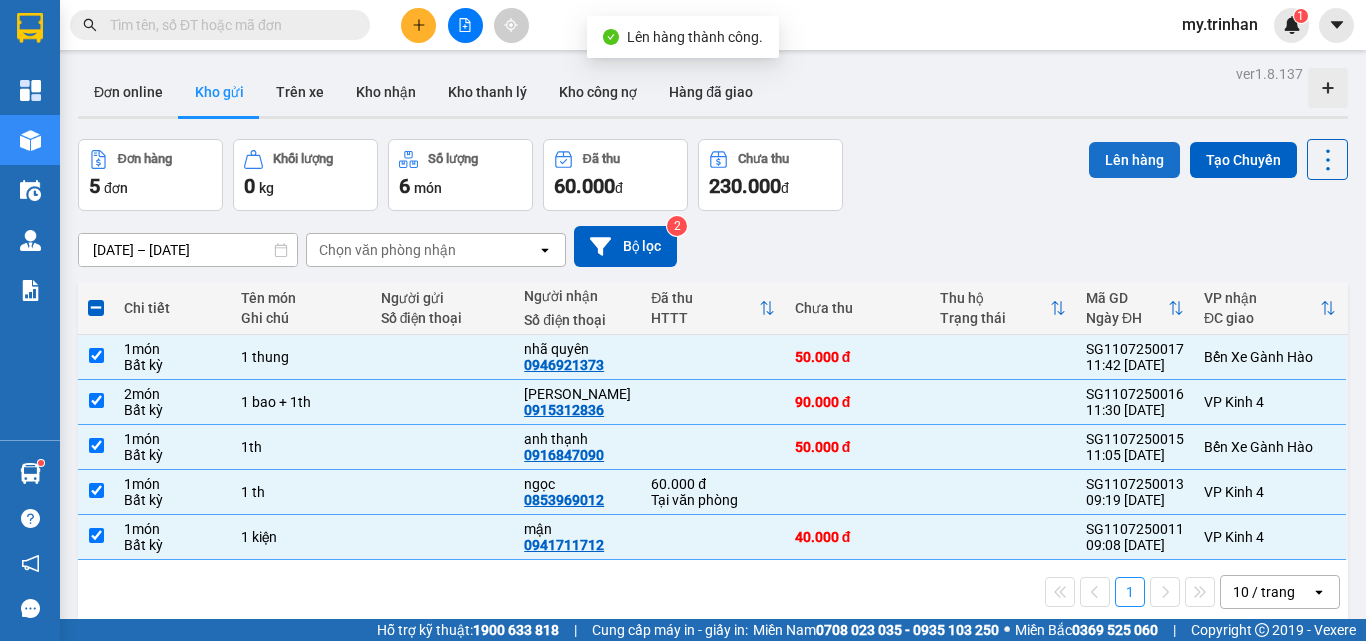click on "Lên hàng" at bounding box center (1134, 160) 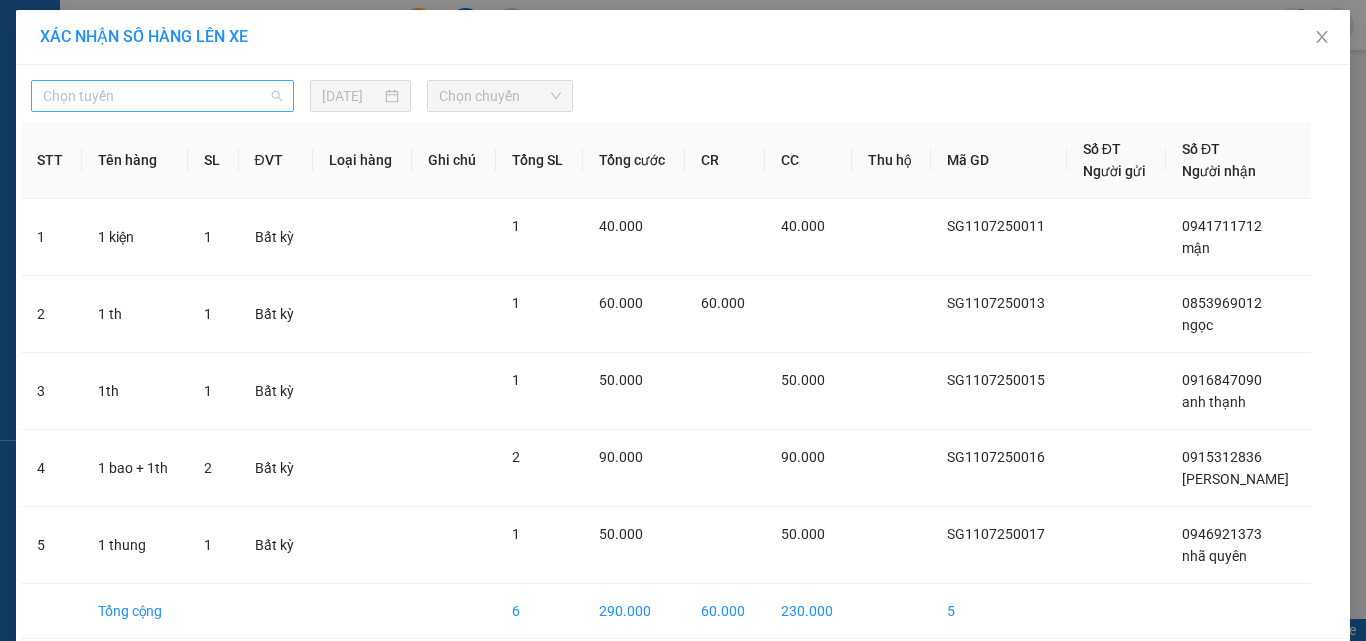 click on "Chọn tuyến" at bounding box center (162, 96) 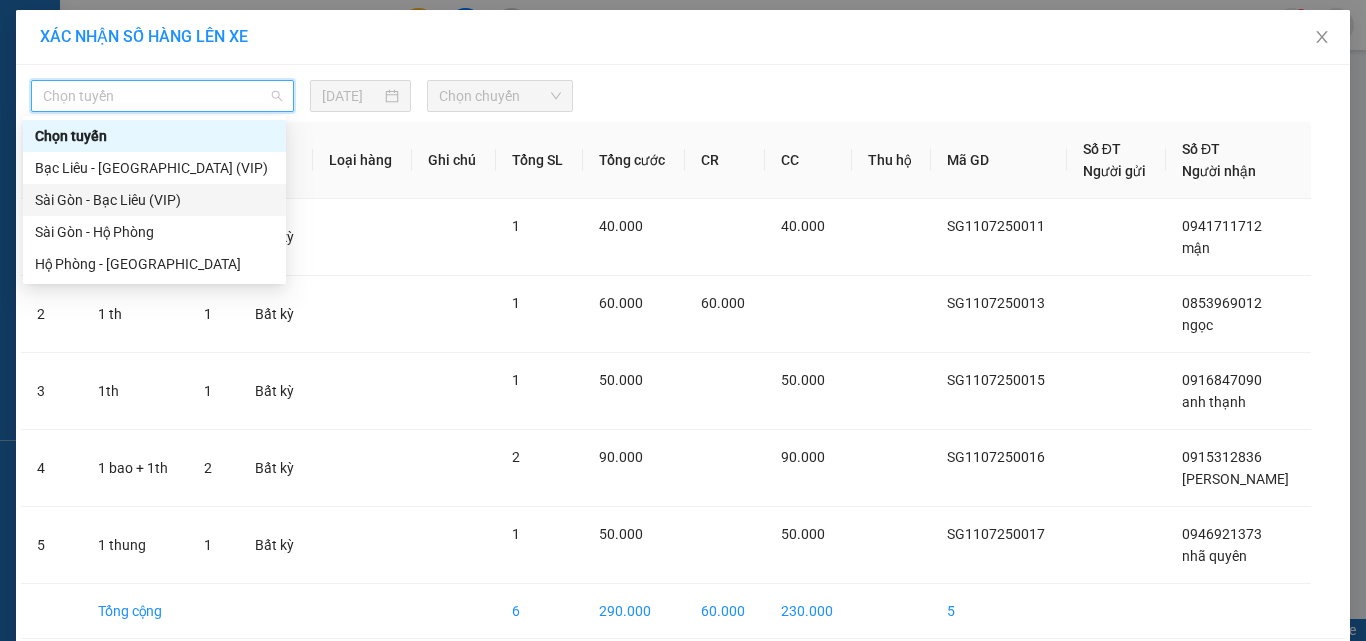 click on "Sài Gòn - Bạc Liêu (VIP)" at bounding box center (154, 200) 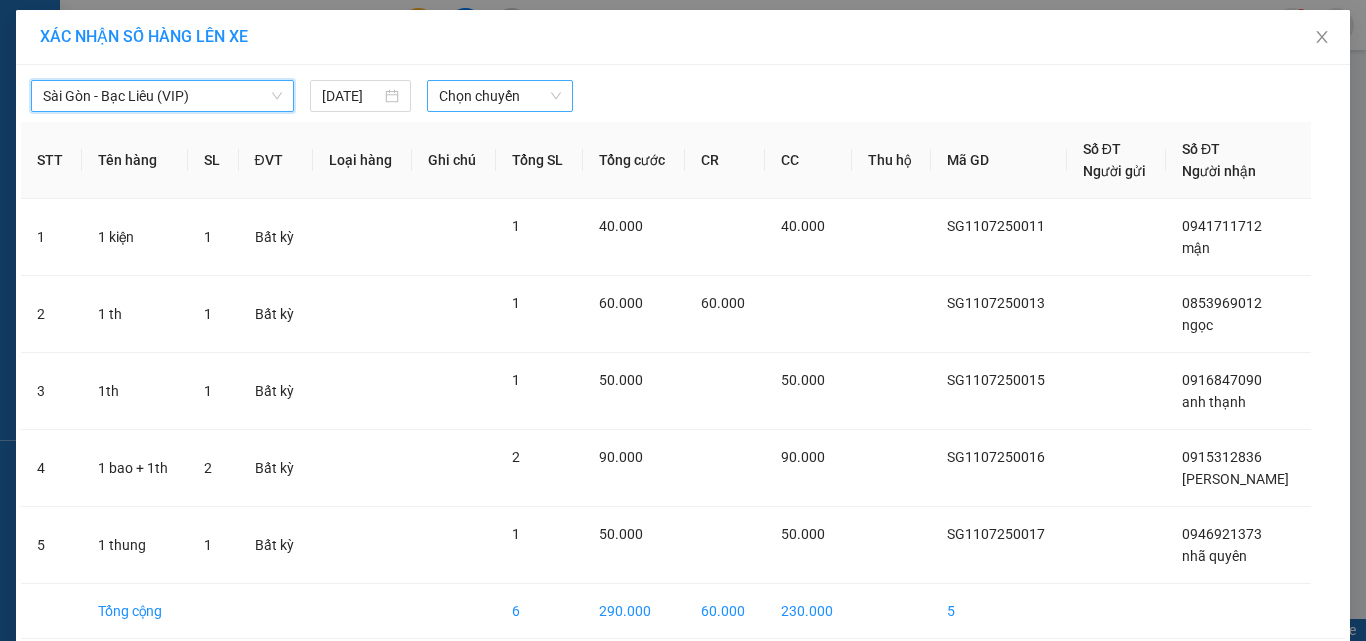 click on "Chọn chuyến" at bounding box center [500, 96] 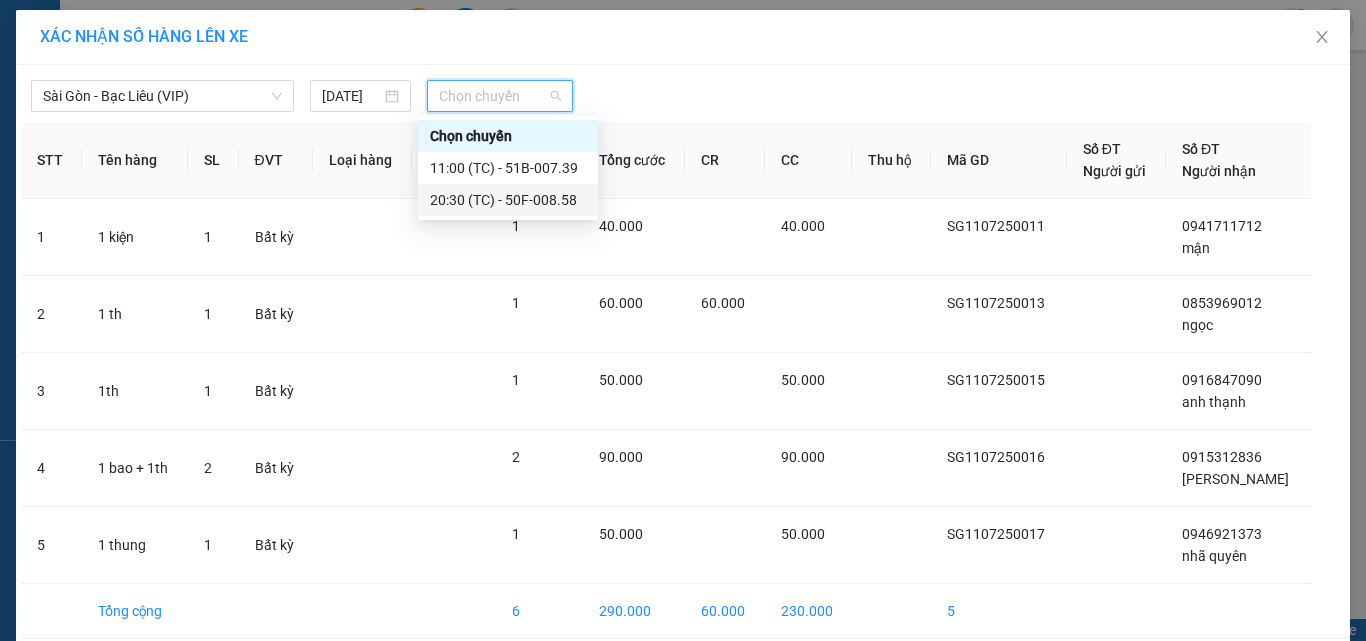 click on "20:30   (TC)   - 50F-008.58" at bounding box center (508, 200) 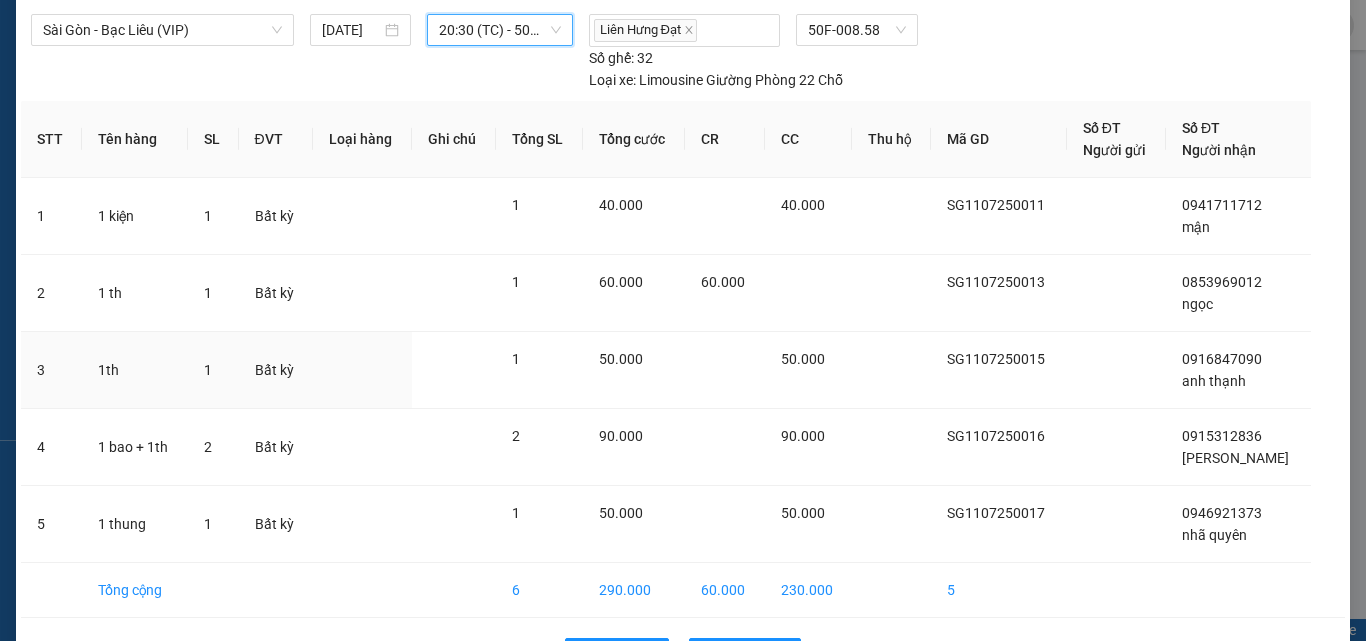 scroll, scrollTop: 134, scrollLeft: 0, axis: vertical 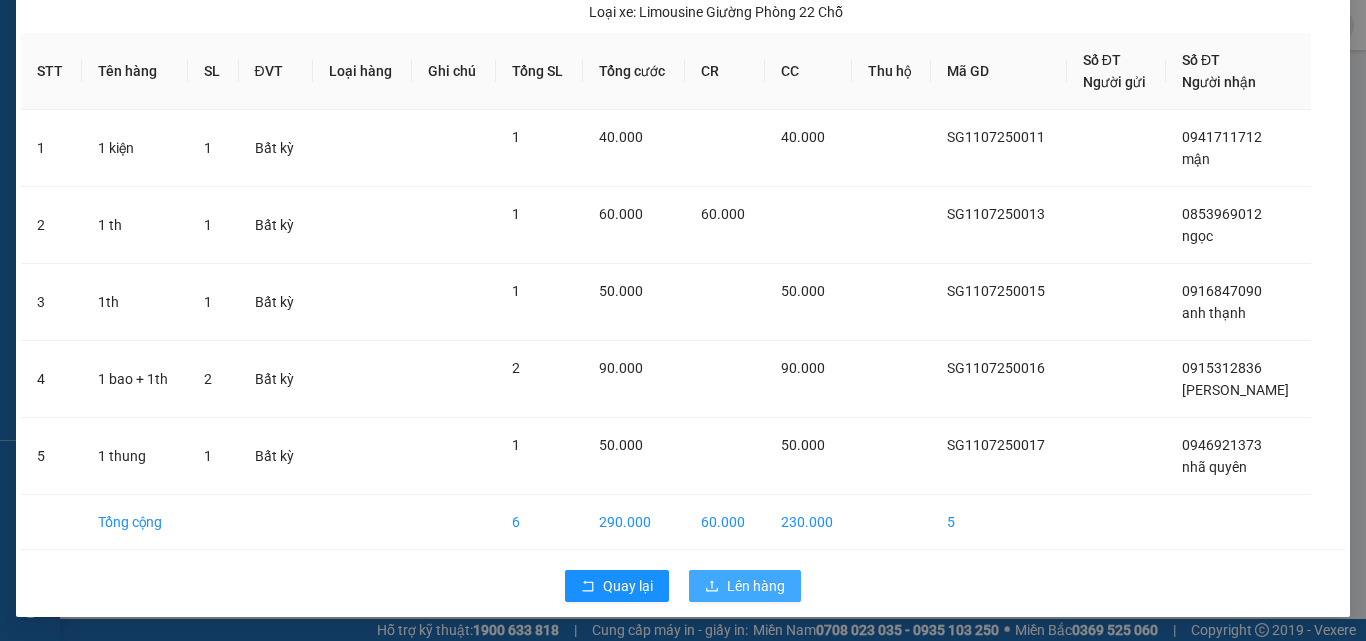 click on "Lên hàng" at bounding box center (745, 586) 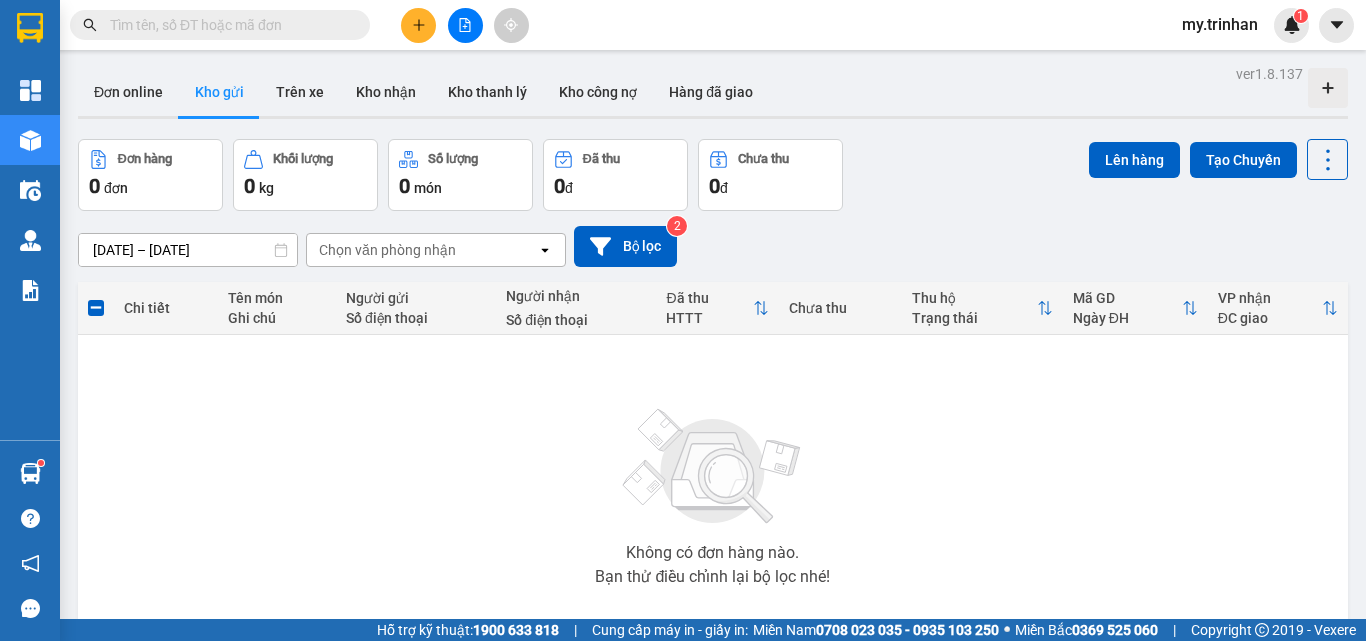 click 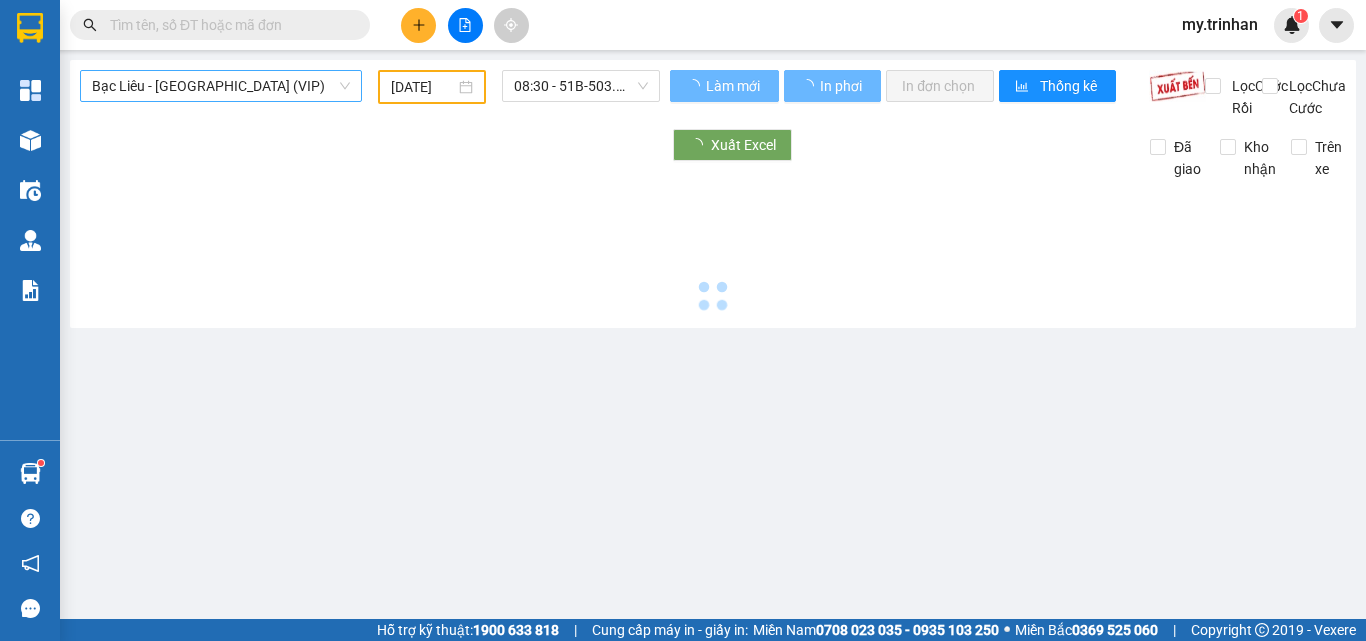 type on "[DATE]" 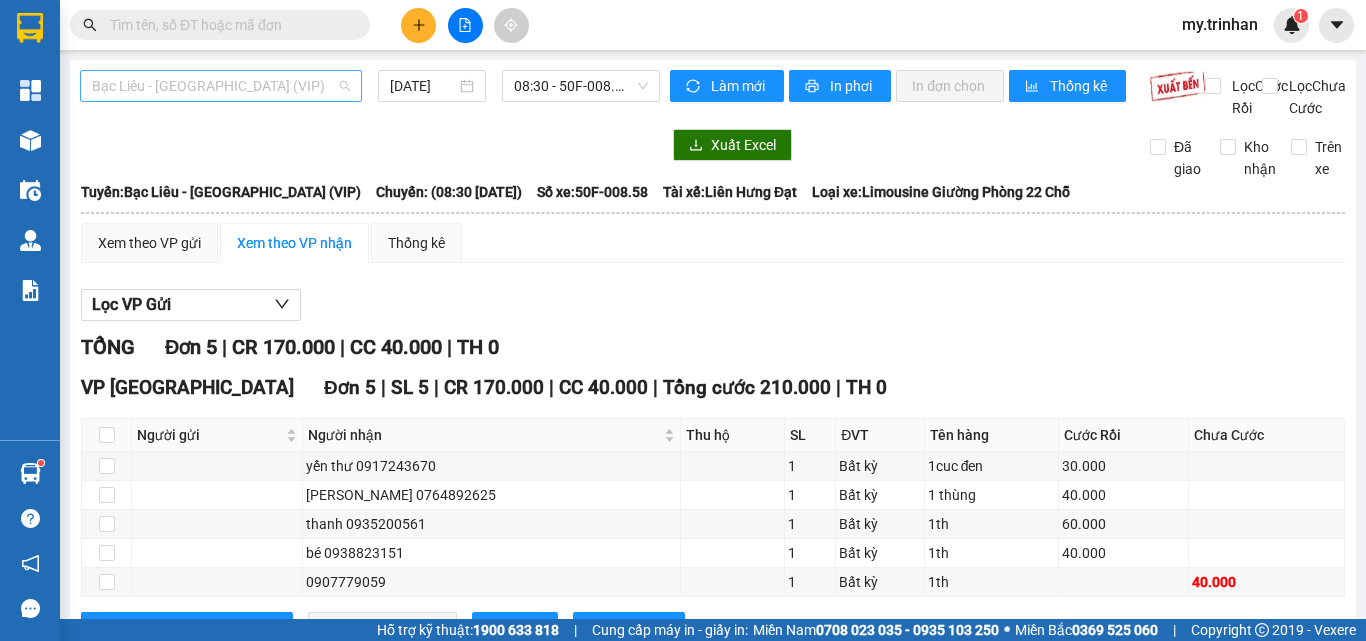 click on "Bạc Liêu - [GEOGRAPHIC_DATA] (VIP)" at bounding box center [221, 86] 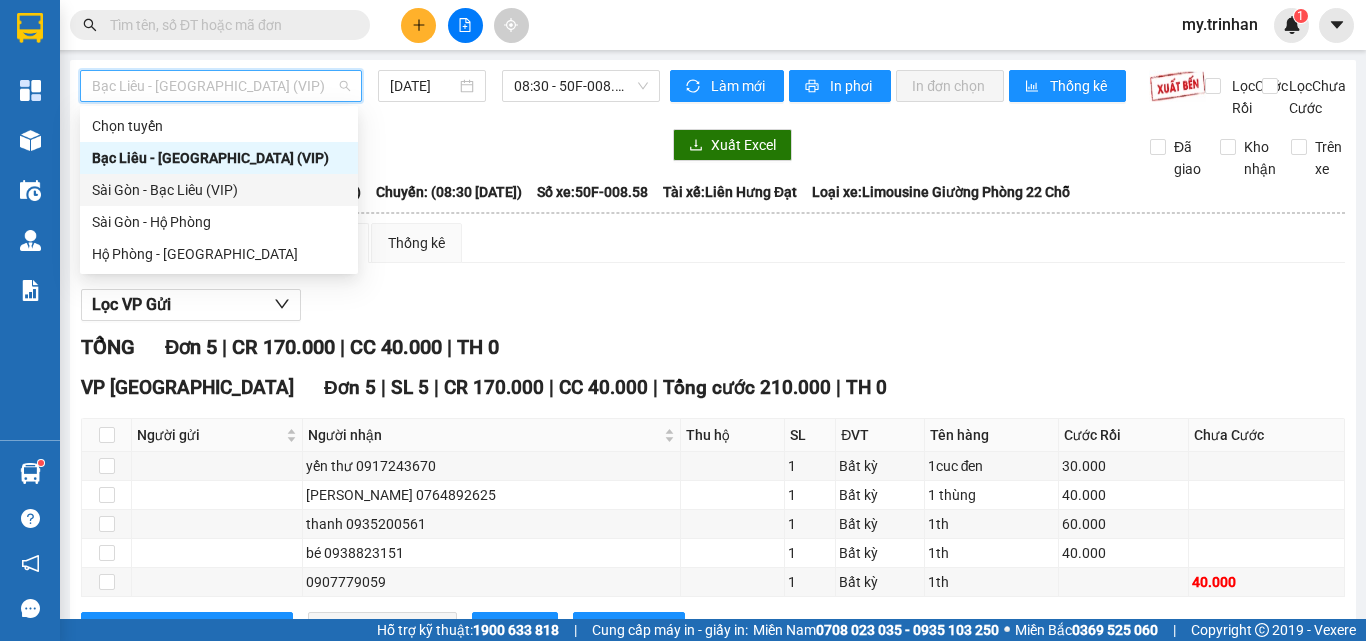 click on "Sài Gòn - Bạc Liêu (VIP)" at bounding box center (219, 190) 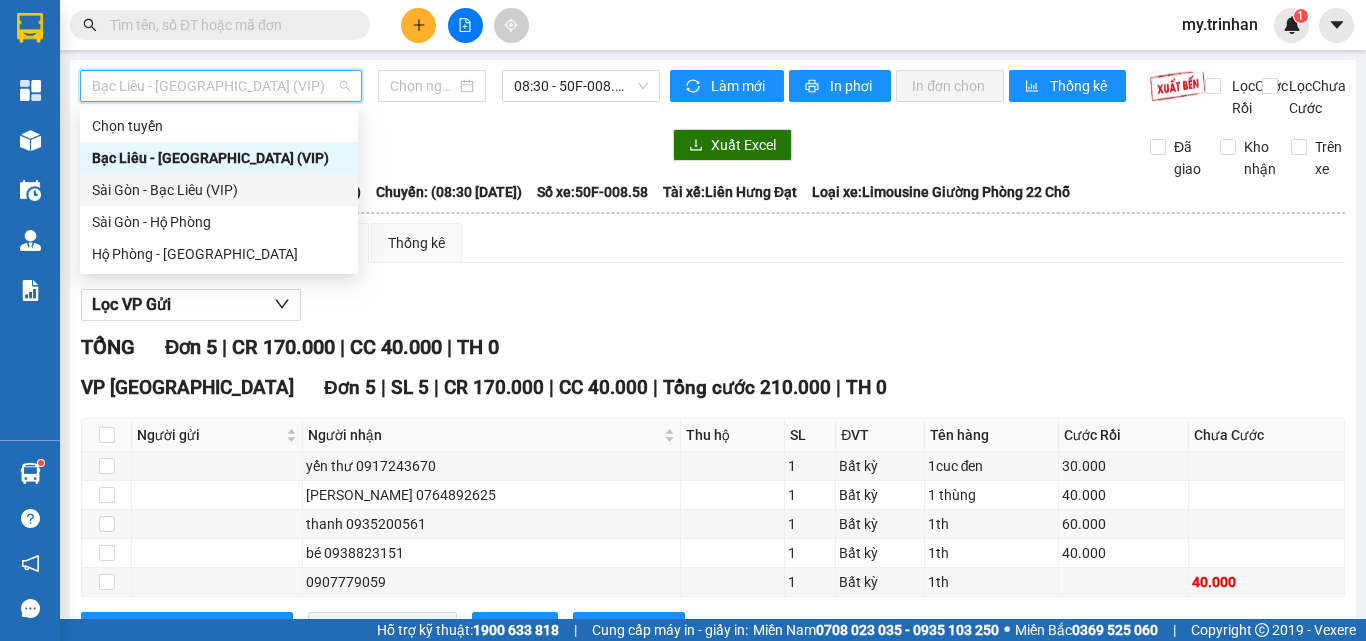 type on "[DATE]" 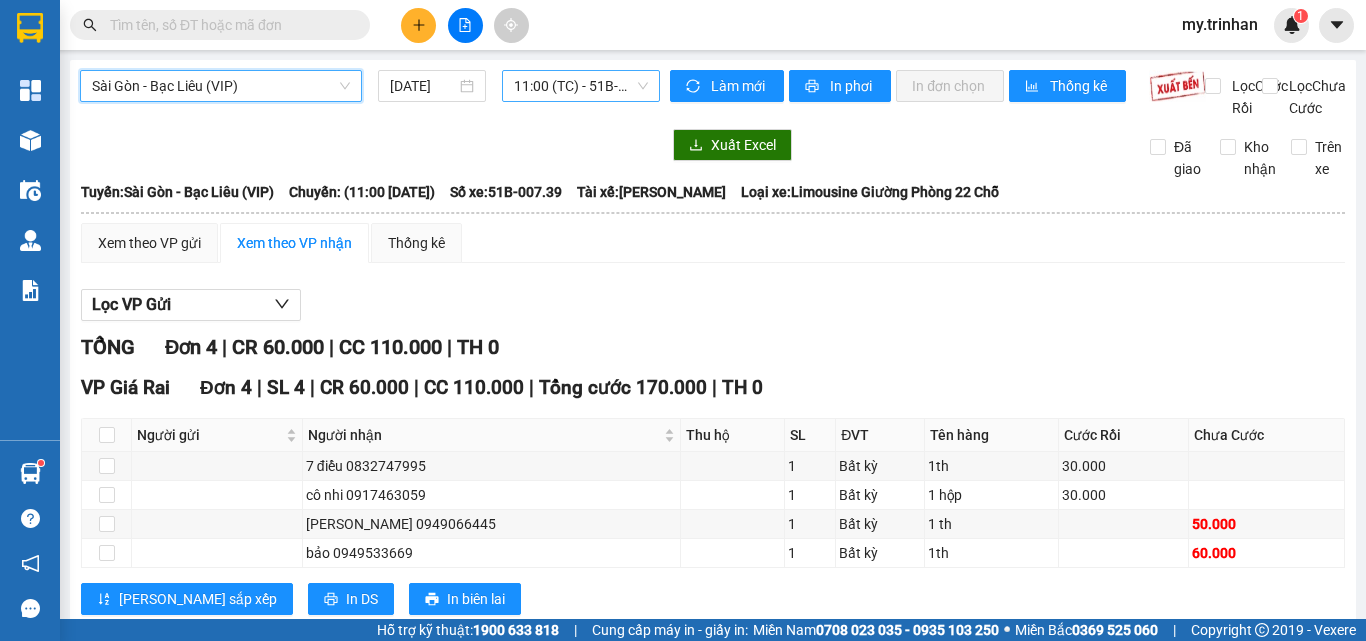 click on "11:00   (TC)   - 51B-007.39" at bounding box center (581, 86) 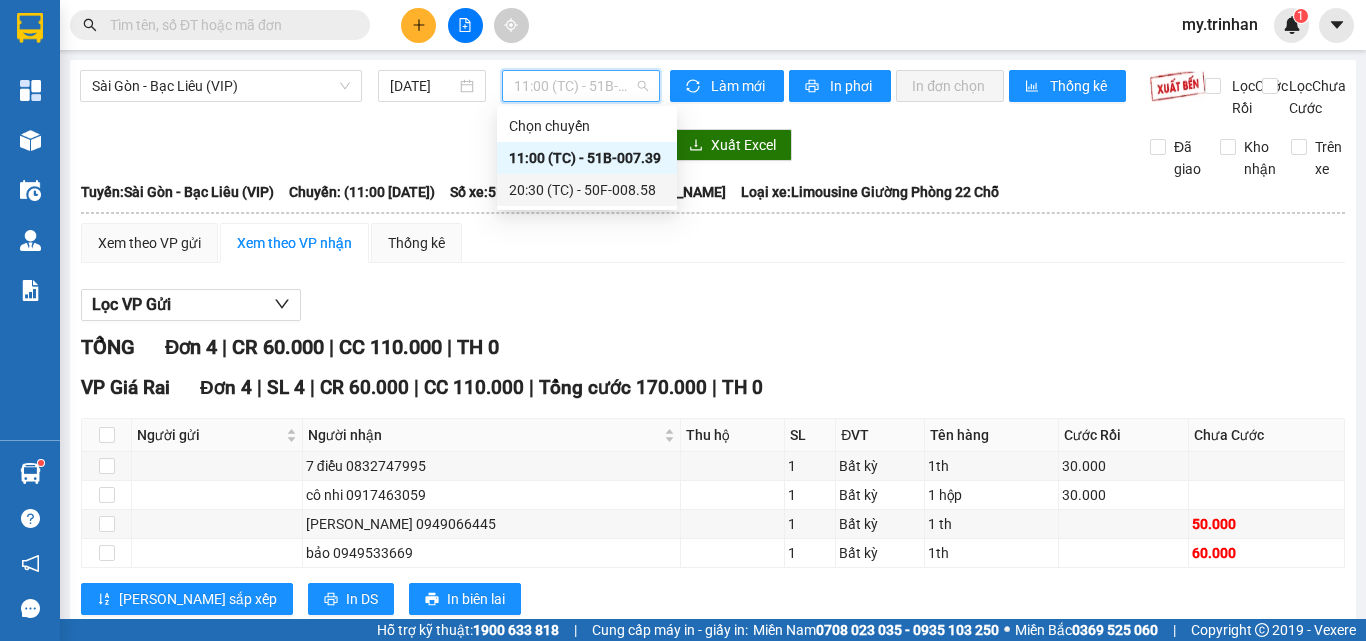 click on "20:30   (TC)   - 50F-008.58" at bounding box center (587, 190) 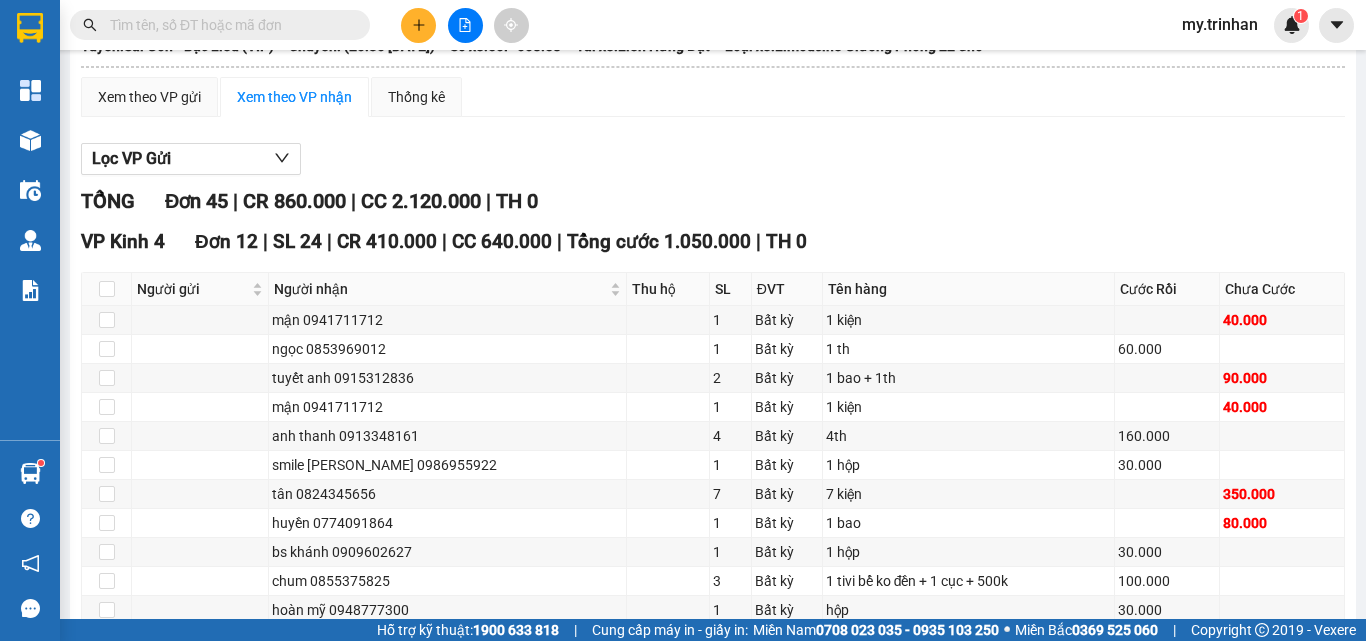 scroll, scrollTop: 400, scrollLeft: 0, axis: vertical 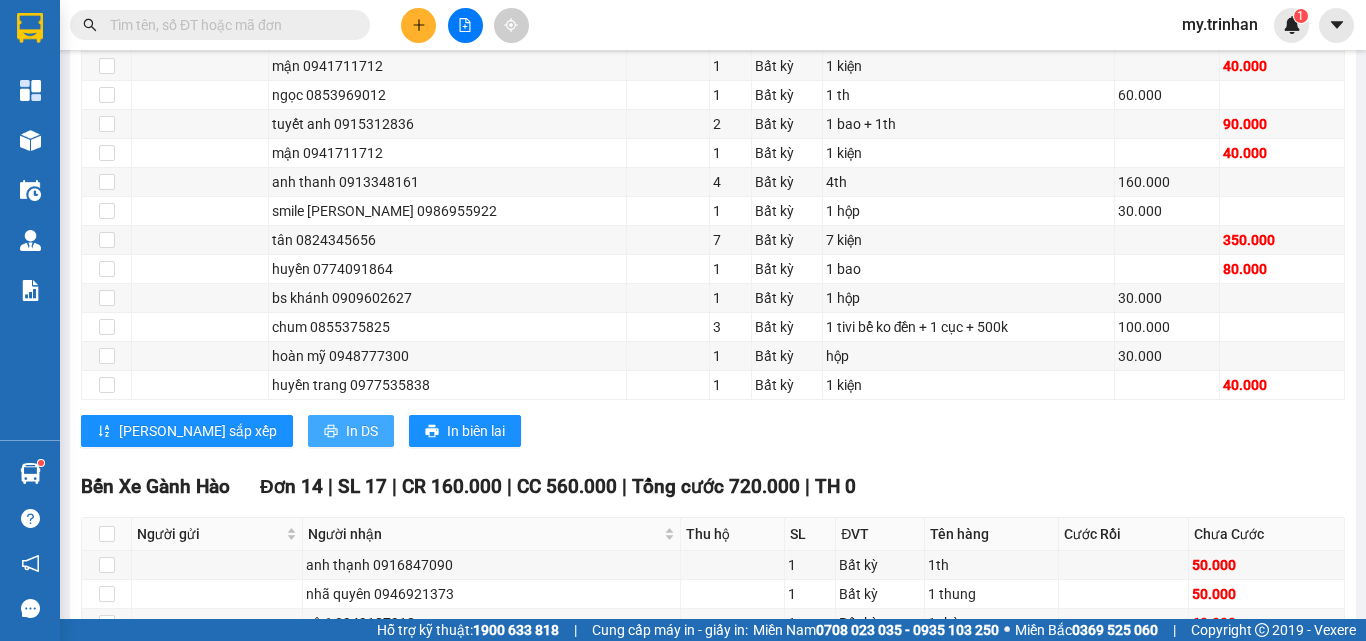 click on "In DS" at bounding box center [362, 431] 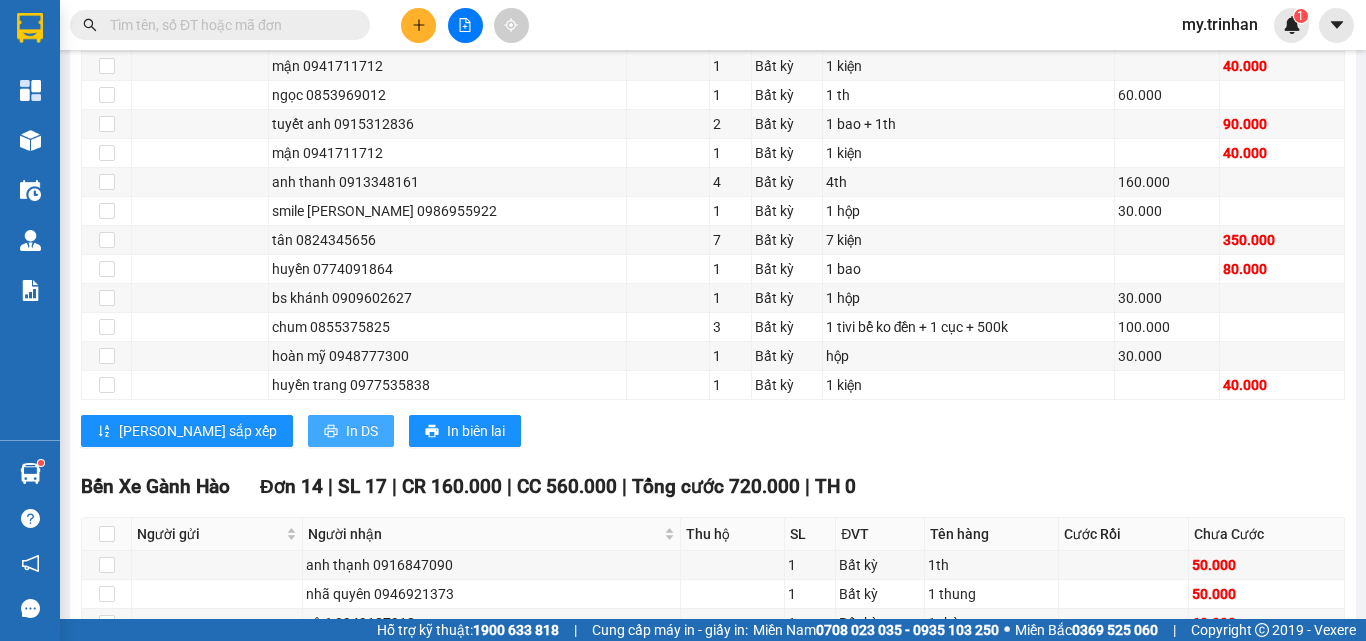 scroll, scrollTop: 0, scrollLeft: 0, axis: both 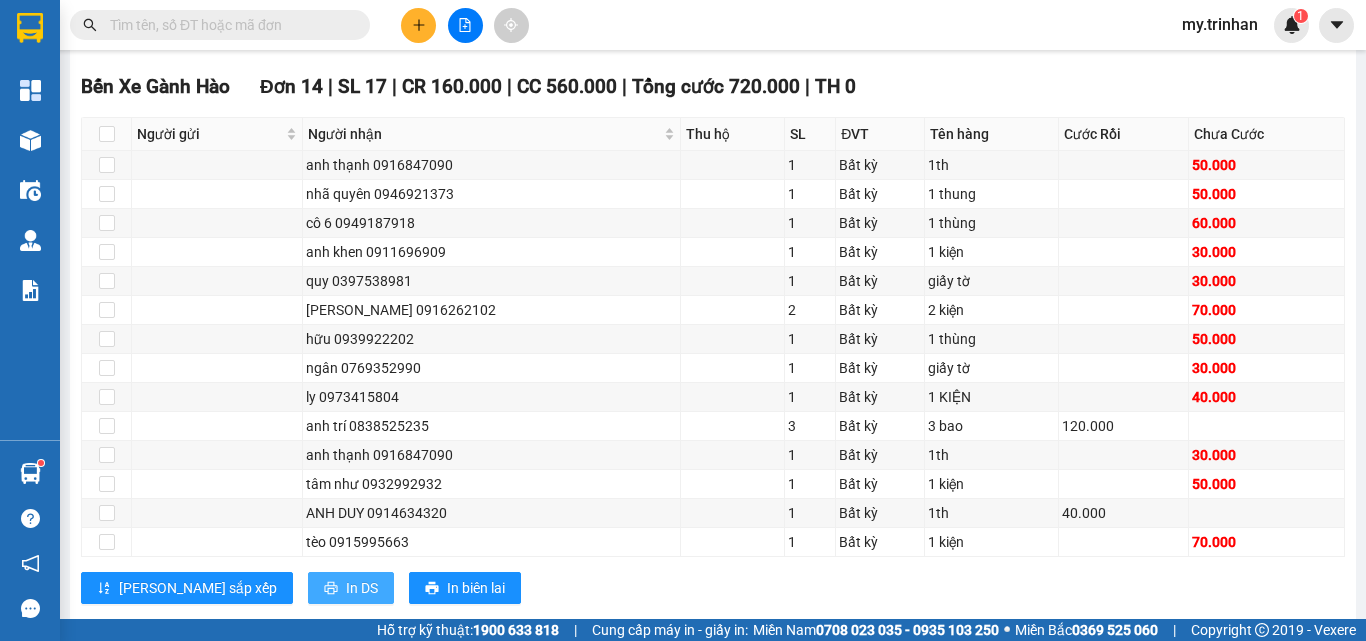 click on "In DS" at bounding box center [362, 588] 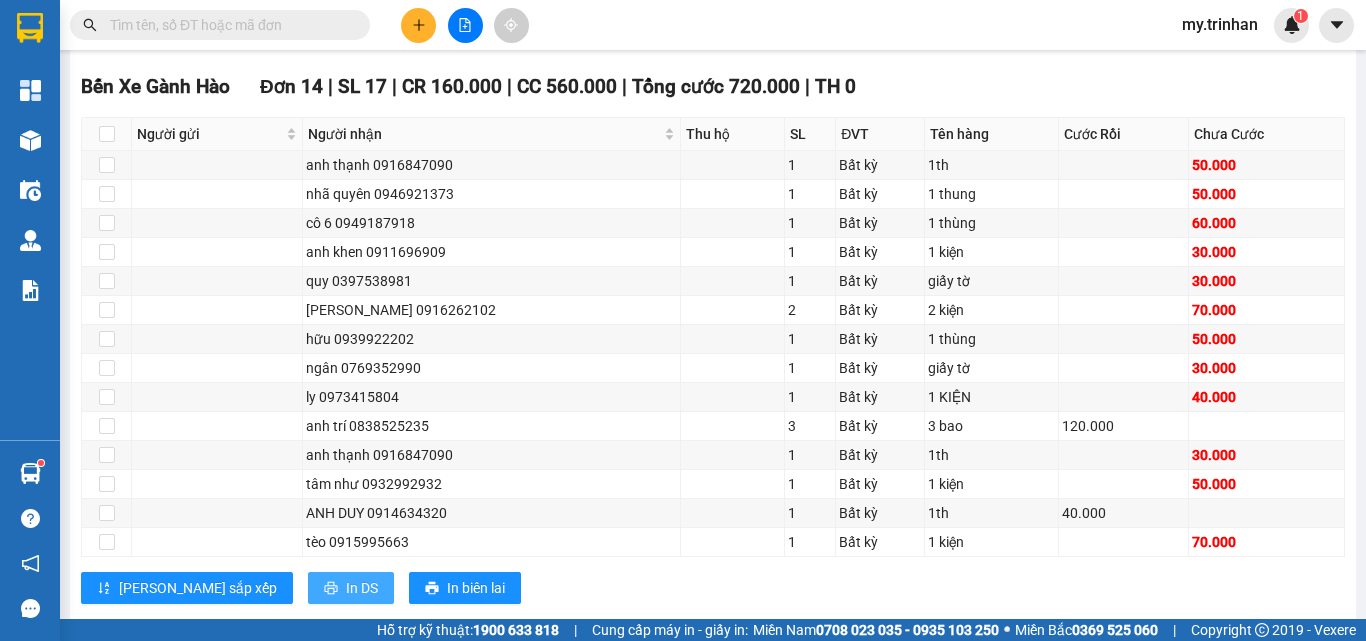 scroll, scrollTop: 0, scrollLeft: 0, axis: both 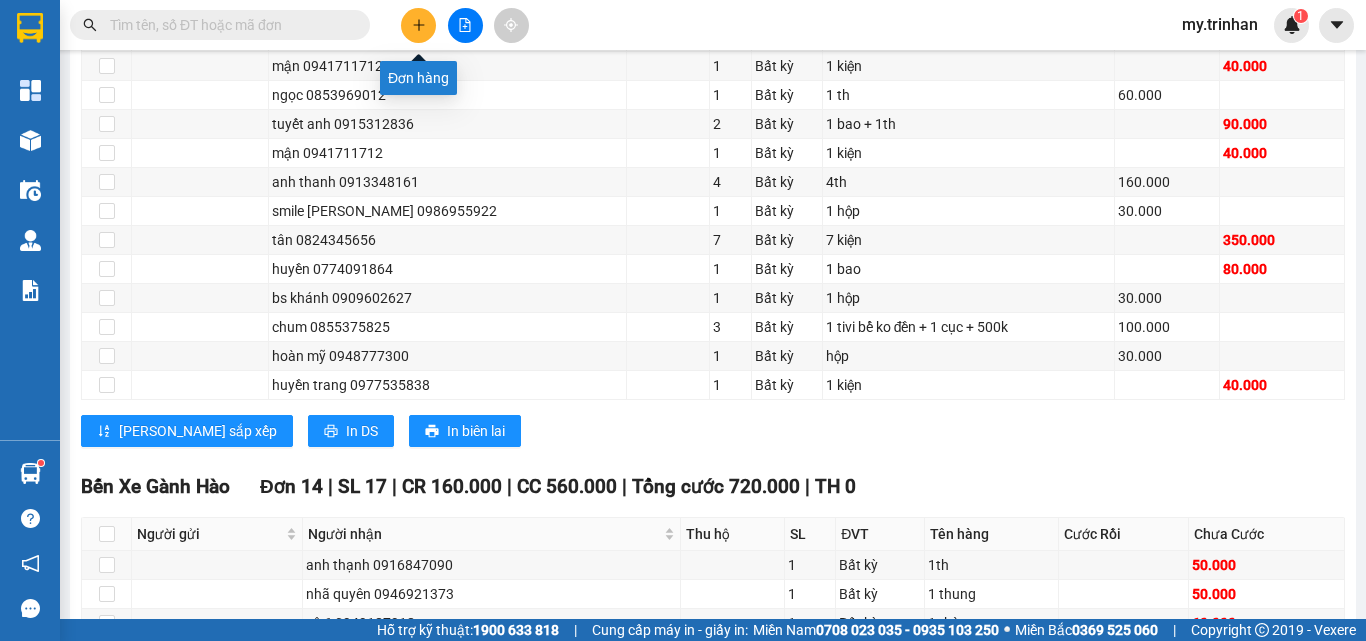 click at bounding box center [418, 25] 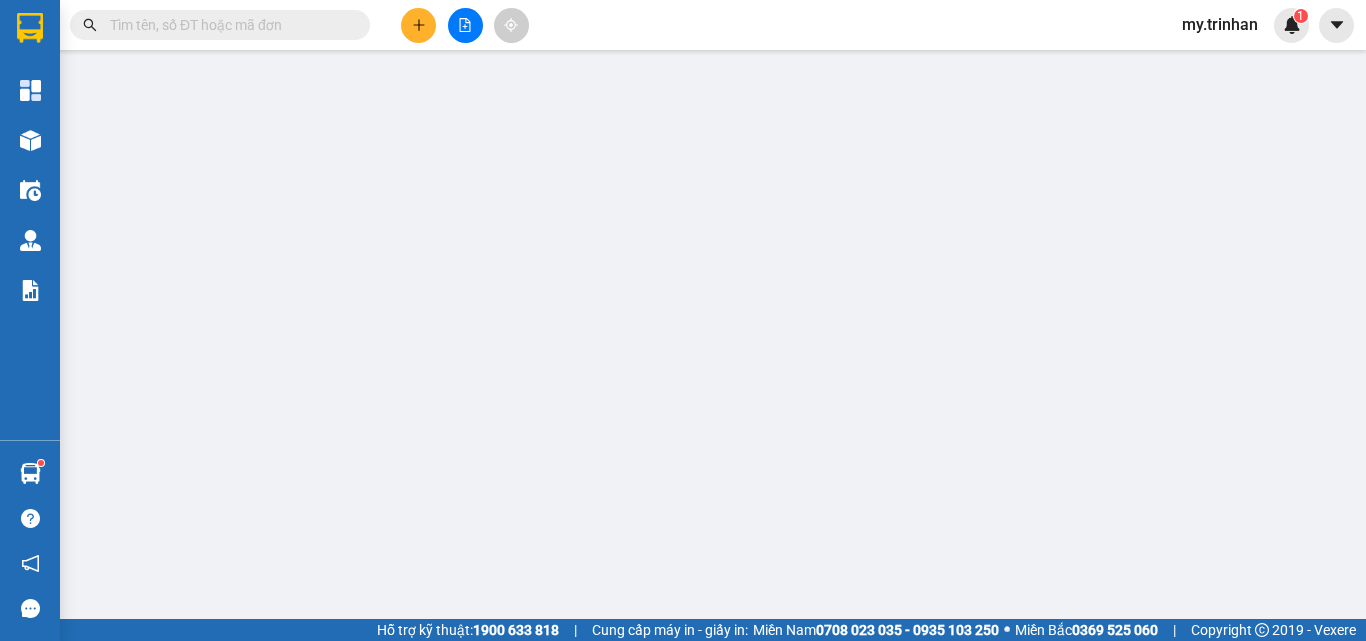 scroll, scrollTop: 0, scrollLeft: 0, axis: both 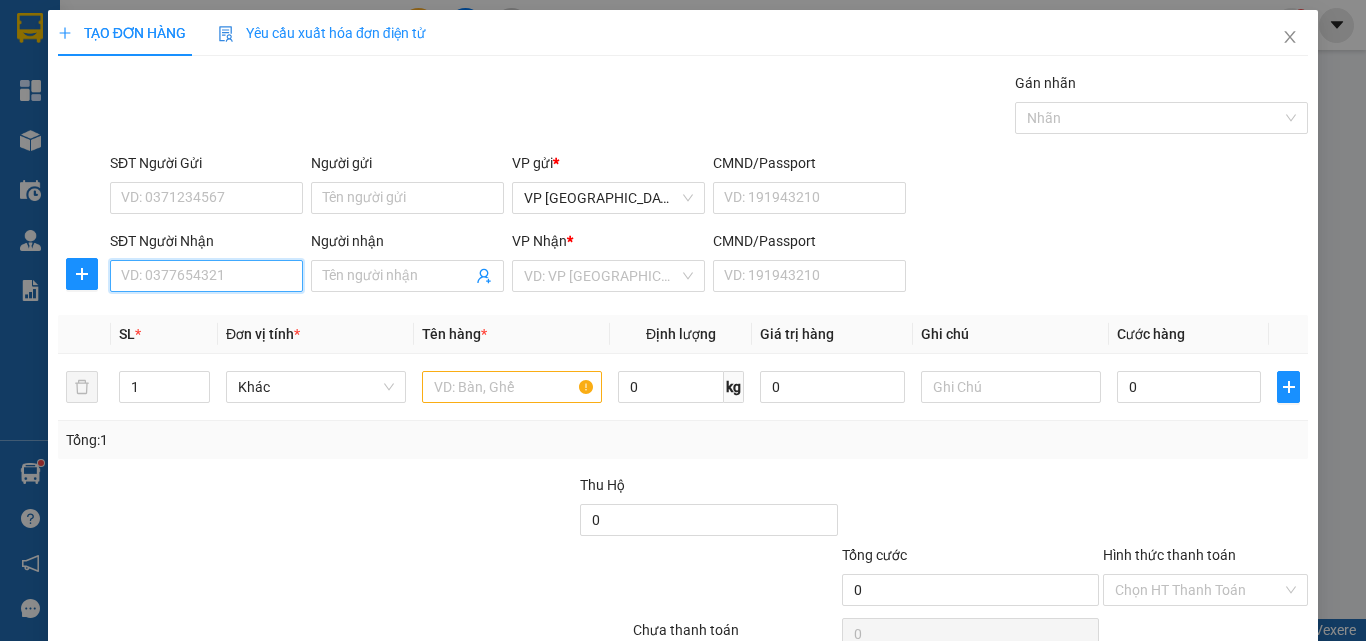 click on "SĐT Người Nhận" at bounding box center [206, 276] 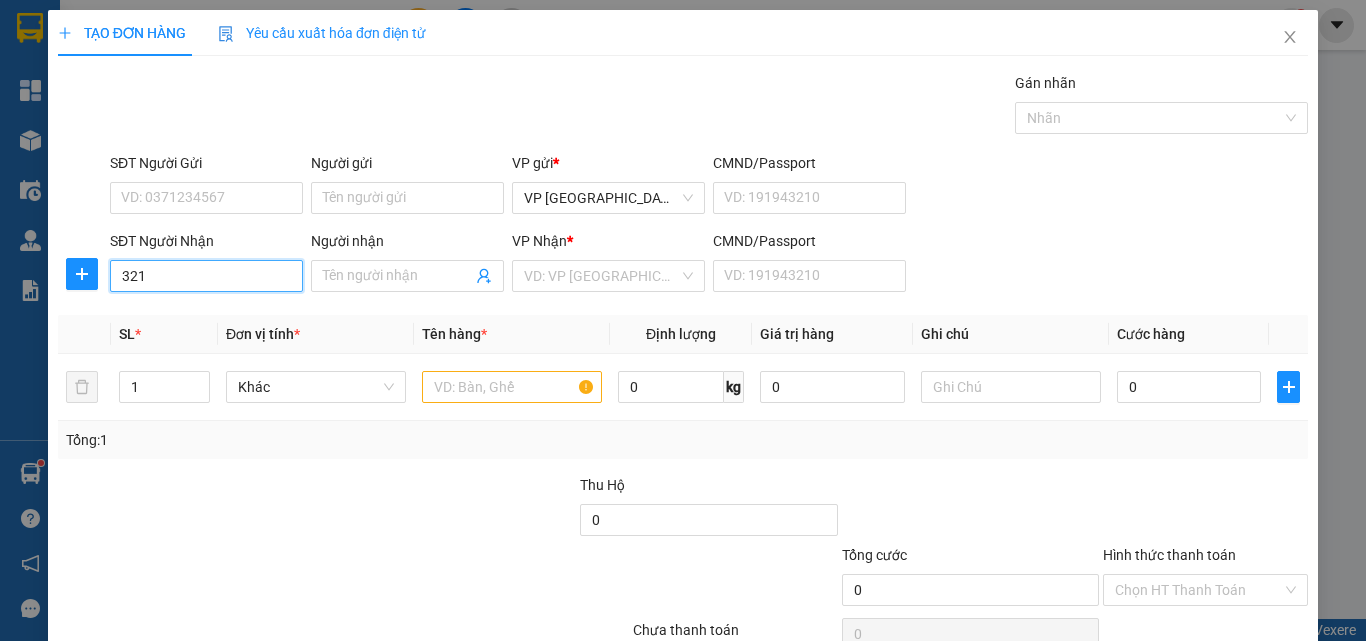 click on "321" at bounding box center (206, 276) 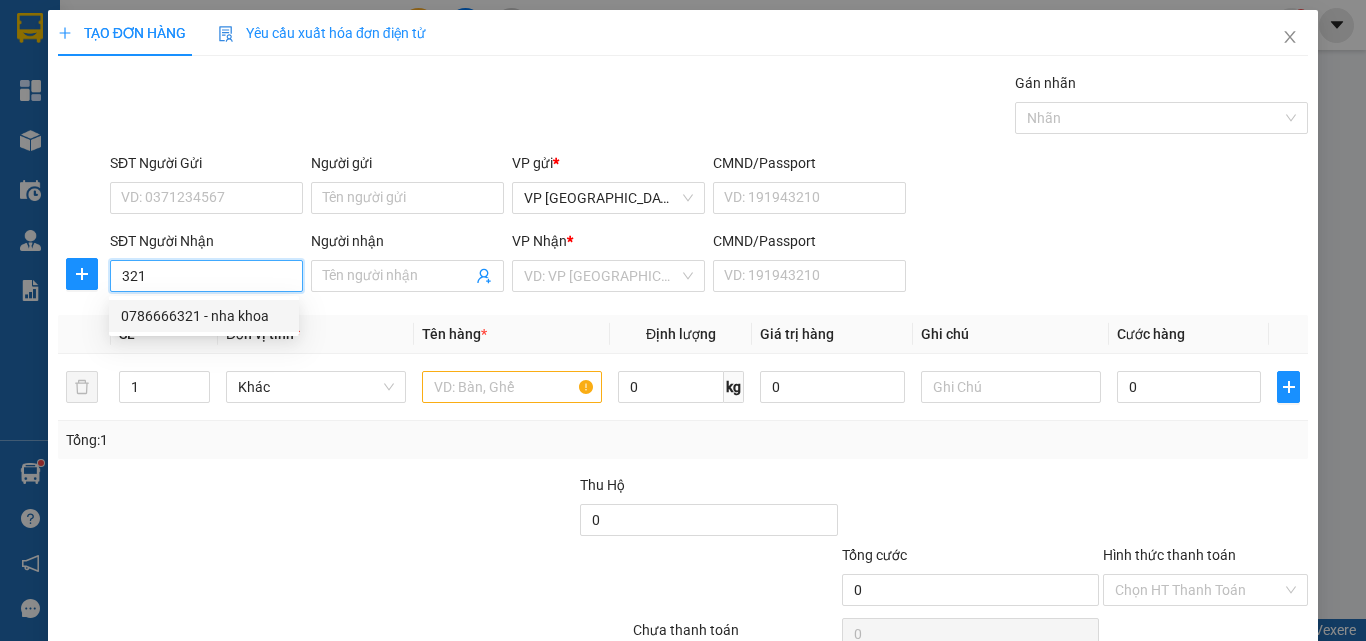 click on "0786666321 - nha khoa" at bounding box center (204, 316) 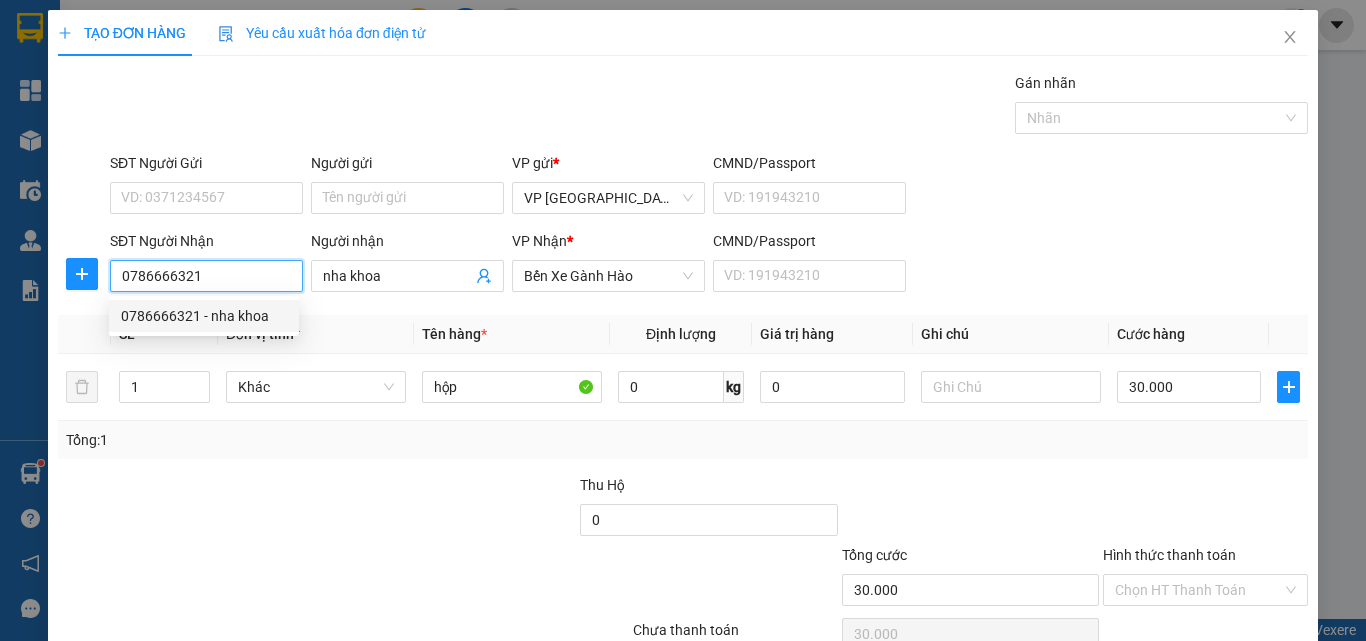 type on "30.000" 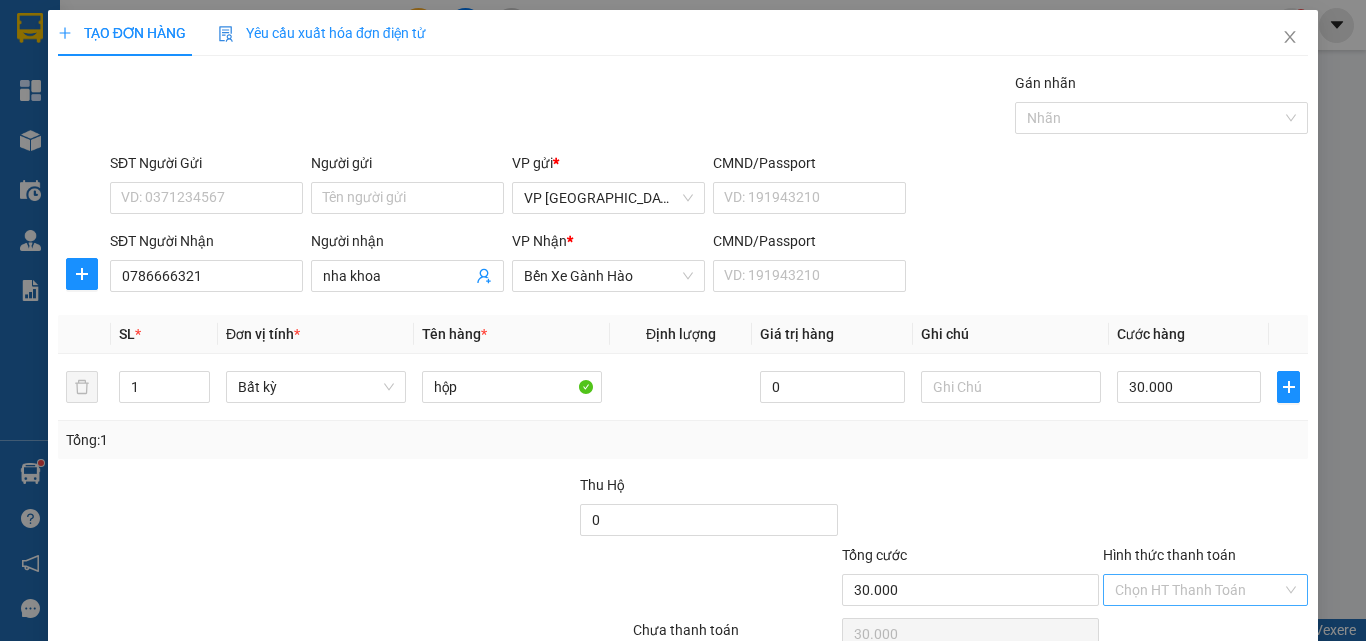 scroll, scrollTop: 99, scrollLeft: 0, axis: vertical 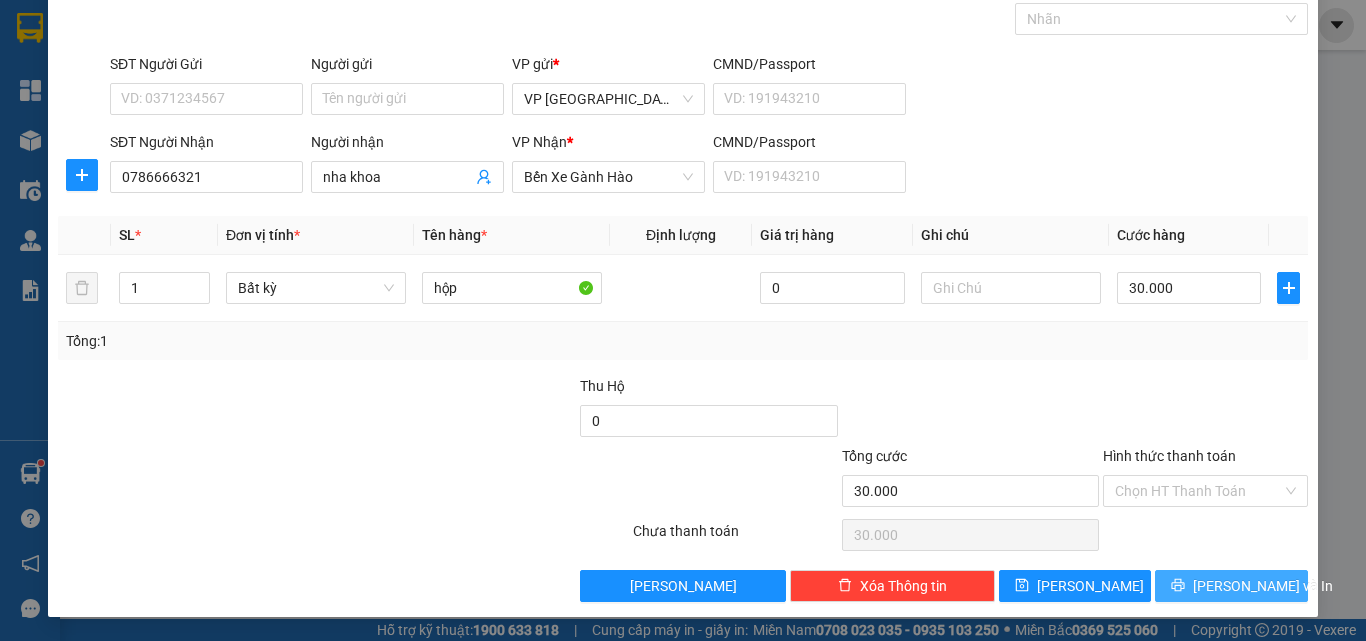 click on "[PERSON_NAME] và In" at bounding box center (1231, 586) 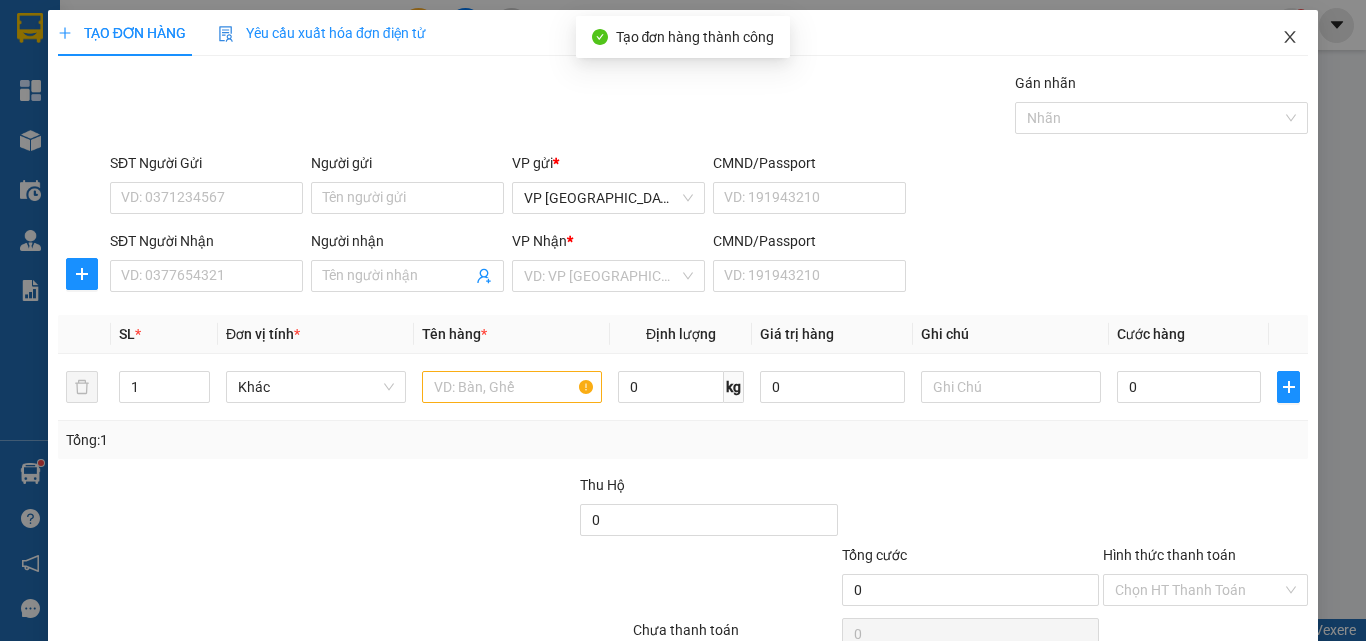 click 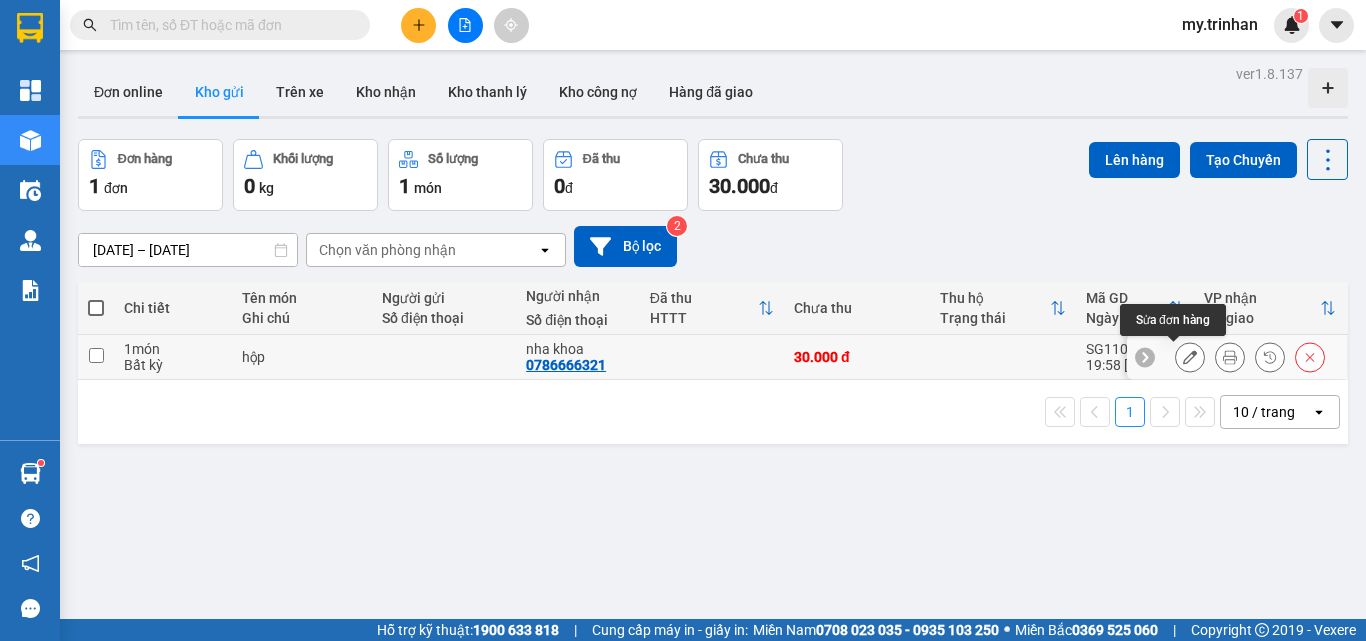 click 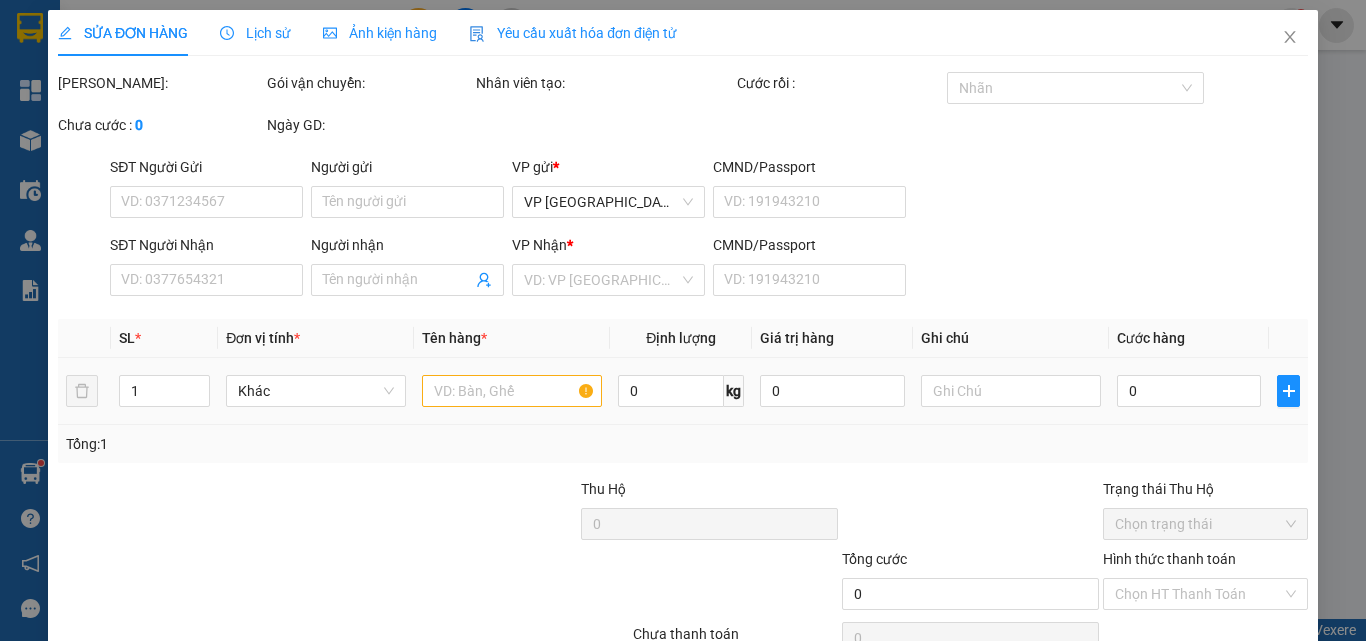 type on "0786666321" 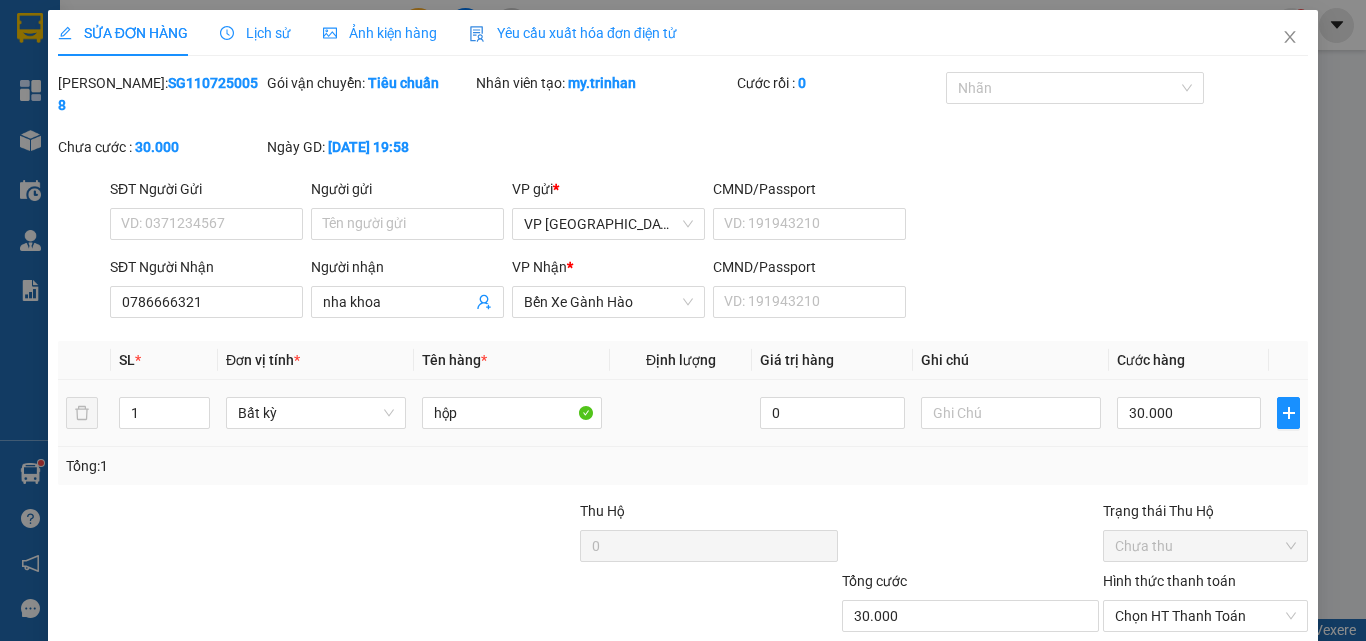 scroll, scrollTop: 103, scrollLeft: 0, axis: vertical 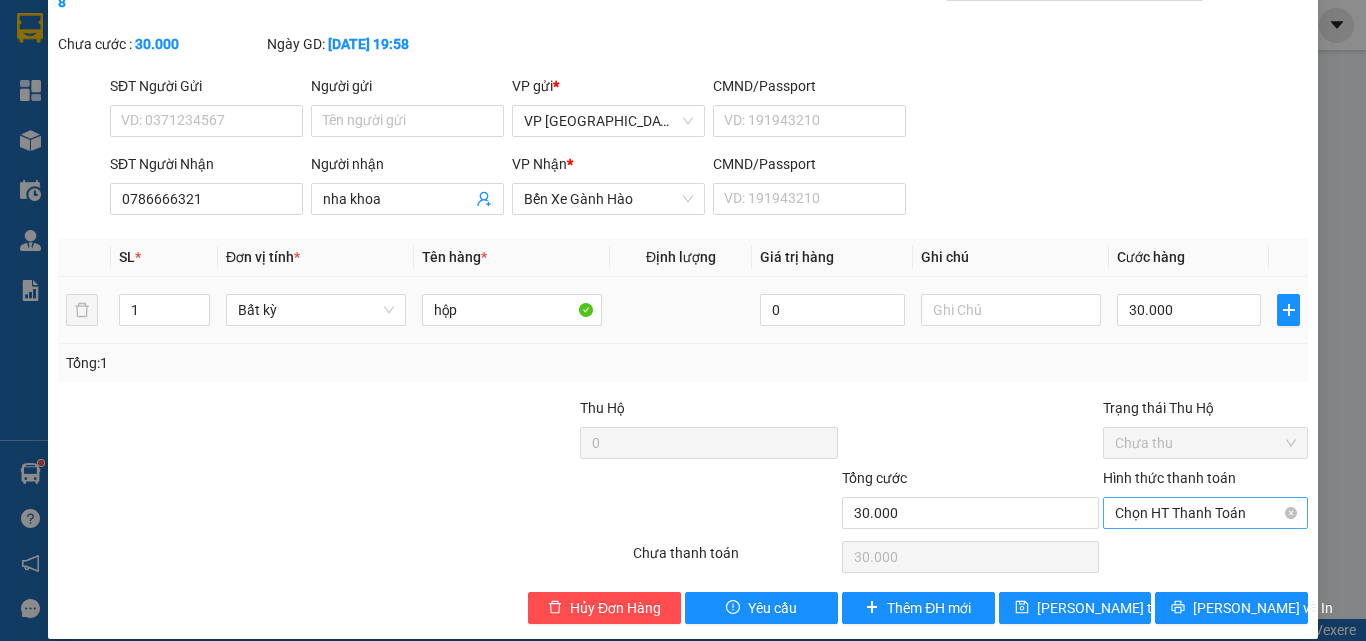 click on "Chọn HT Thanh Toán" at bounding box center (1205, 513) 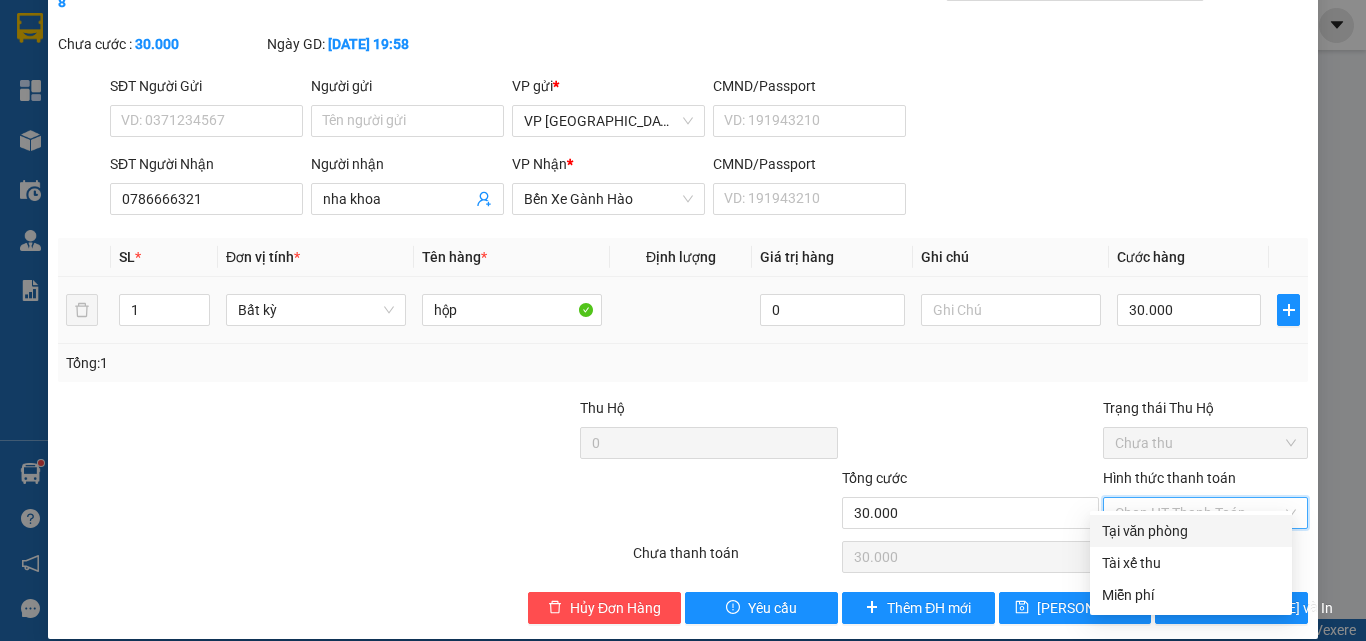 click on "Tại văn phòng" at bounding box center (1191, 531) 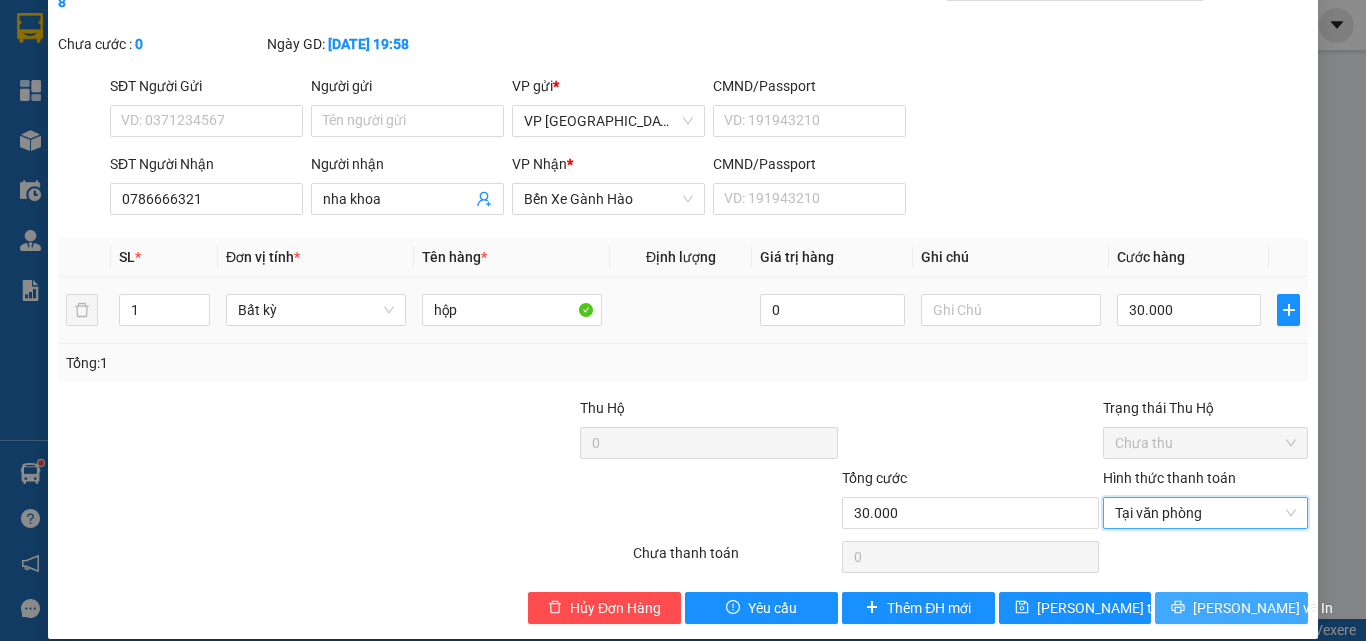 click 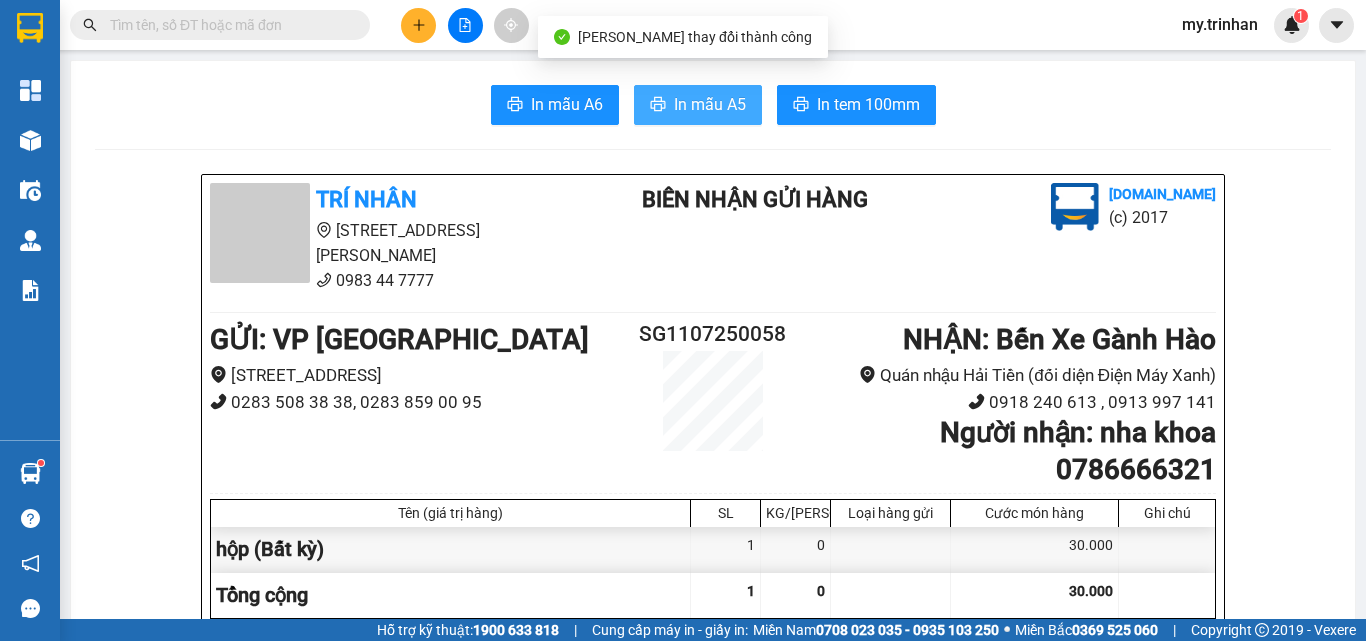 click on "In mẫu A5" at bounding box center (698, 105) 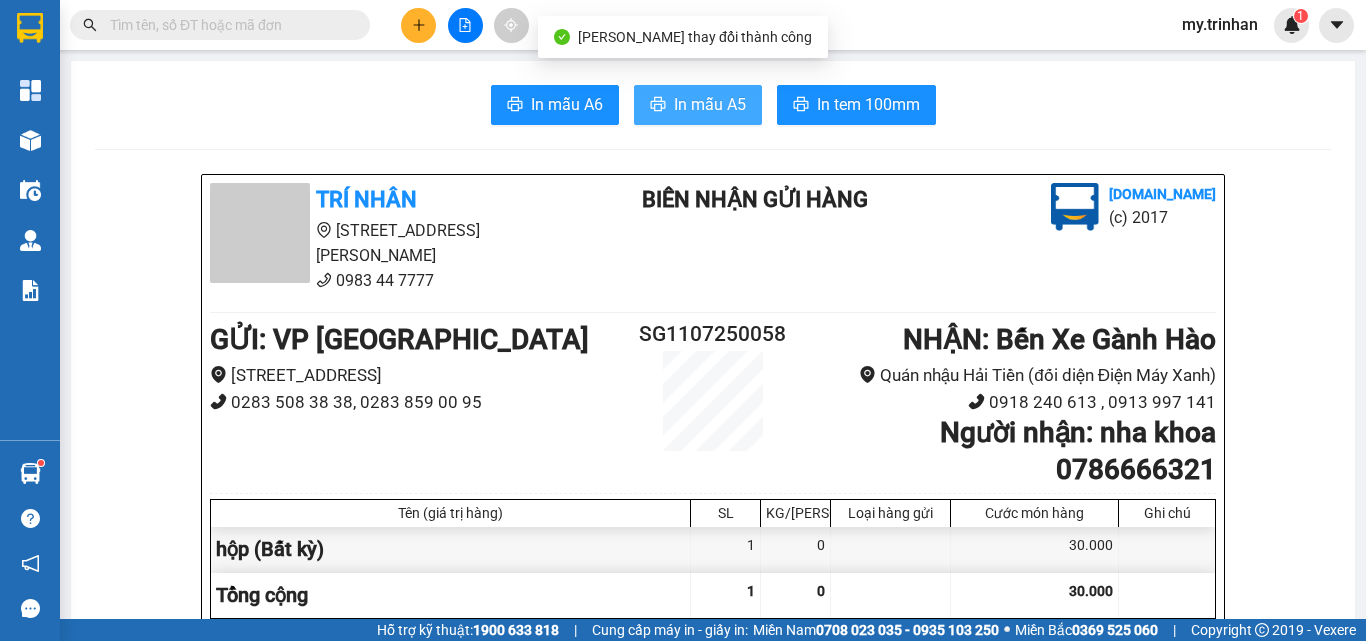 scroll, scrollTop: 0, scrollLeft: 0, axis: both 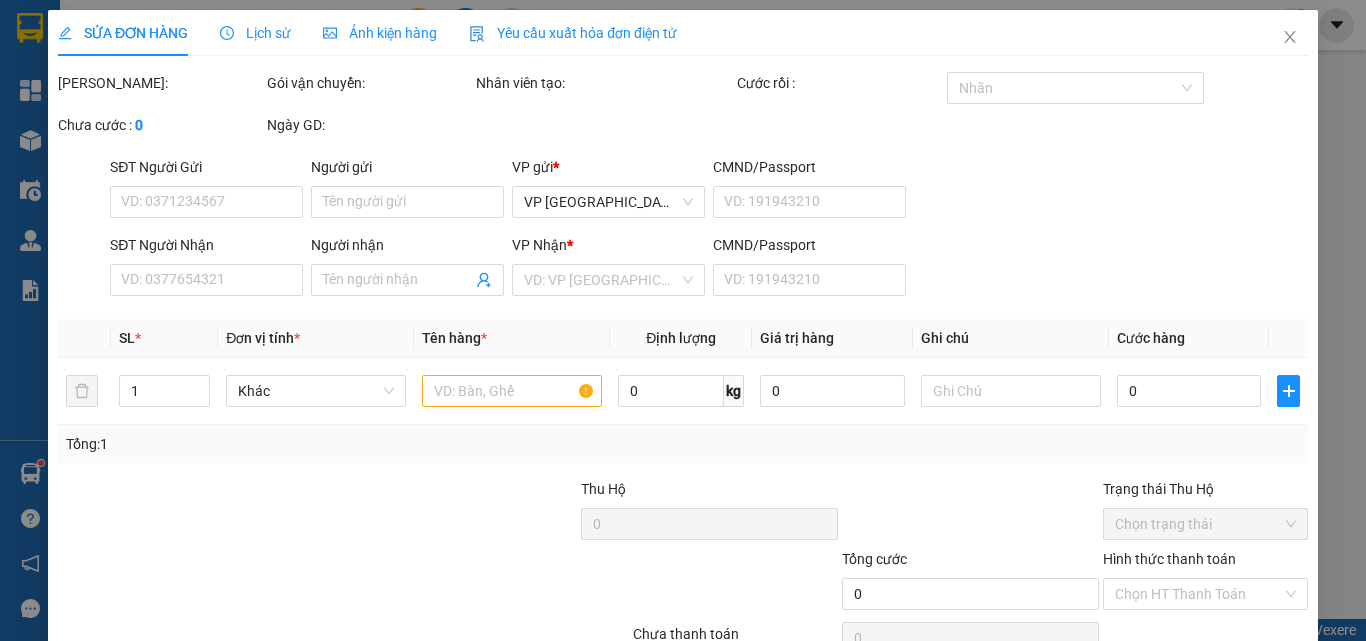 type on "0786666321" 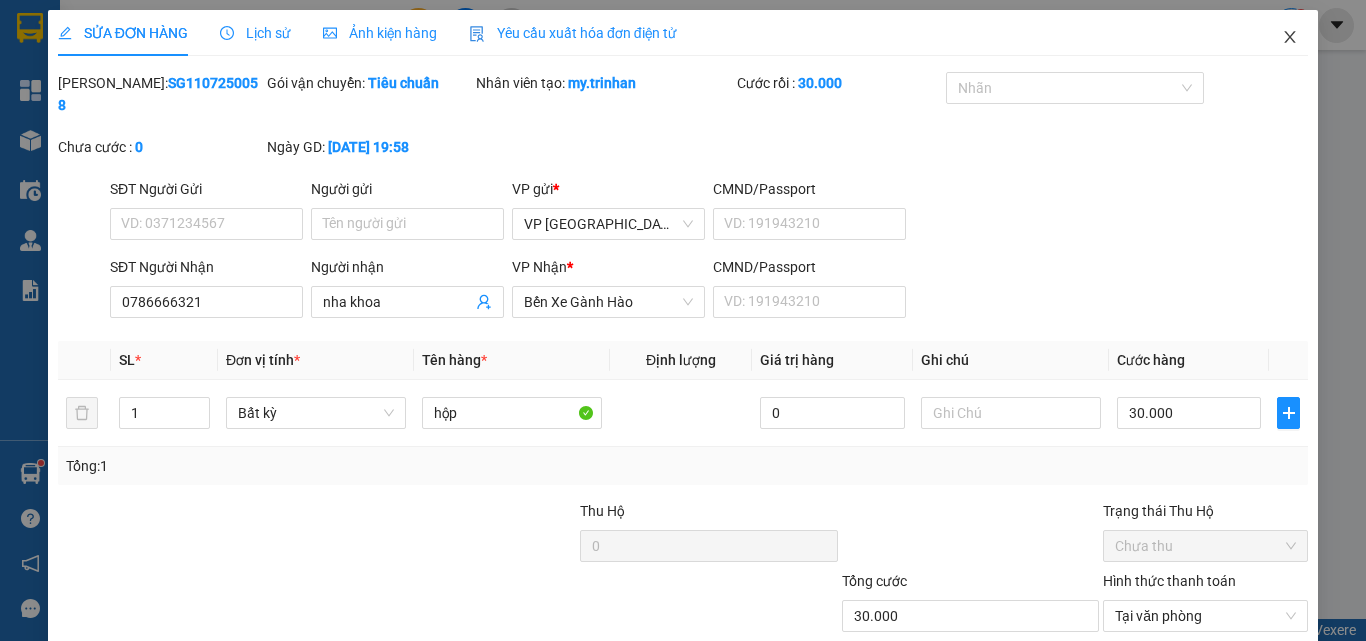 click at bounding box center [1290, 38] 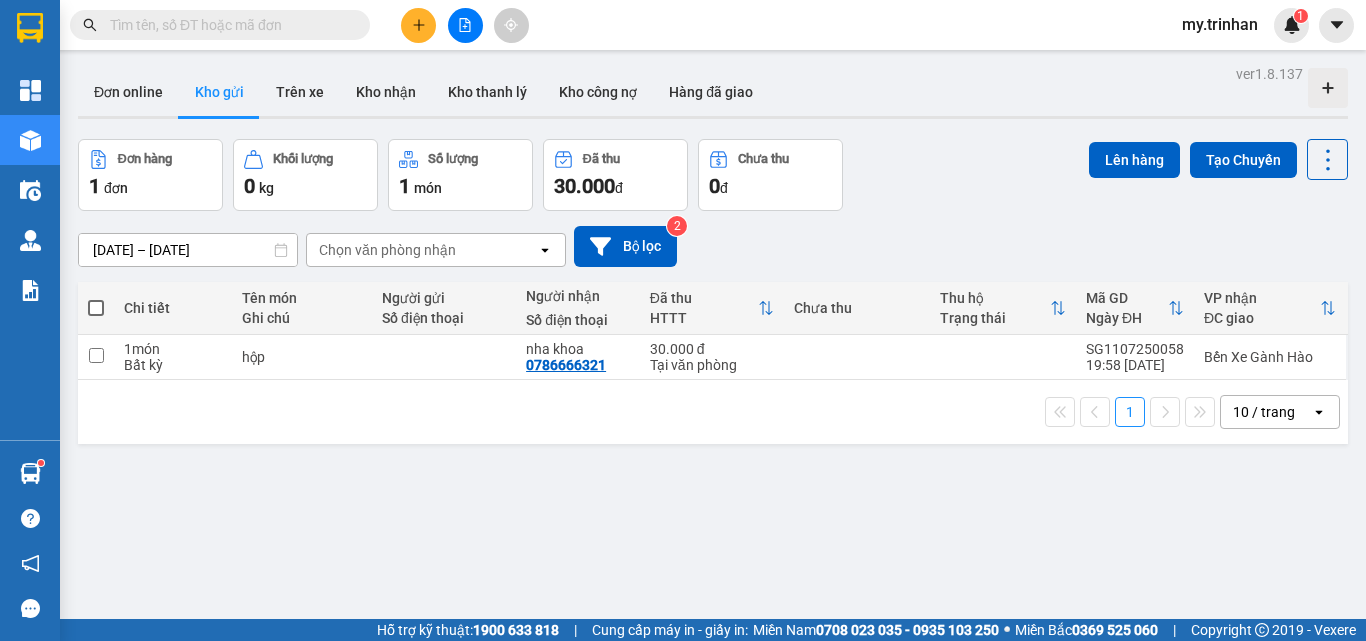 click on "[DATE] – [DATE] Press the down arrow key to interact with the calendar and select a date. Press the escape button to close the calendar. Selected date range is from [DATE] to [DATE]. Chọn văn phòng nhận open Bộ lọc 2" at bounding box center [713, 246] 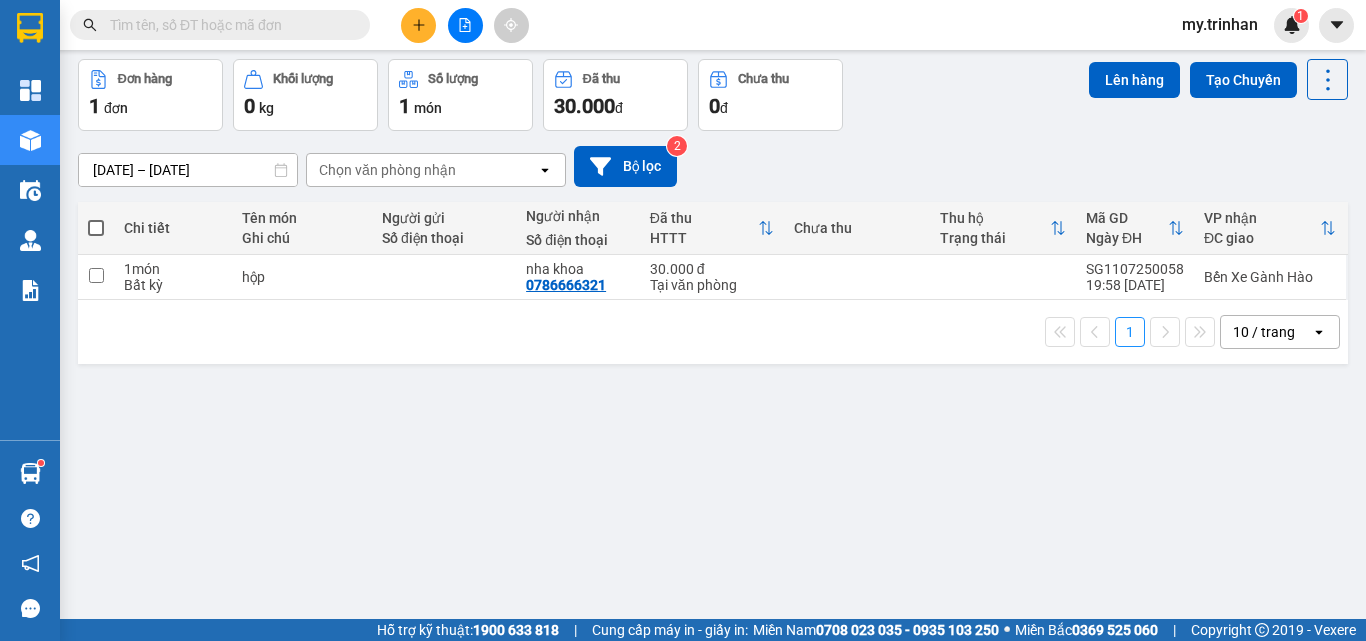 scroll, scrollTop: 92, scrollLeft: 0, axis: vertical 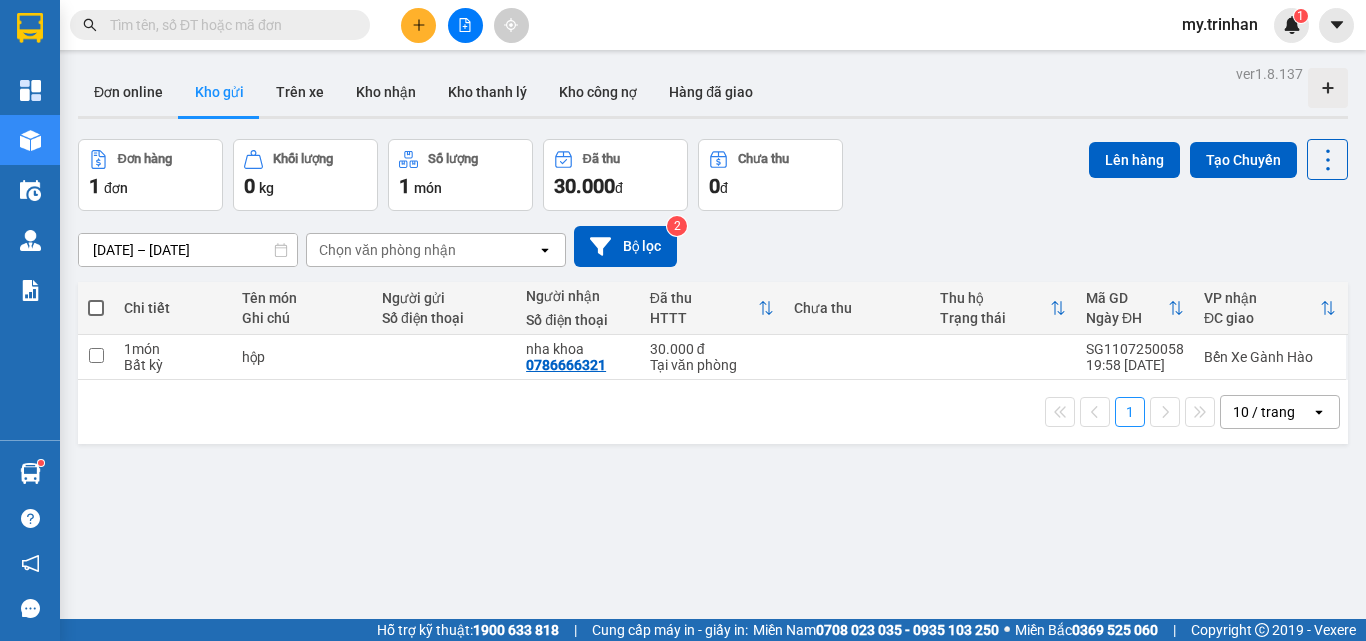 click on "[DATE] – [DATE] Press the down arrow key to interact with the calendar and select a date. Press the escape button to close the calendar. Selected date range is from [DATE] to [DATE]. Chọn văn phòng nhận open Bộ lọc 2" at bounding box center [713, 246] 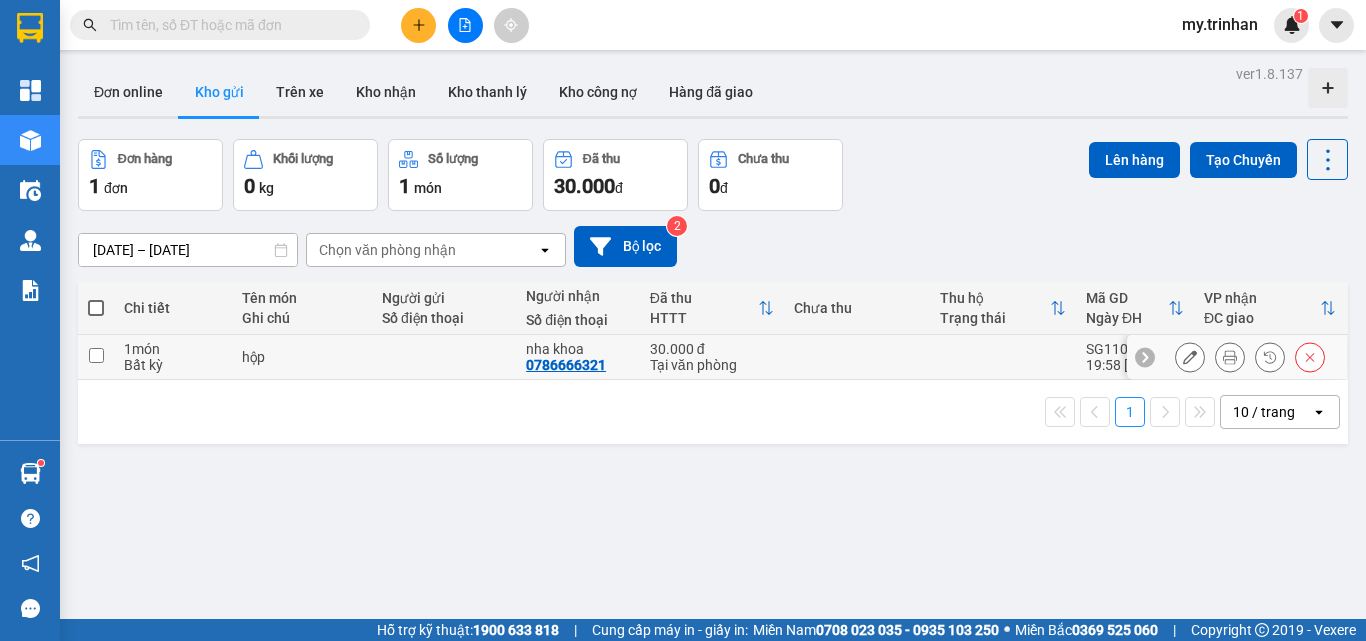 click at bounding box center [857, 357] 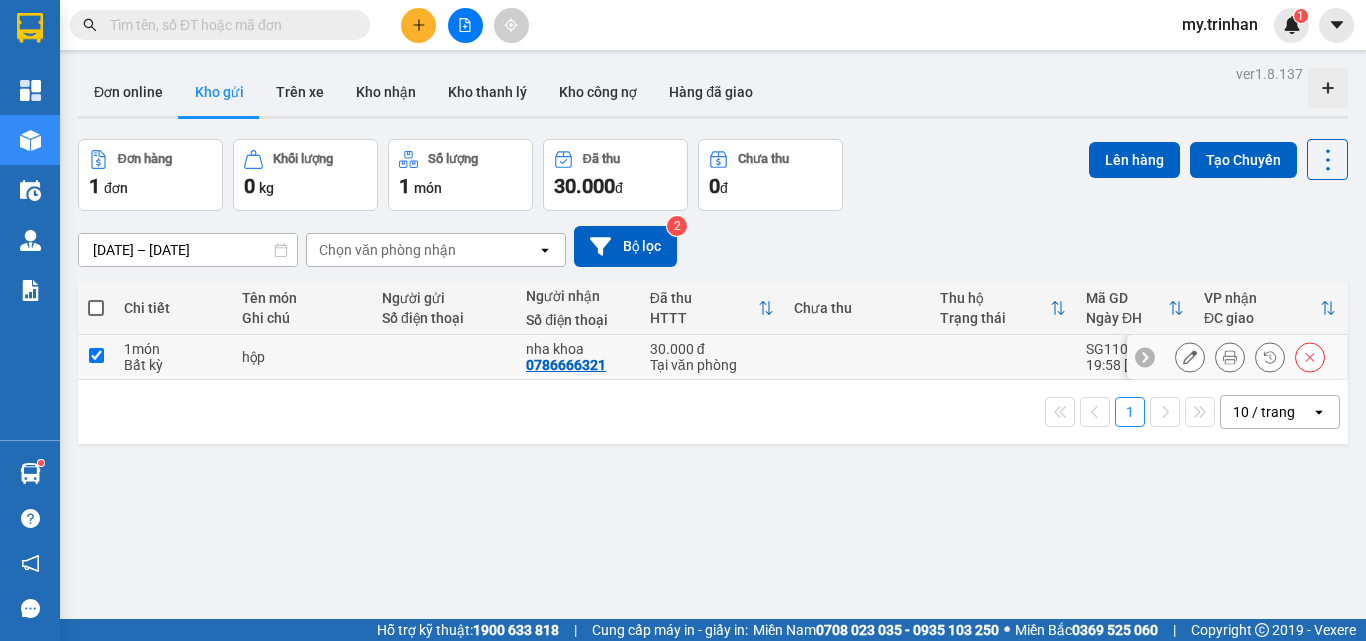 checkbox on "true" 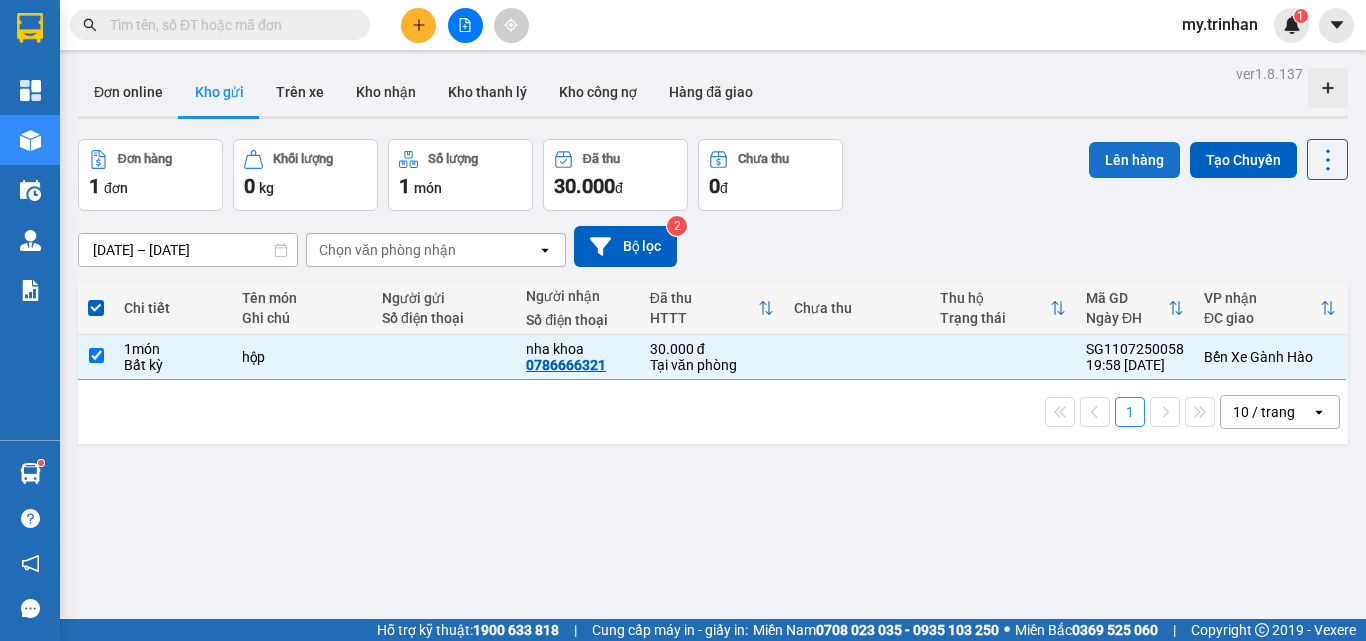 click on "Lên hàng" at bounding box center [1134, 160] 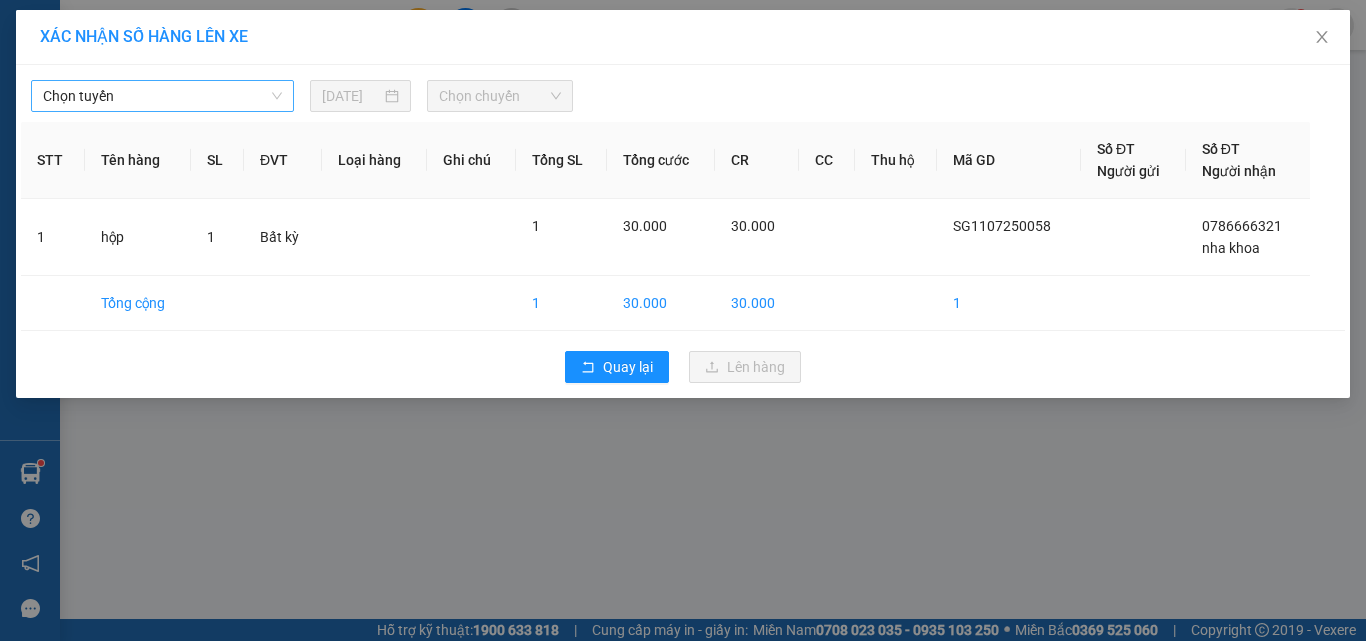 click on "Chọn tuyến" at bounding box center [162, 96] 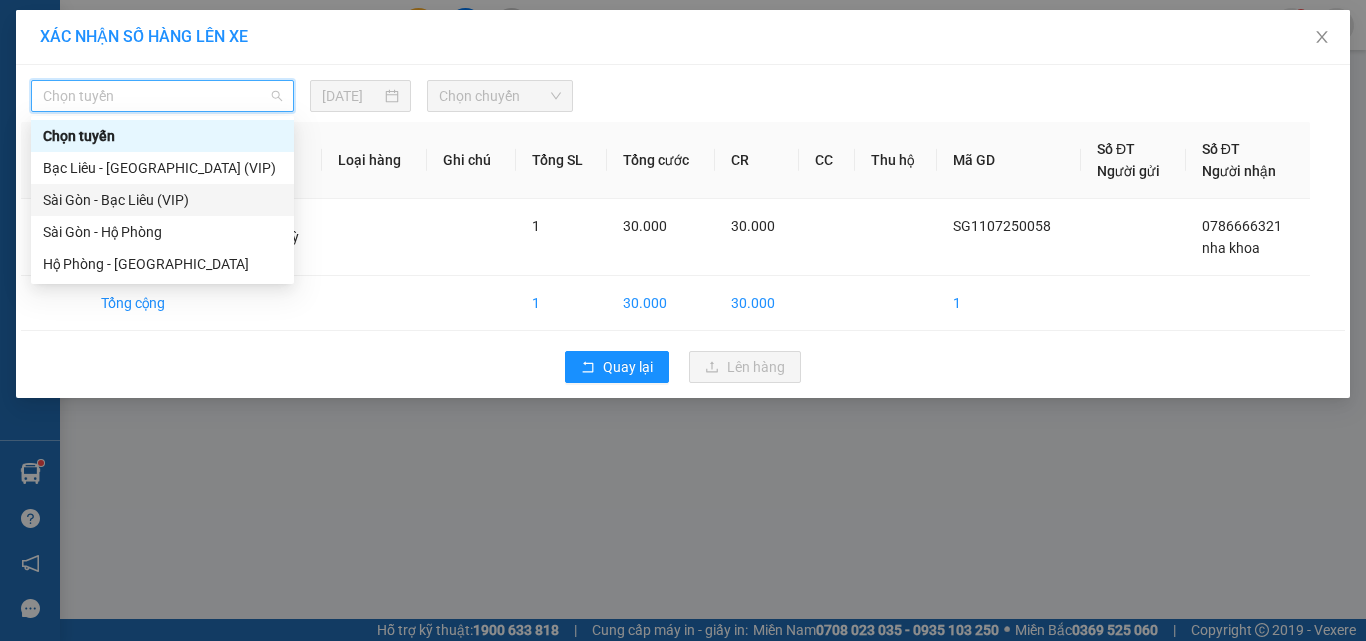 click on "Sài Gòn - Bạc Liêu (VIP)" at bounding box center [162, 200] 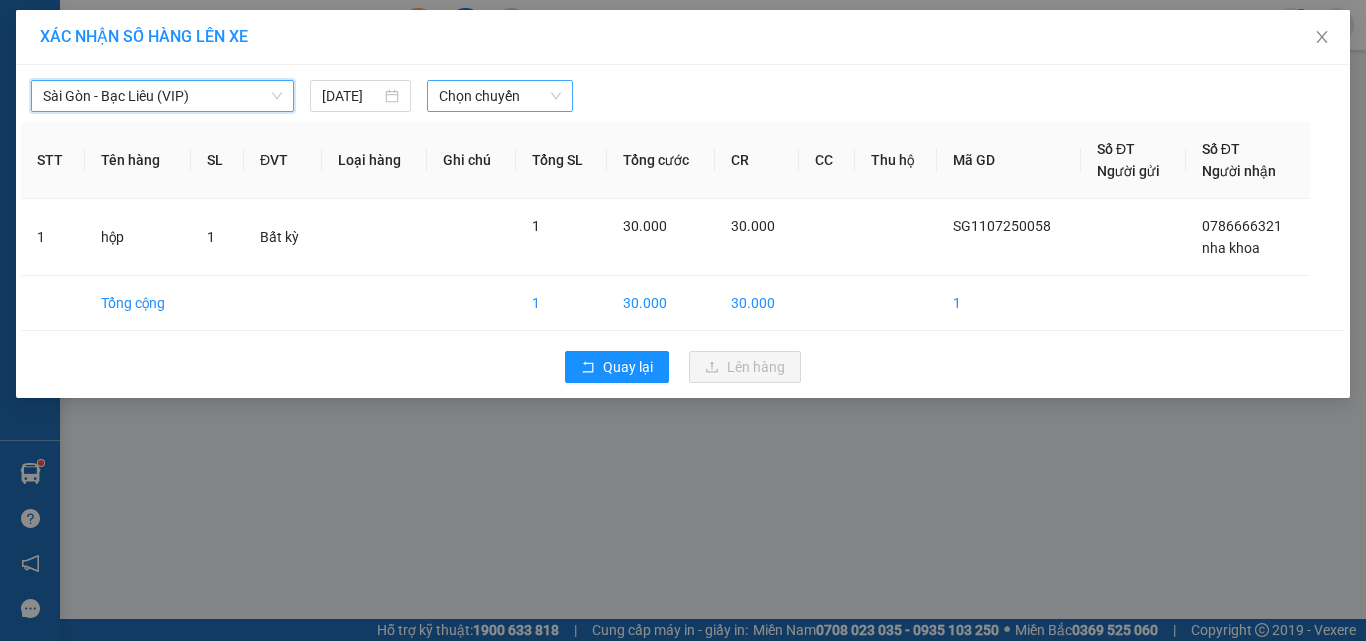 click on "Chọn chuyến" at bounding box center (500, 96) 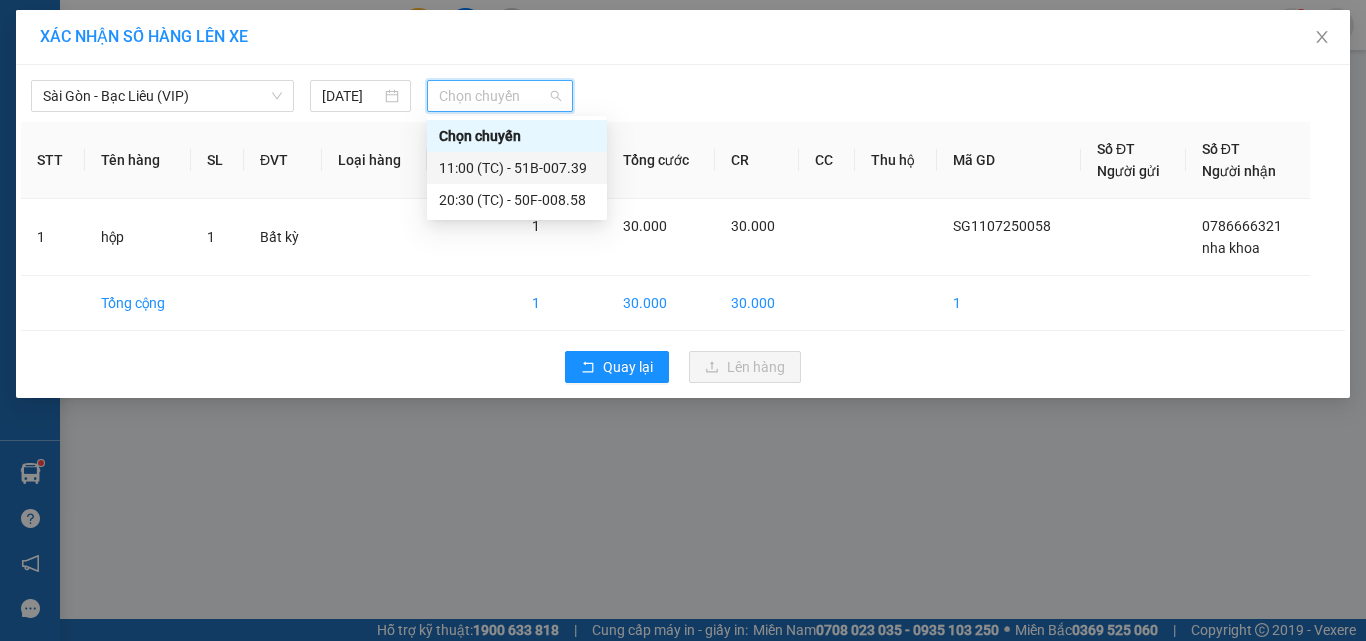 click on "20:30   (TC)   - 50F-008.58" at bounding box center [517, 200] 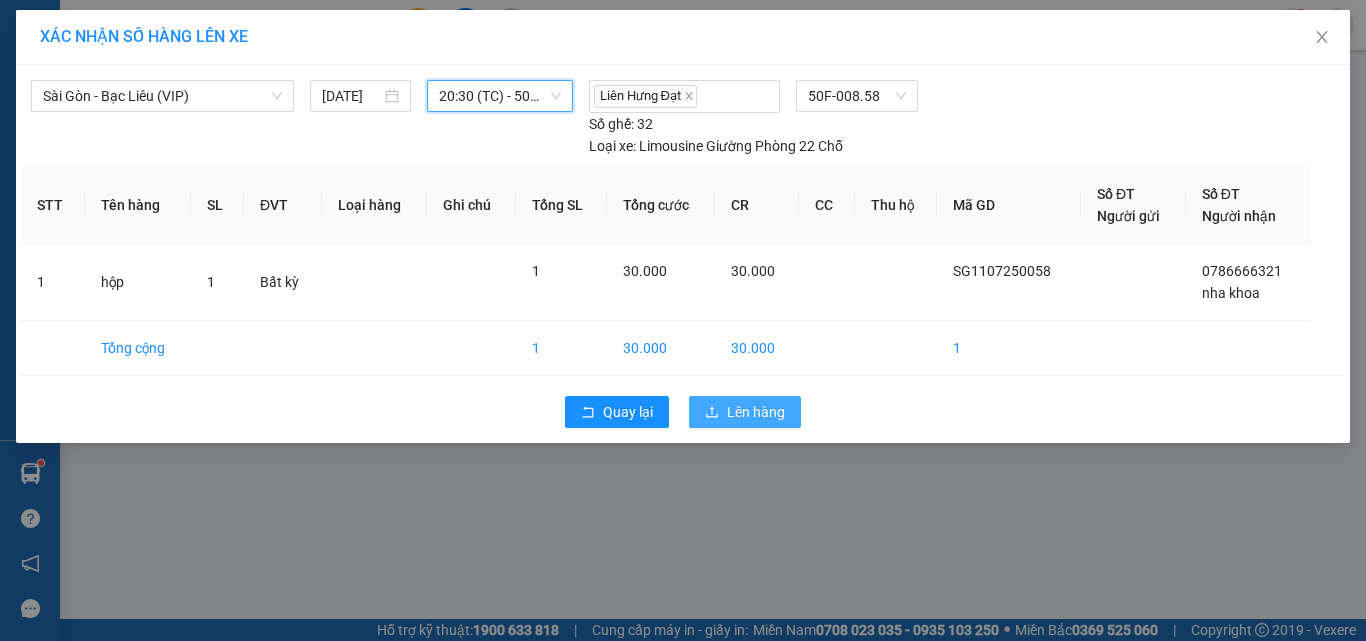 click on "Lên hàng" at bounding box center (756, 412) 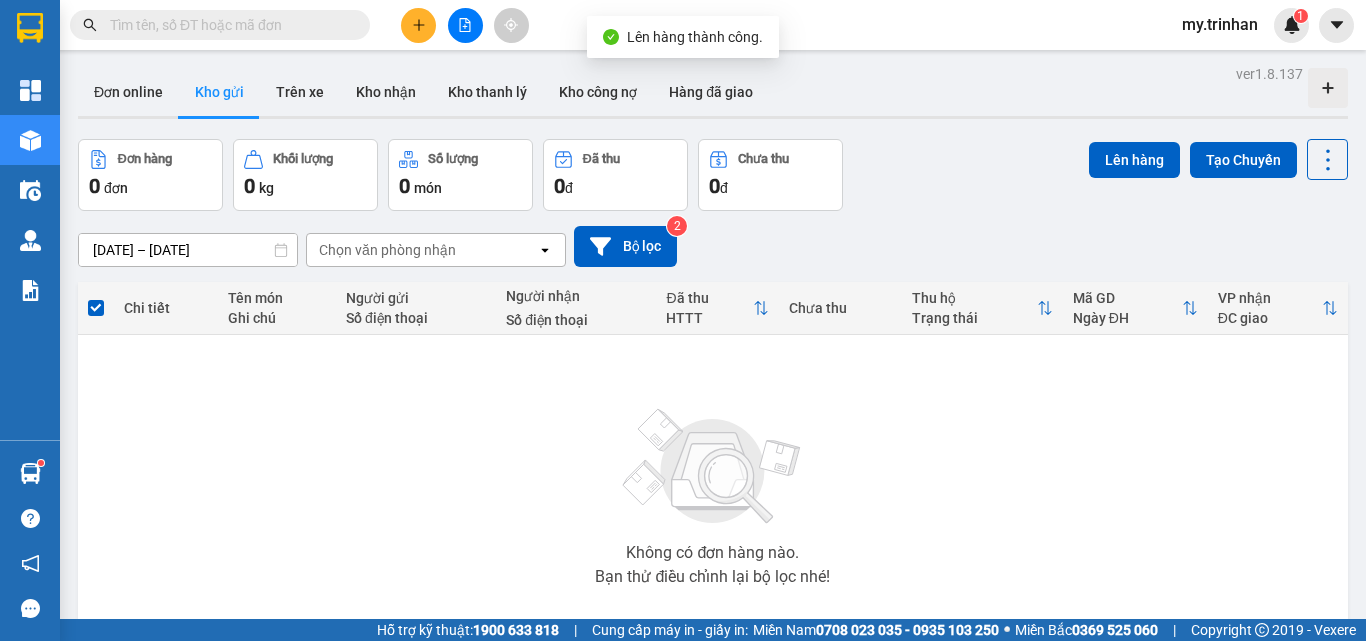 click 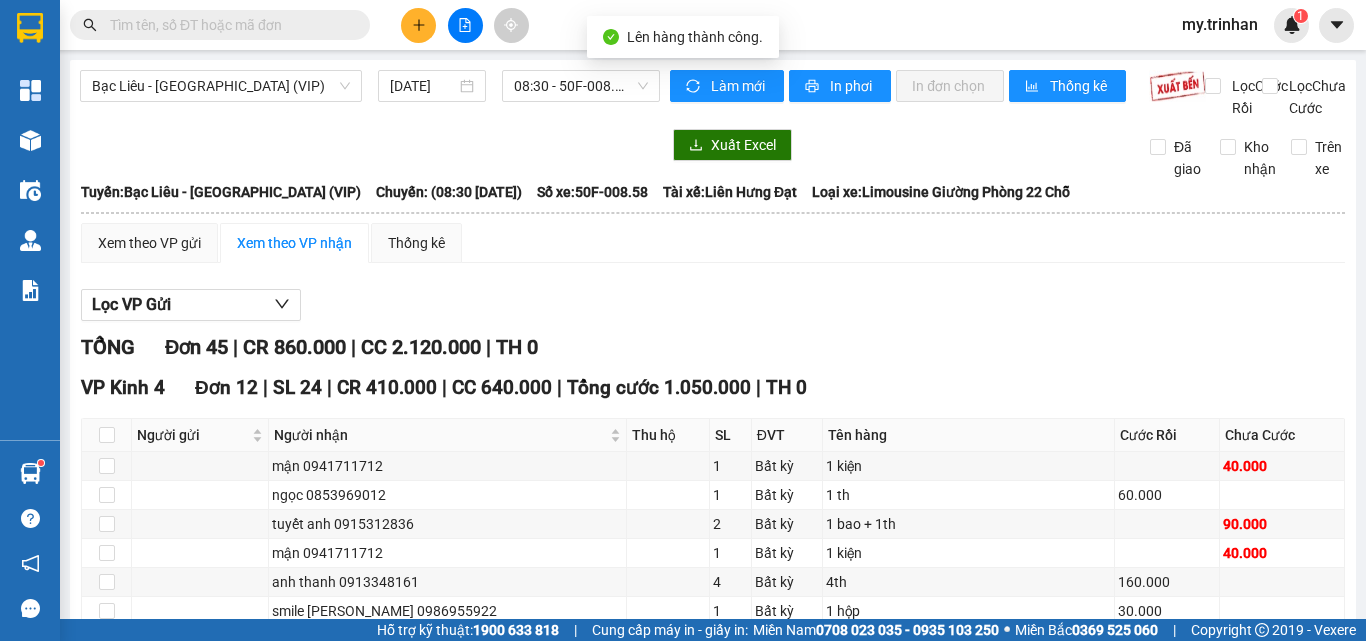 click on "Bạc Liêu - [GEOGRAPHIC_DATA] (VIP)" at bounding box center [221, 86] 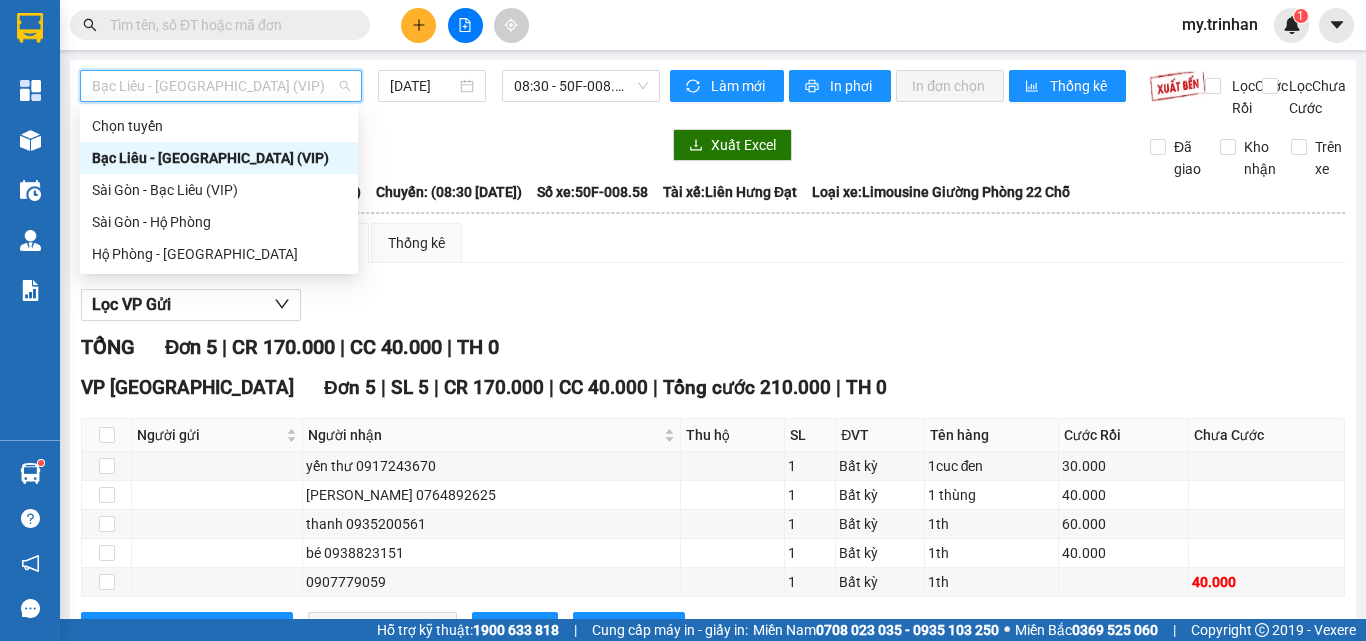 click on "Bạc Liêu - [GEOGRAPHIC_DATA] (VIP)" at bounding box center (221, 86) 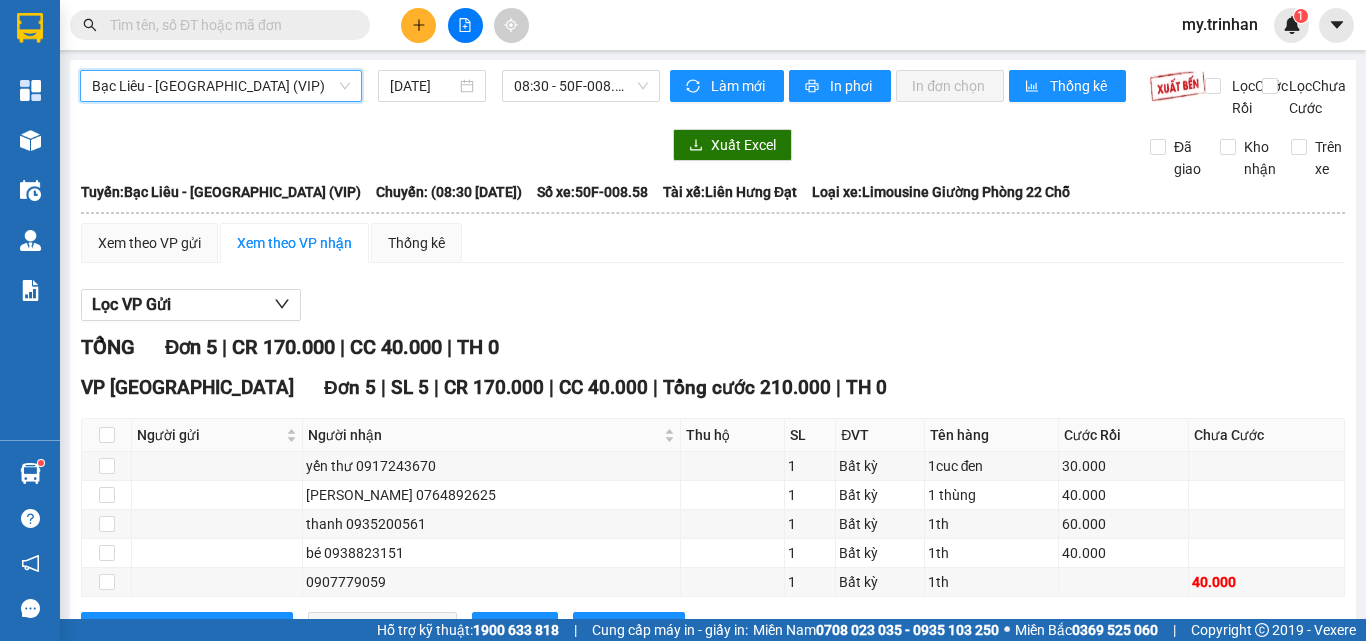 click on "Bạc Liêu - [GEOGRAPHIC_DATA] (VIP)" at bounding box center (221, 86) 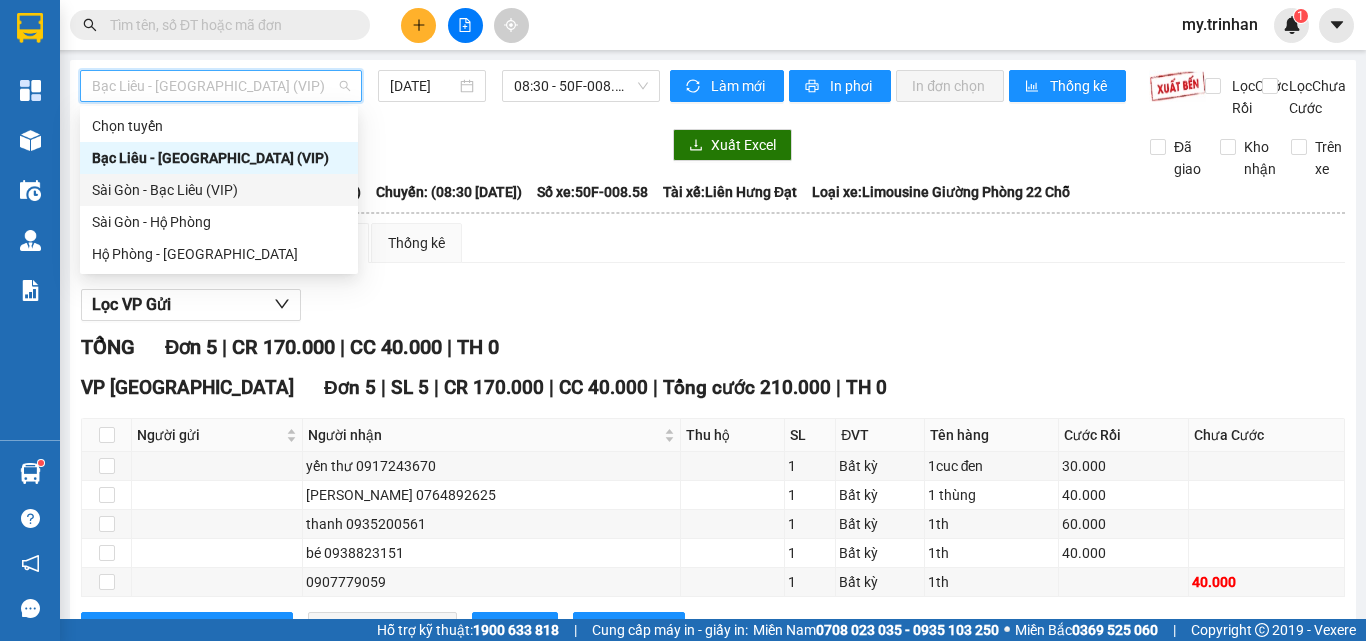 click on "Sài Gòn - Bạc Liêu (VIP)" at bounding box center [219, 190] 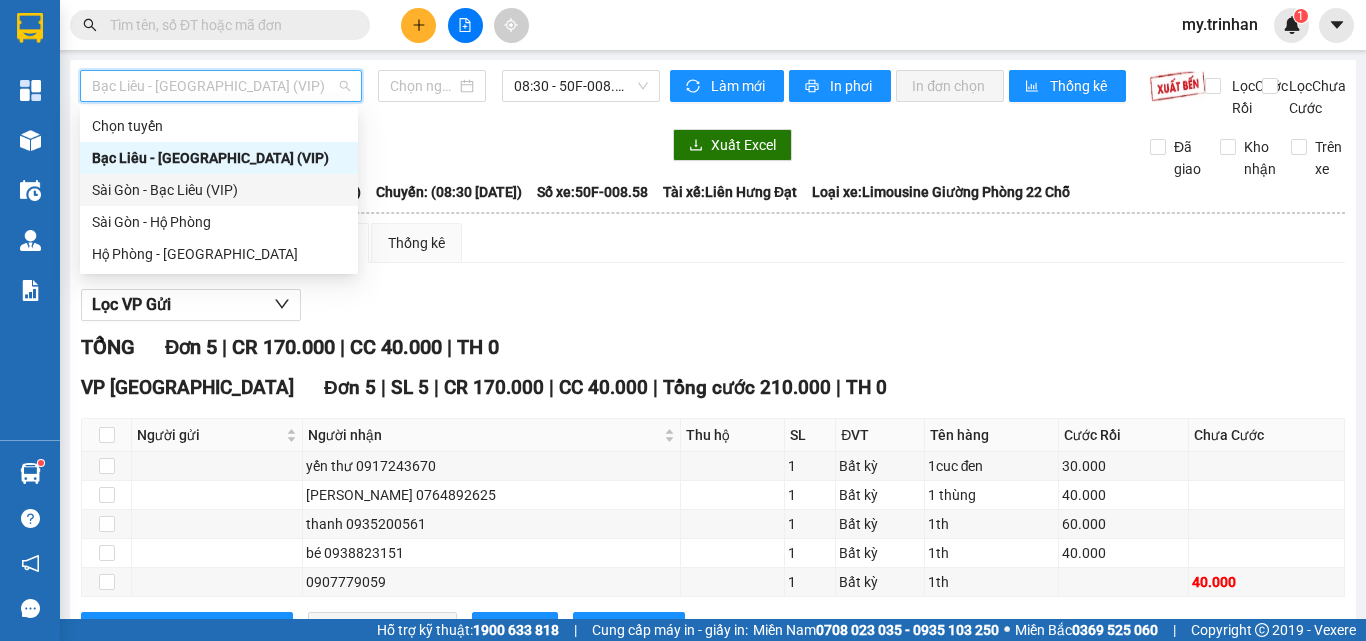 type on "[DATE]" 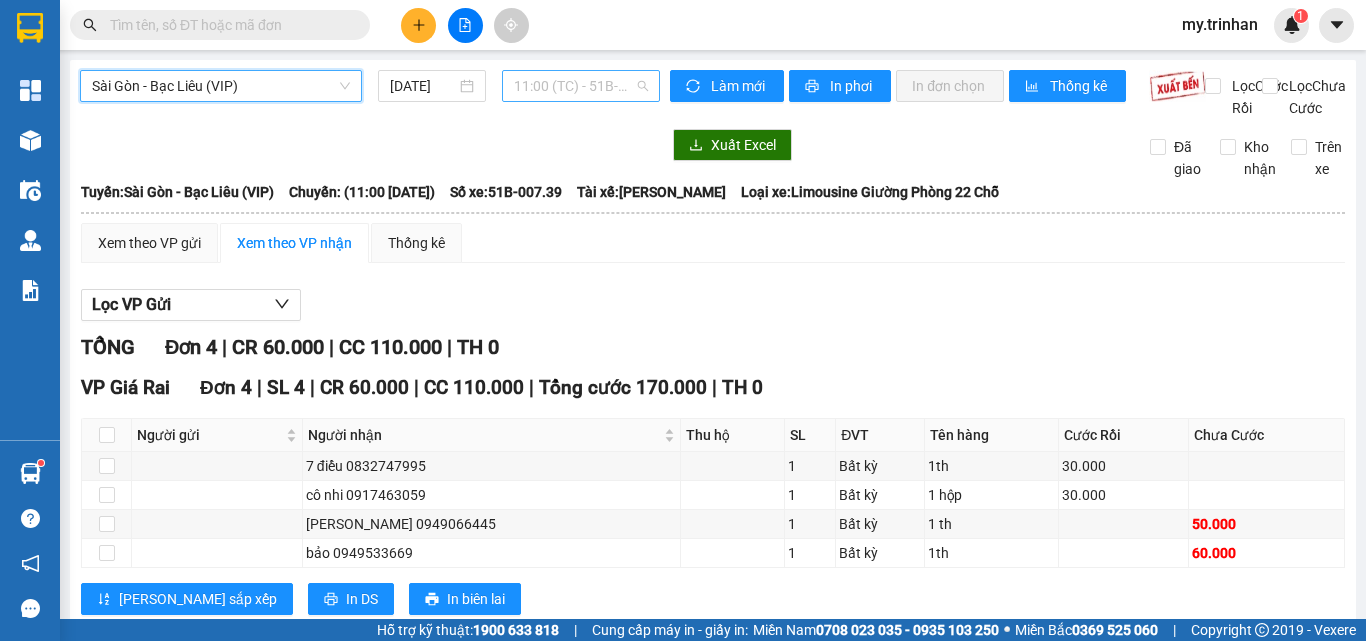 click on "11:00   (TC)   - 51B-007.39" at bounding box center [581, 86] 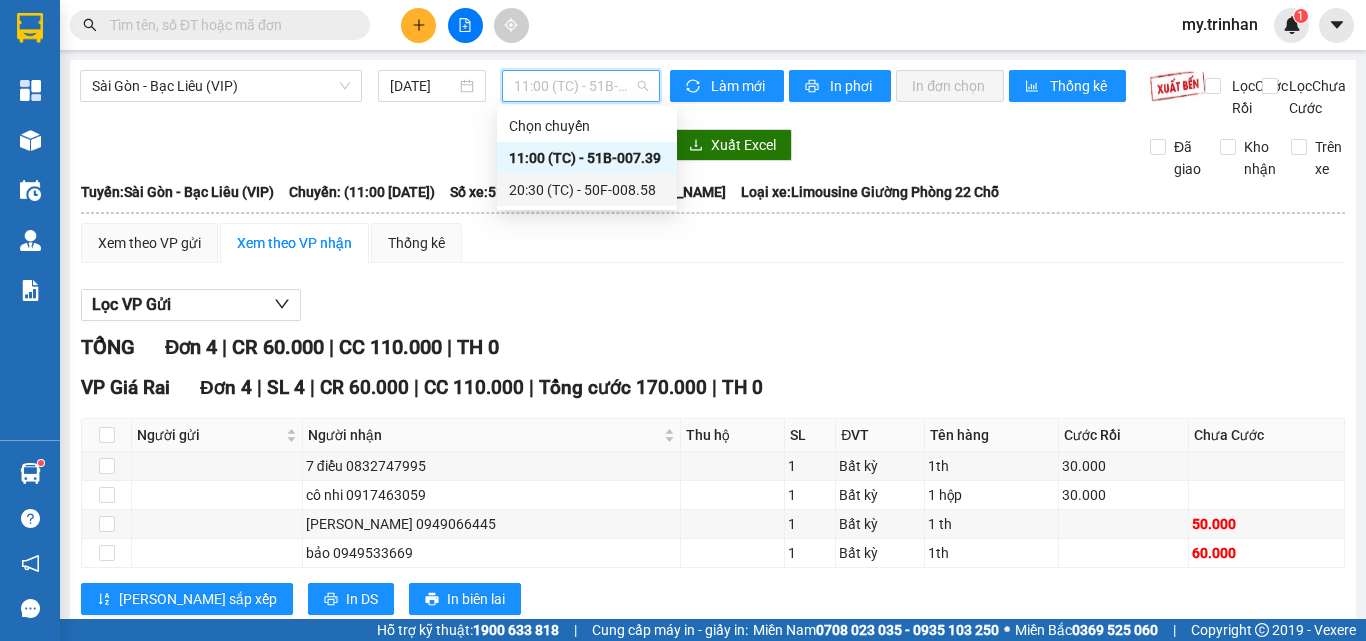 click on "20:30   (TC)   - 50F-008.58" at bounding box center [587, 190] 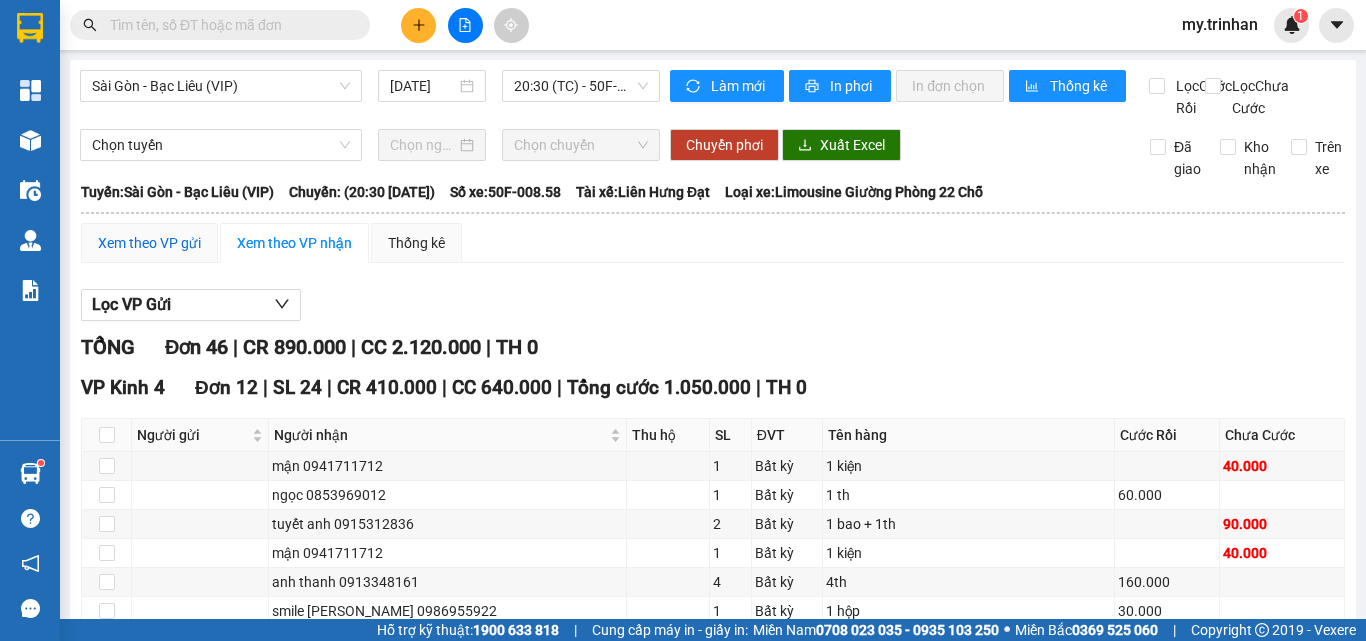 click on "Xem theo VP gửi" at bounding box center (149, 243) 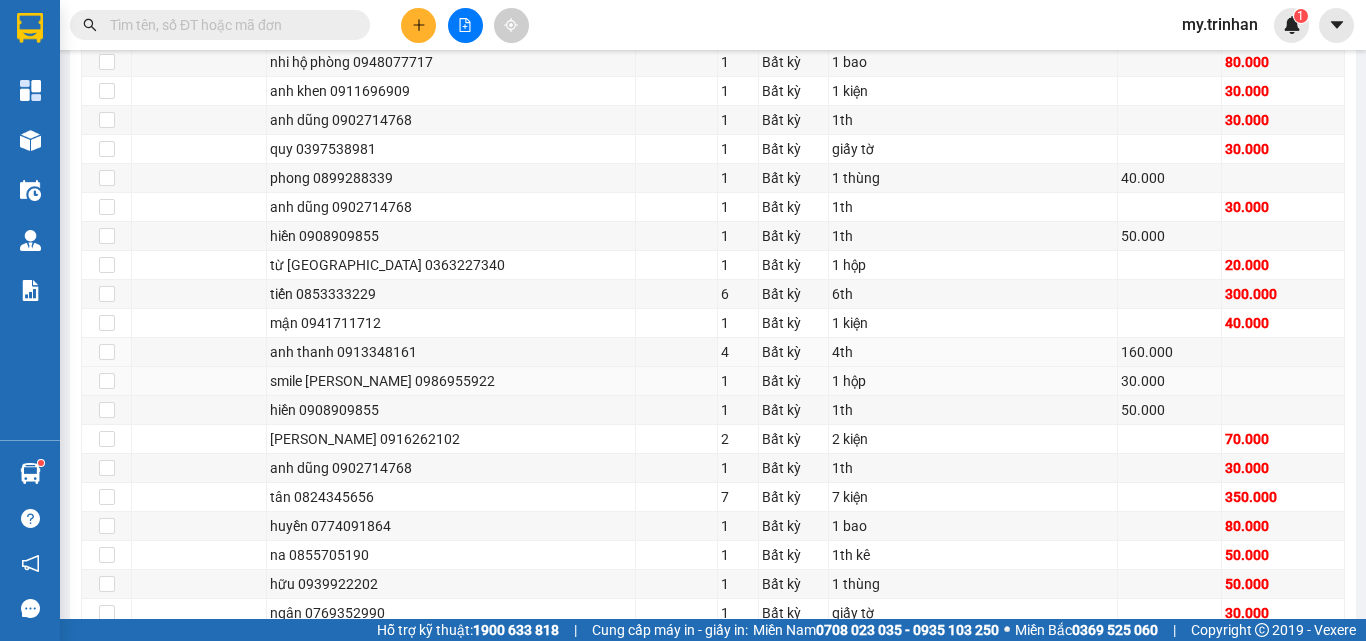 scroll, scrollTop: 600, scrollLeft: 0, axis: vertical 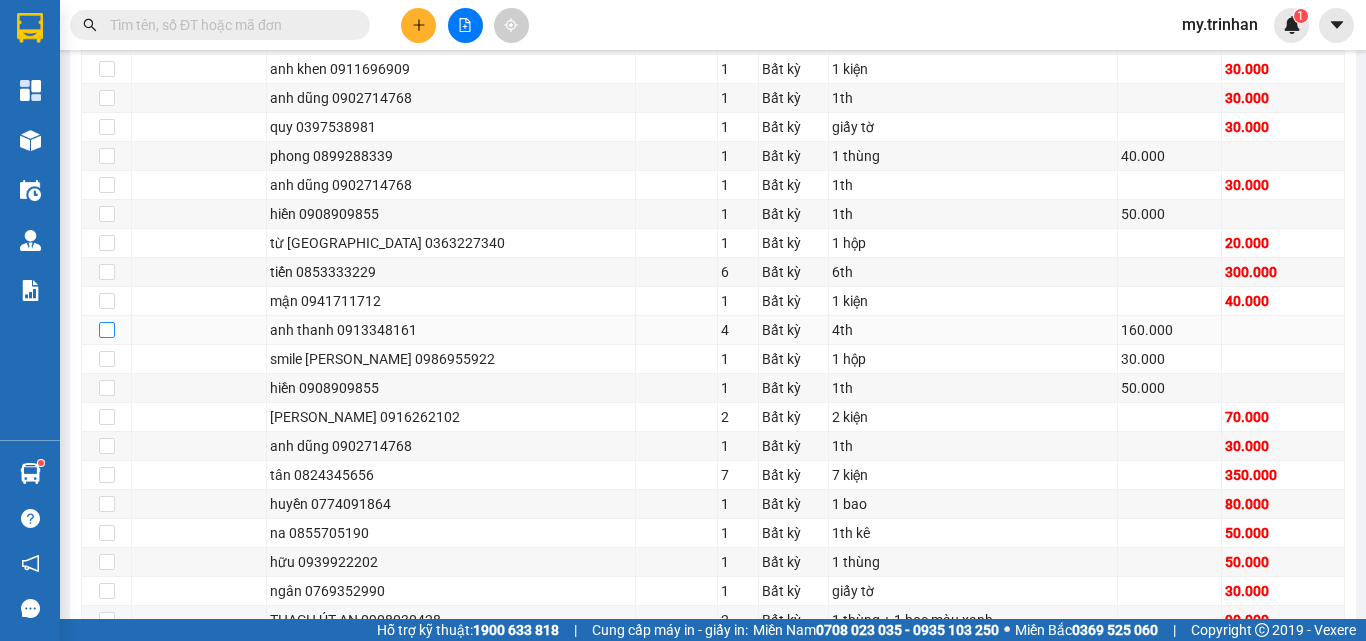 click at bounding box center [107, 330] 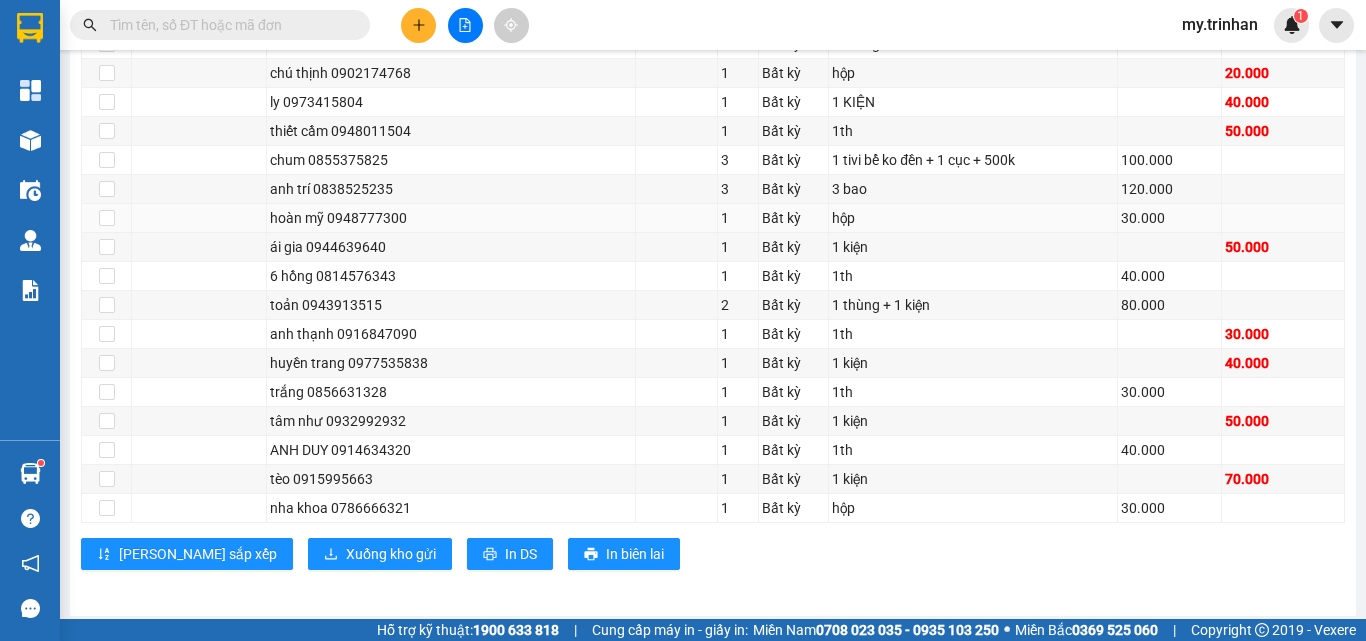 scroll, scrollTop: 1292, scrollLeft: 0, axis: vertical 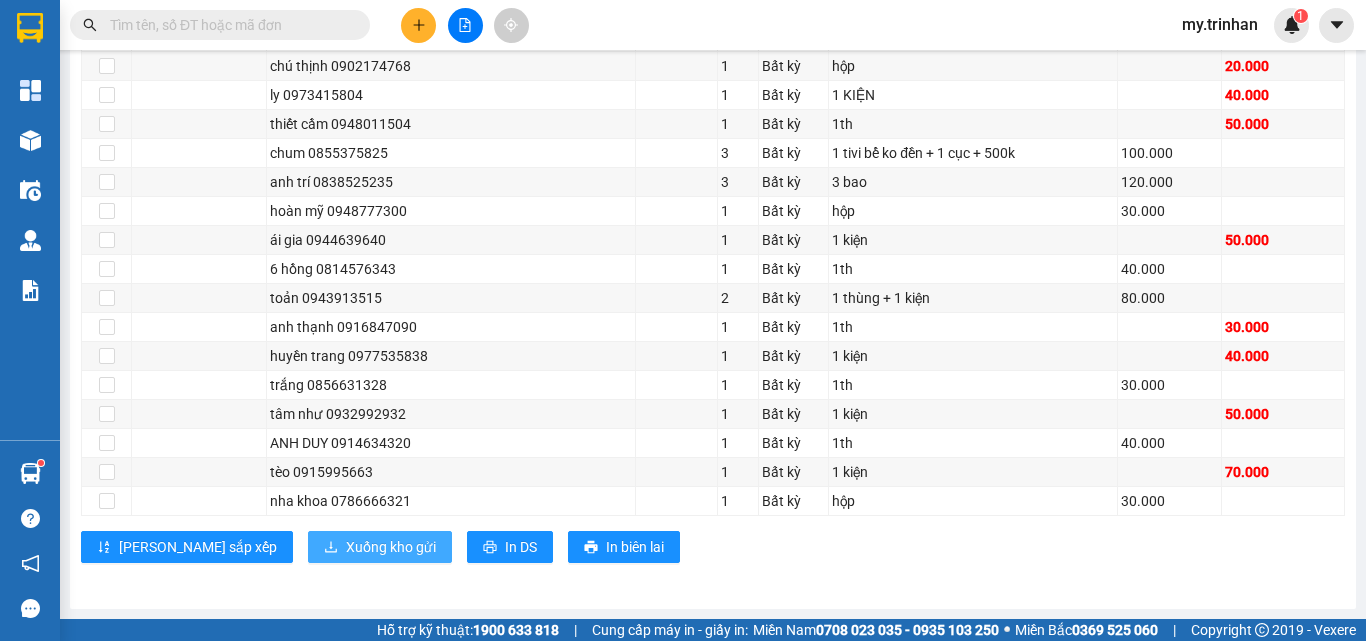 click on "Xuống kho gửi" at bounding box center (391, 547) 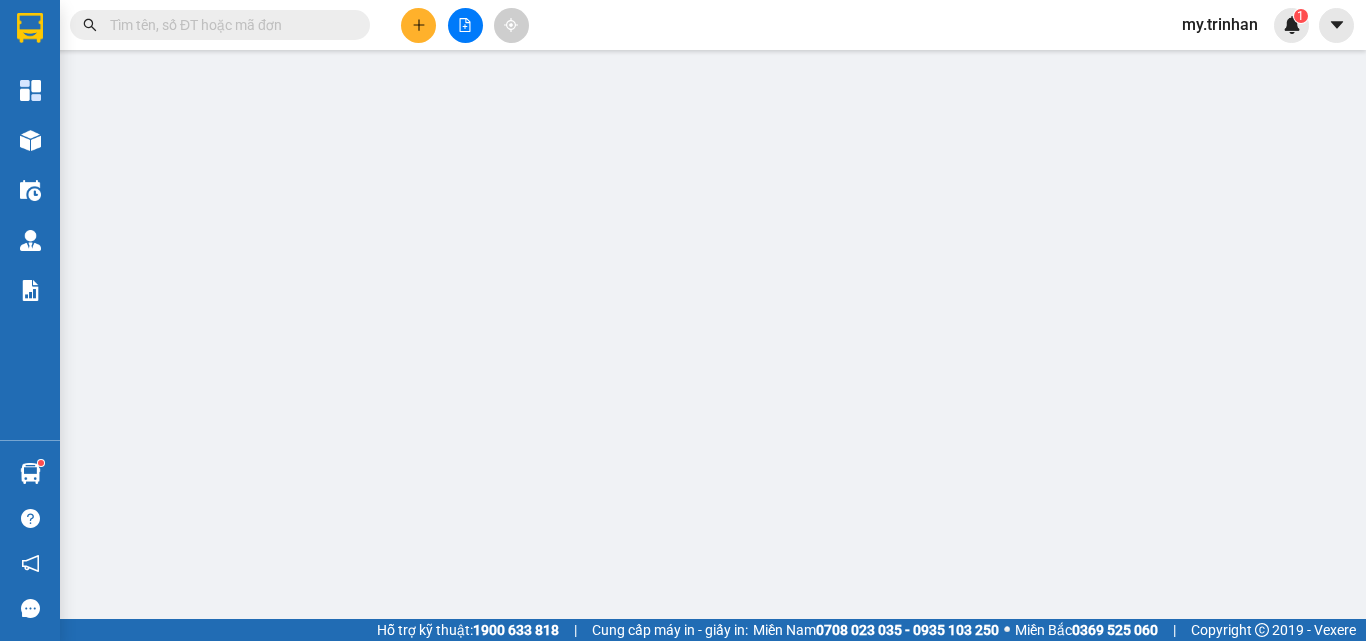 scroll, scrollTop: 0, scrollLeft: 0, axis: both 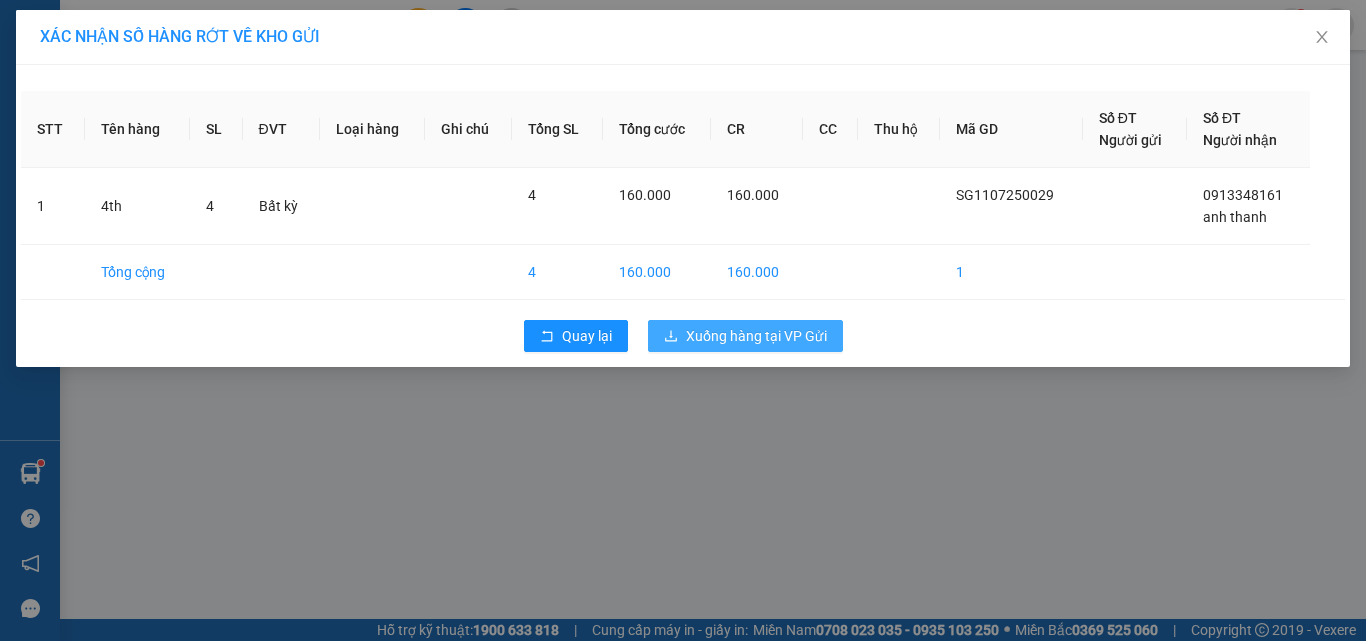click on "Xuống hàng tại VP Gửi" at bounding box center [756, 336] 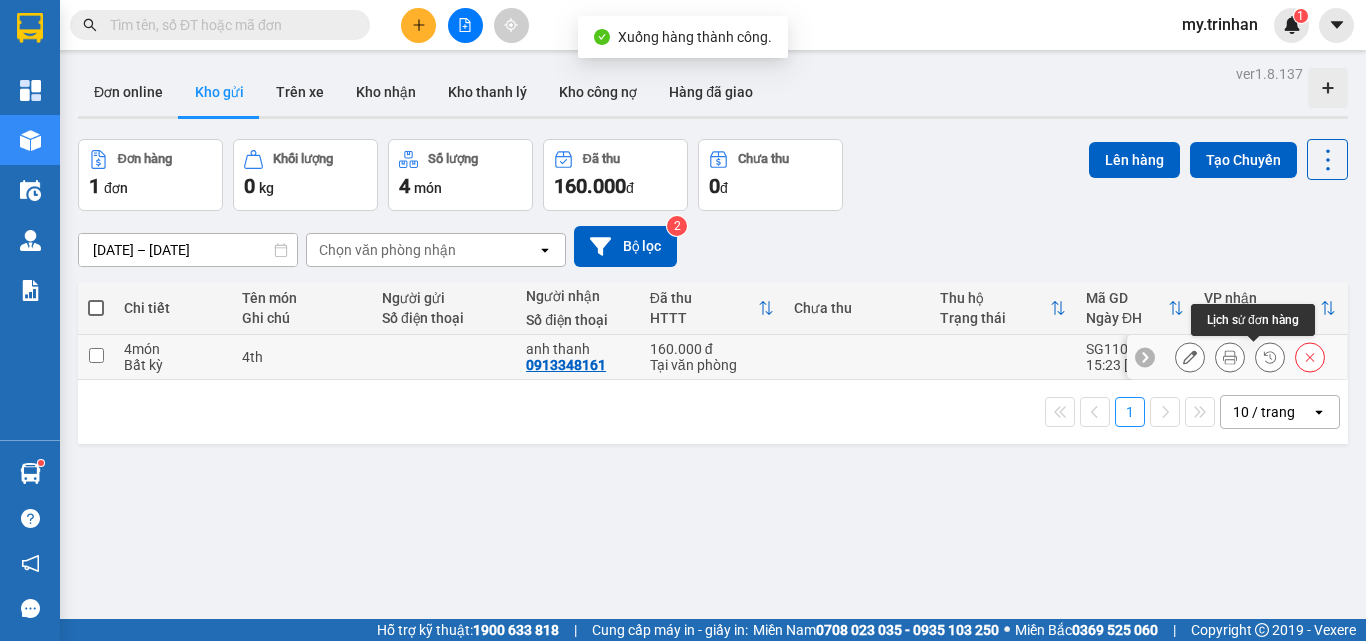 click at bounding box center (1310, 357) 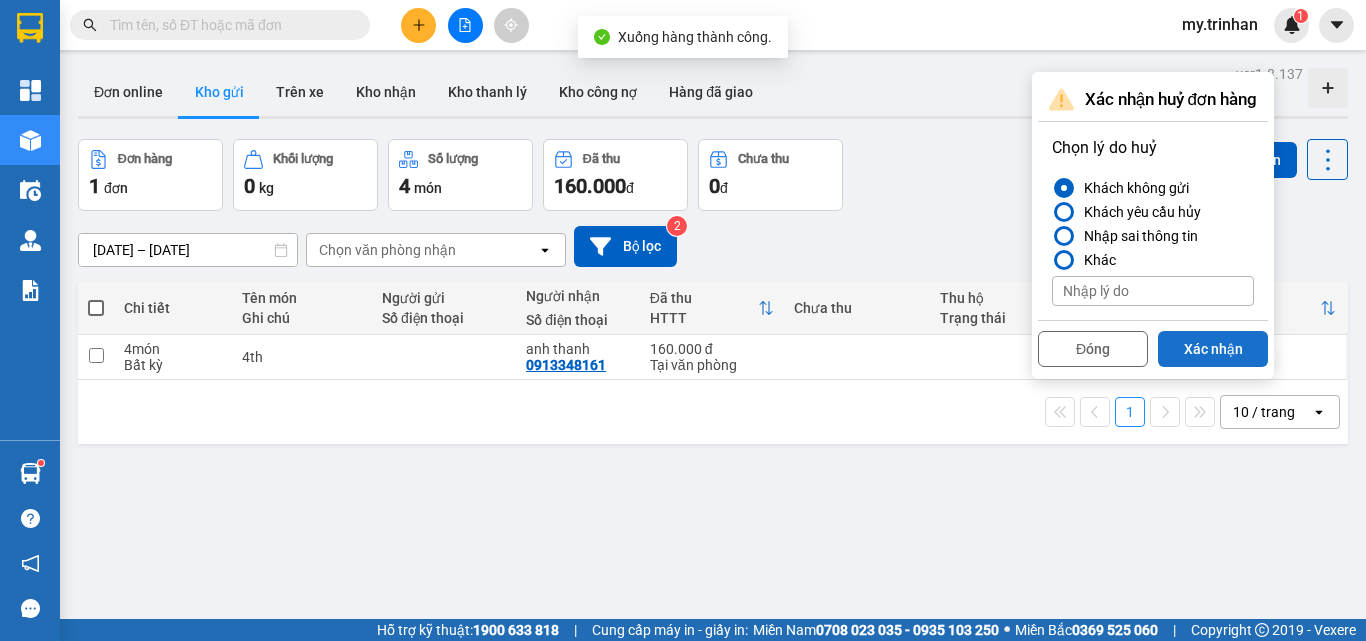 click on "Xác nhận" at bounding box center [1213, 349] 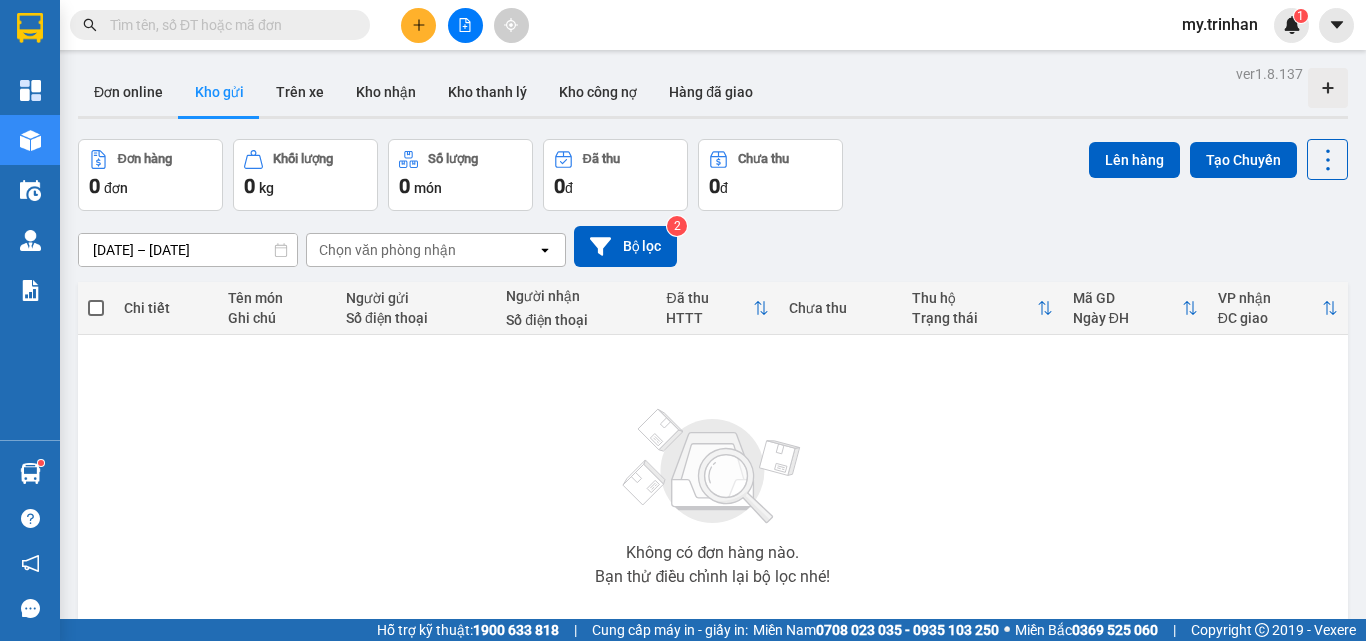 click on "Đơn hàng 0 đơn Khối lượng 0 kg Số lượng 0 món Đã thu 0  đ Chưa thu 0  đ Lên hàng Tạo Chuyến" at bounding box center (713, 175) 